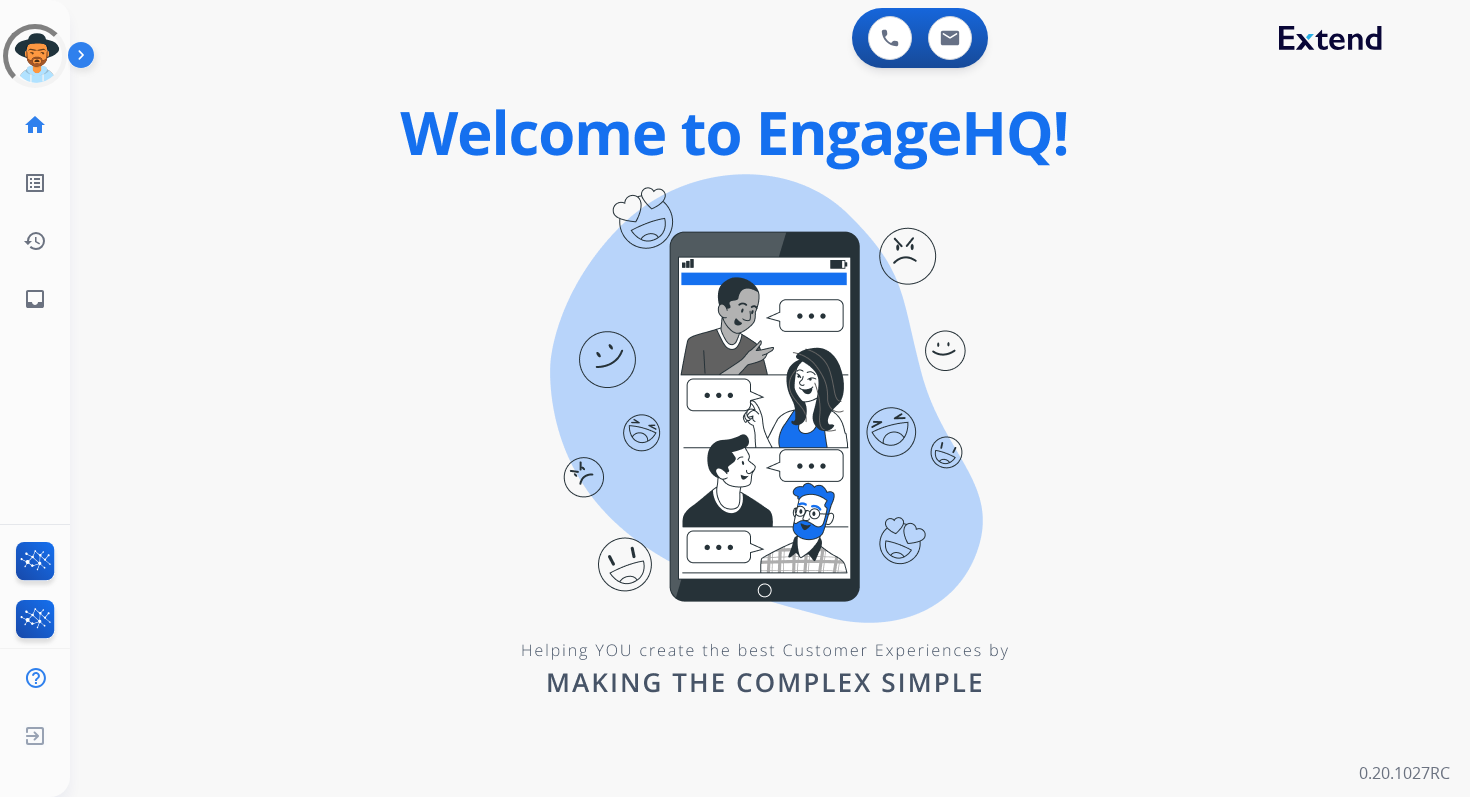 scroll, scrollTop: 0, scrollLeft: 0, axis: both 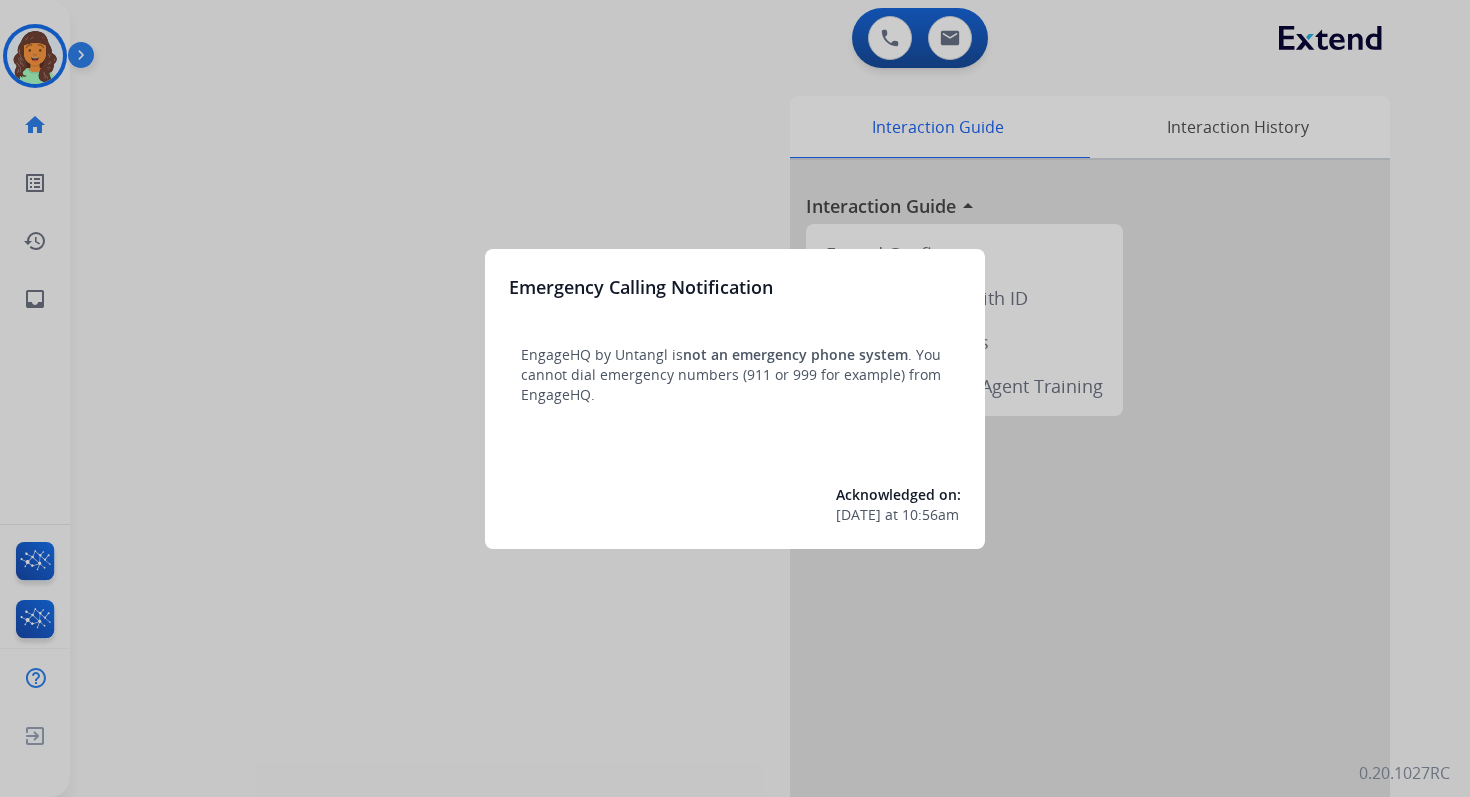 click at bounding box center (735, 398) 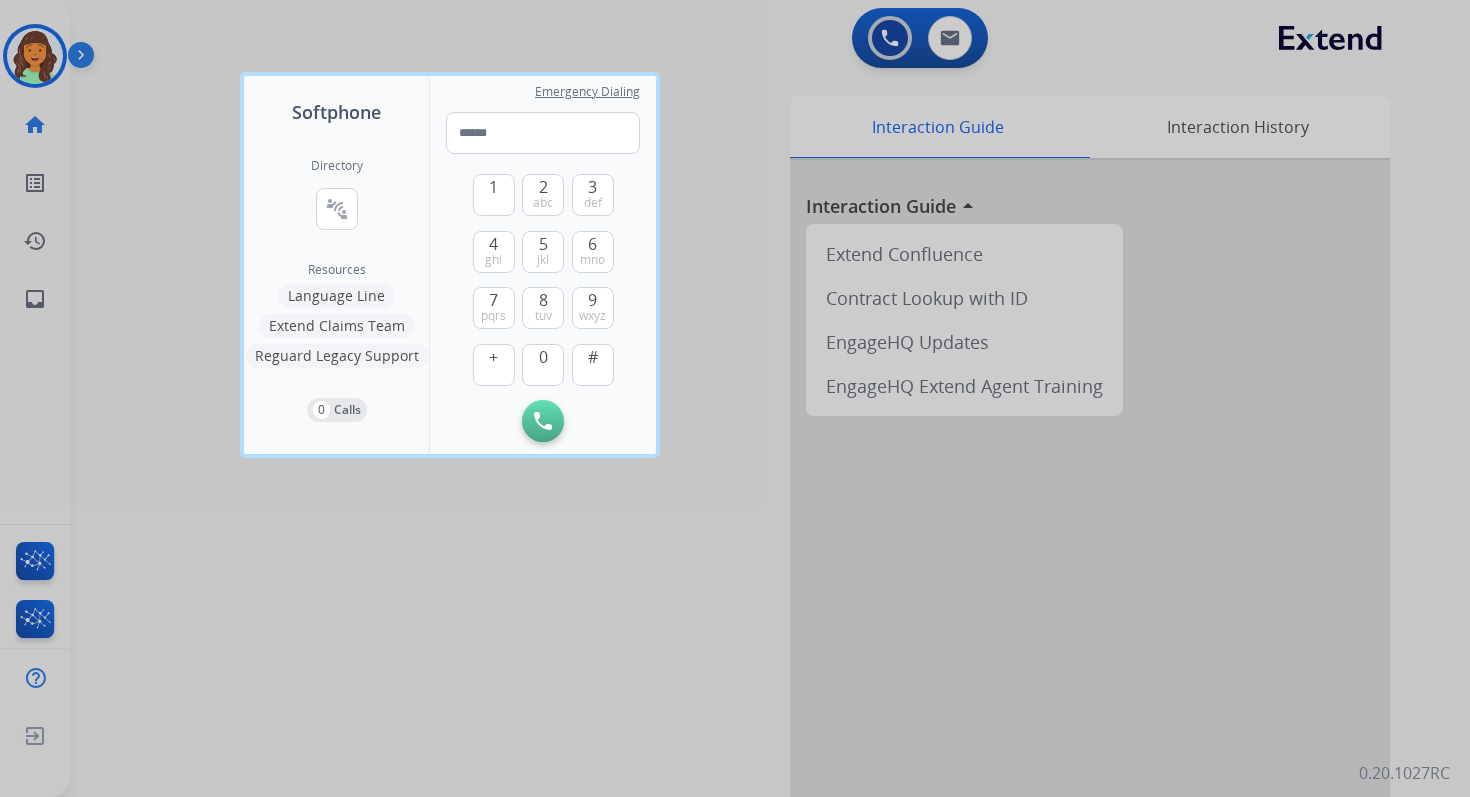 click at bounding box center (735, 398) 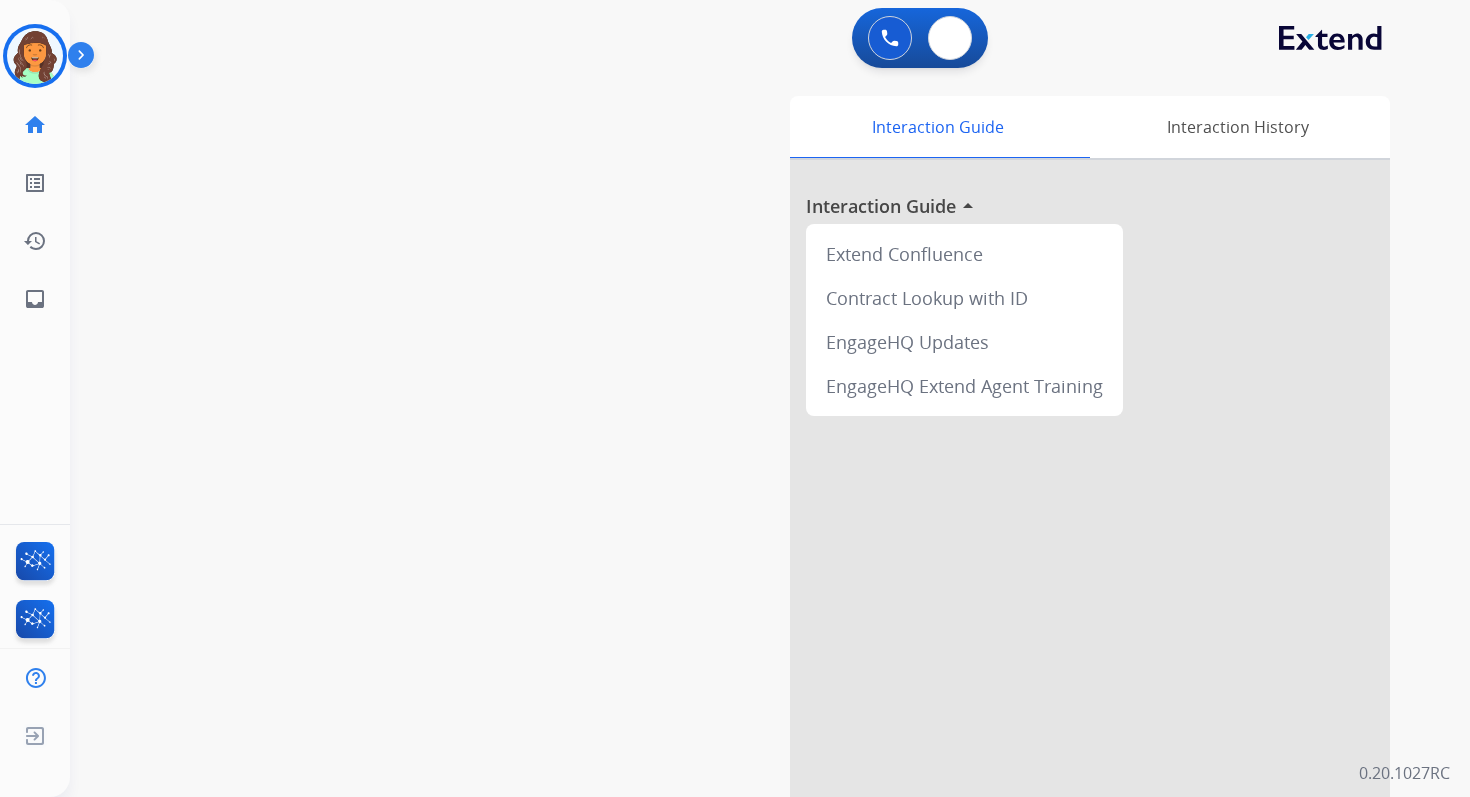 click at bounding box center (950, 38) 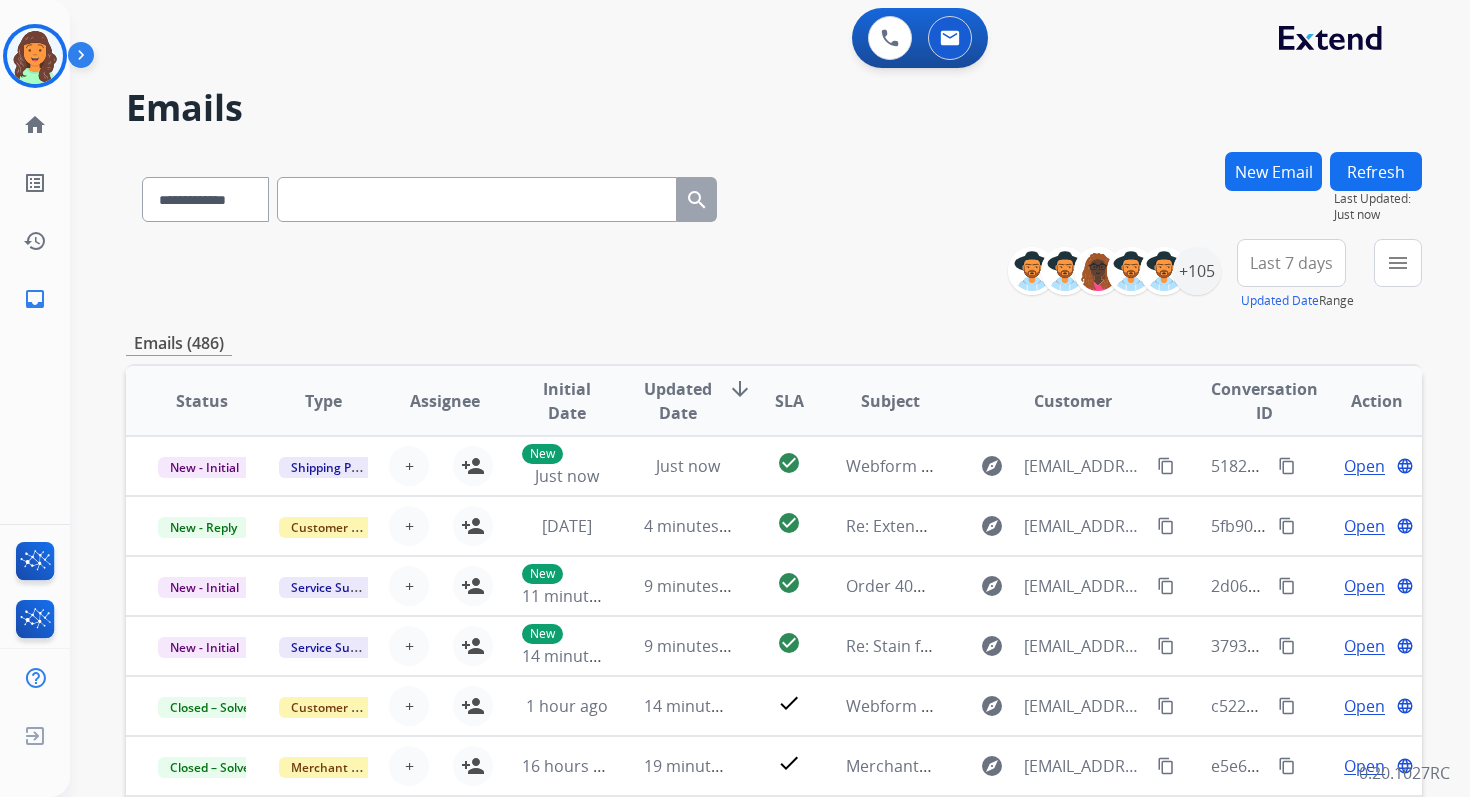 click on "menu" at bounding box center [1398, 263] 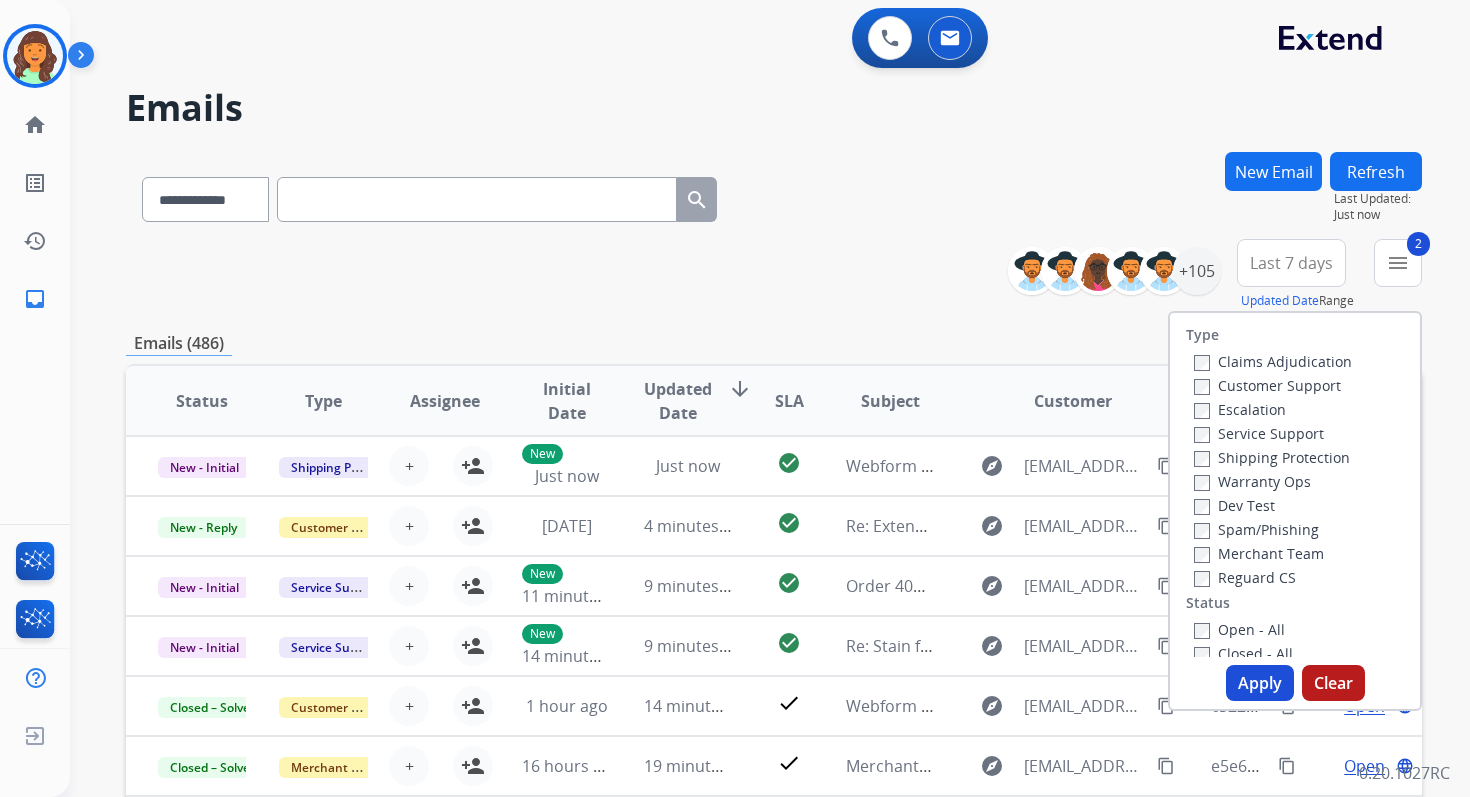 click on "Apply" at bounding box center (1260, 683) 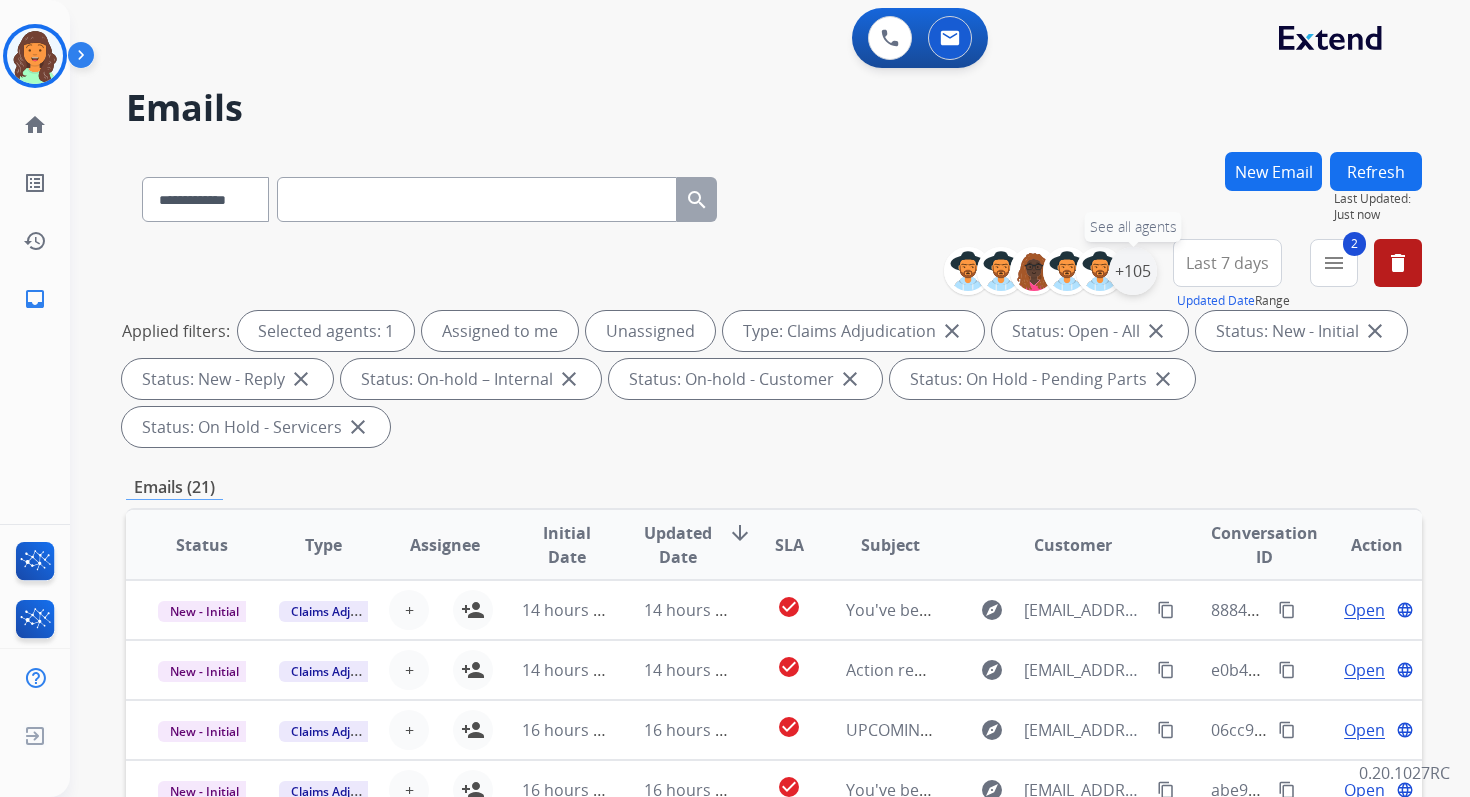 click on "+105" at bounding box center [1133, 271] 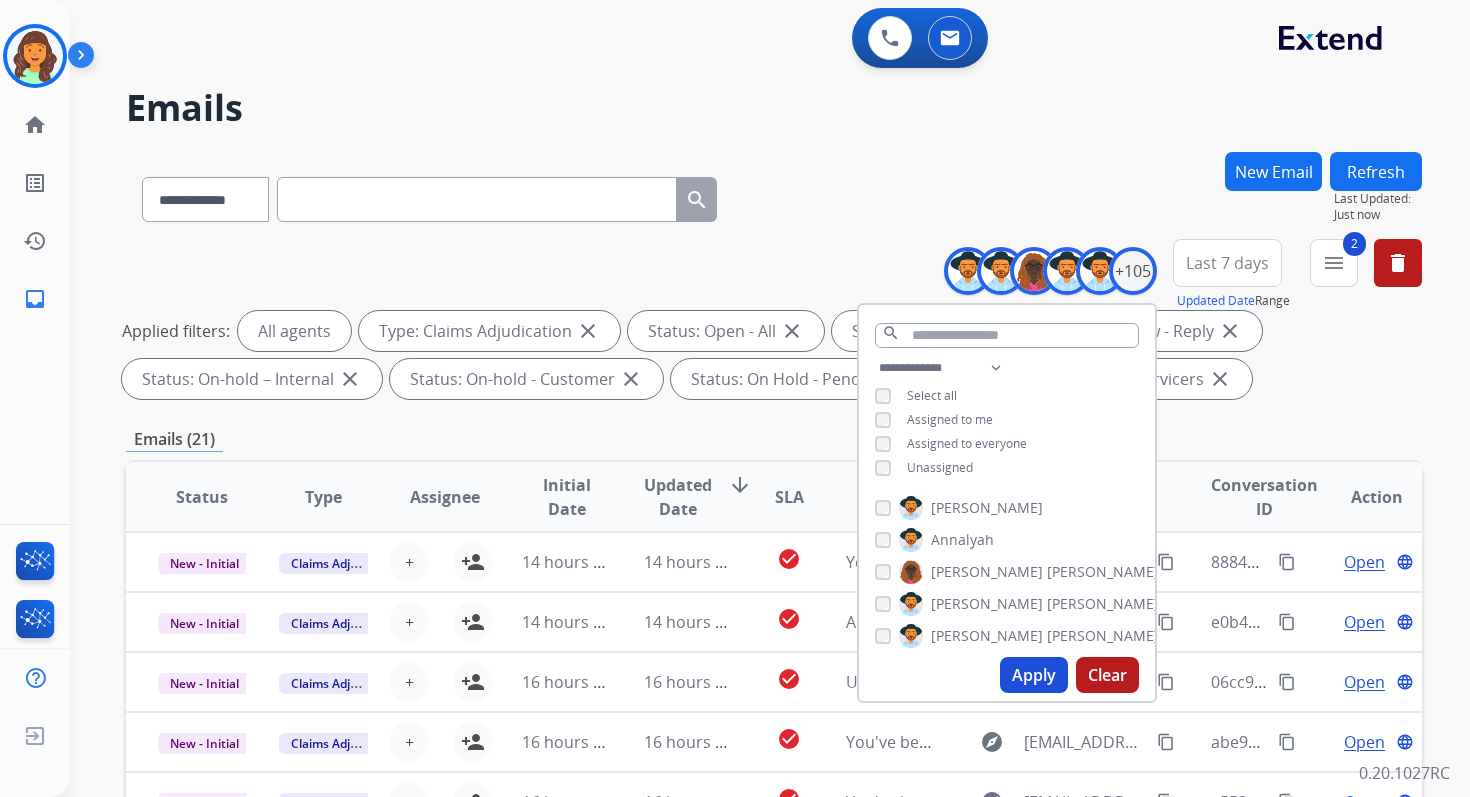 click on "Apply" at bounding box center (1034, 675) 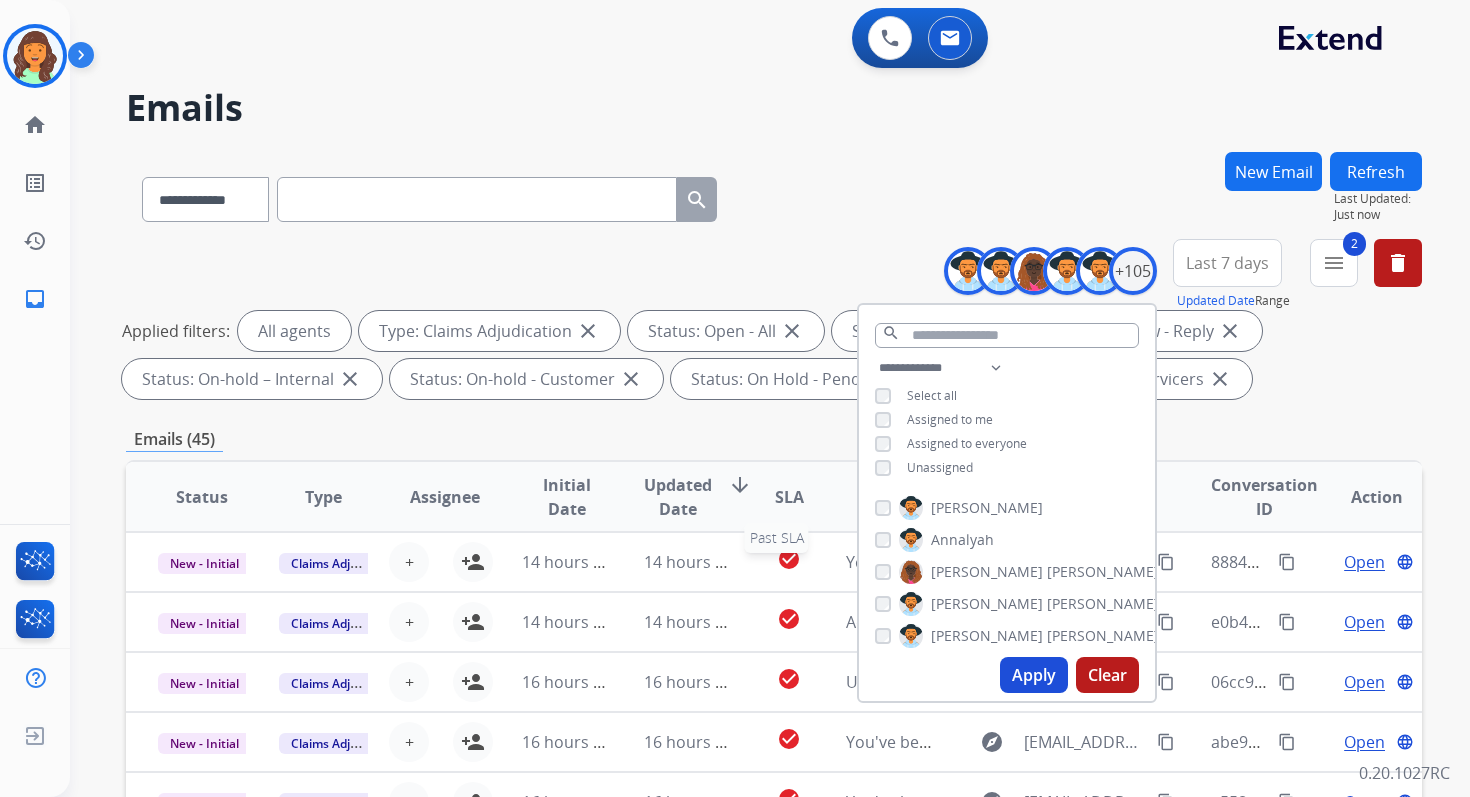 scroll, scrollTop: 2, scrollLeft: 0, axis: vertical 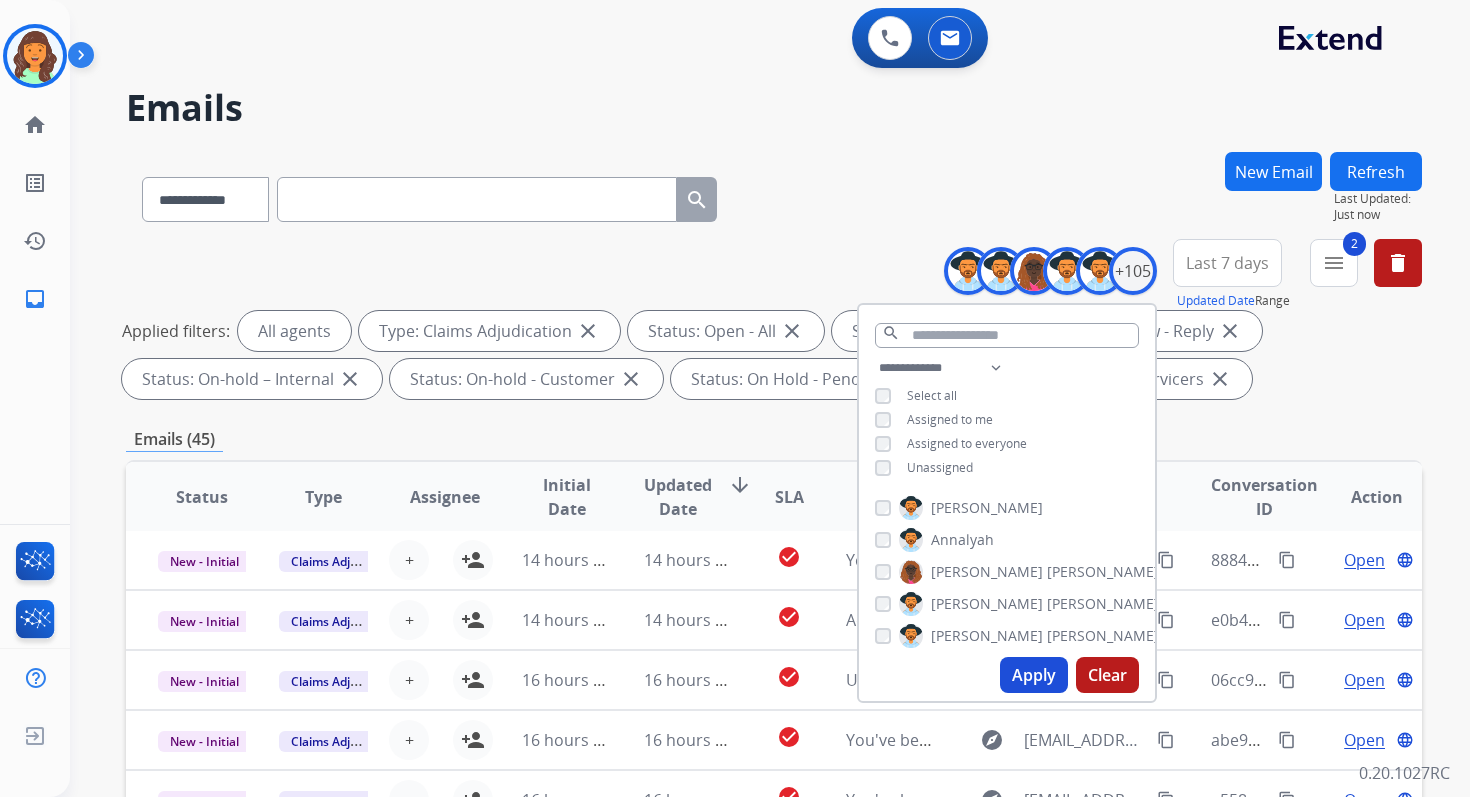 click on "Emails (45)" at bounding box center [774, 439] 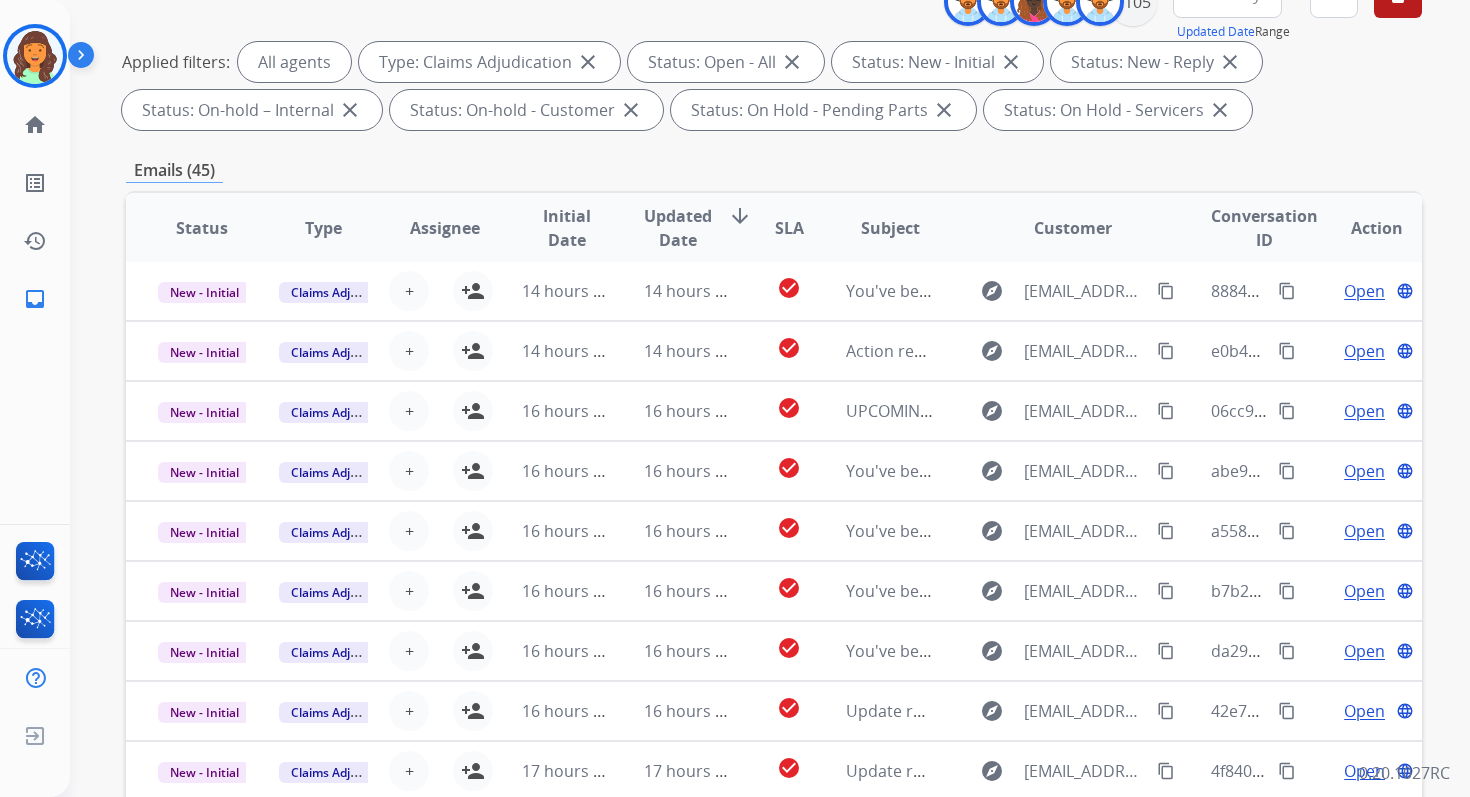 scroll, scrollTop: 437, scrollLeft: 0, axis: vertical 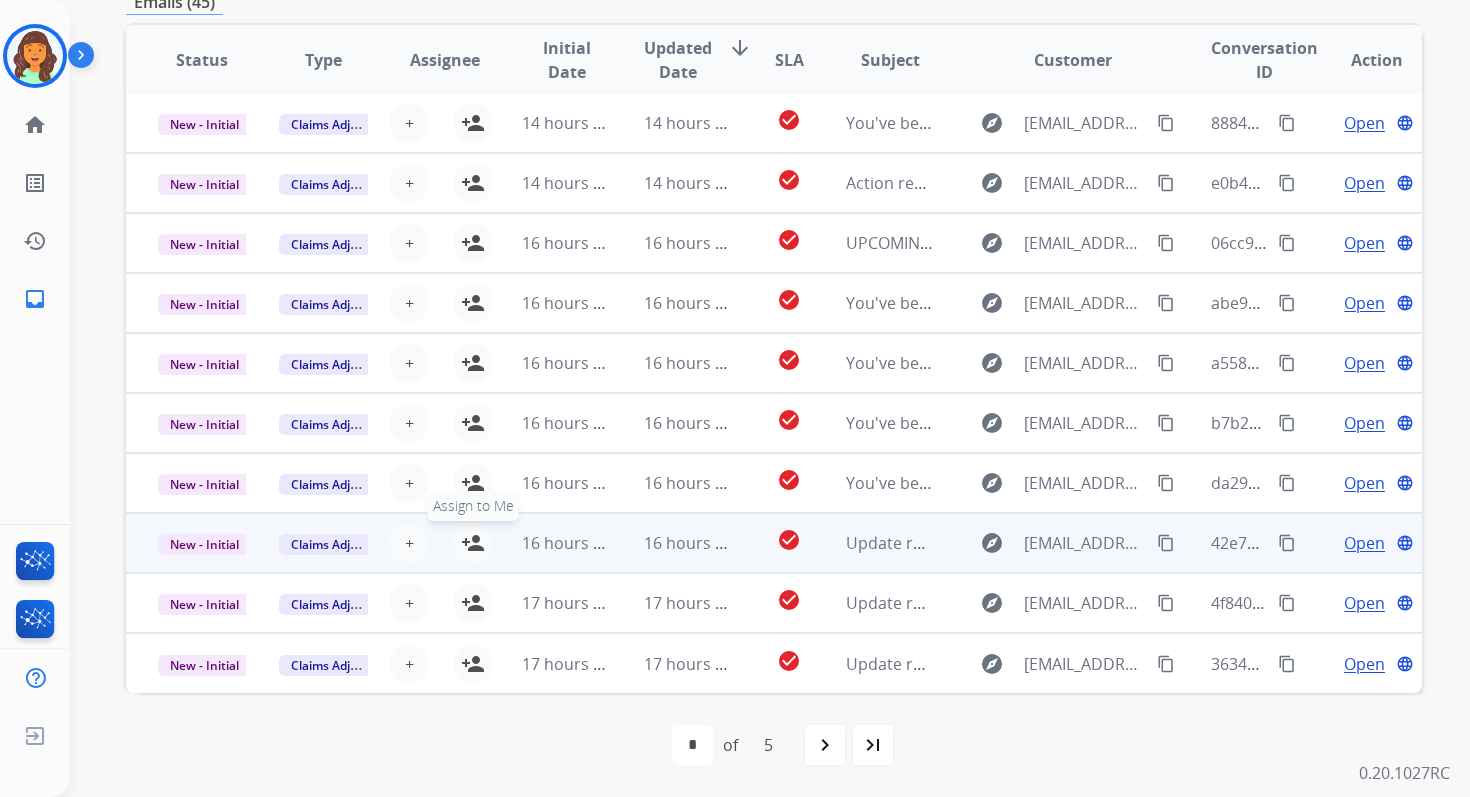 click on "person_add" at bounding box center (473, 543) 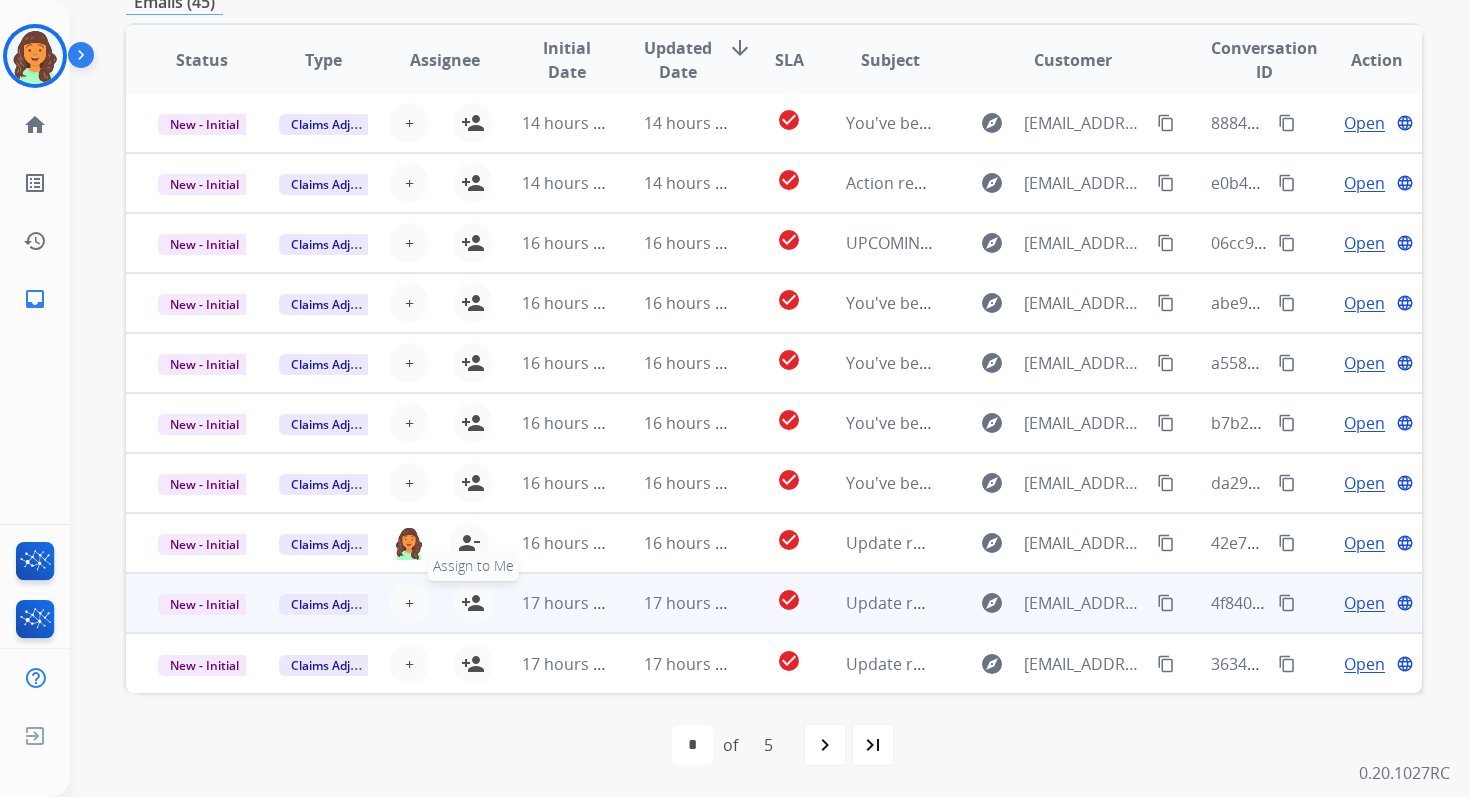 click on "person_add" at bounding box center [473, 603] 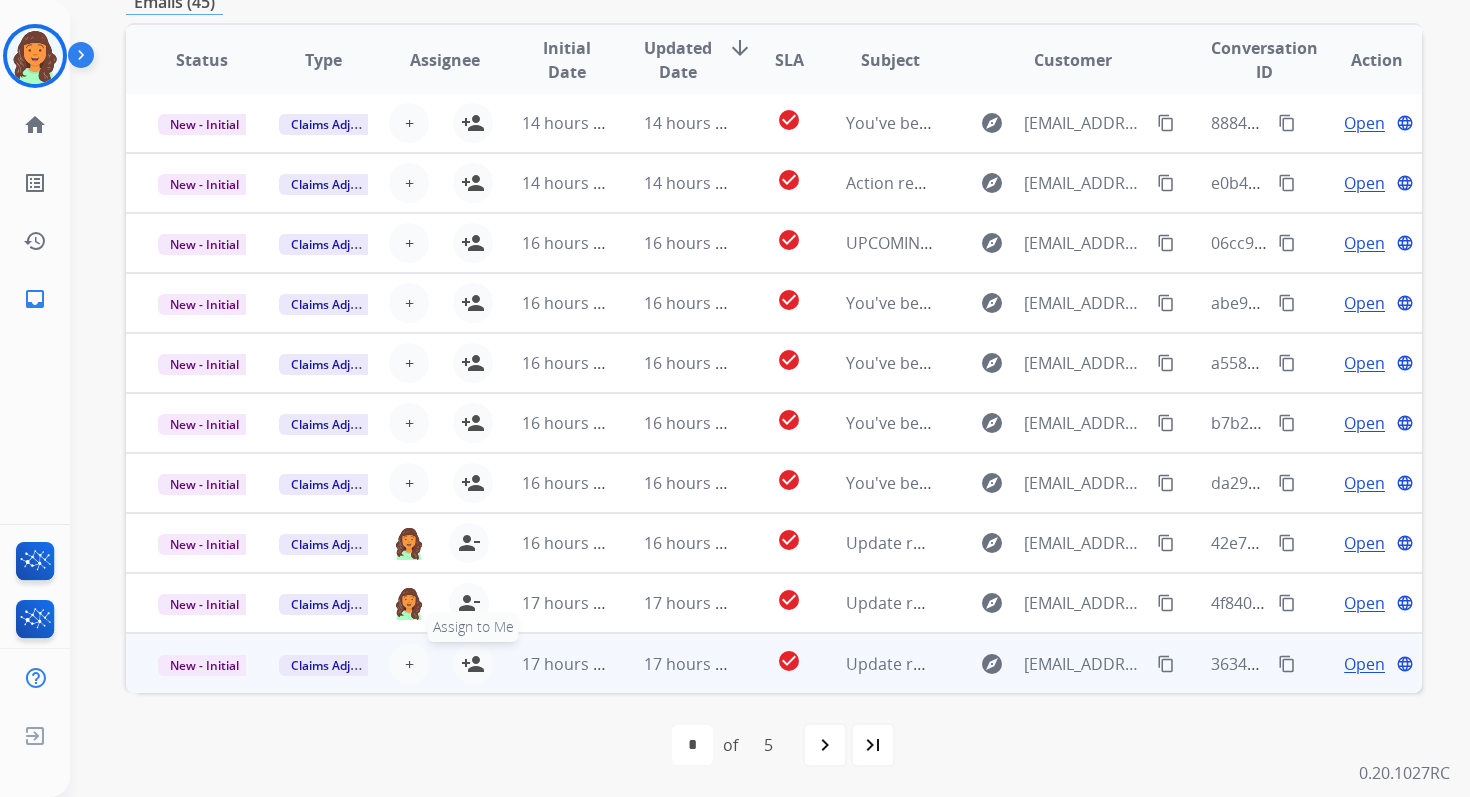 click on "person_add" at bounding box center (473, 664) 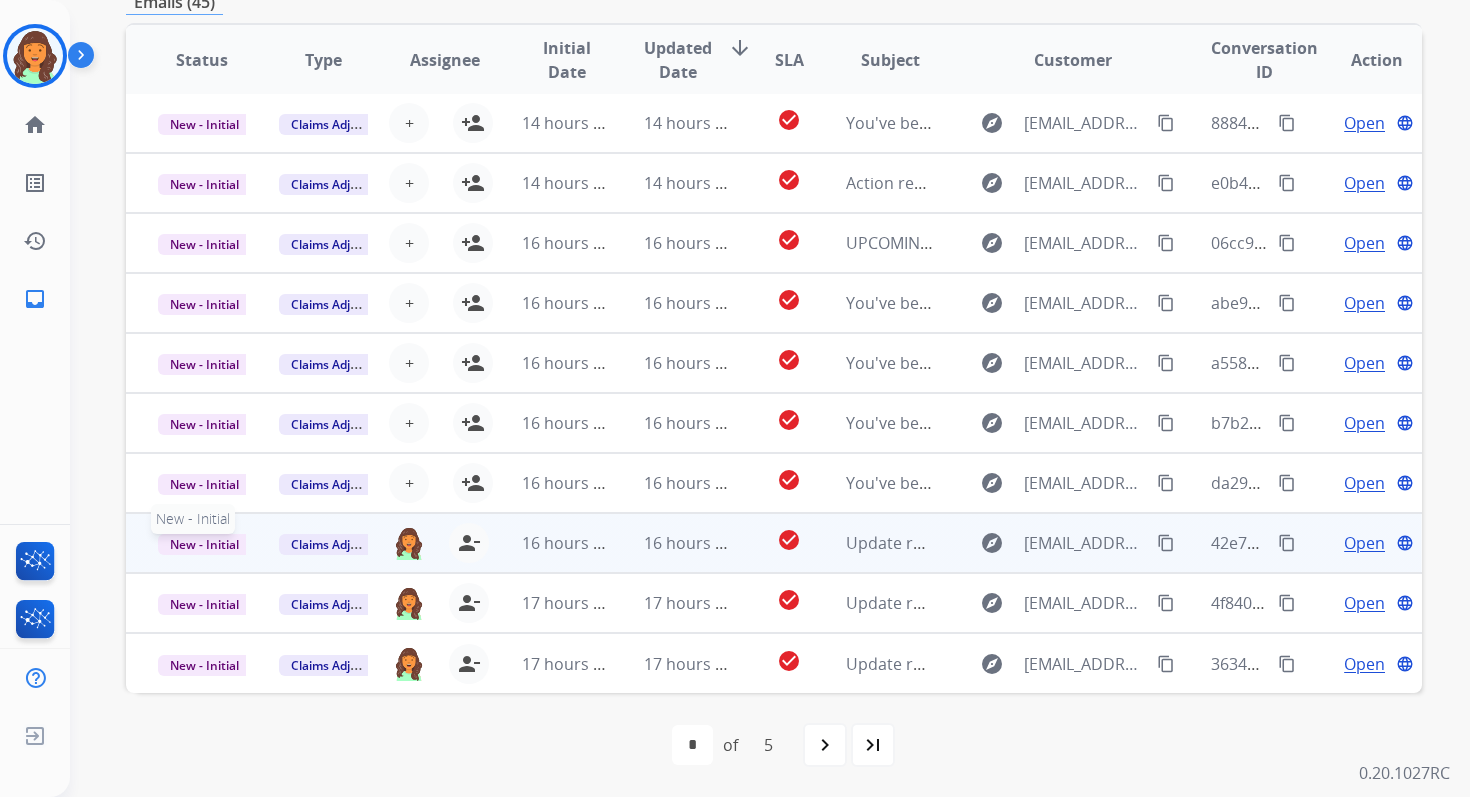 click on "New - Initial" at bounding box center [204, 544] 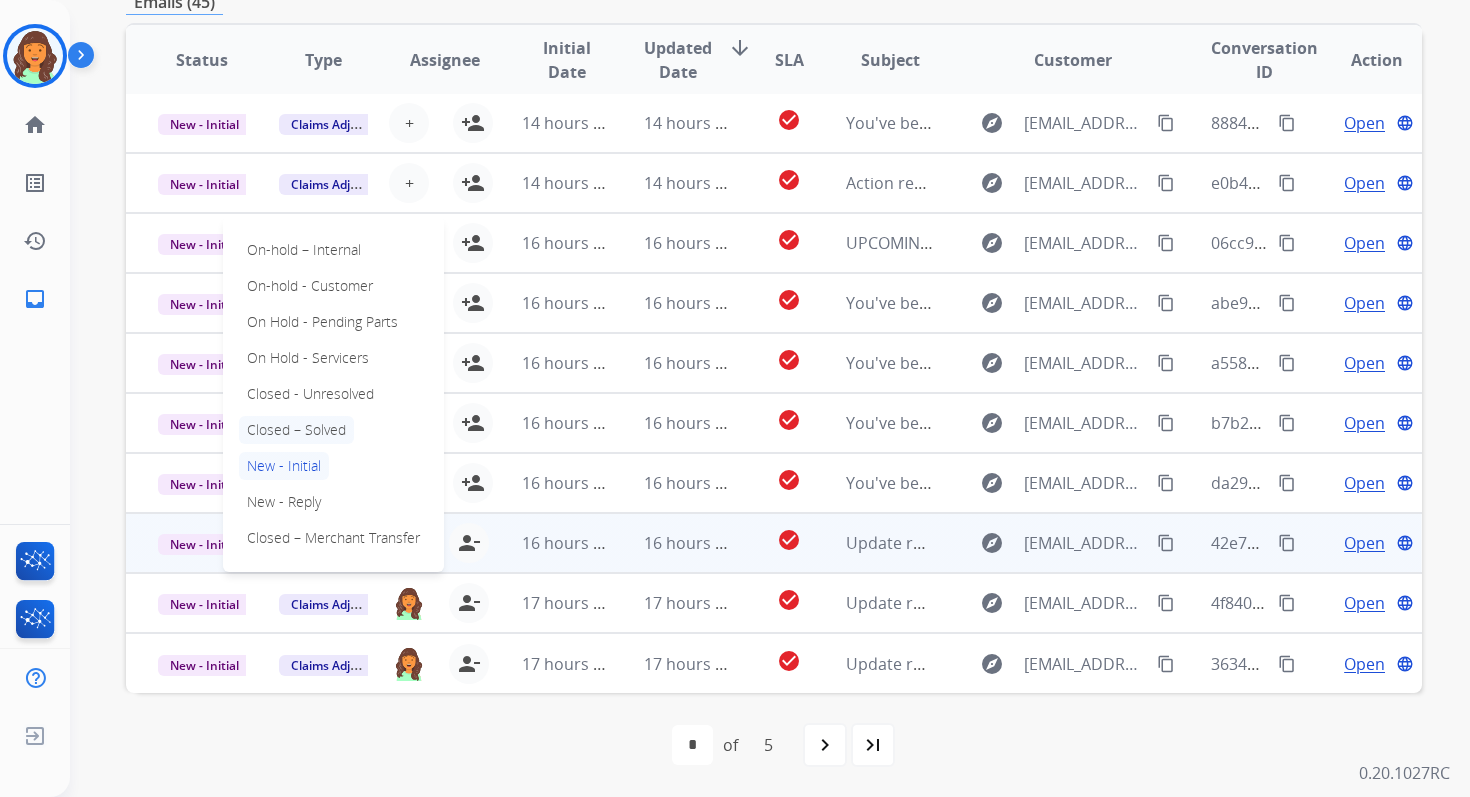 click on "Closed – Solved" at bounding box center [296, 430] 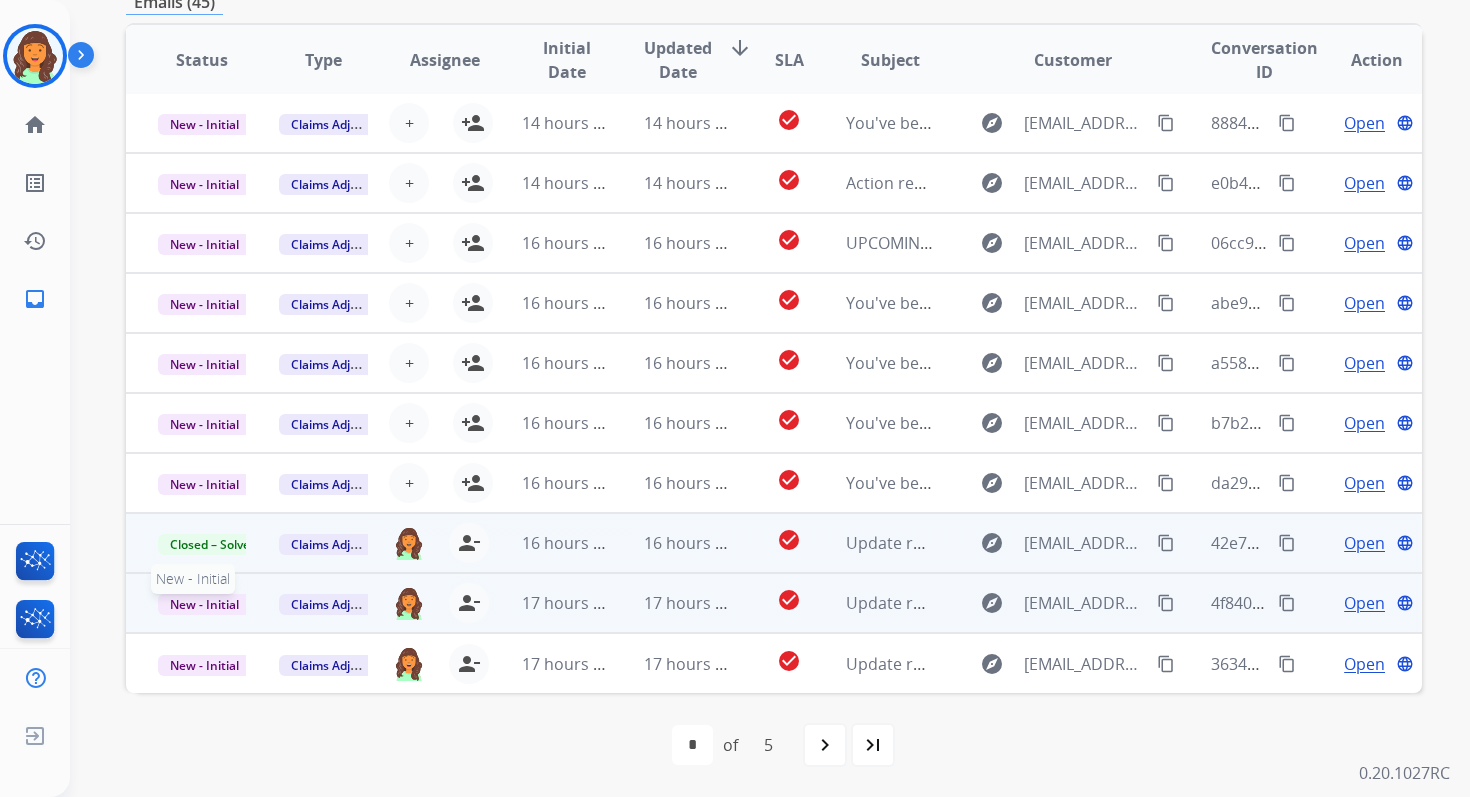 click on "New - Initial" at bounding box center (204, 604) 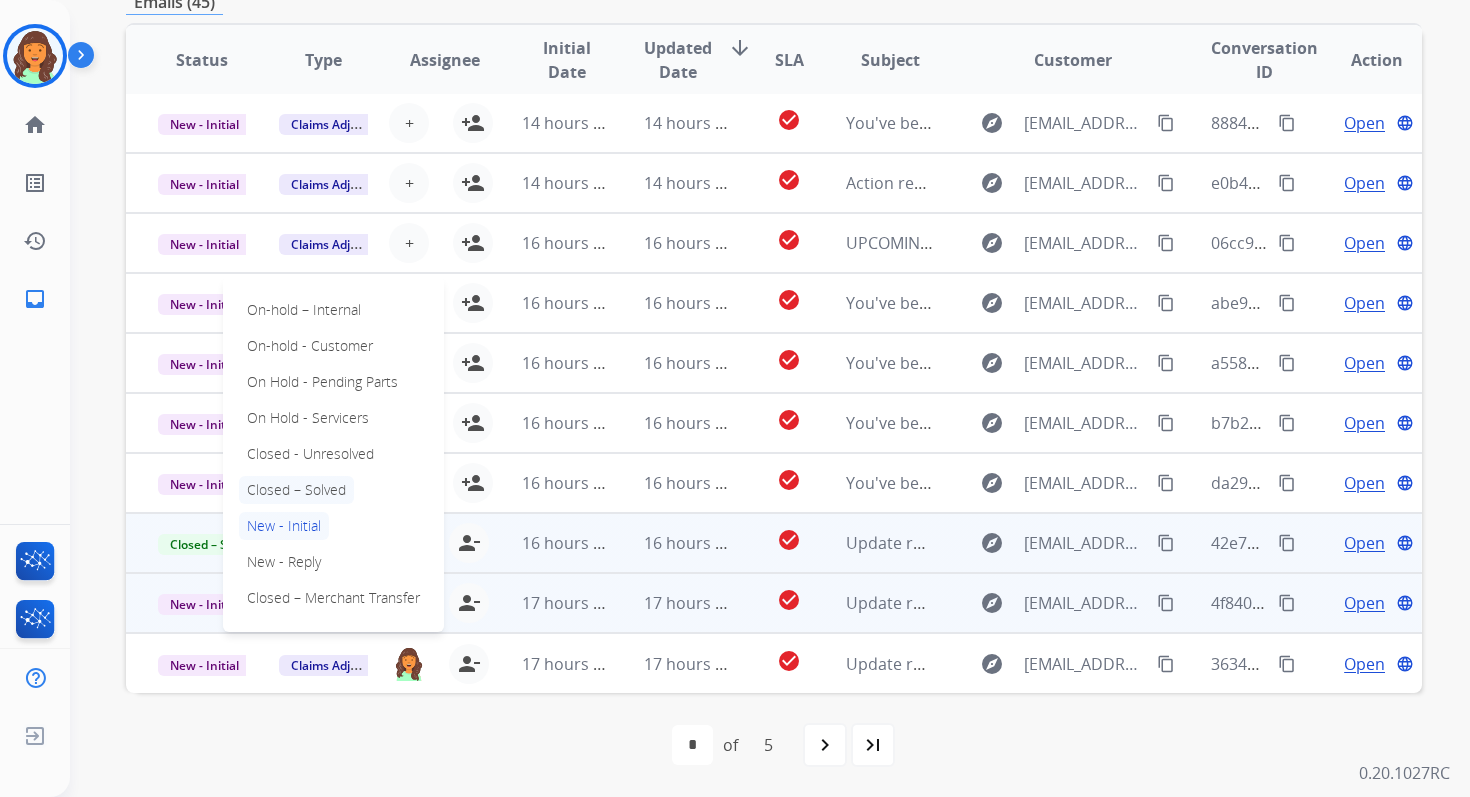 click on "Closed – Solved" at bounding box center (296, 490) 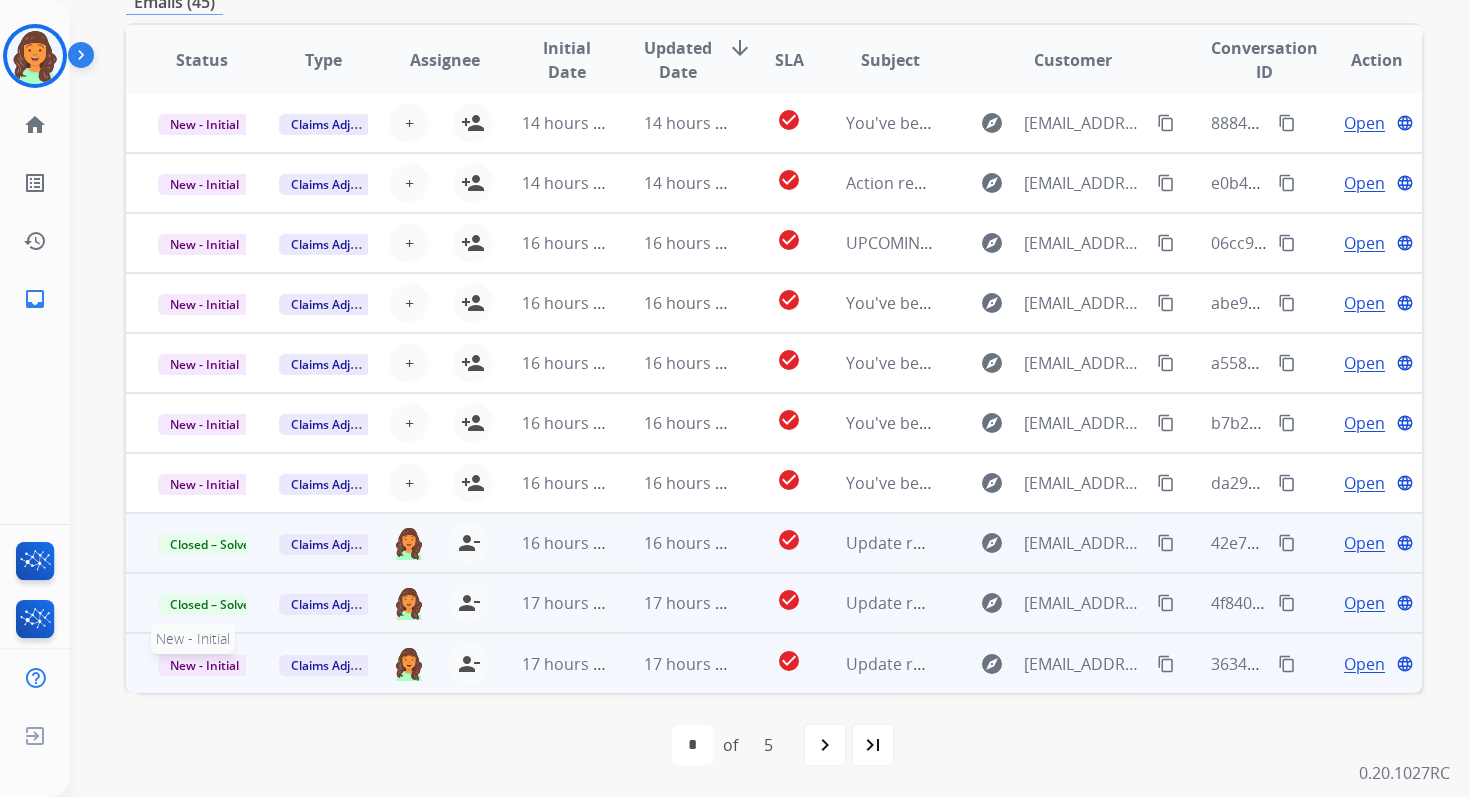 click on "New - Initial" at bounding box center (204, 665) 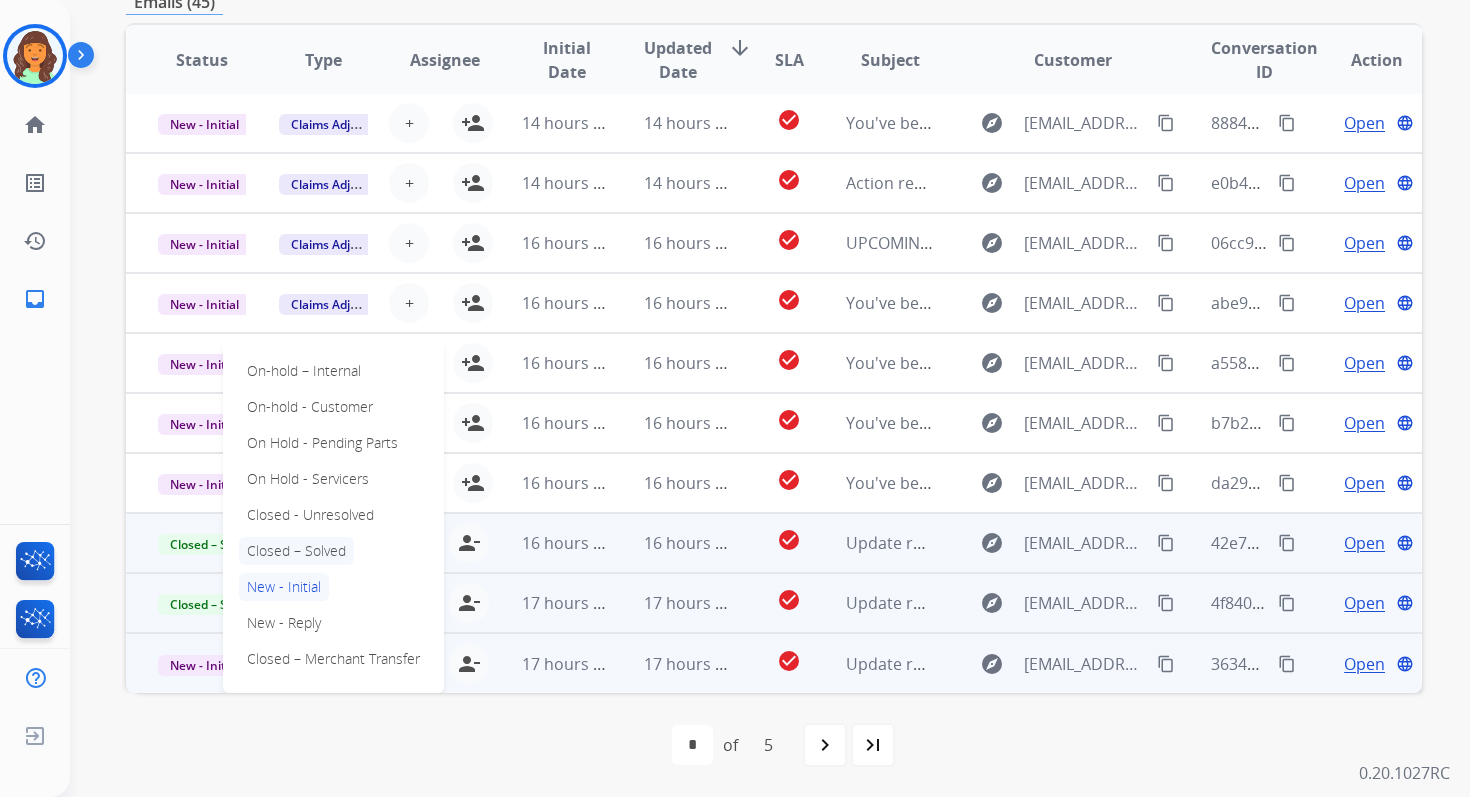 click on "Closed – Solved" at bounding box center [296, 551] 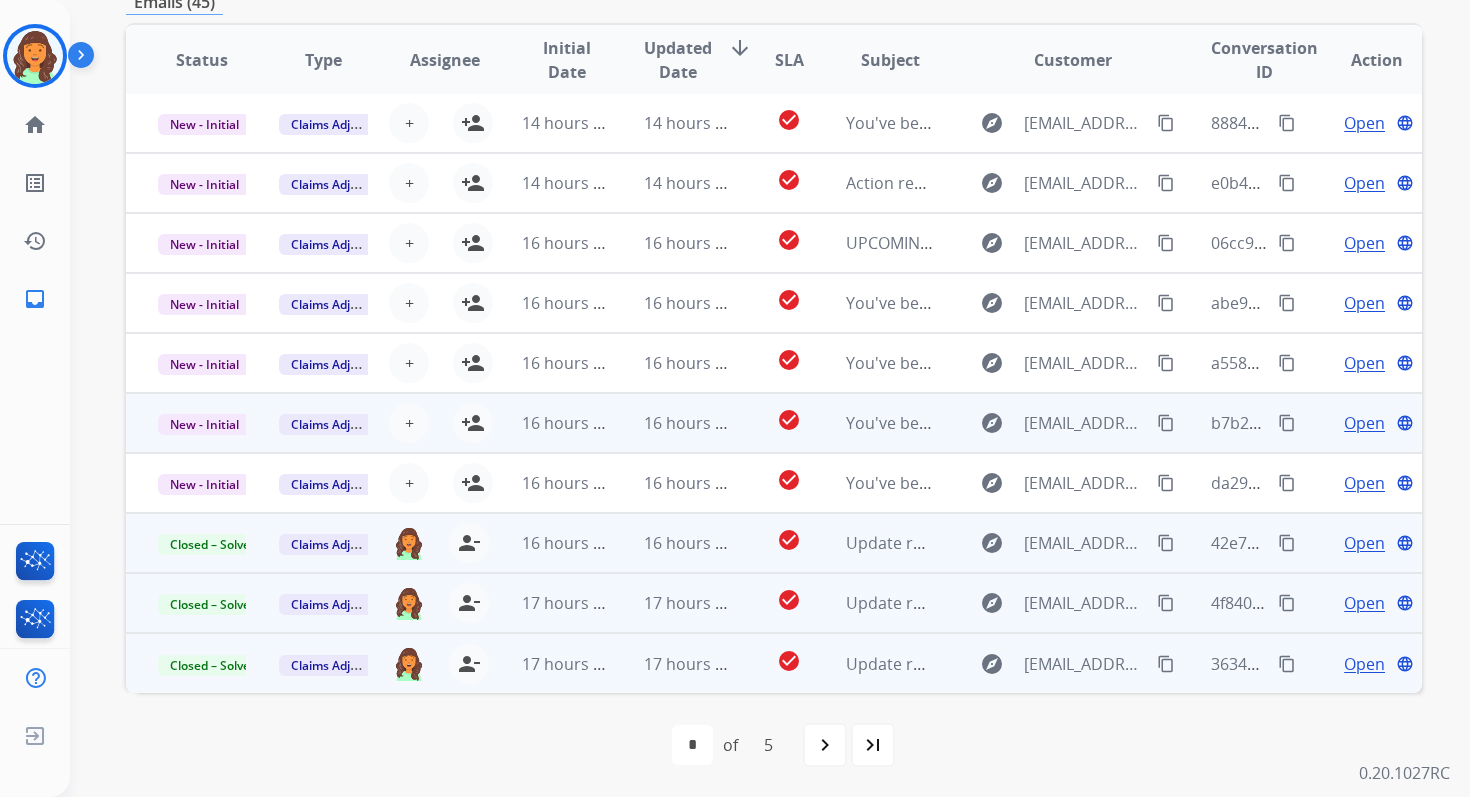 scroll, scrollTop: 0, scrollLeft: 0, axis: both 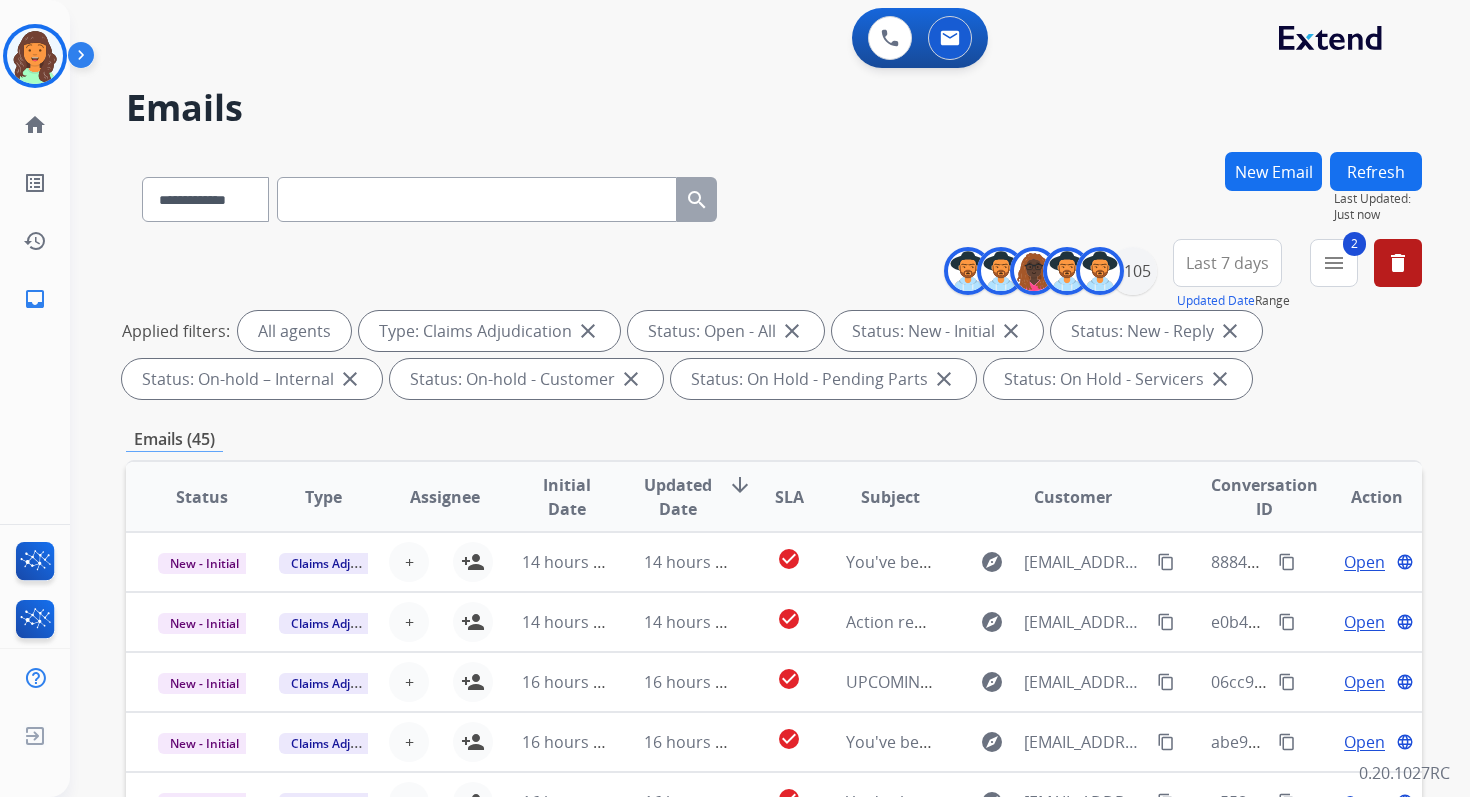 click on "Refresh" at bounding box center (1376, 171) 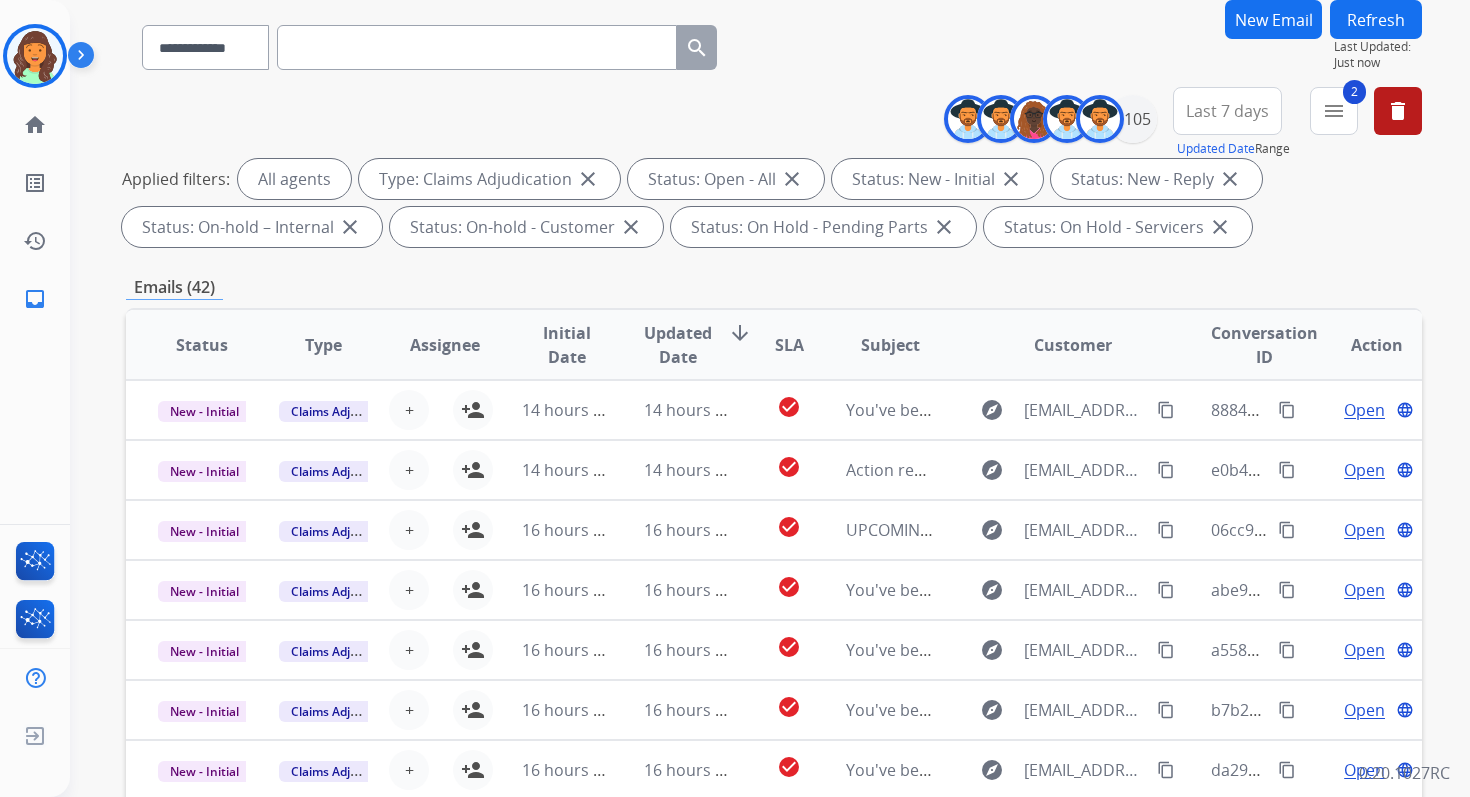 scroll, scrollTop: 437, scrollLeft: 0, axis: vertical 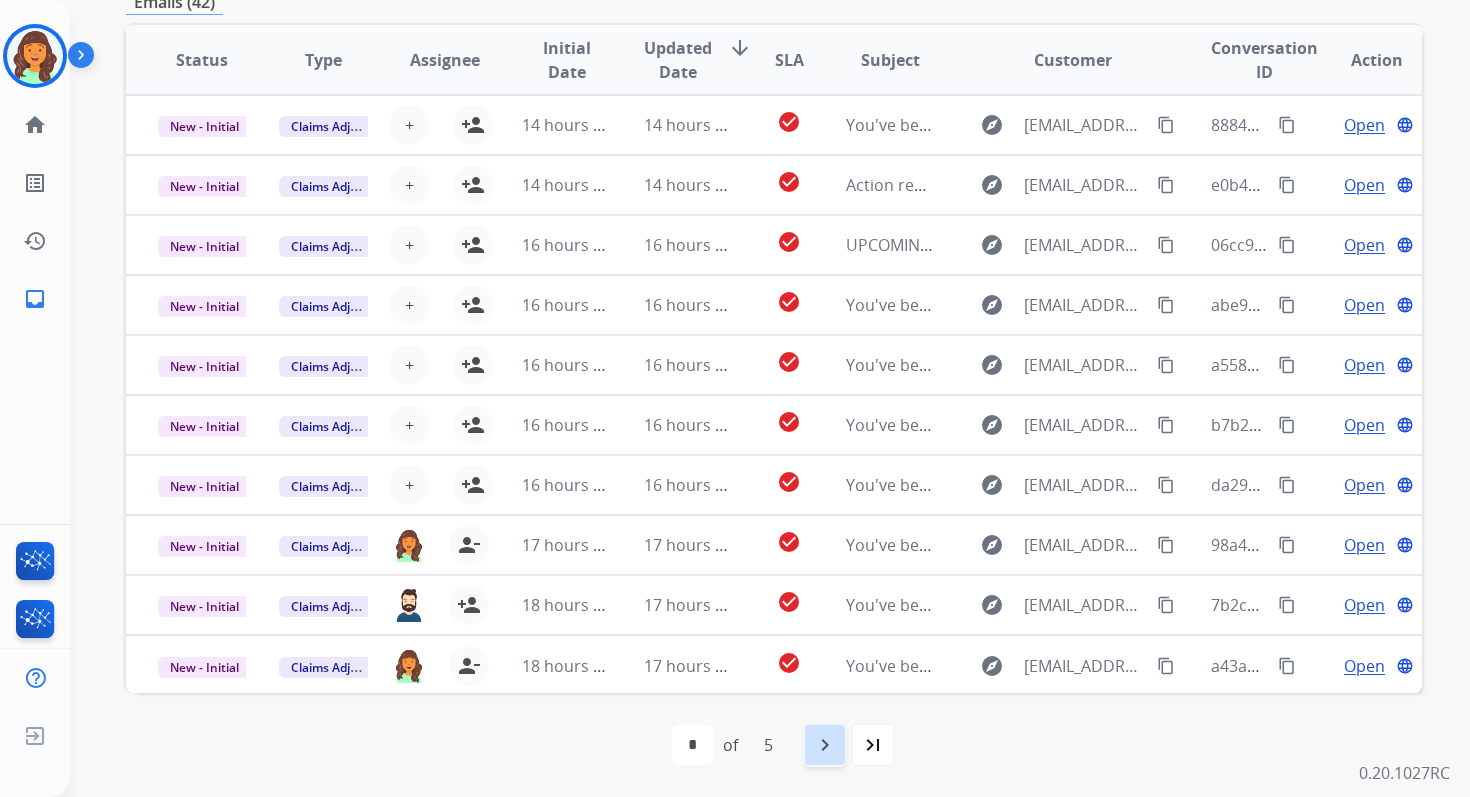 click on "navigate_next" at bounding box center [825, 745] 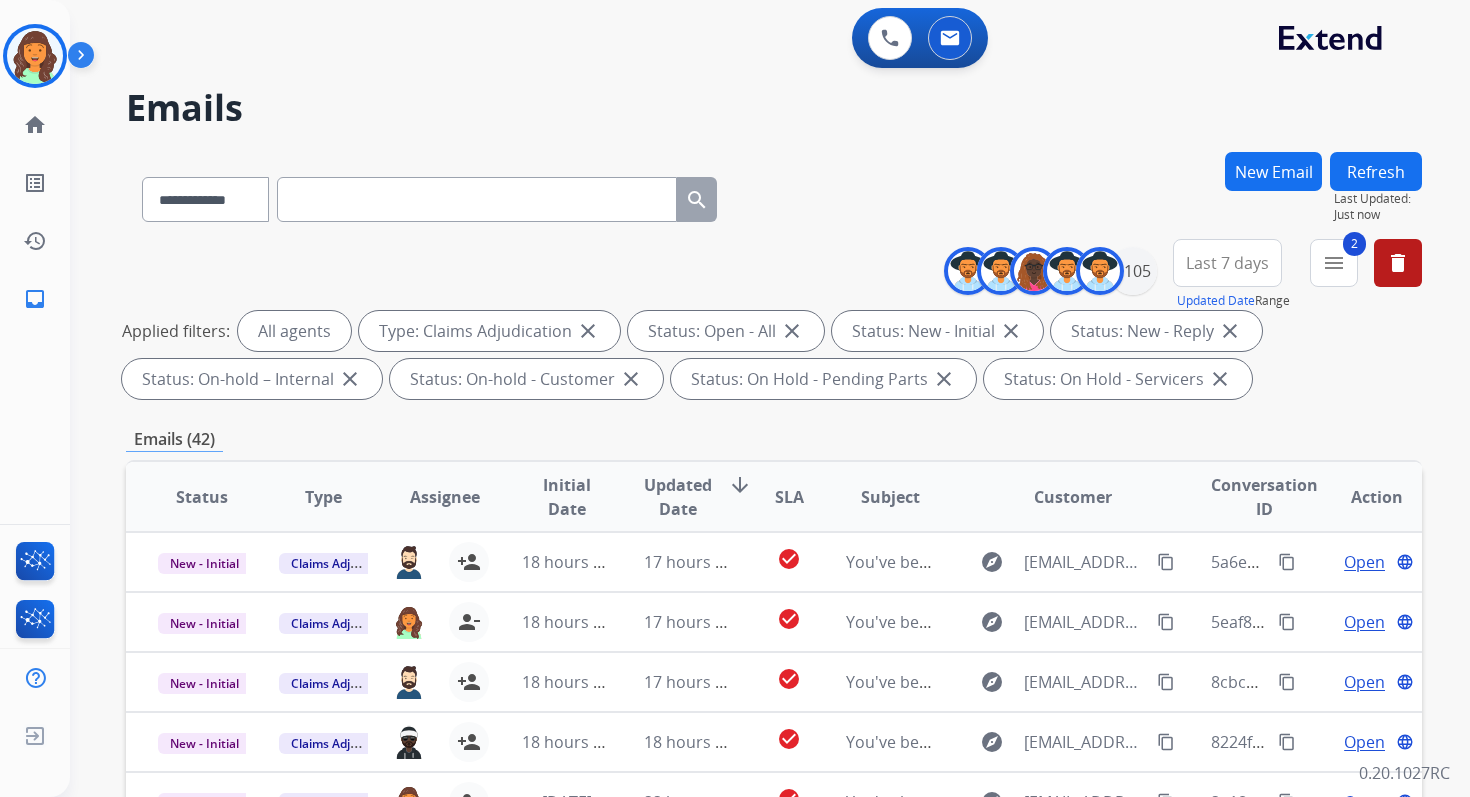 scroll, scrollTop: 2, scrollLeft: 0, axis: vertical 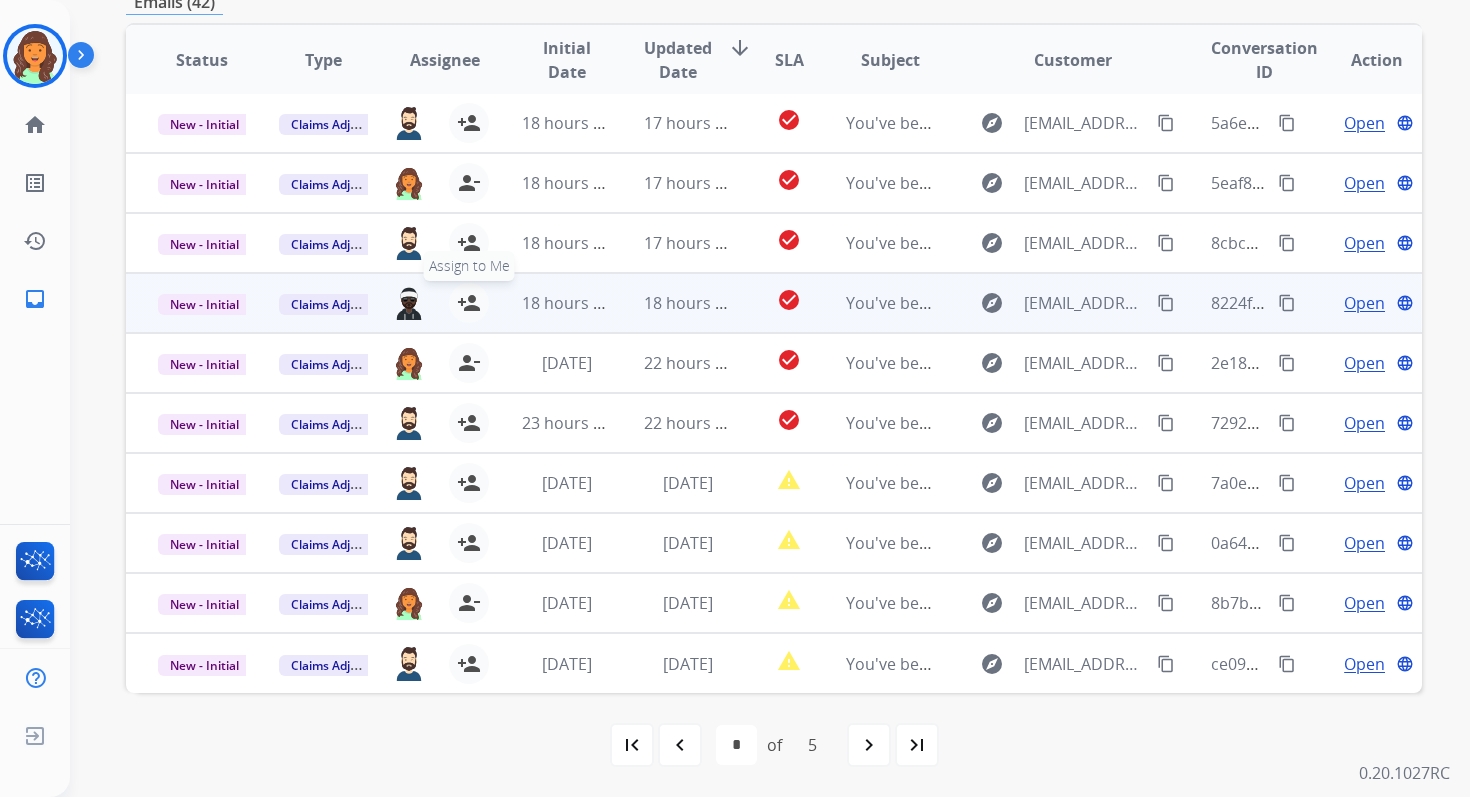click on "person_add" at bounding box center [469, 303] 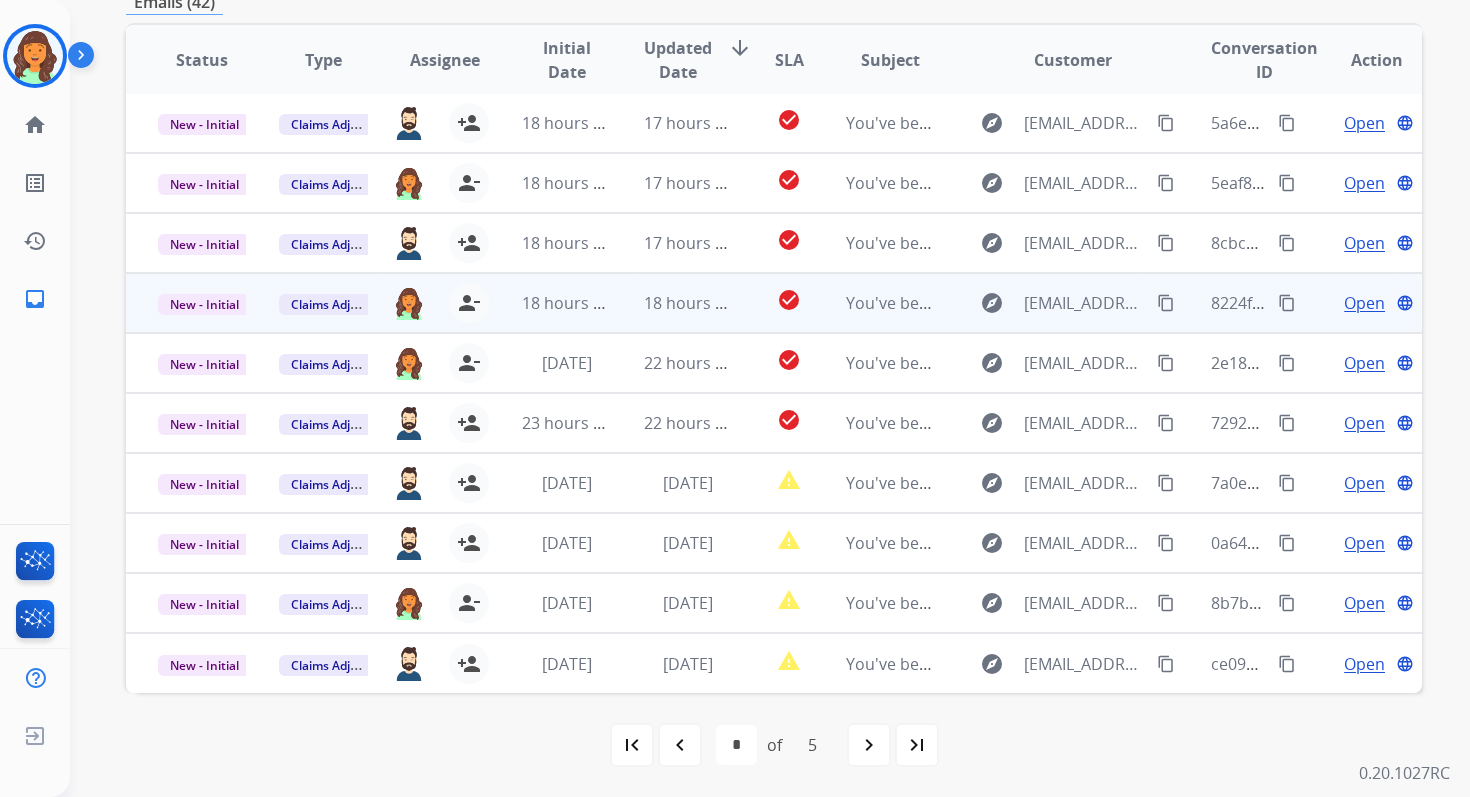 click on "Open" at bounding box center (1364, 303) 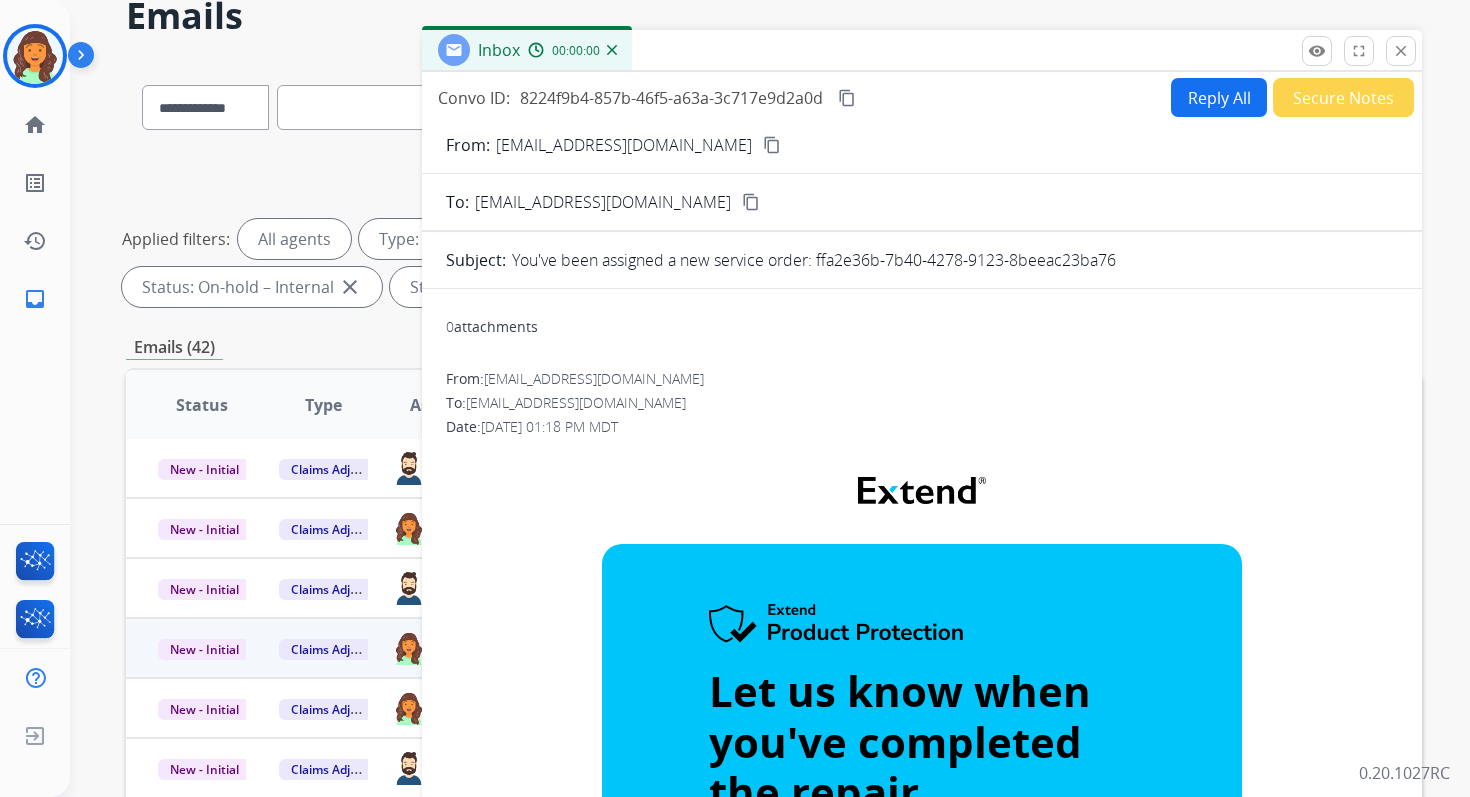scroll, scrollTop: 0, scrollLeft: 0, axis: both 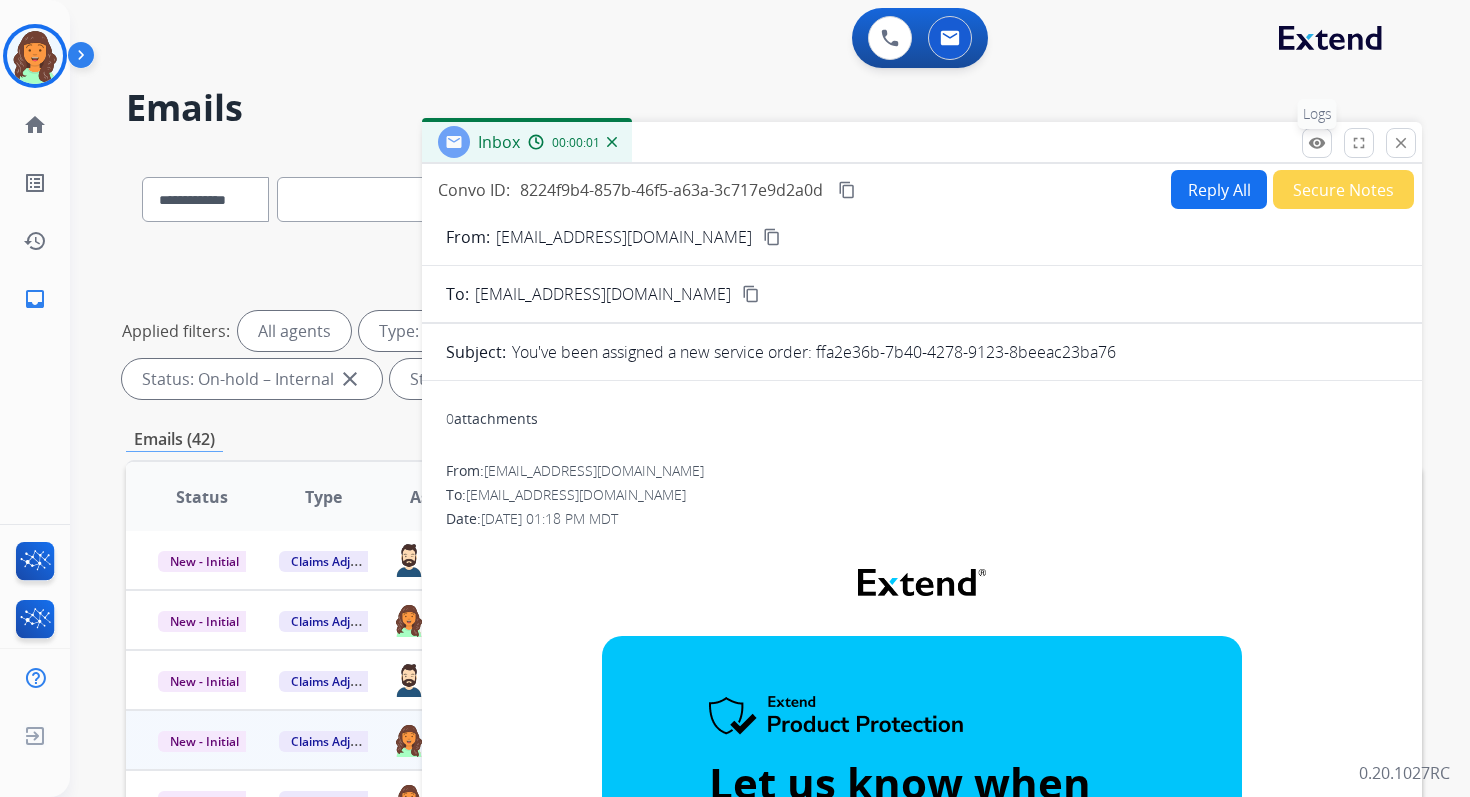 click on "remove_red_eye" at bounding box center (1317, 143) 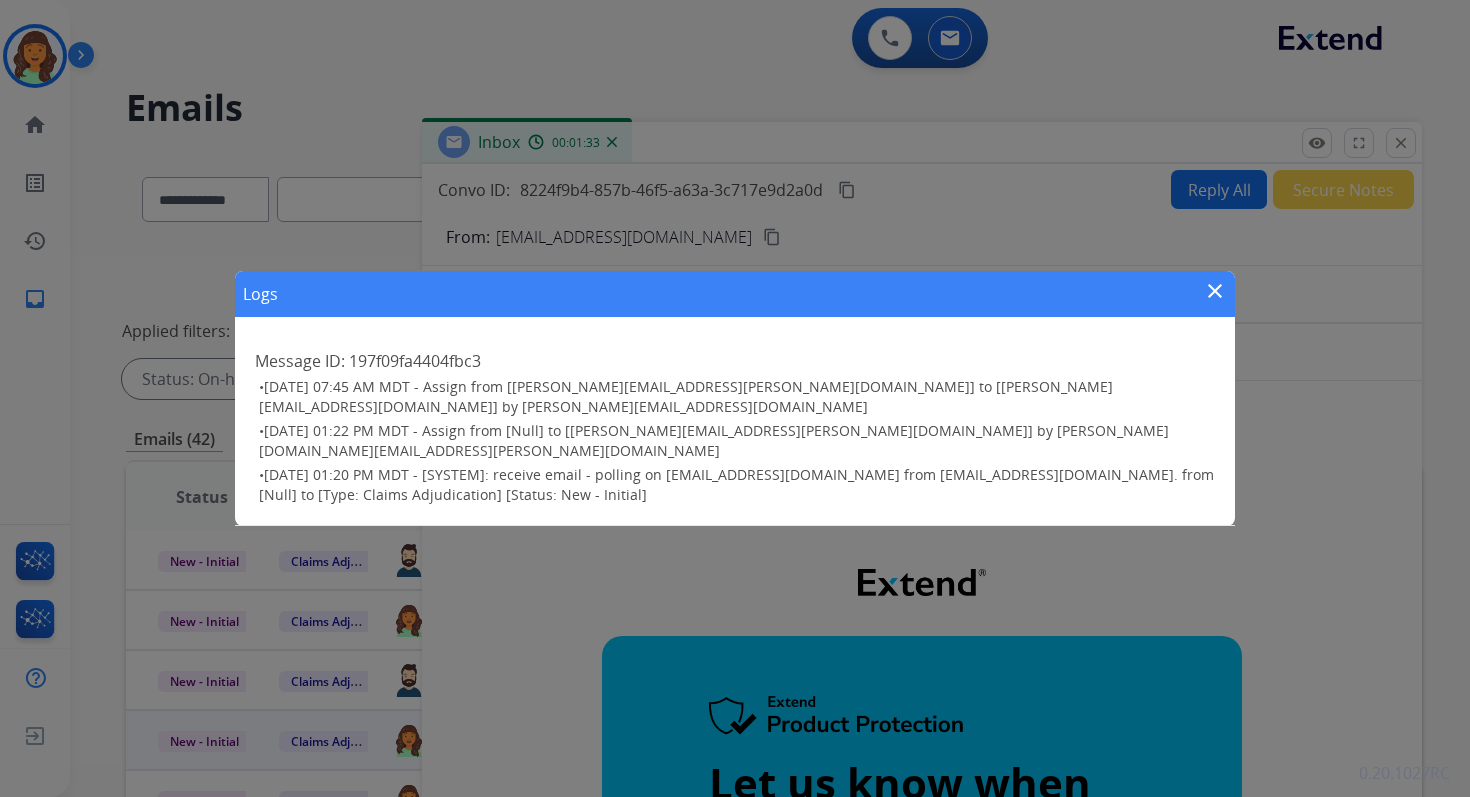 click on "close" at bounding box center (1215, 291) 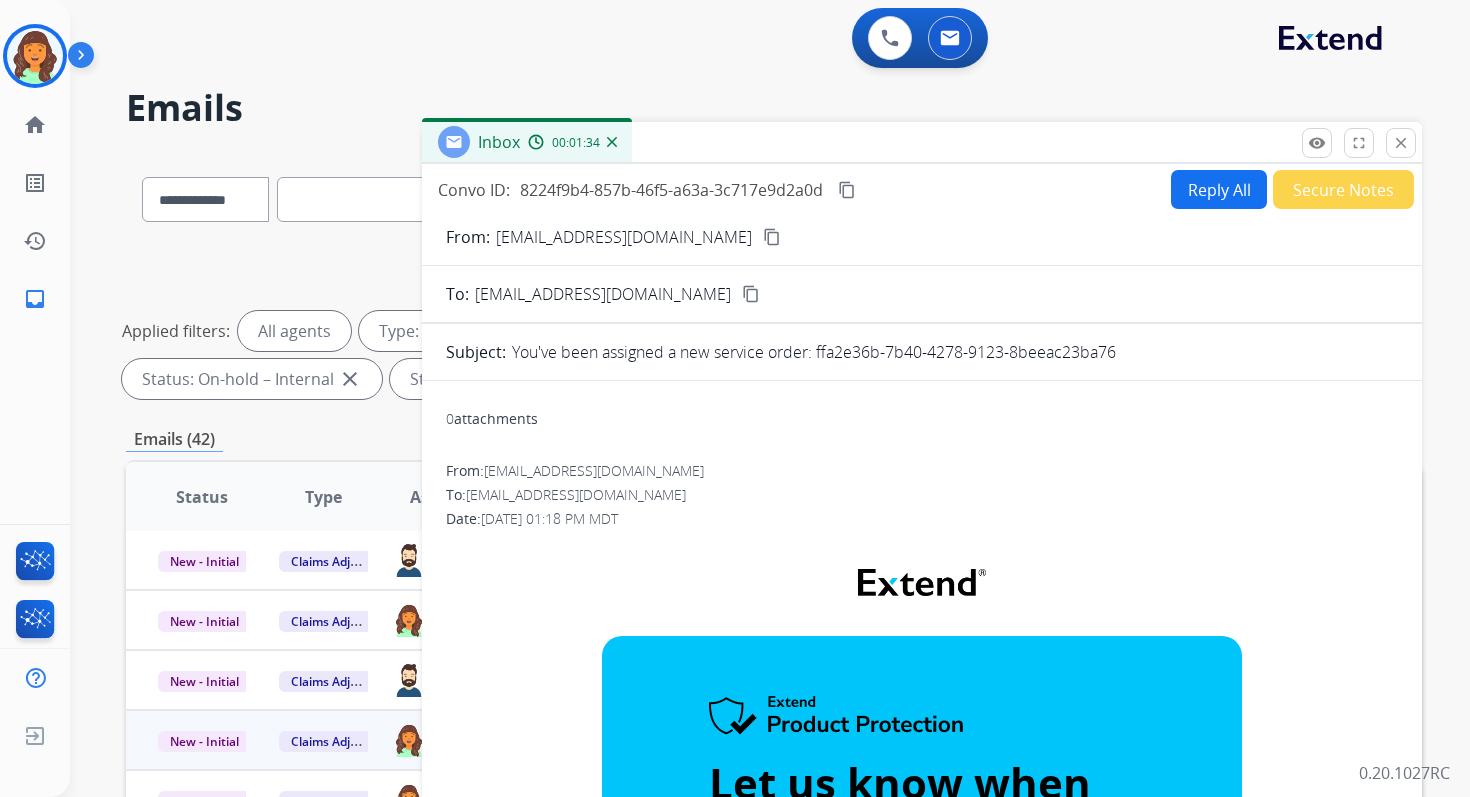 click on "content_copy" at bounding box center (847, 190) 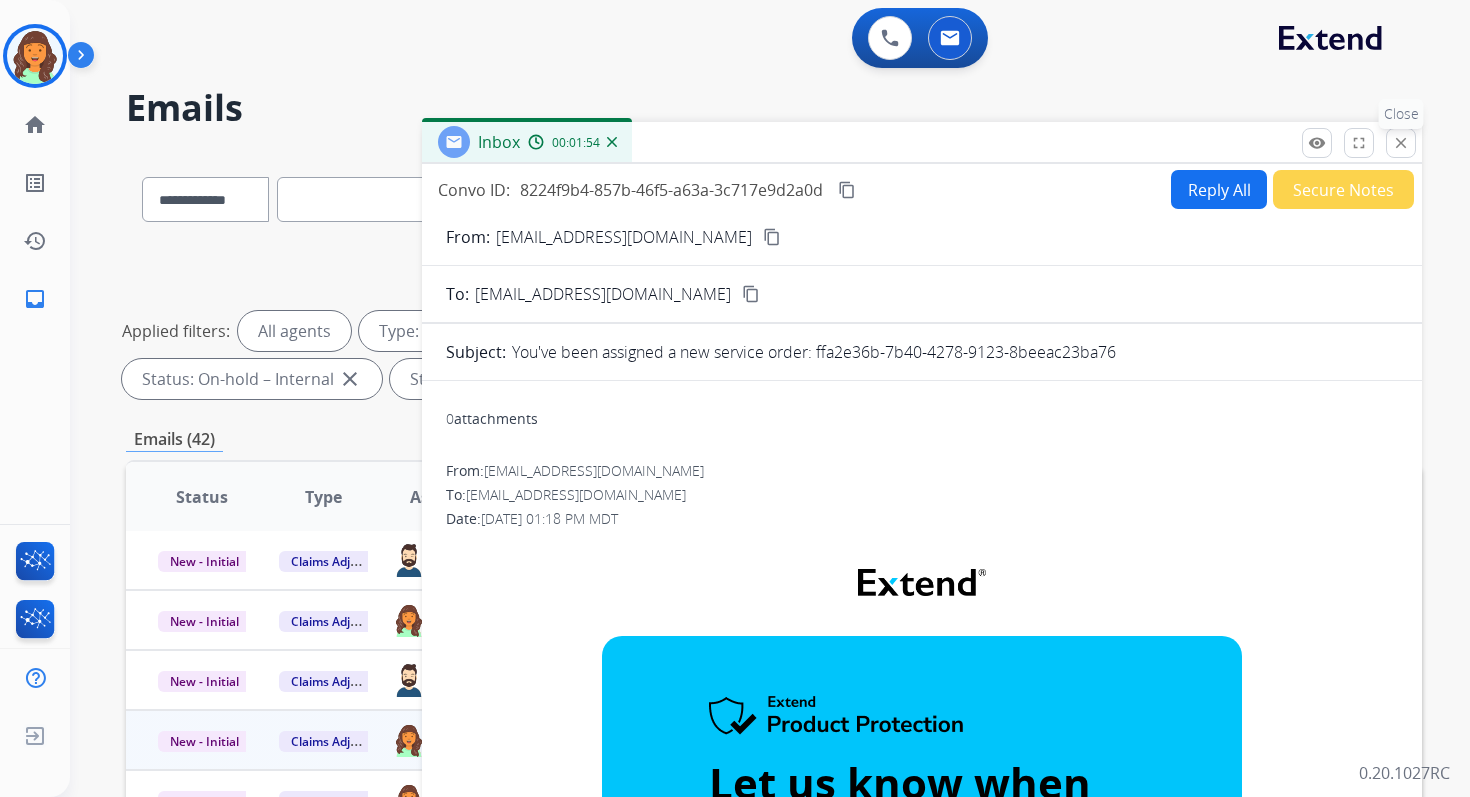 click on "close" at bounding box center (1401, 143) 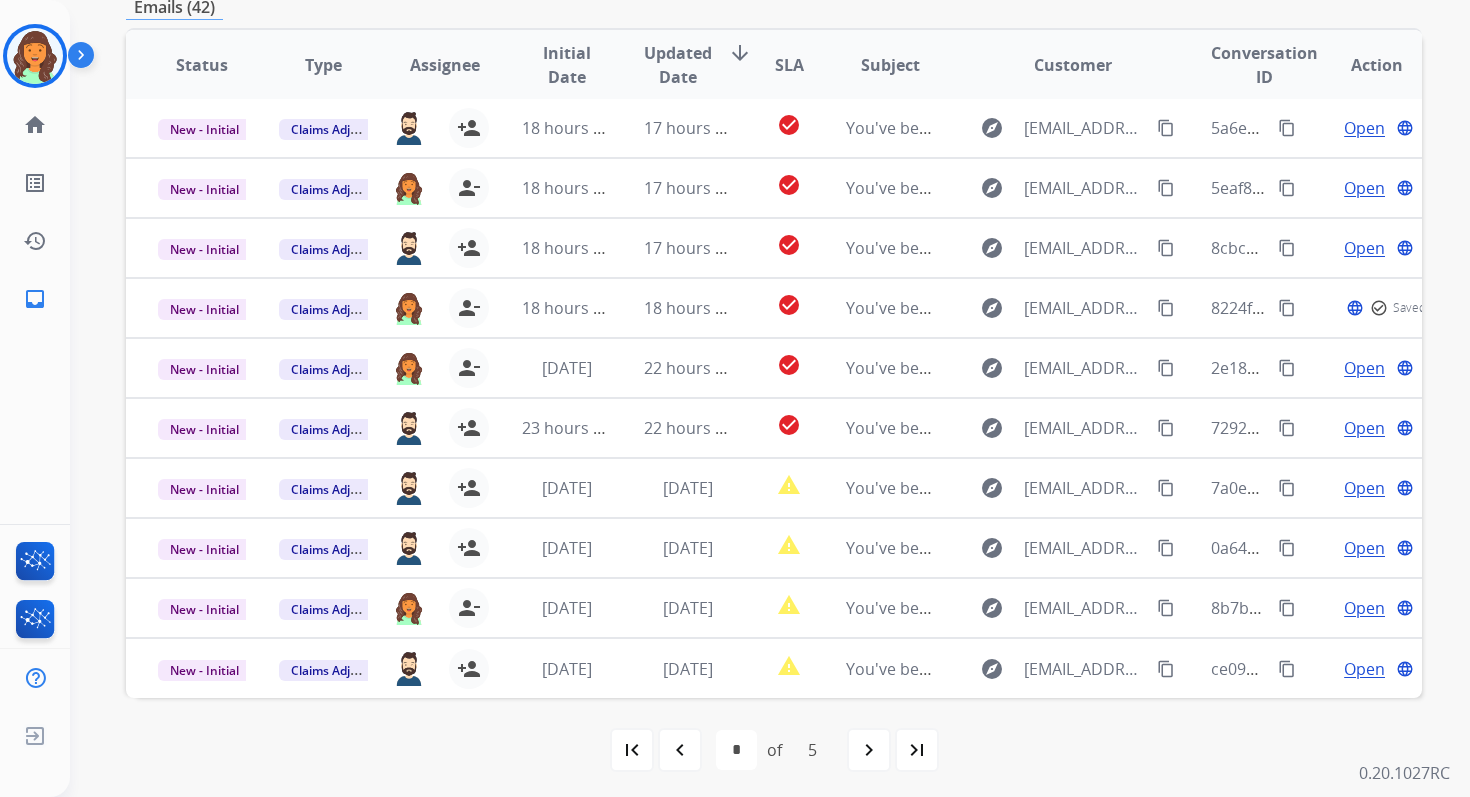 scroll, scrollTop: 437, scrollLeft: 0, axis: vertical 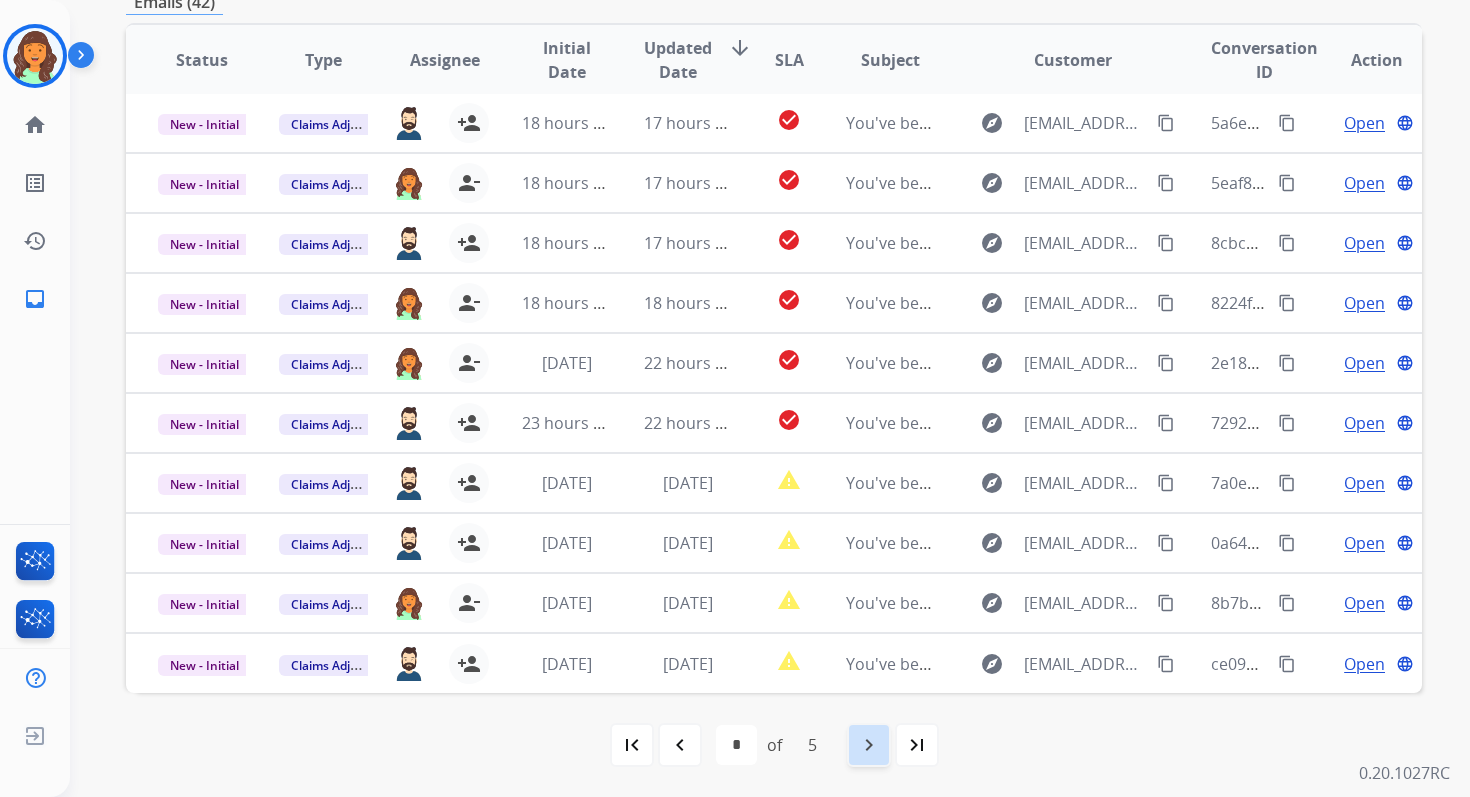 click on "navigate_next" at bounding box center (869, 745) 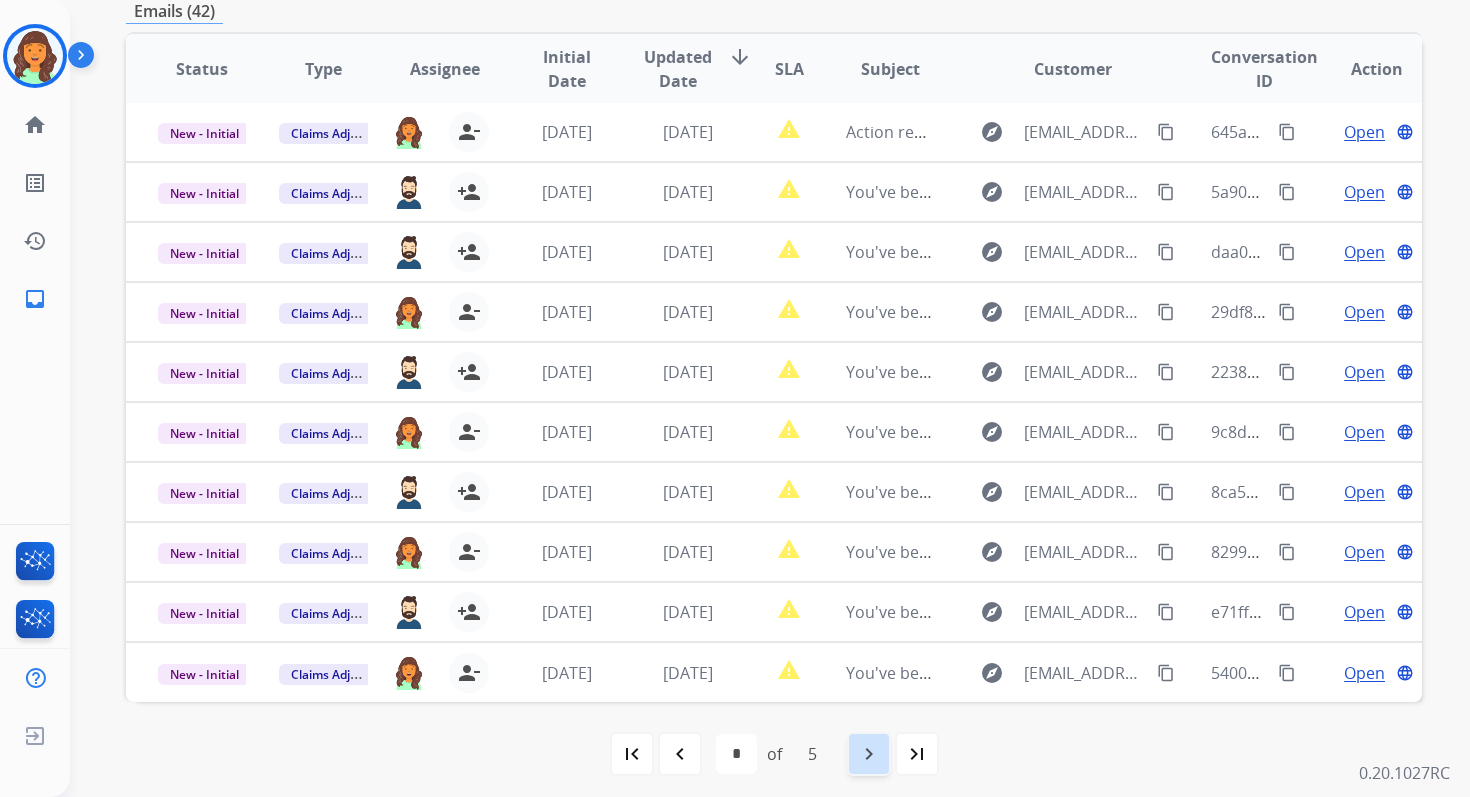 scroll, scrollTop: 437, scrollLeft: 0, axis: vertical 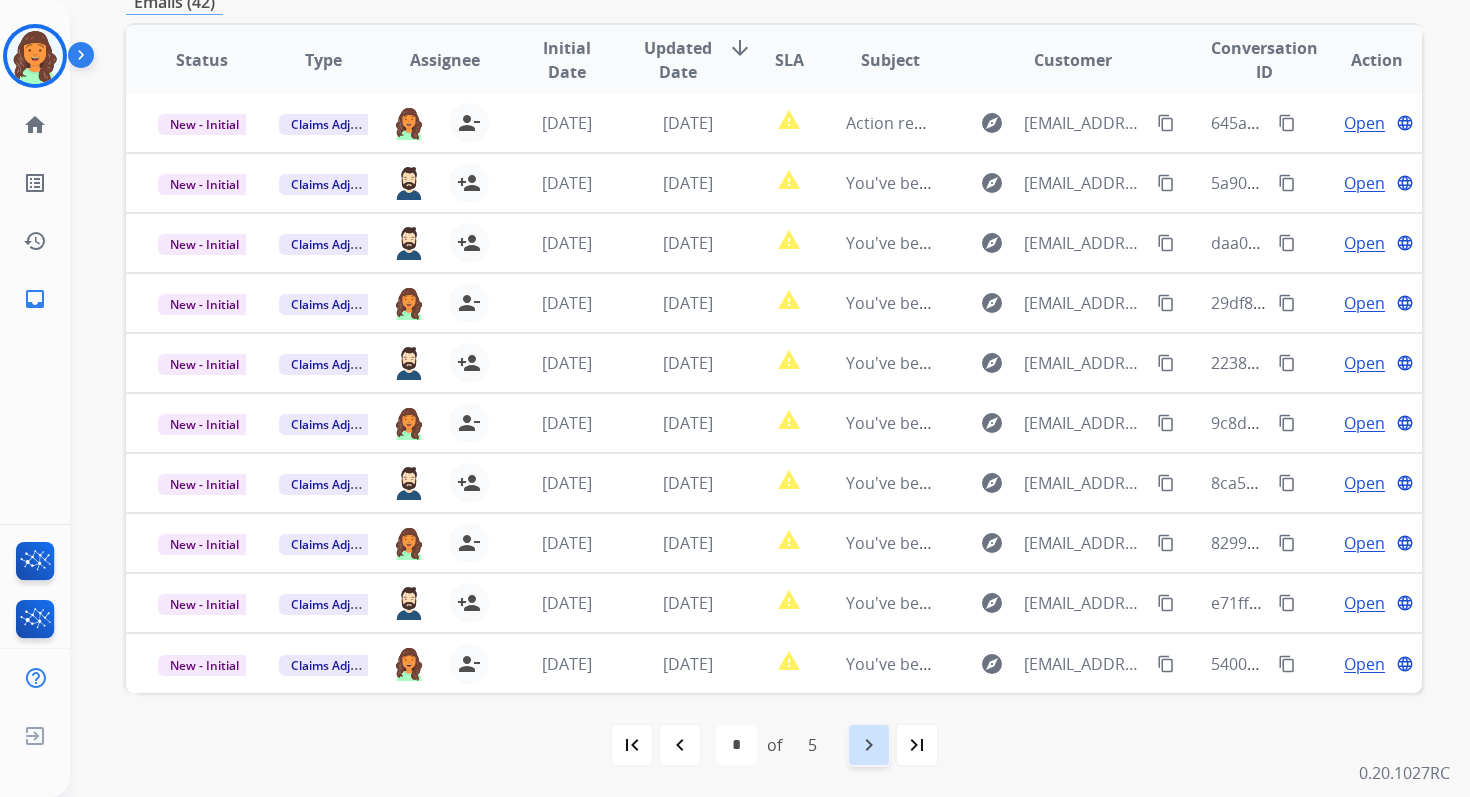 click on "navigate_next" at bounding box center [869, 745] 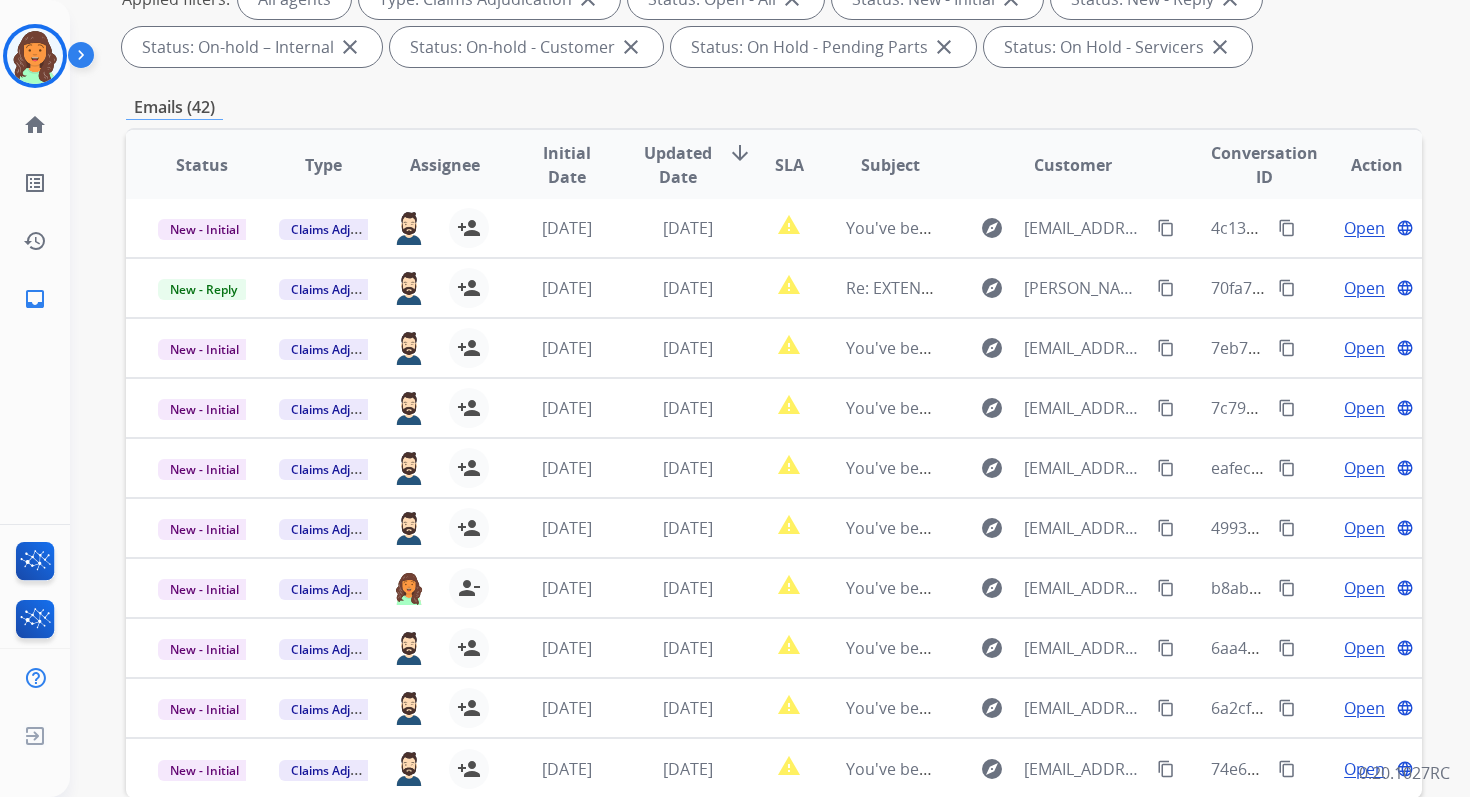scroll, scrollTop: 437, scrollLeft: 0, axis: vertical 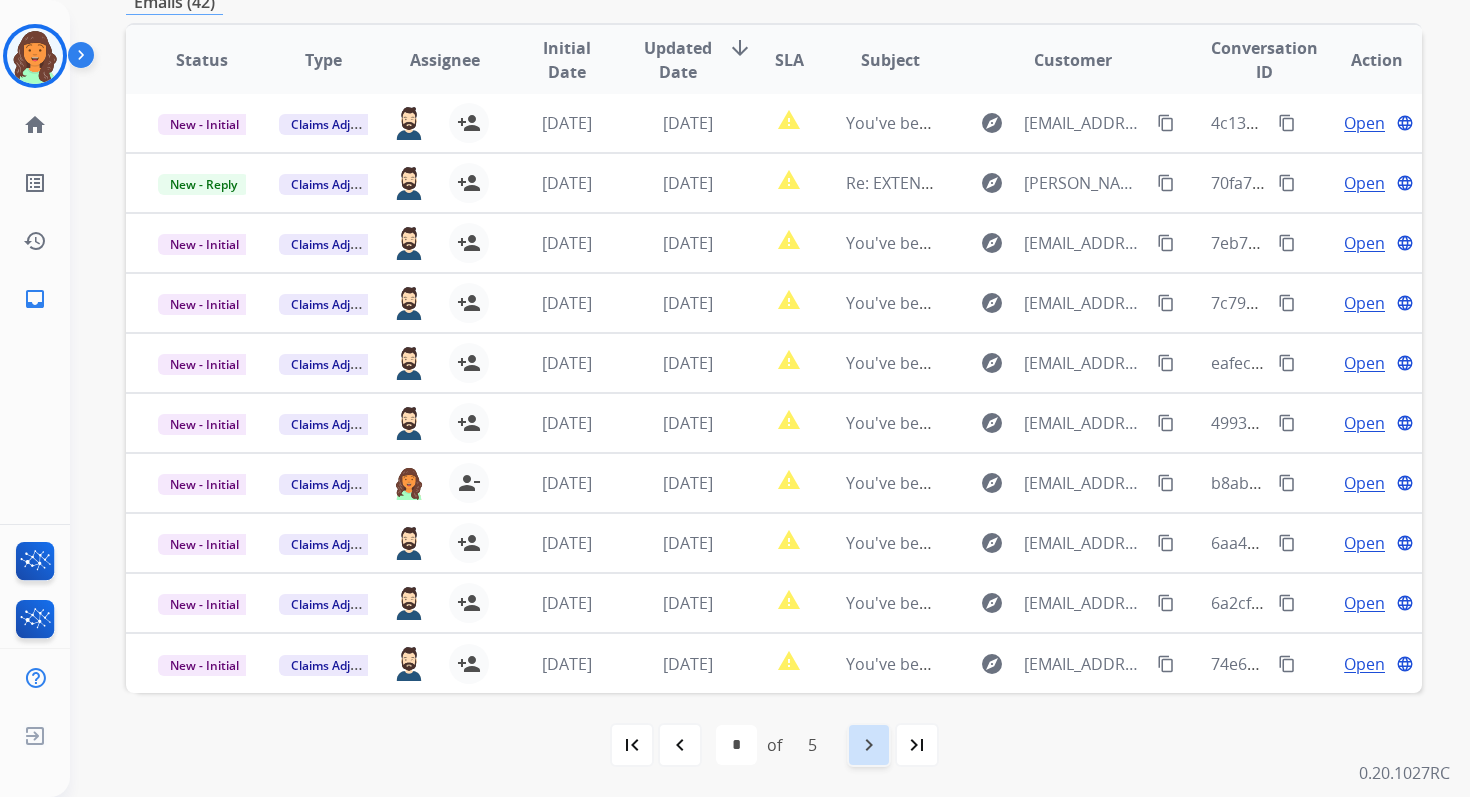 click on "navigate_next" at bounding box center [869, 745] 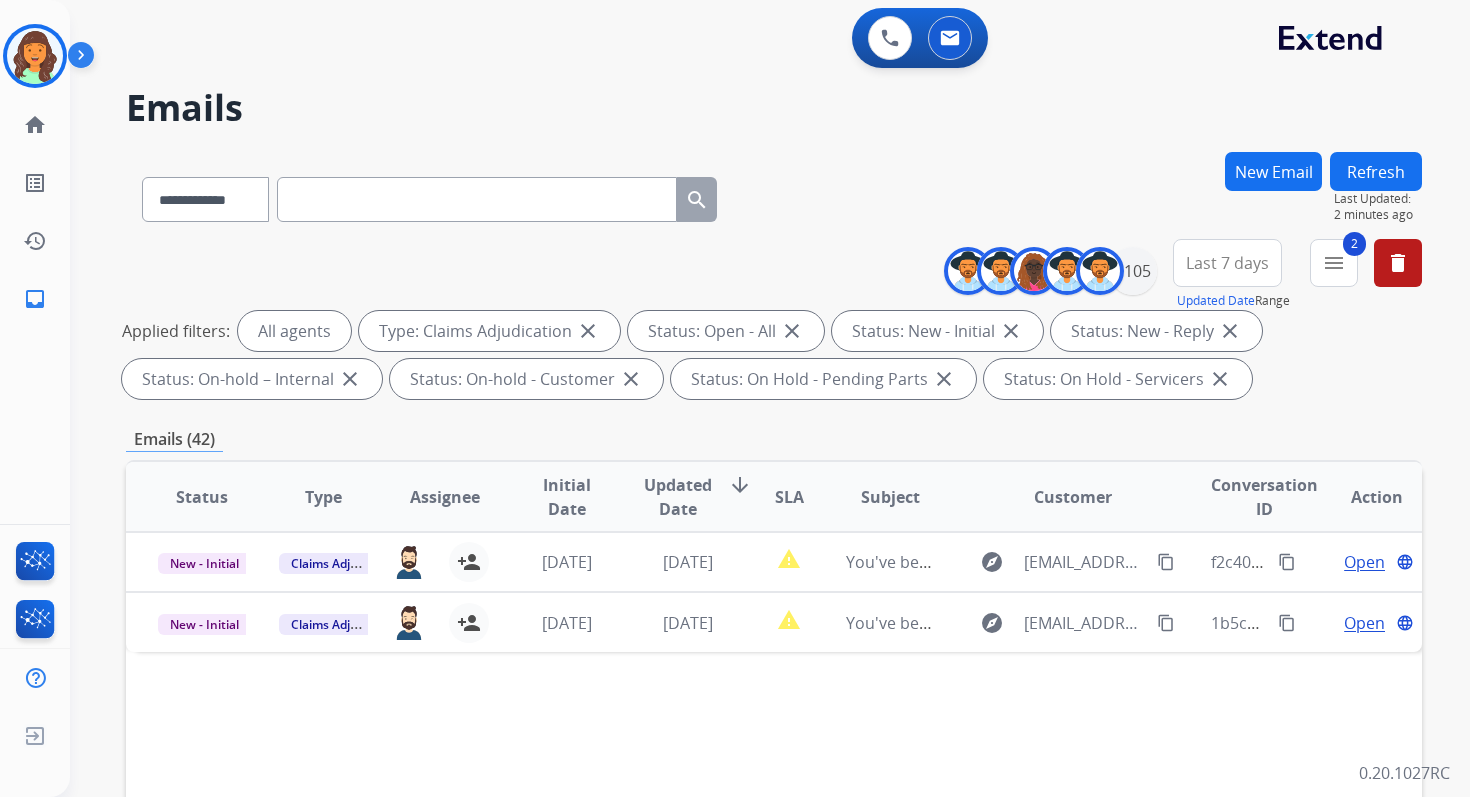 scroll, scrollTop: 0, scrollLeft: 0, axis: both 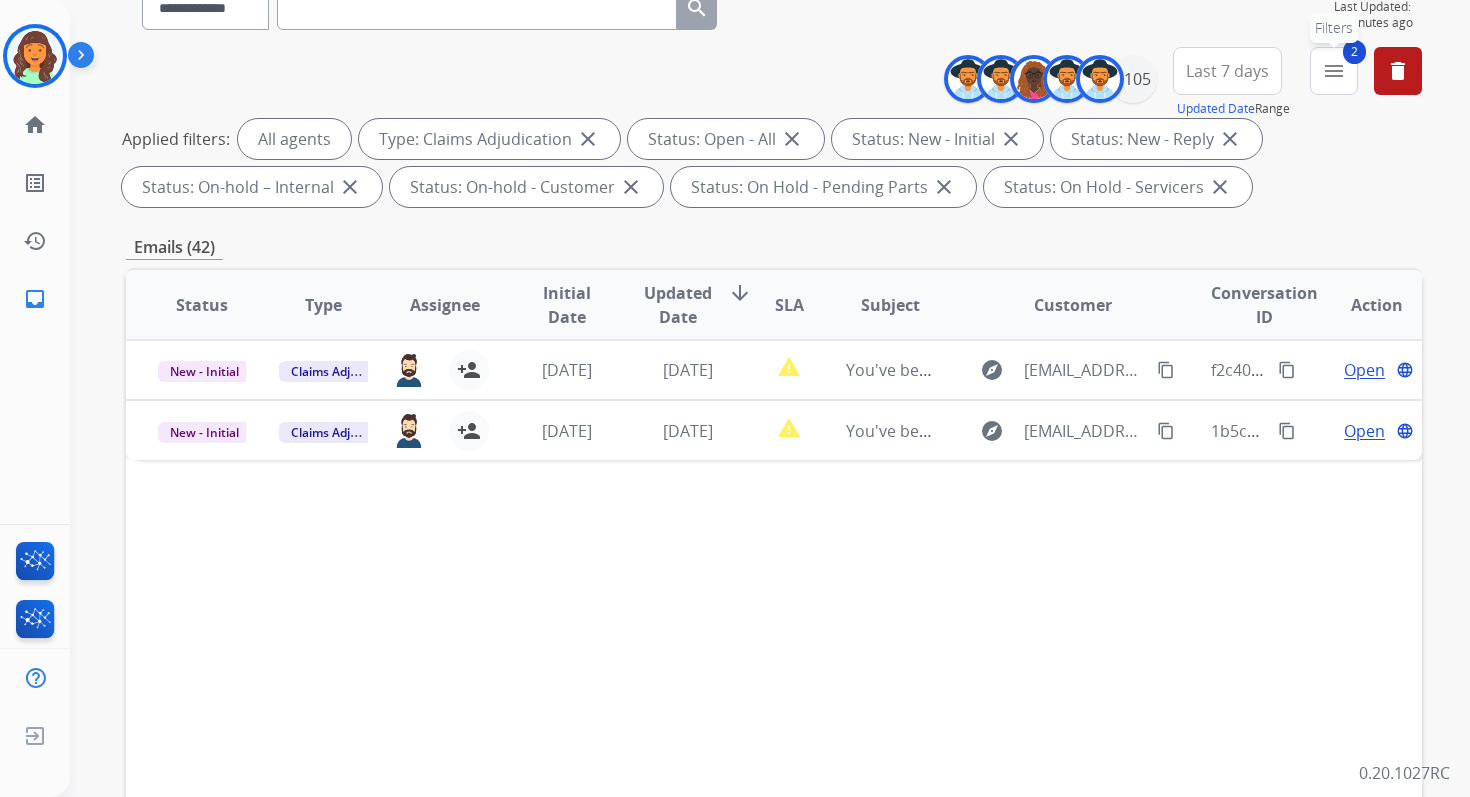 click on "menu" at bounding box center [1334, 71] 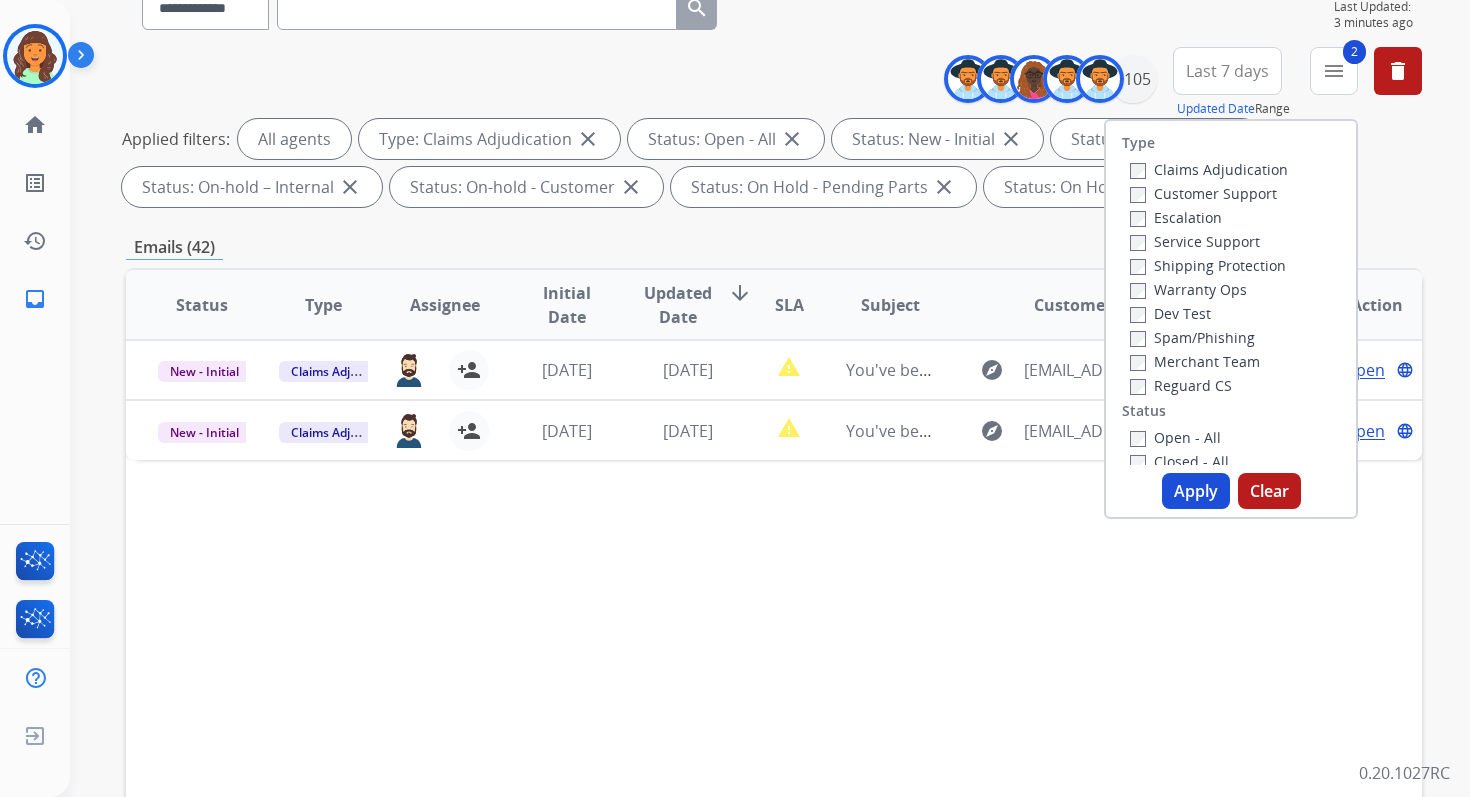 click on "Apply" at bounding box center (1196, 491) 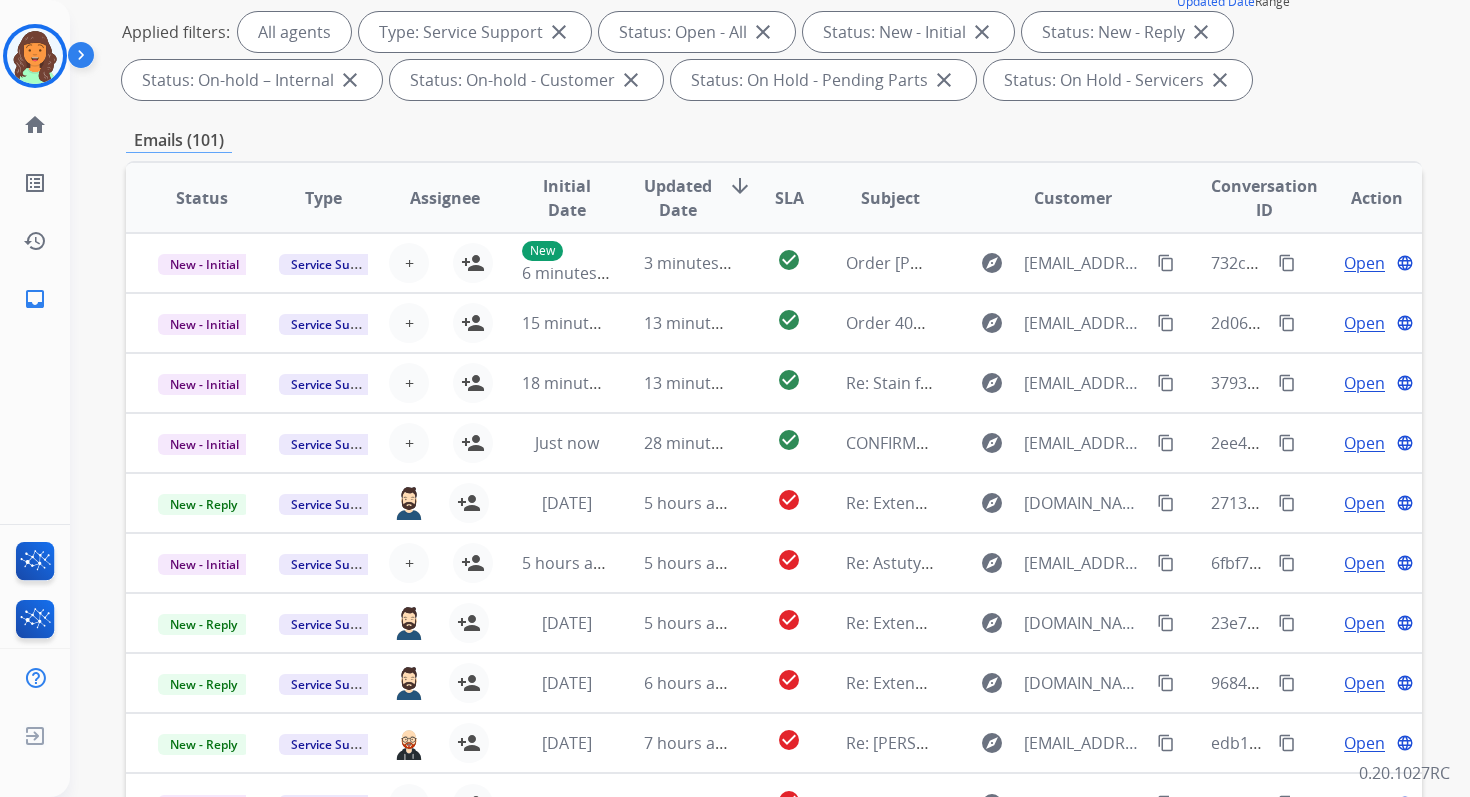 scroll, scrollTop: 437, scrollLeft: 0, axis: vertical 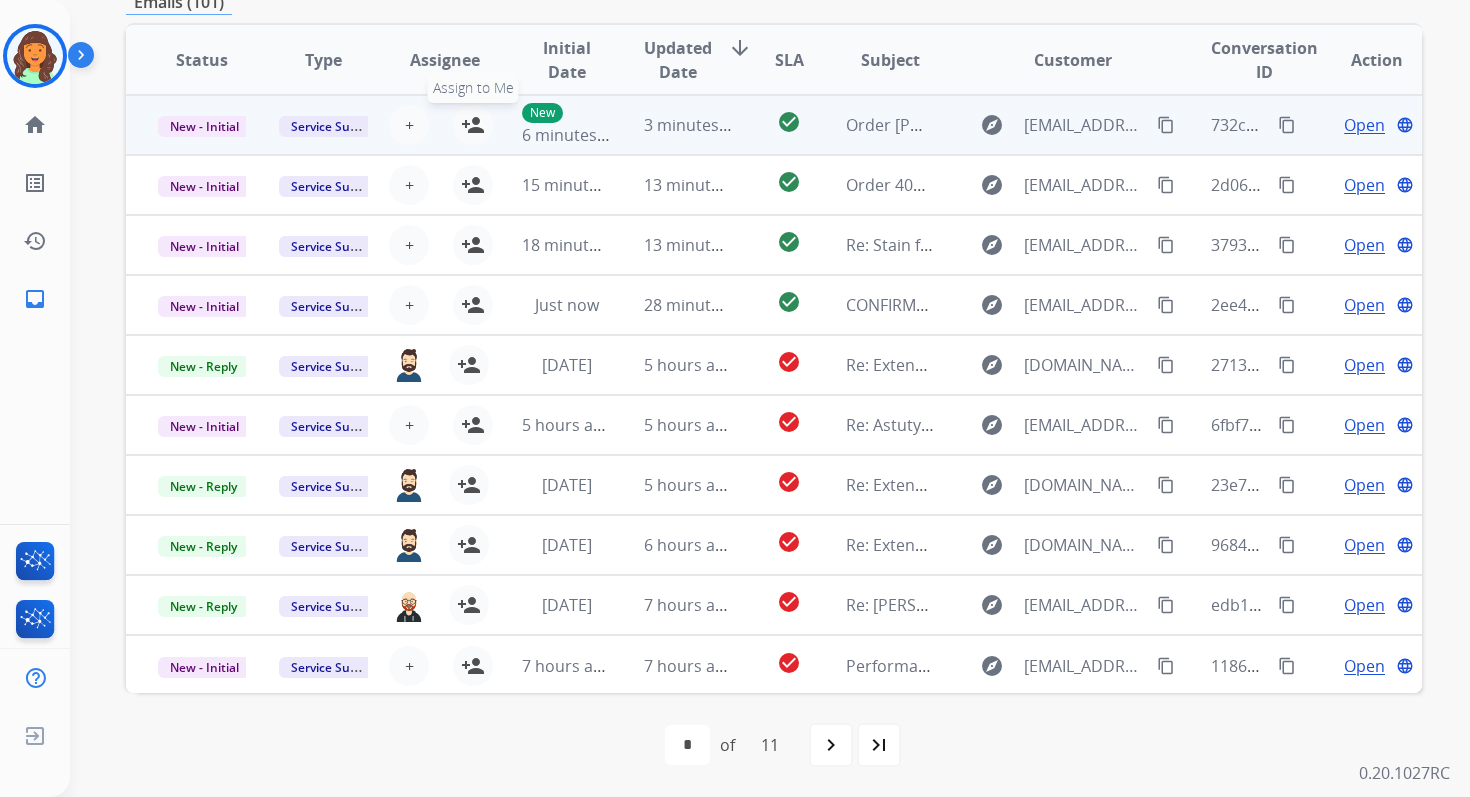 click on "person_add" at bounding box center (473, 125) 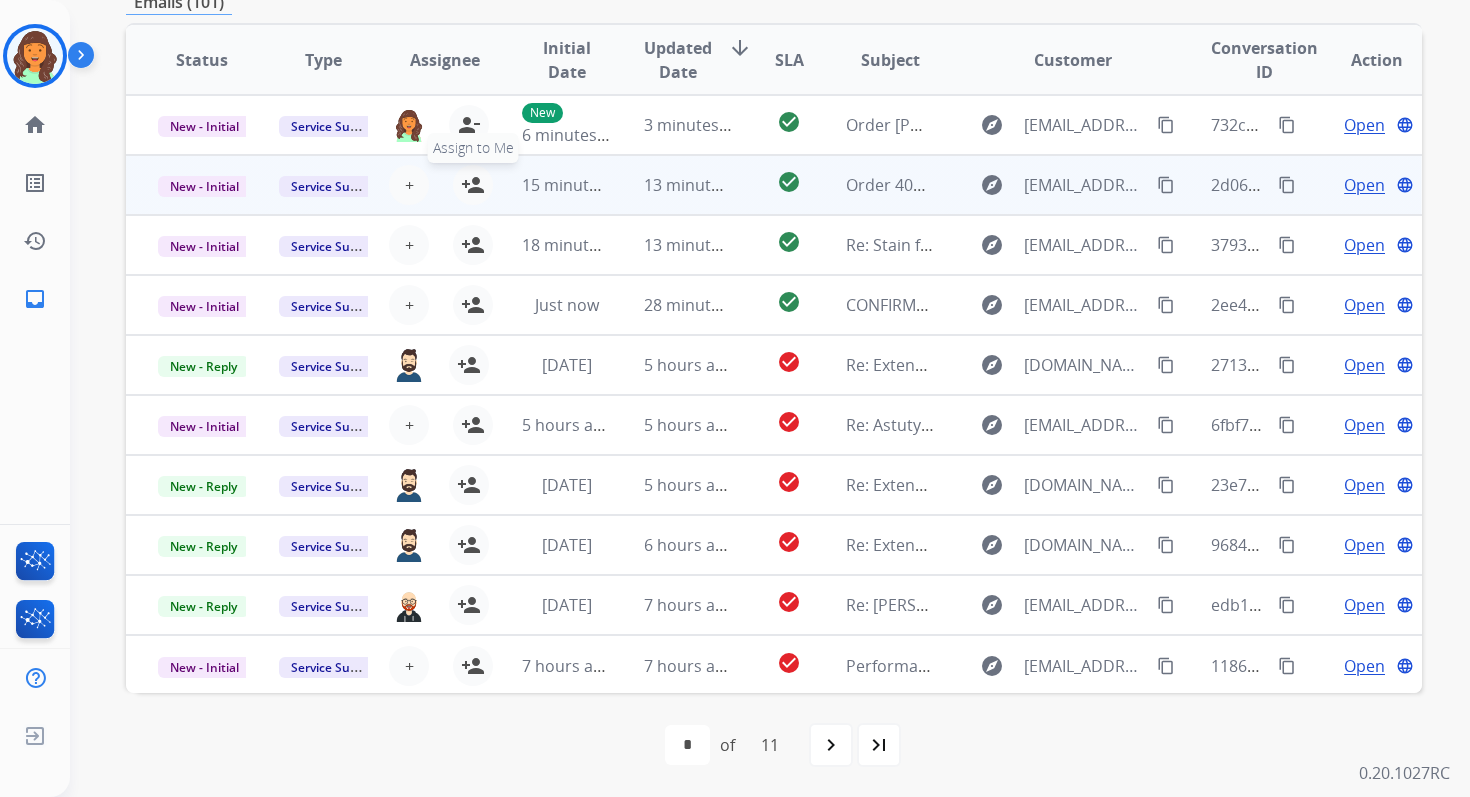 click on "person_add" at bounding box center [473, 185] 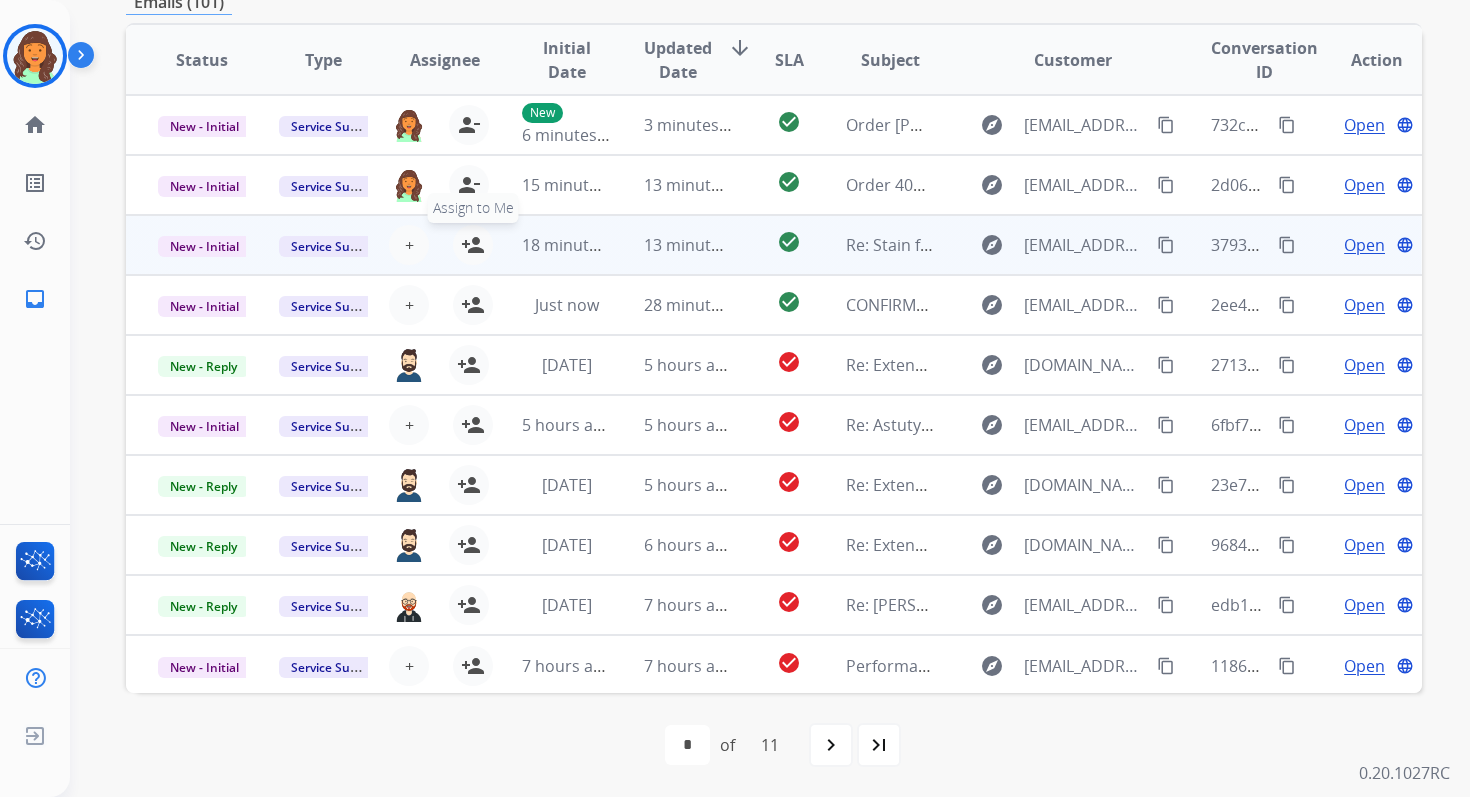 click on "person_add" at bounding box center (473, 245) 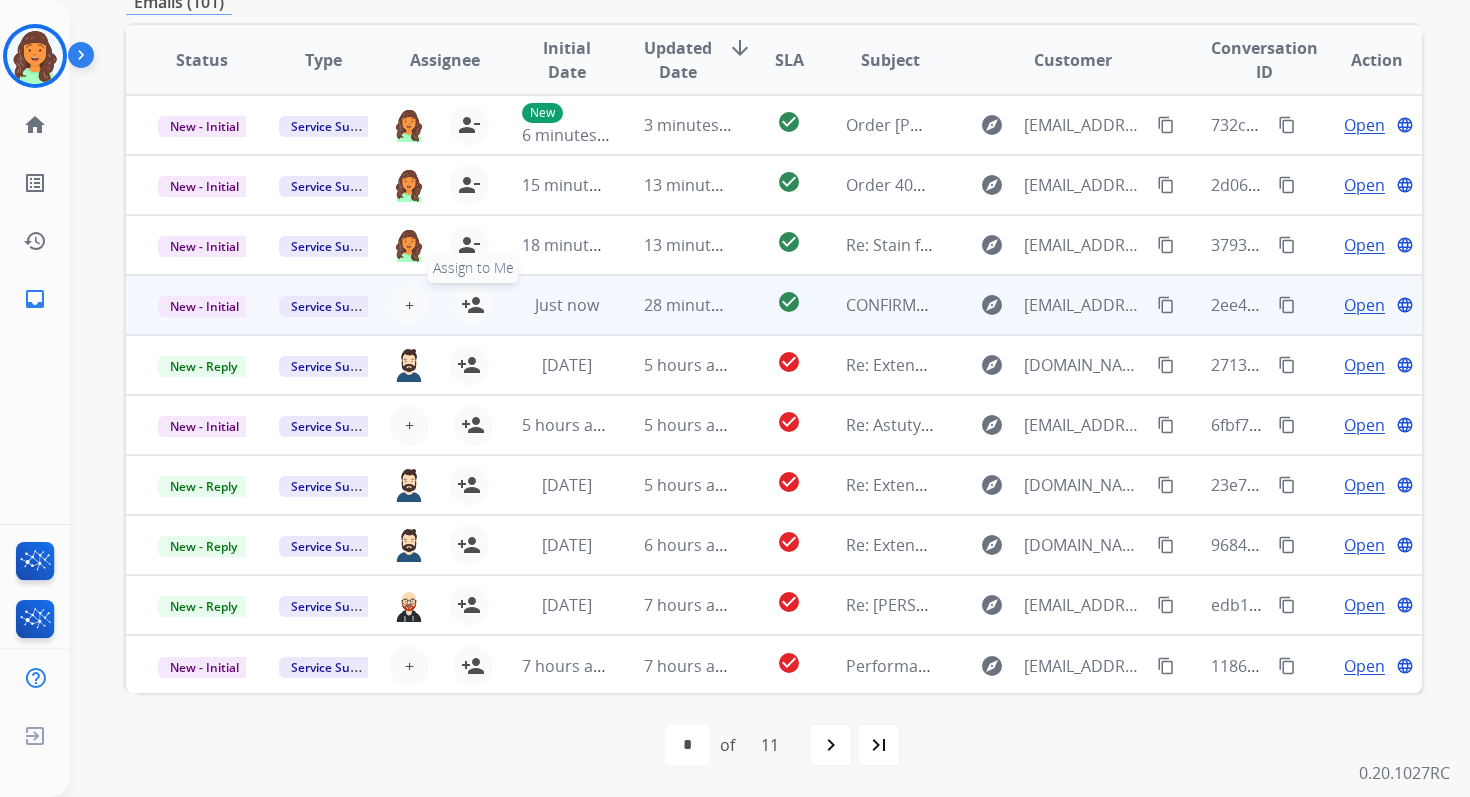 click on "person_add" at bounding box center [473, 305] 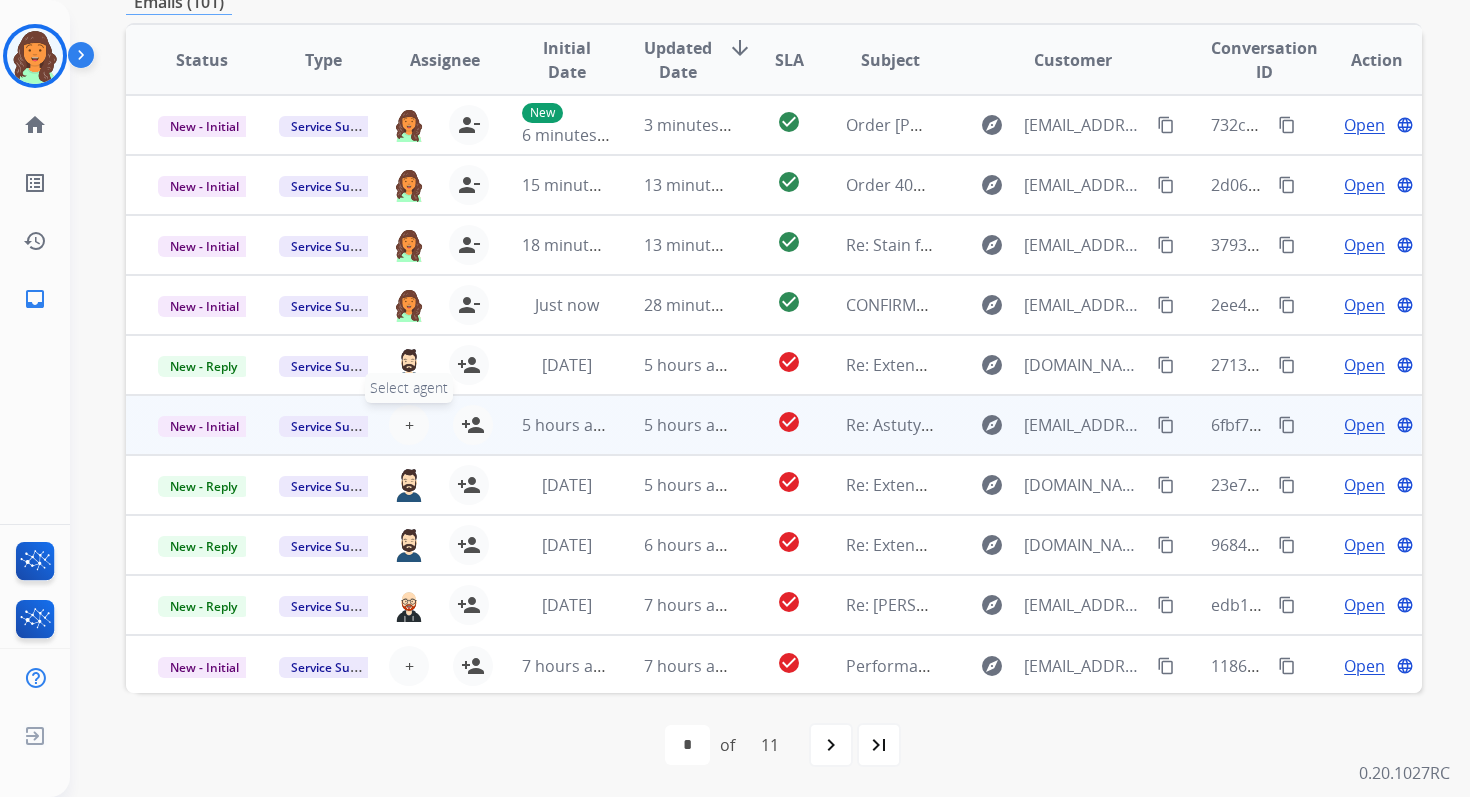 click on "+" at bounding box center [409, 425] 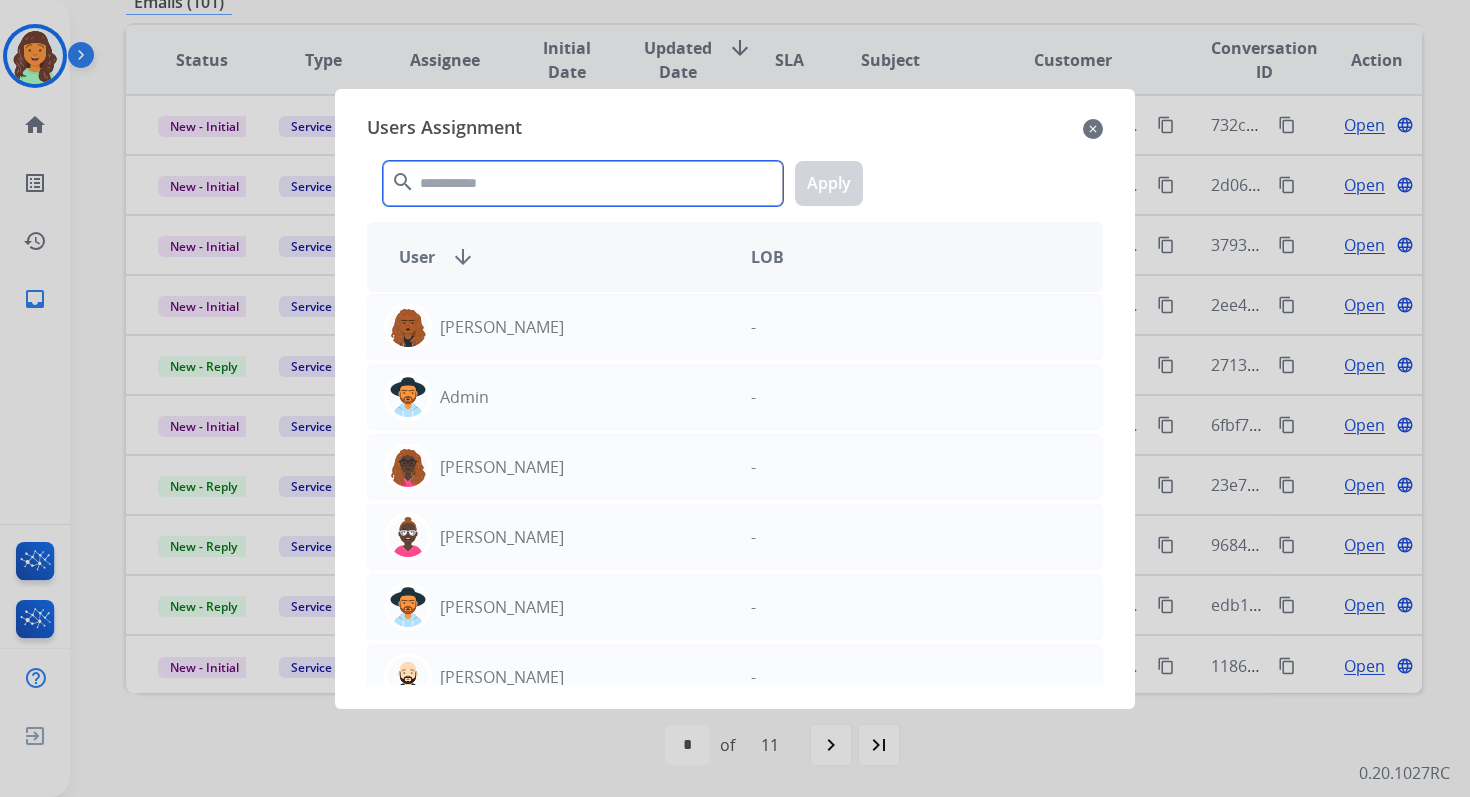 click 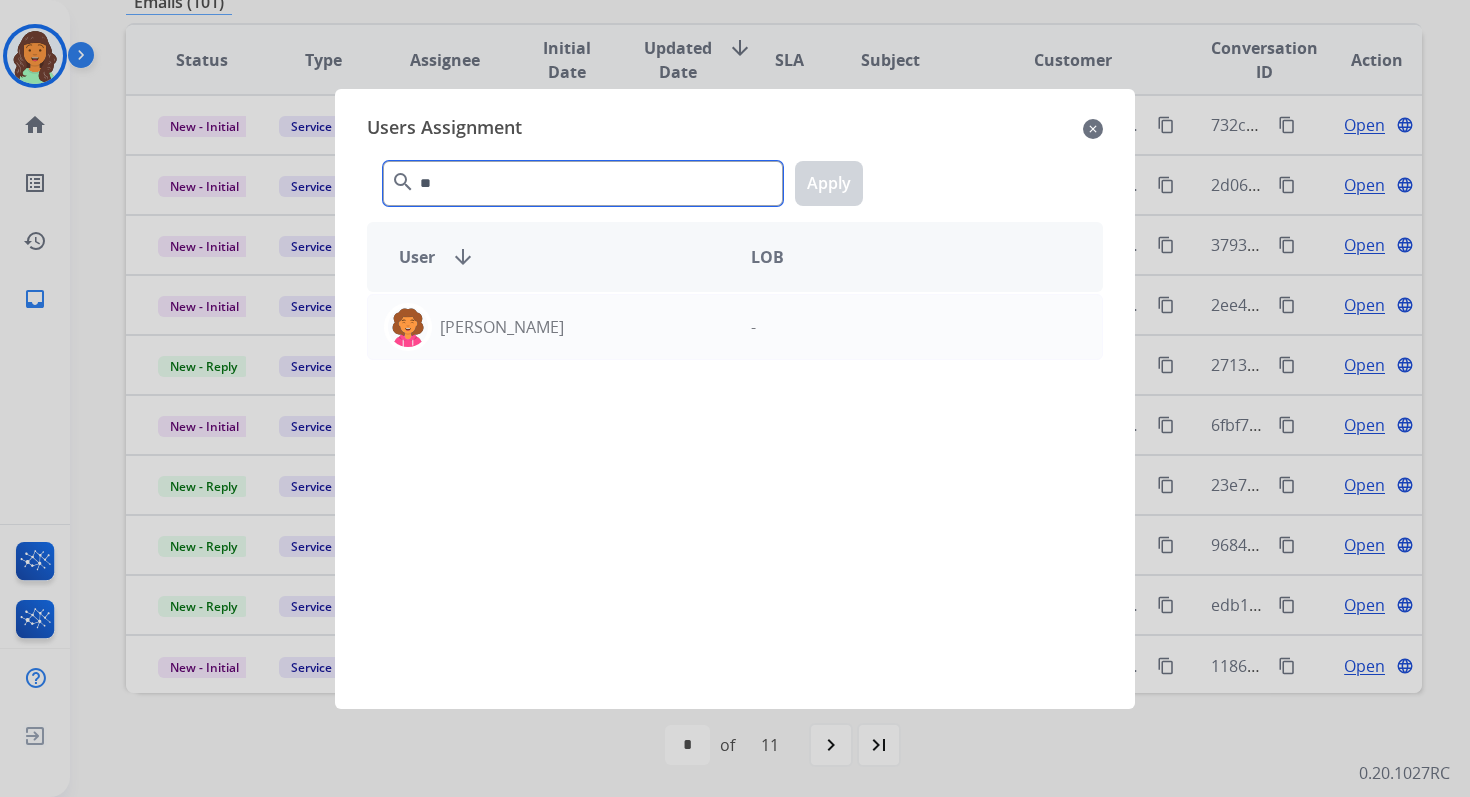 type on "*" 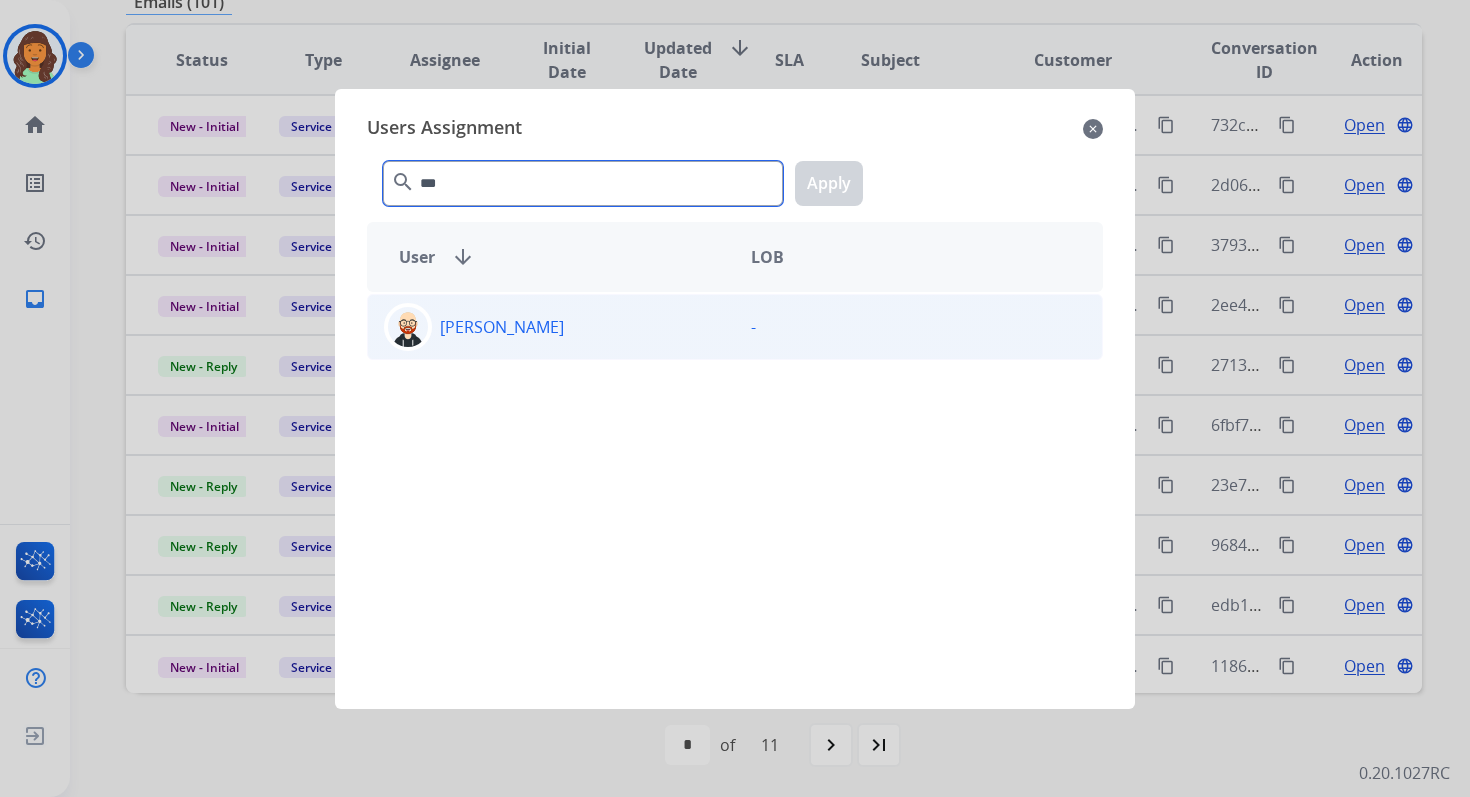 type on "***" 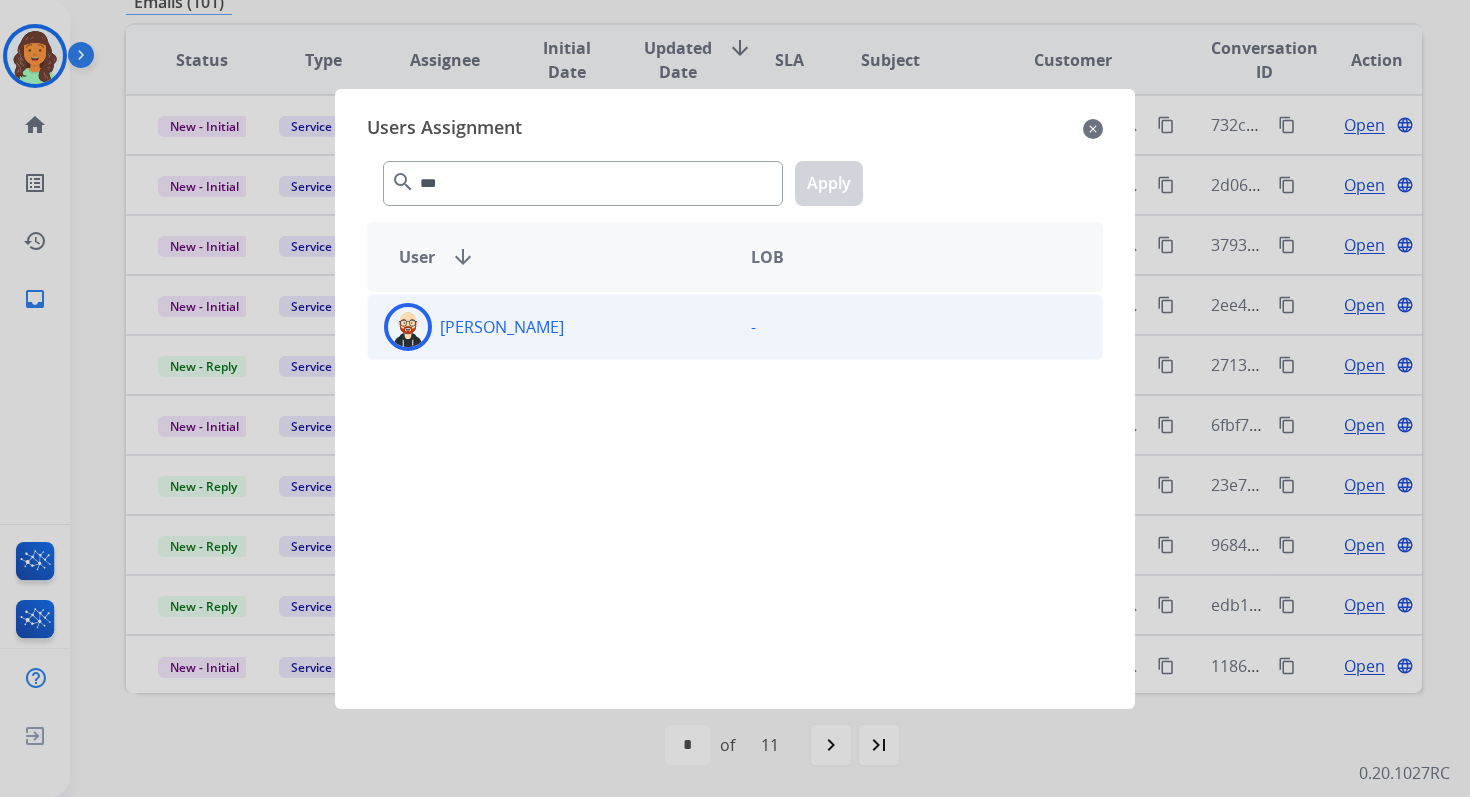 click on "[PERSON_NAME]" 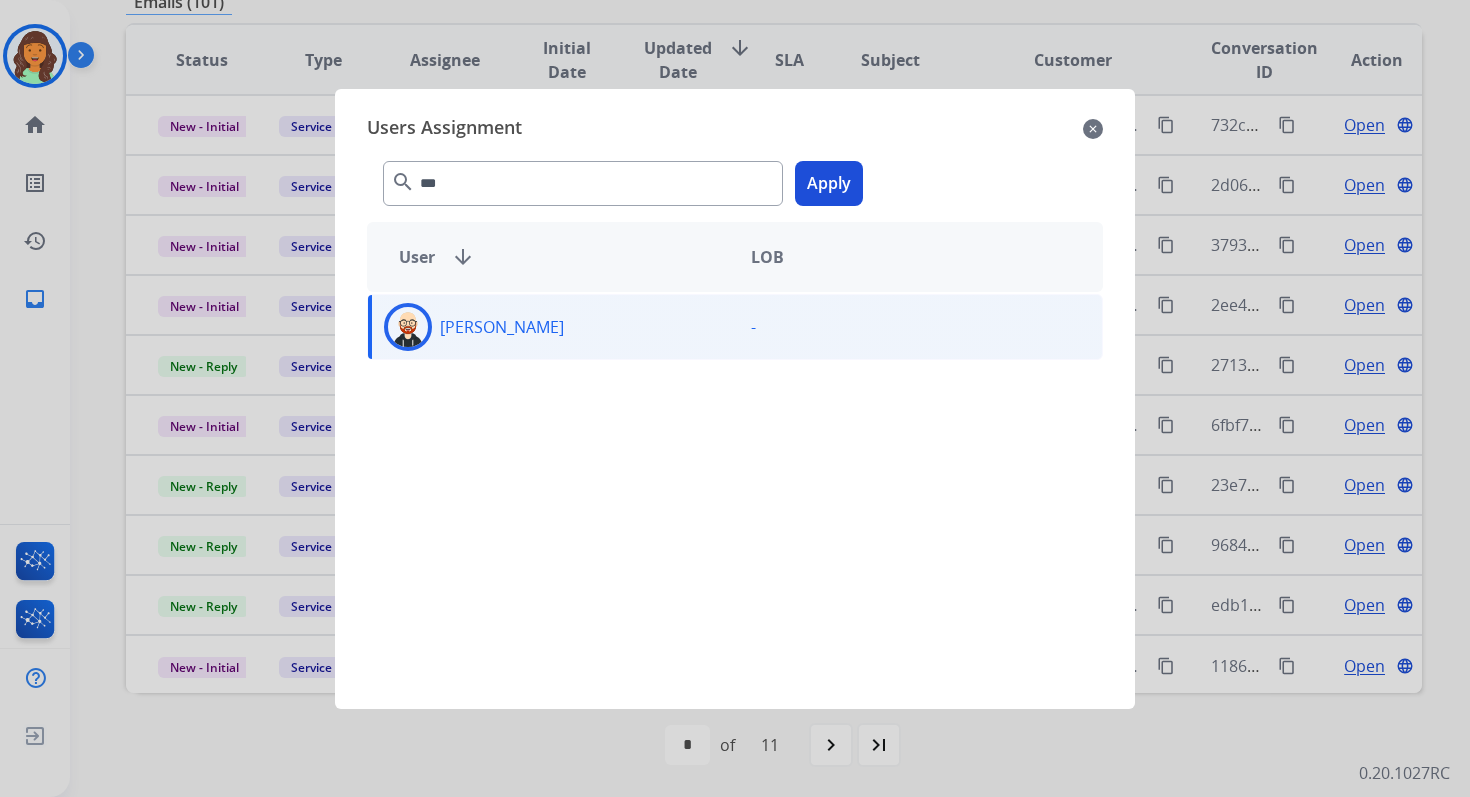 click on "Apply" 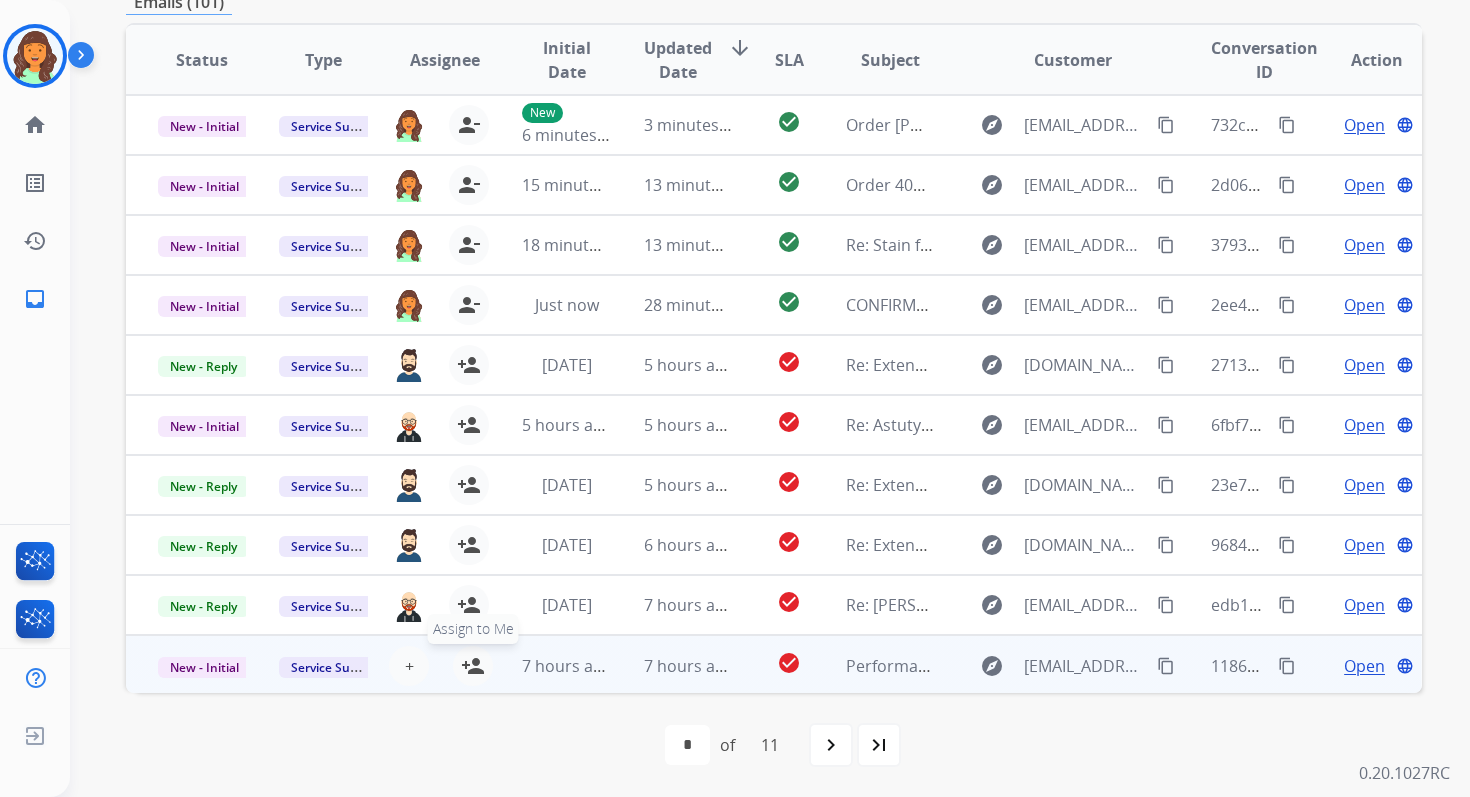 click on "person_add" at bounding box center [473, 666] 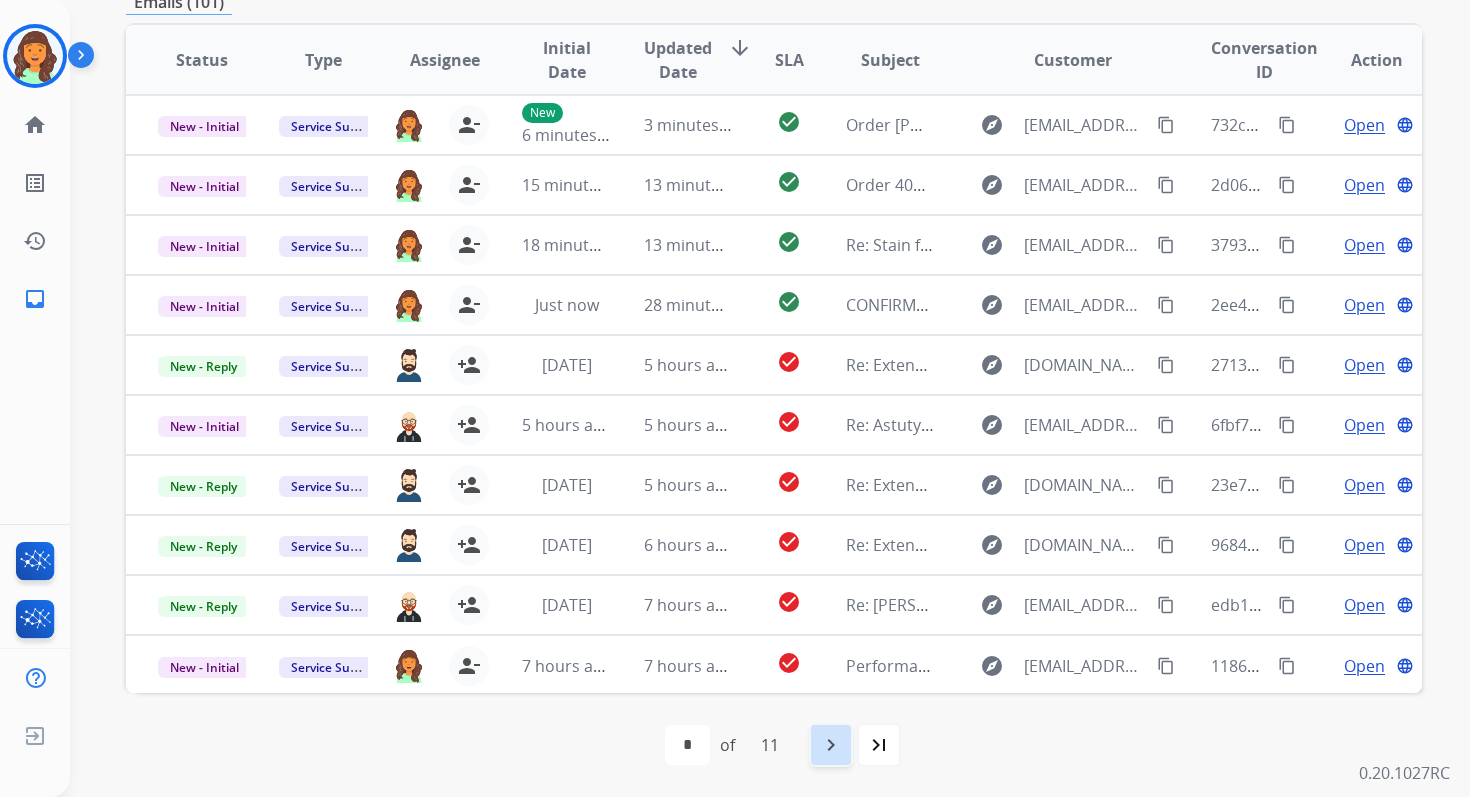 click on "navigate_next" at bounding box center [831, 745] 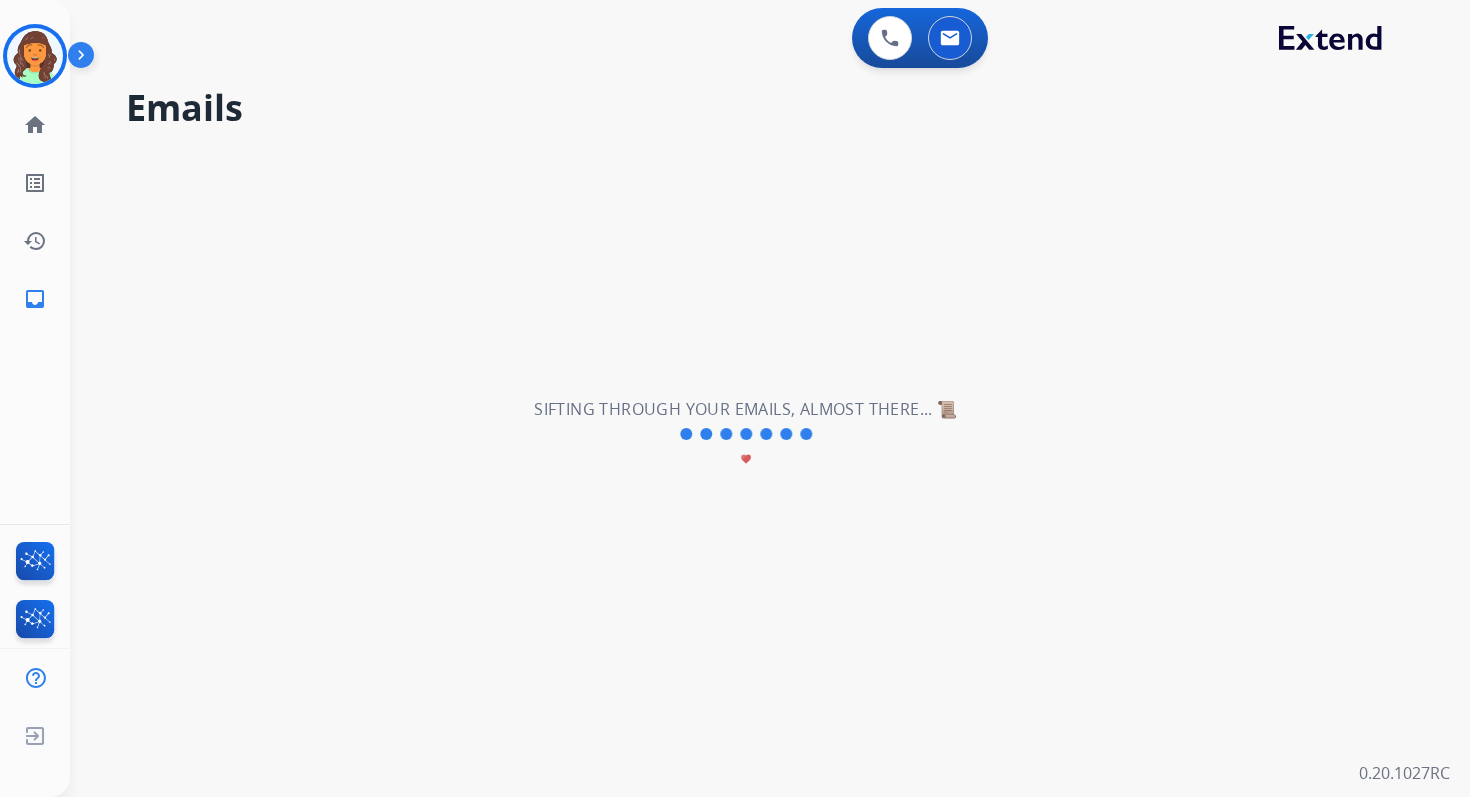 scroll, scrollTop: 0, scrollLeft: 0, axis: both 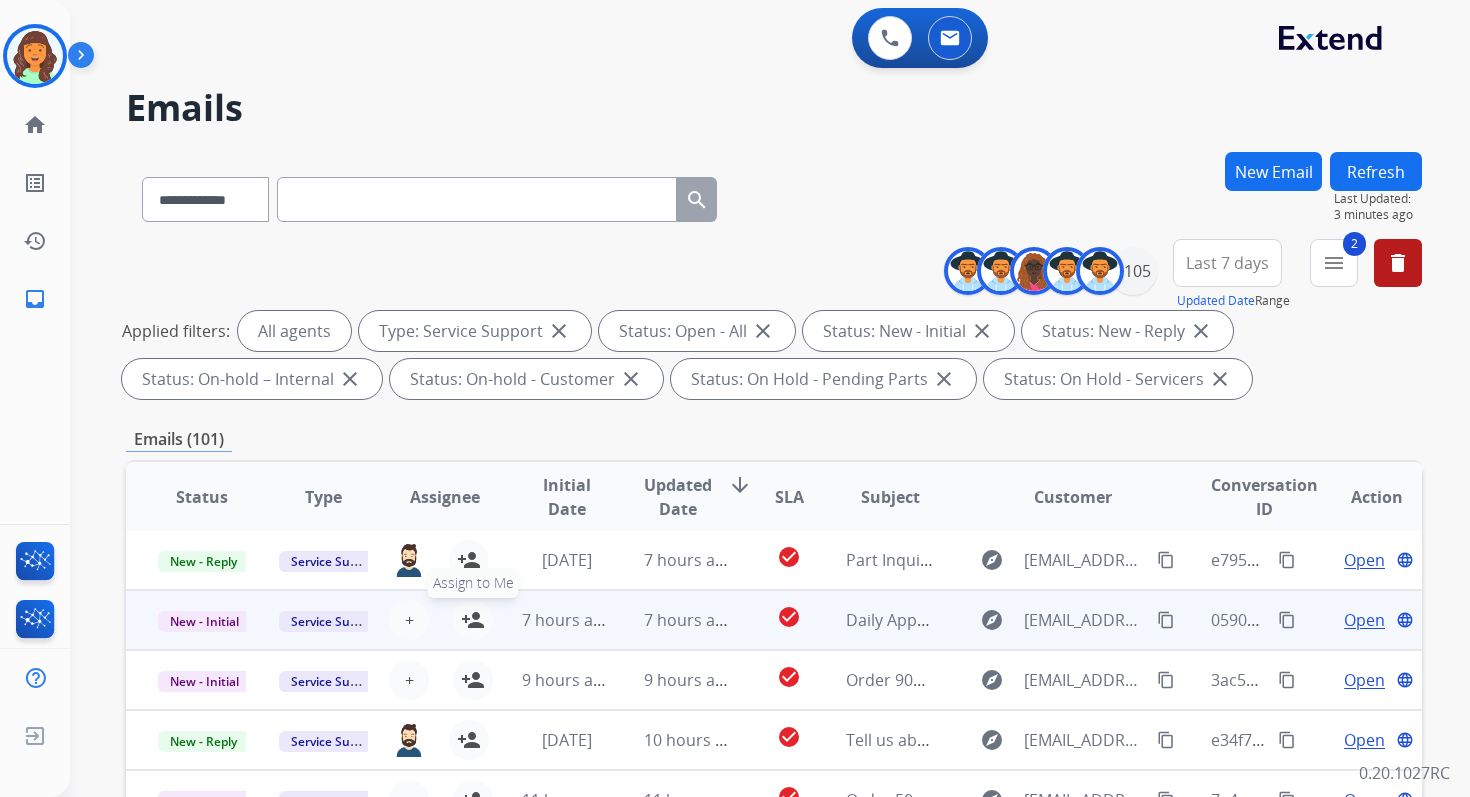click on "person_add" at bounding box center [473, 620] 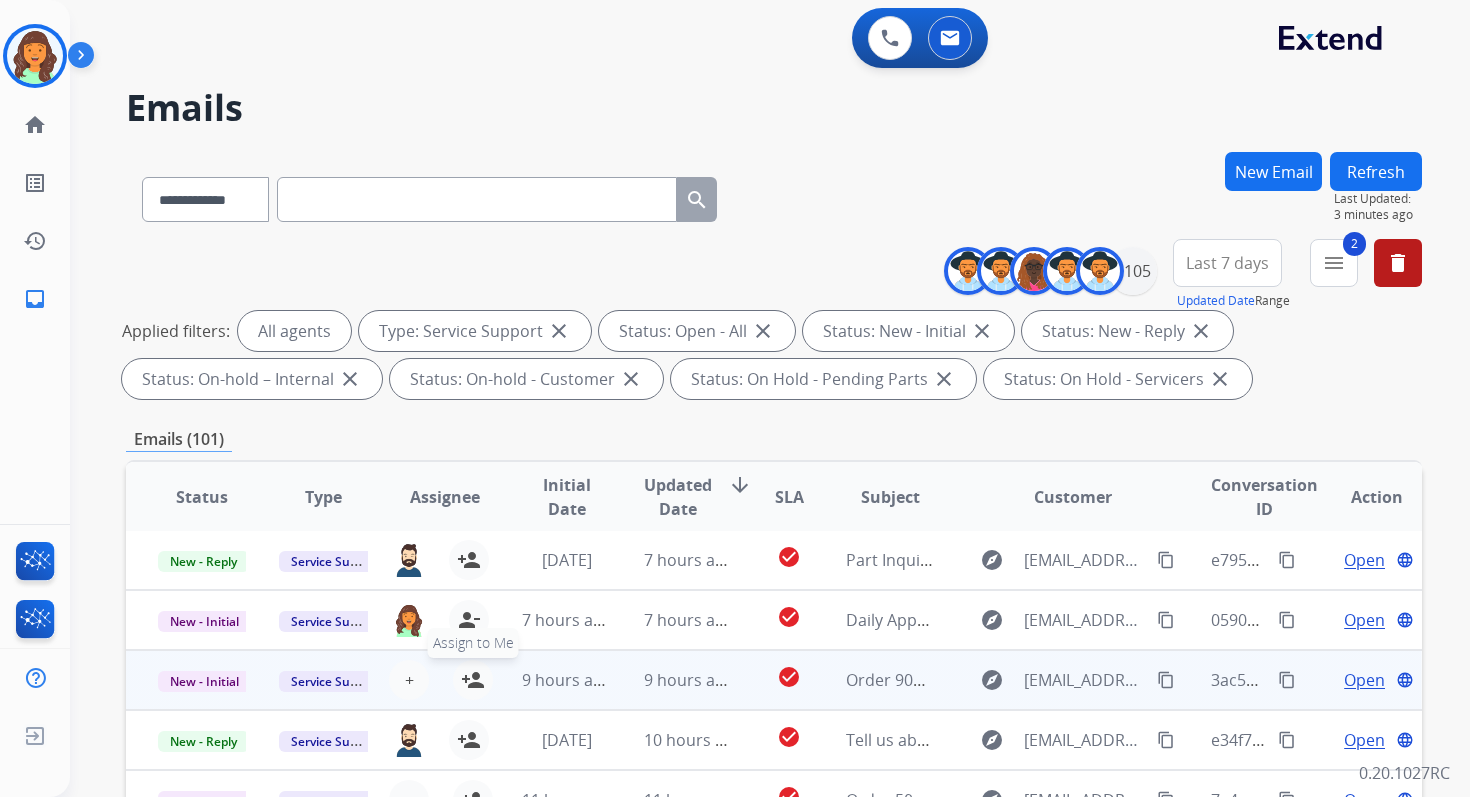 click on "person_add" at bounding box center (473, 680) 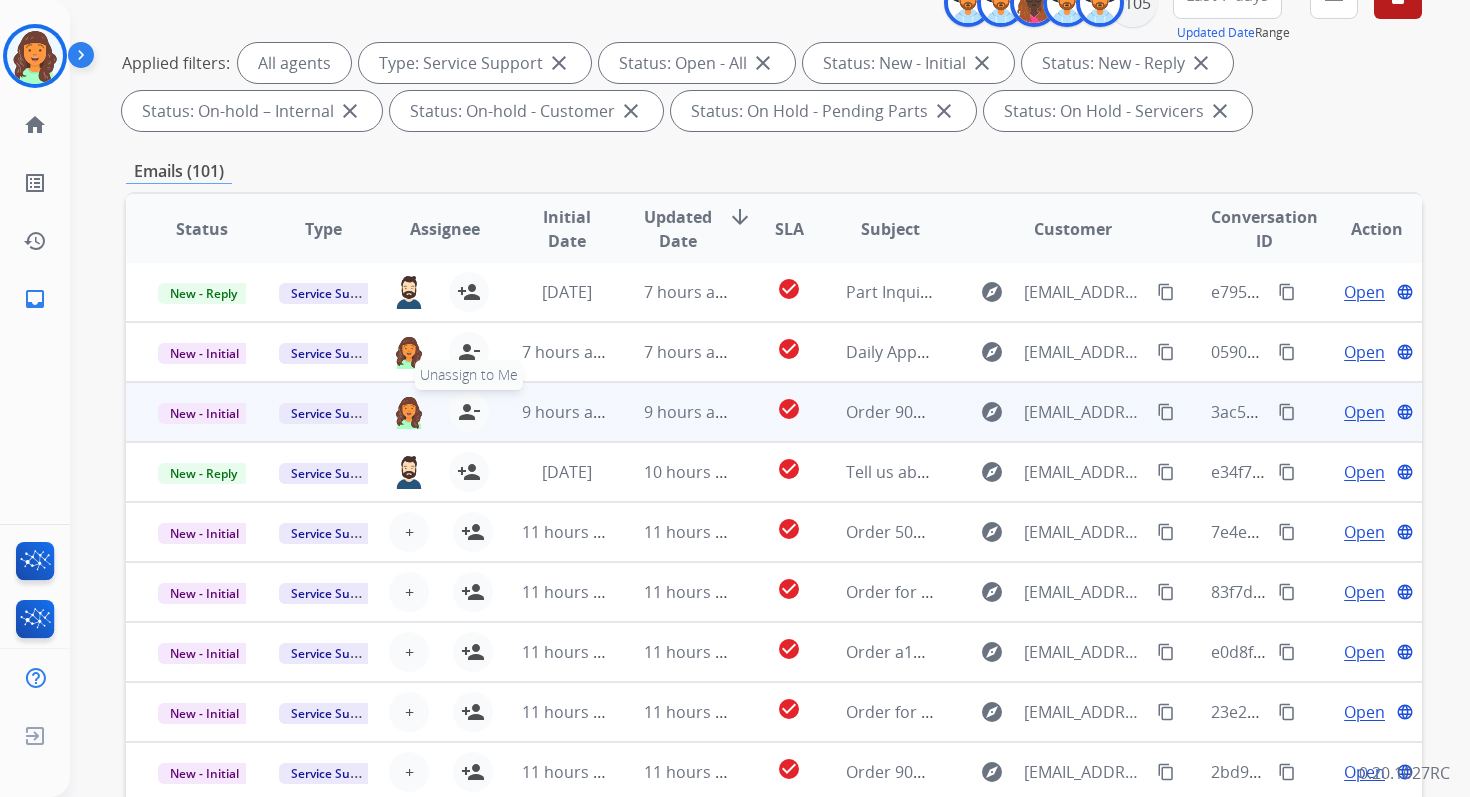 scroll, scrollTop: 437, scrollLeft: 0, axis: vertical 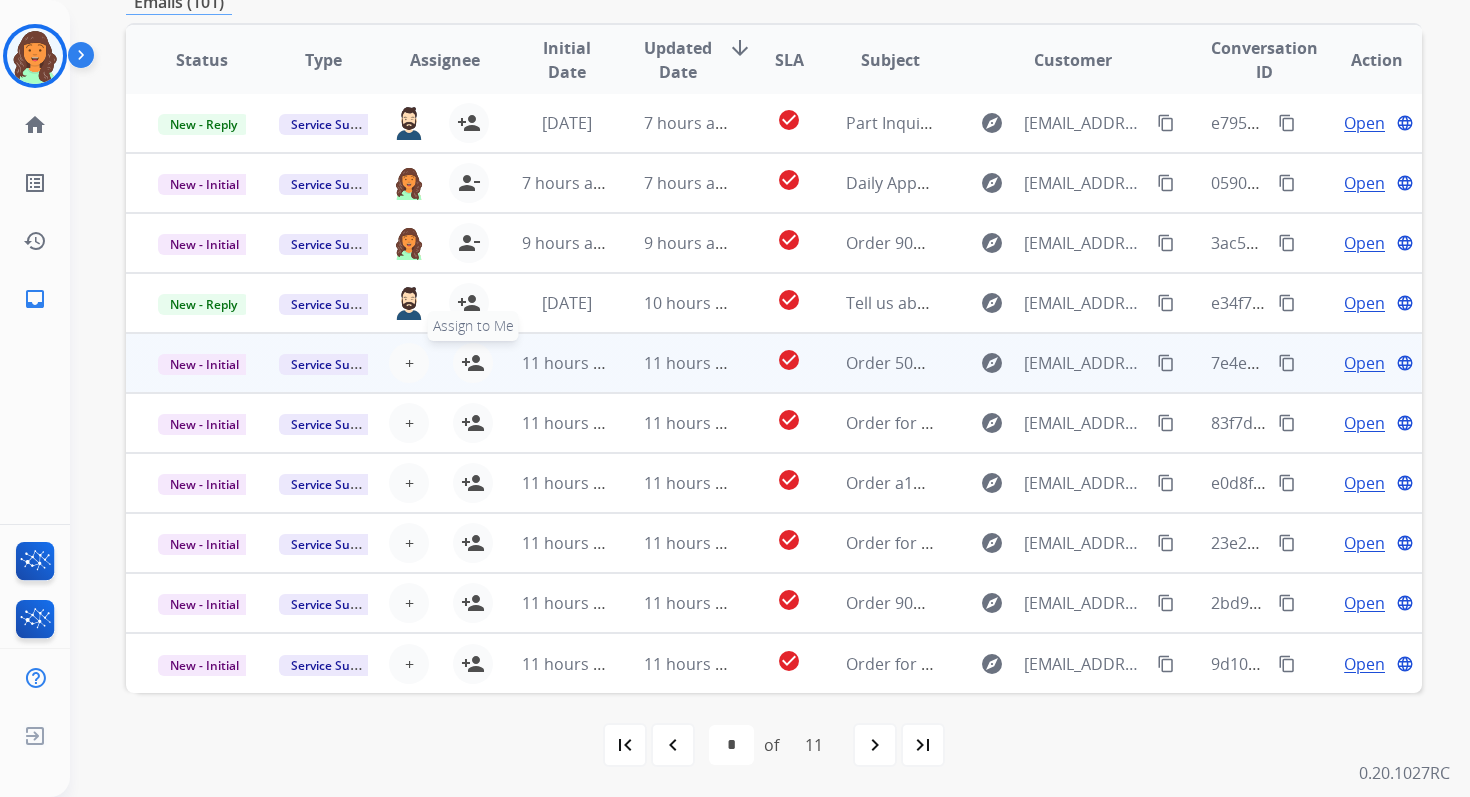 click on "person_add" at bounding box center [473, 363] 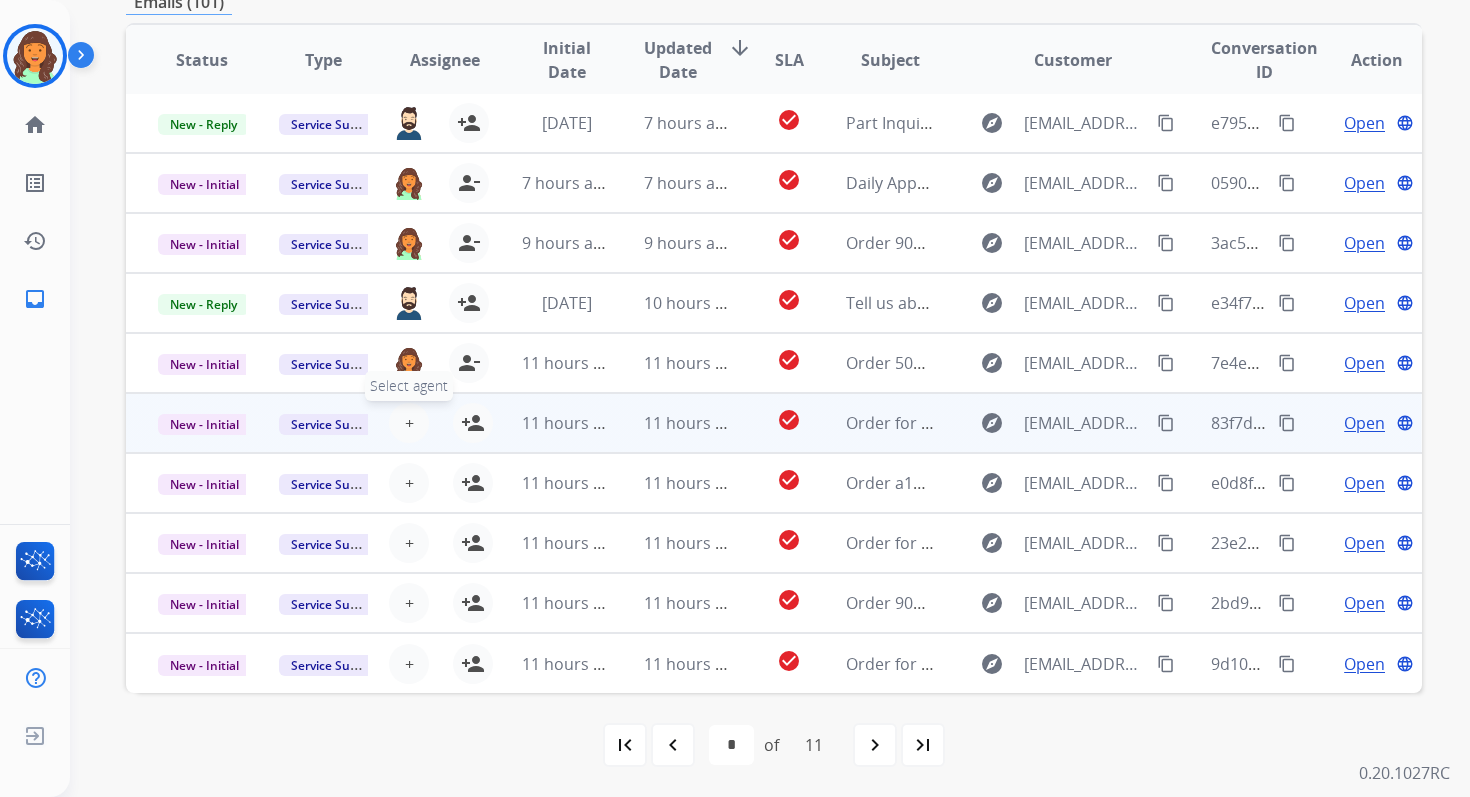 click on "+" at bounding box center (409, 423) 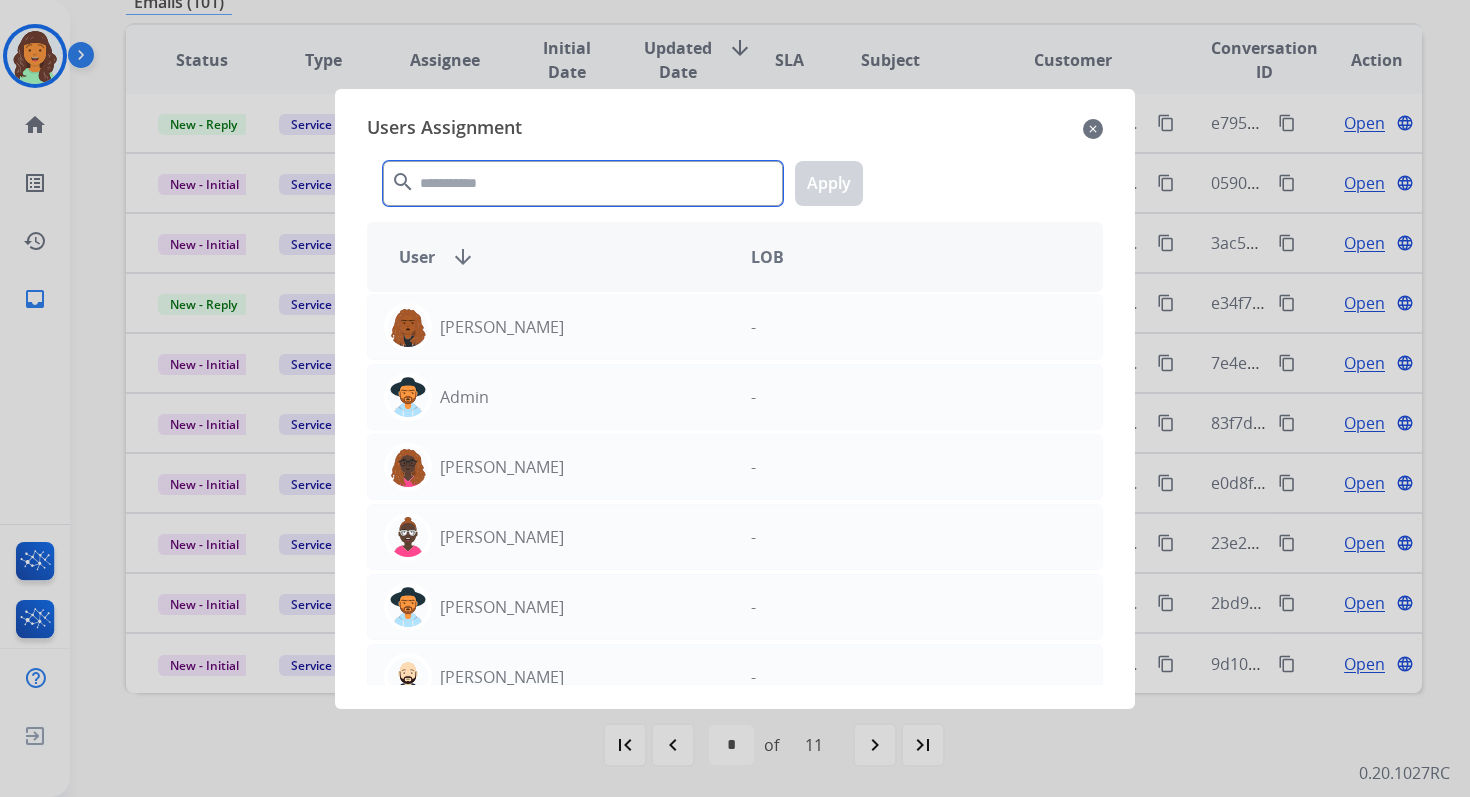 click 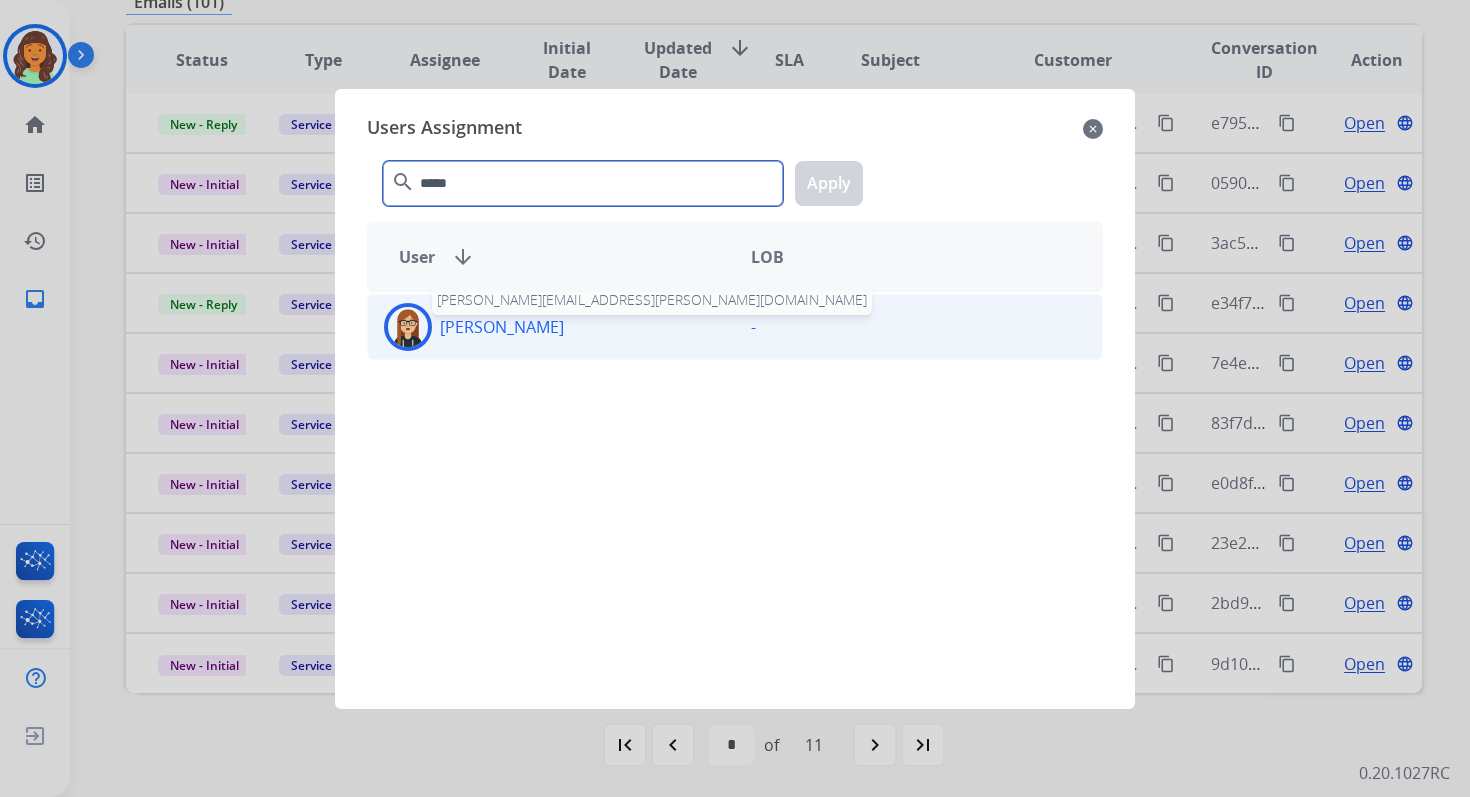 type on "*****" 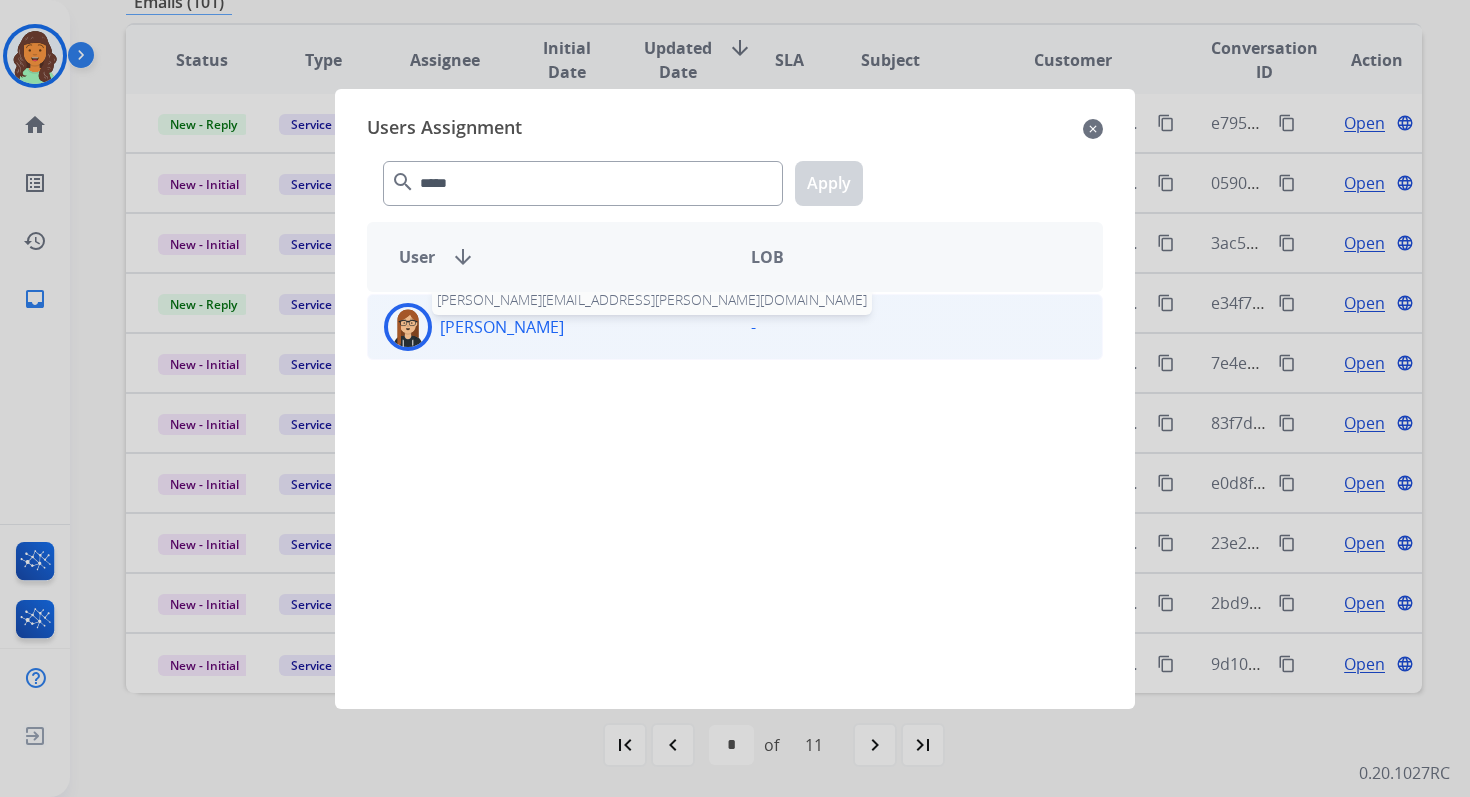 click on "[PERSON_NAME]" 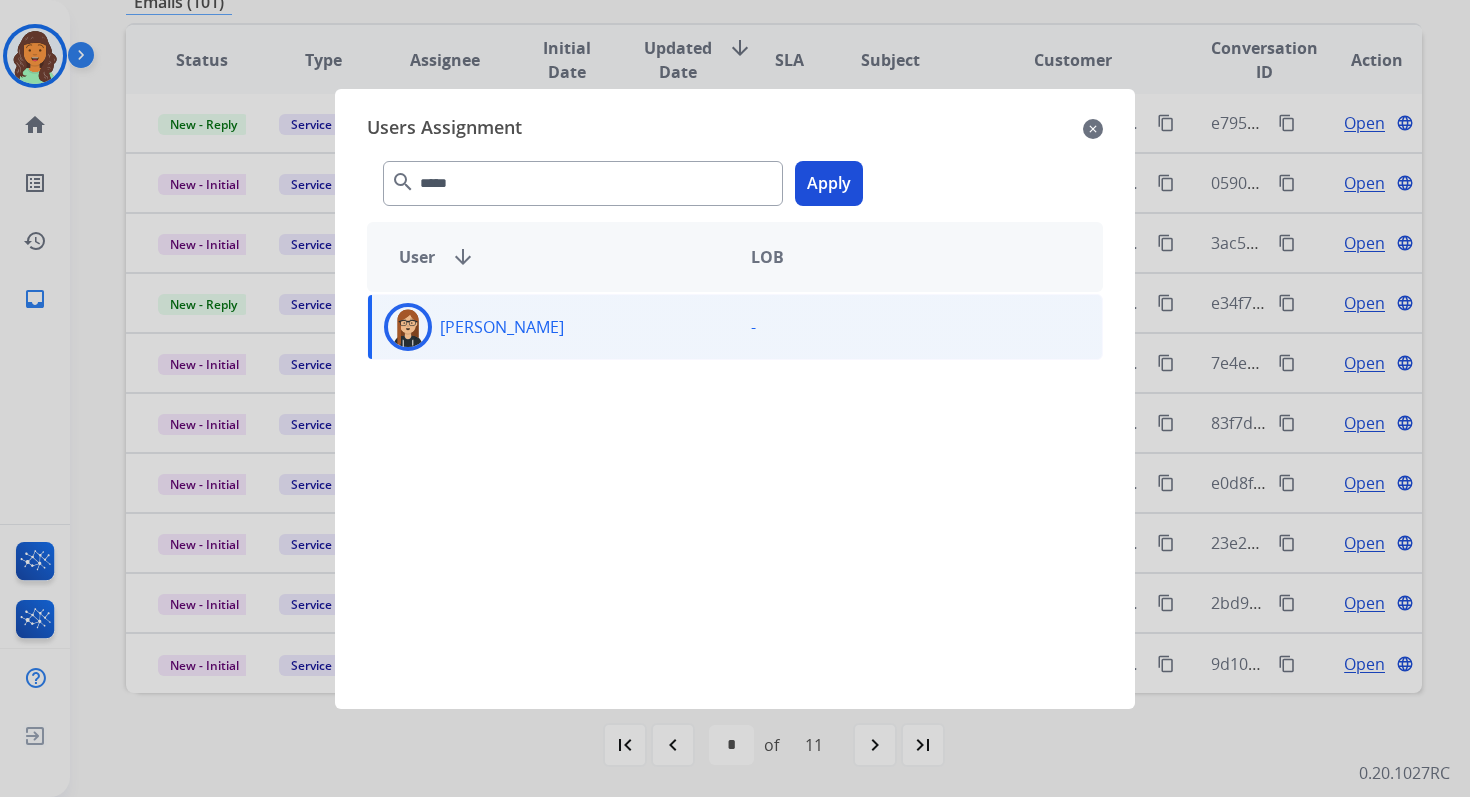 click on "Apply" 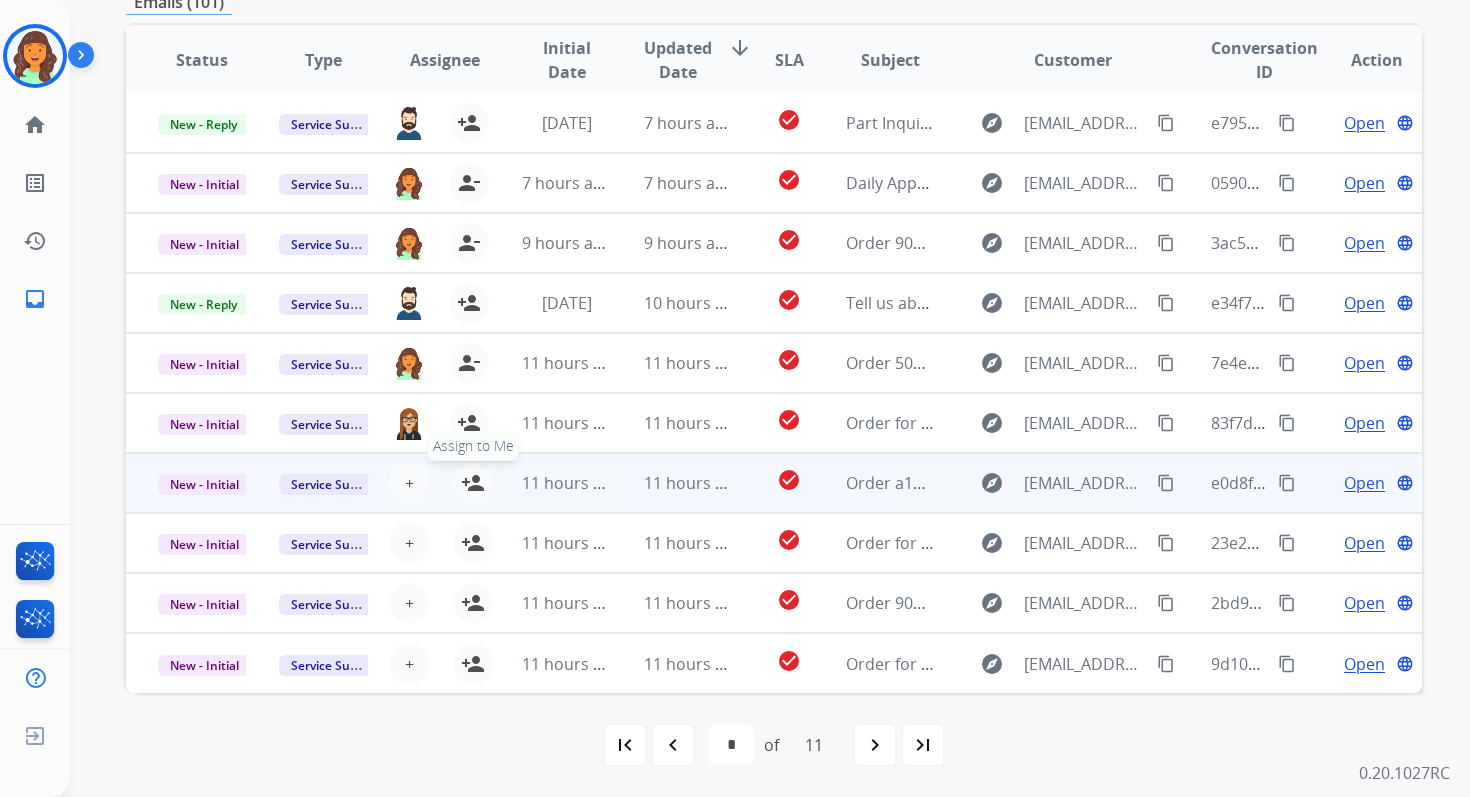 click on "person_add" at bounding box center (473, 483) 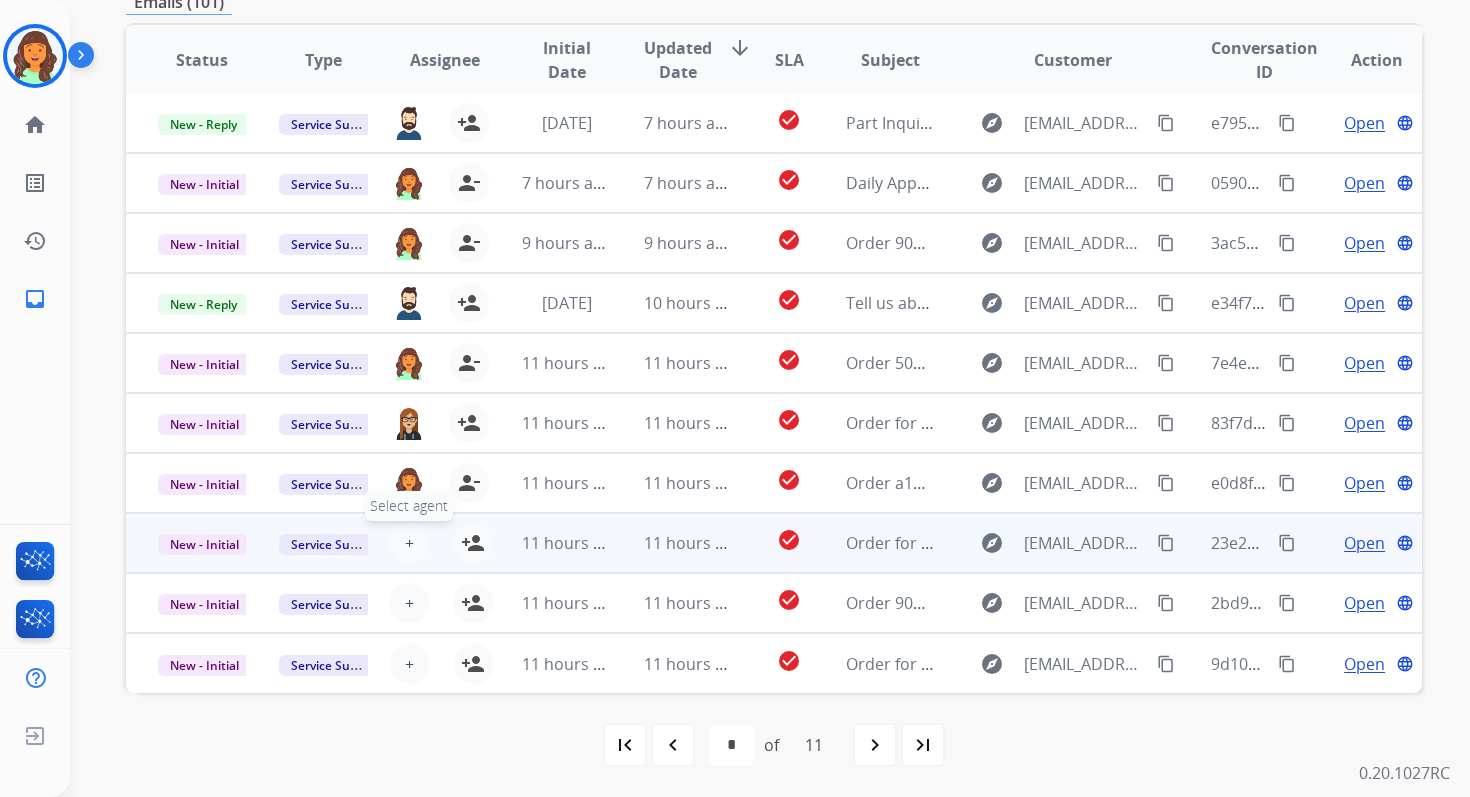click on "+" at bounding box center [409, 543] 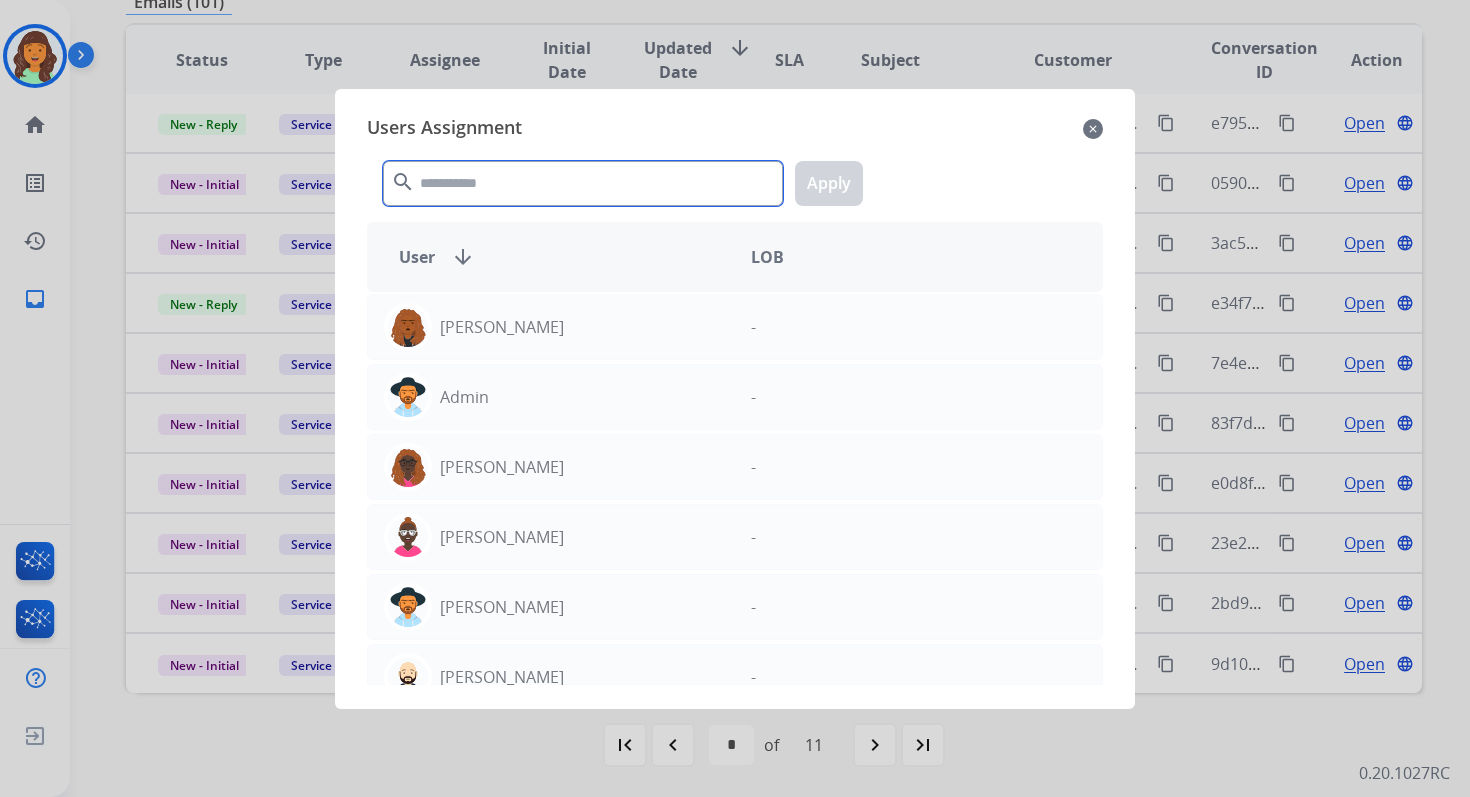 click 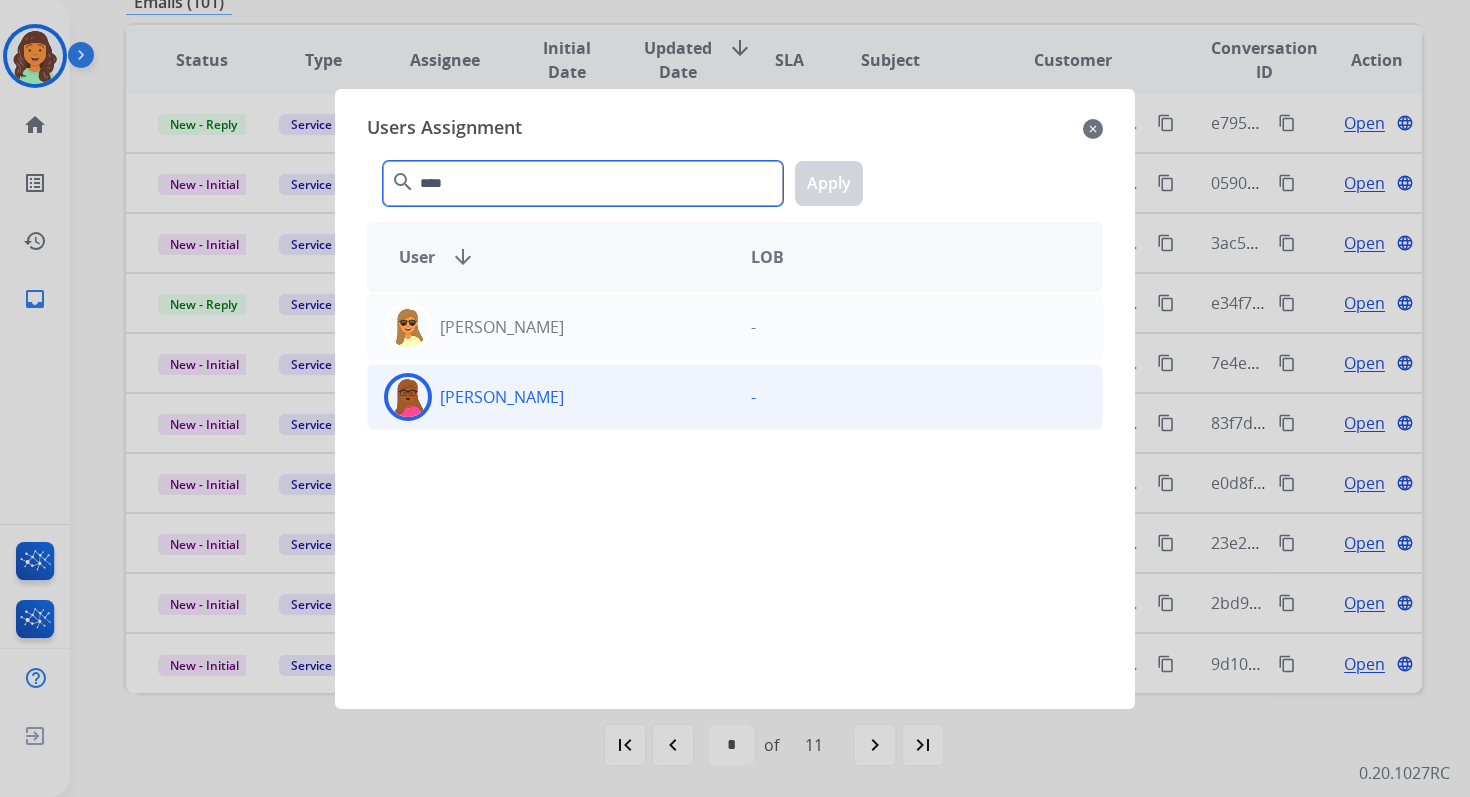 type on "****" 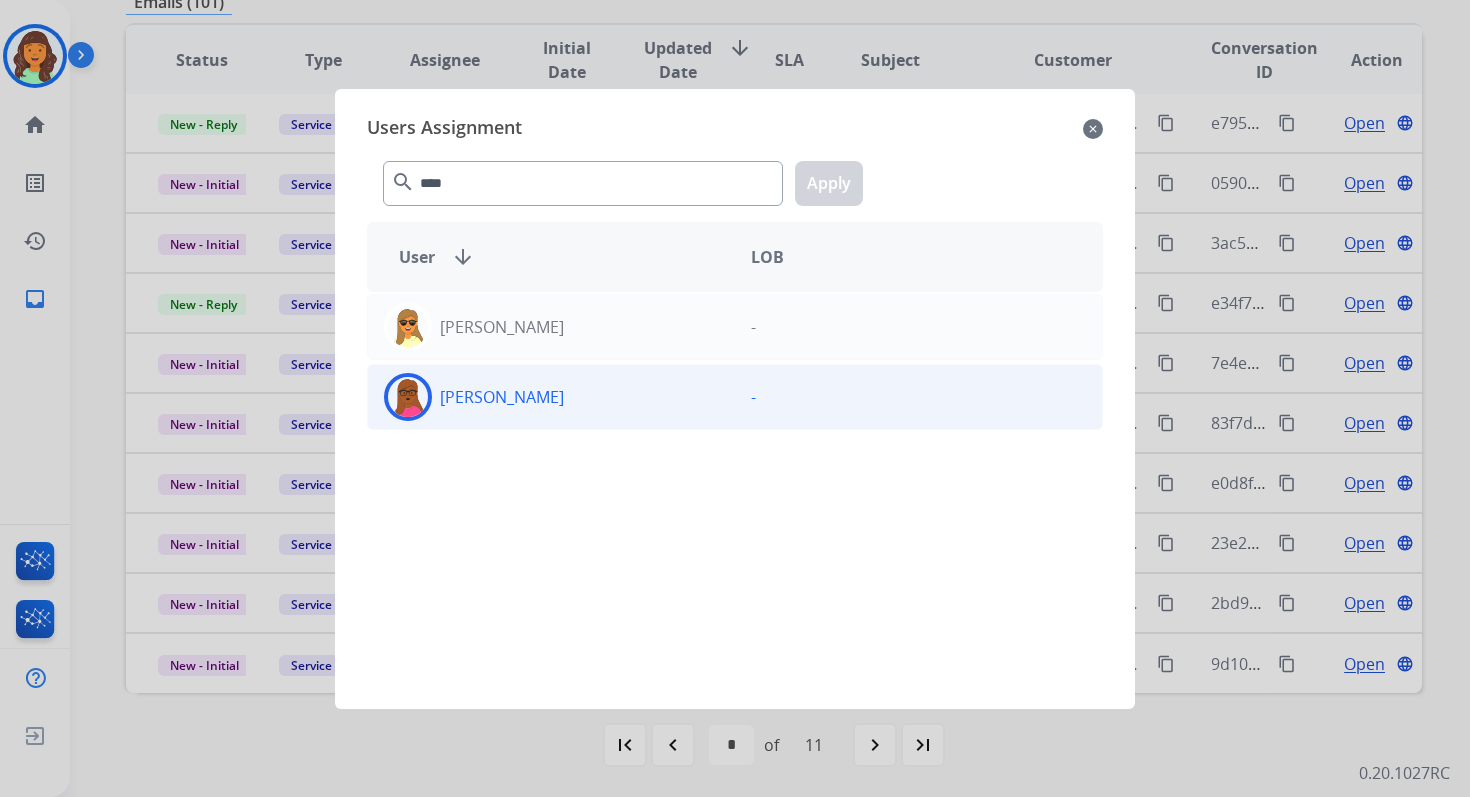 click on "[PERSON_NAME]" 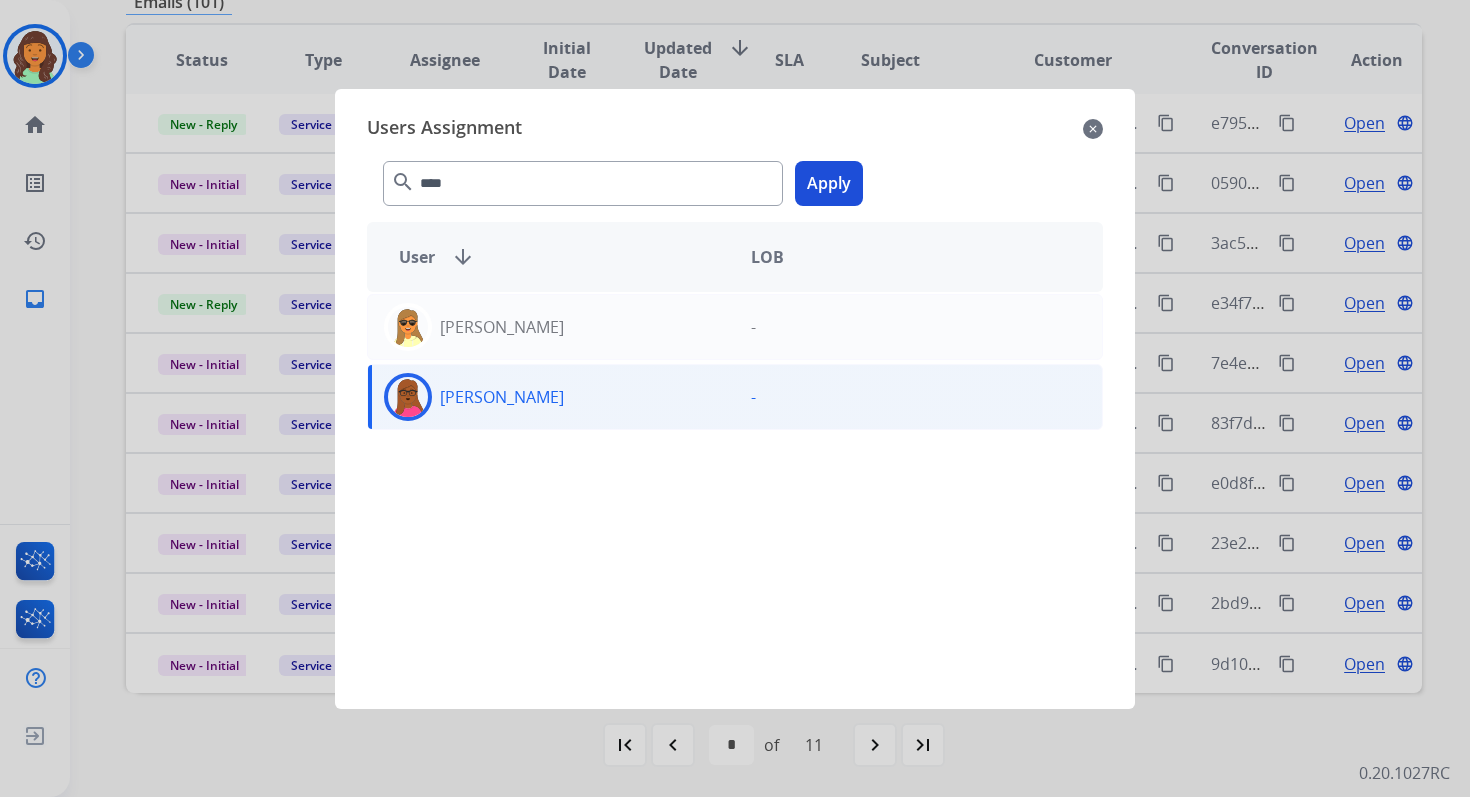 click on "Apply" 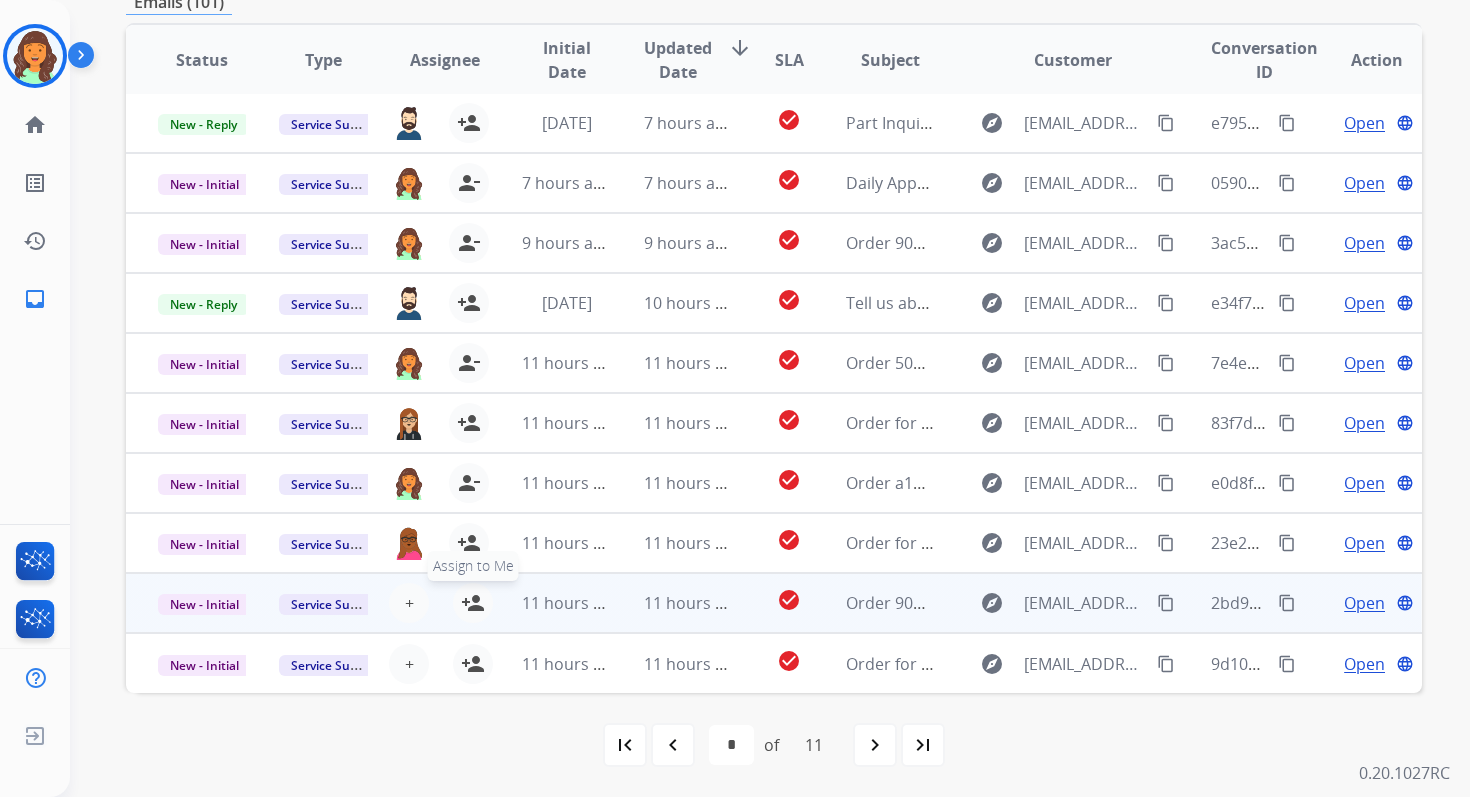 click on "person_add" at bounding box center (473, 603) 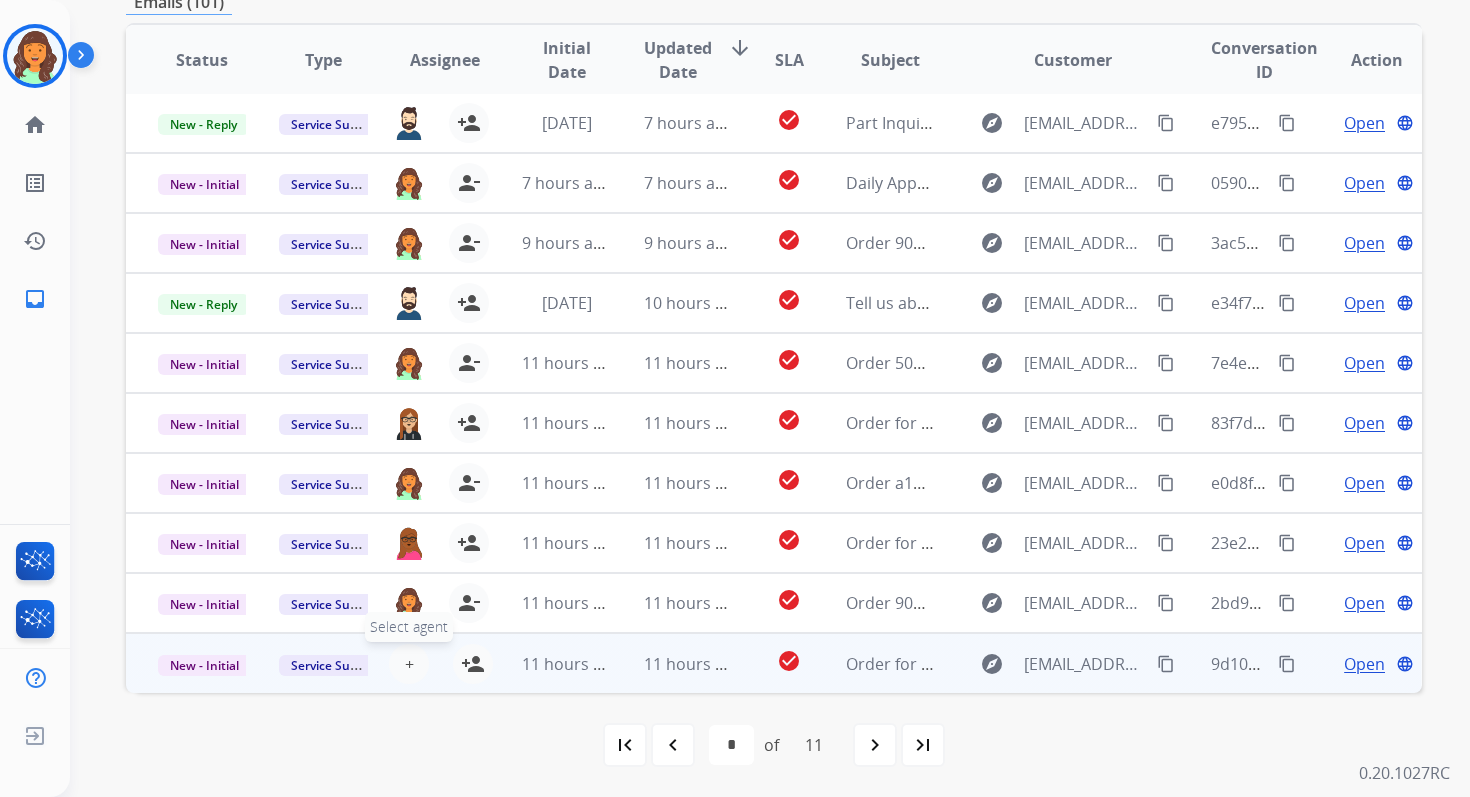 click on "+ Select agent" at bounding box center (409, 664) 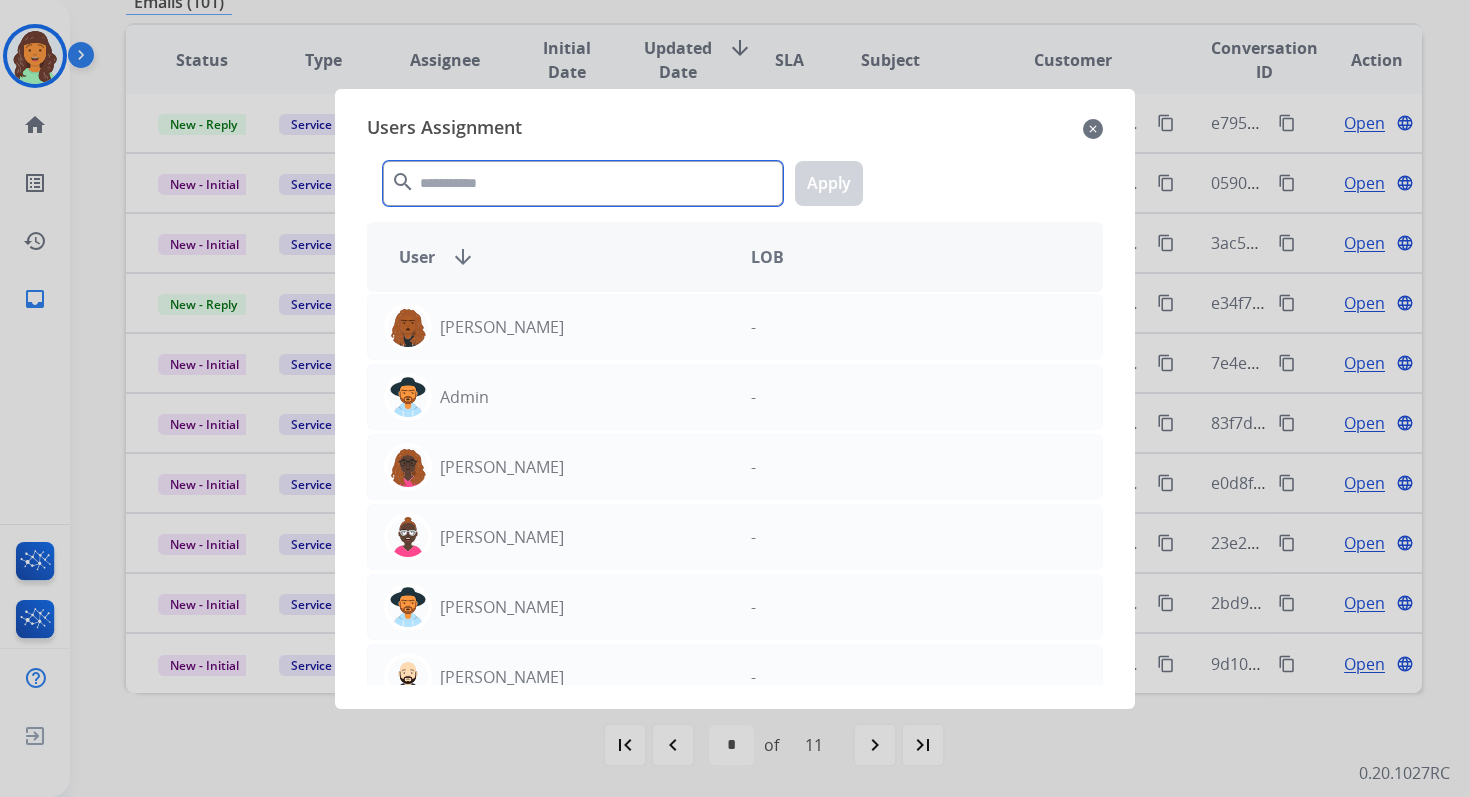 click 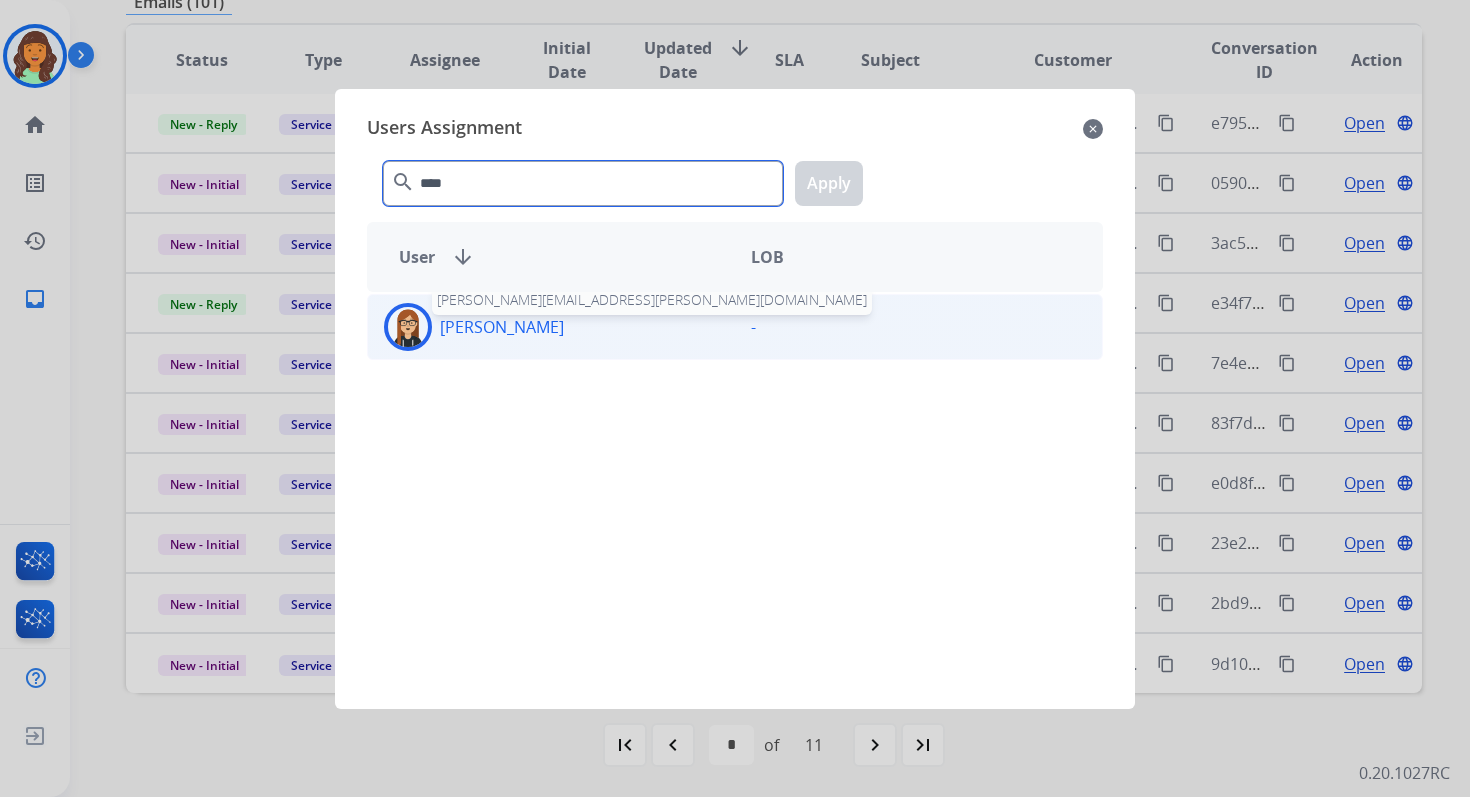 type on "****" 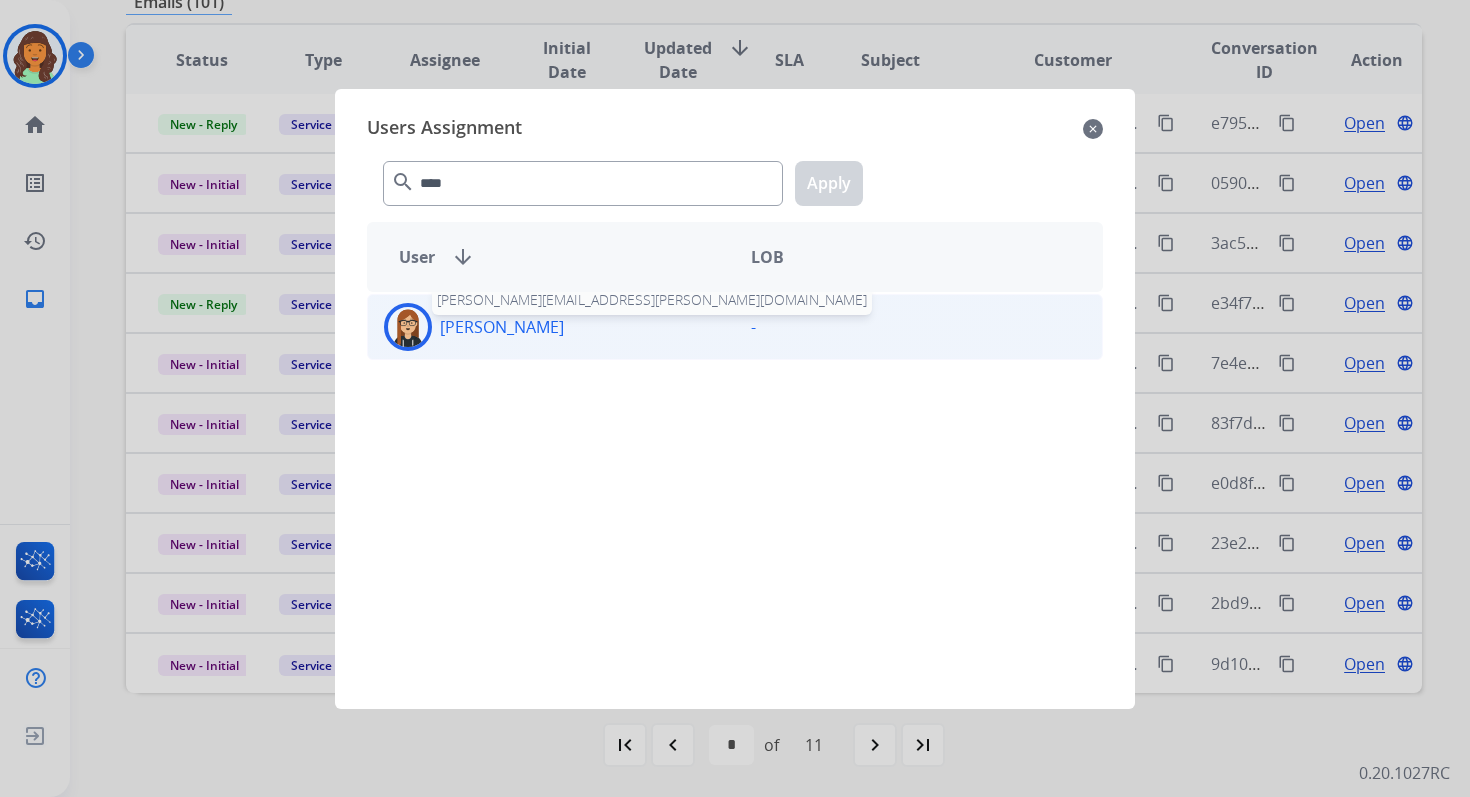 click on "[PERSON_NAME]" 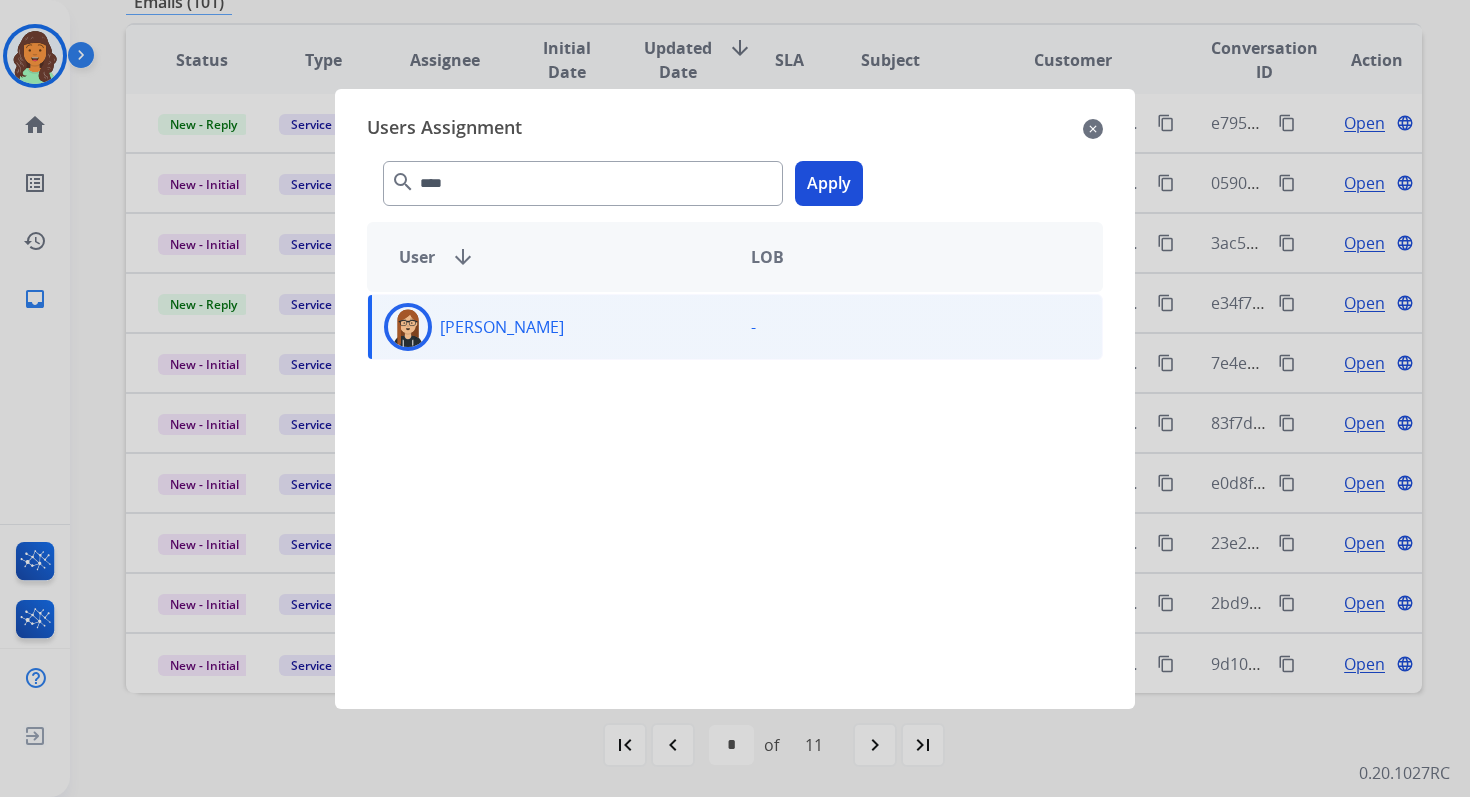 click on "Apply" 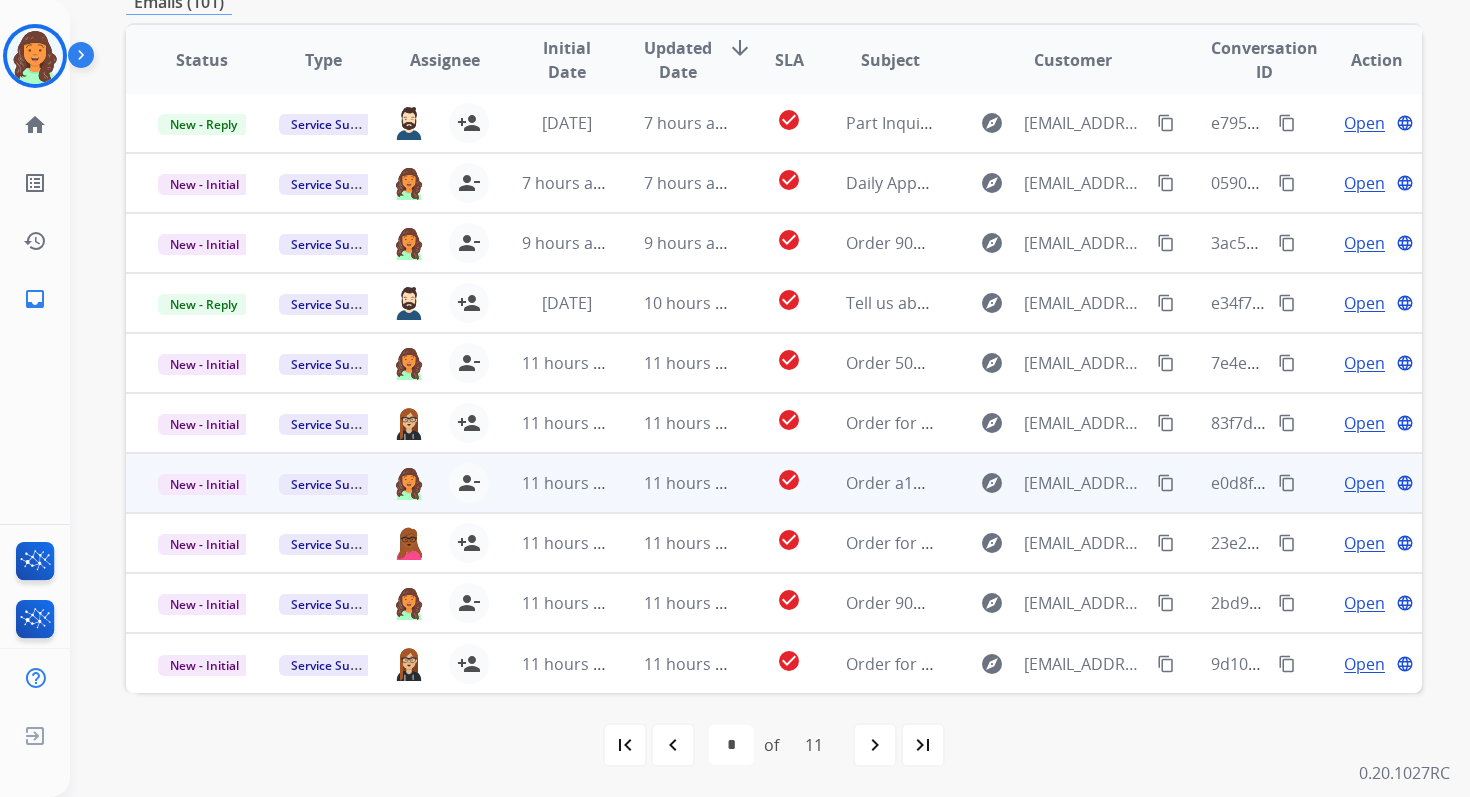scroll, scrollTop: 0, scrollLeft: 0, axis: both 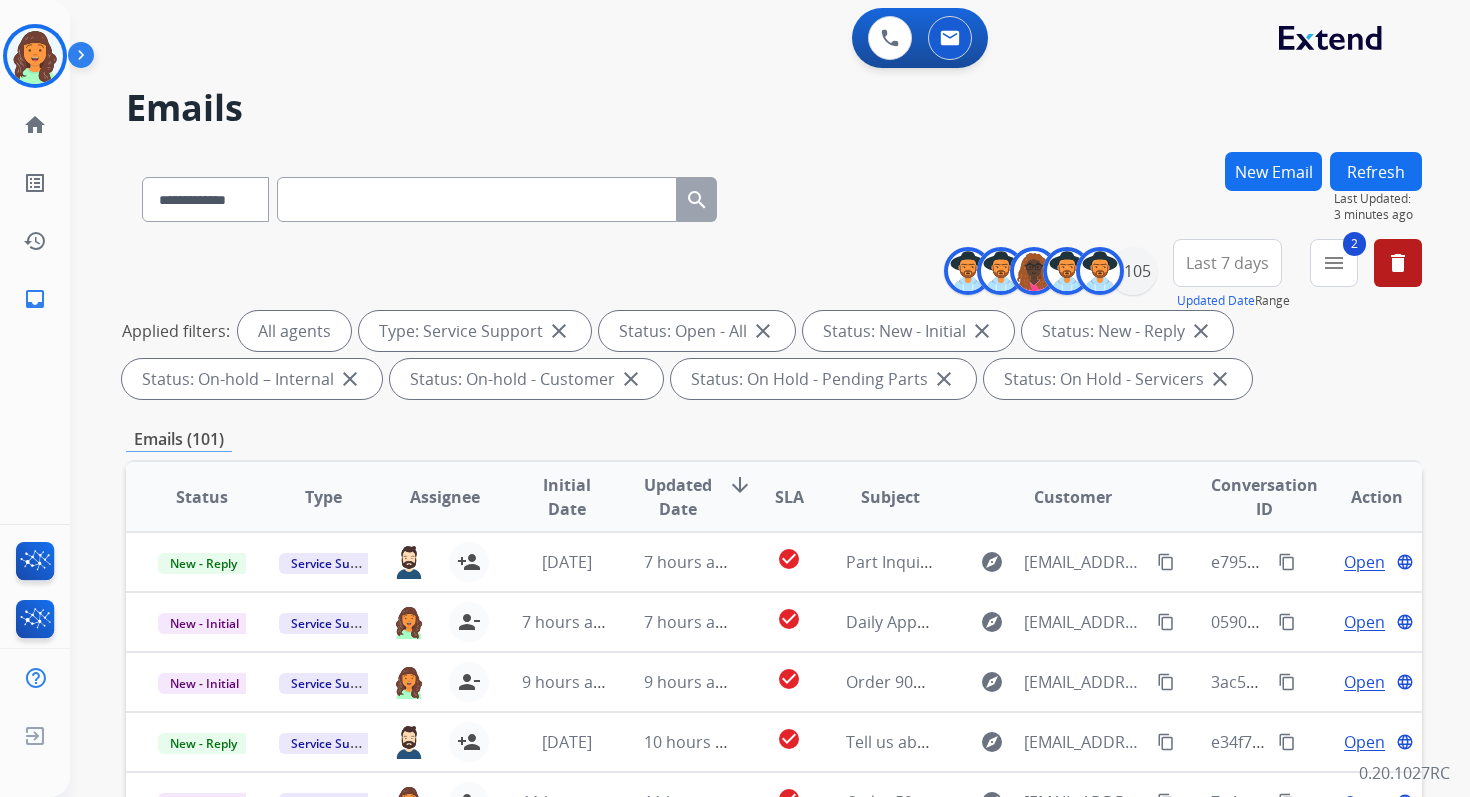 click on "Refresh" at bounding box center [1376, 171] 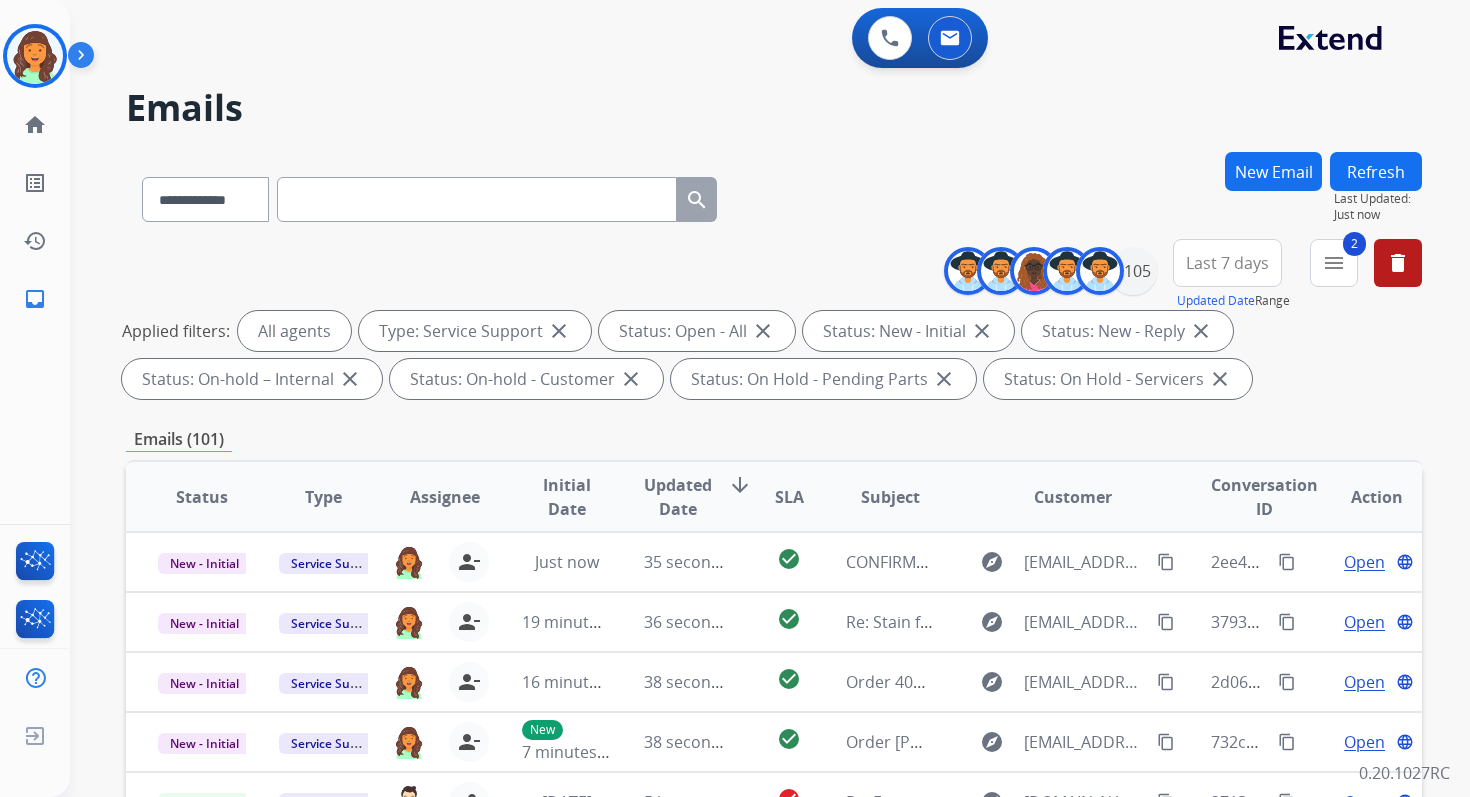 scroll, scrollTop: 437, scrollLeft: 0, axis: vertical 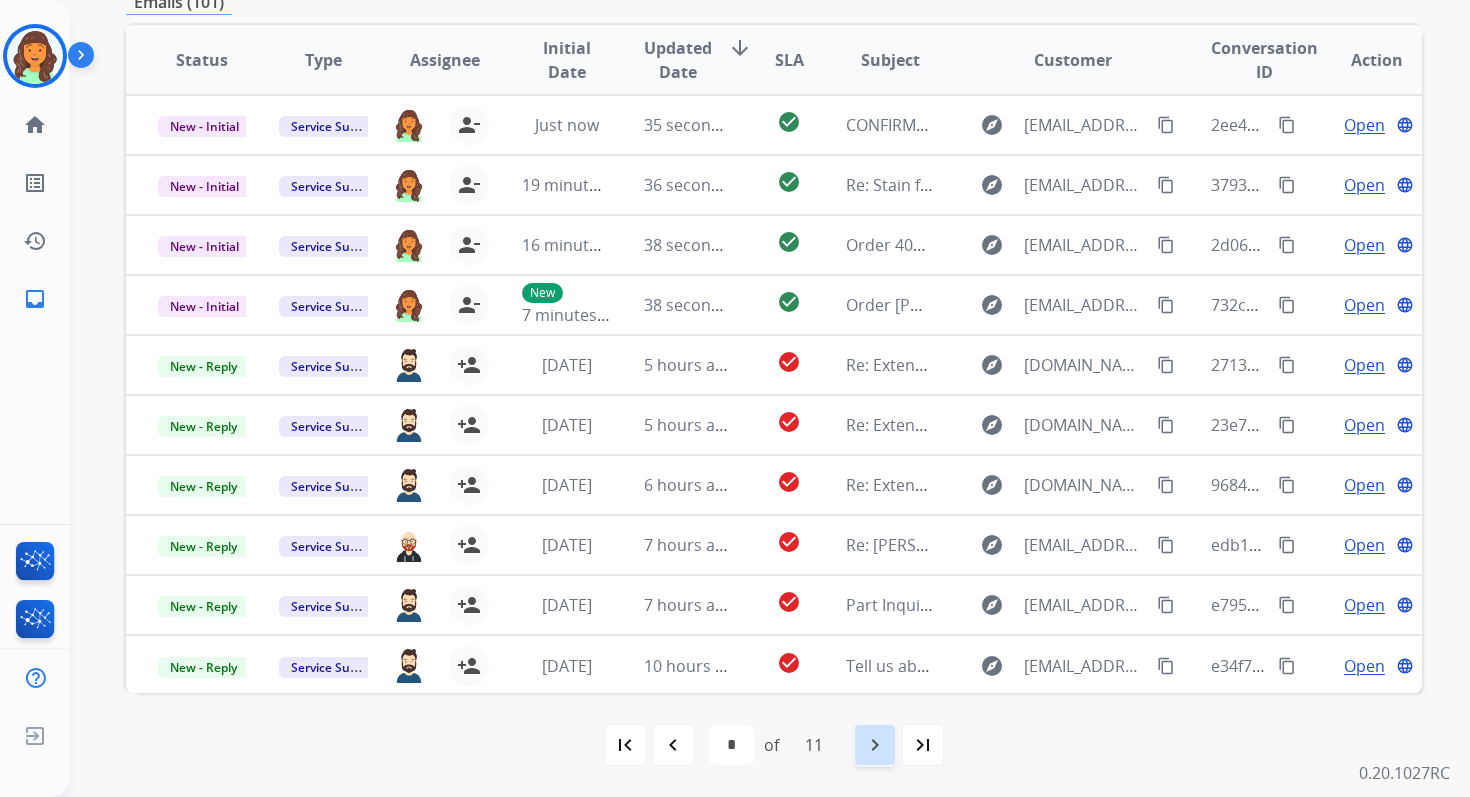 click on "navigate_next" at bounding box center (875, 745) 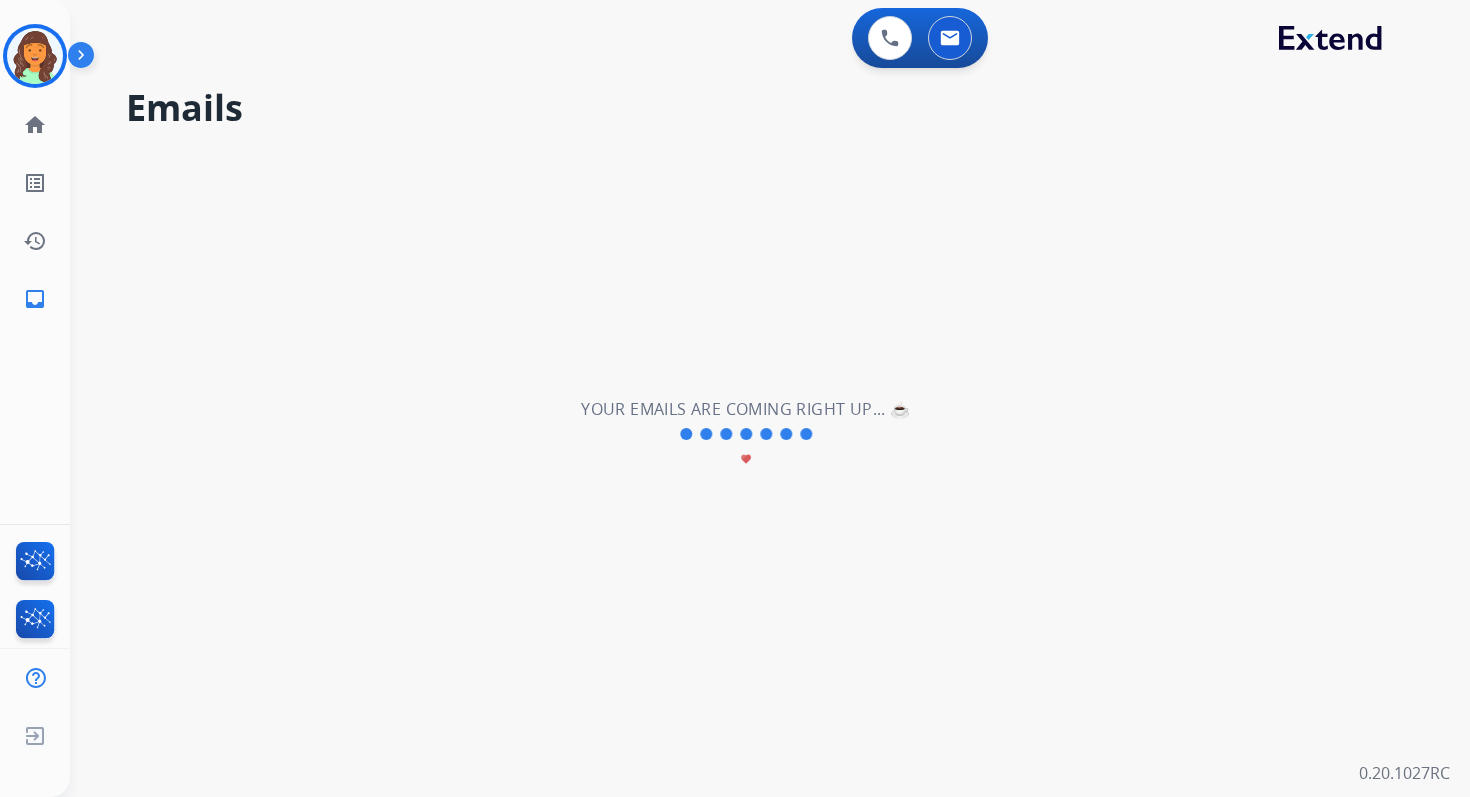scroll, scrollTop: 0, scrollLeft: 0, axis: both 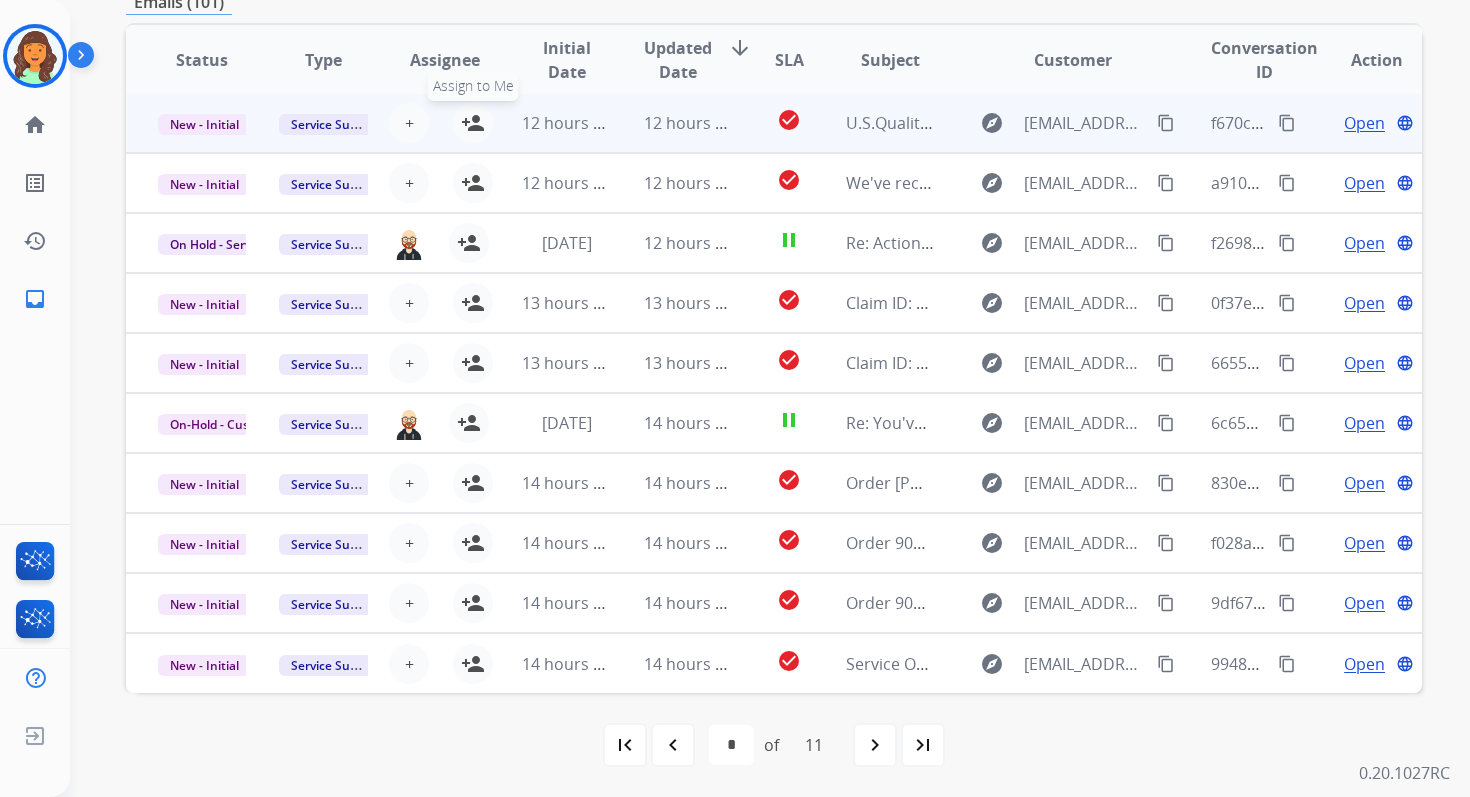 click on "person_add" at bounding box center (473, 123) 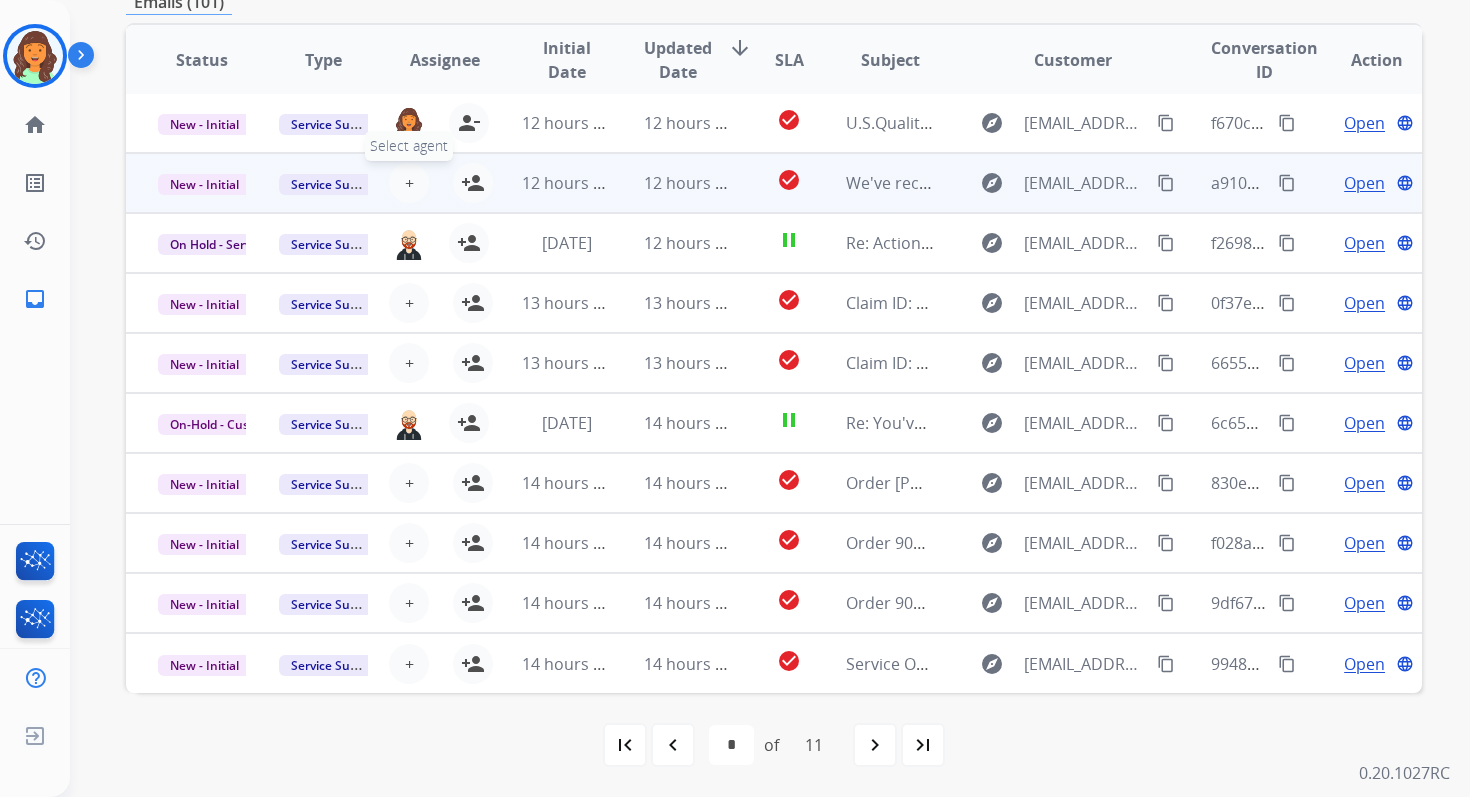 click on "+" at bounding box center (409, 183) 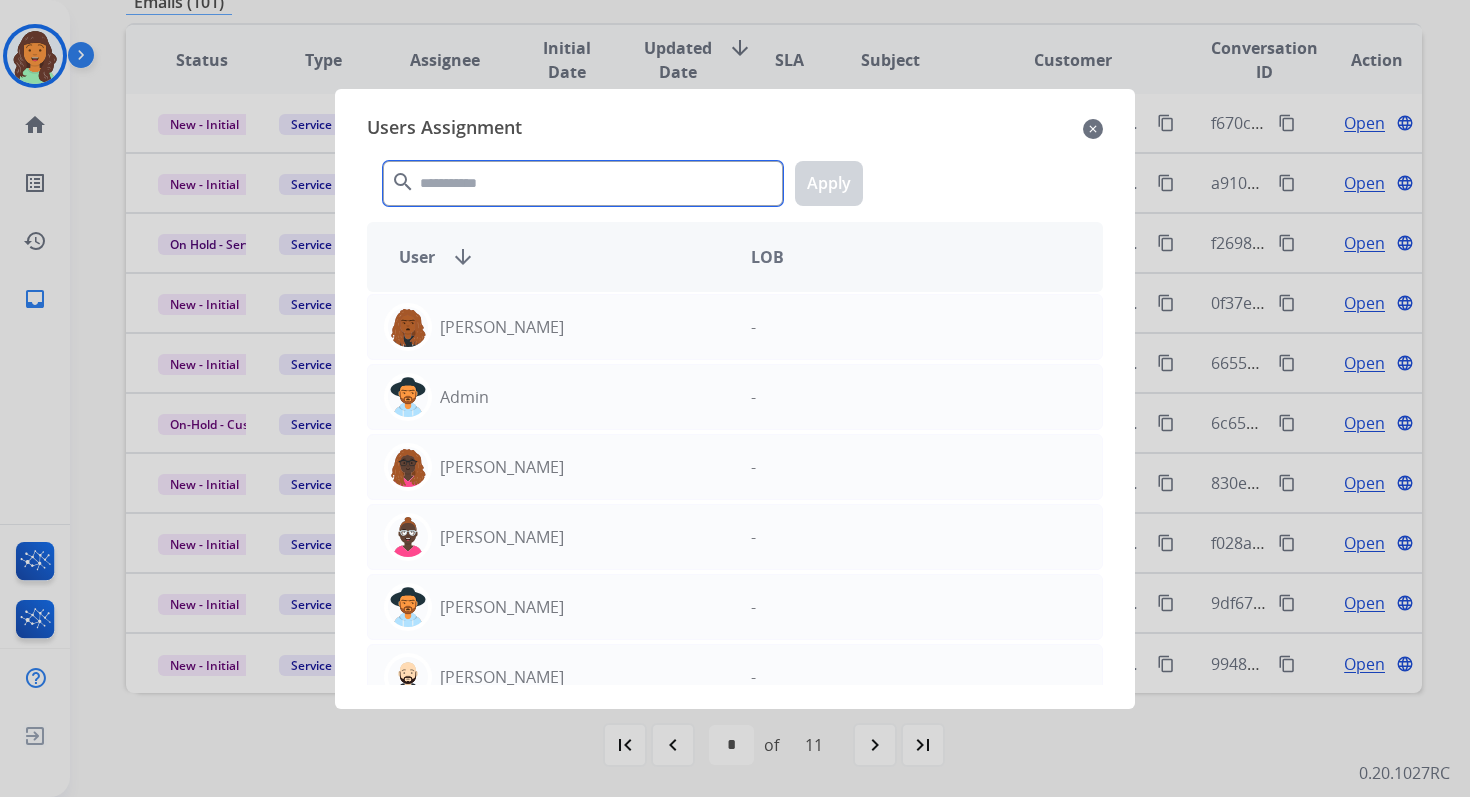 click 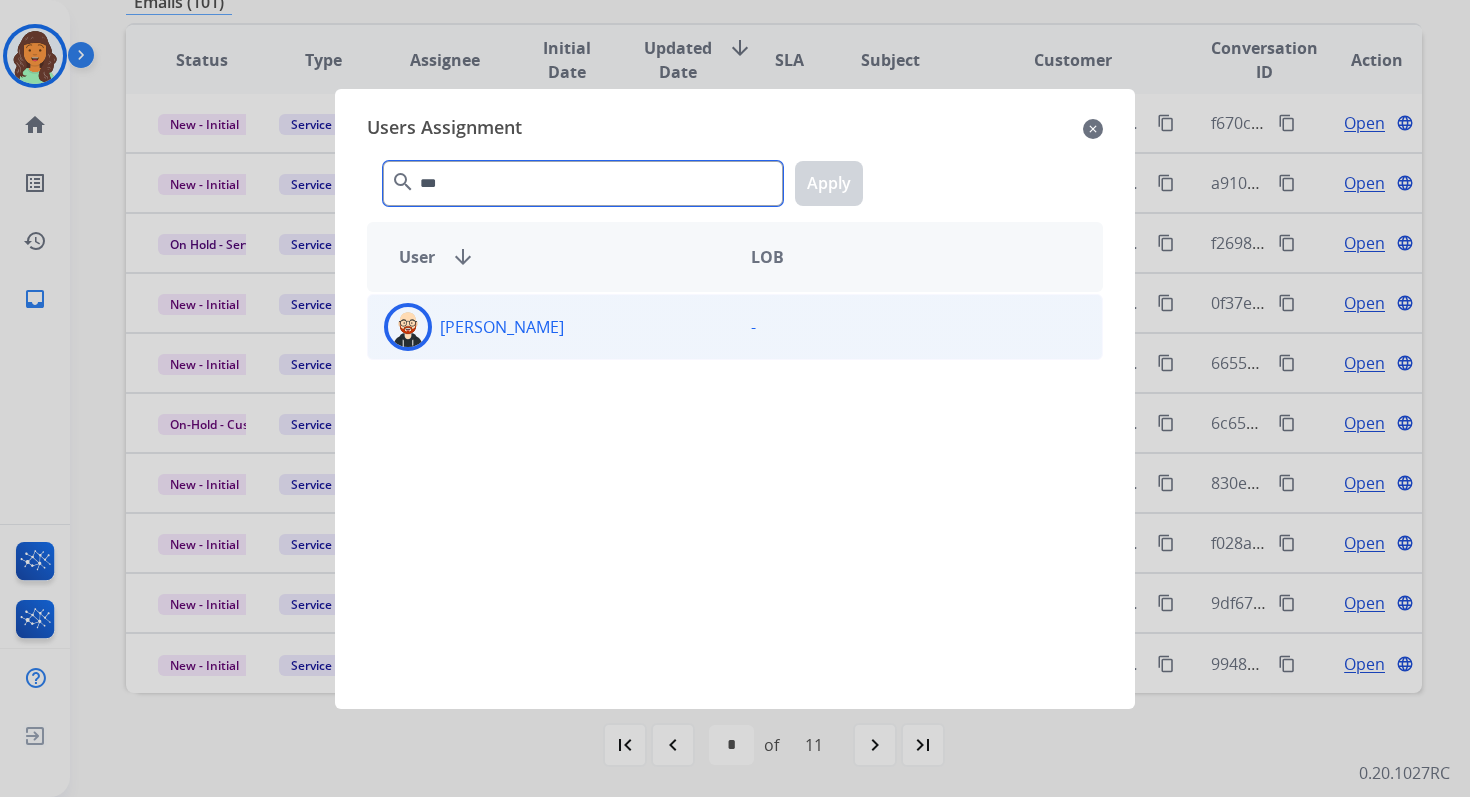 type on "***" 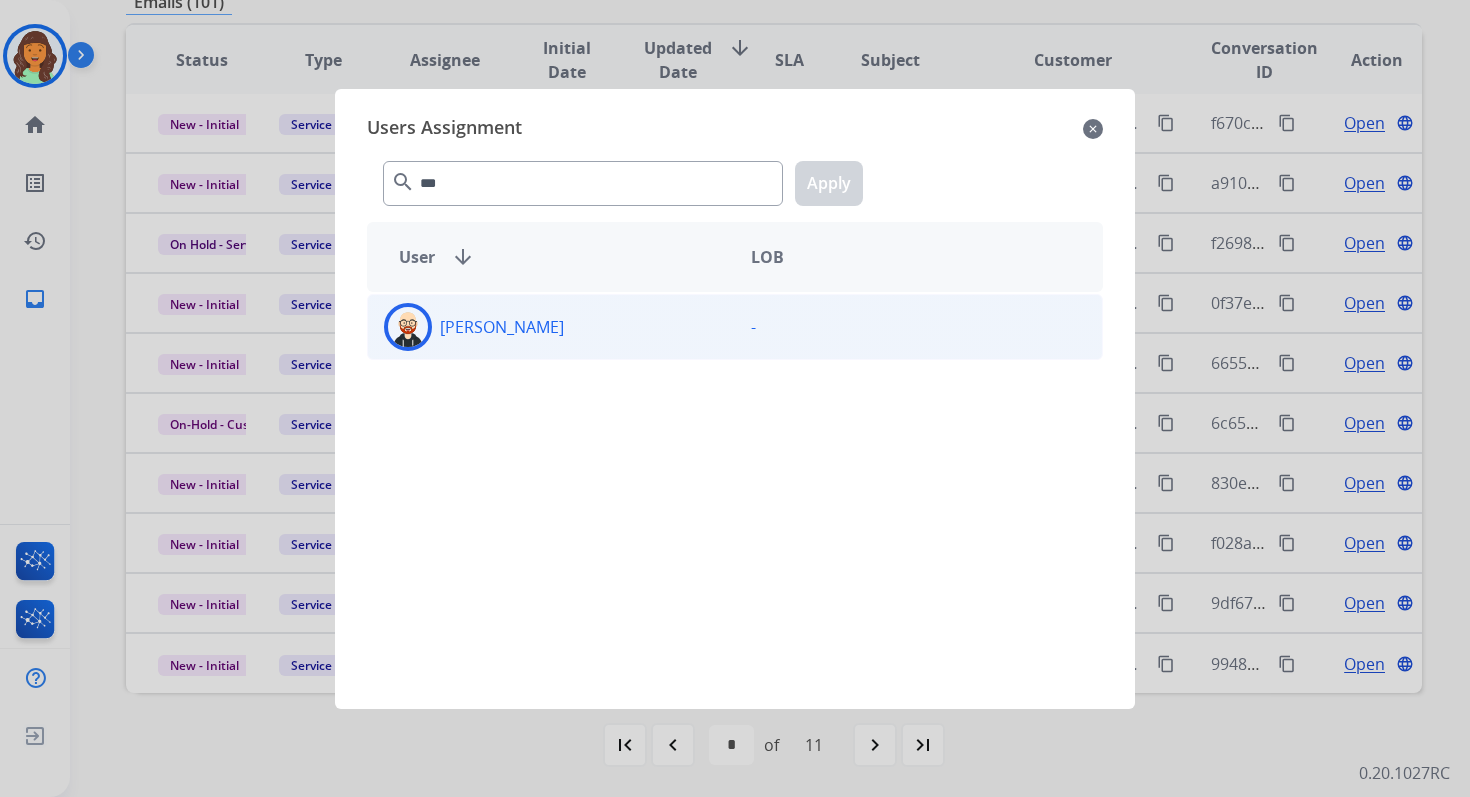 click on "[PERSON_NAME]" 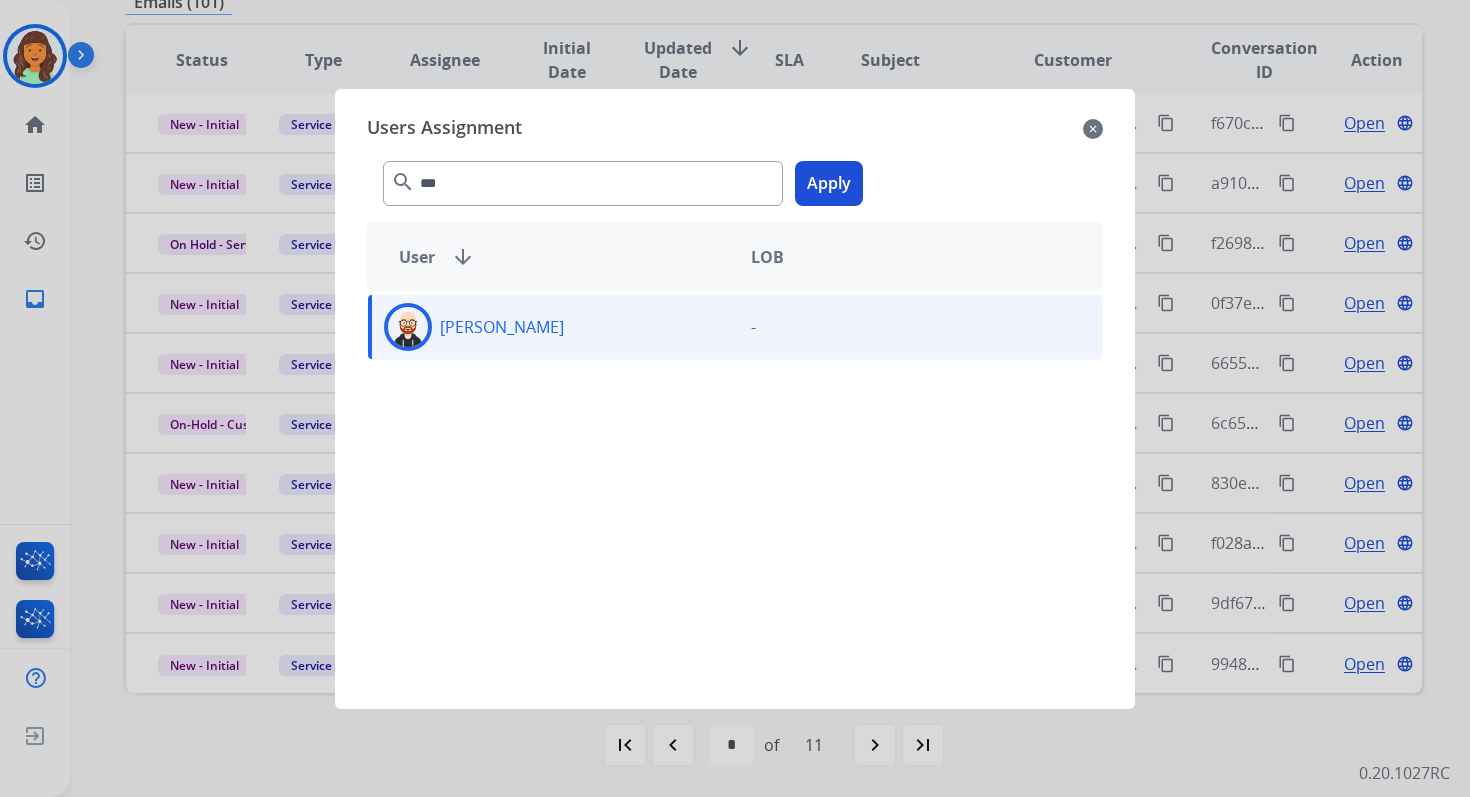 click on "Apply" 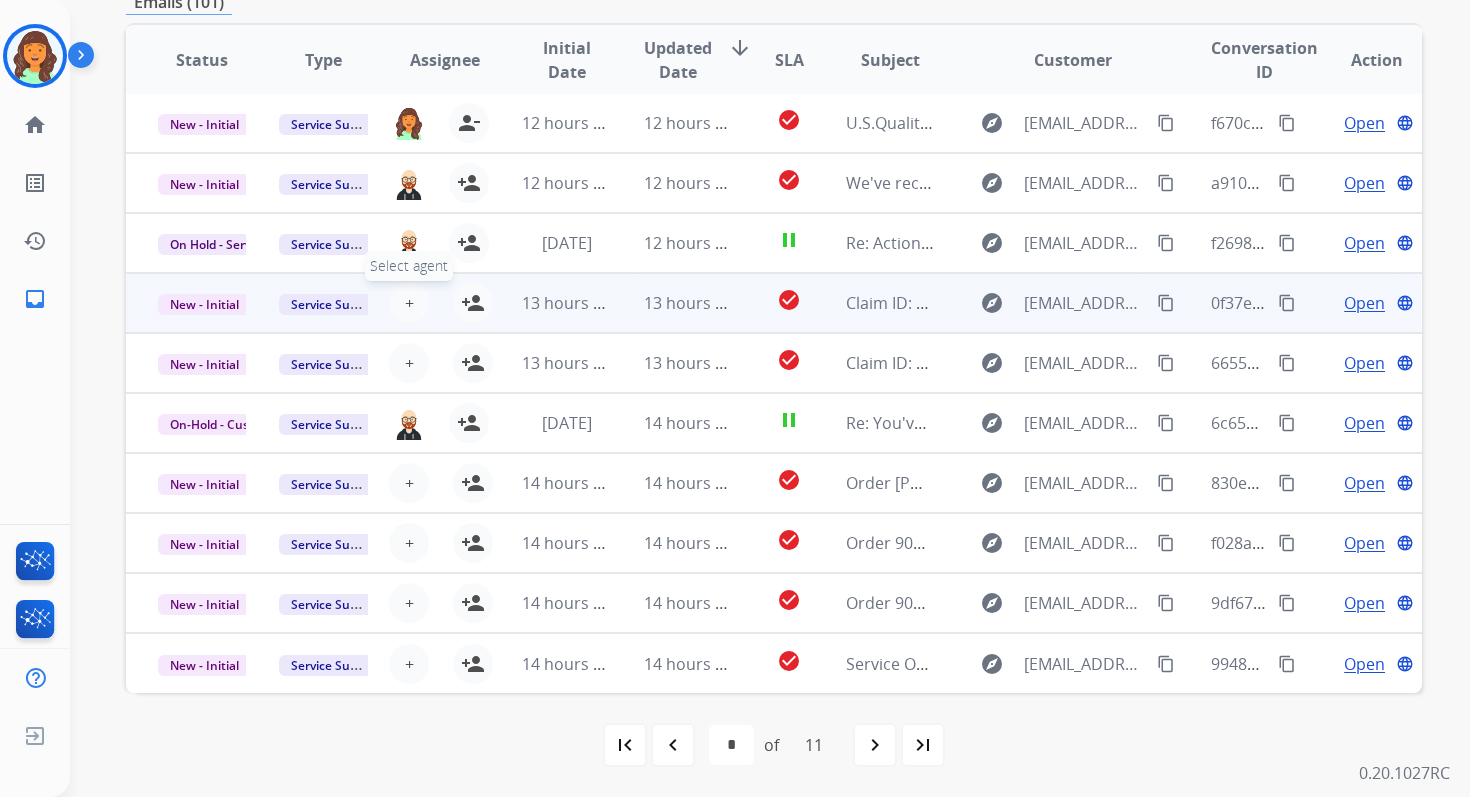 click on "+" at bounding box center (409, 303) 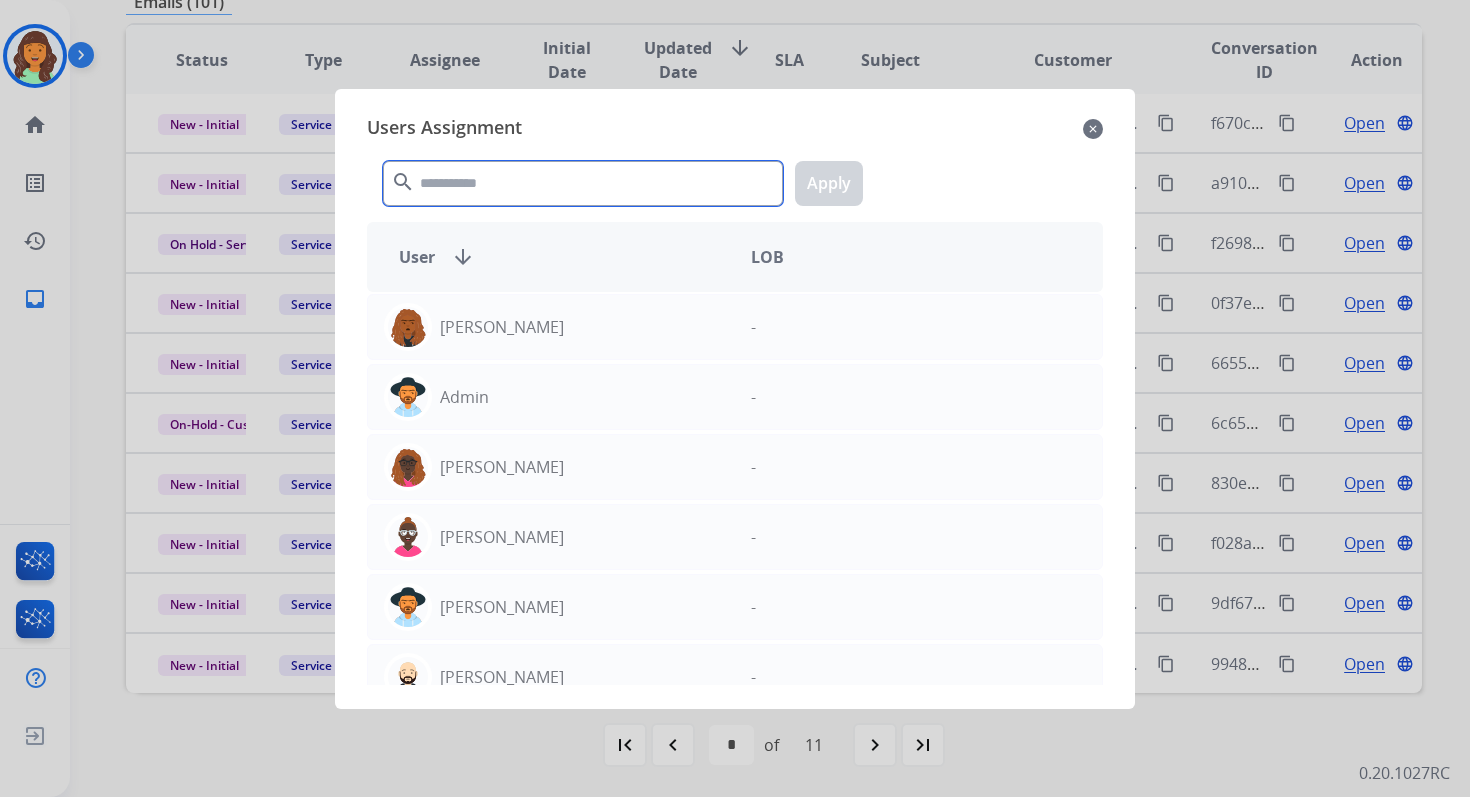 click 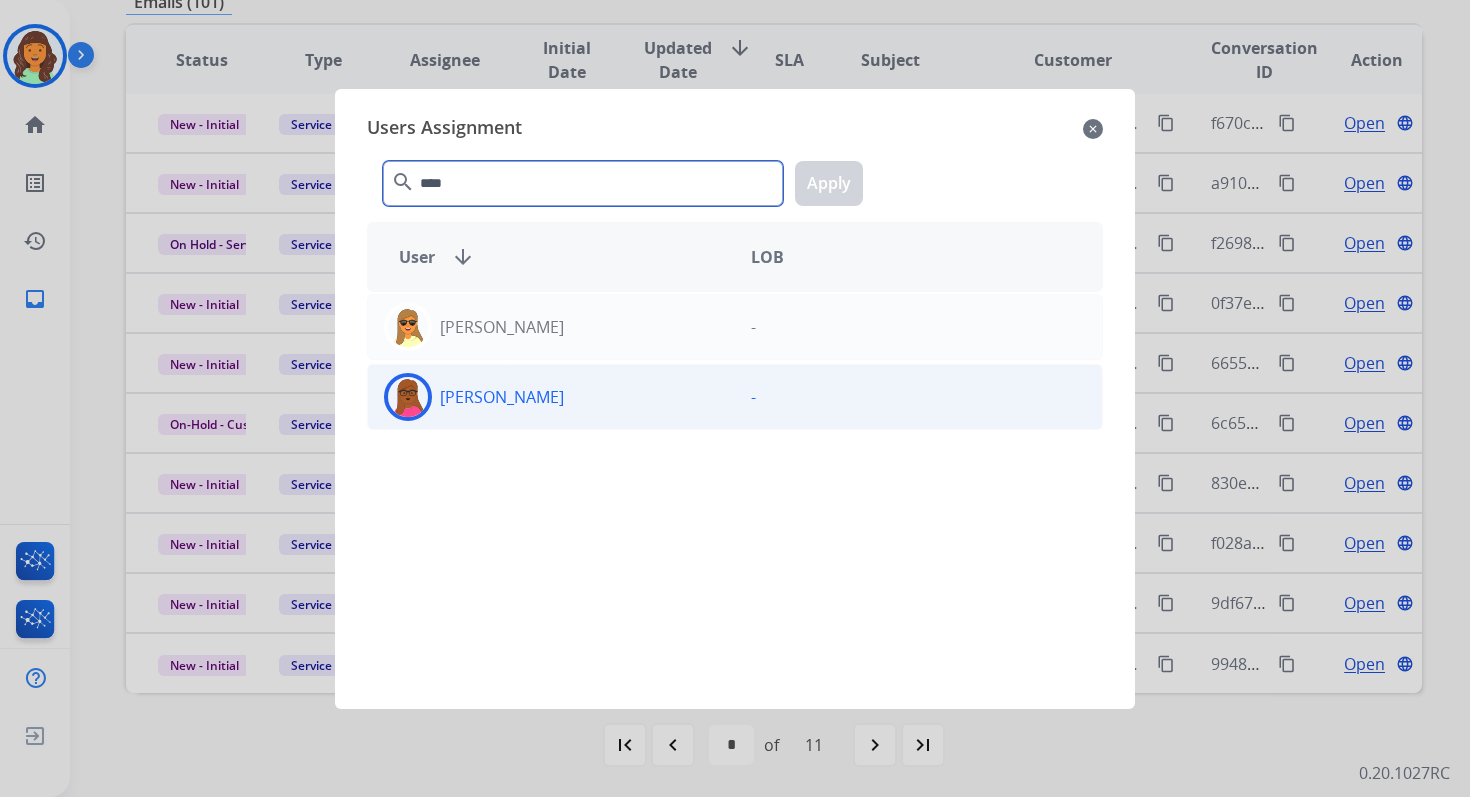 type on "****" 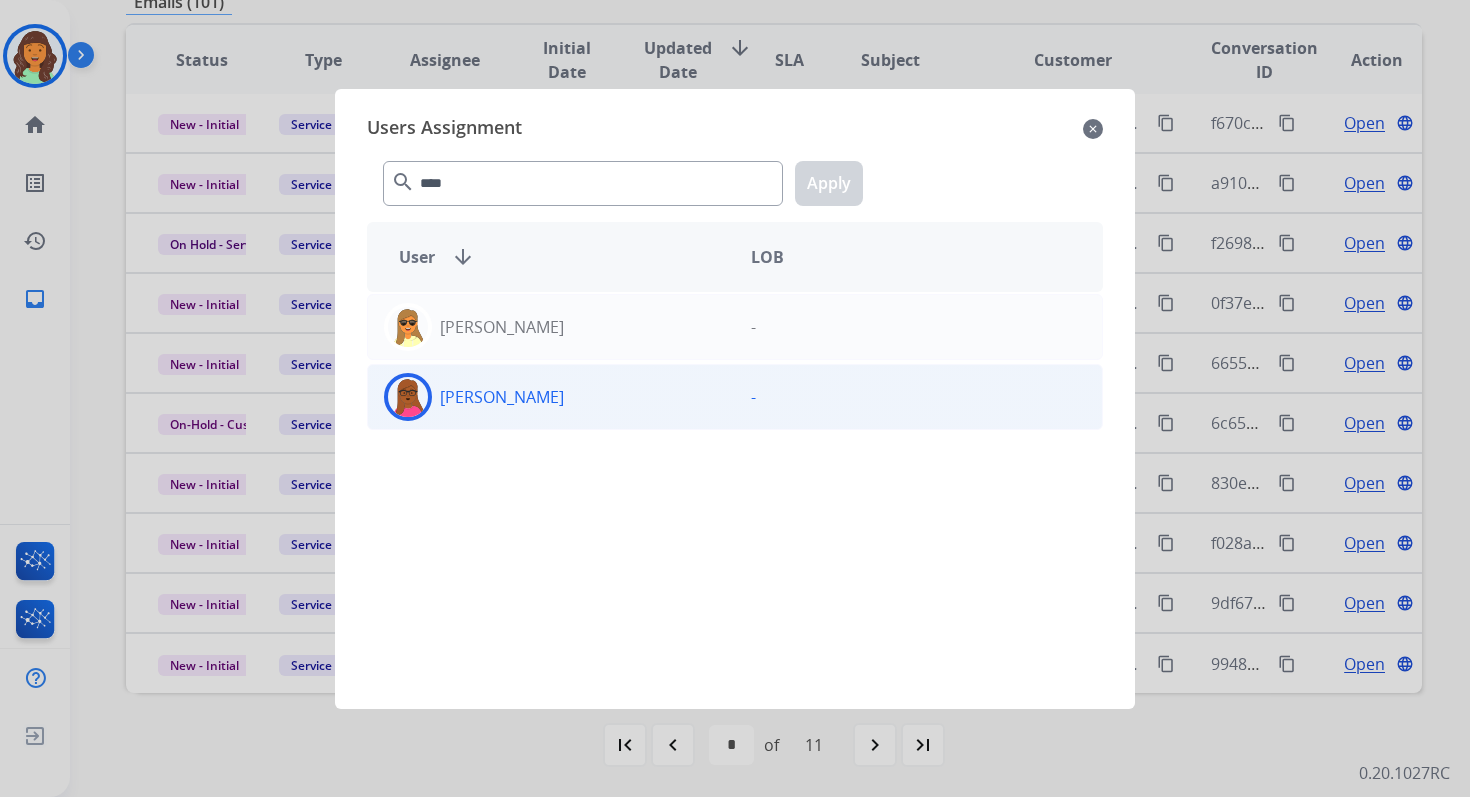 click on "[PERSON_NAME]" 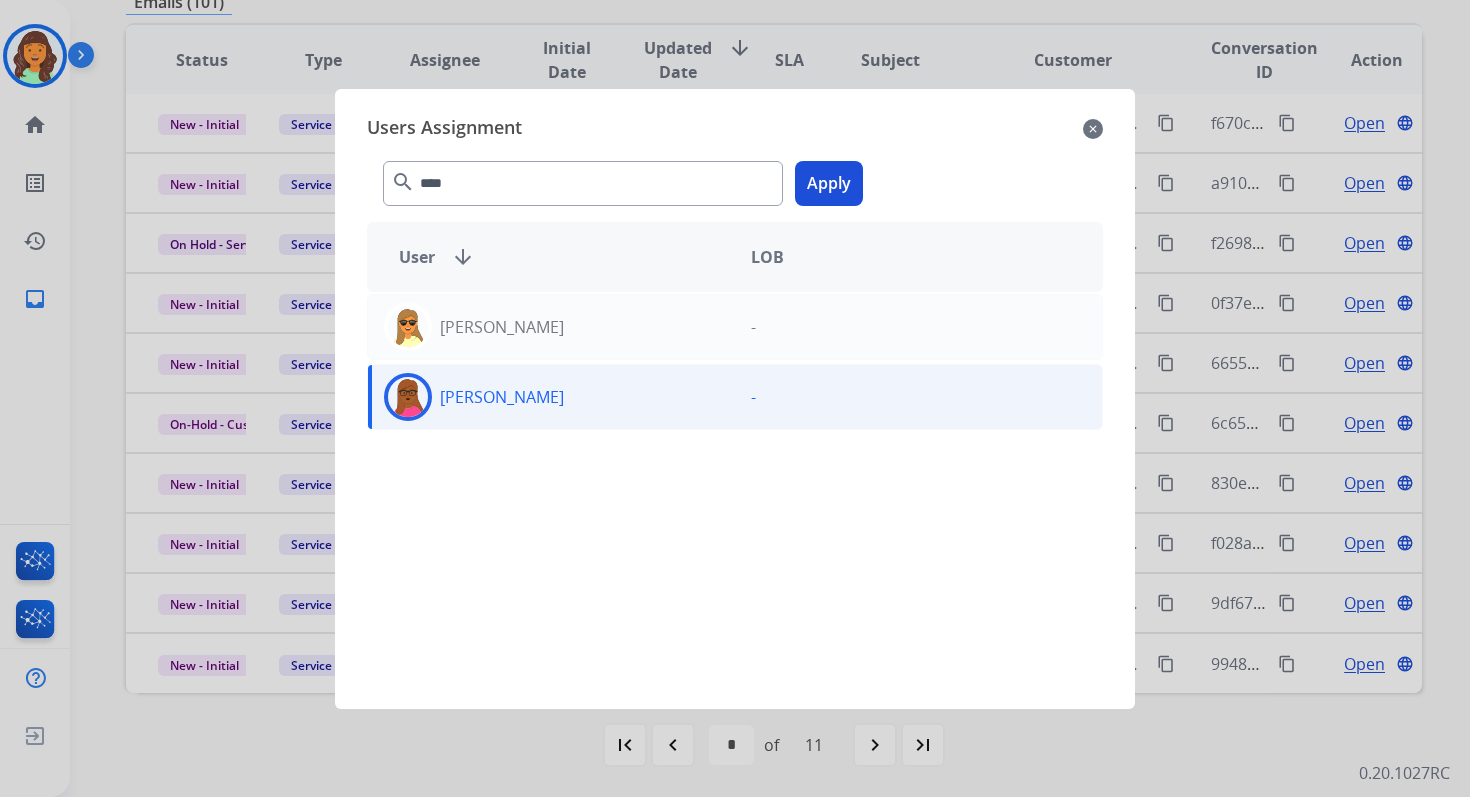 click on "Apply" 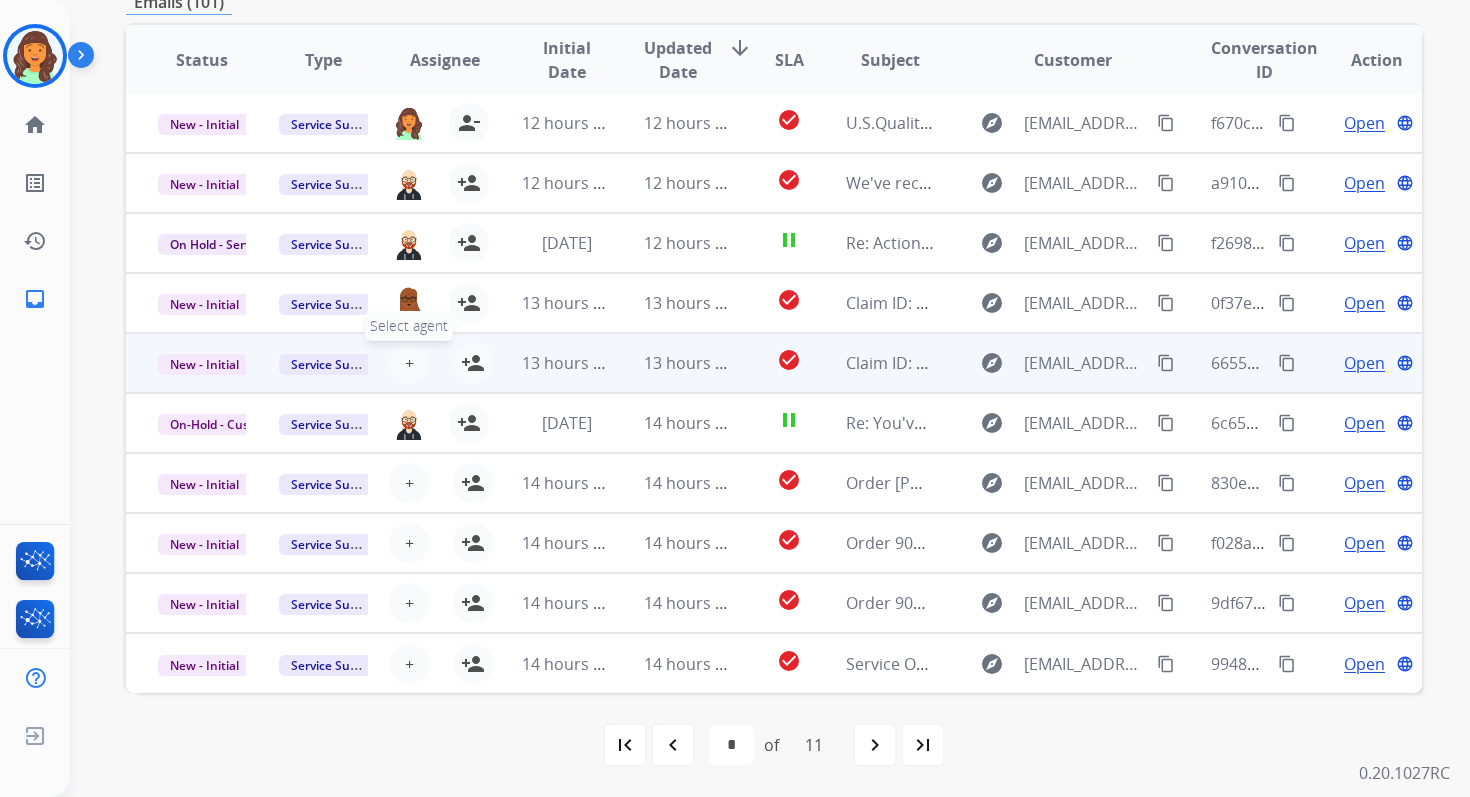 click on "+" at bounding box center [409, 363] 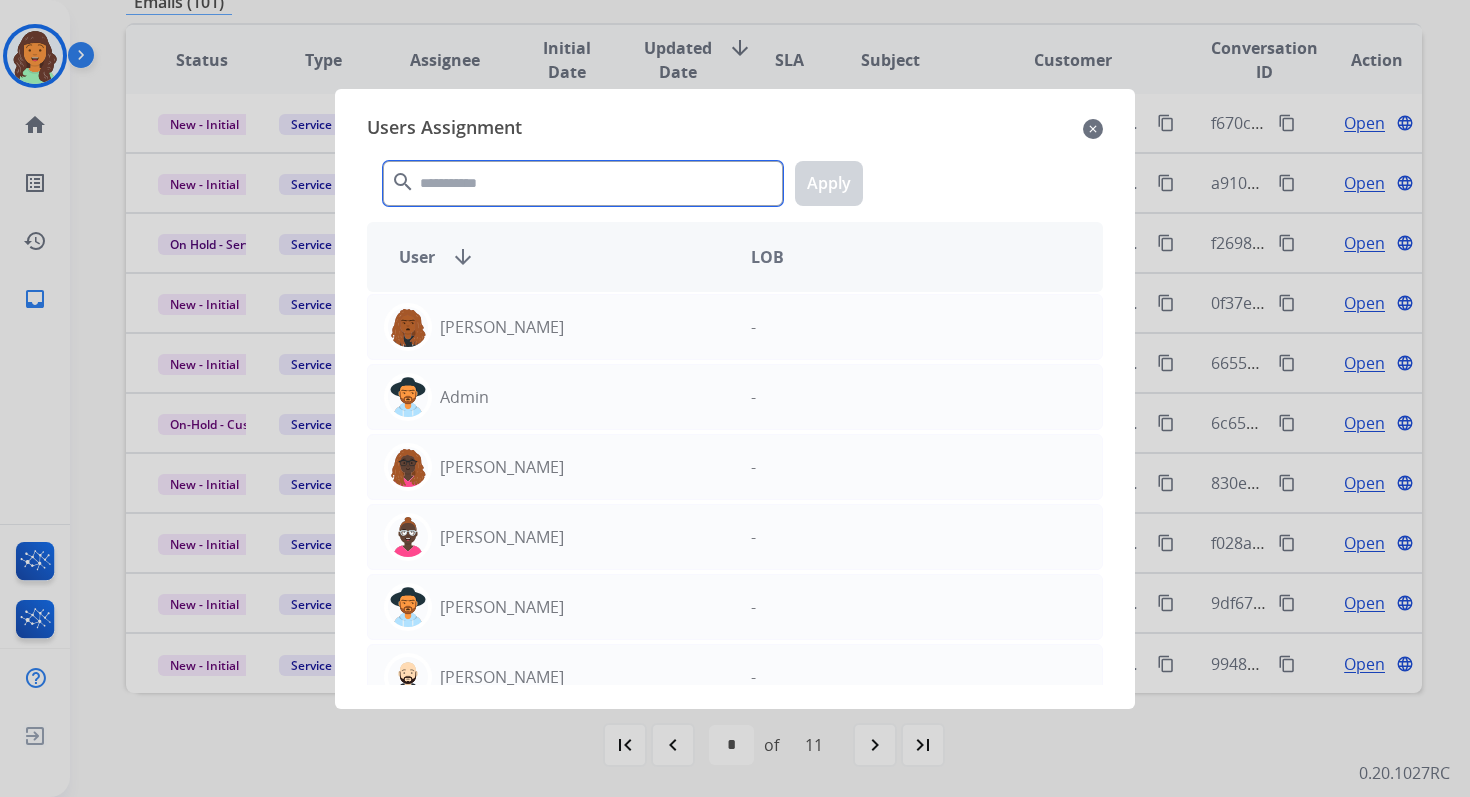 click 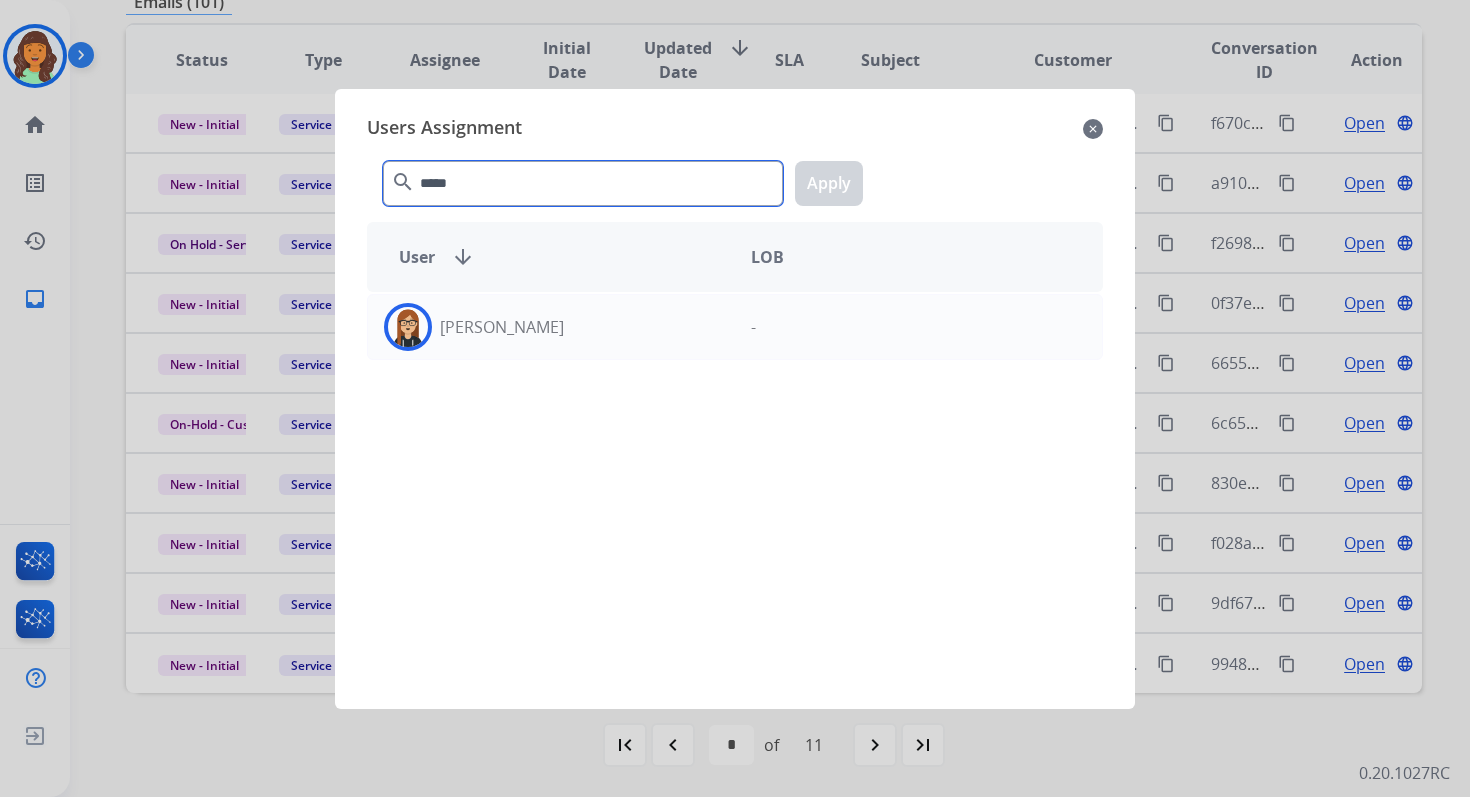type on "*****" 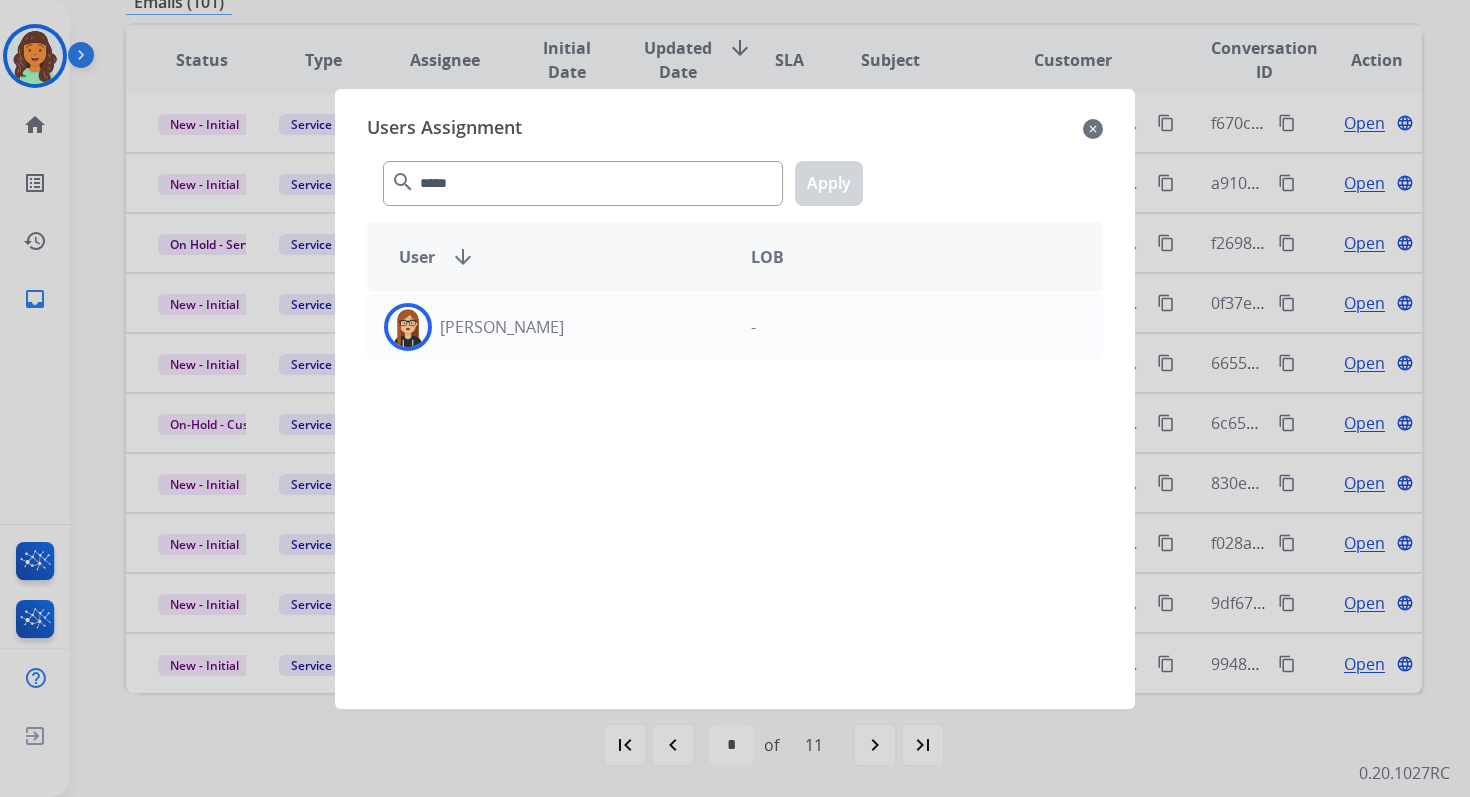 click on "[PERSON_NAME]  -" 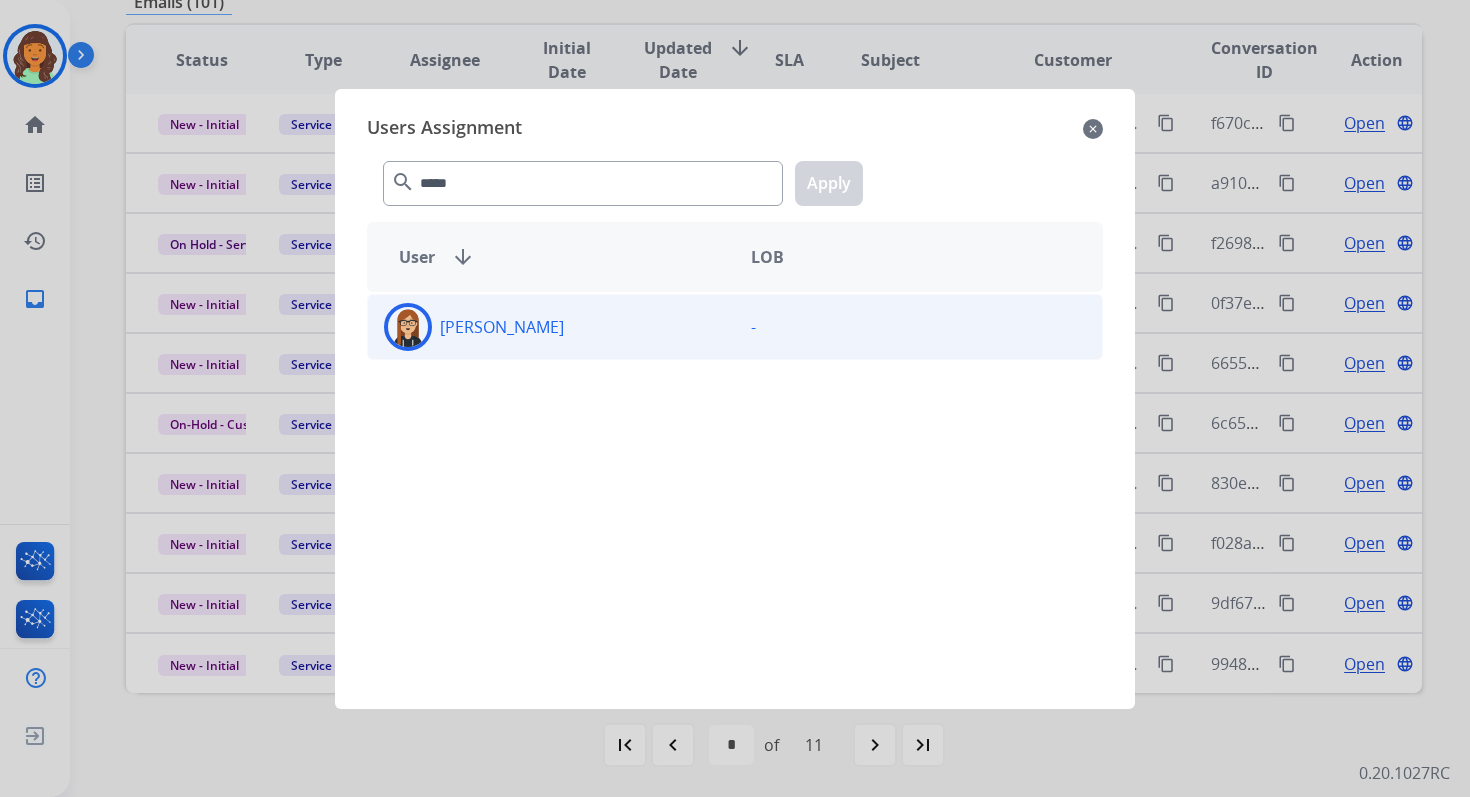 click on "[PERSON_NAME]" 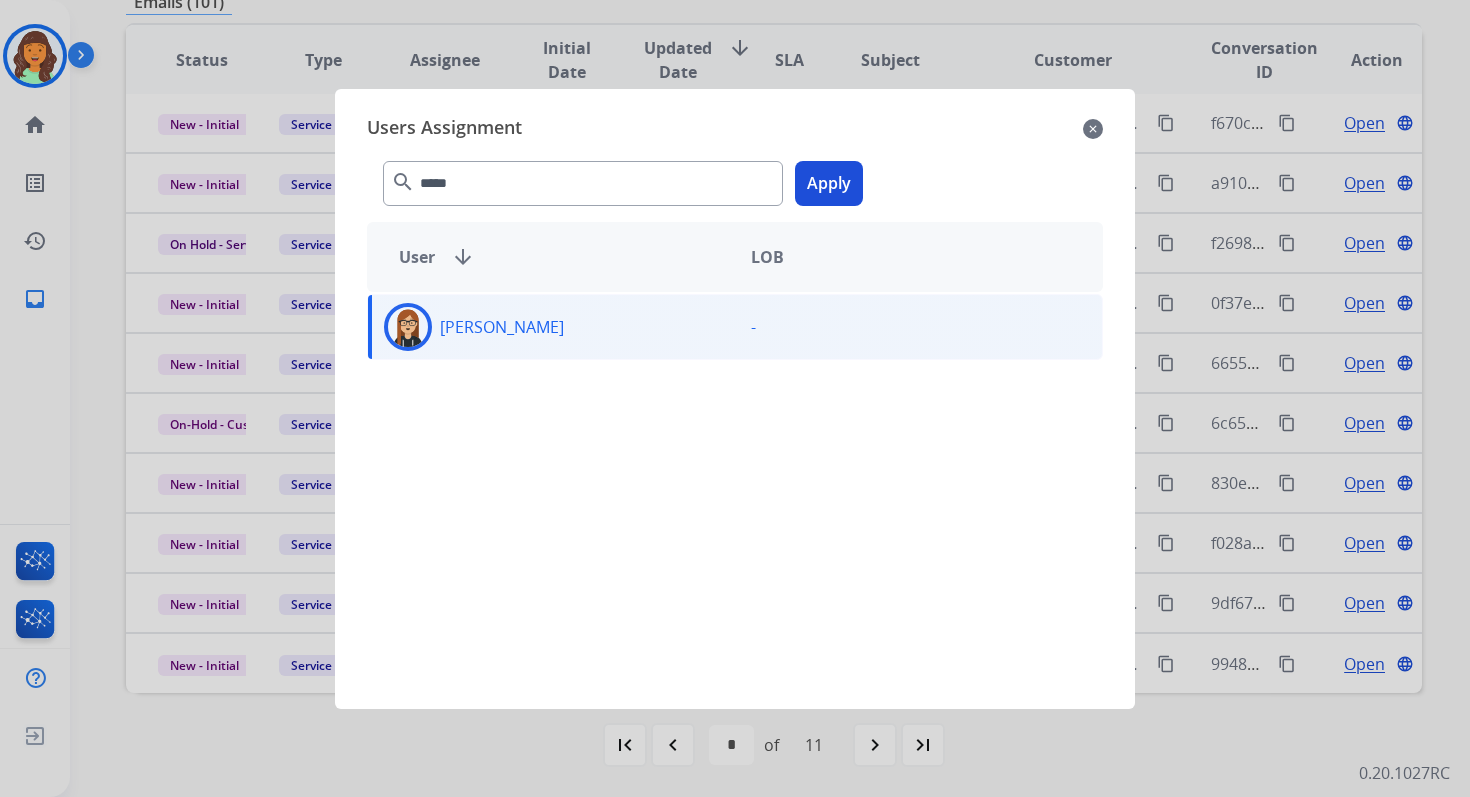 click on "Apply" 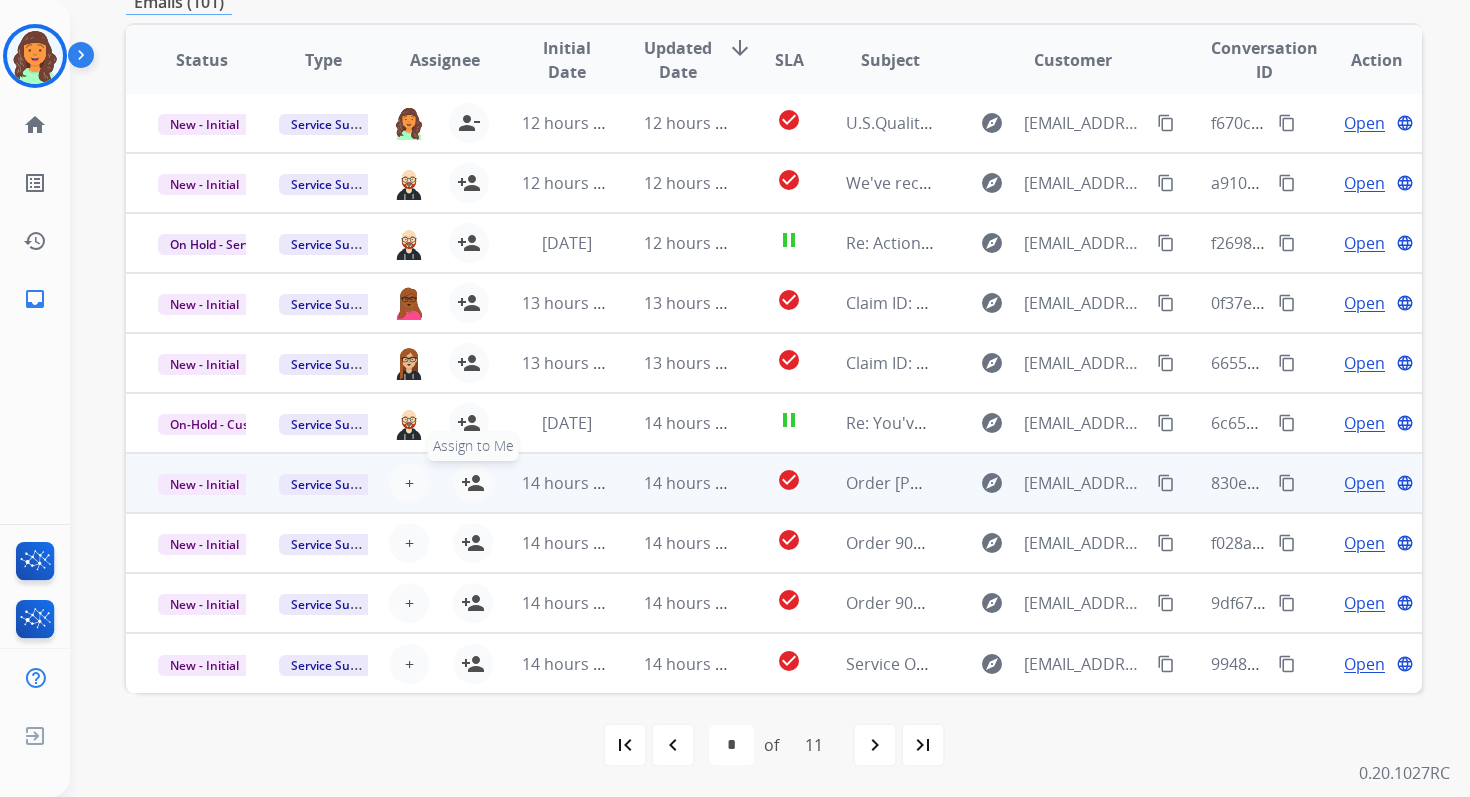 click on "person_add" at bounding box center [473, 483] 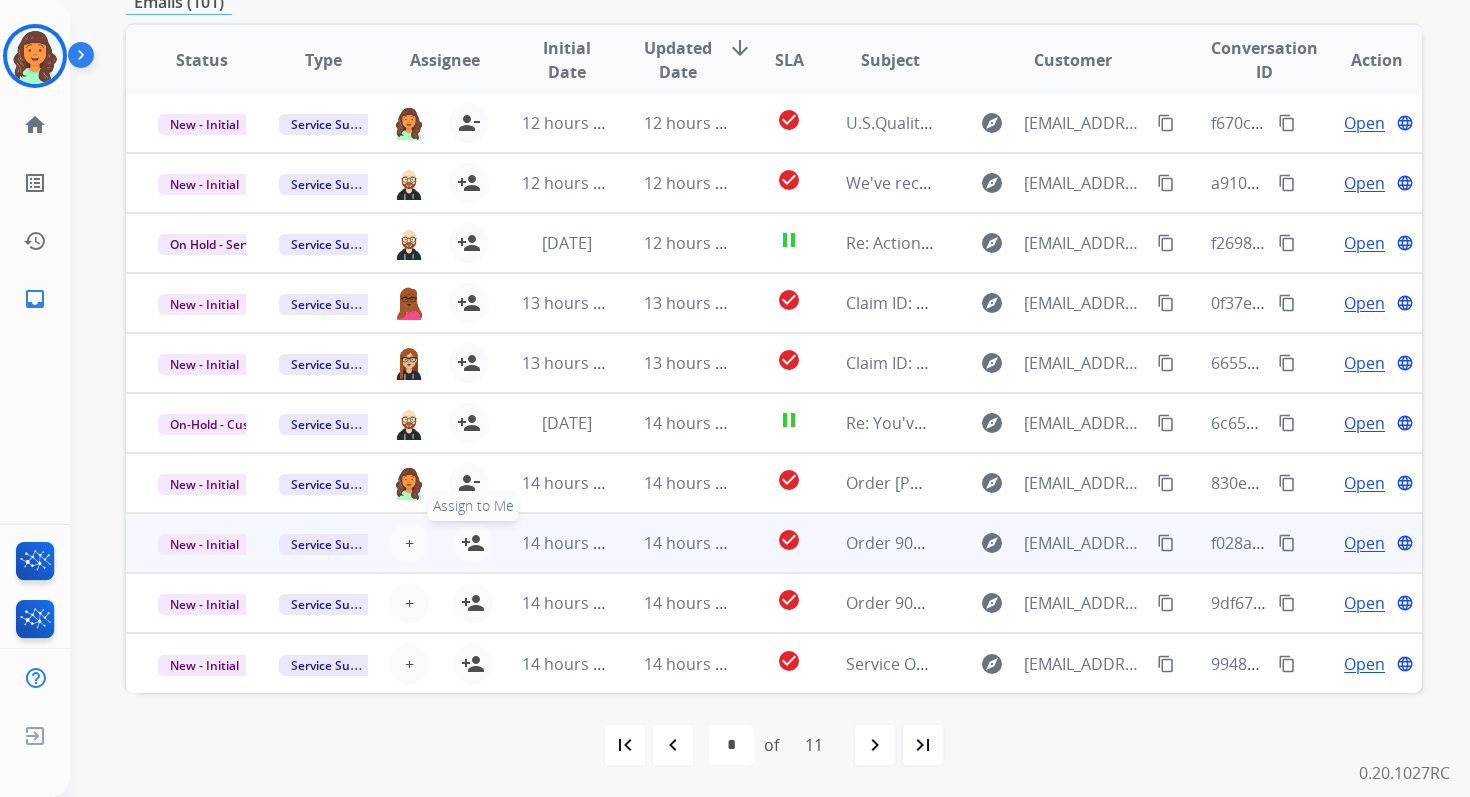 click on "person_add" at bounding box center [473, 543] 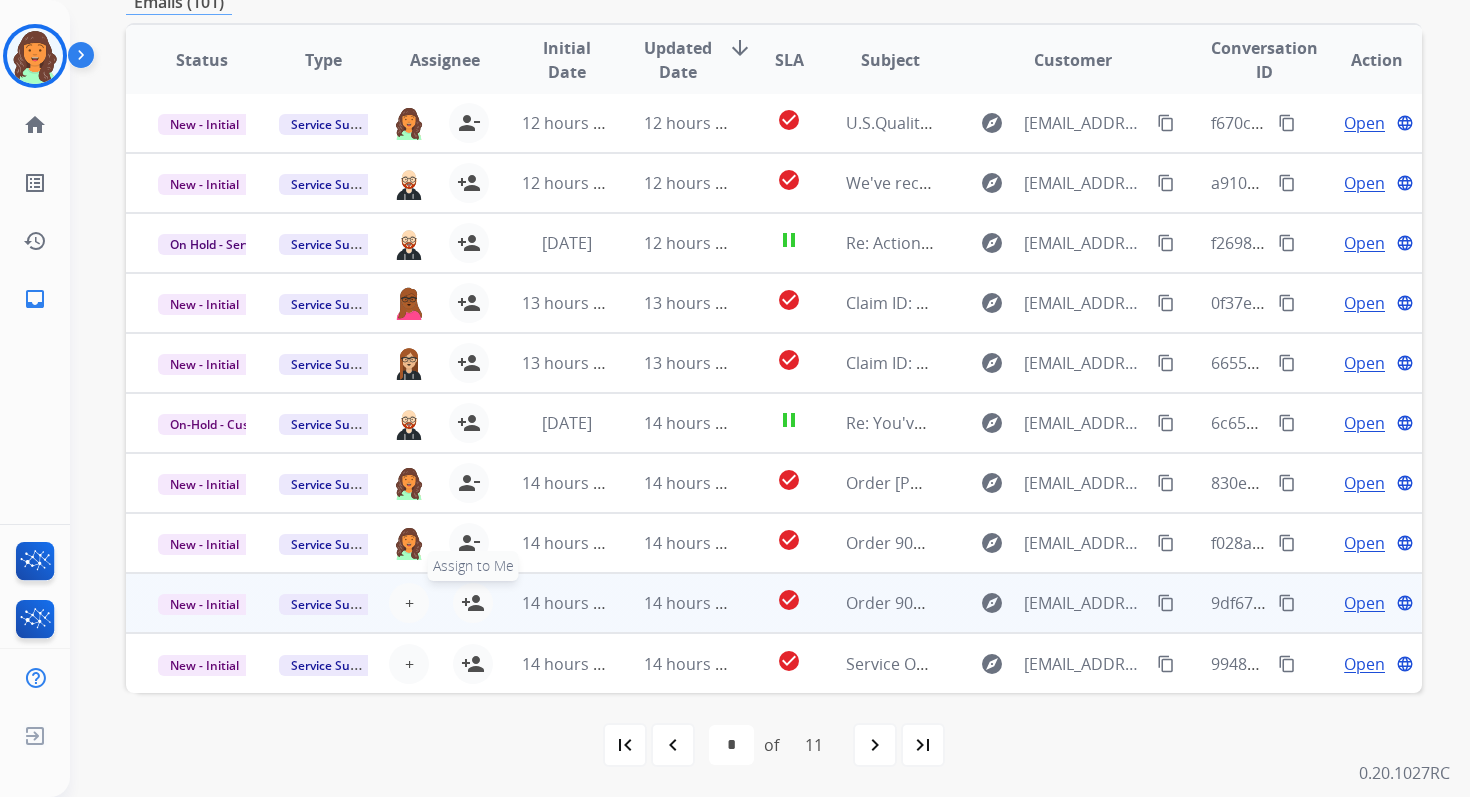 click on "person_add" at bounding box center [473, 603] 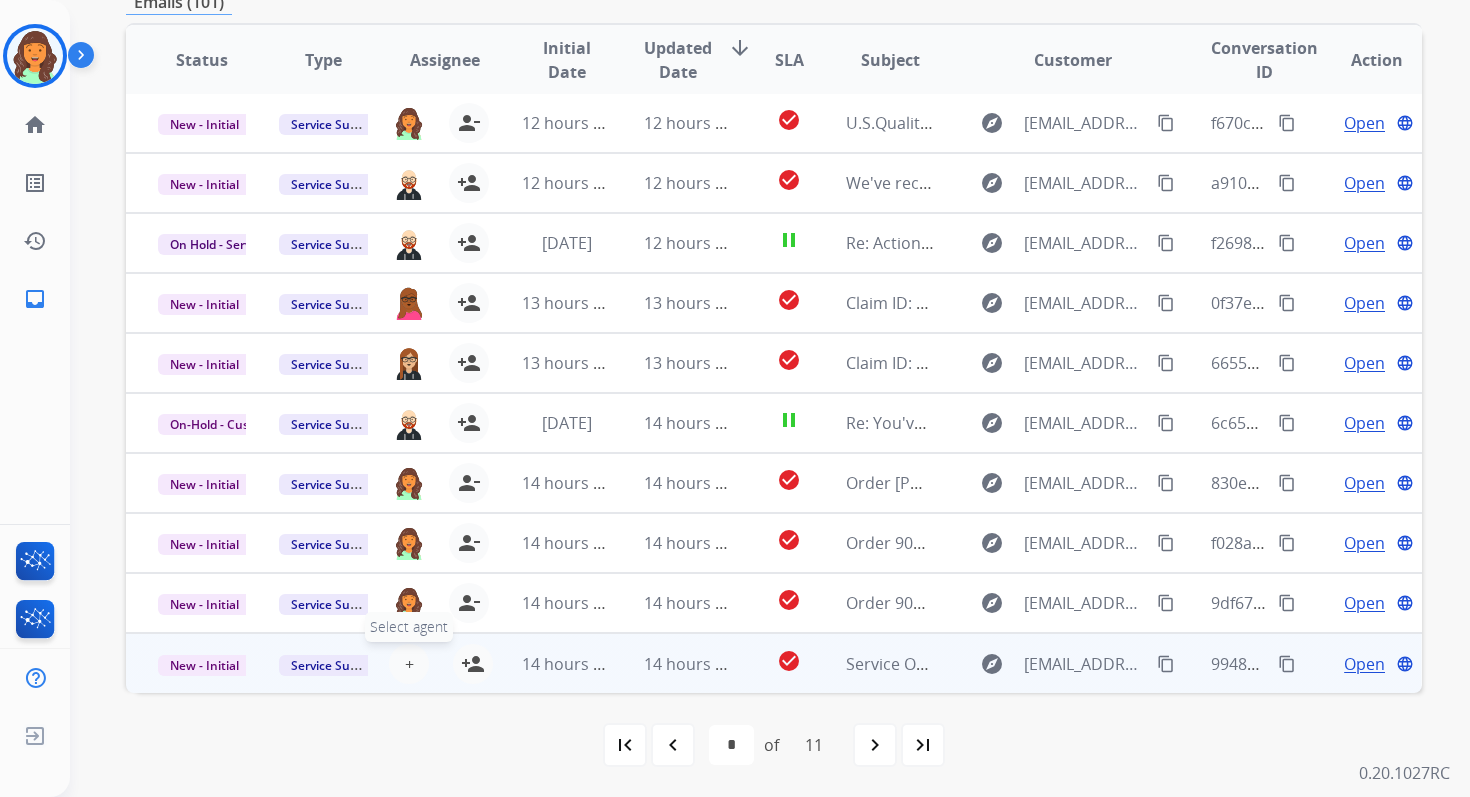 click on "+ Select agent" at bounding box center [409, 664] 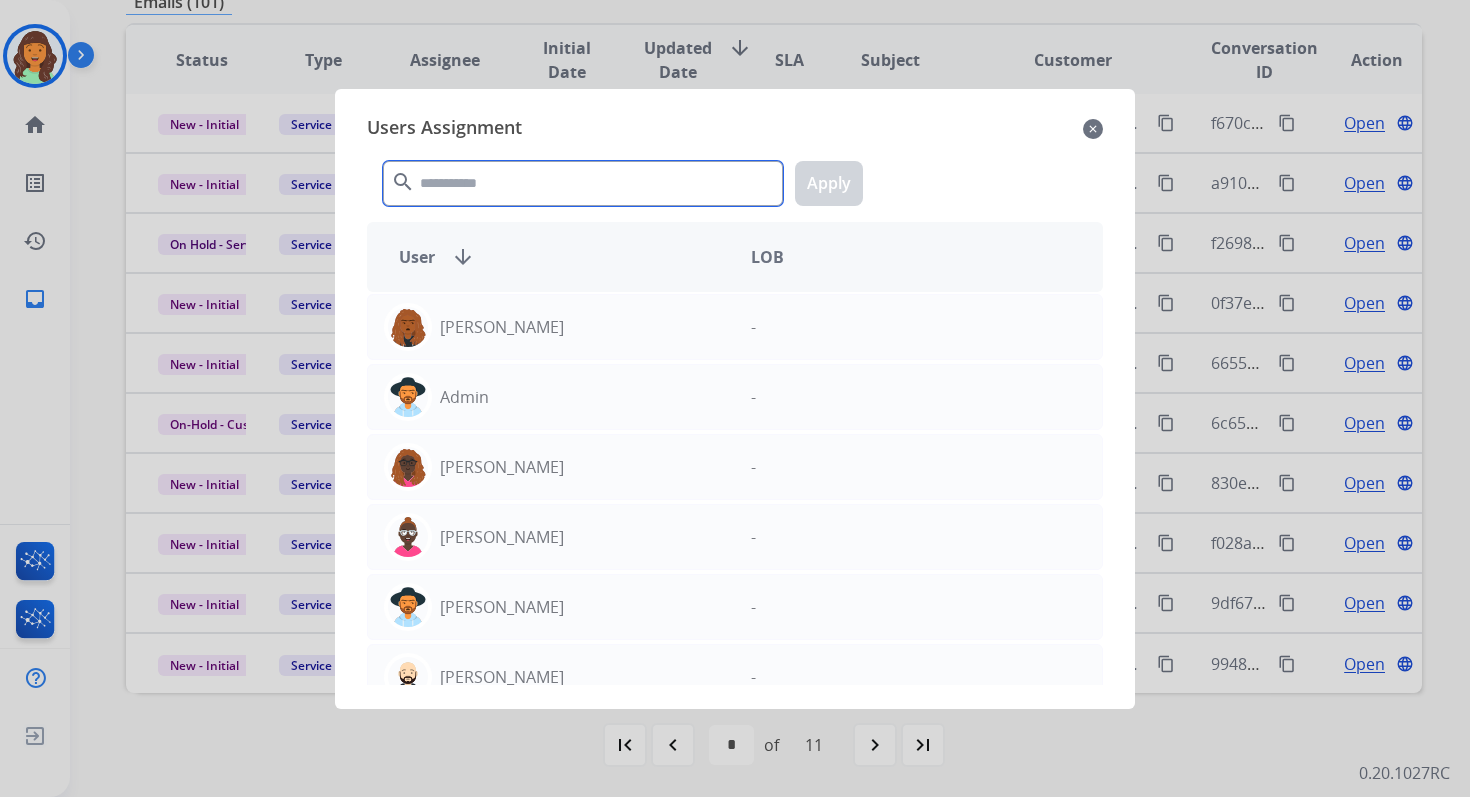 click 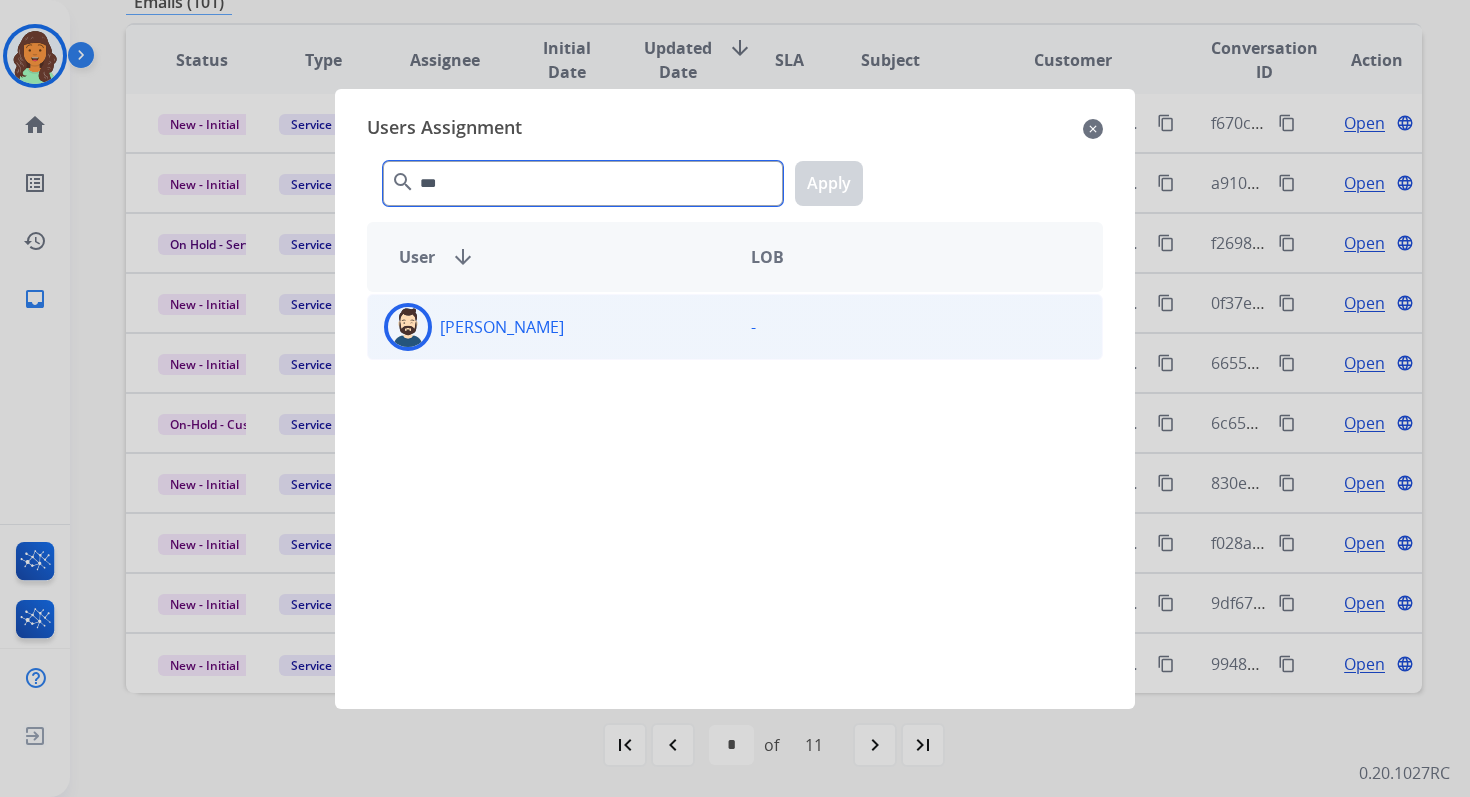 type on "***" 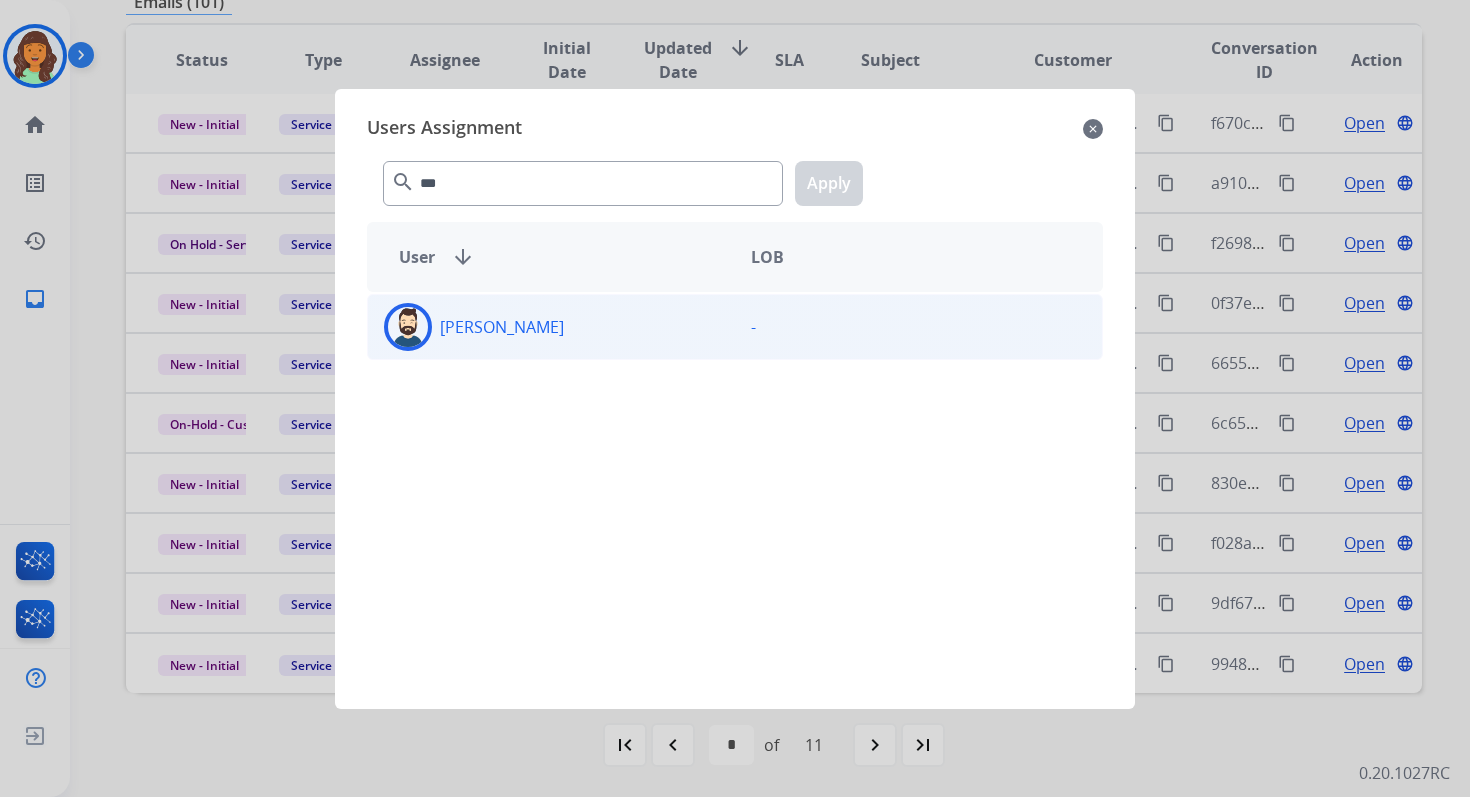 click on "[PERSON_NAME]" 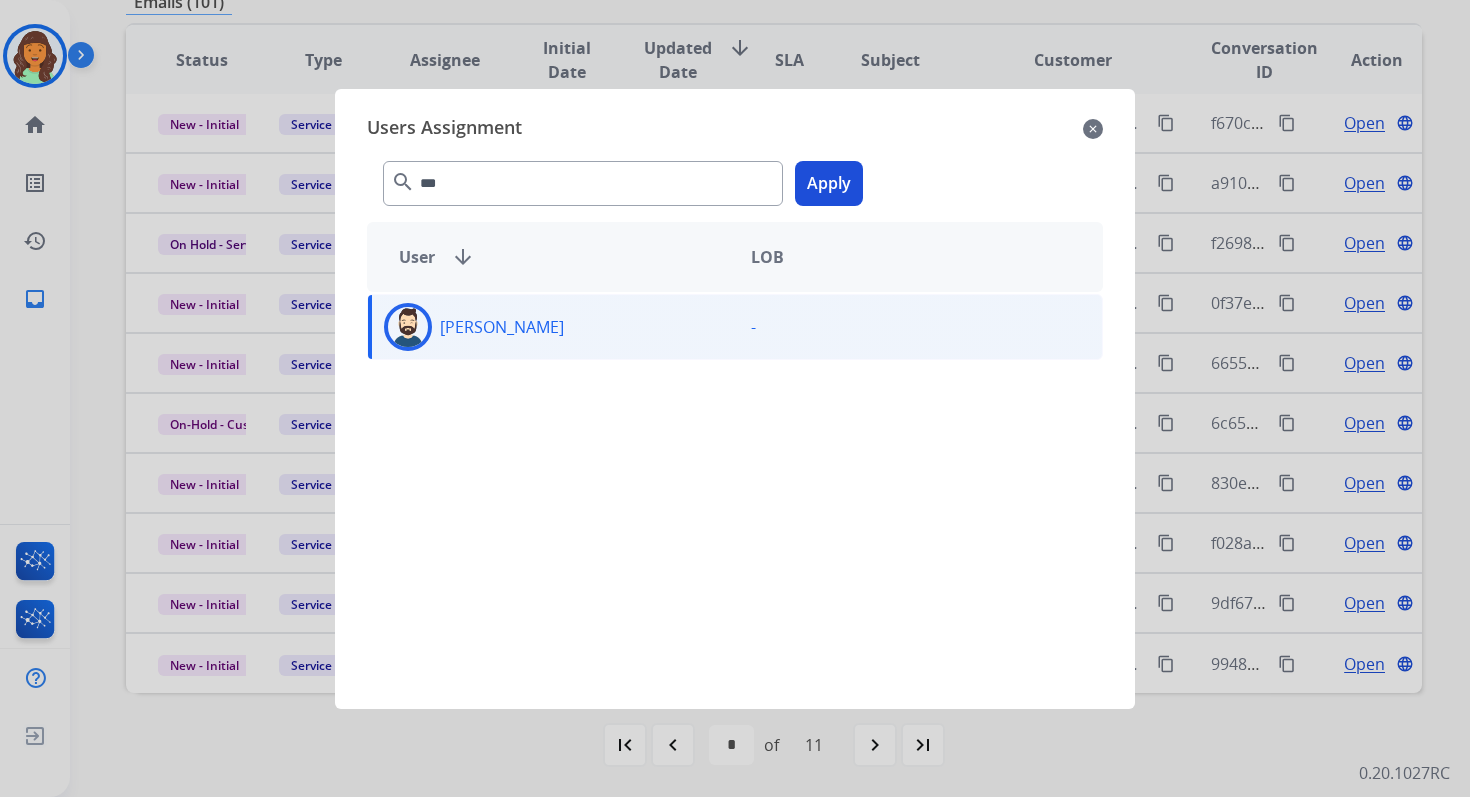 click on "Apply" 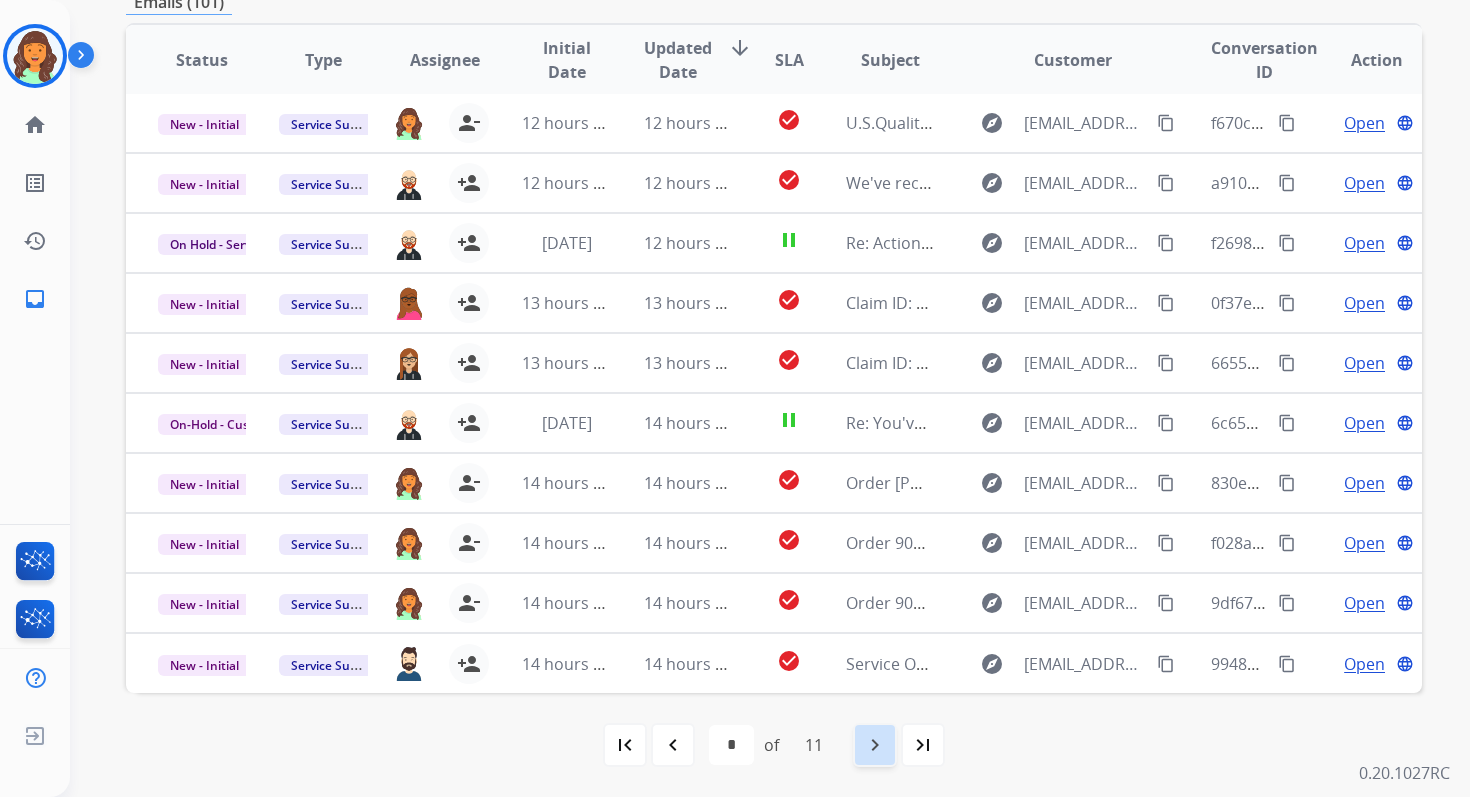 click on "navigate_next" at bounding box center (875, 745) 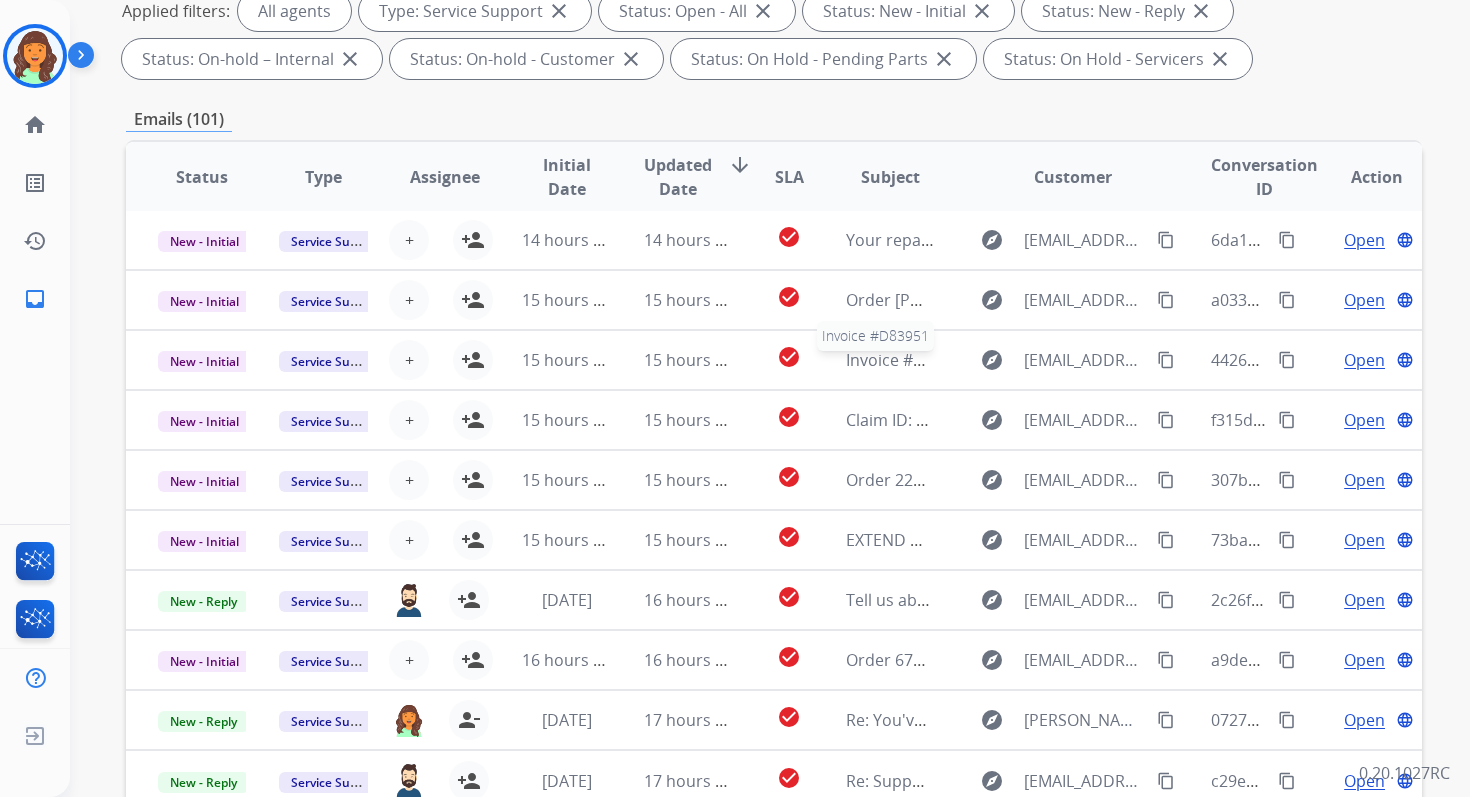 scroll, scrollTop: 437, scrollLeft: 0, axis: vertical 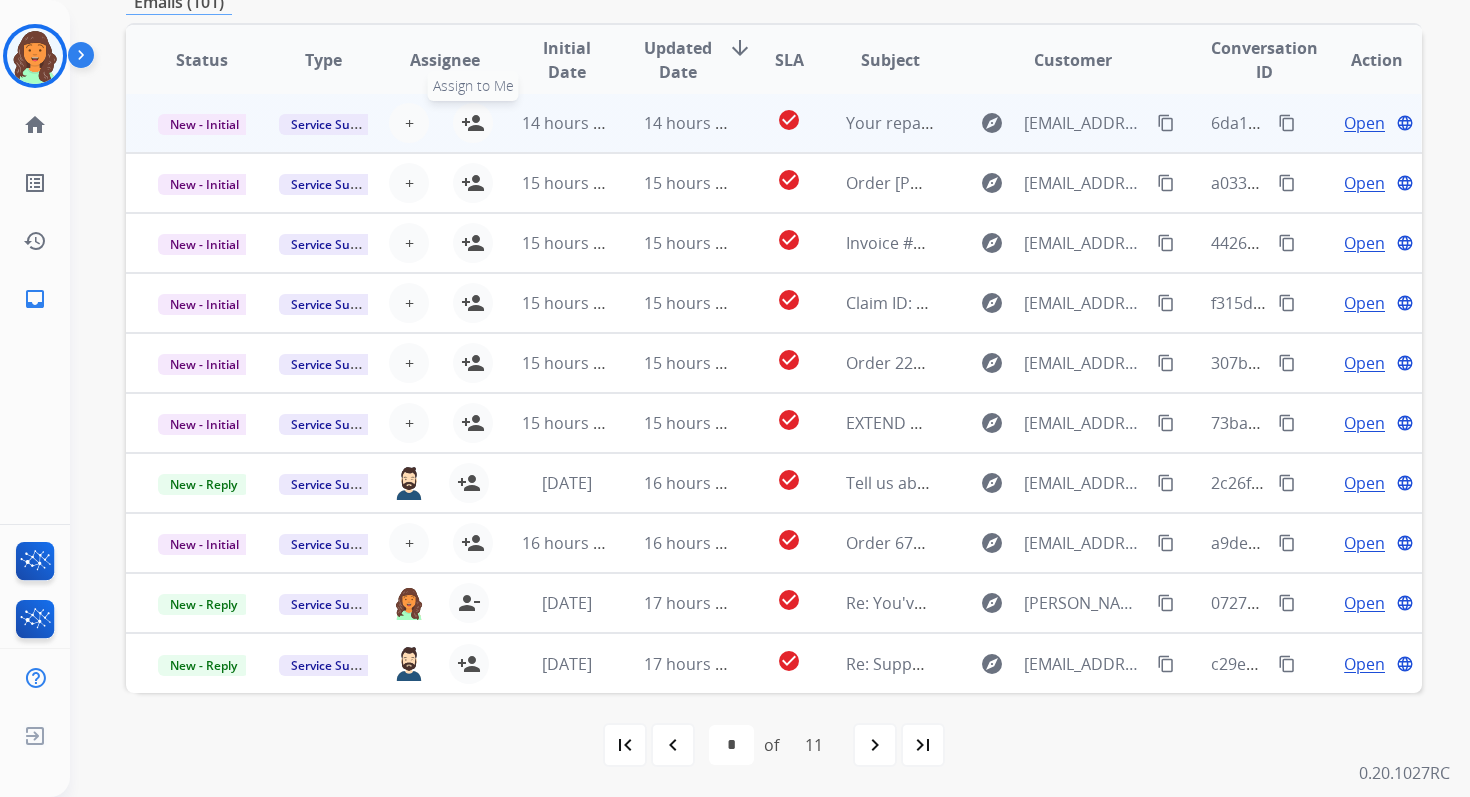 click on "person_add" at bounding box center [473, 123] 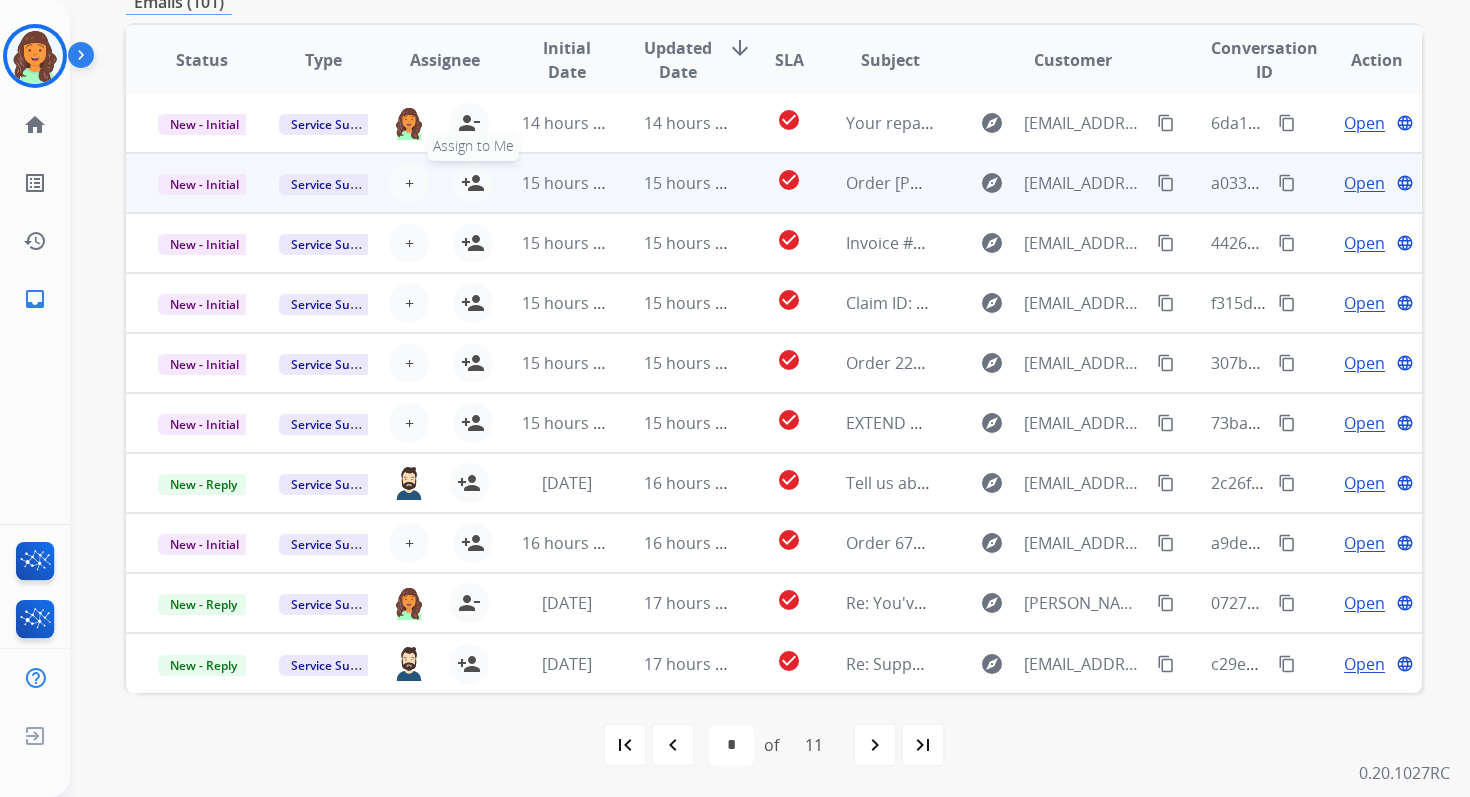 click on "person_add" at bounding box center [473, 183] 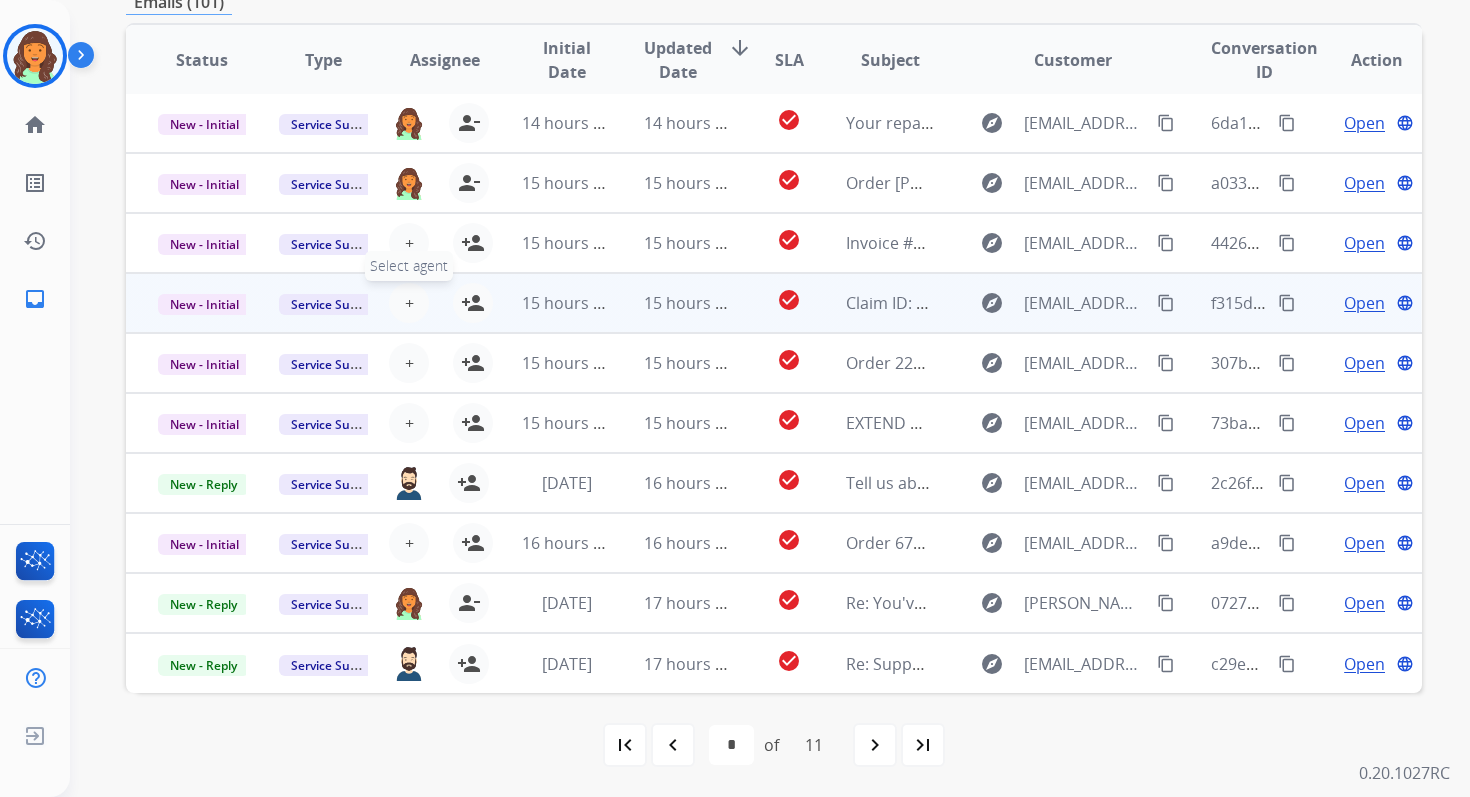 click on "+" at bounding box center (409, 303) 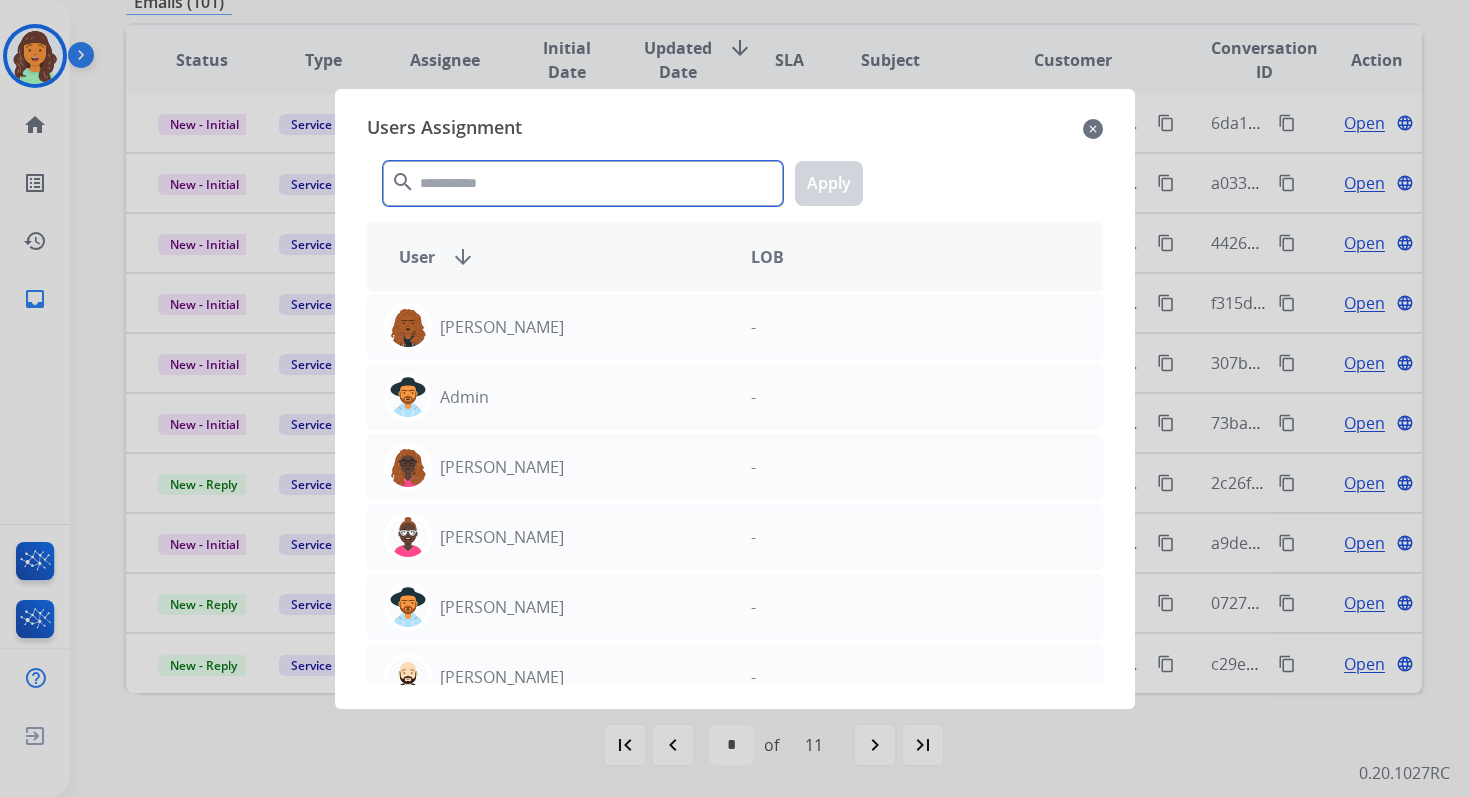 click 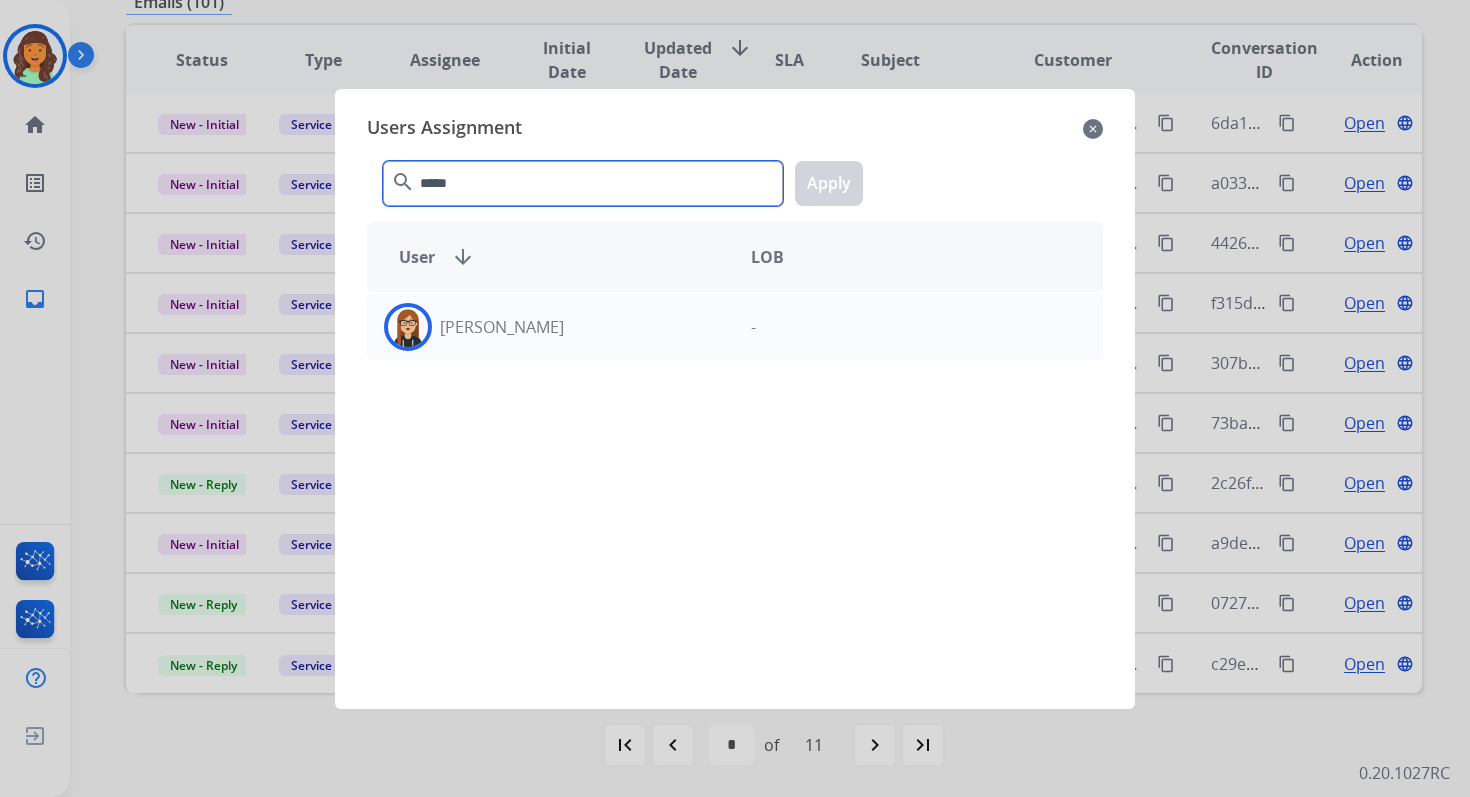 type on "*****" 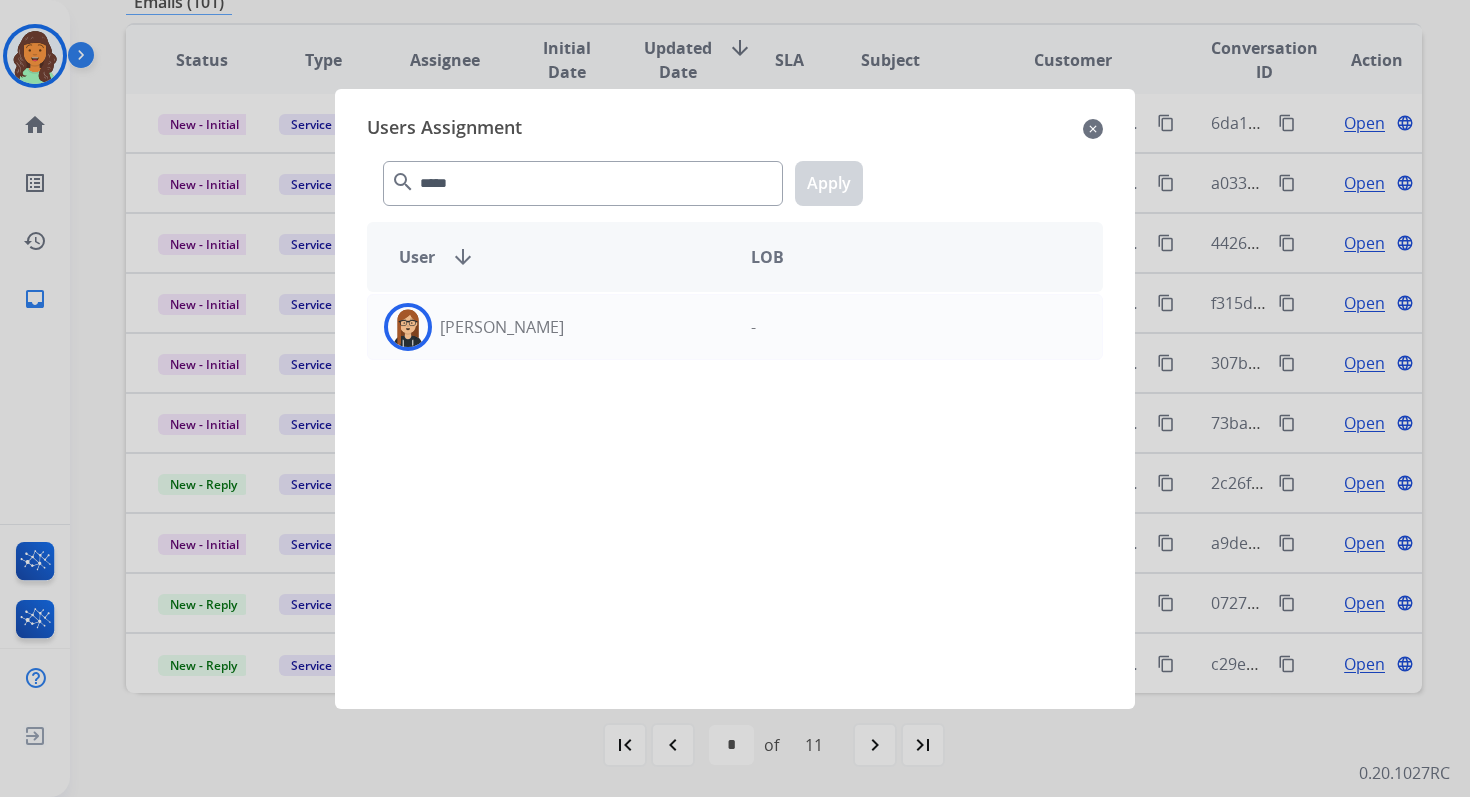 click on "[PERSON_NAME]  -" 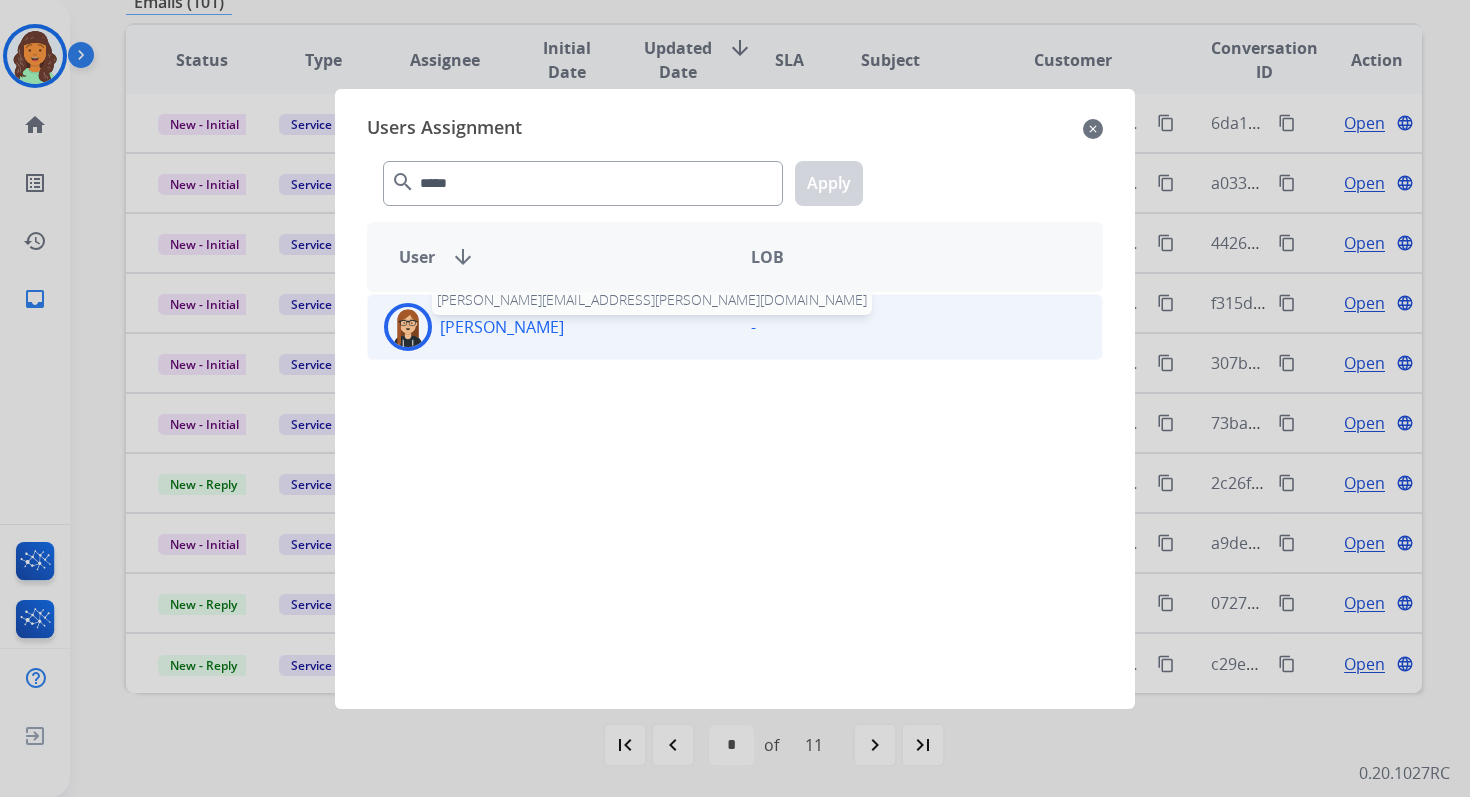 click on "[PERSON_NAME]" 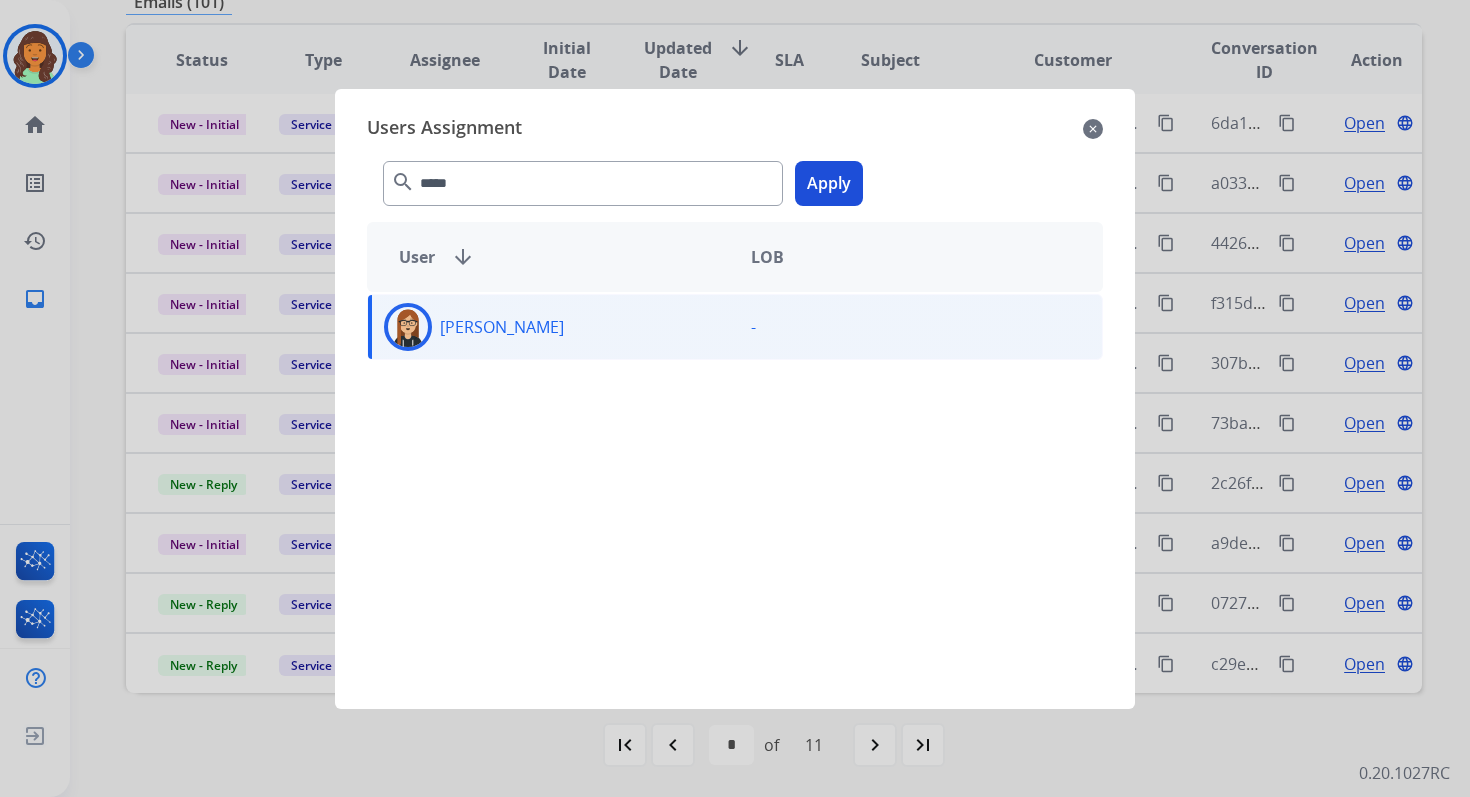 click on "Apply" 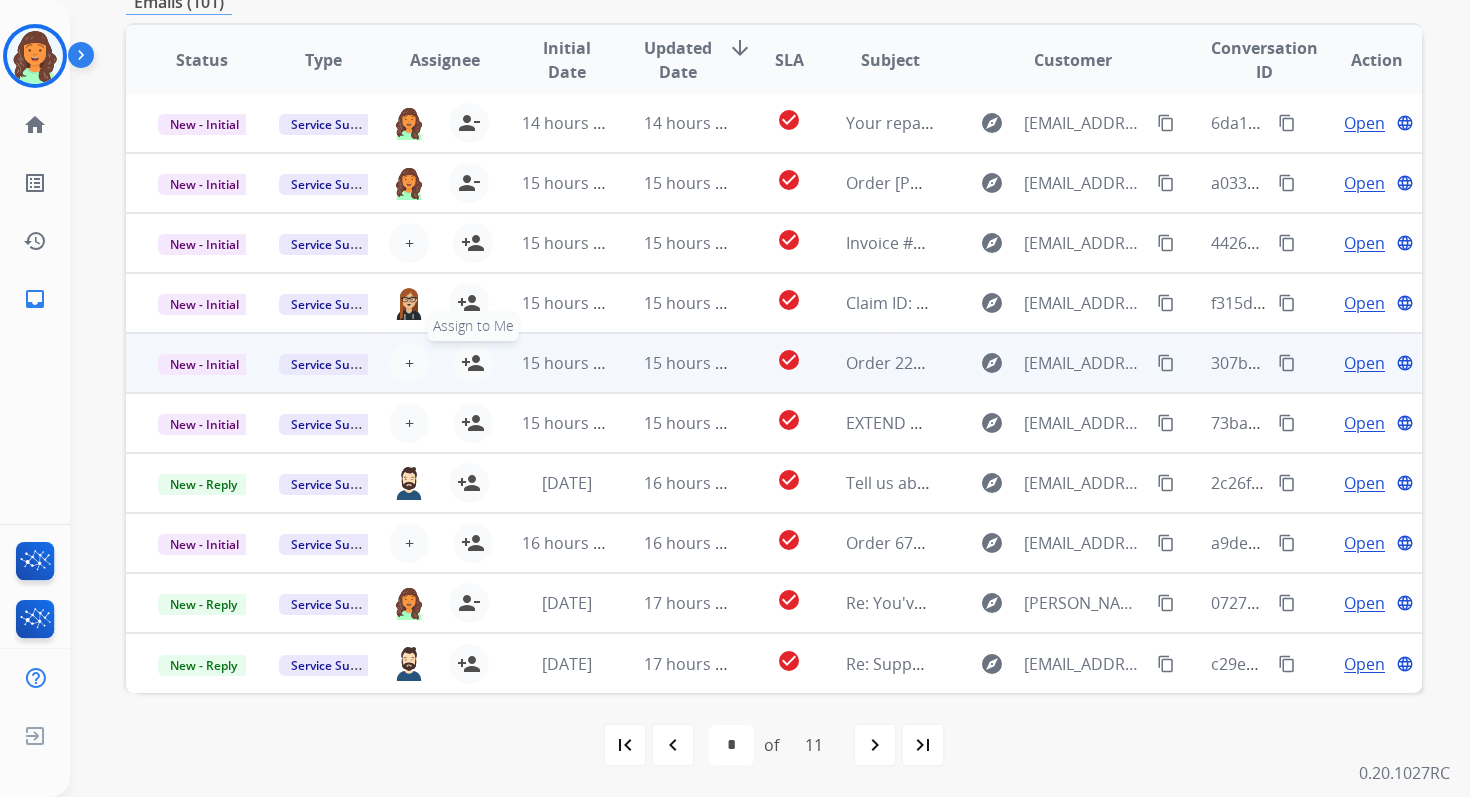 click on "person_add" at bounding box center (473, 363) 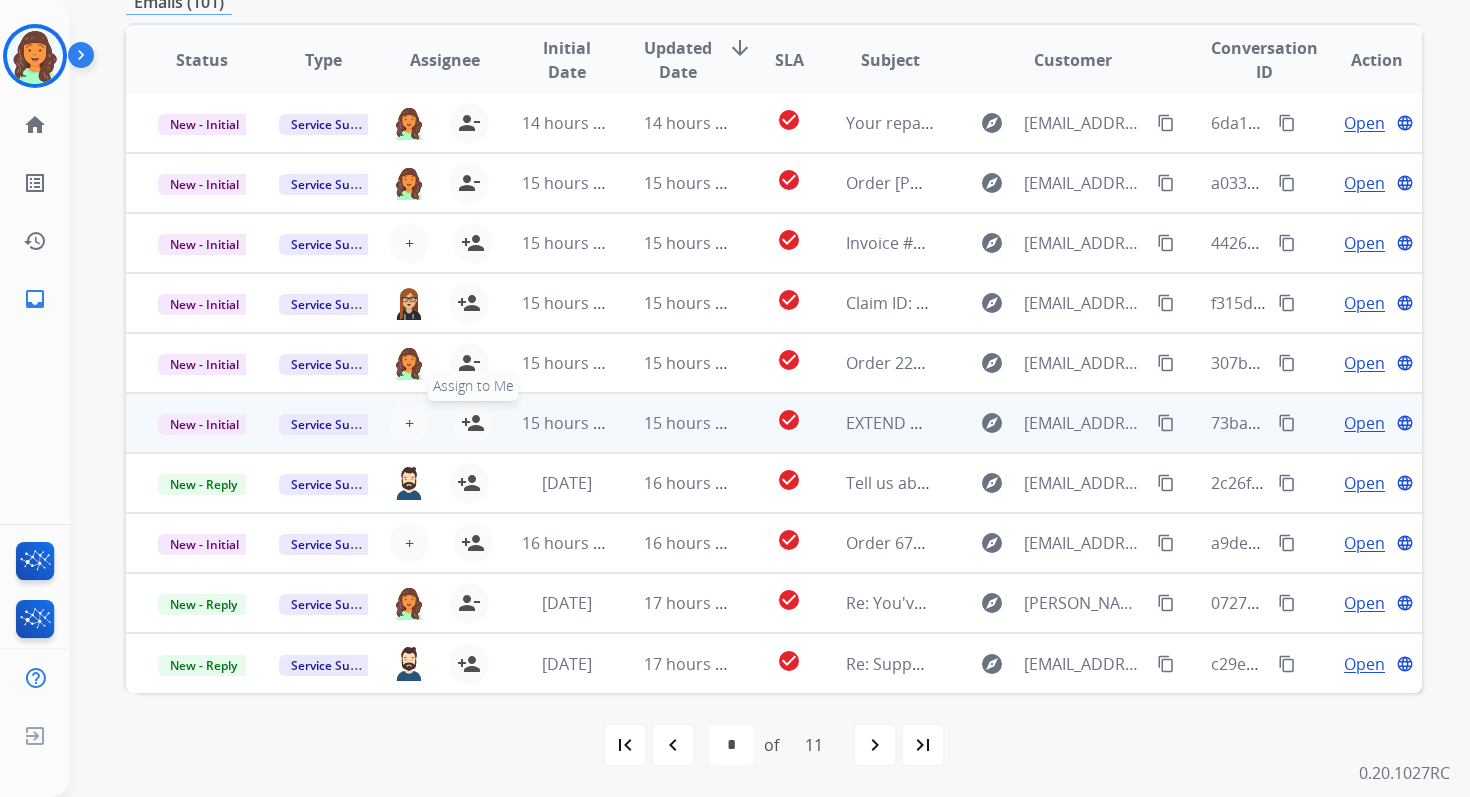 click on "person_add" at bounding box center (473, 423) 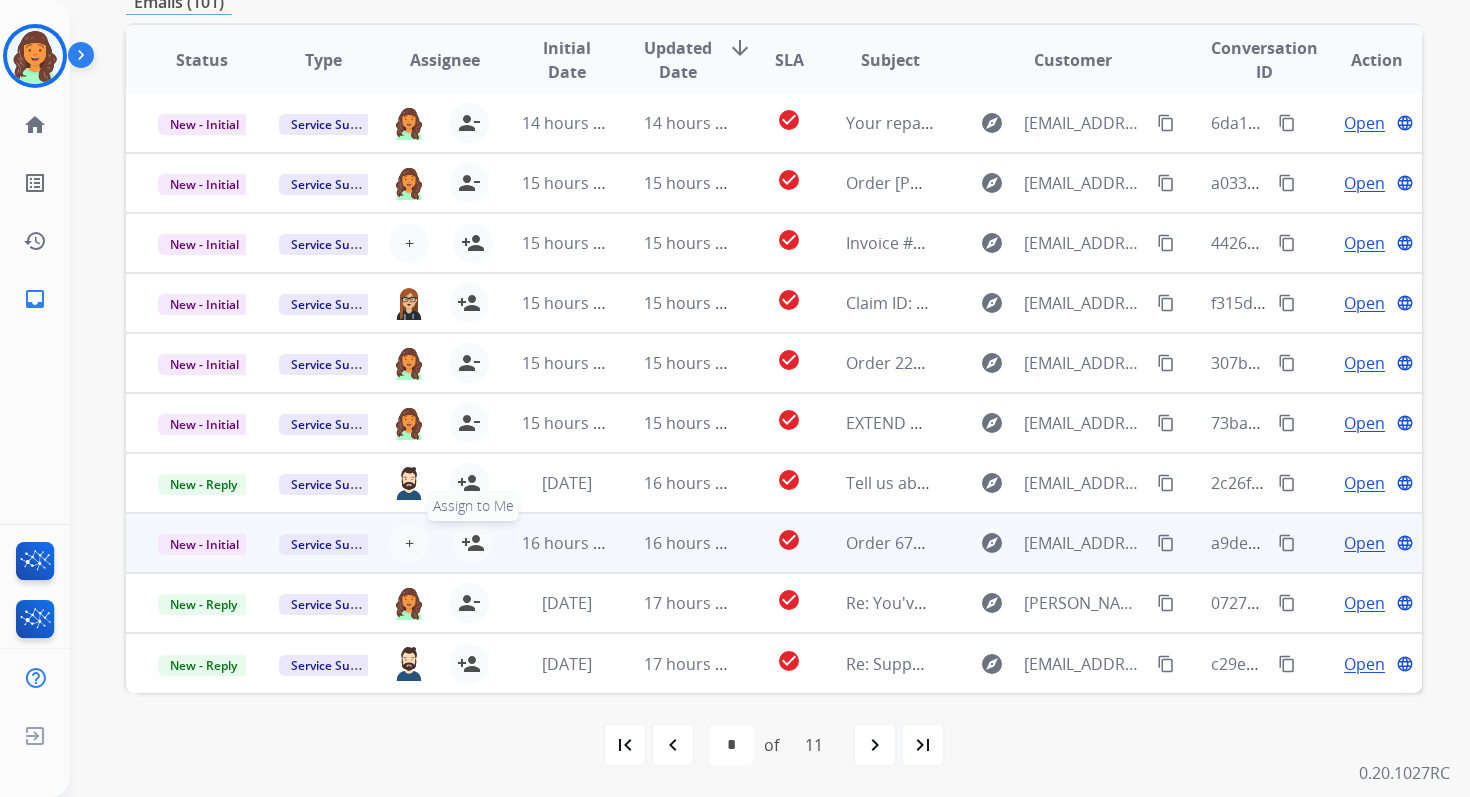 click on "person_add" at bounding box center [473, 543] 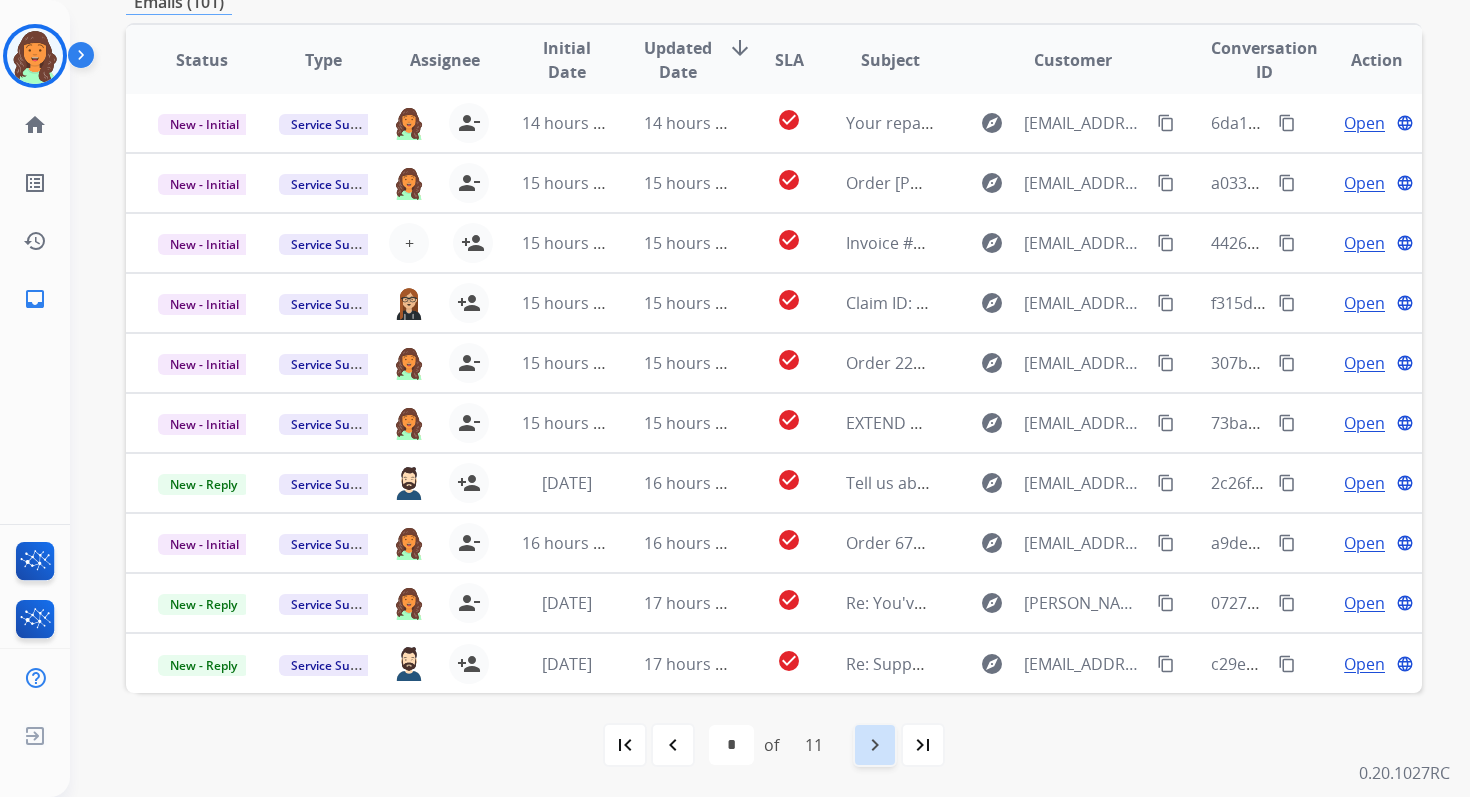 click on "navigate_next" at bounding box center [875, 745] 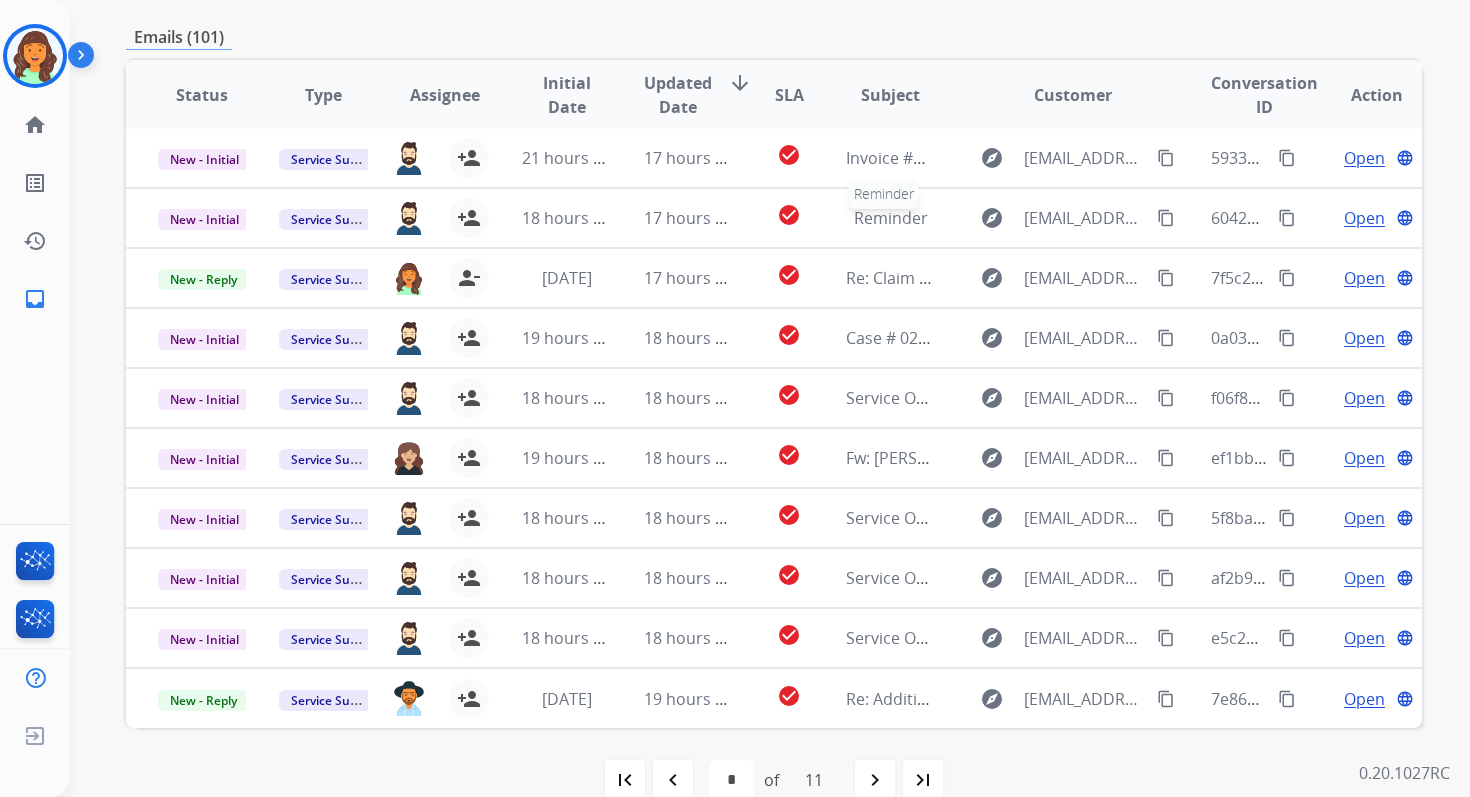 scroll, scrollTop: 437, scrollLeft: 0, axis: vertical 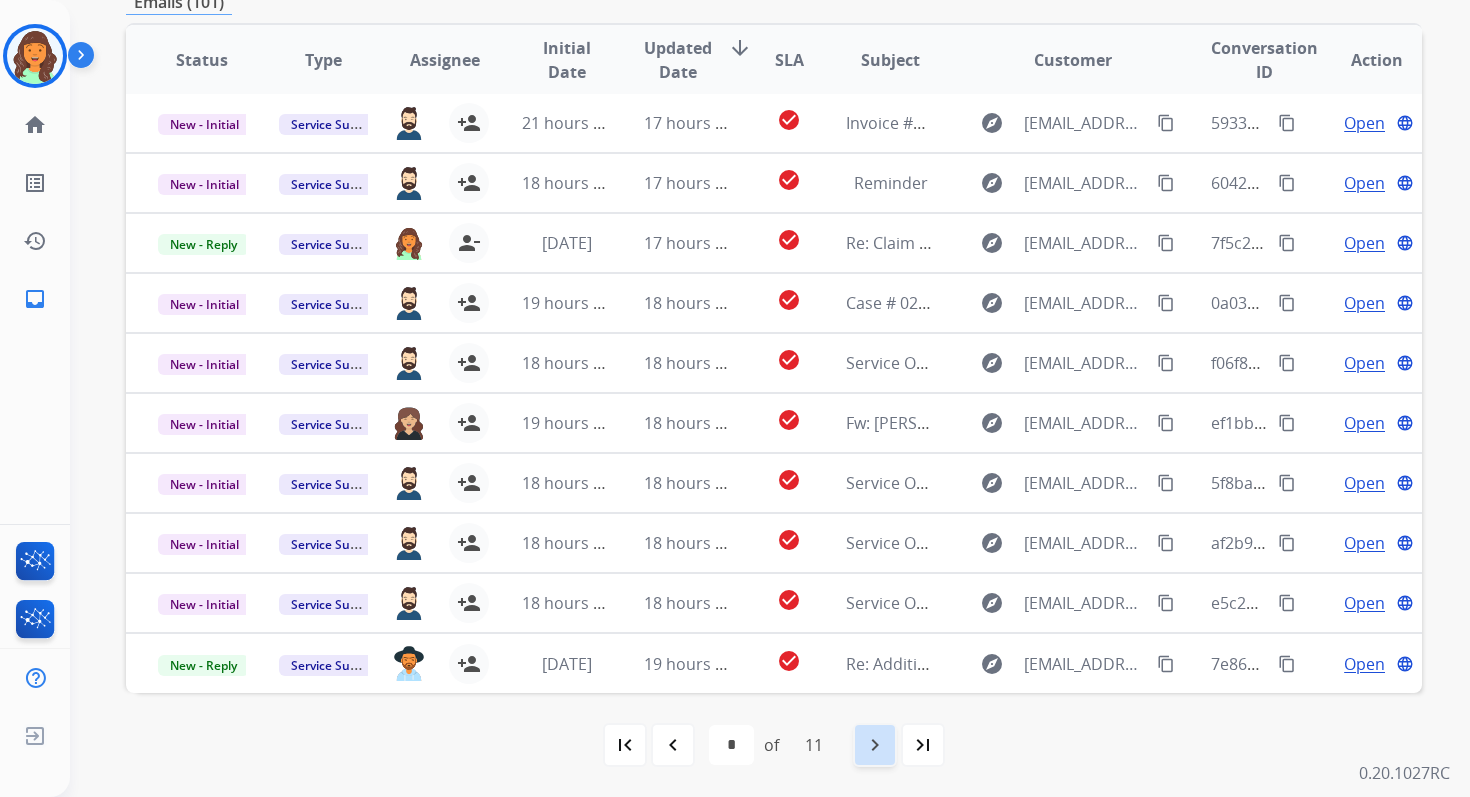 click on "navigate_next" at bounding box center [875, 745] 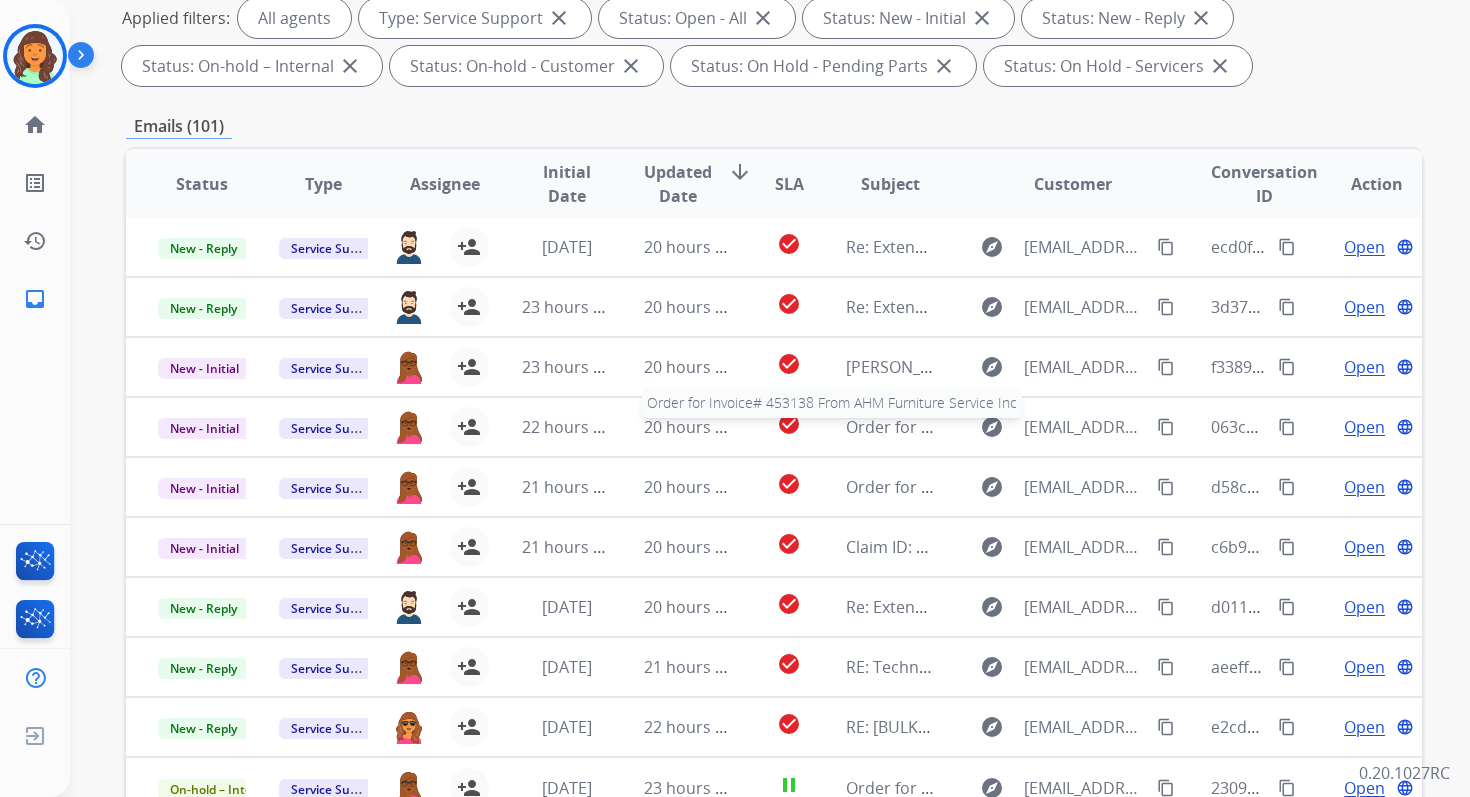 scroll, scrollTop: 437, scrollLeft: 0, axis: vertical 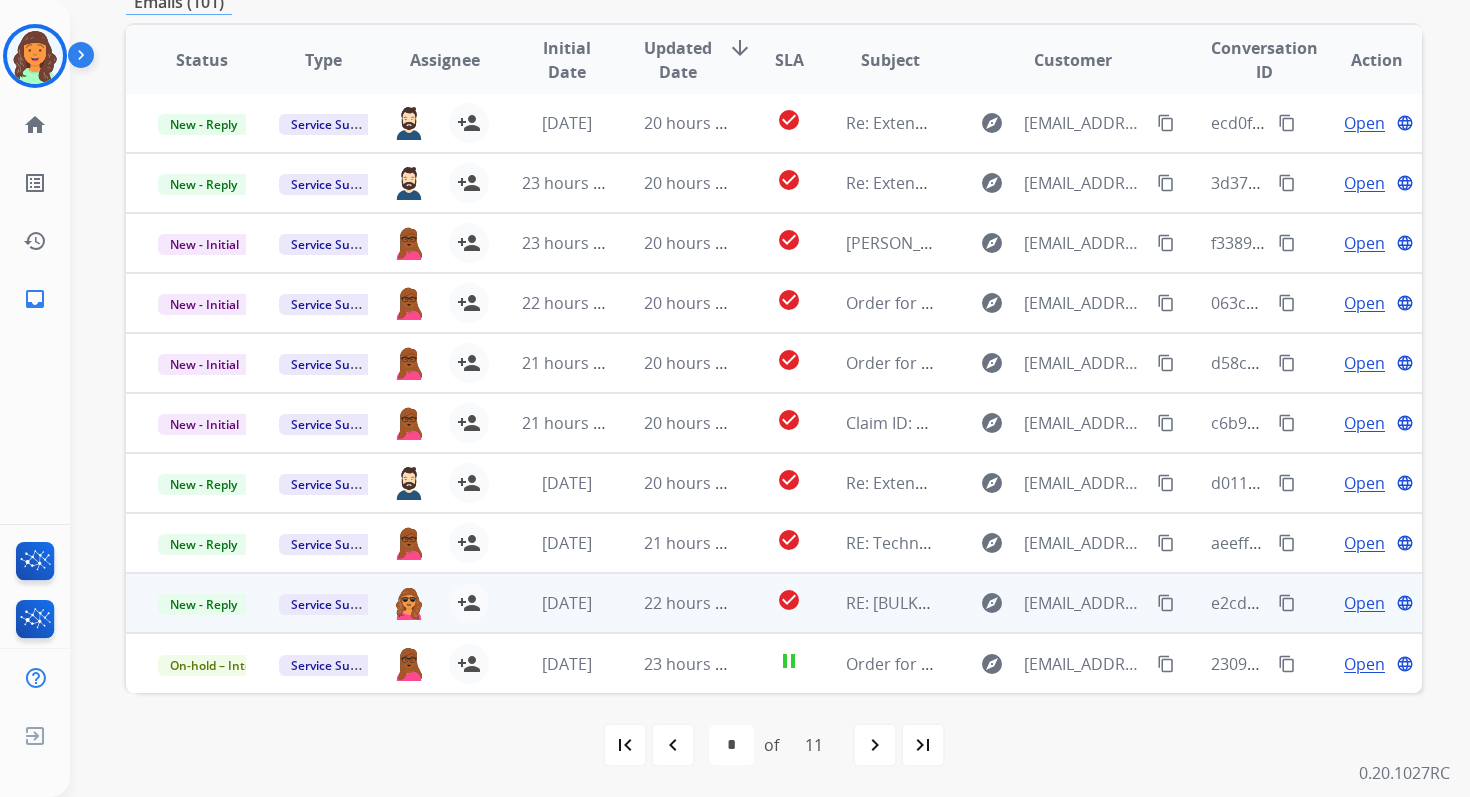 click on "22 hours ago" at bounding box center [672, 603] 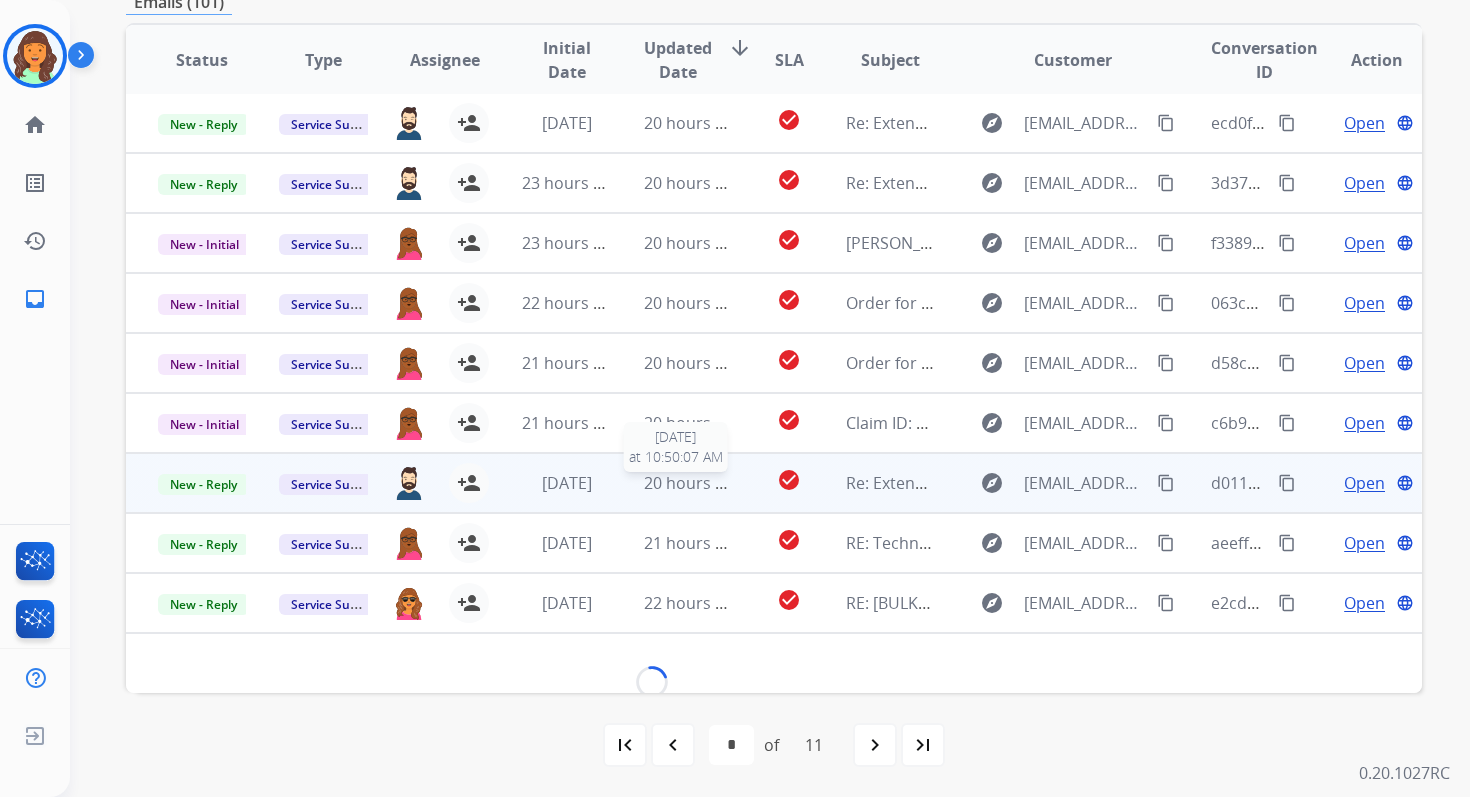 scroll, scrollTop: 100, scrollLeft: 0, axis: vertical 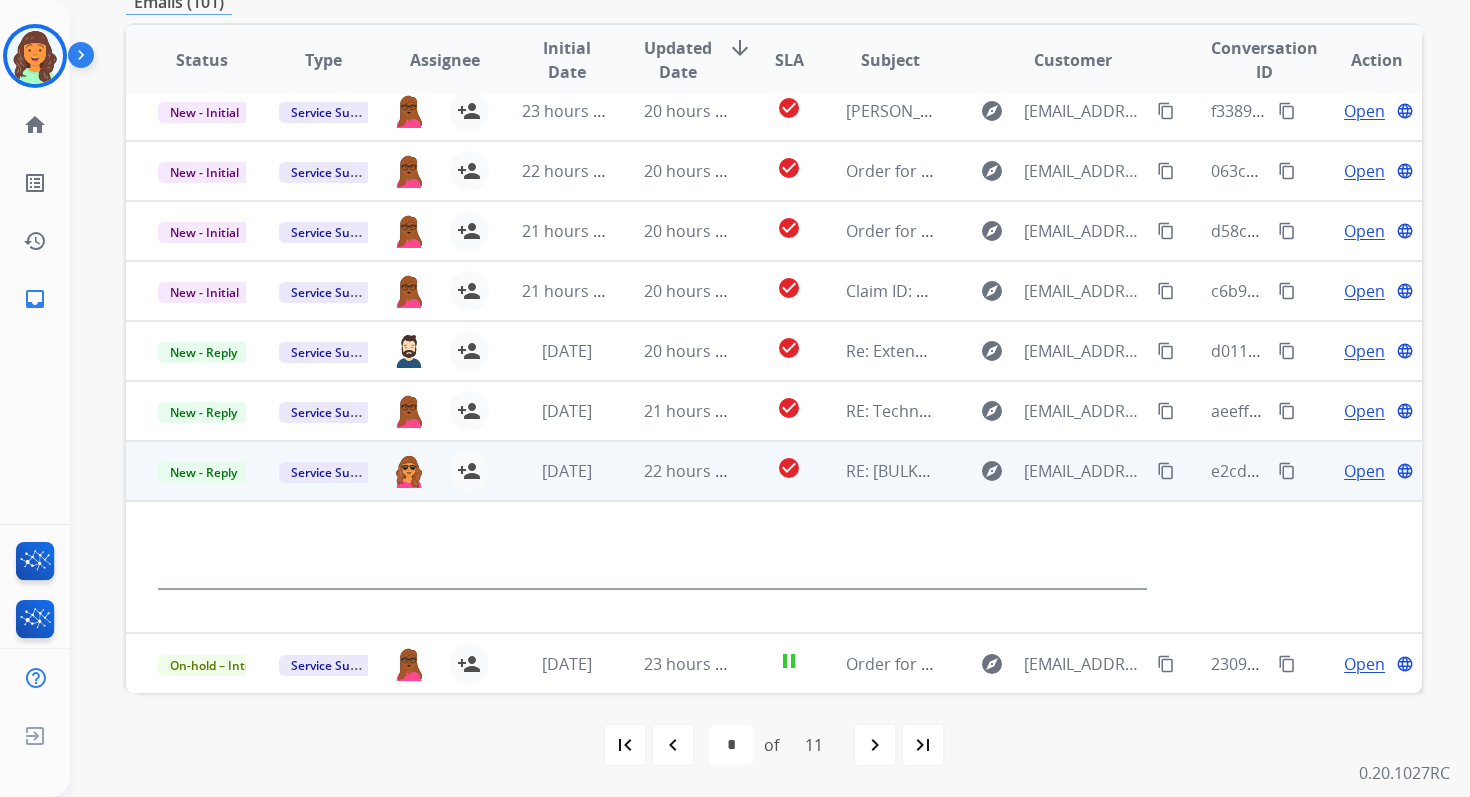 click on "Open language" at bounding box center (1361, 471) 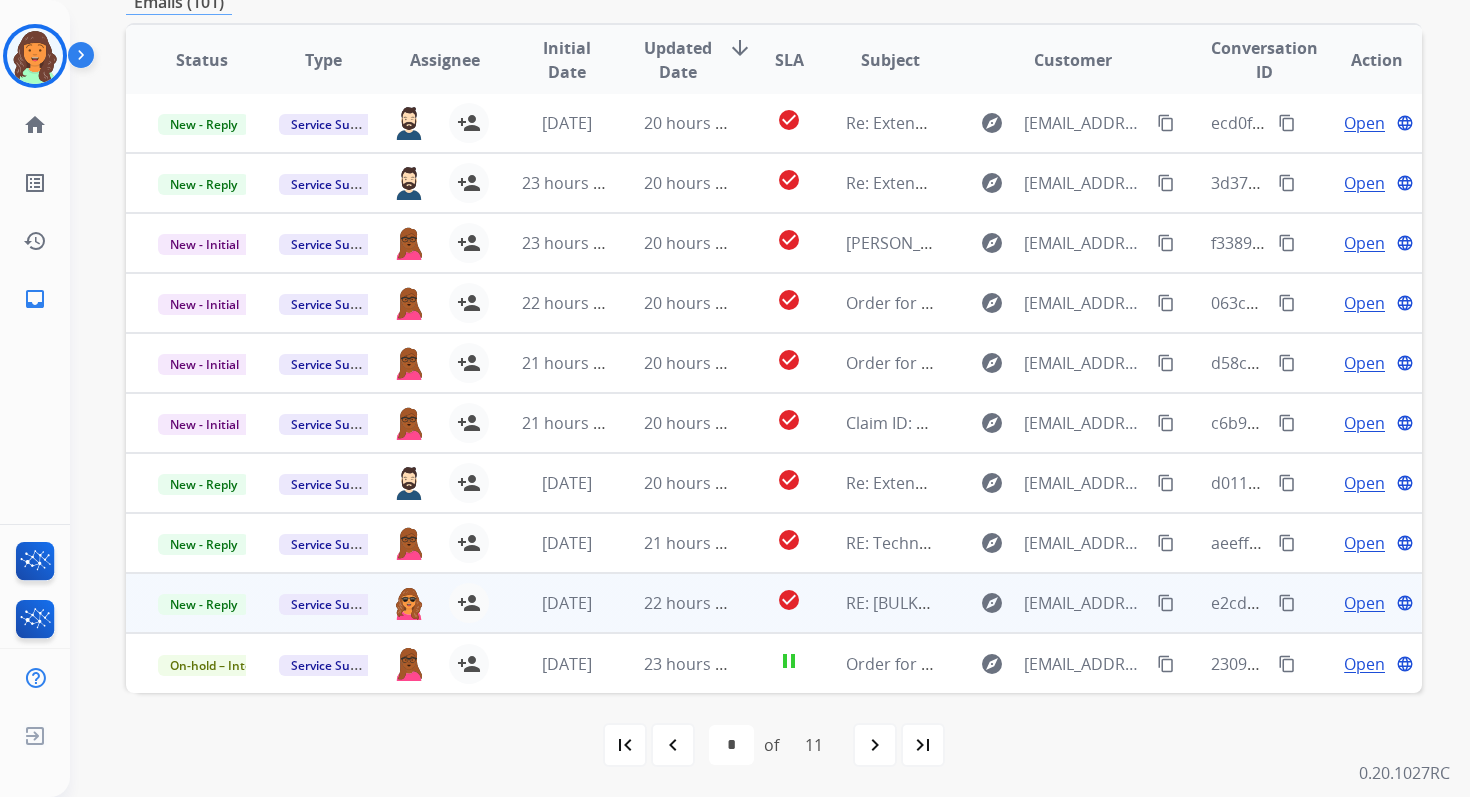 scroll, scrollTop: 2, scrollLeft: 0, axis: vertical 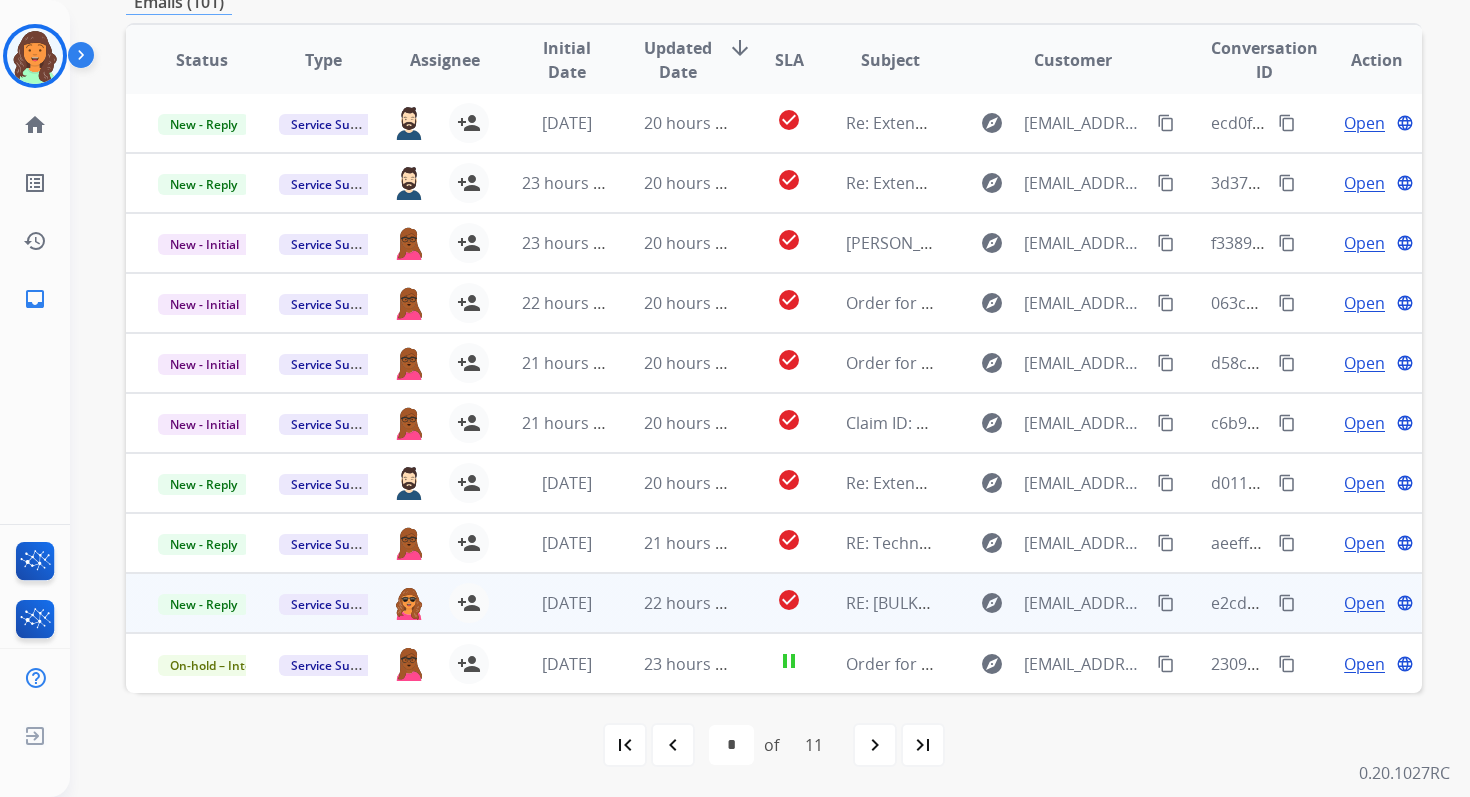 click on "Open" at bounding box center (1364, 603) 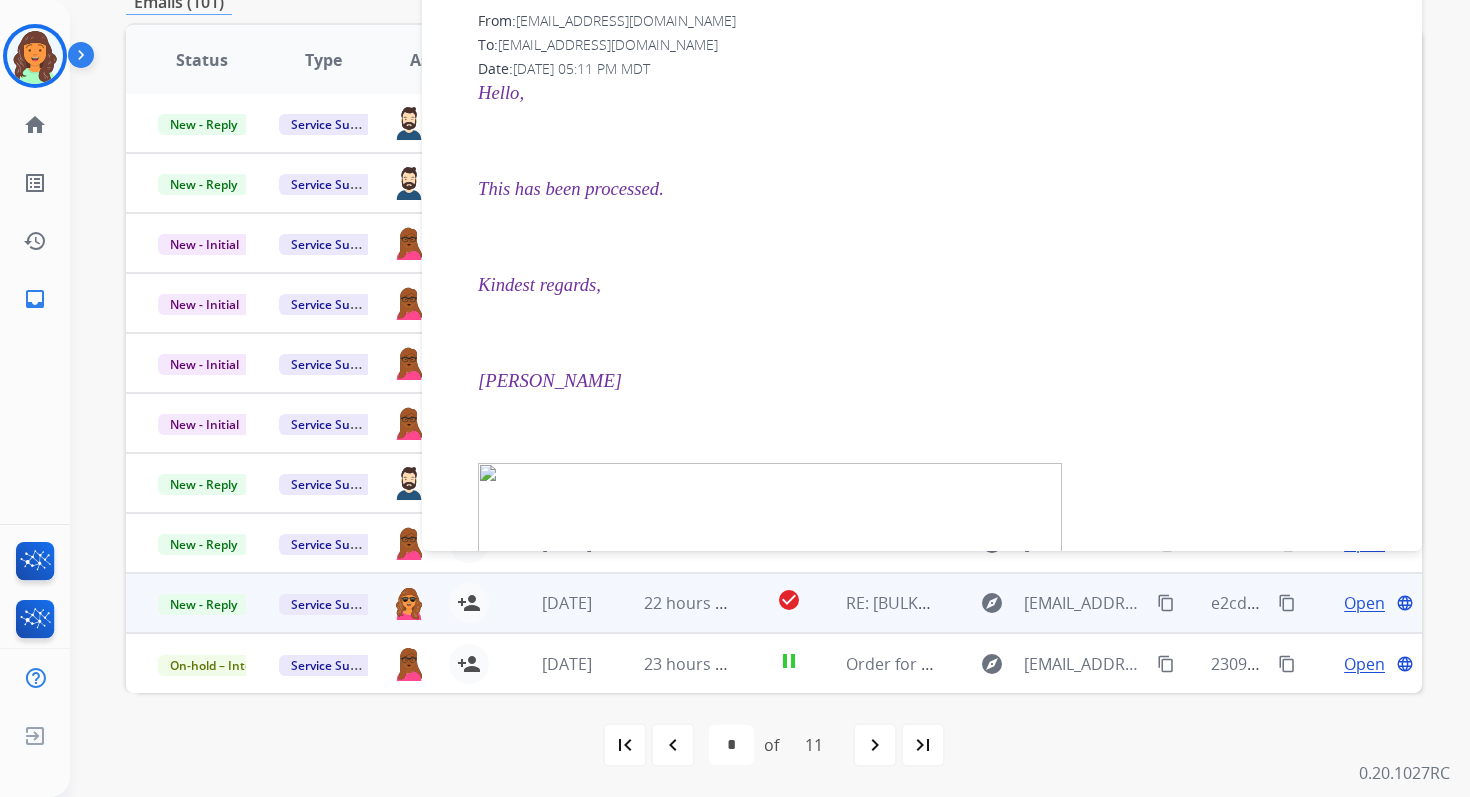 scroll, scrollTop: 298, scrollLeft: 0, axis: vertical 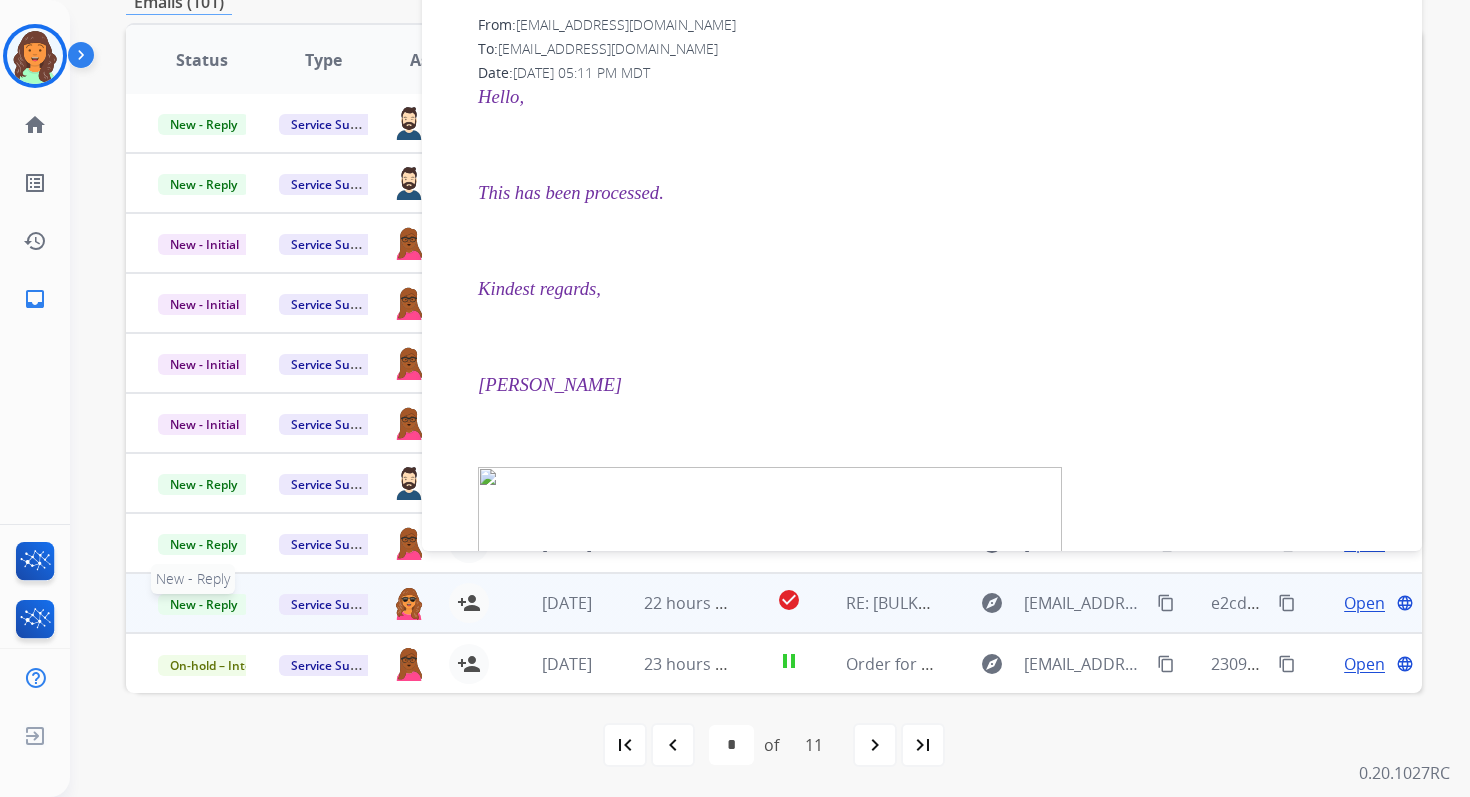 click on "New - Reply" at bounding box center (203, 604) 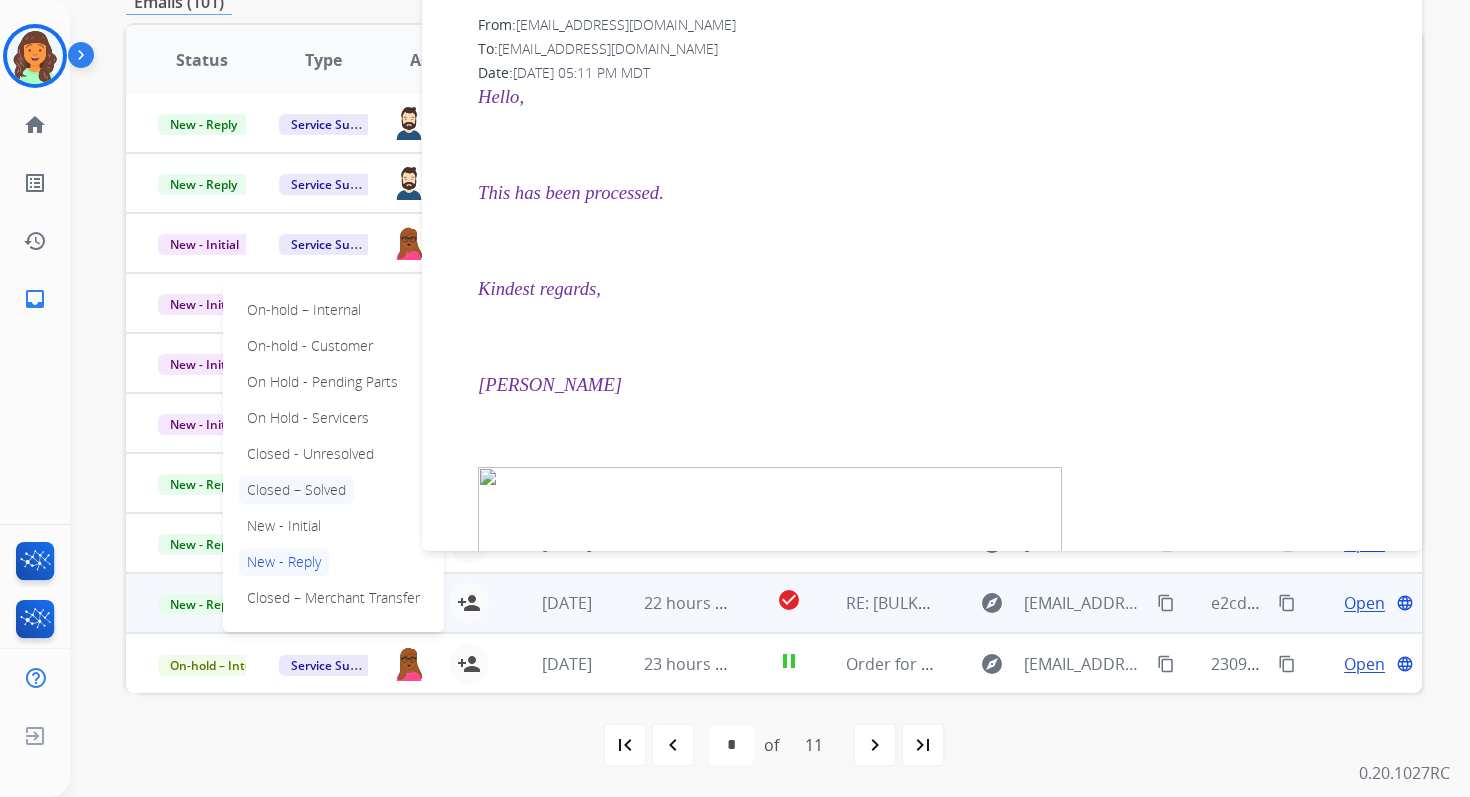 click on "Closed – Solved" at bounding box center (296, 490) 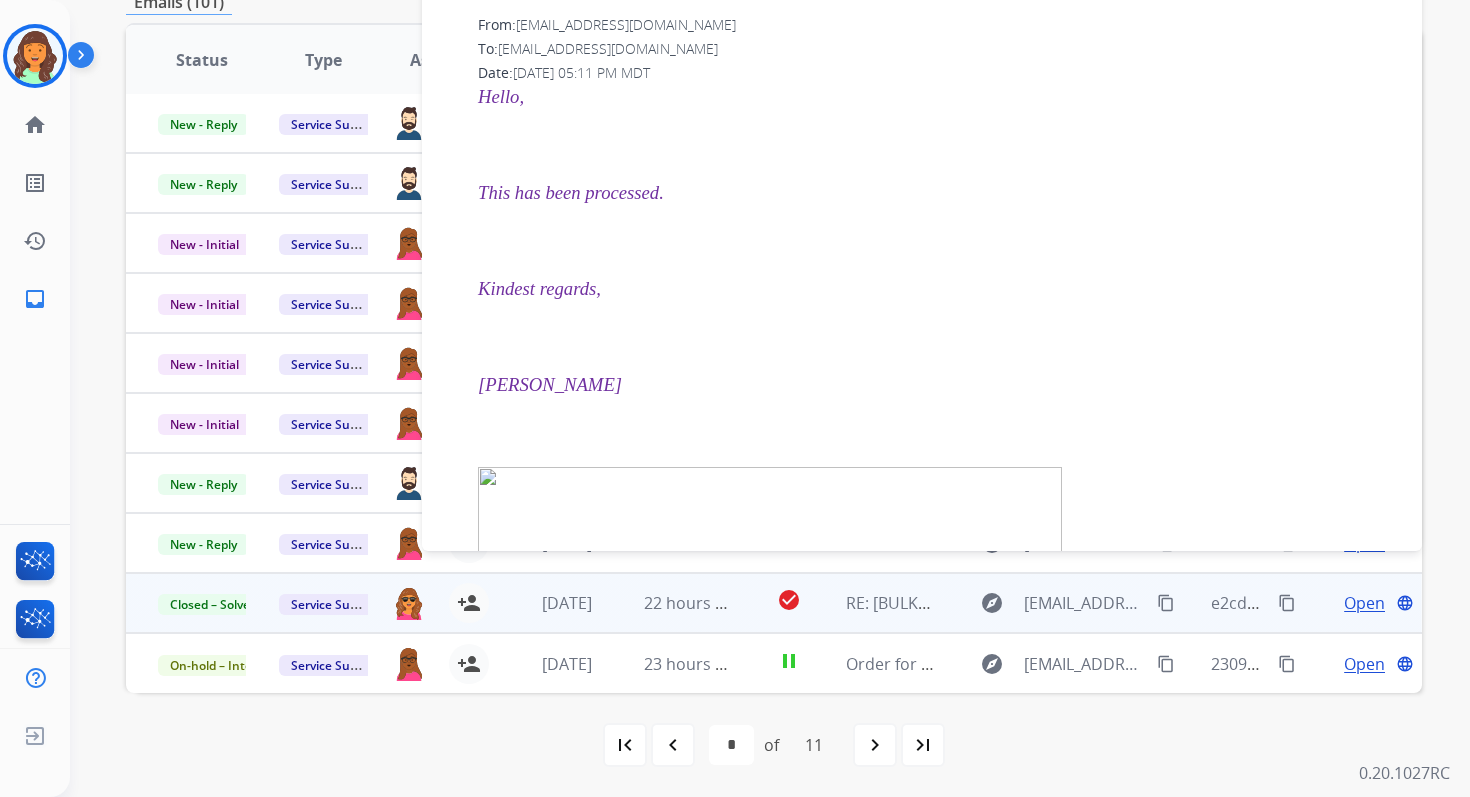 scroll, scrollTop: 0, scrollLeft: 0, axis: both 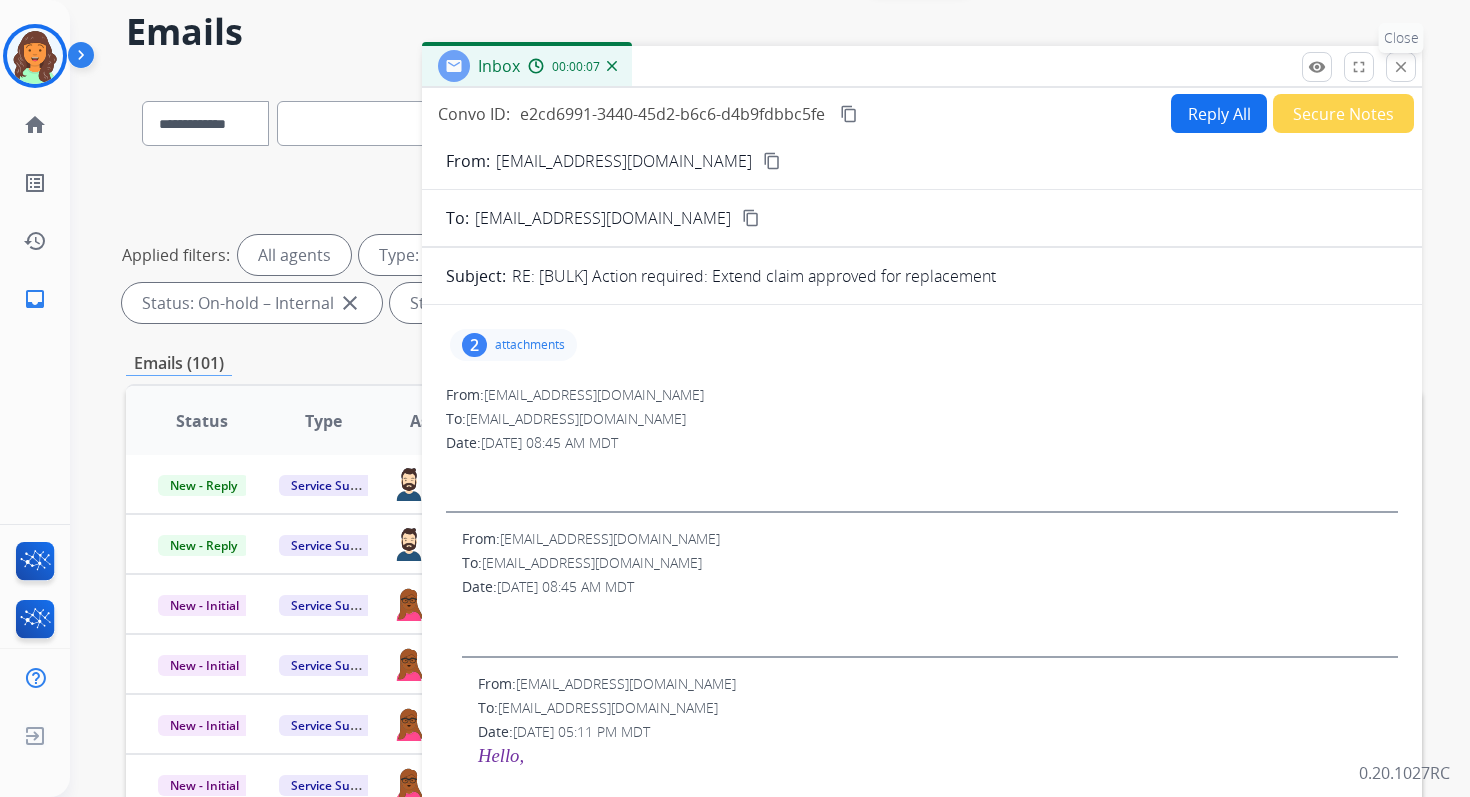 click on "close" at bounding box center (1401, 67) 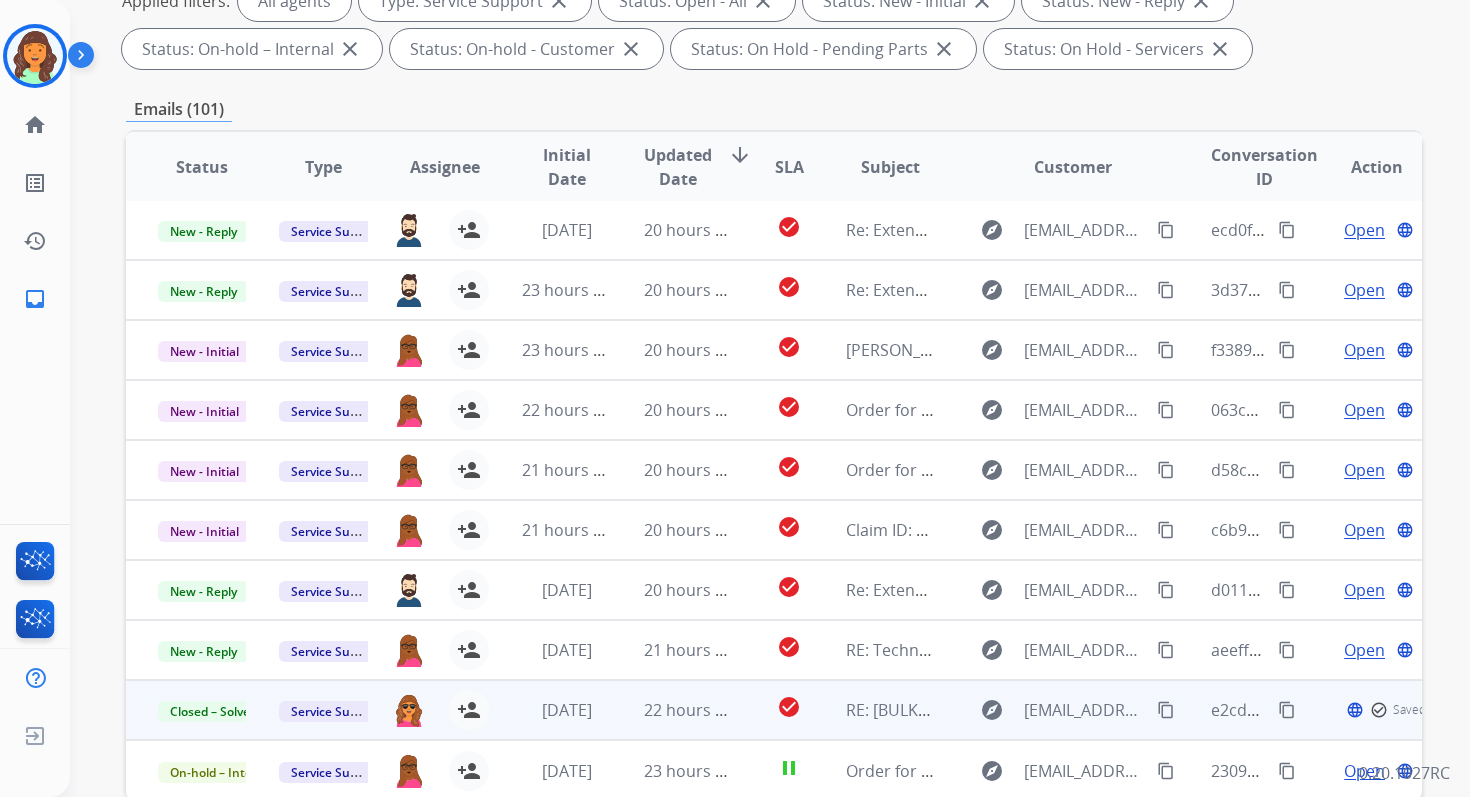 scroll, scrollTop: 437, scrollLeft: 0, axis: vertical 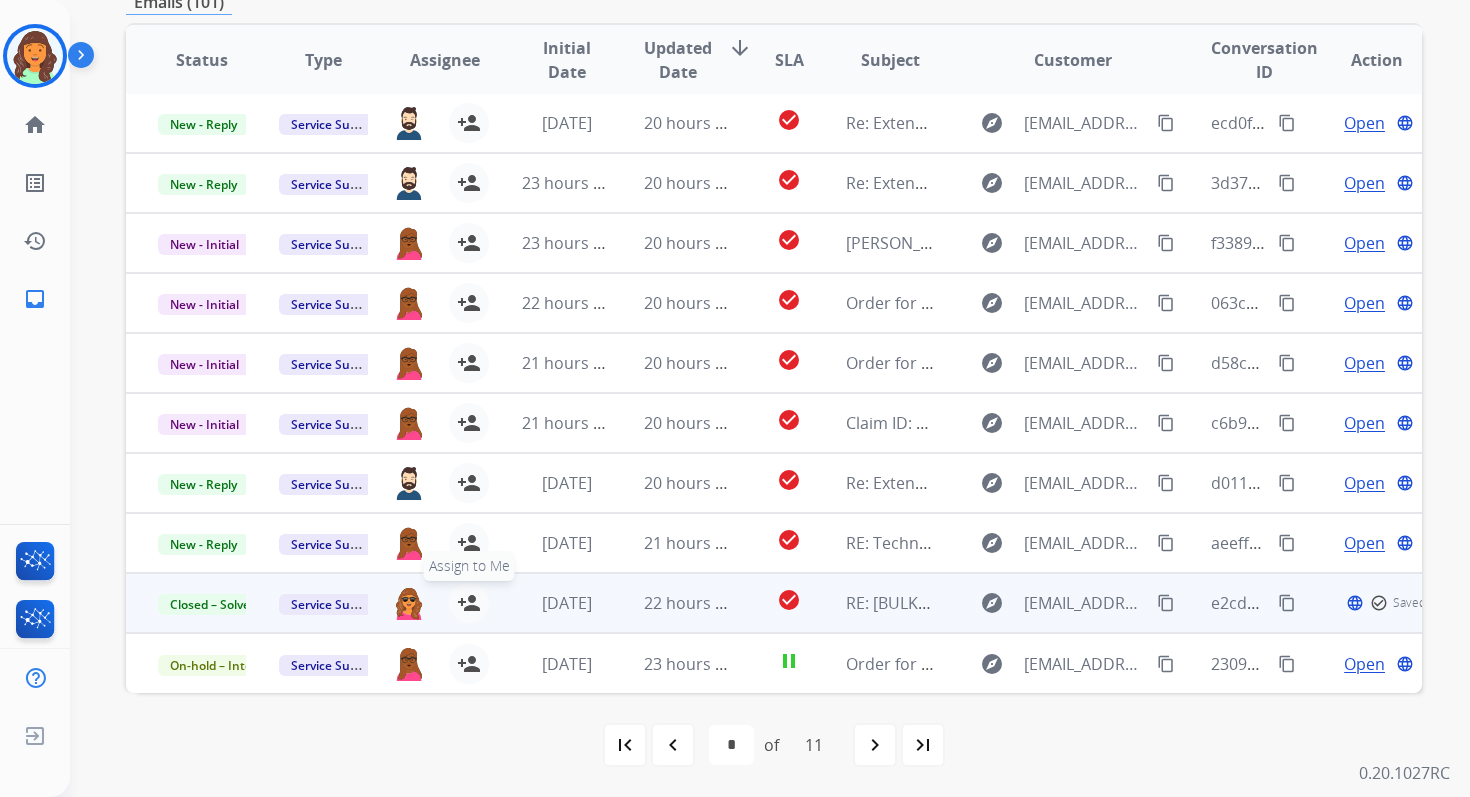 click on "person_add" at bounding box center [469, 603] 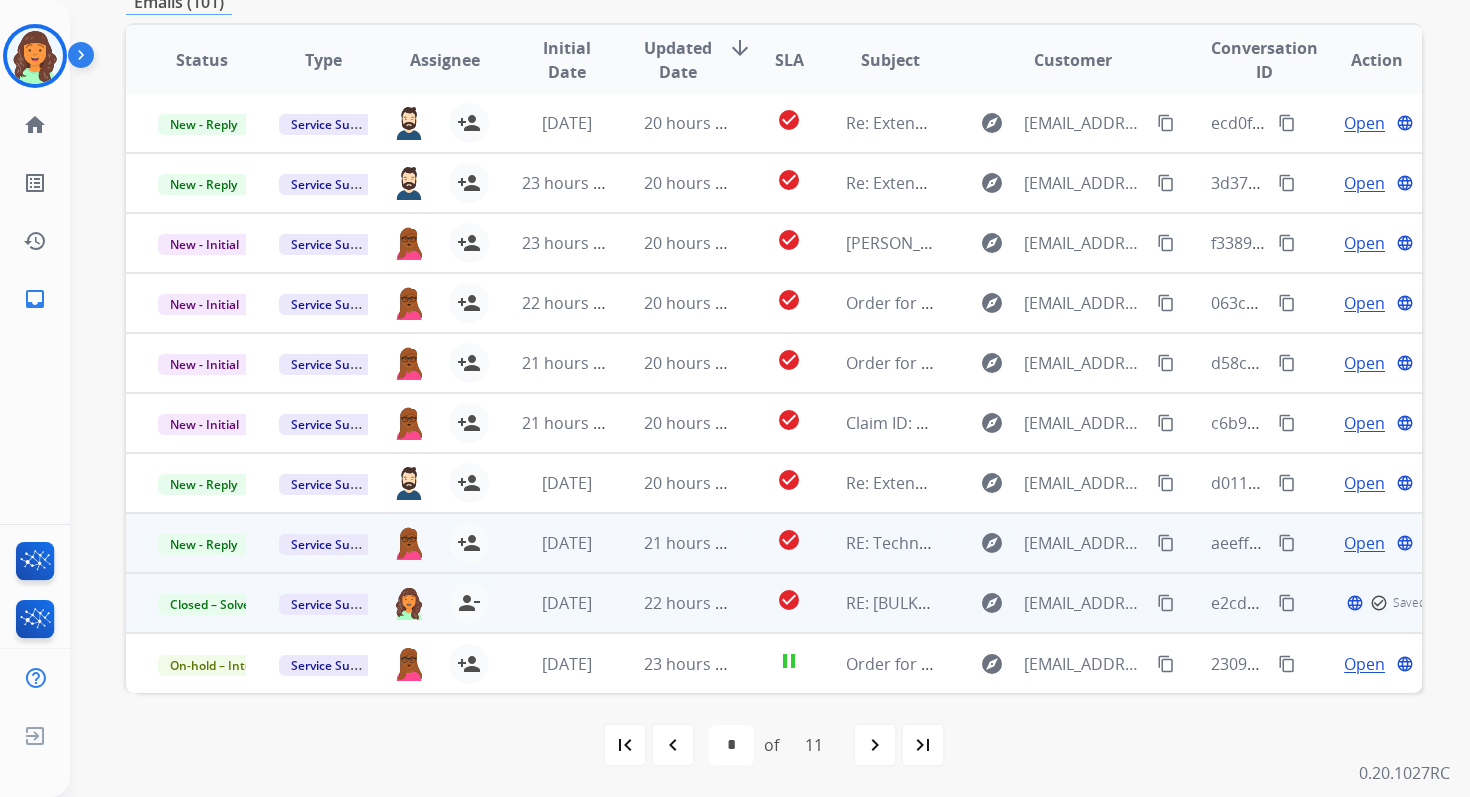 scroll, scrollTop: 2, scrollLeft: 0, axis: vertical 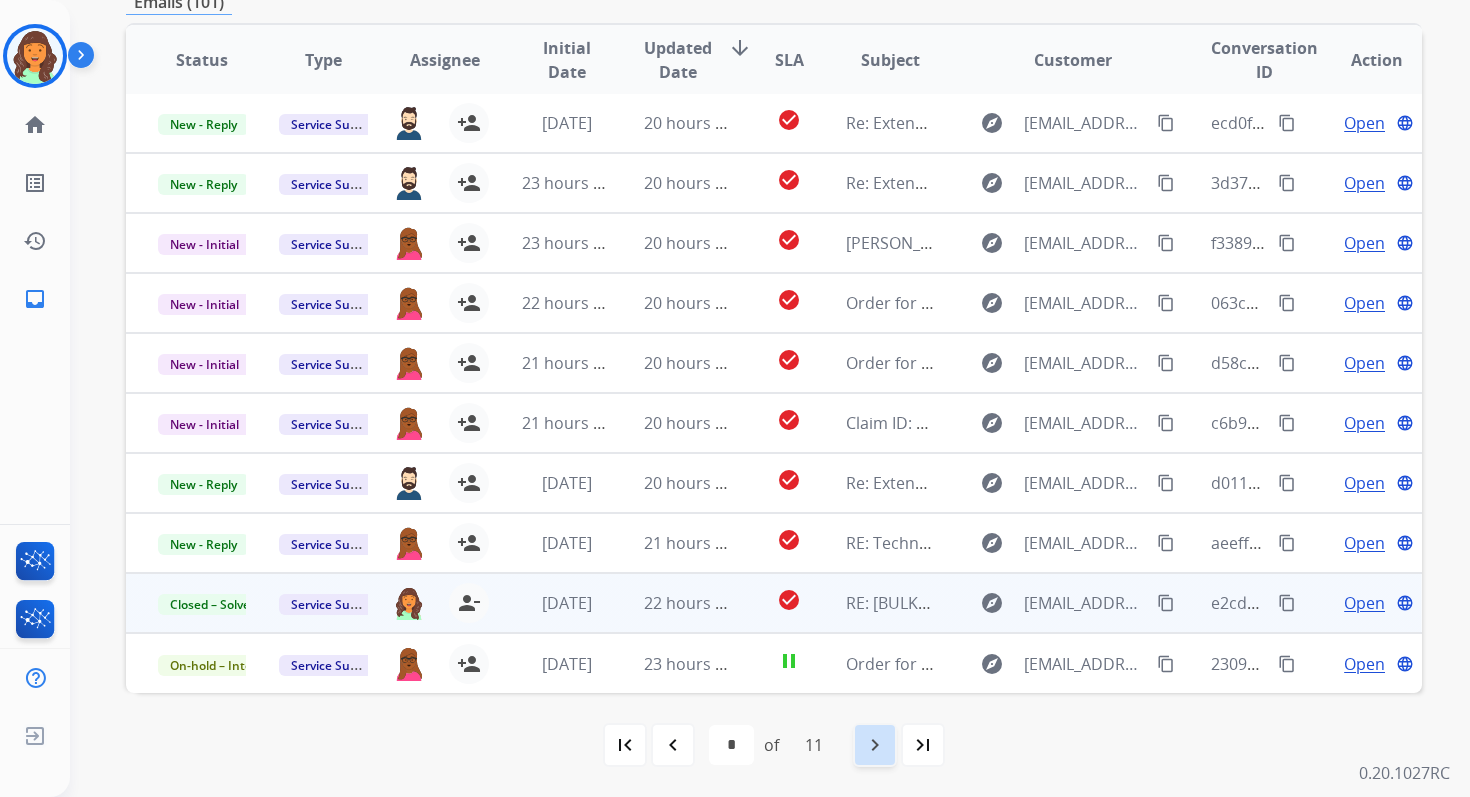 click on "navigate_next" at bounding box center (875, 745) 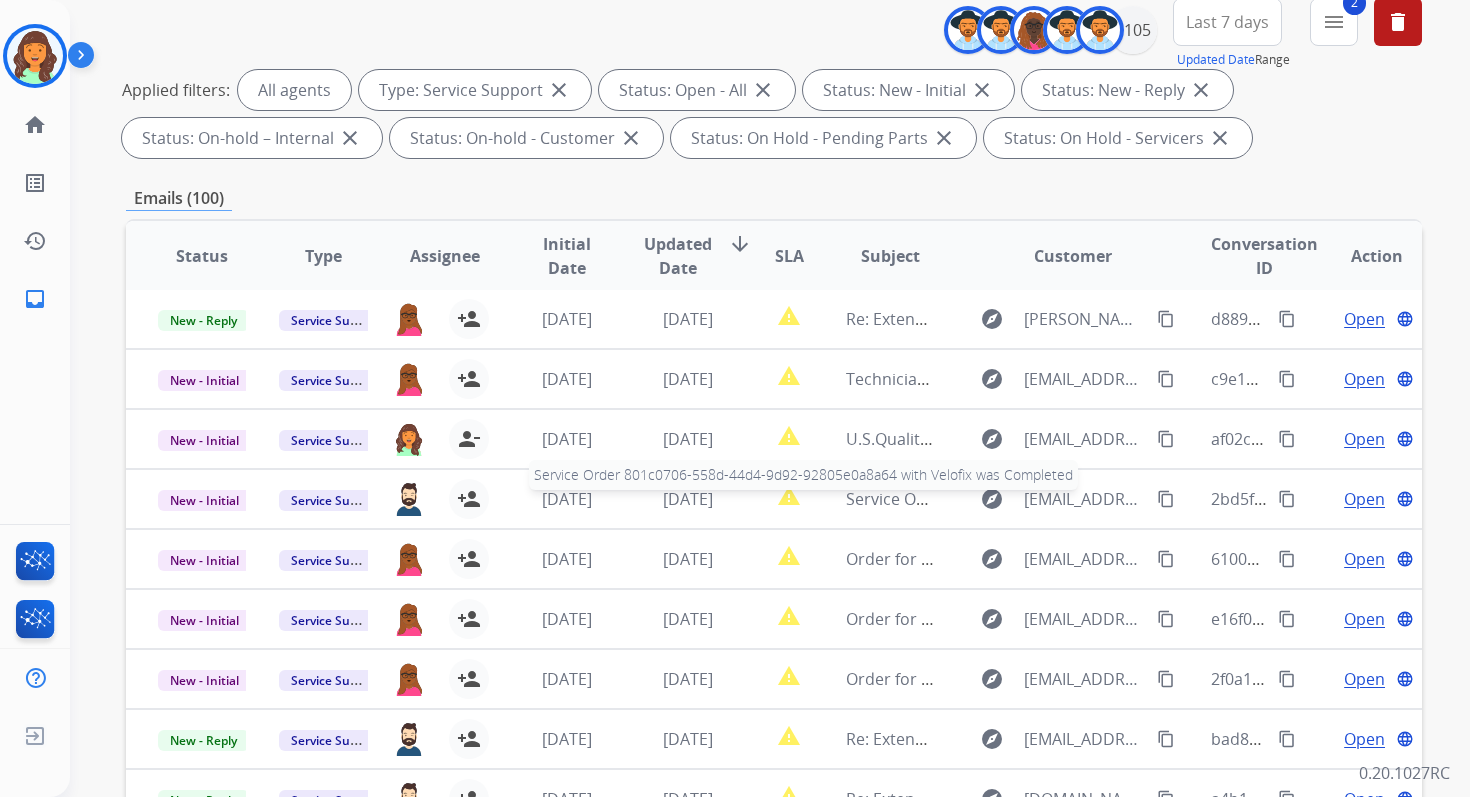 scroll, scrollTop: 437, scrollLeft: 0, axis: vertical 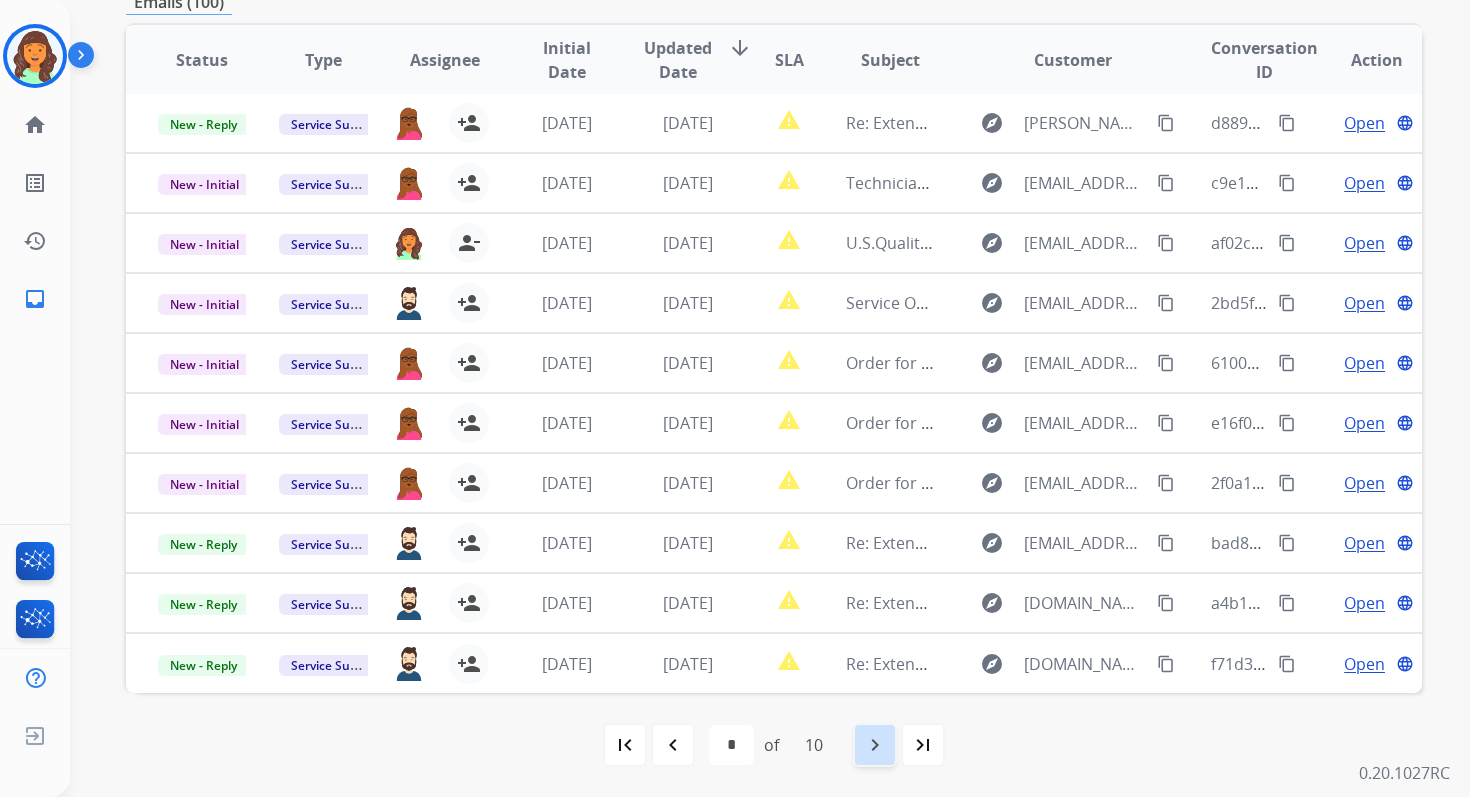 click on "navigate_next" at bounding box center (875, 745) 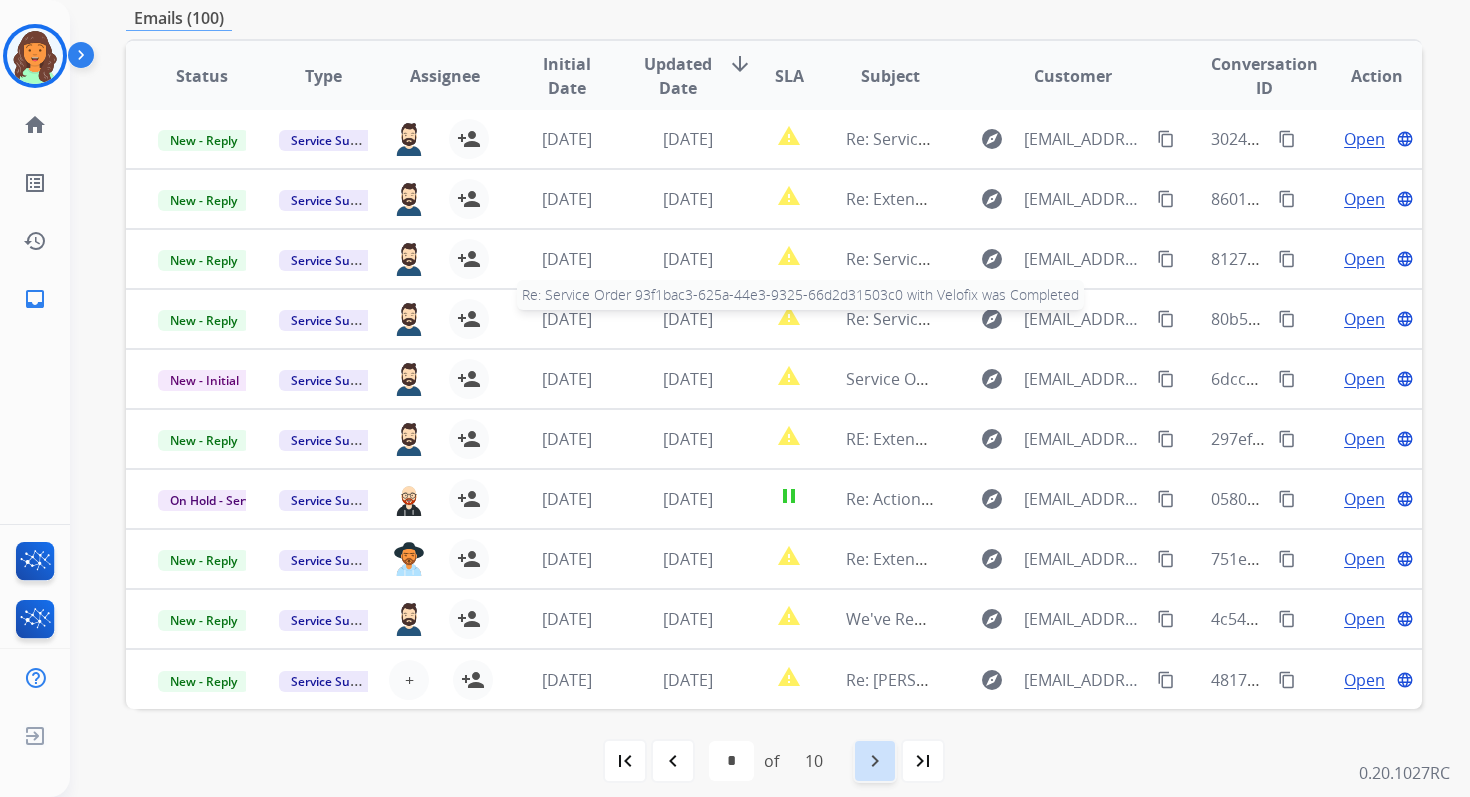 scroll, scrollTop: 437, scrollLeft: 0, axis: vertical 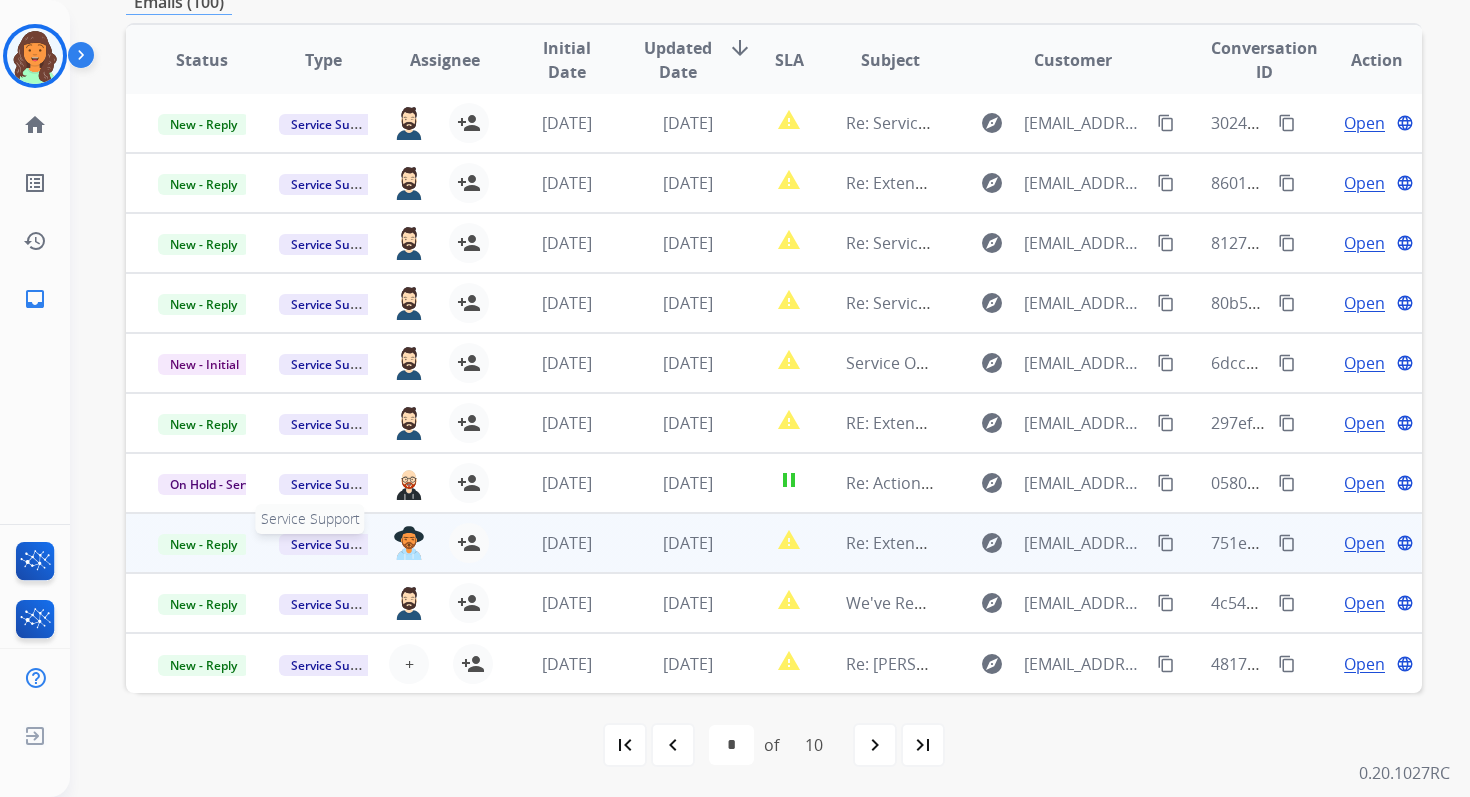 click on "Service Support" at bounding box center (336, 544) 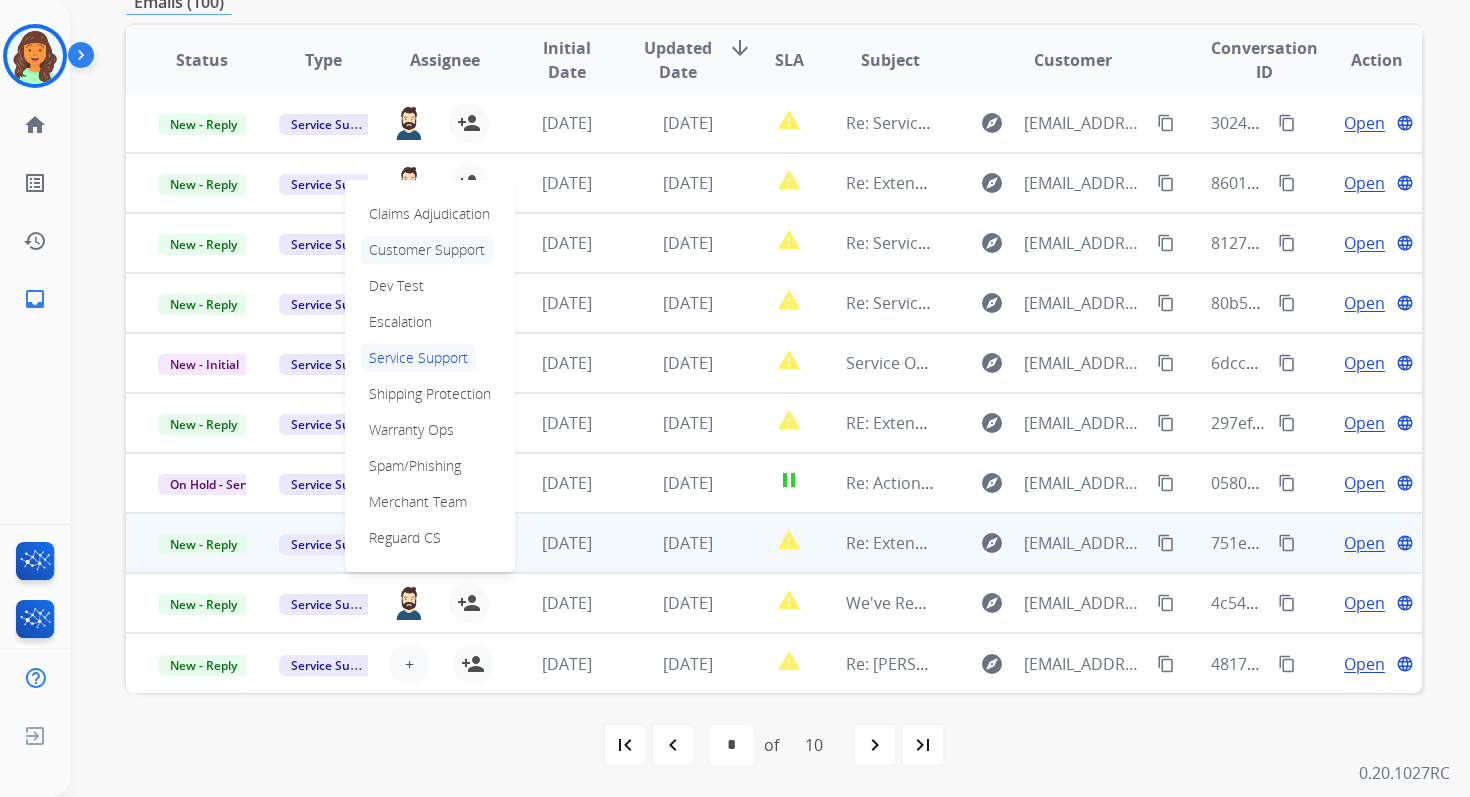 click on "Customer Support" at bounding box center (427, 250) 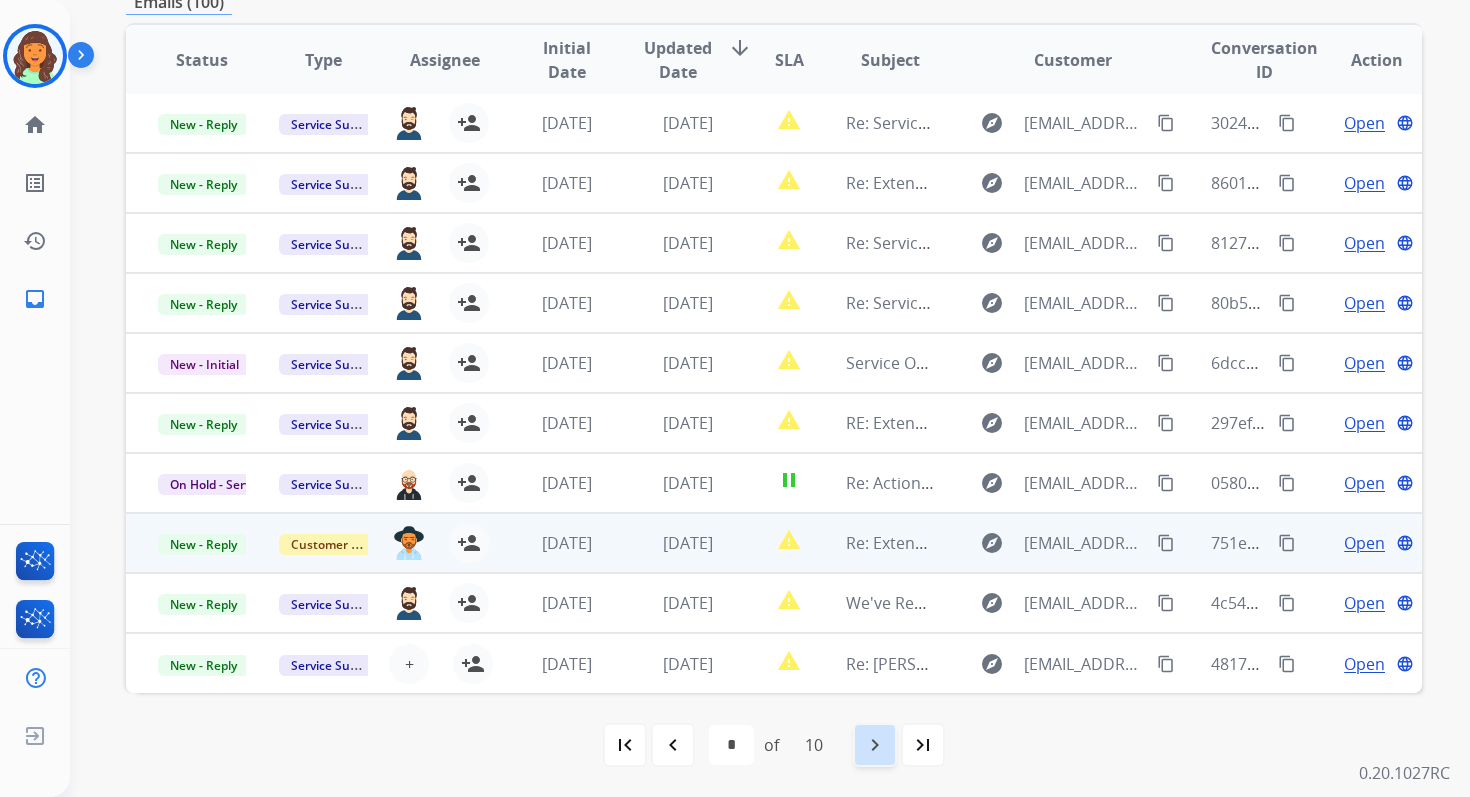 click on "navigate_next" at bounding box center [875, 745] 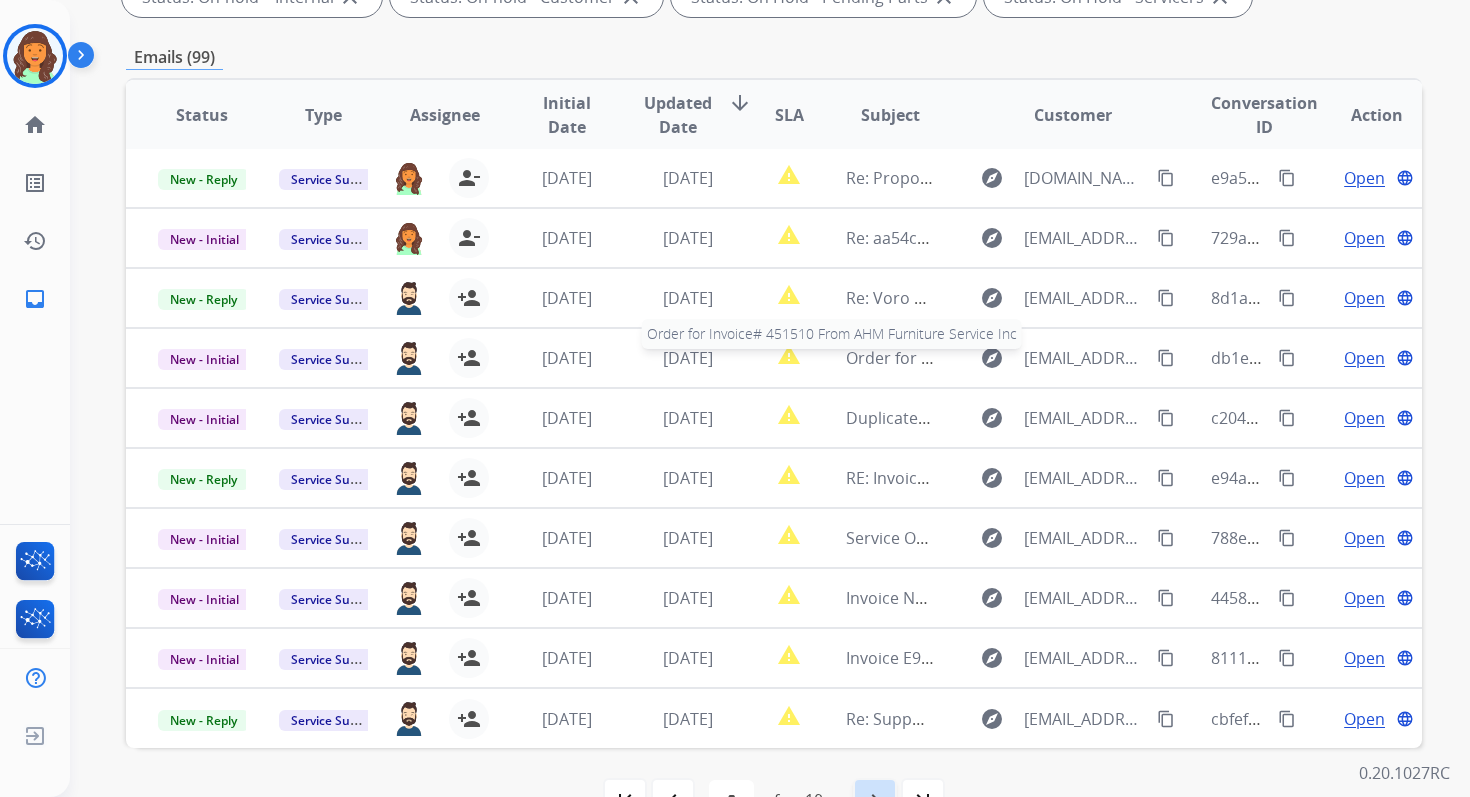 scroll, scrollTop: 437, scrollLeft: 0, axis: vertical 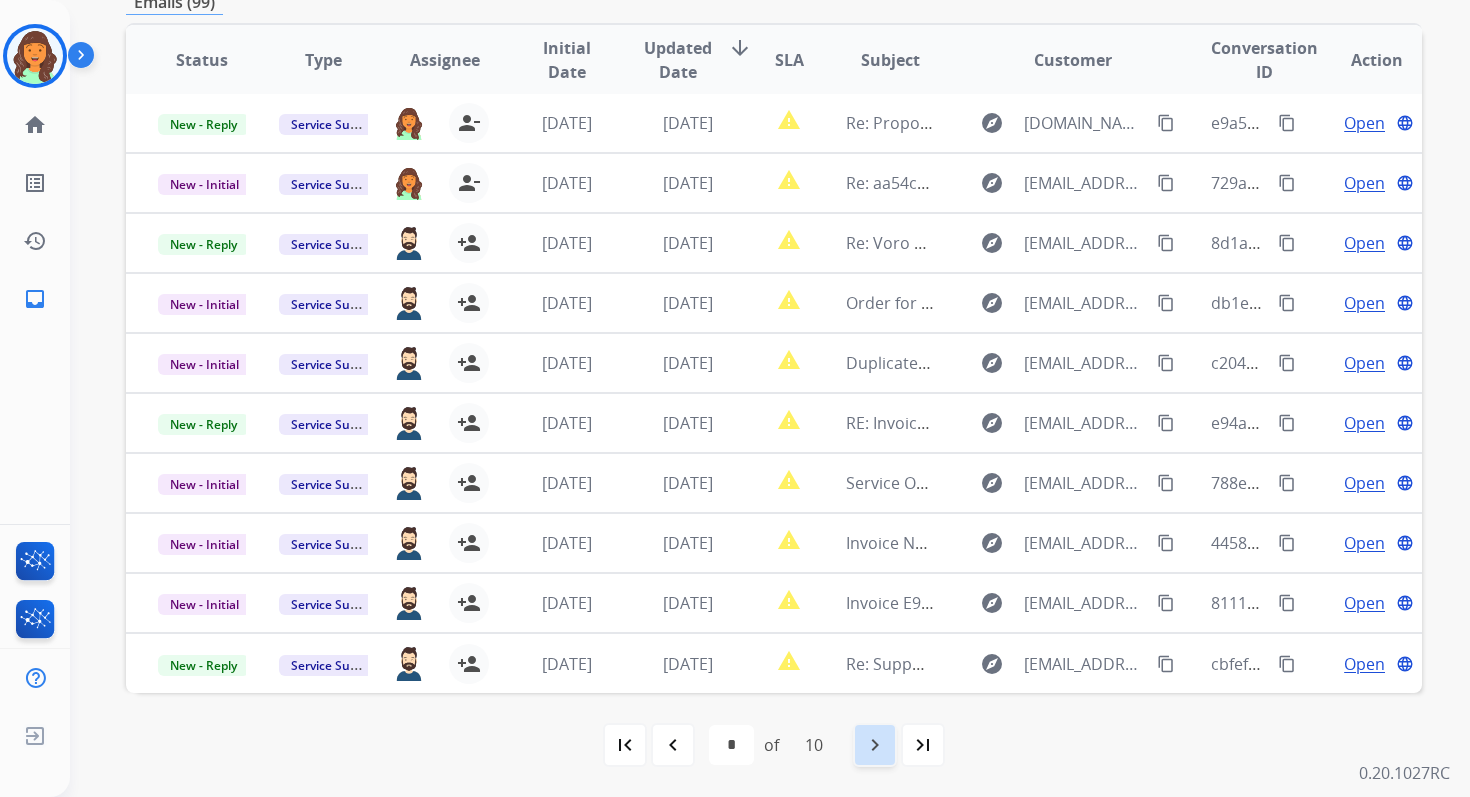 click on "navigate_next" at bounding box center (875, 745) 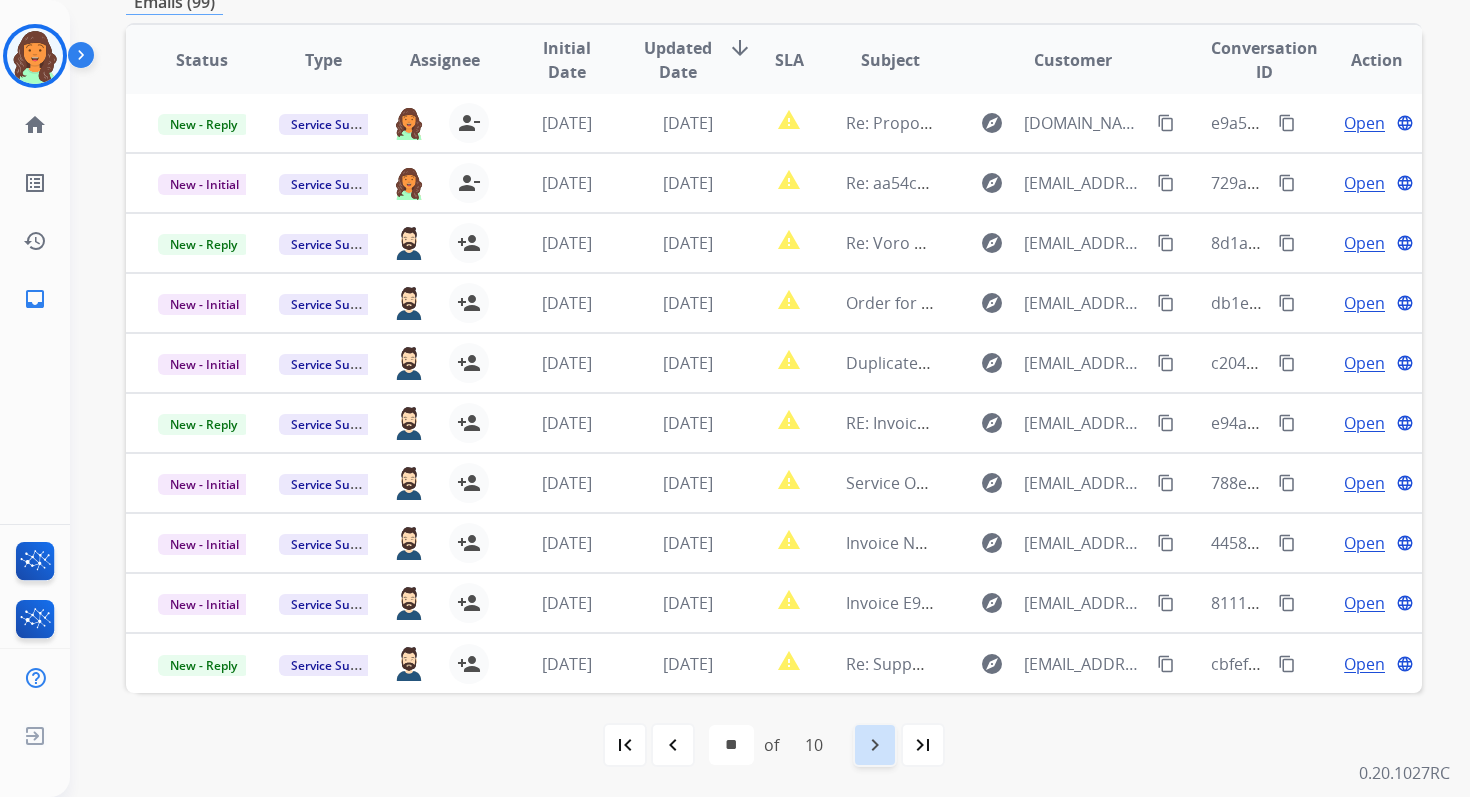 scroll, scrollTop: 0, scrollLeft: 0, axis: both 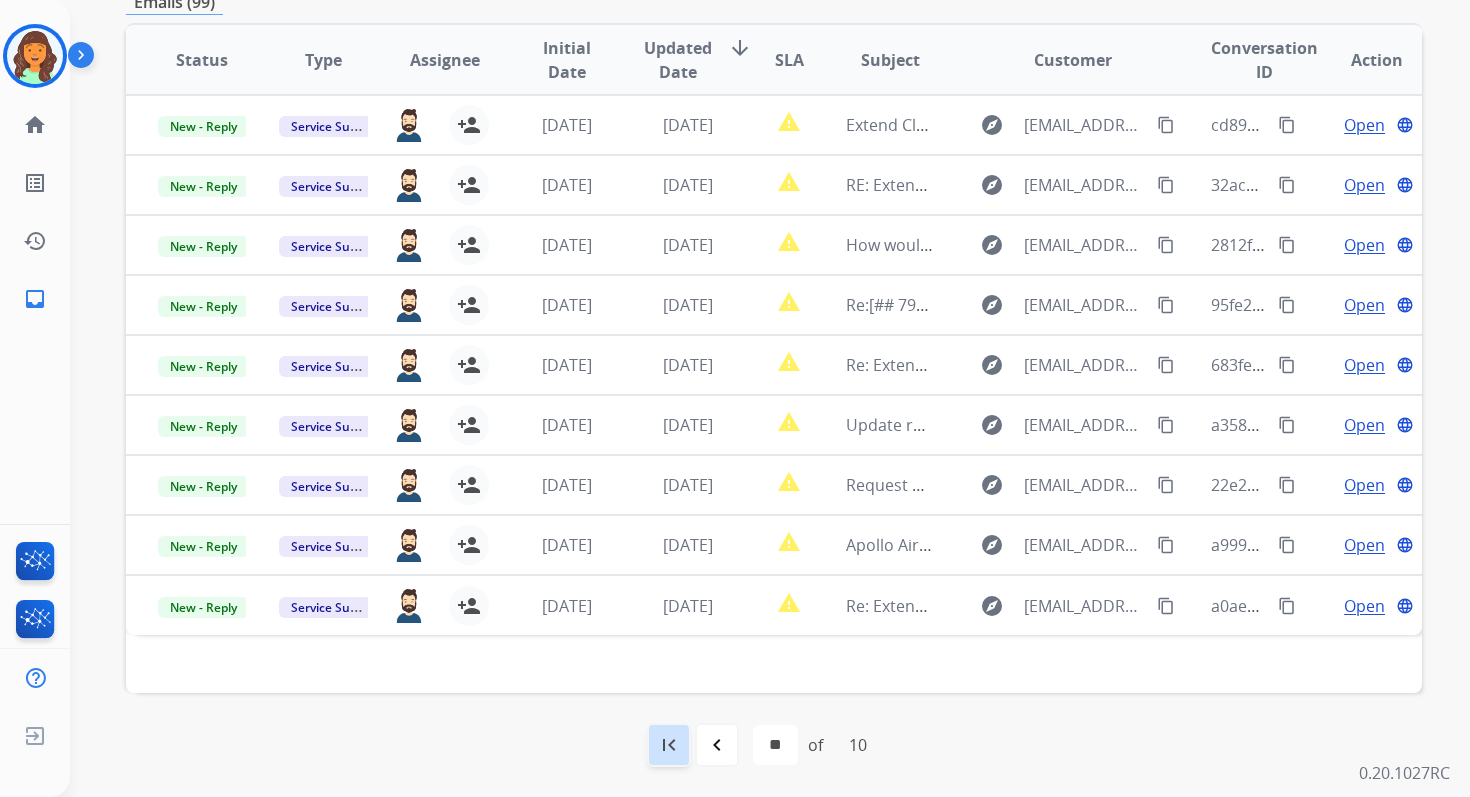 click on "first_page" at bounding box center (669, 745) 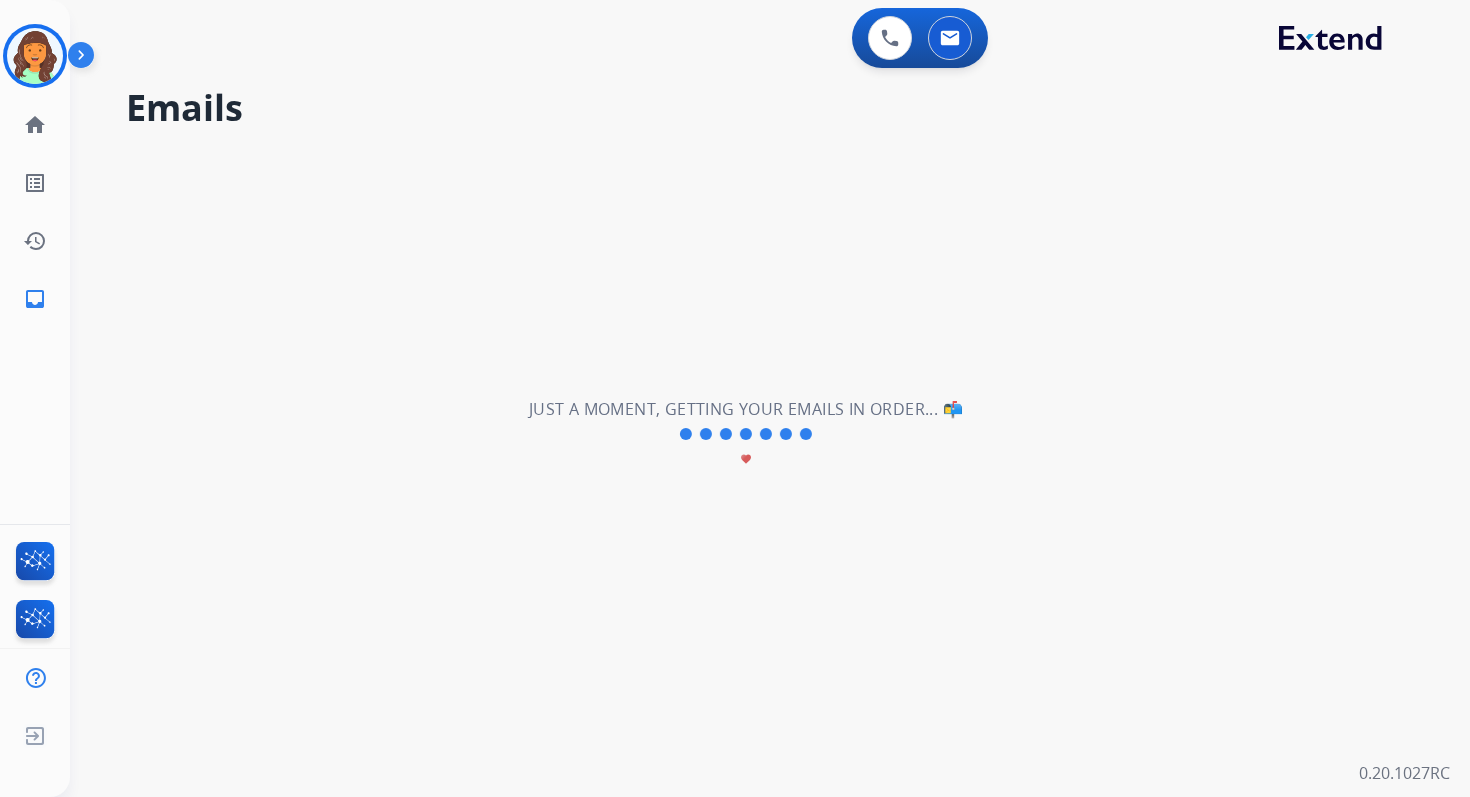 scroll, scrollTop: 0, scrollLeft: 0, axis: both 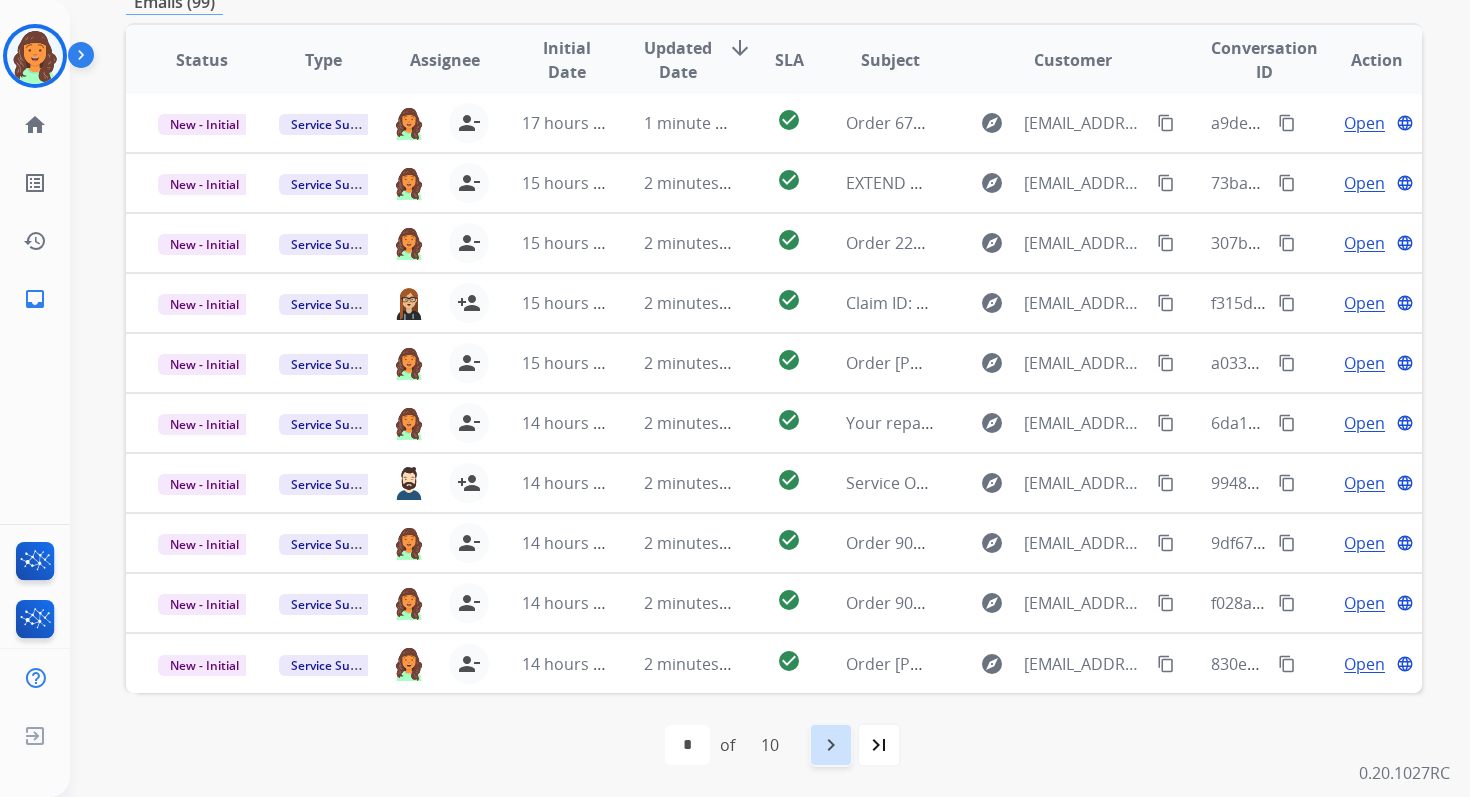 click on "navigate_next" at bounding box center [831, 745] 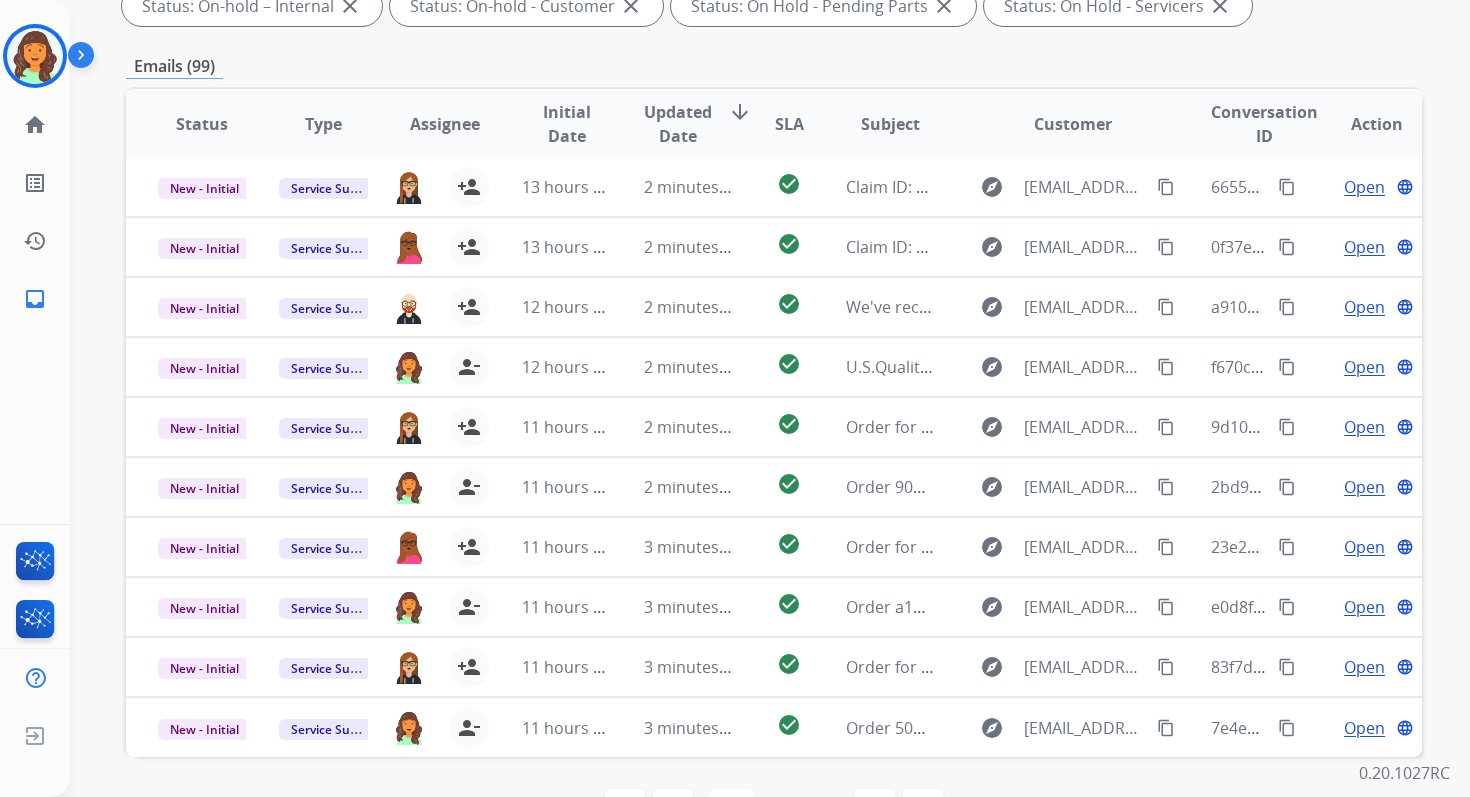 scroll, scrollTop: 437, scrollLeft: 0, axis: vertical 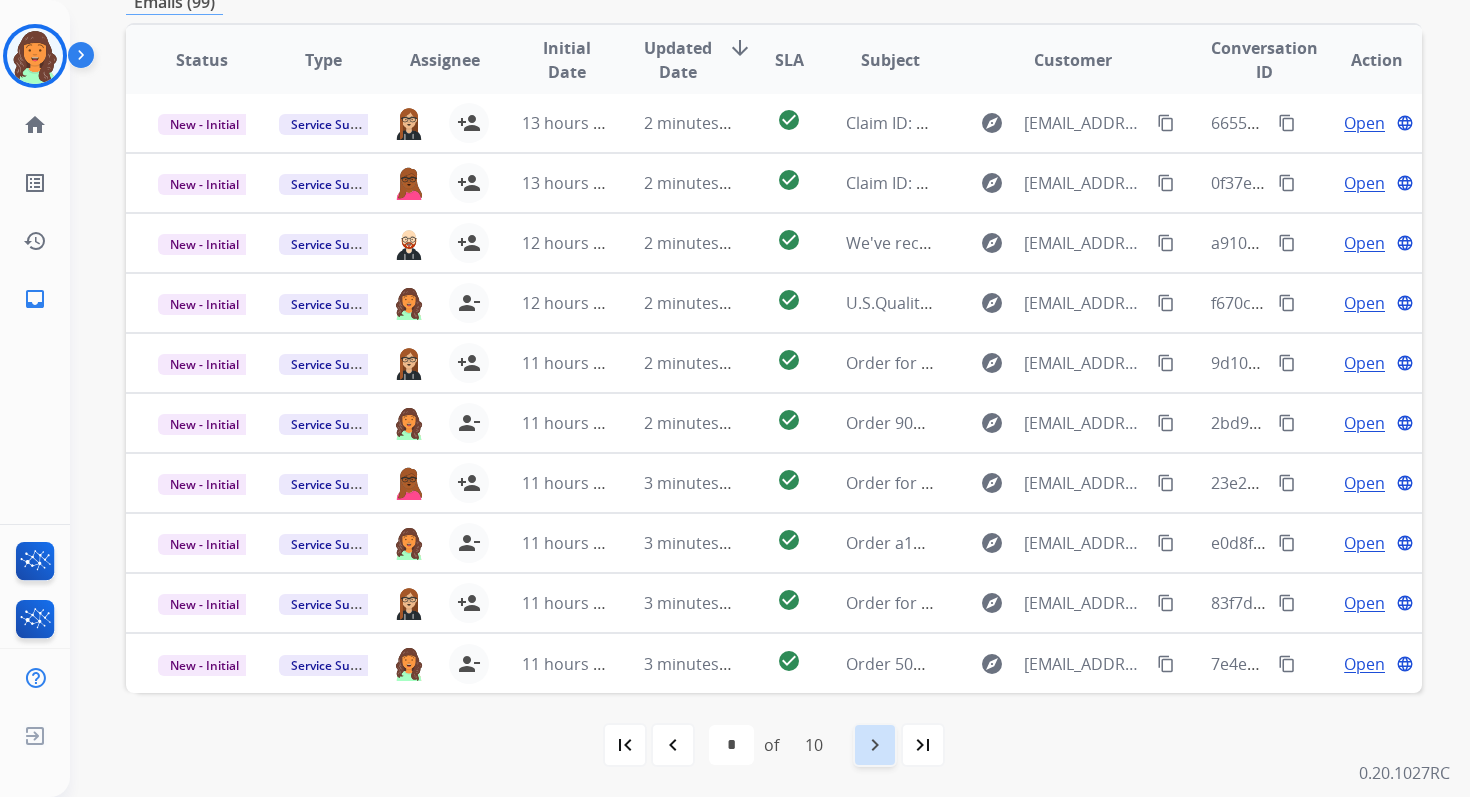 click on "navigate_next" at bounding box center [875, 745] 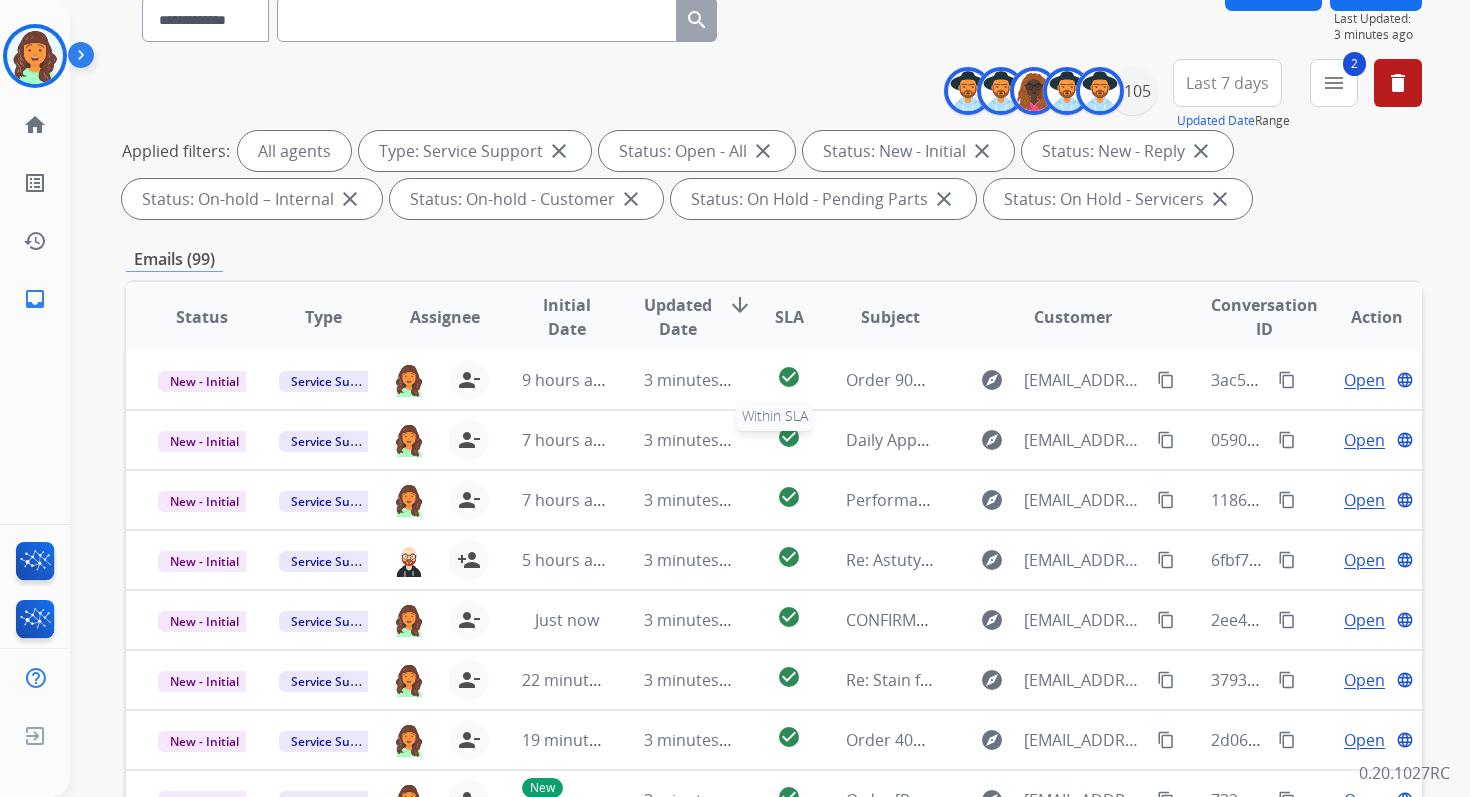scroll, scrollTop: 437, scrollLeft: 0, axis: vertical 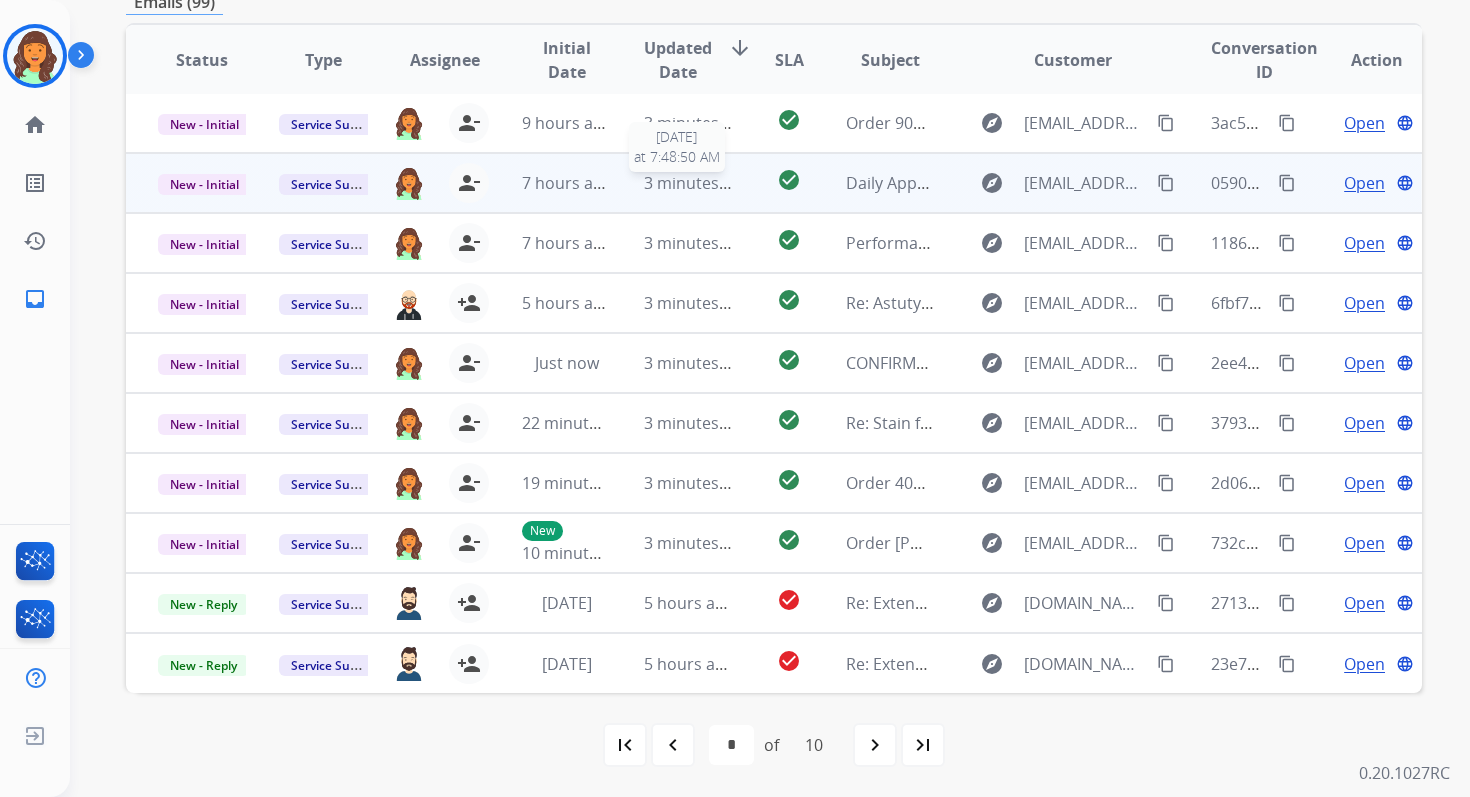 click on "3 minutes ago" at bounding box center [697, 183] 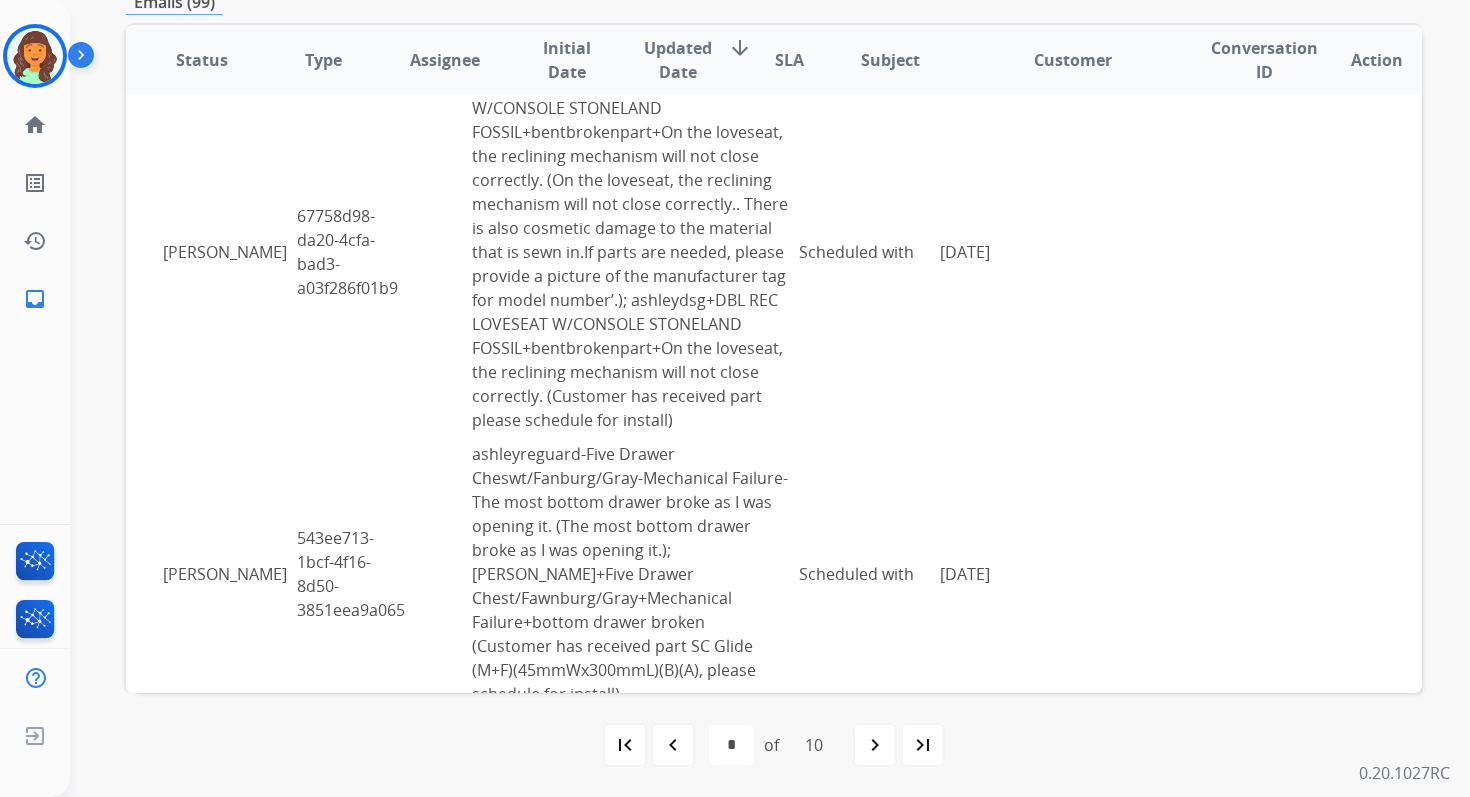 scroll, scrollTop: 5582, scrollLeft: 0, axis: vertical 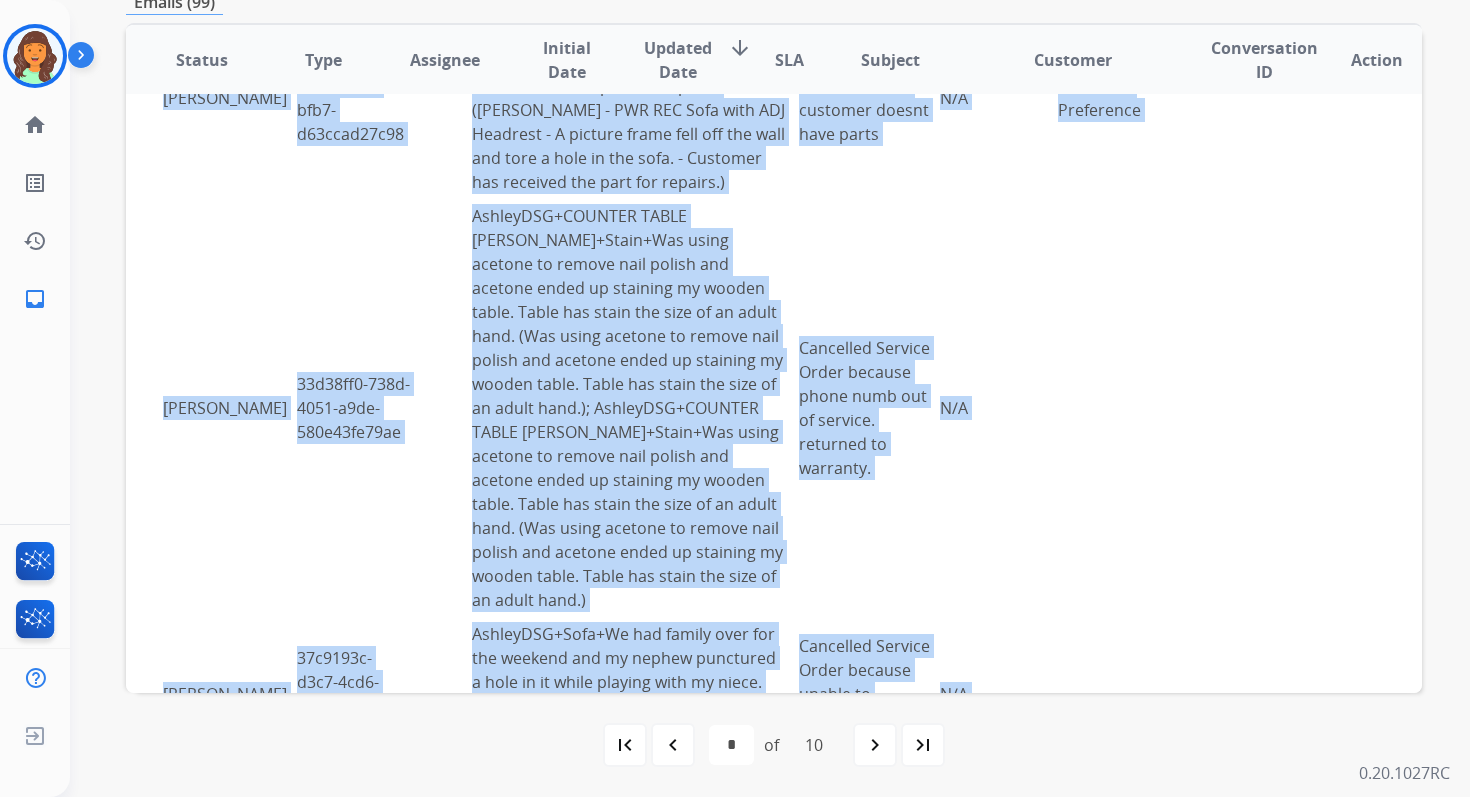 drag, startPoint x: 163, startPoint y: 242, endPoint x: 998, endPoint y: 173, distance: 837.84607 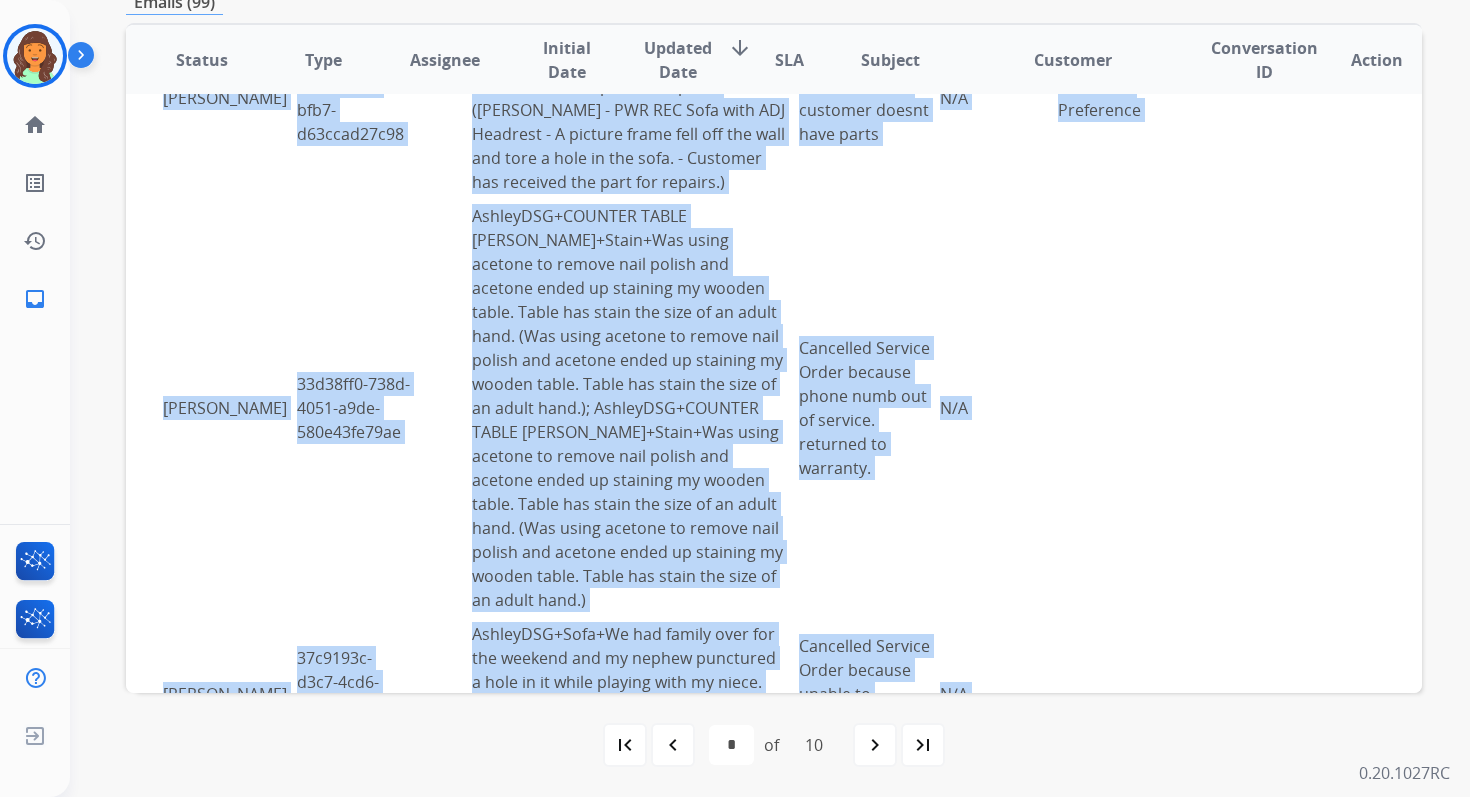 copy on "[PERSON_NAME]
9c0a32f0-8115-4b9c-8a3b-28adfc543f45
[PERSON_NAME] > [PERSON_NAME] Dining Table and 4 Chairs Set >Stain> Nail Polish Remover Stain (Customer stated that her and her friend were using nail polish remover to clean super glue while hanging a light fixture; the cotton ball accidentally rolled off a mat on the table, damaging the table's varnish with a noticeable smudge.)
Cancelled Service Order because customer no longer needs appt
N/A
Customer Preference
[PERSON_NAME]
219547e6-bcdc-41de-b4ba-44f619cd1235
English Elm+[PERSON_NAME] 72" Round Reclaimed Pine Modern Dining Table with Ball Pedestal Base+Delamination Peeling+The table is round and looks to be separating on the edge in parts of the table top (The table is round and looks to be separating on the edge in parts of the table top)
Cancelled Service Order because this was handled by warranty
N/A
[PERSON_NAME]
7134ce8c-154e-419d-bfb7-d63ccad27c98
[PERSON_NAME] - PWR REC Sofa with ADJ Headrest - A picture frame fell off the wall and tore a ho..." 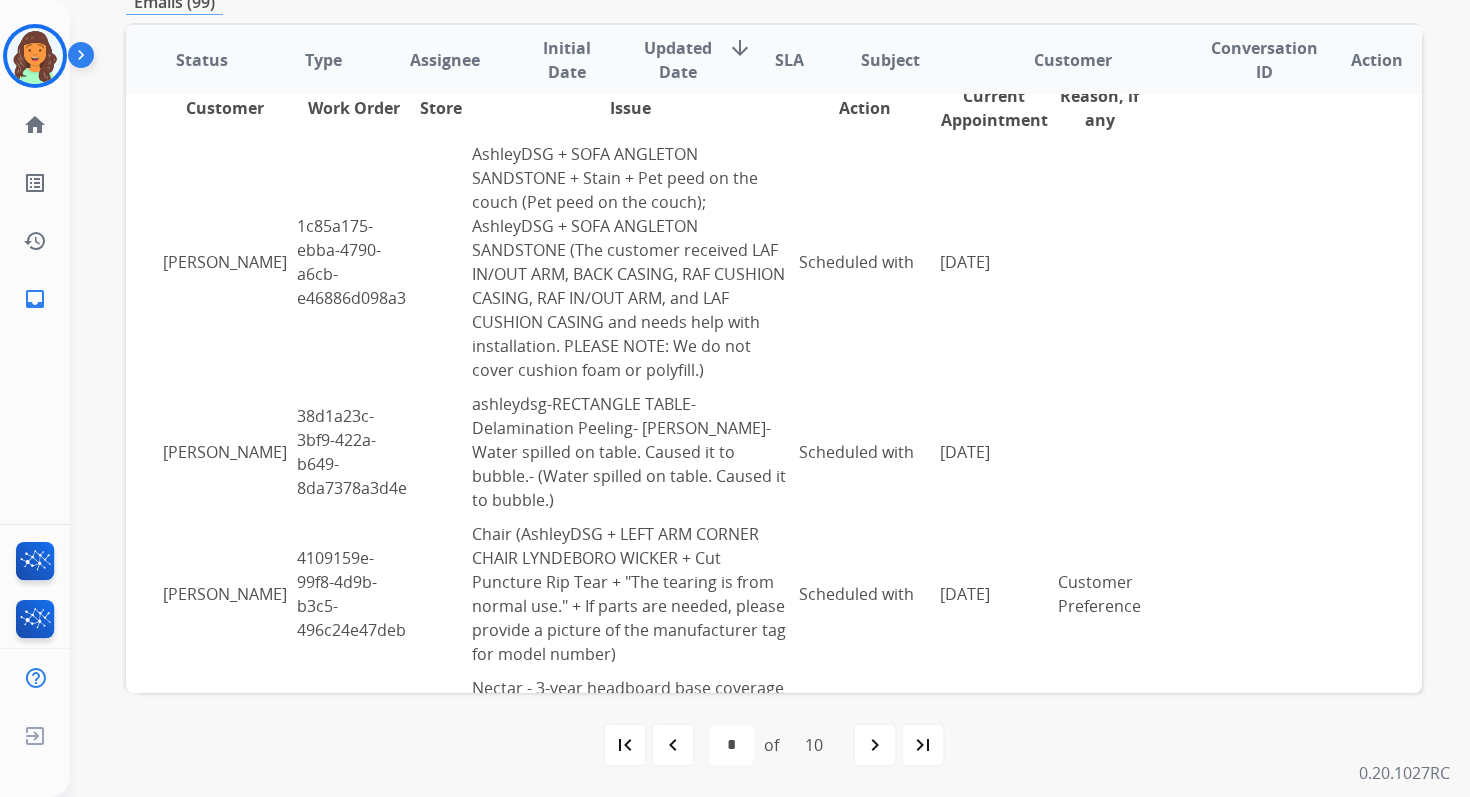 scroll, scrollTop: 0, scrollLeft: 0, axis: both 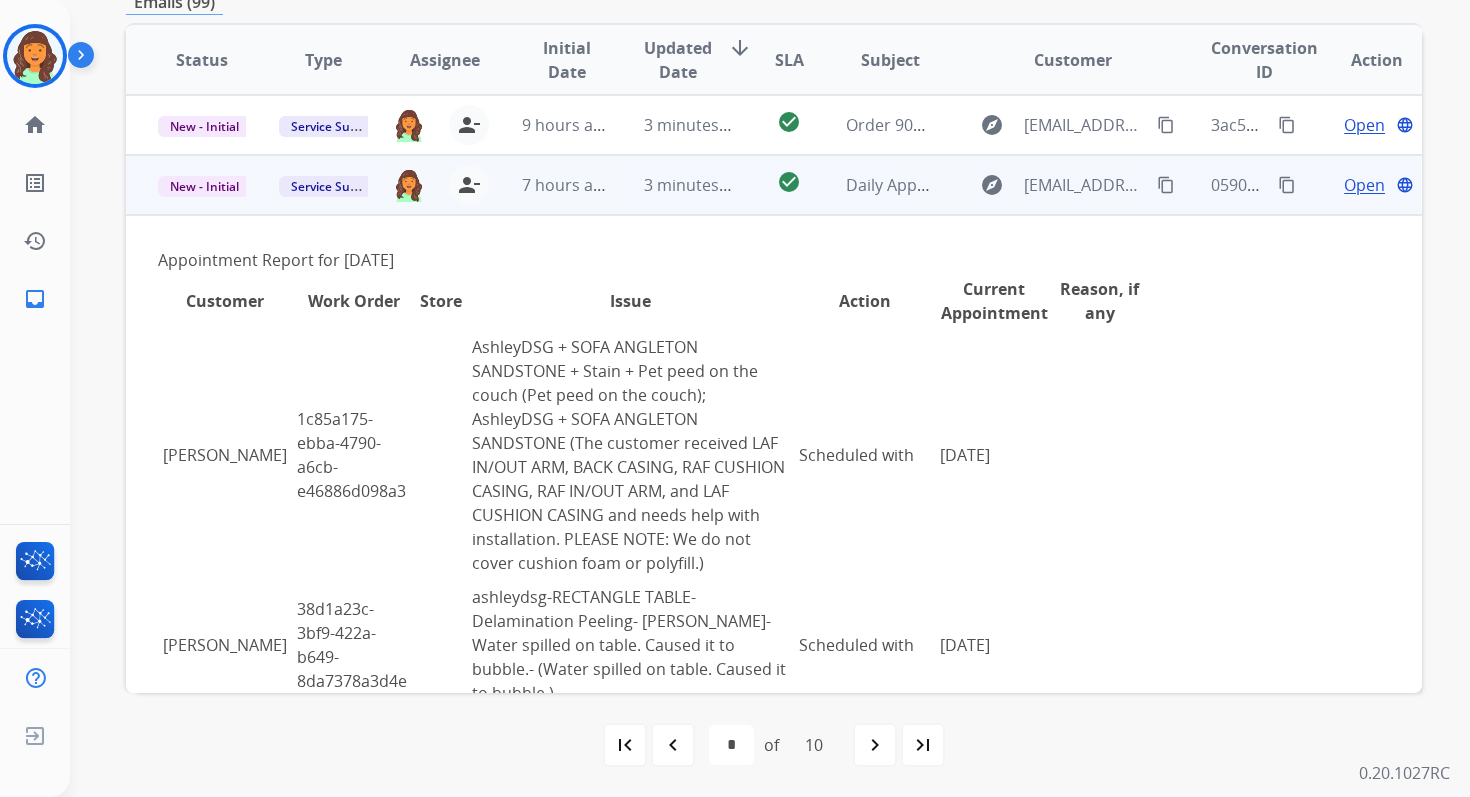 click on "content_copy" at bounding box center (1287, 185) 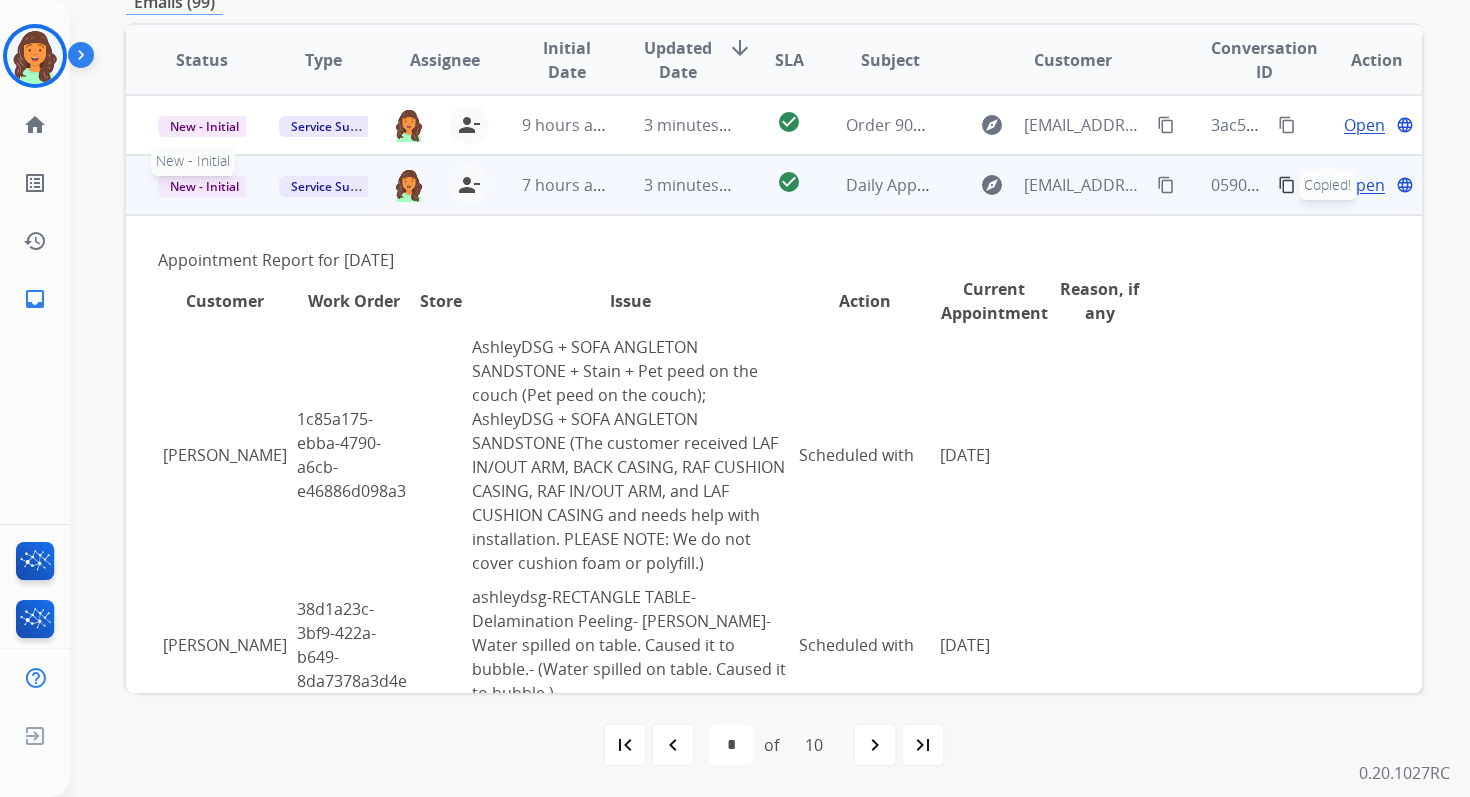 click on "New - Initial" at bounding box center (204, 186) 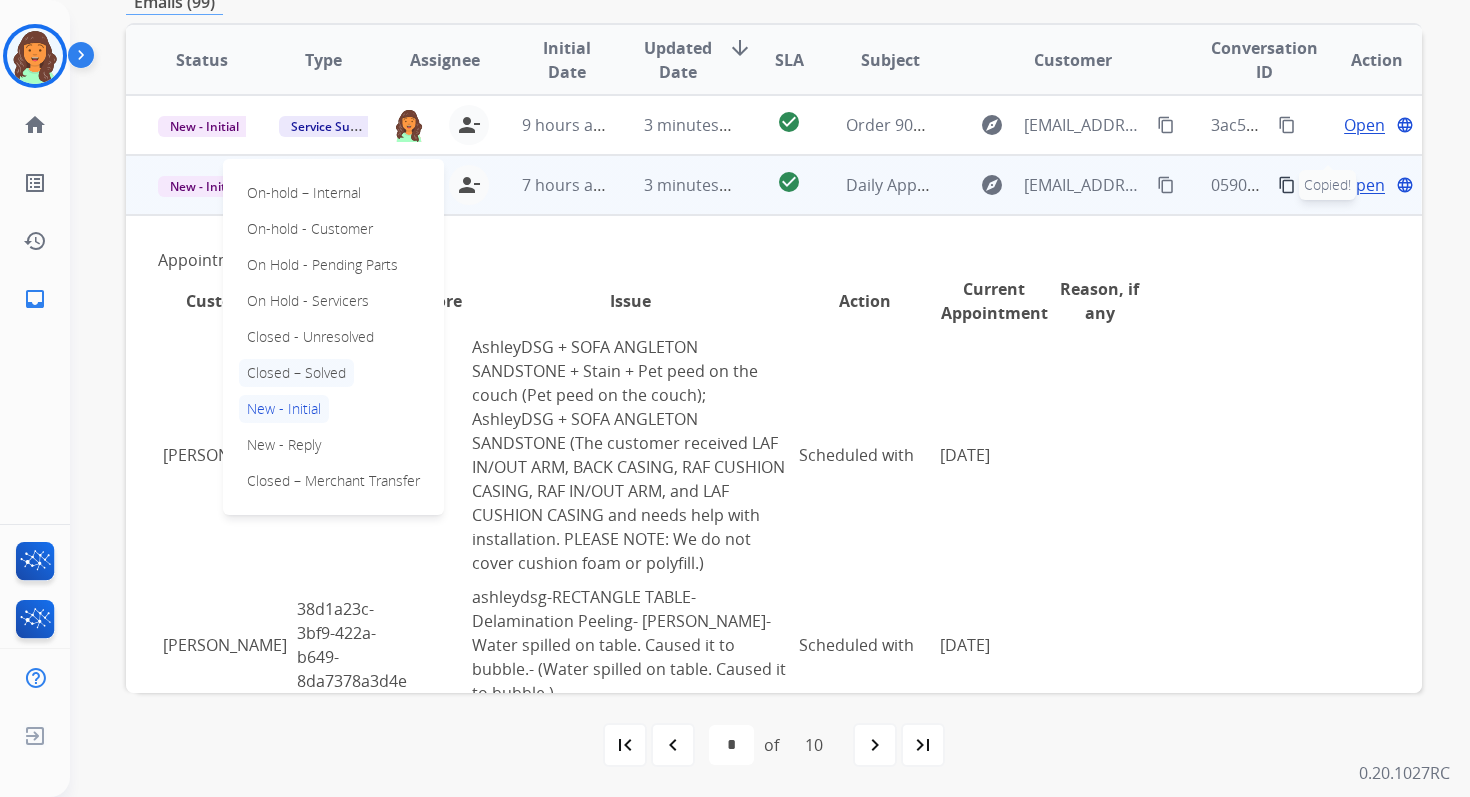 click on "Closed – Solved" at bounding box center [296, 373] 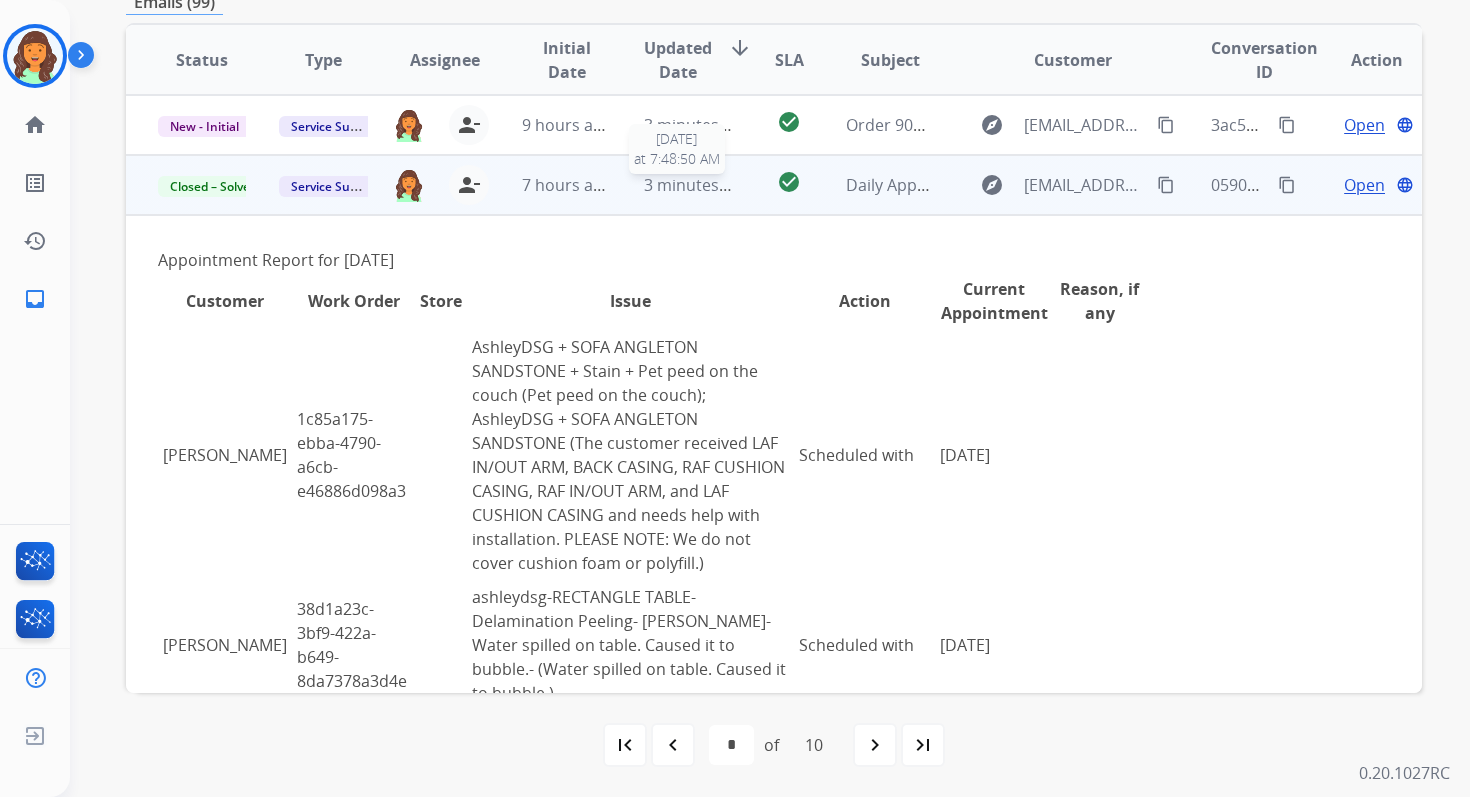 click on "3 minutes ago" at bounding box center [697, 185] 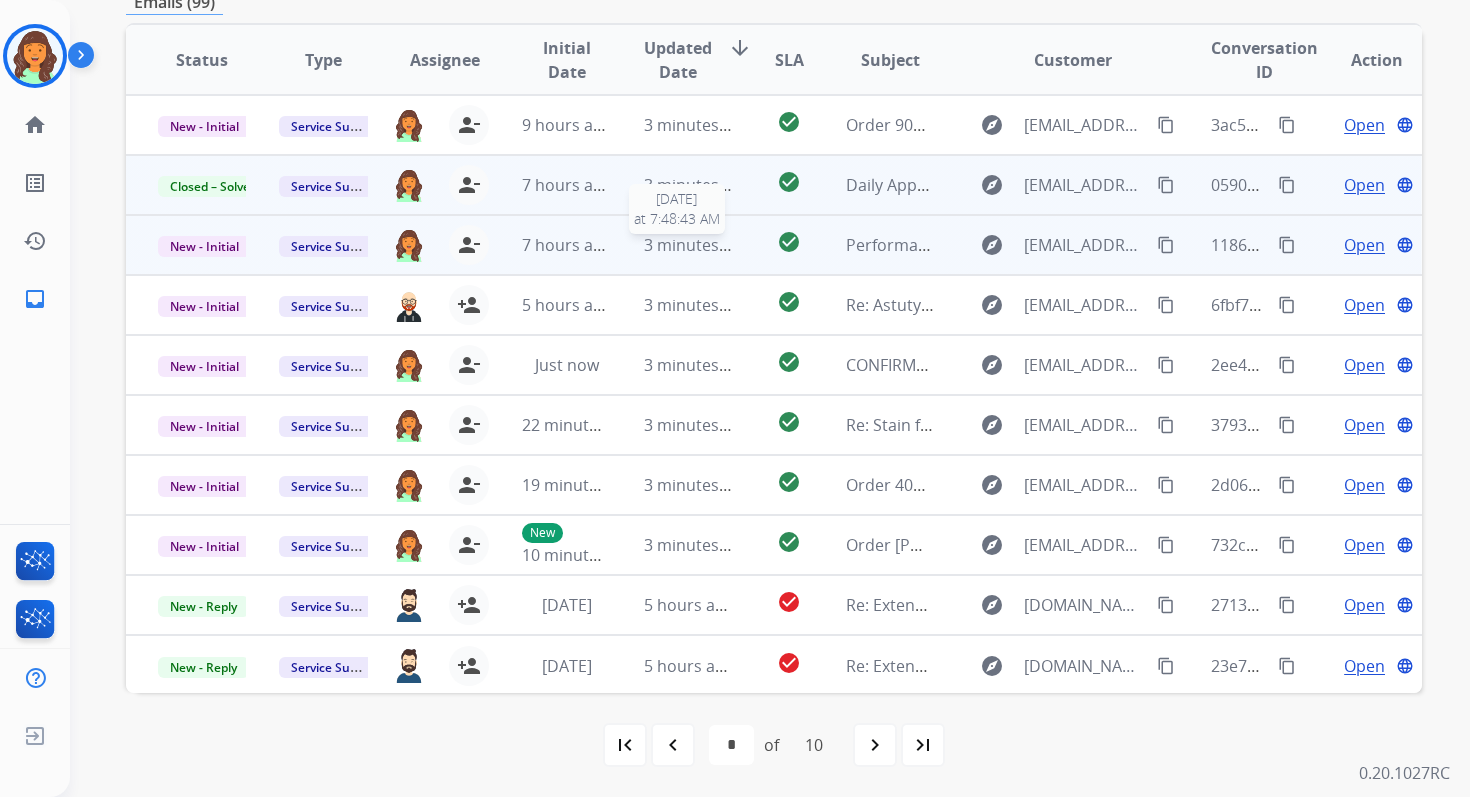 click on "3 minutes ago" at bounding box center [697, 245] 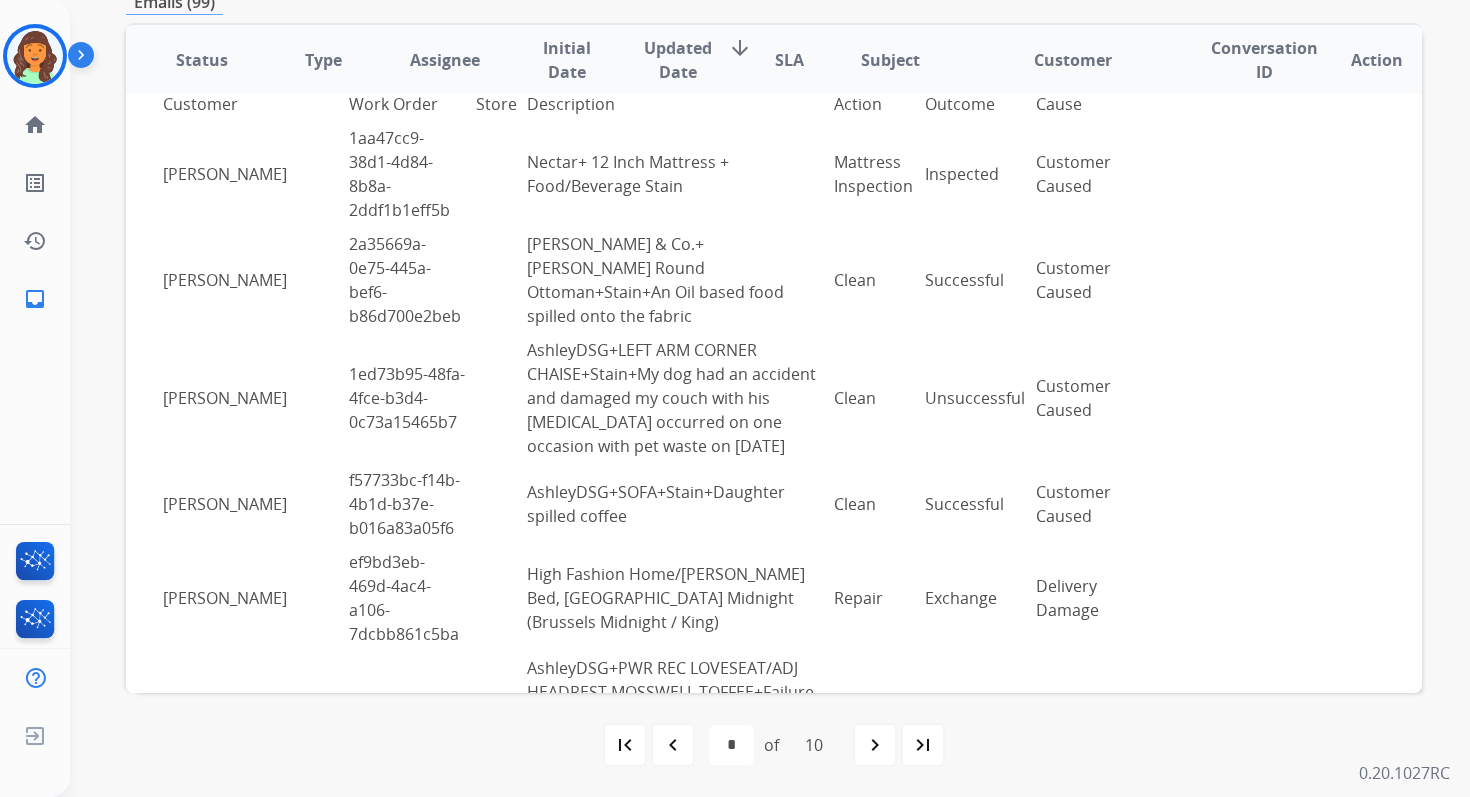 scroll, scrollTop: 359, scrollLeft: 0, axis: vertical 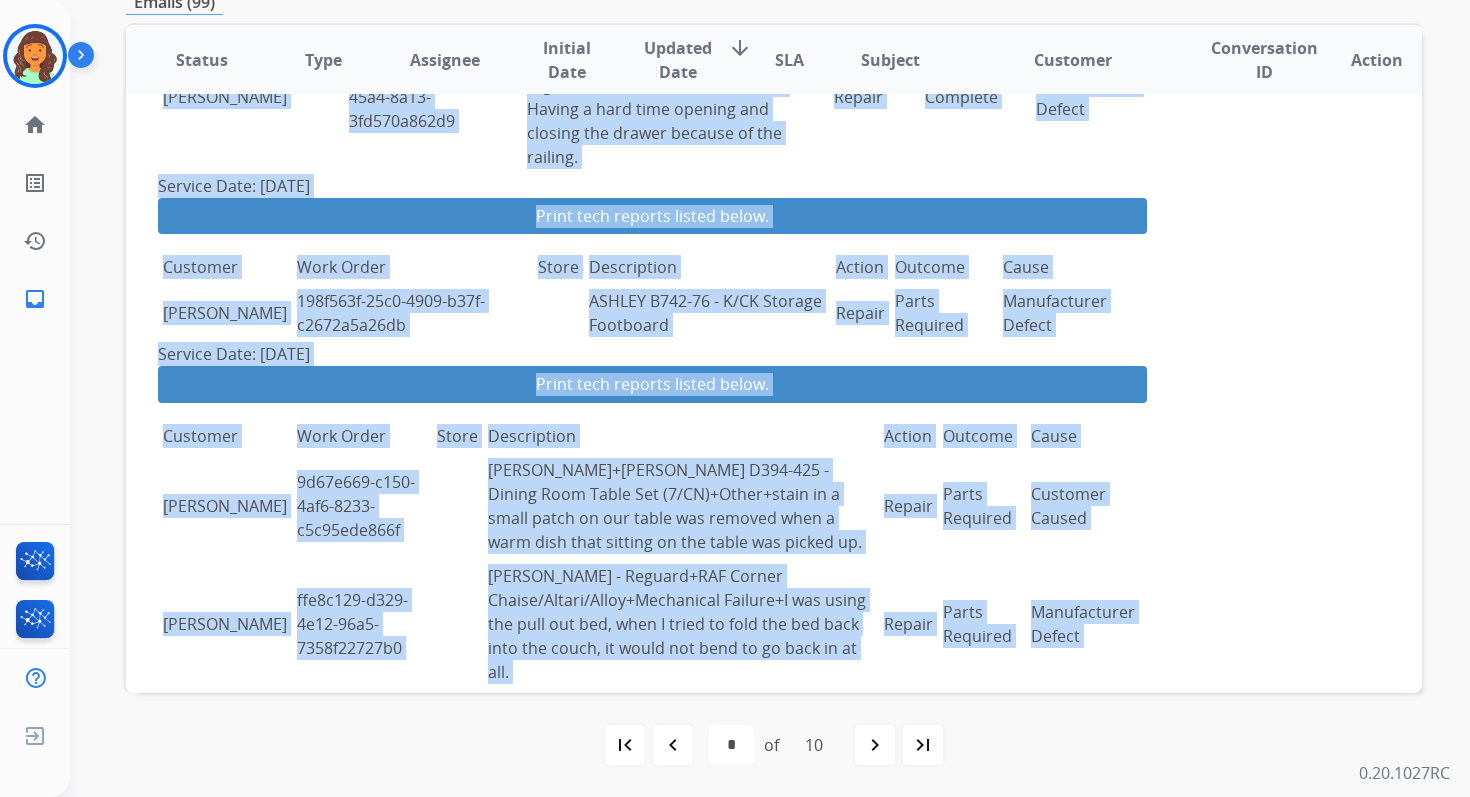 drag, startPoint x: 163, startPoint y: 164, endPoint x: 1121, endPoint y: 469, distance: 1005.38 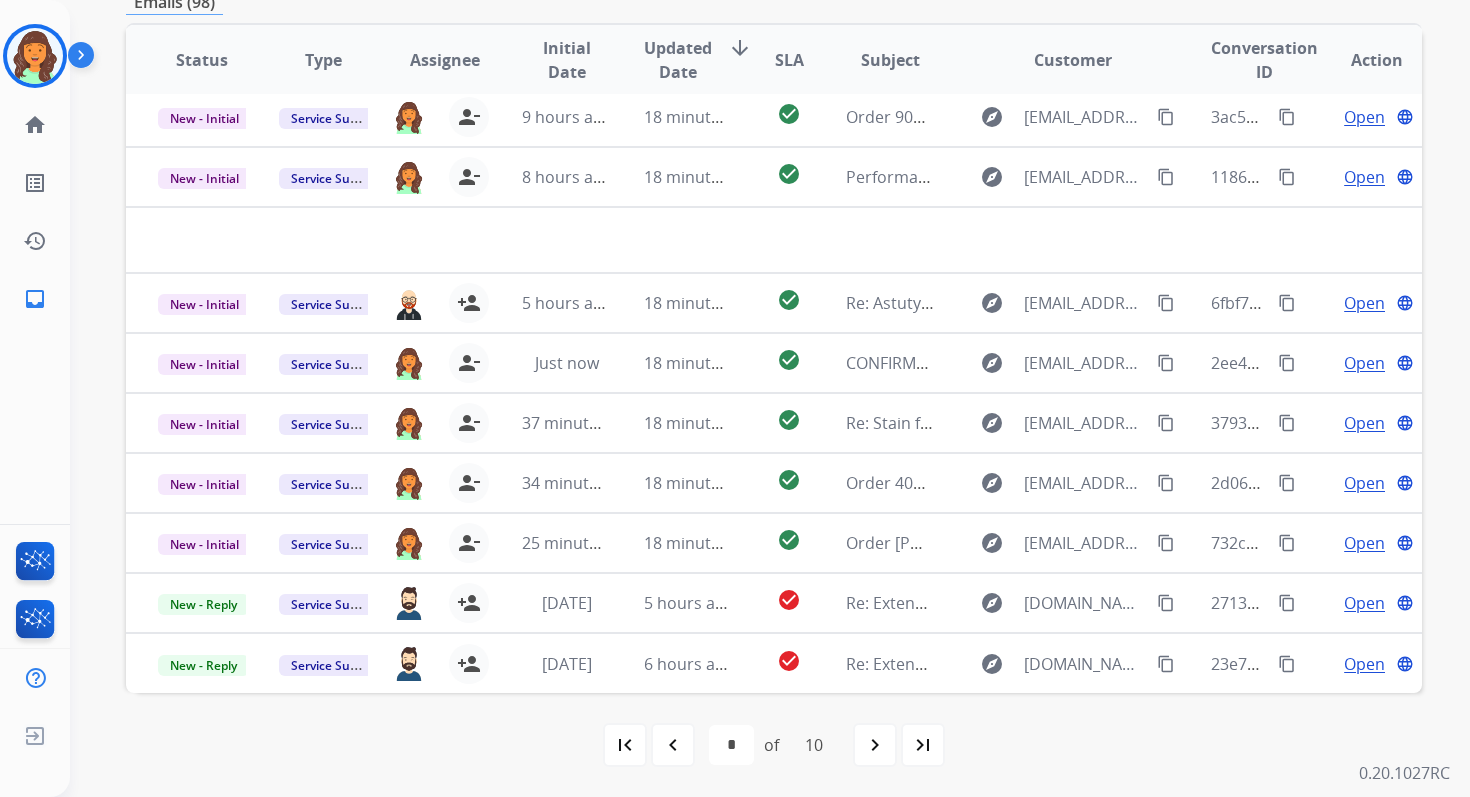 scroll, scrollTop: 0, scrollLeft: 0, axis: both 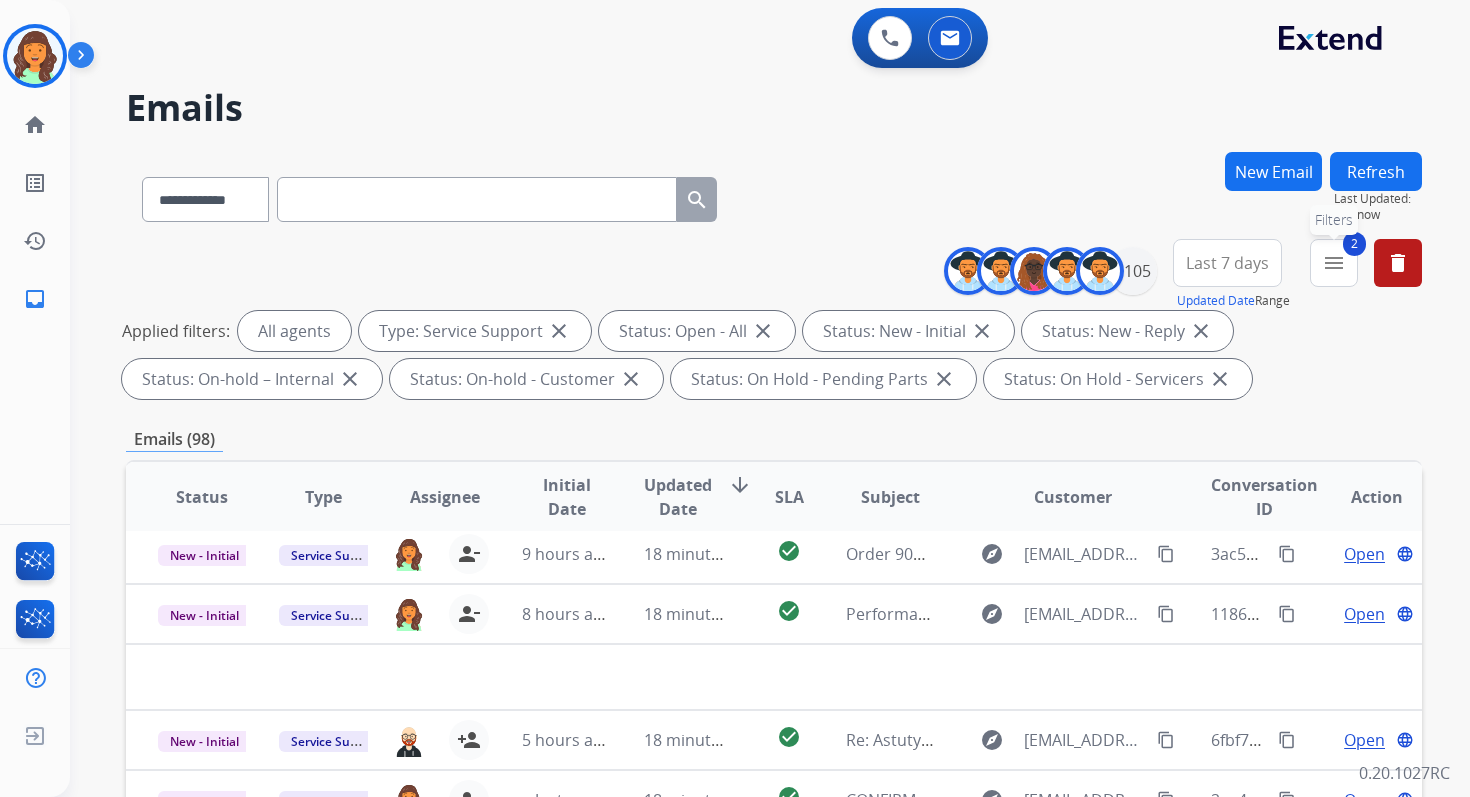 click on "2 menu  Filters" at bounding box center [1334, 263] 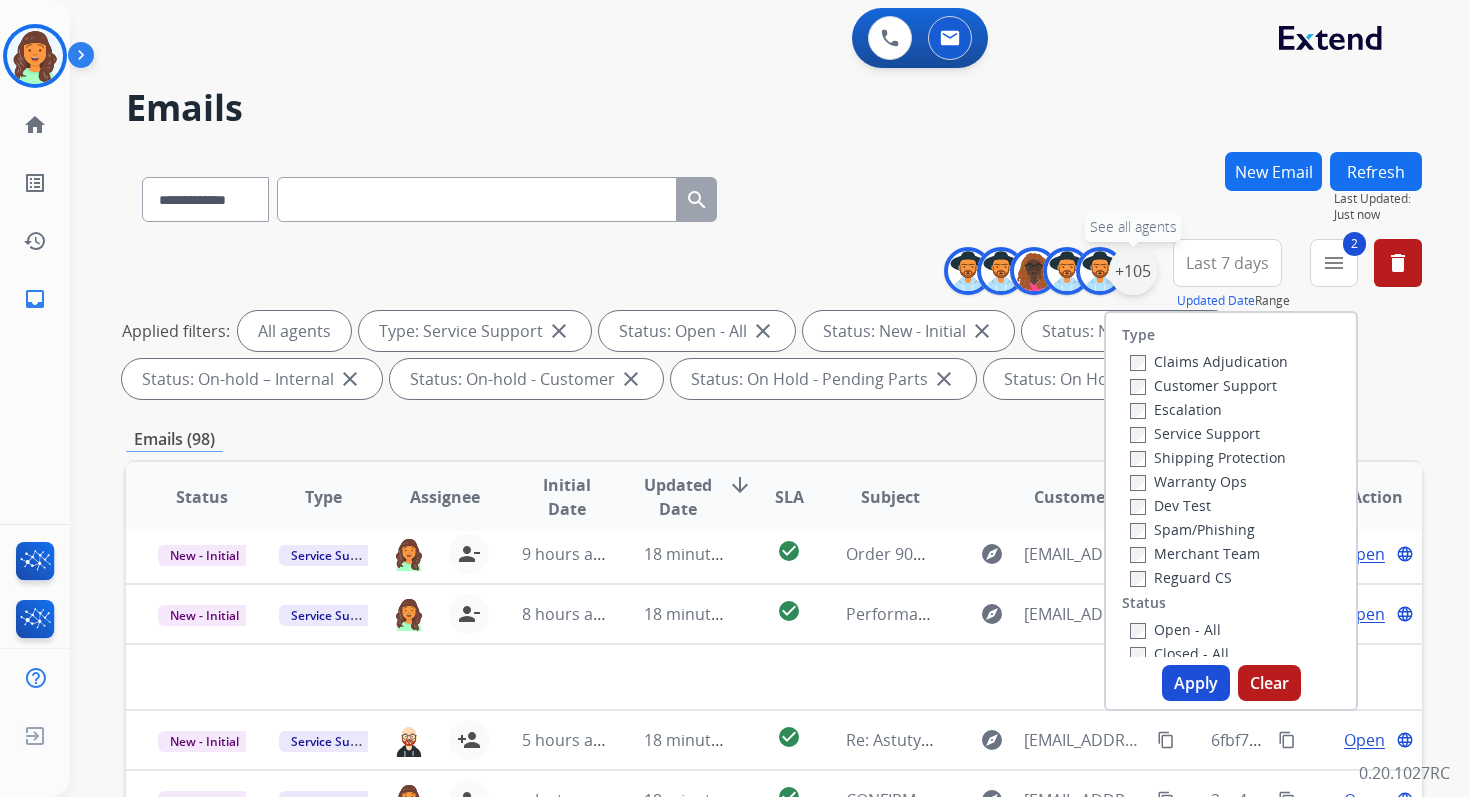 click on "+105" at bounding box center (1133, 271) 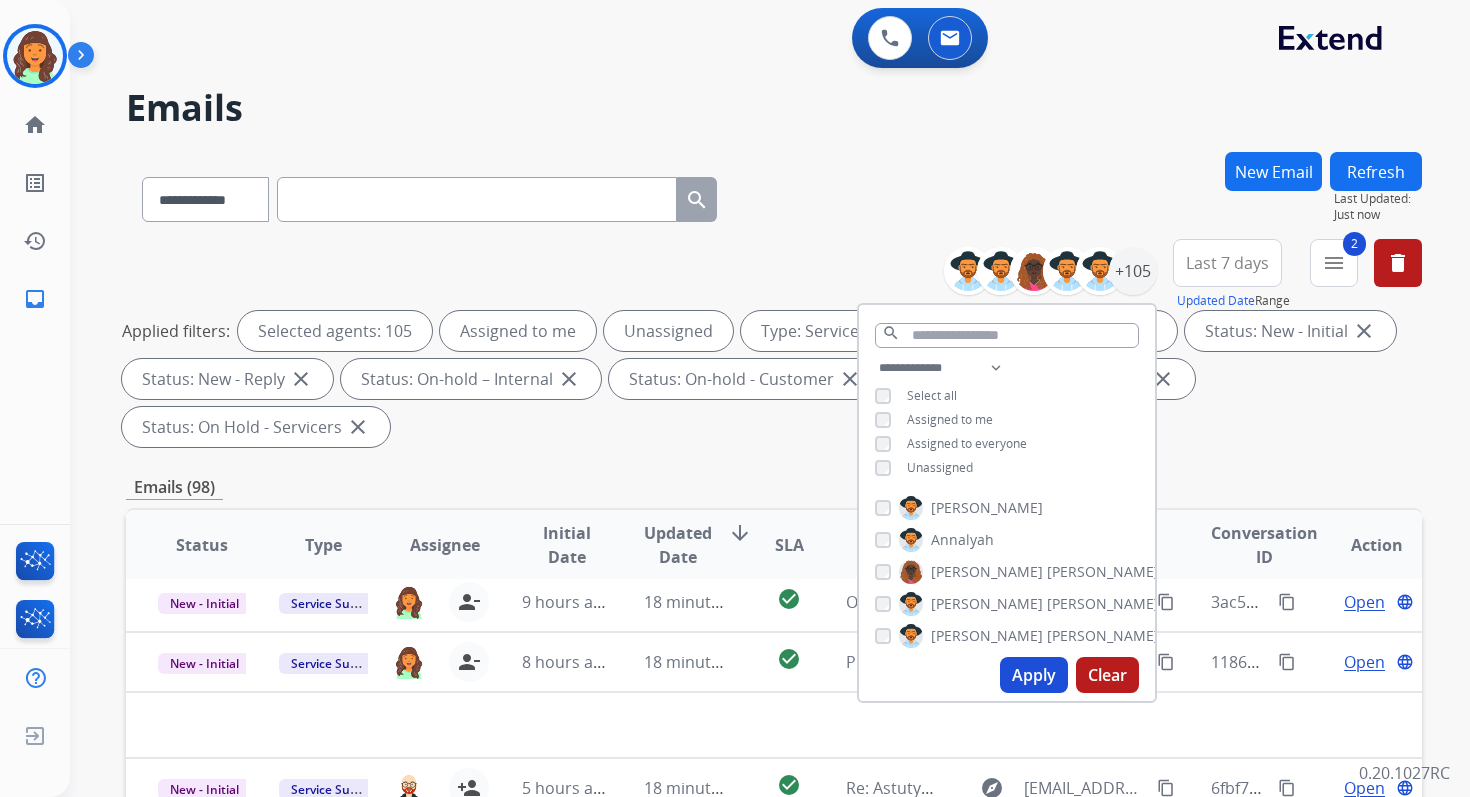 click on "Apply" at bounding box center (1034, 675) 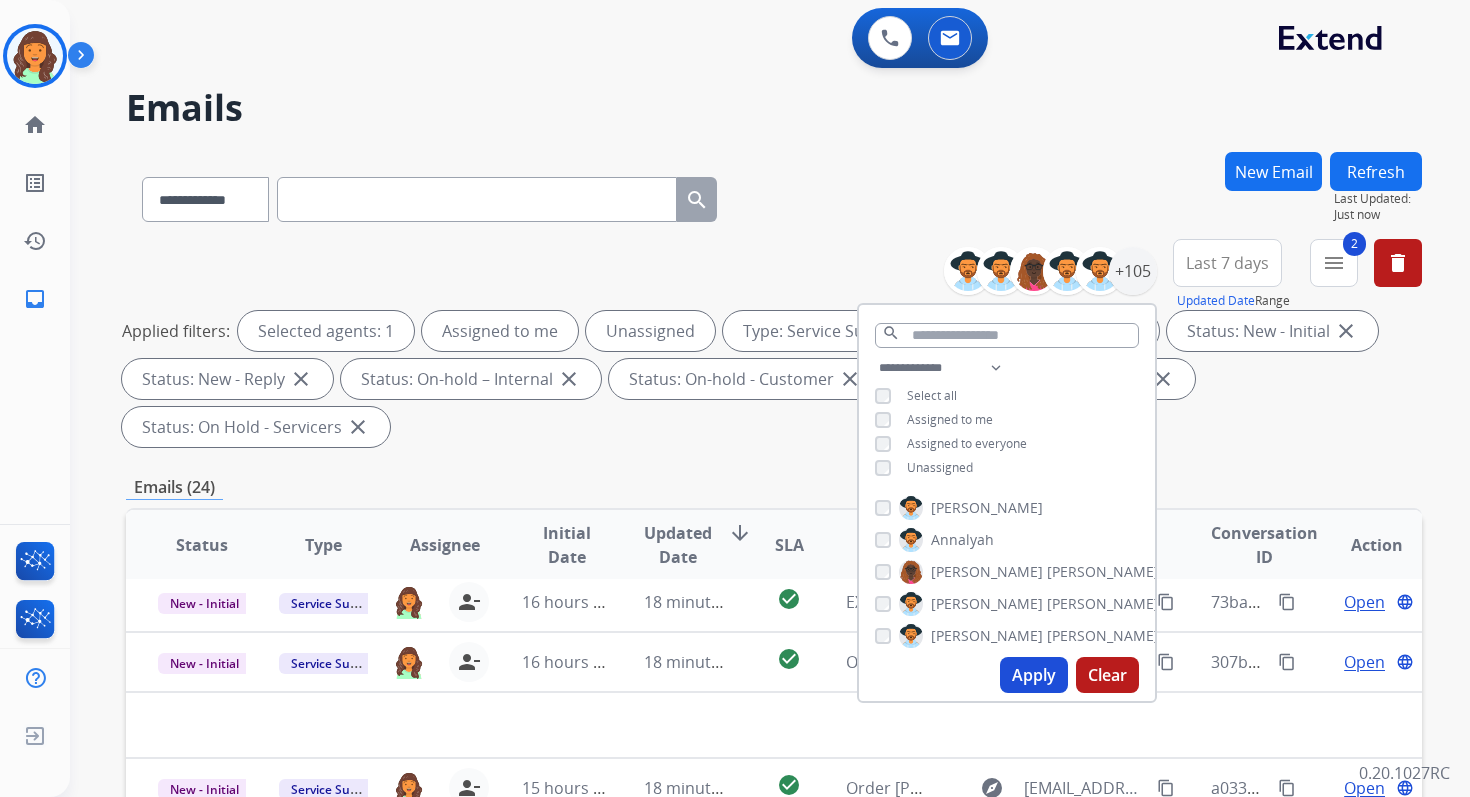 scroll, scrollTop: 485, scrollLeft: 0, axis: vertical 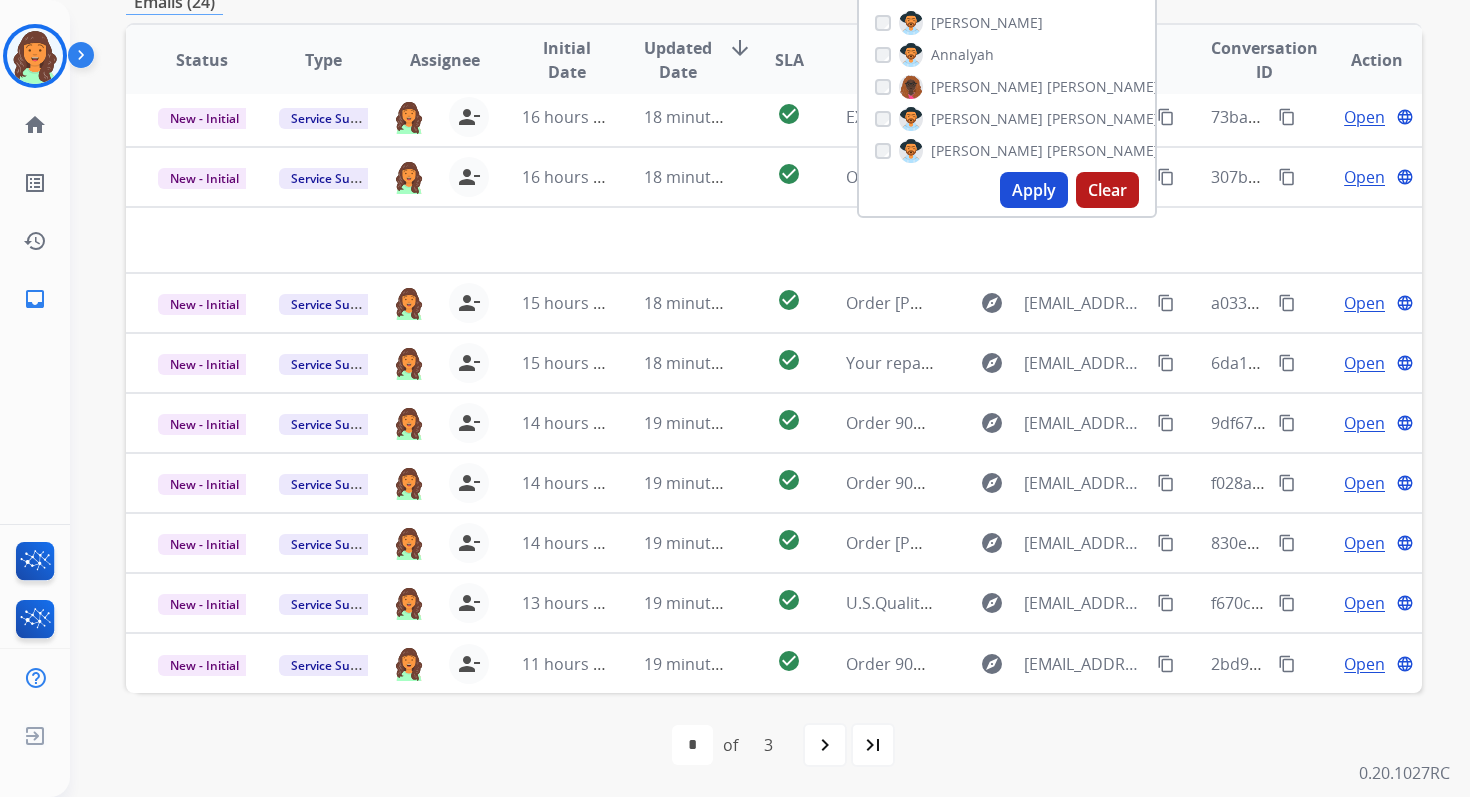 click on "Emails (24)" at bounding box center (774, 2) 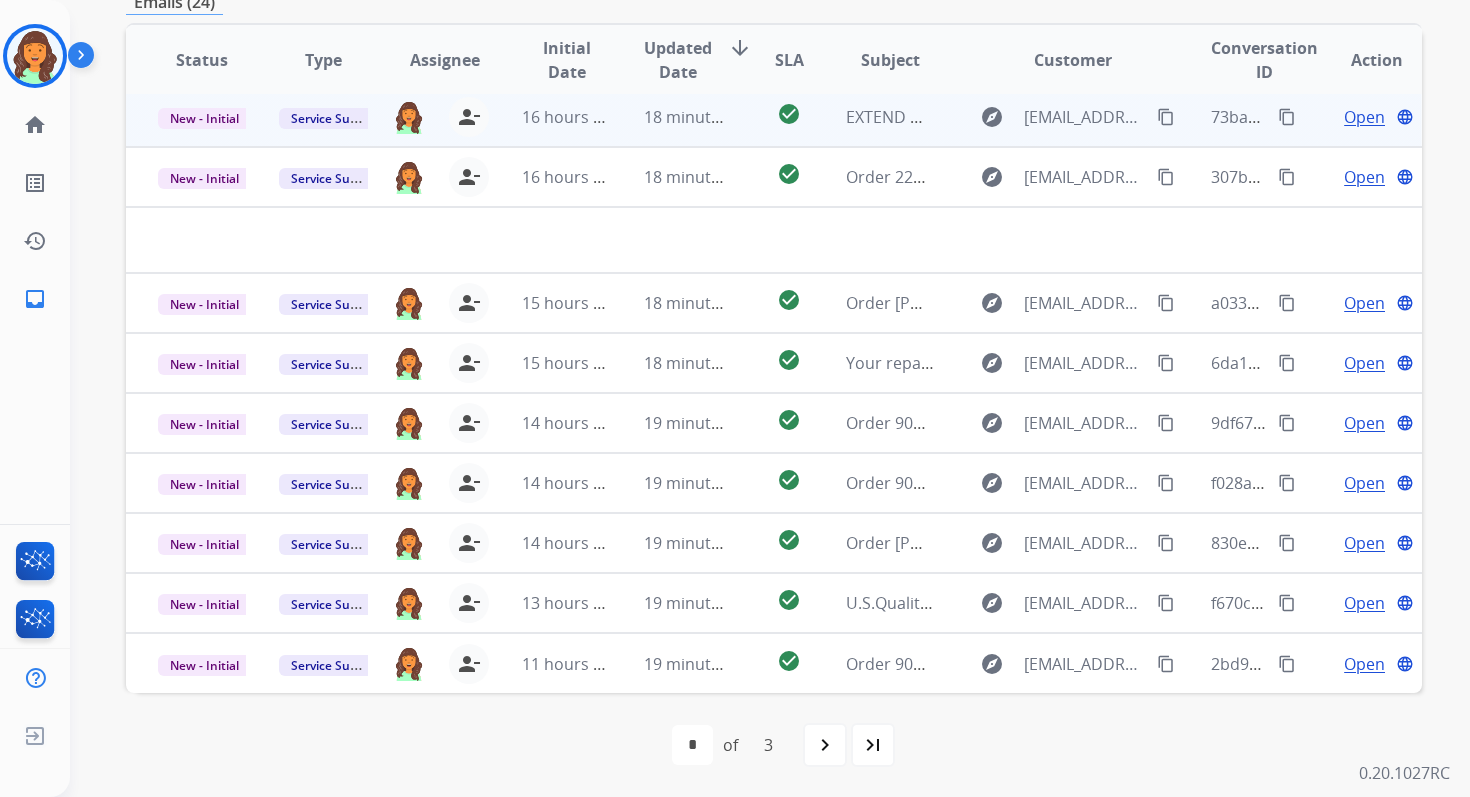 click on "New - Initial" at bounding box center (204, 118) 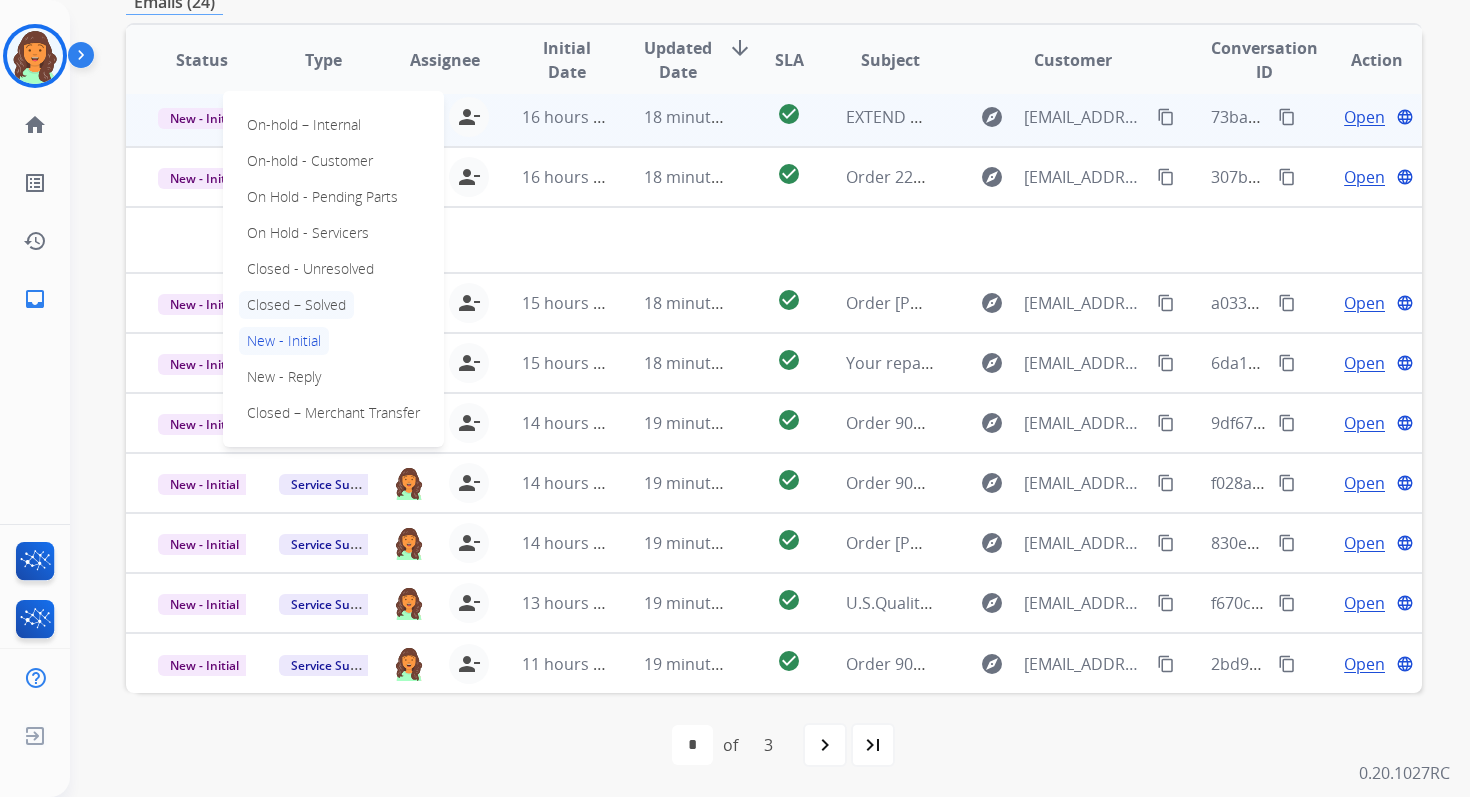 click on "Closed – Solved" at bounding box center (296, 305) 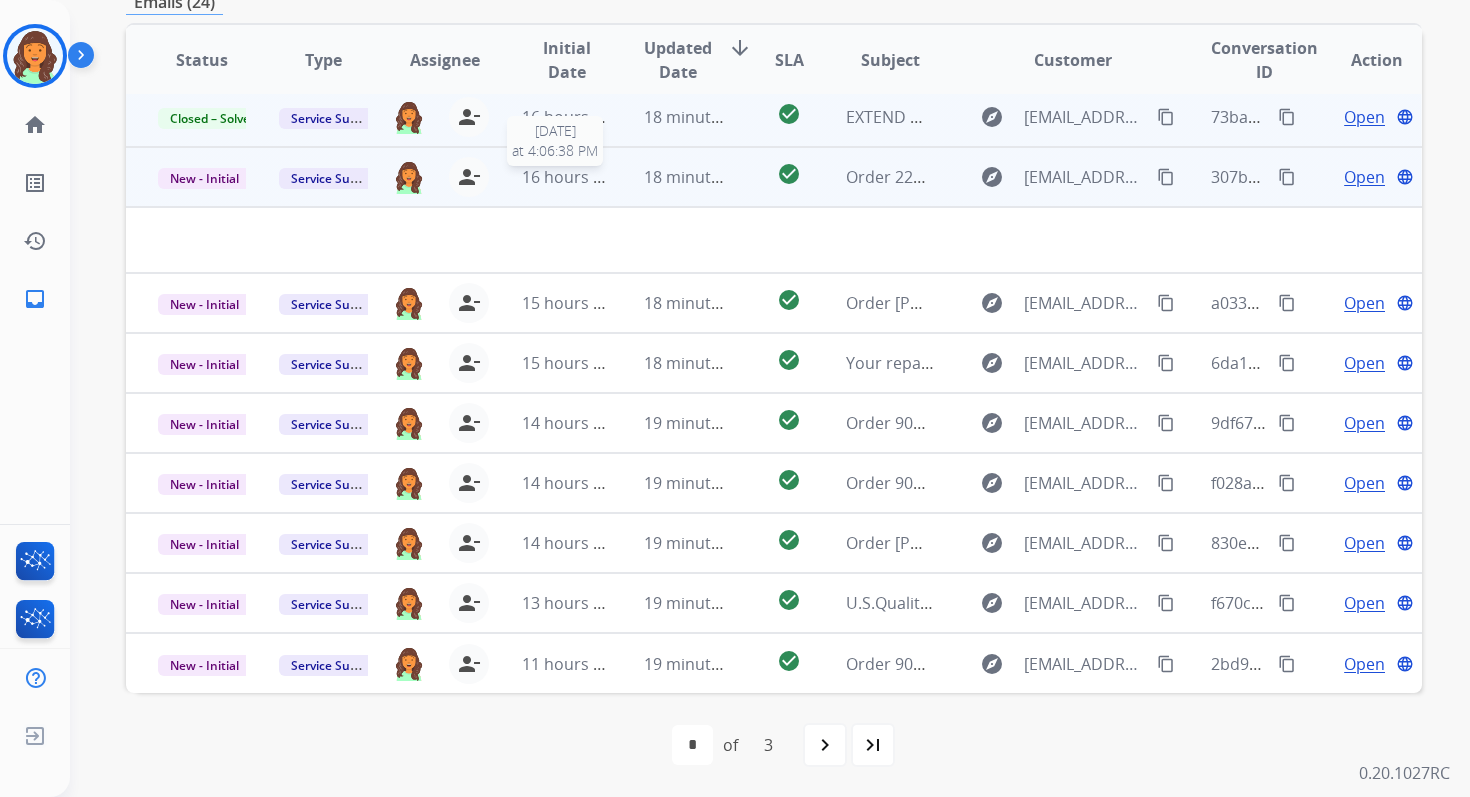 click on "16 hours ago" at bounding box center [571, 177] 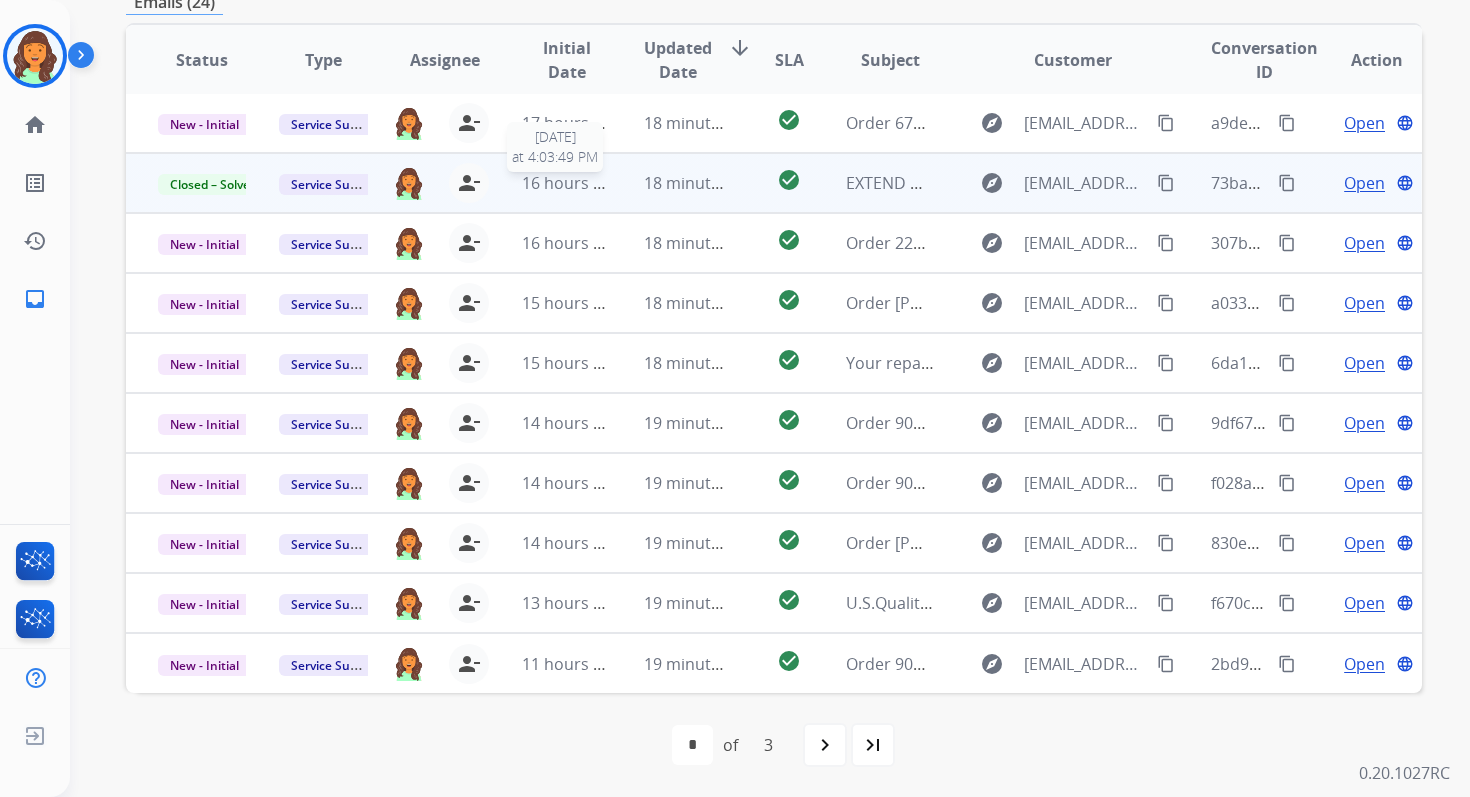 click on "16 hours ago" at bounding box center [571, 183] 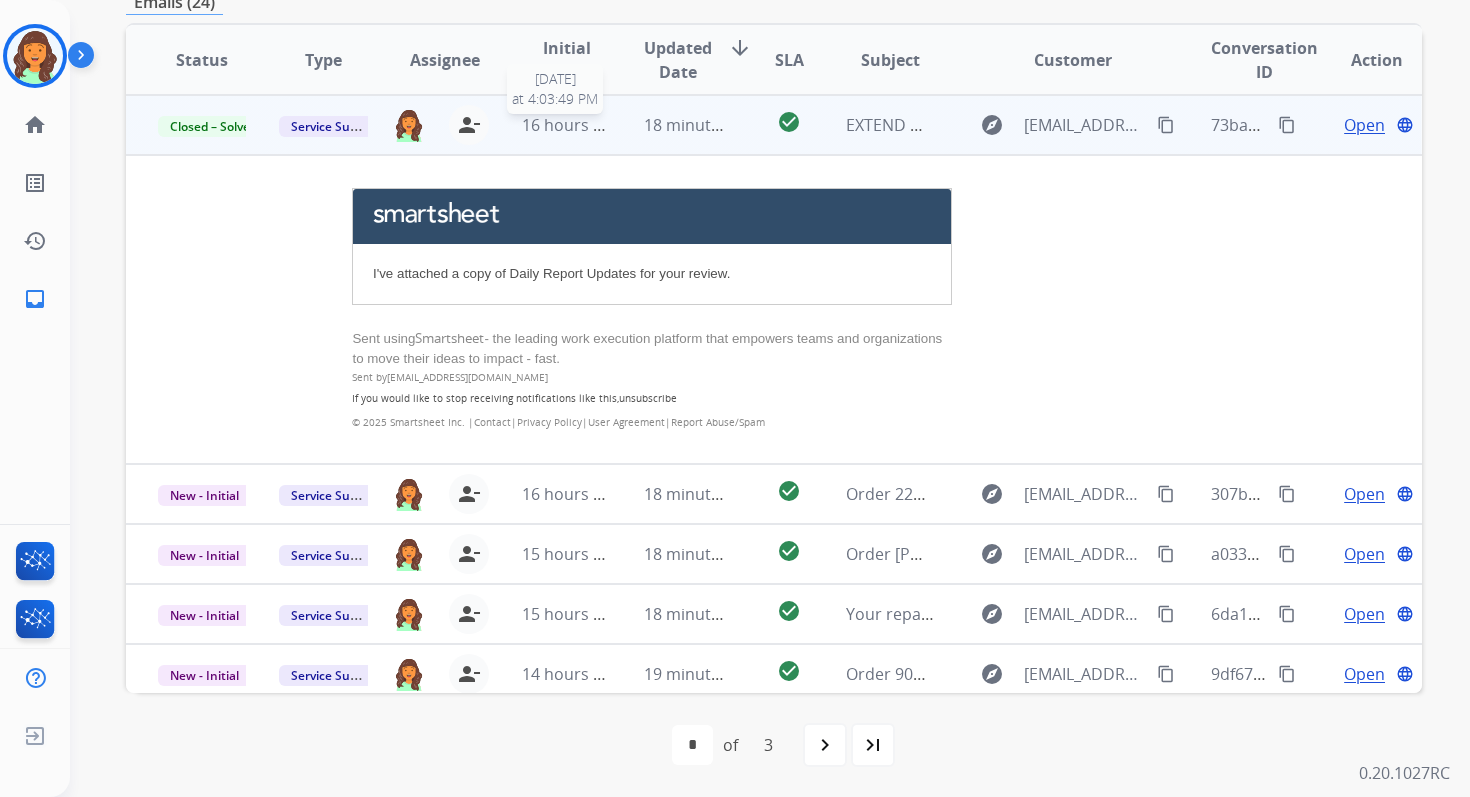 click on "16 hours ago" at bounding box center [571, 125] 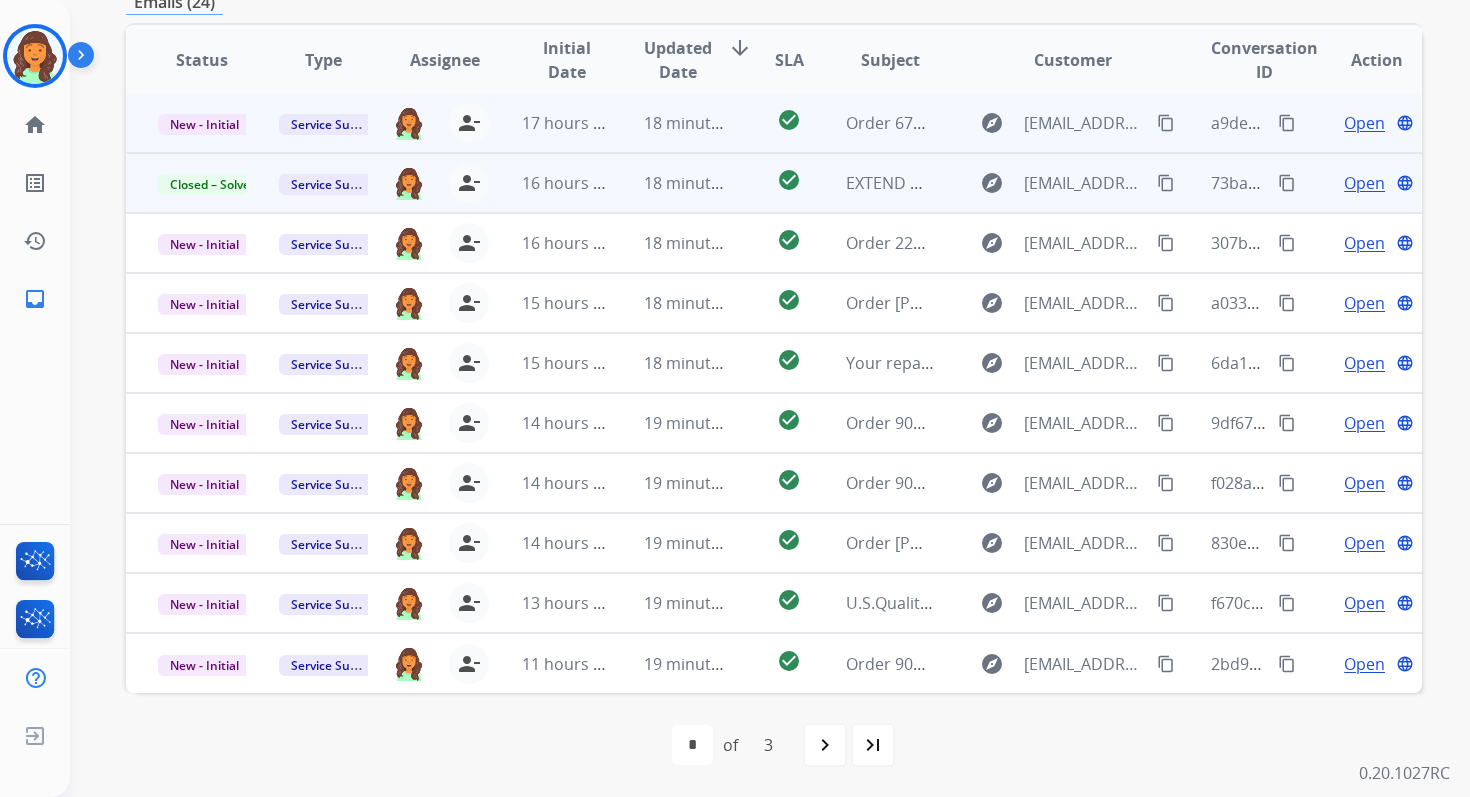 click on "18 minutes ago" at bounding box center [672, 123] 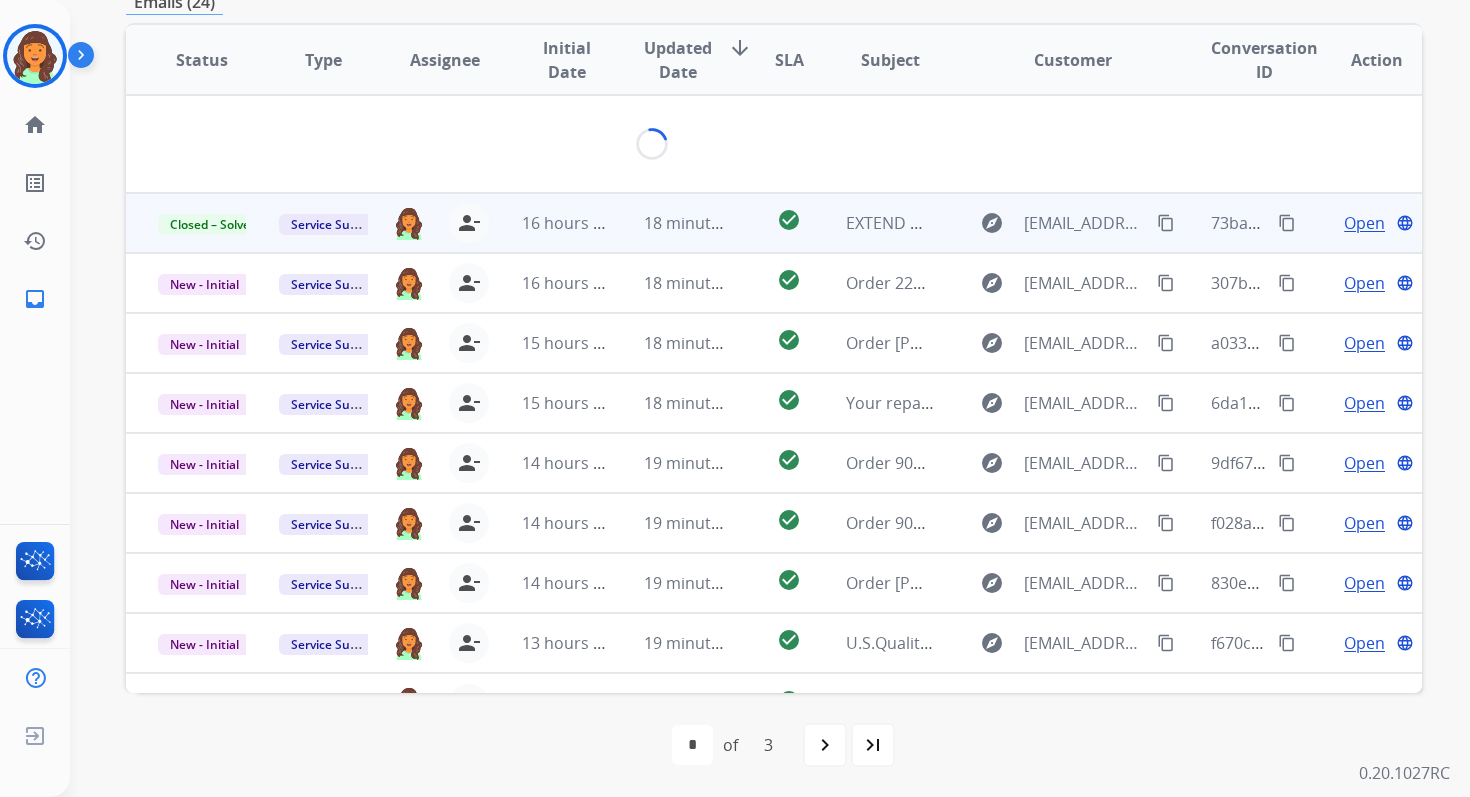 scroll, scrollTop: 480, scrollLeft: 0, axis: vertical 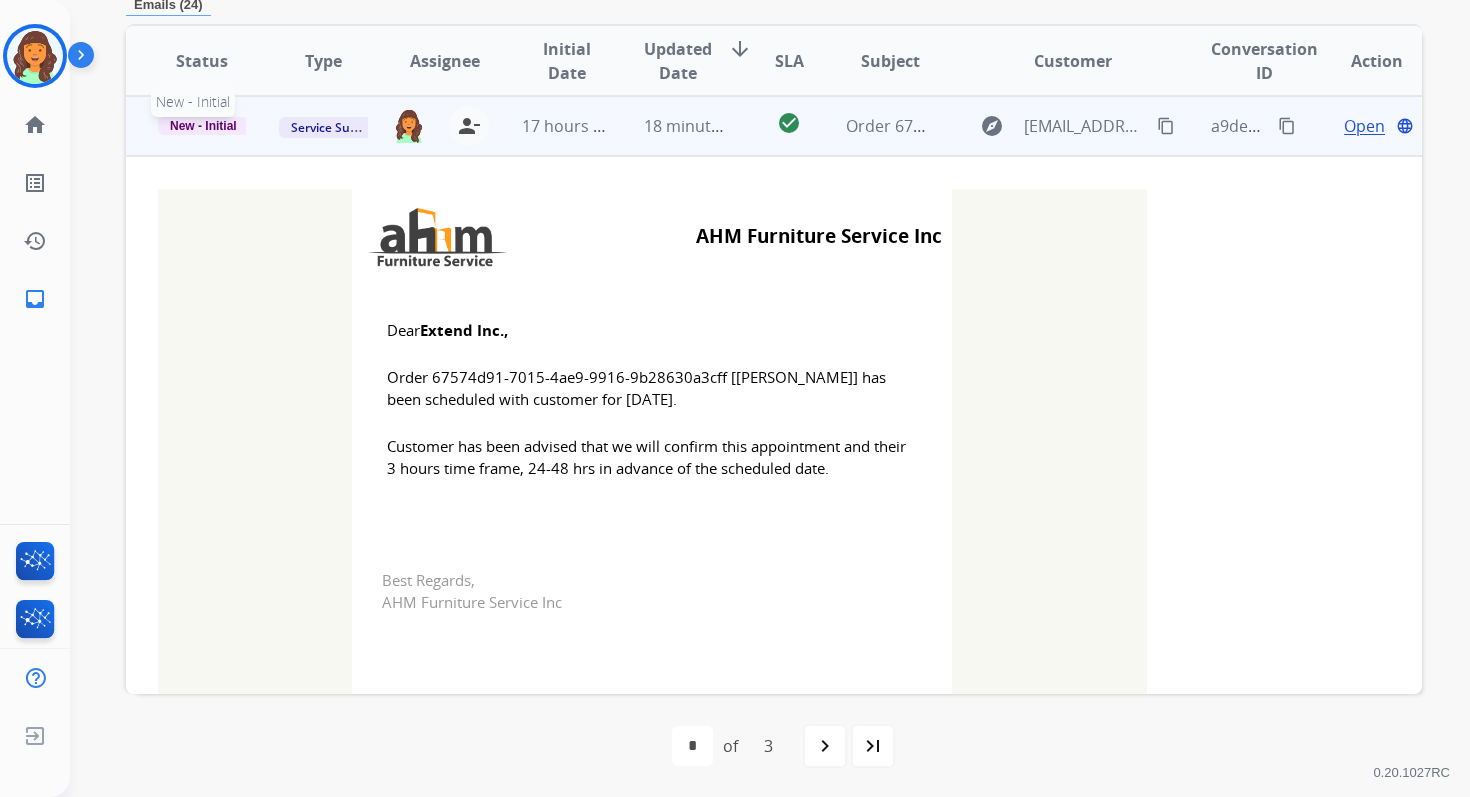 click on "New - Initial" at bounding box center (203, 126) 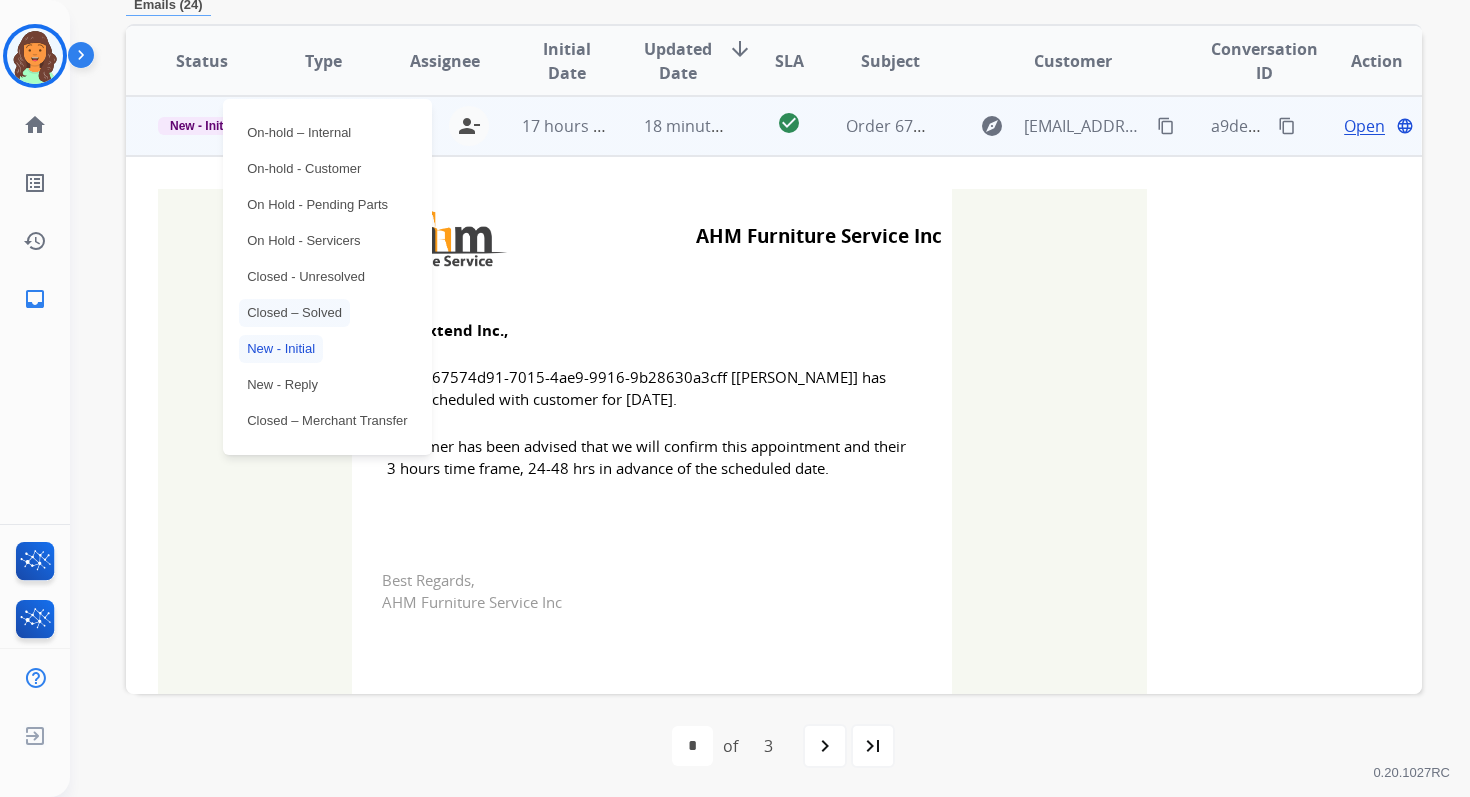 click on "Closed – Solved" at bounding box center [294, 313] 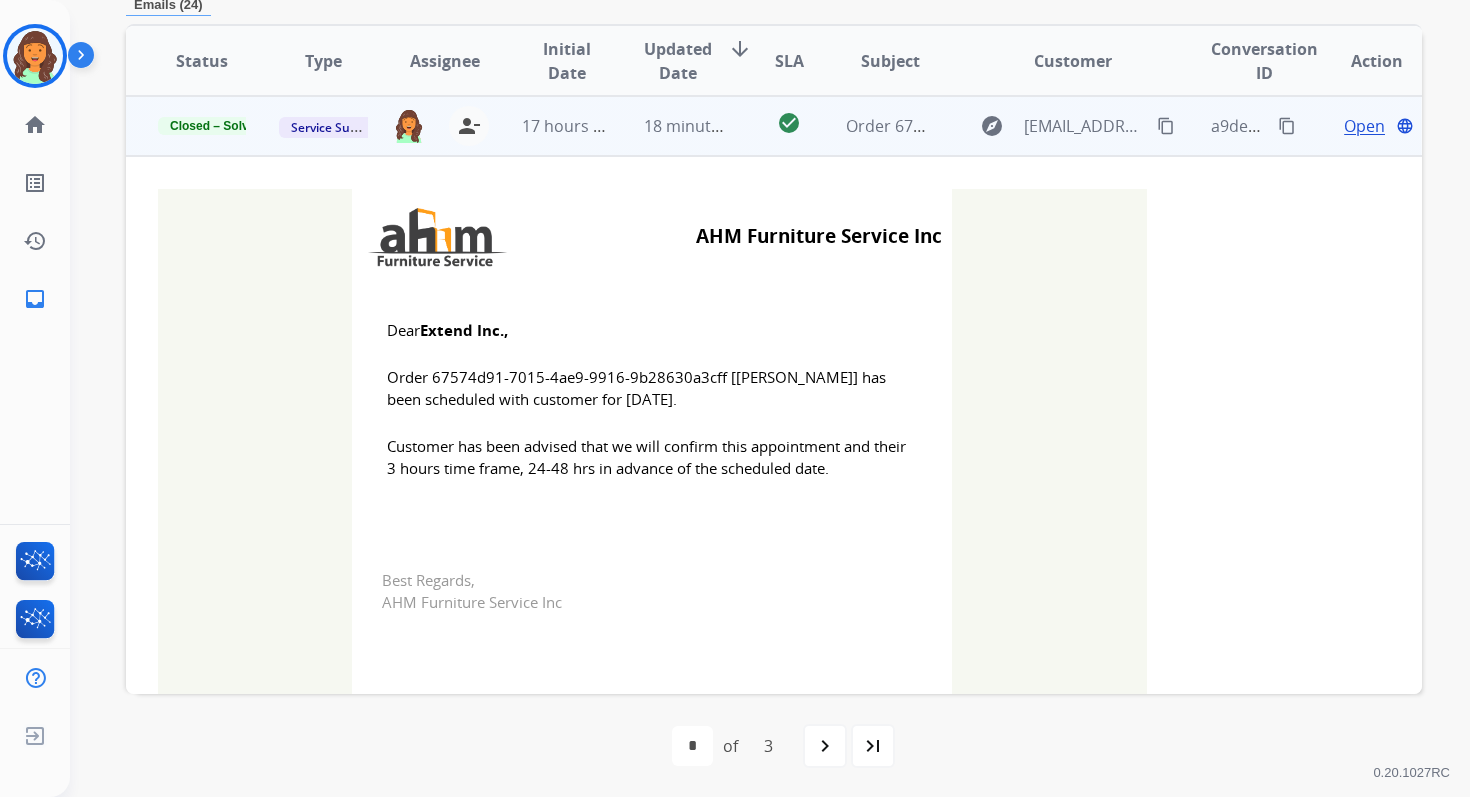 click on "18 minutes ago" at bounding box center [672, 126] 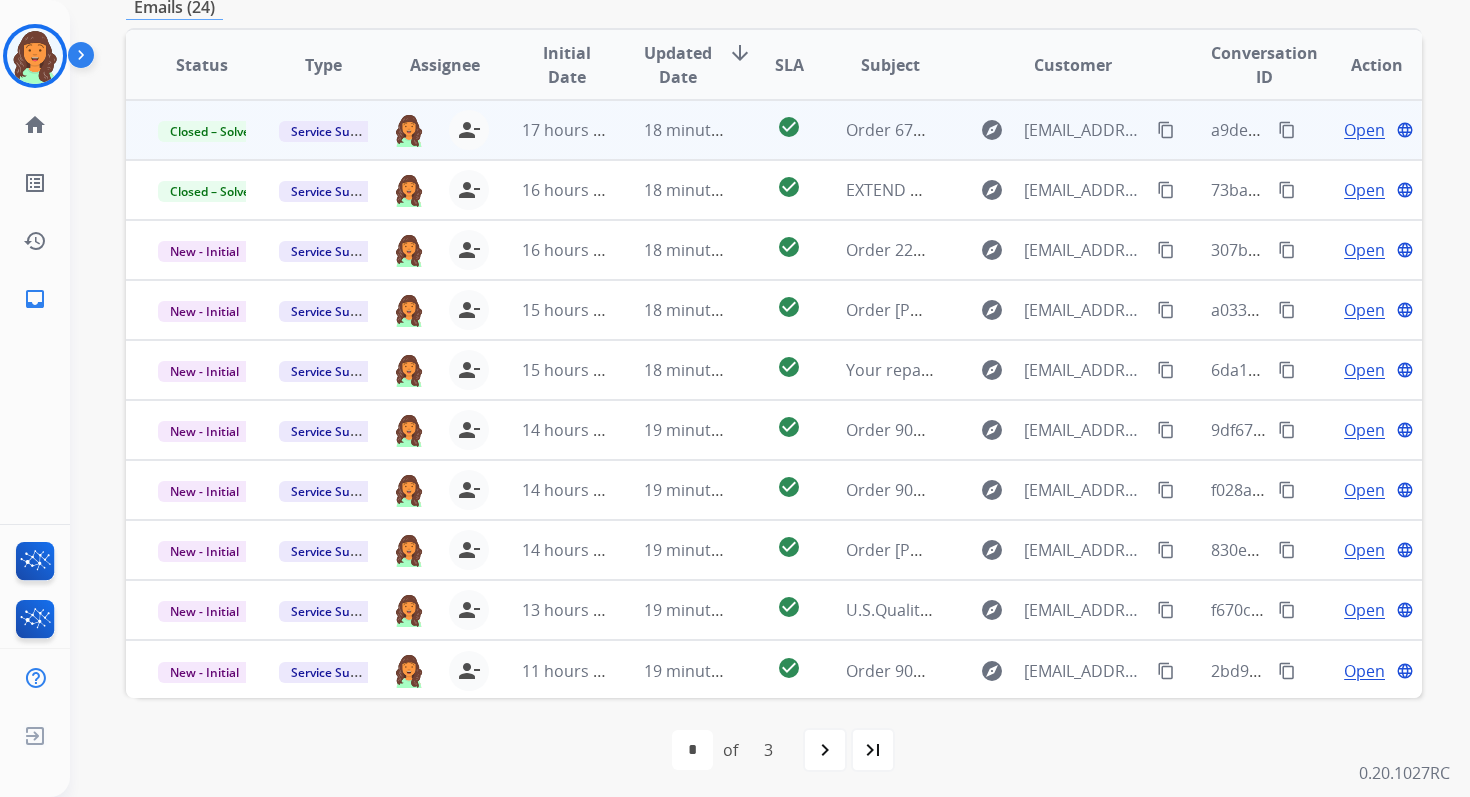 scroll, scrollTop: 479, scrollLeft: 0, axis: vertical 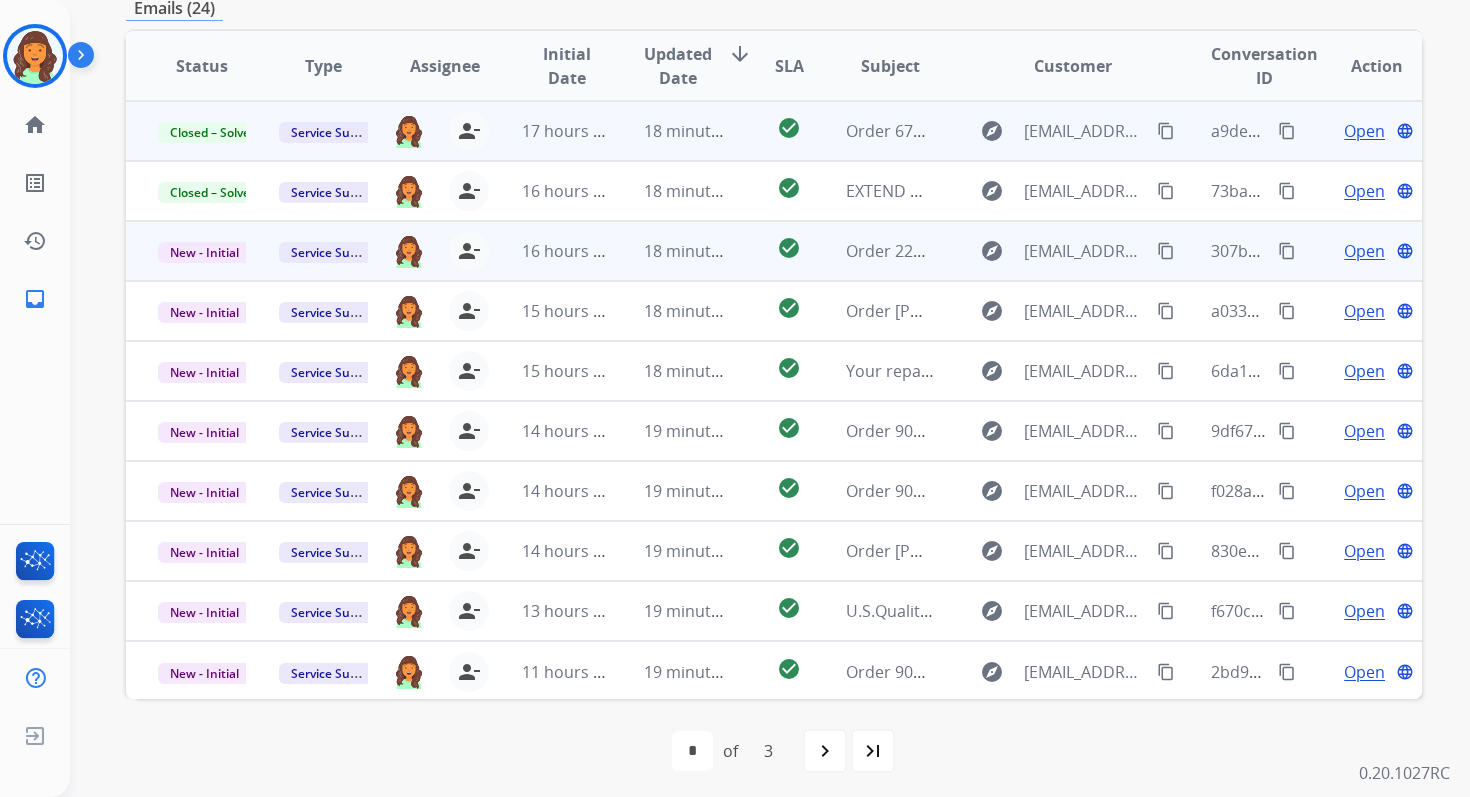 click on "18 minutes ago" at bounding box center [672, 251] 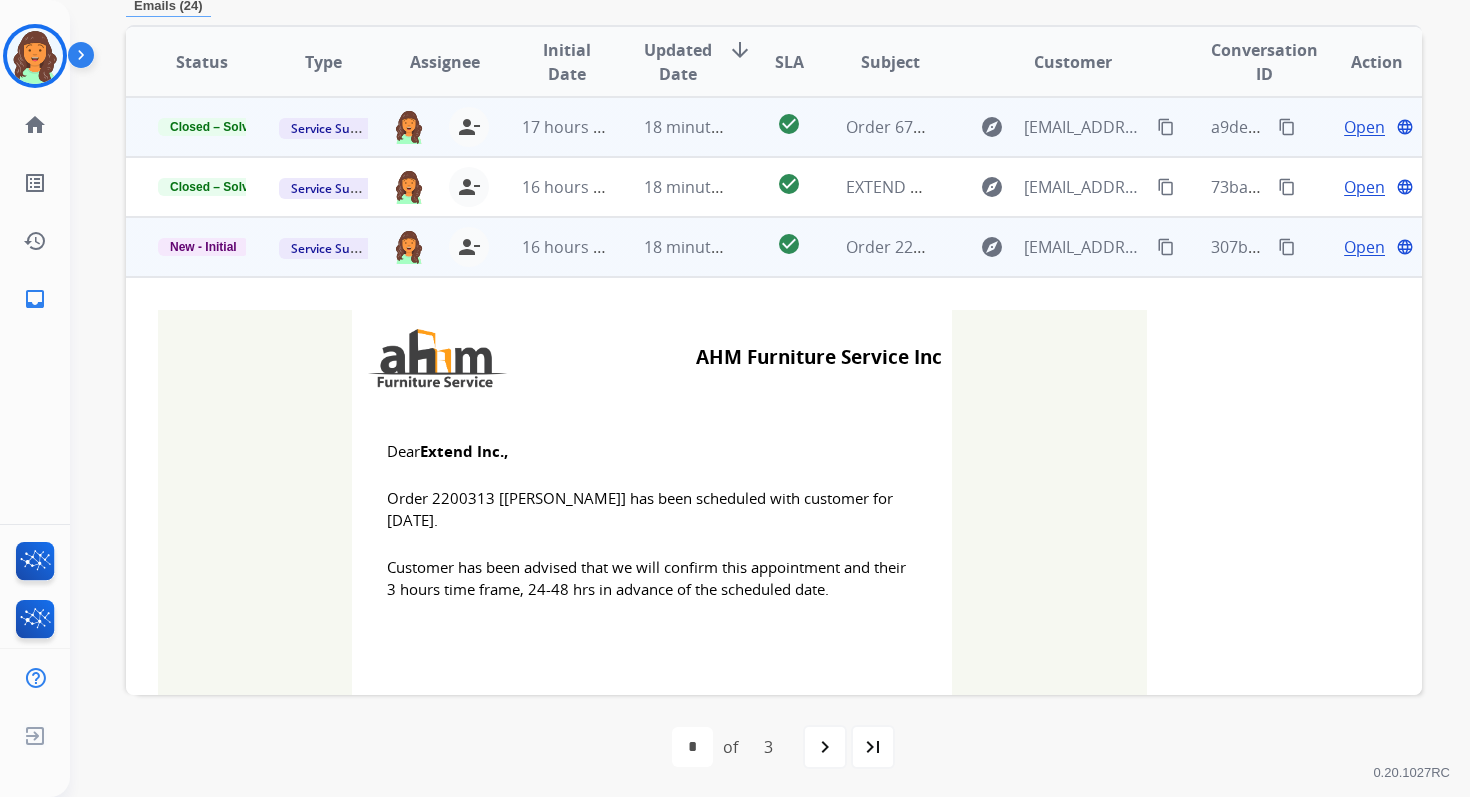 scroll, scrollTop: 480, scrollLeft: 0, axis: vertical 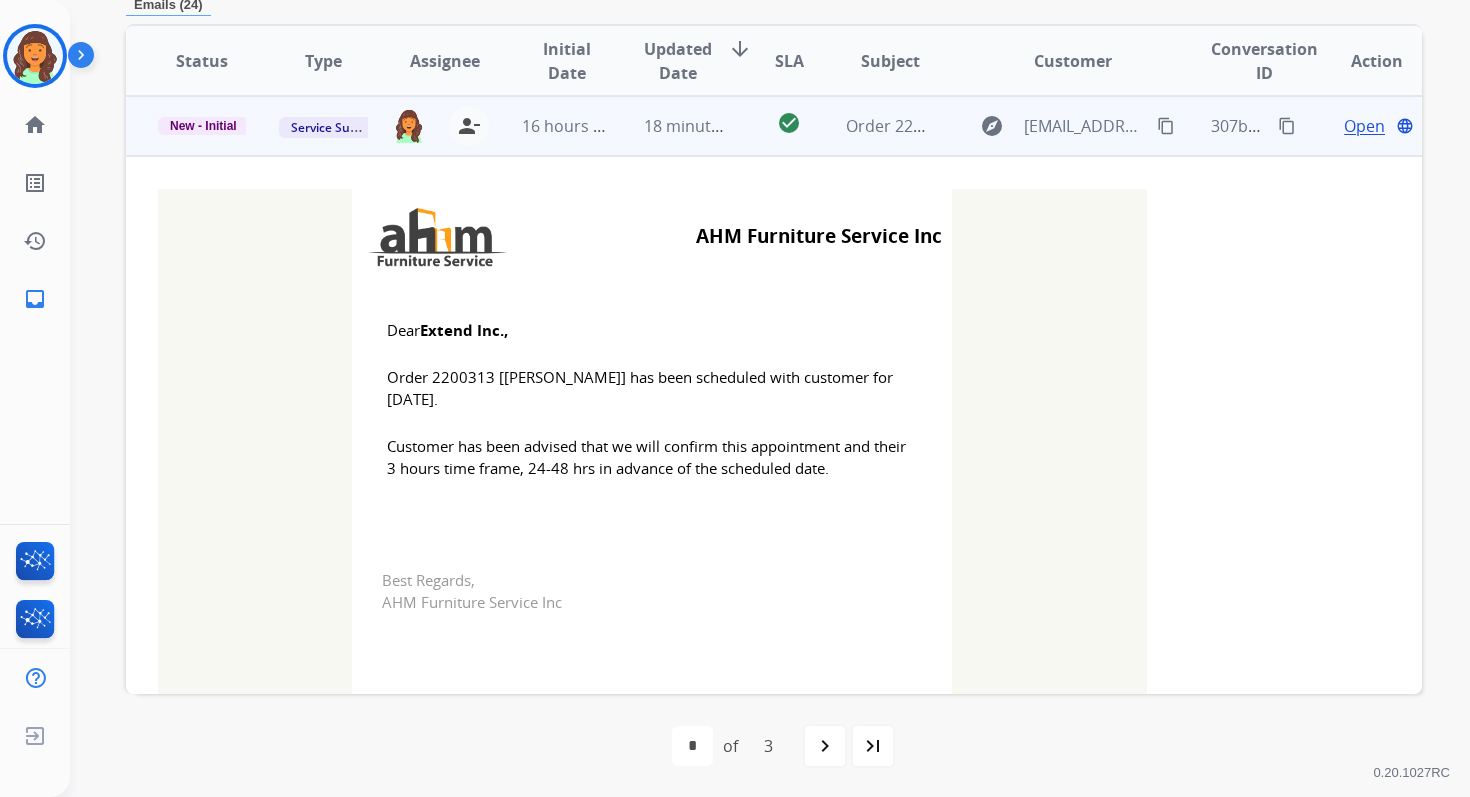 click on "New - Initial" at bounding box center (203, 126) 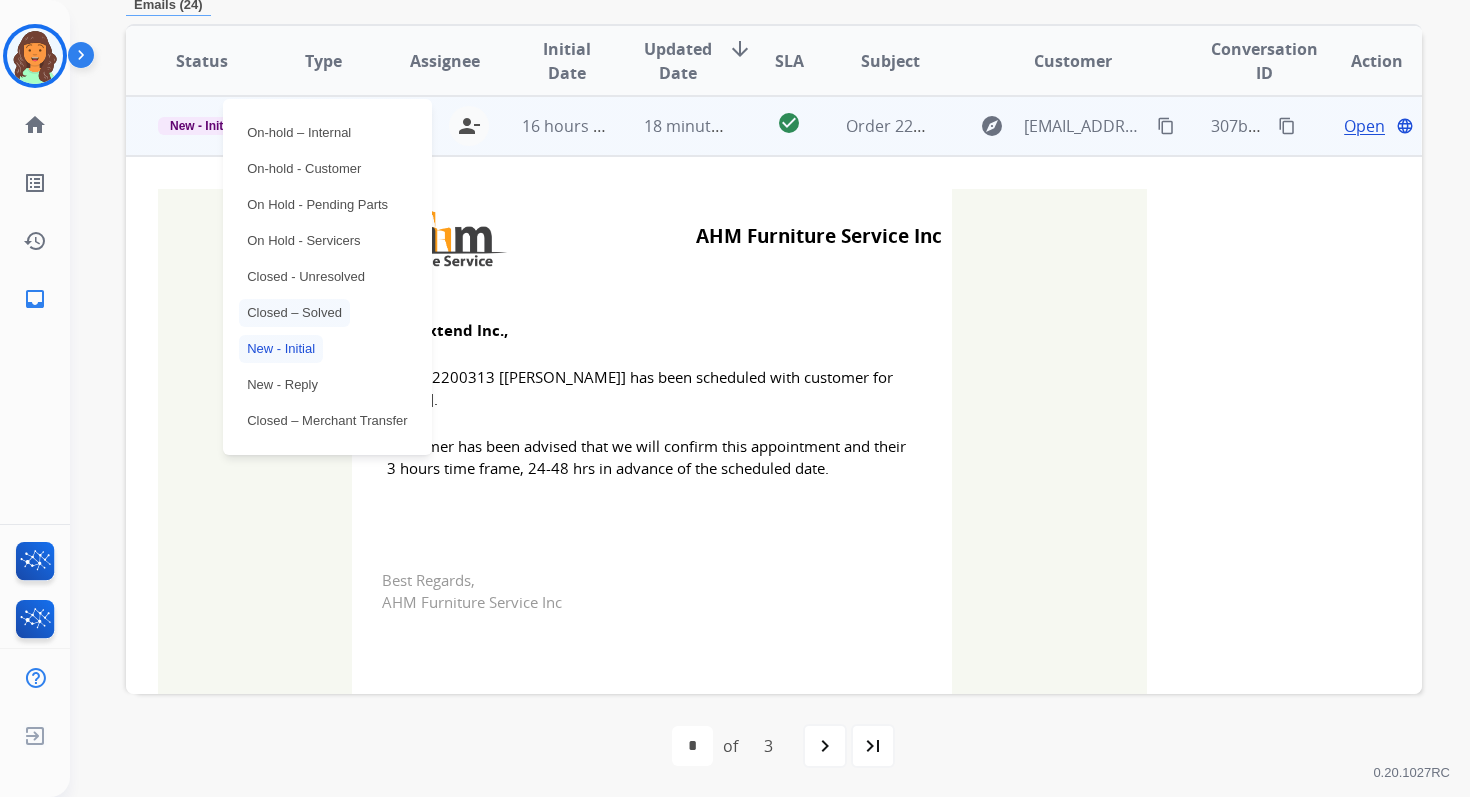 click on "Closed – Solved" at bounding box center (294, 313) 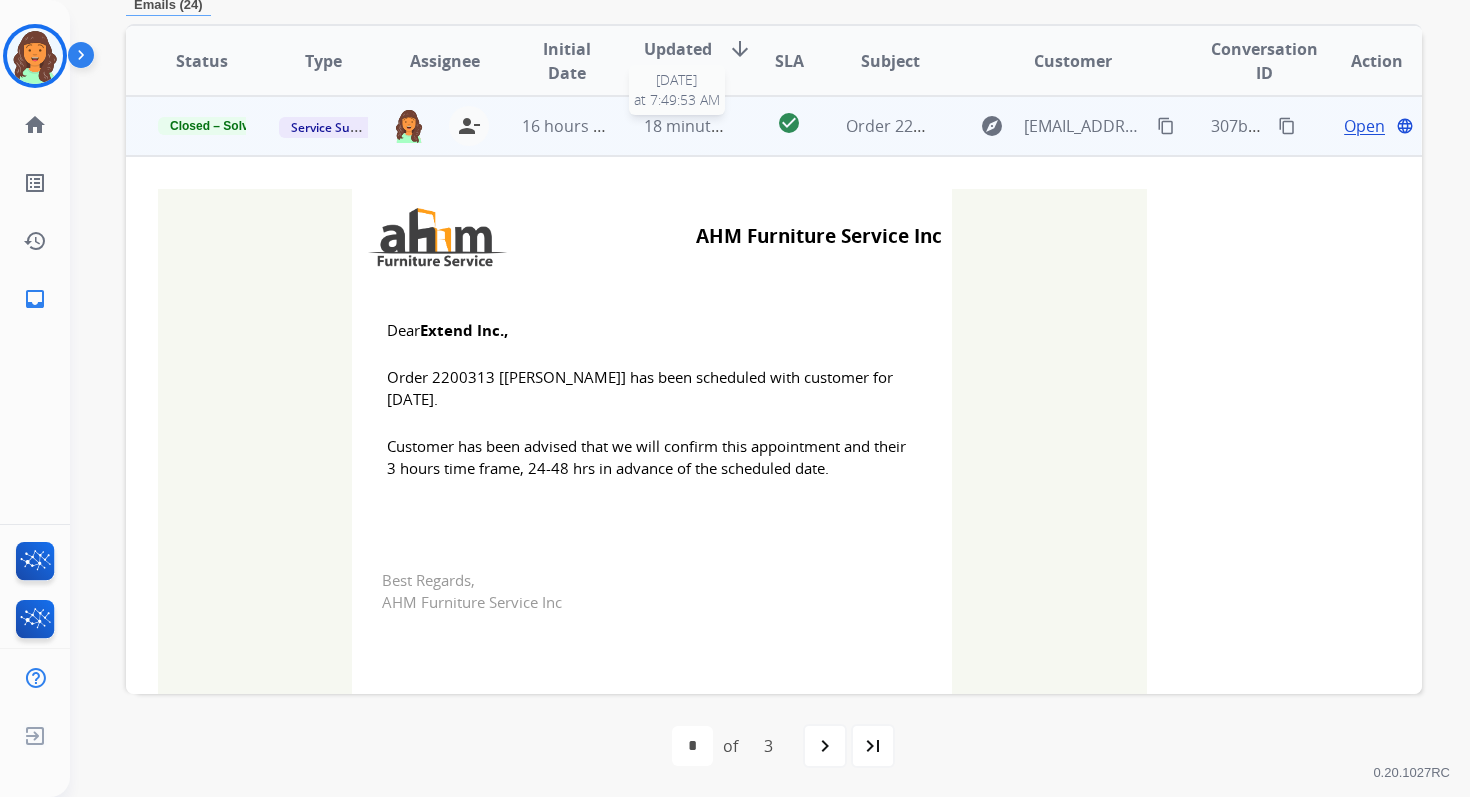 click on "18 minutes ago" at bounding box center [702, 126] 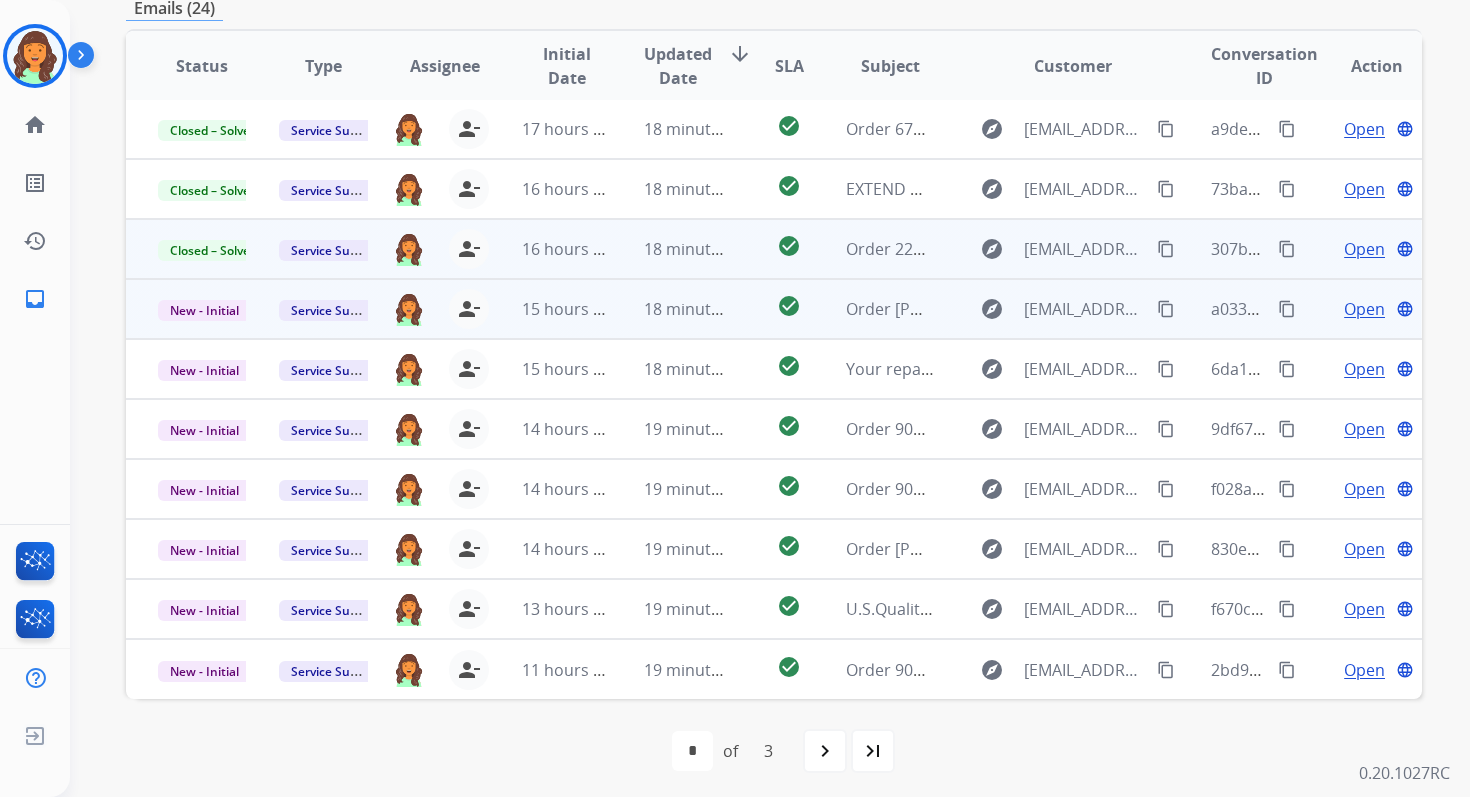 click on "18 minutes ago" at bounding box center [702, 309] 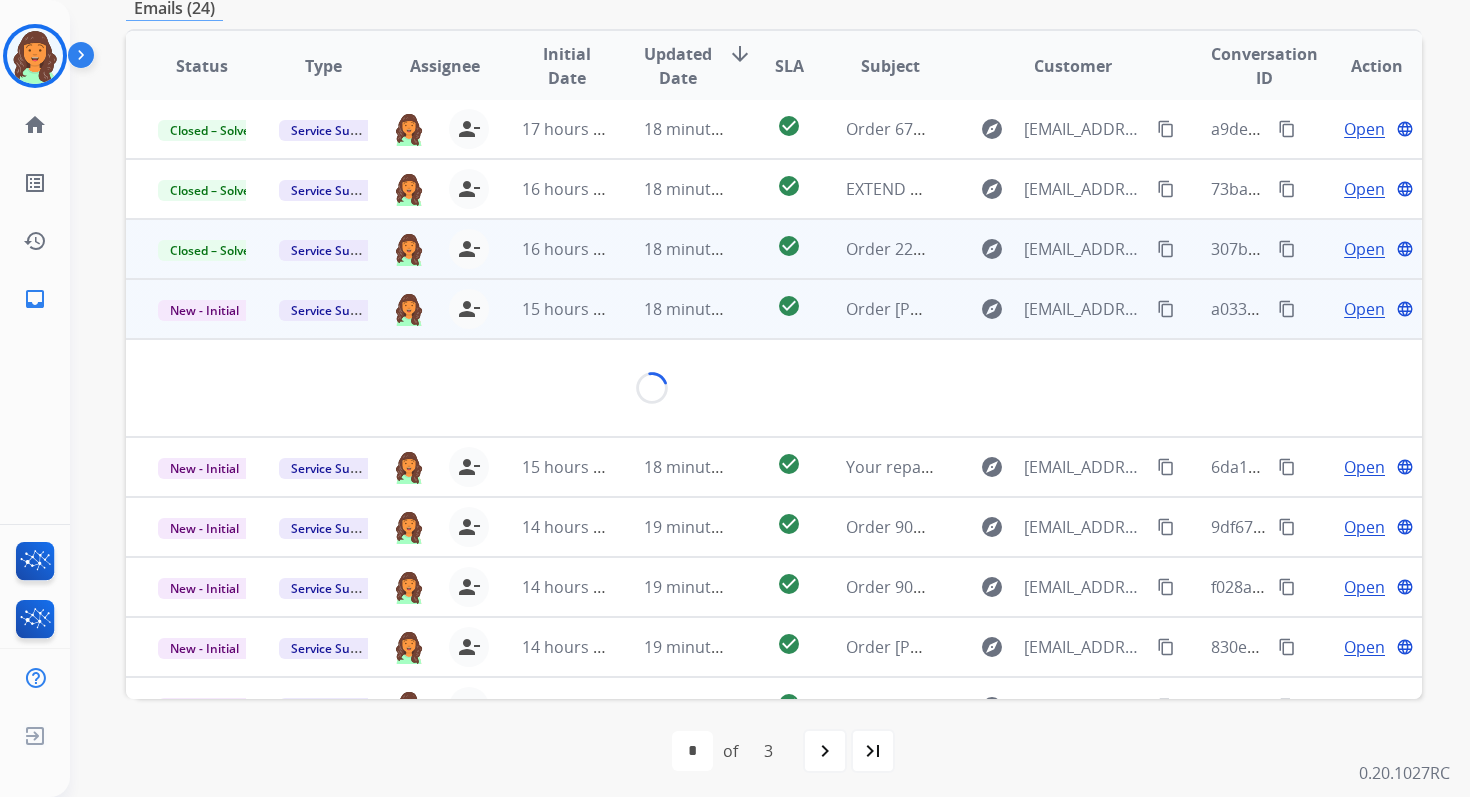 scroll, scrollTop: 100, scrollLeft: 0, axis: vertical 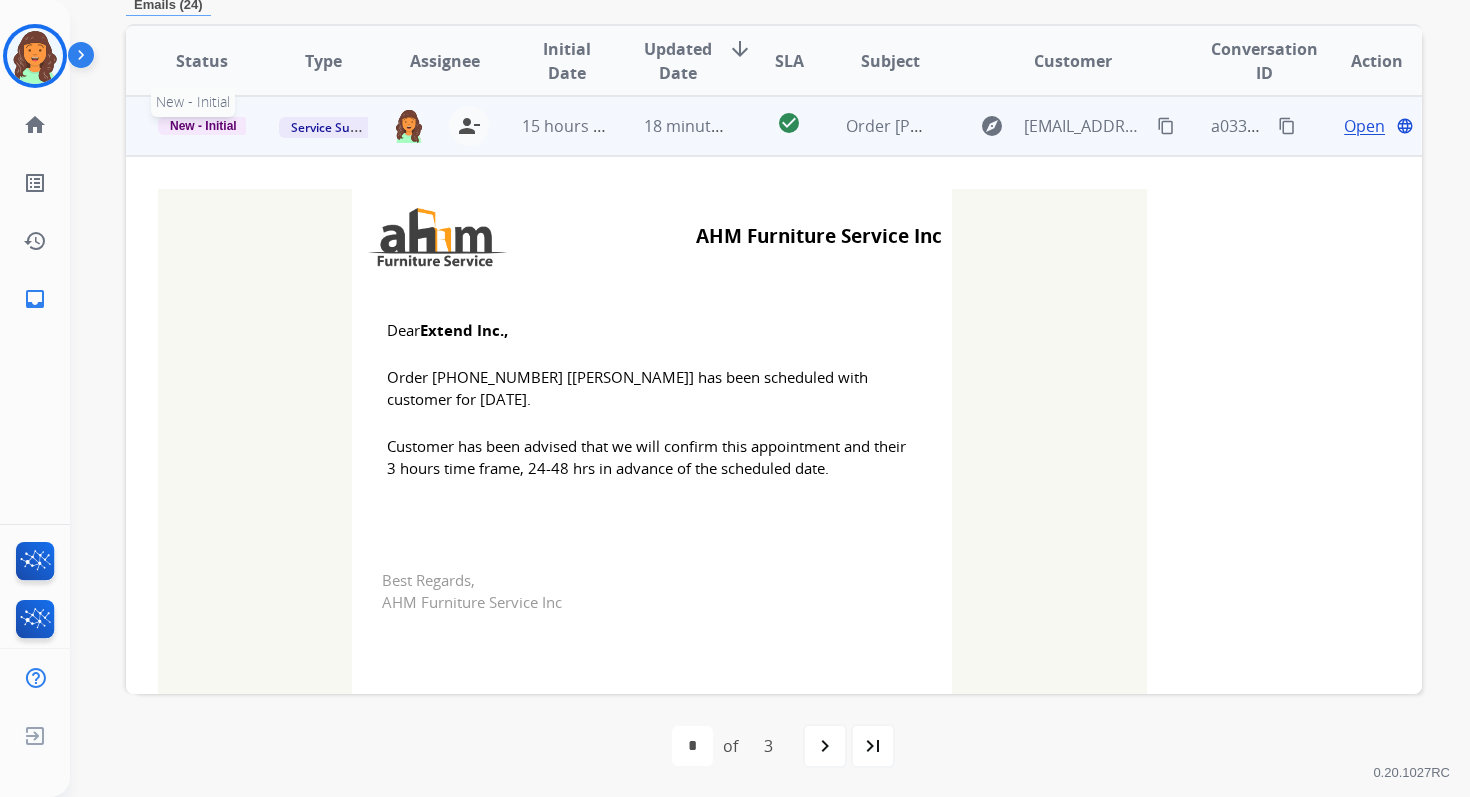 click on "New - Initial" at bounding box center [203, 126] 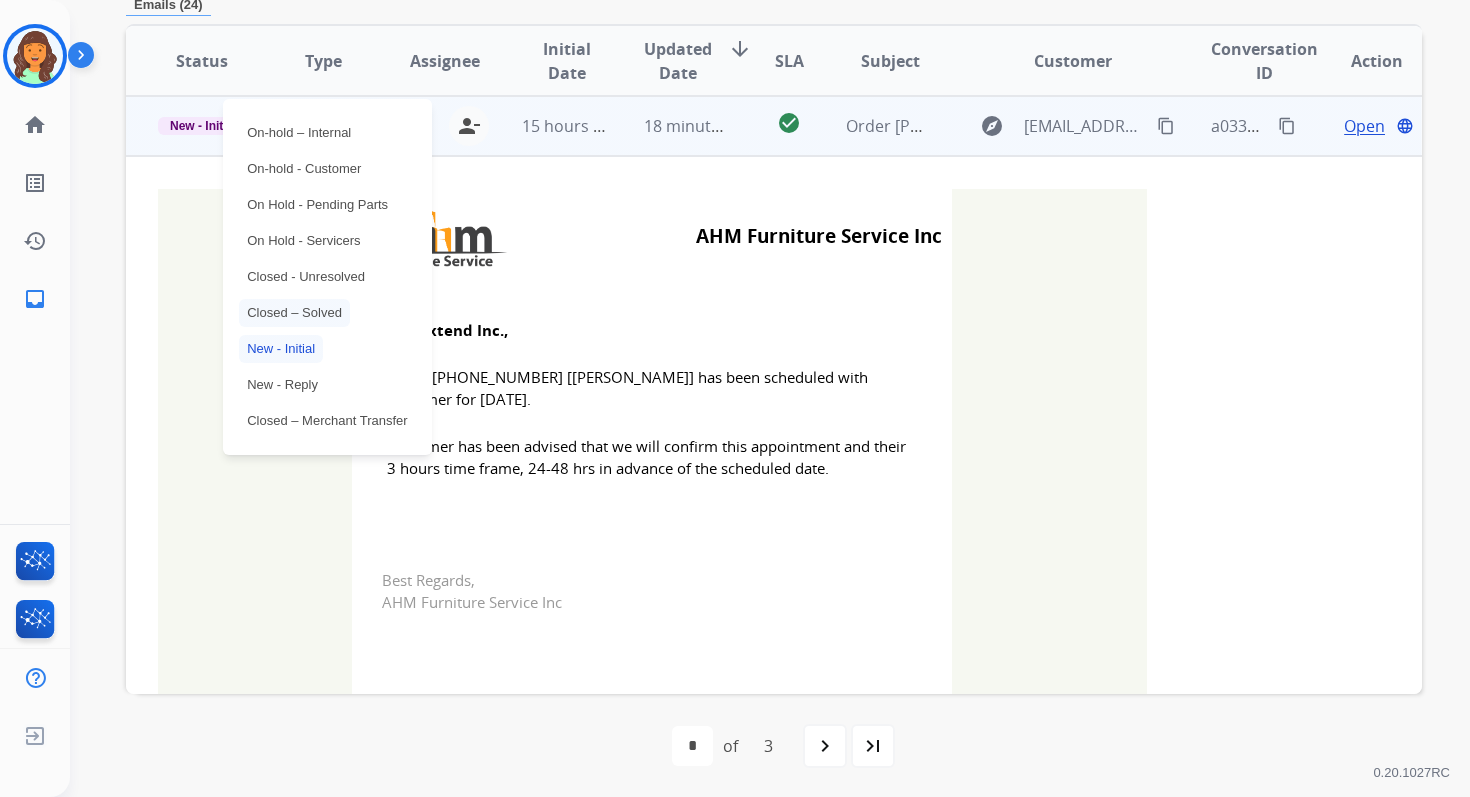click on "Closed – Solved" at bounding box center (294, 313) 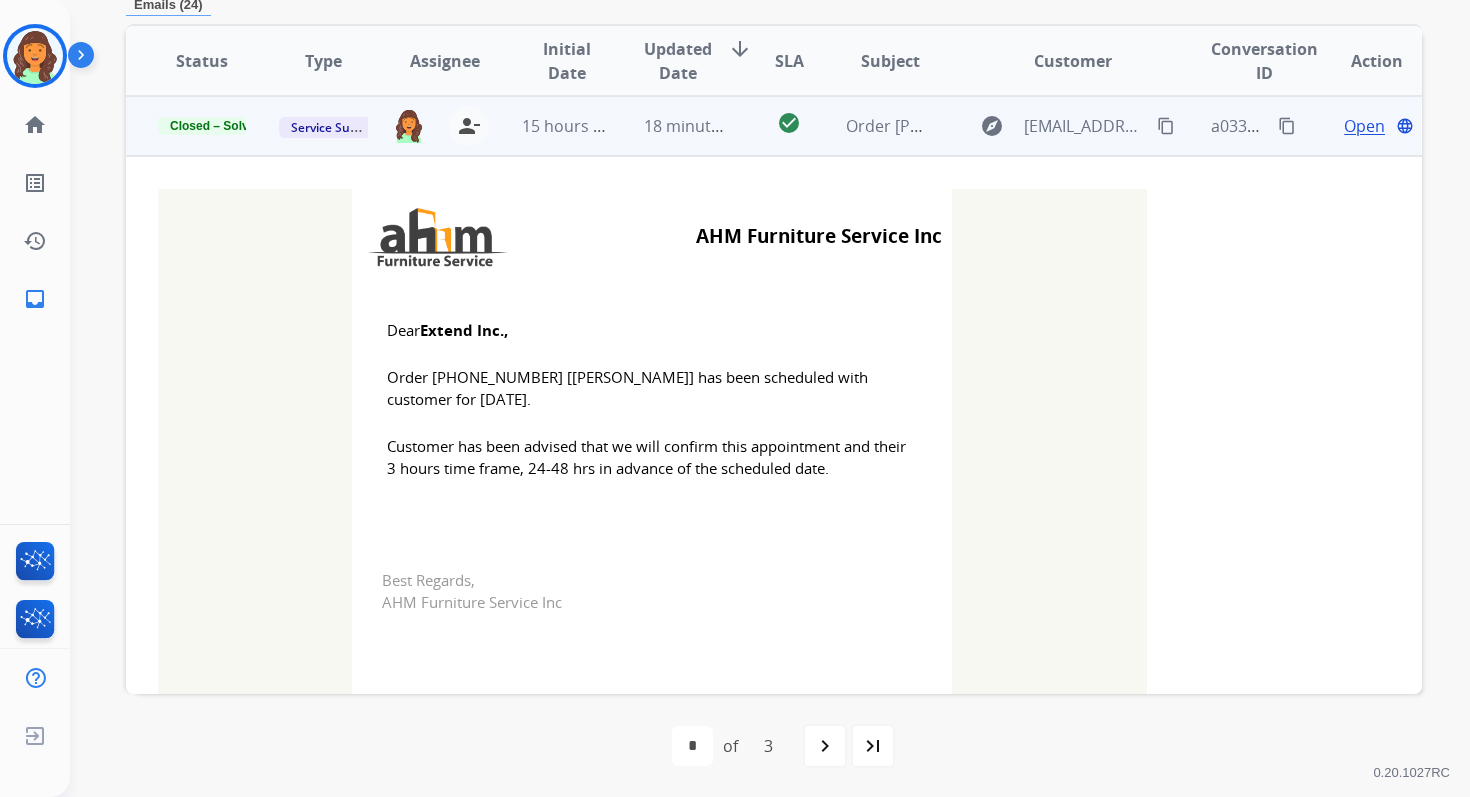click on "18 minutes ago" at bounding box center [672, 126] 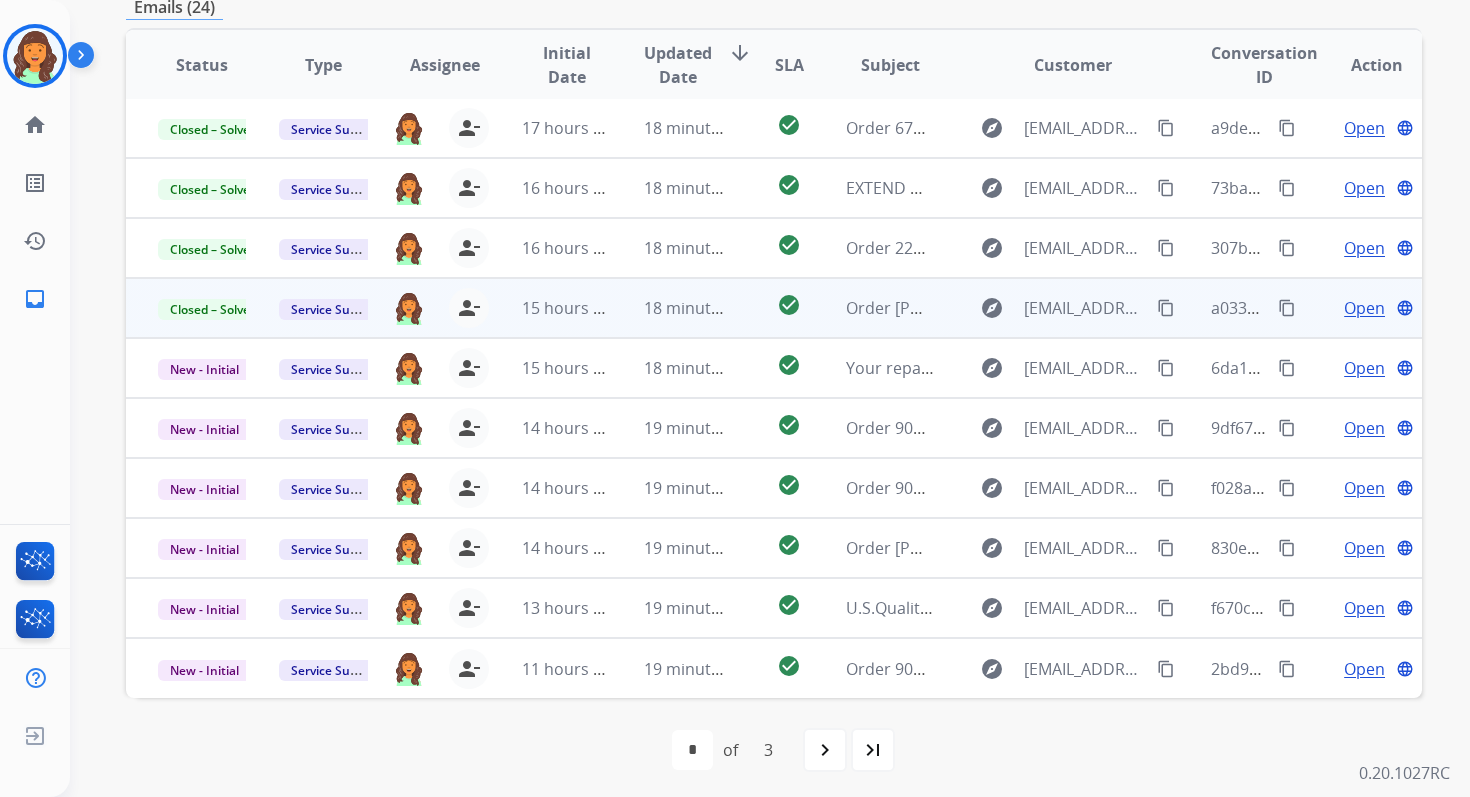 scroll, scrollTop: 2, scrollLeft: 0, axis: vertical 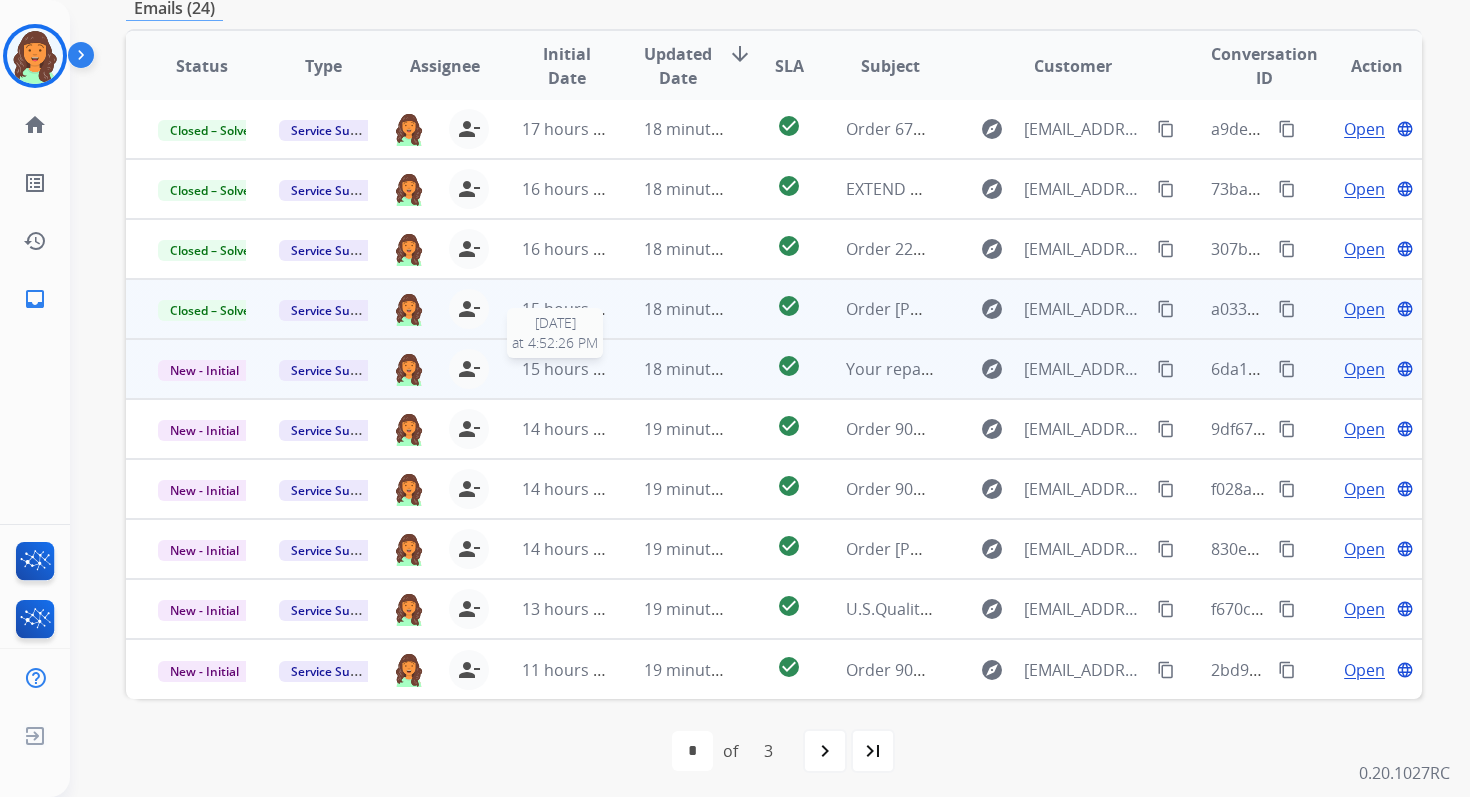 click on "15 hours ago" at bounding box center (571, 369) 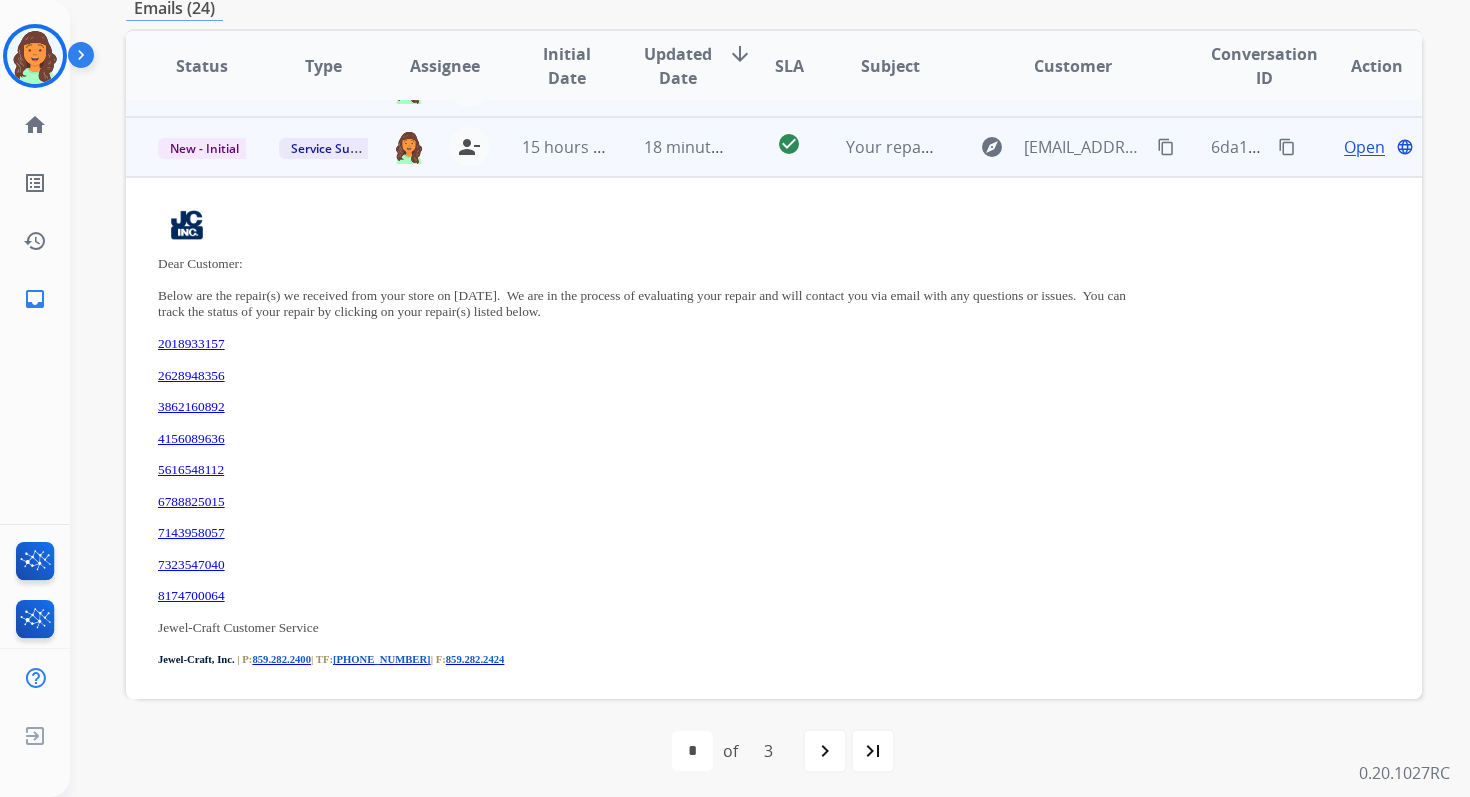 scroll, scrollTop: 240, scrollLeft: 0, axis: vertical 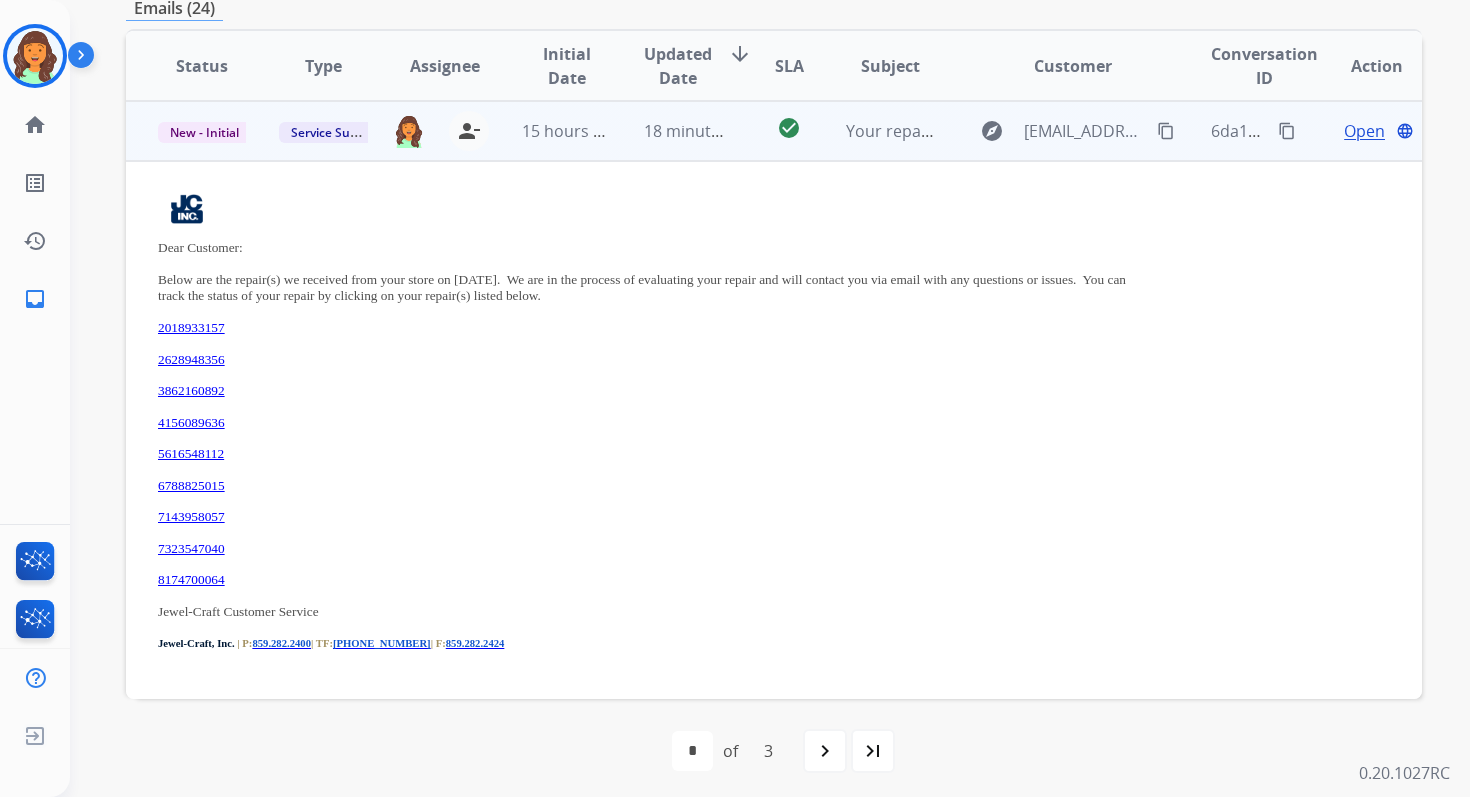 click on "New - Initial" at bounding box center [204, 132] 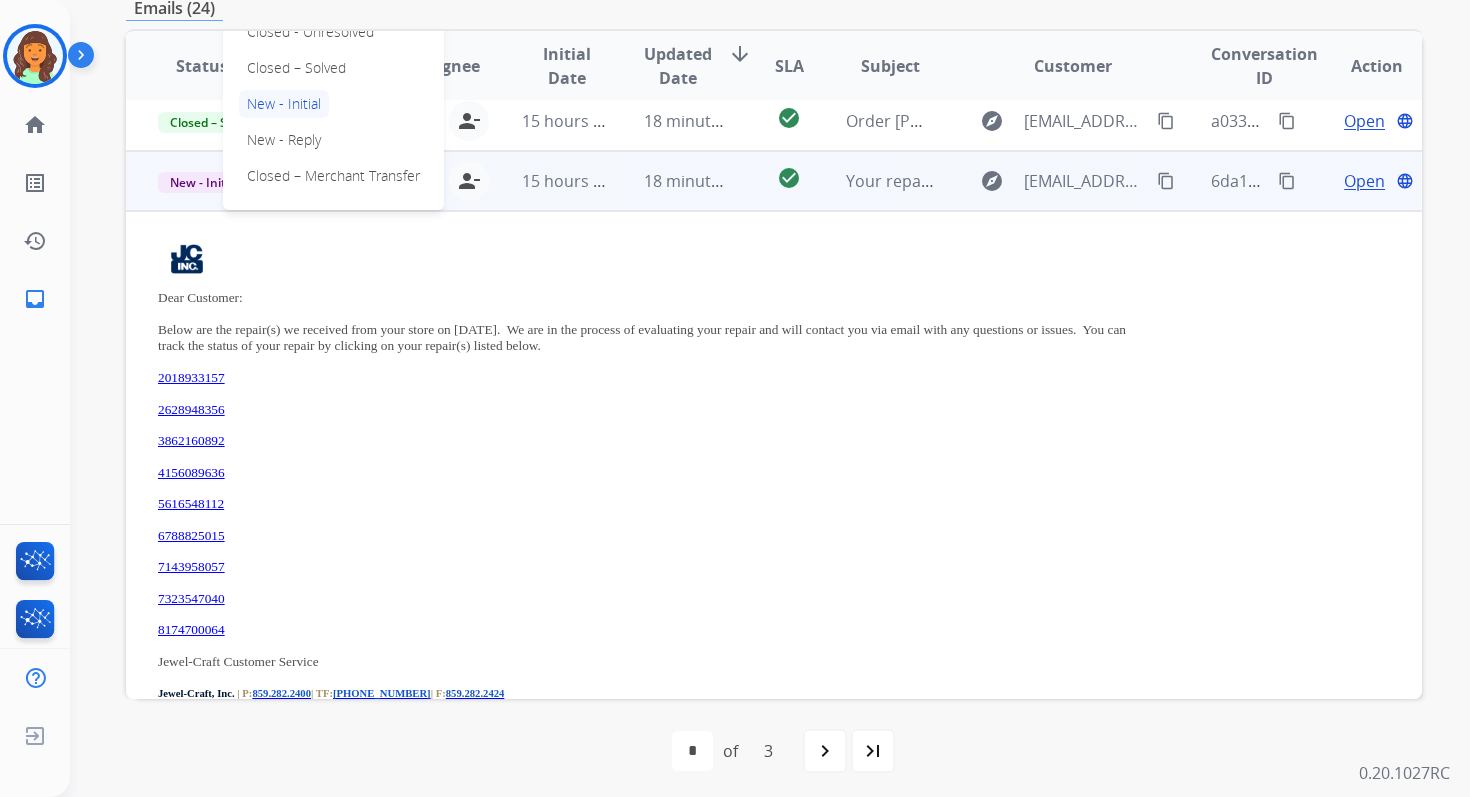 click on "Closed – Solved" at bounding box center [296, 68] 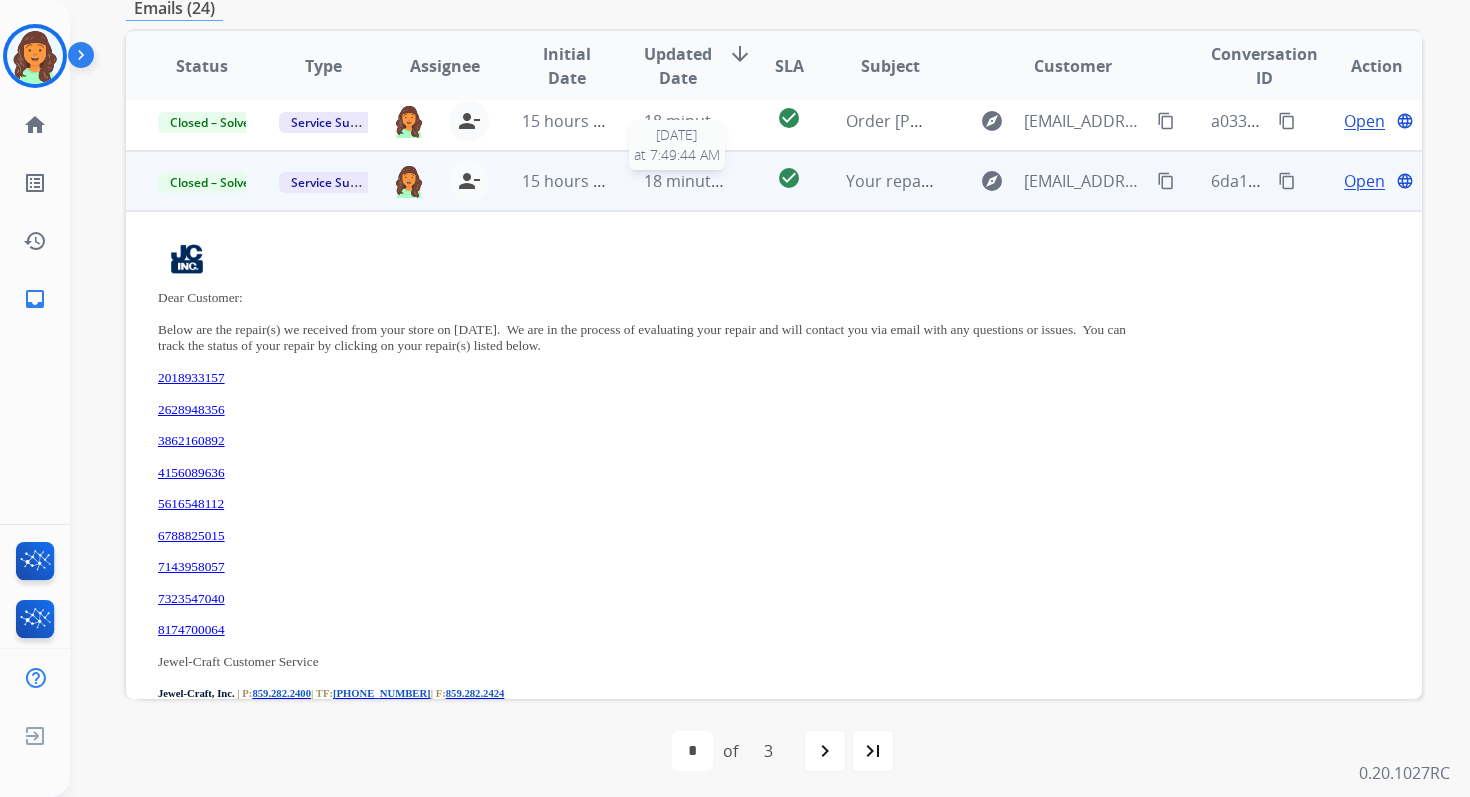click on "18 minutes ago" at bounding box center [688, 181] 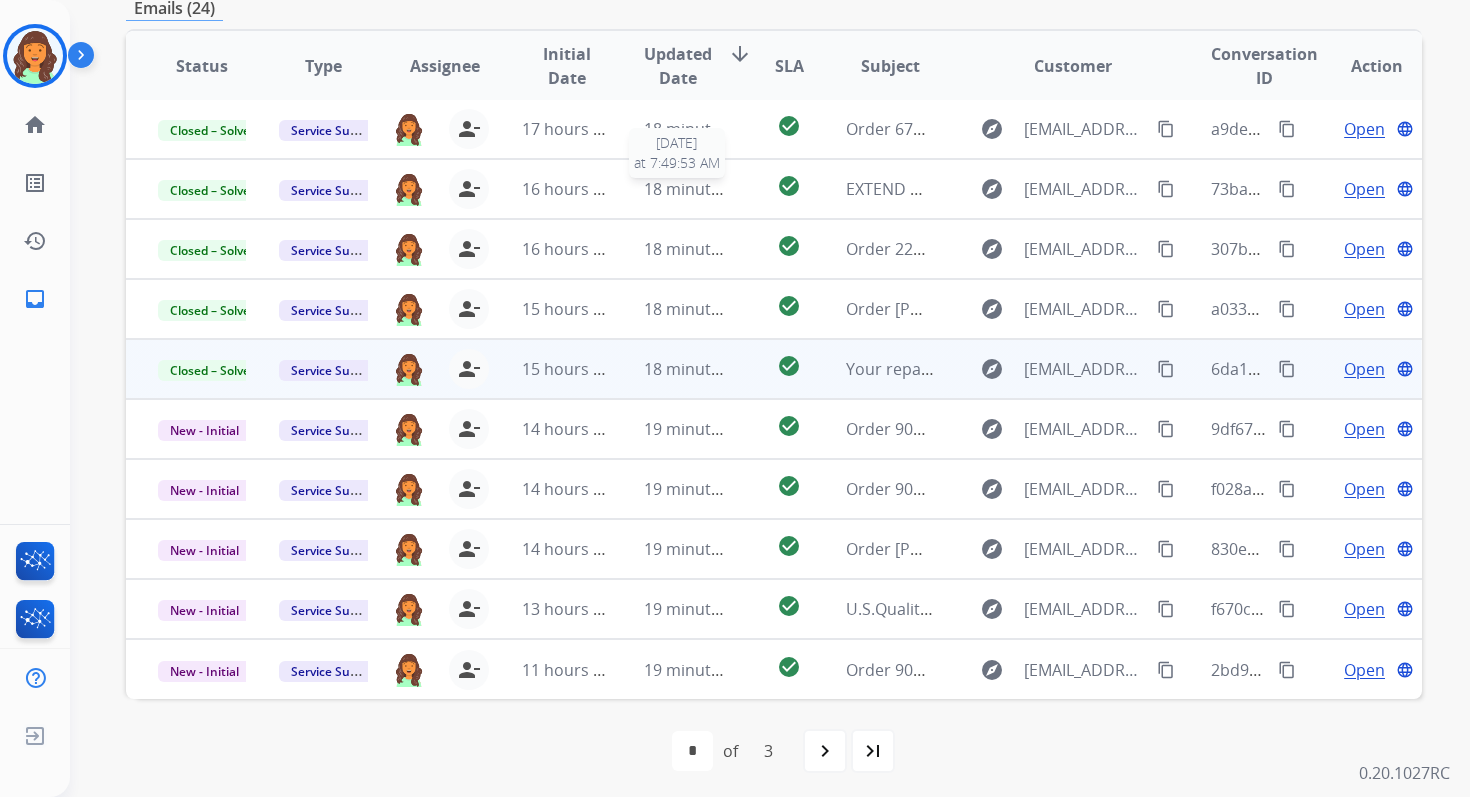 scroll, scrollTop: 2, scrollLeft: 0, axis: vertical 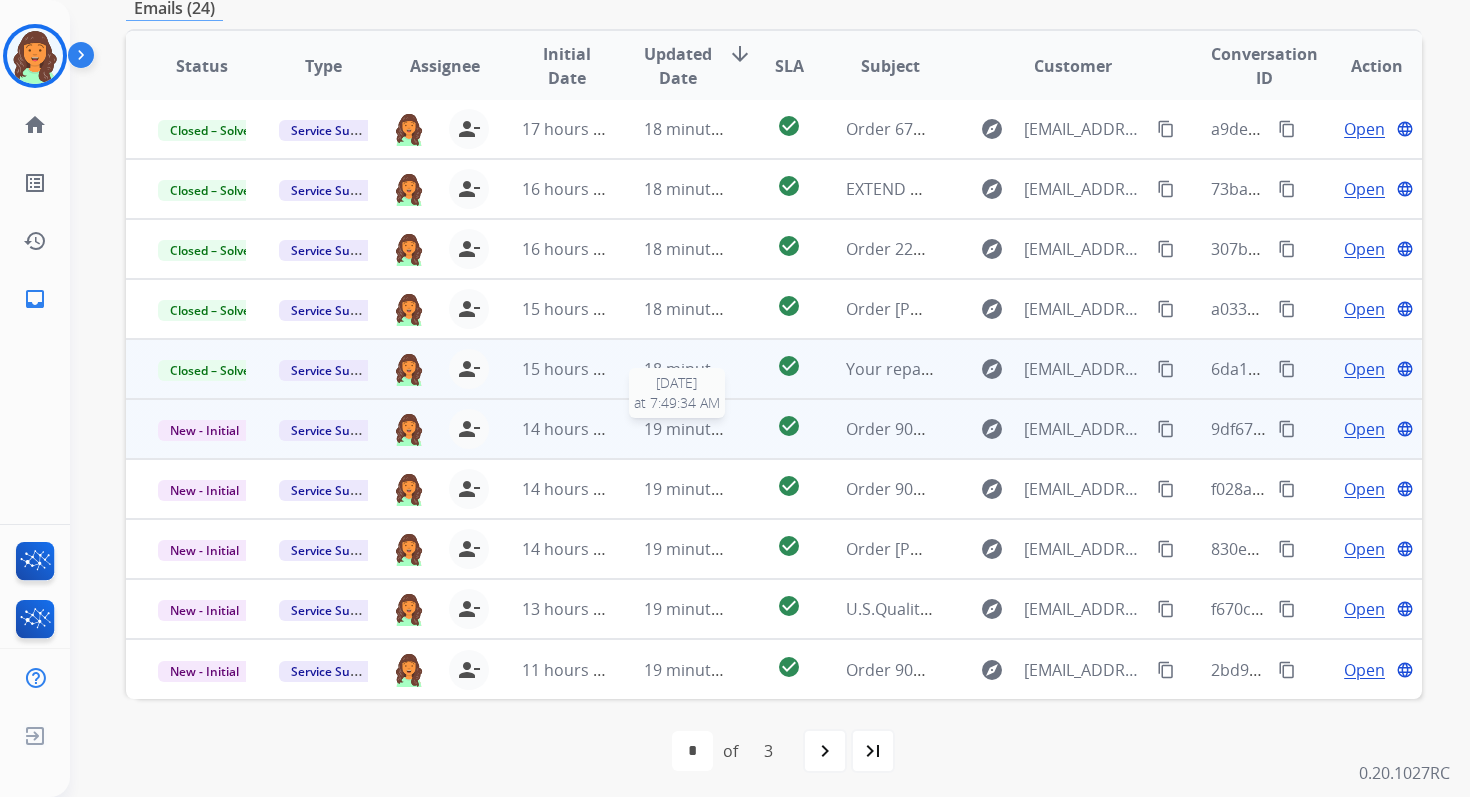 click on "19 minutes ago" at bounding box center (702, 429) 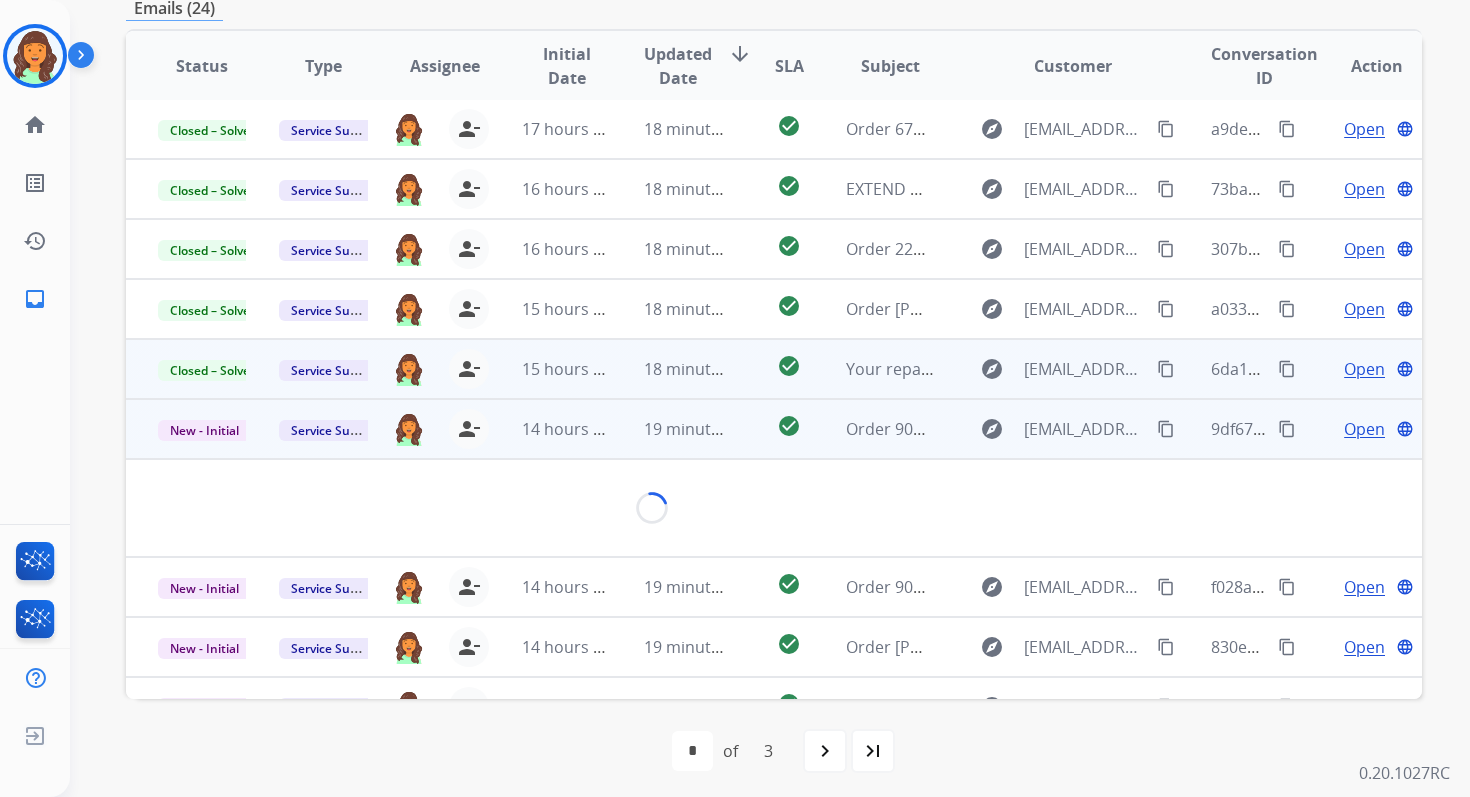 scroll, scrollTop: 100, scrollLeft: 0, axis: vertical 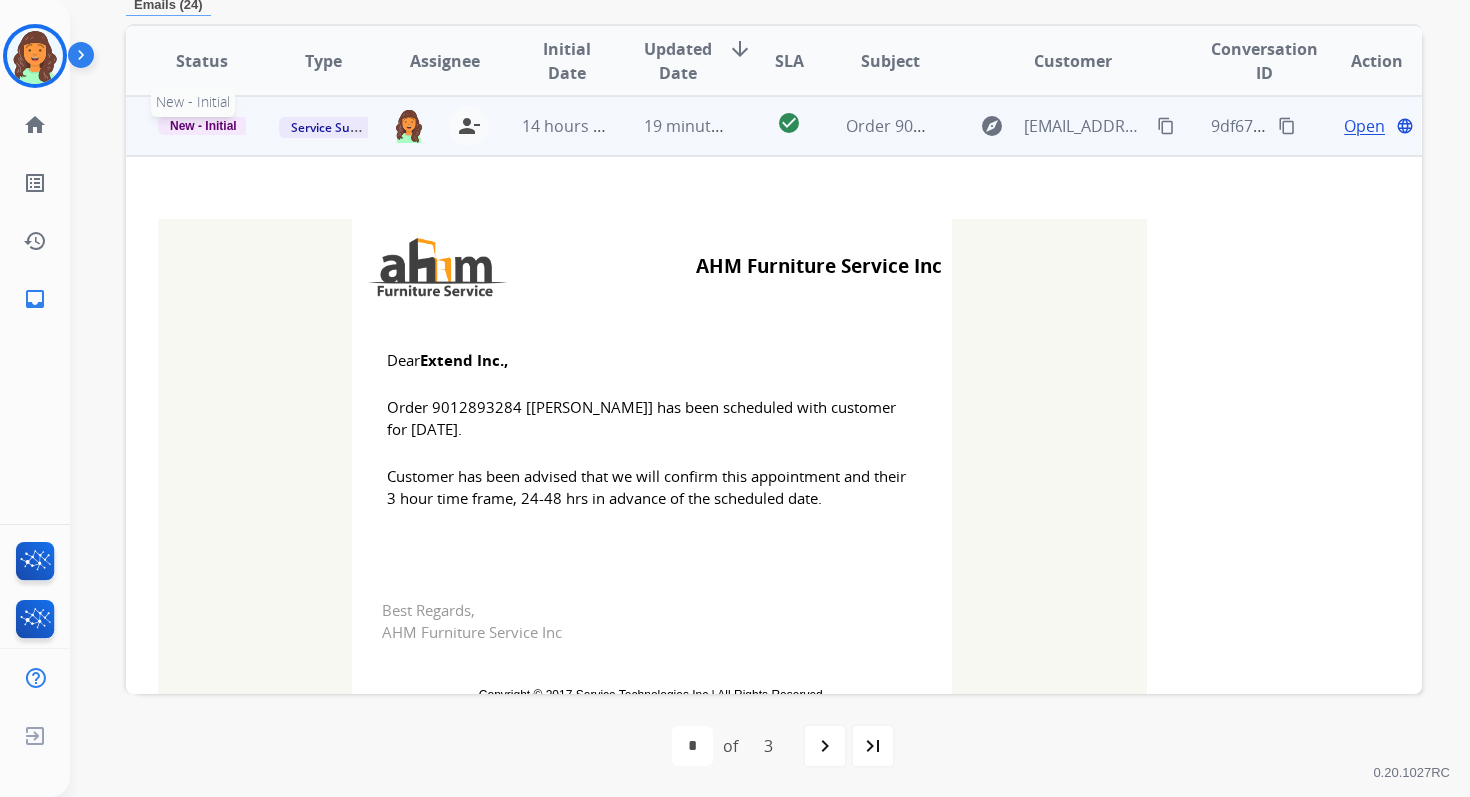 click on "New - Initial" at bounding box center [203, 126] 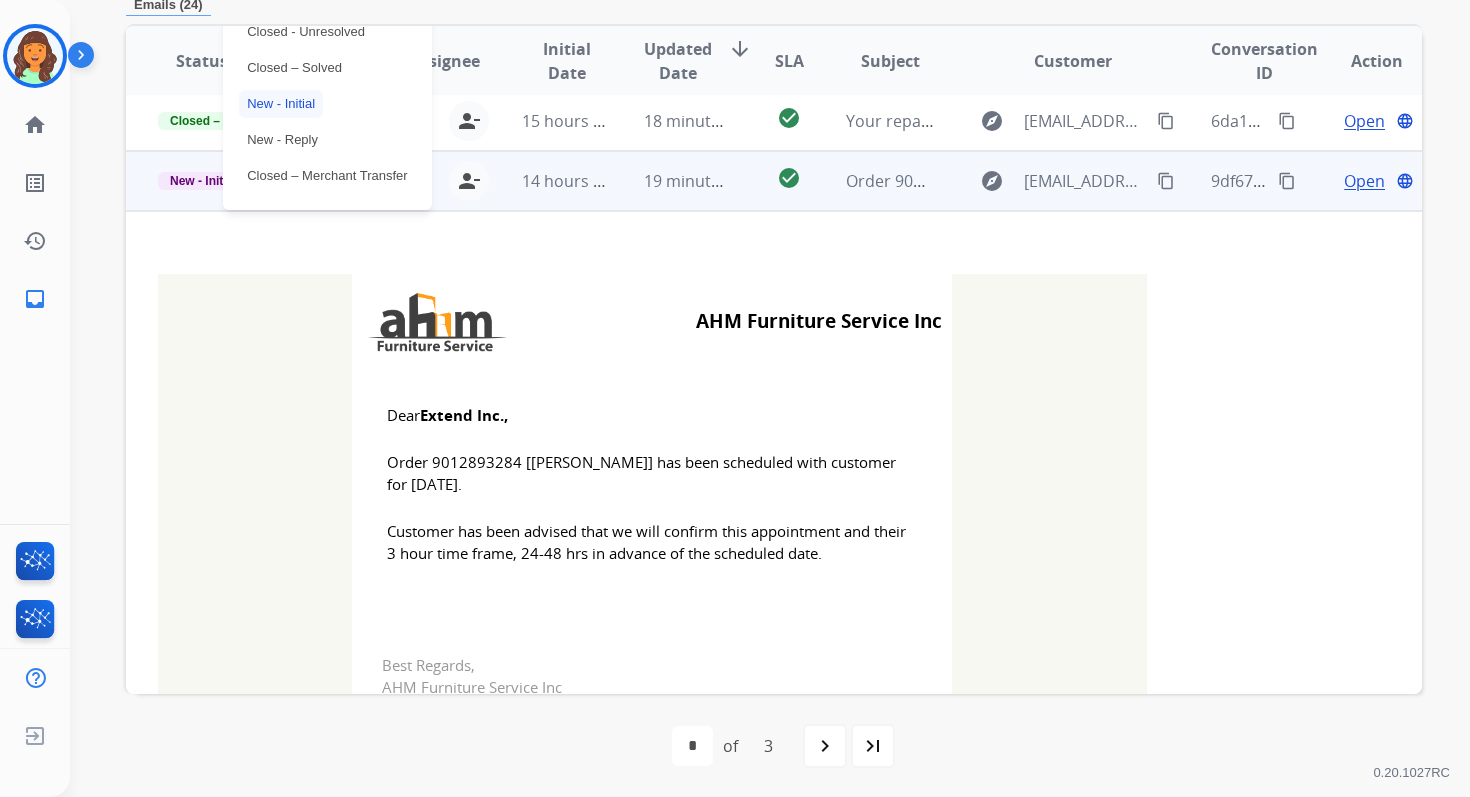 scroll, scrollTop: 198, scrollLeft: 0, axis: vertical 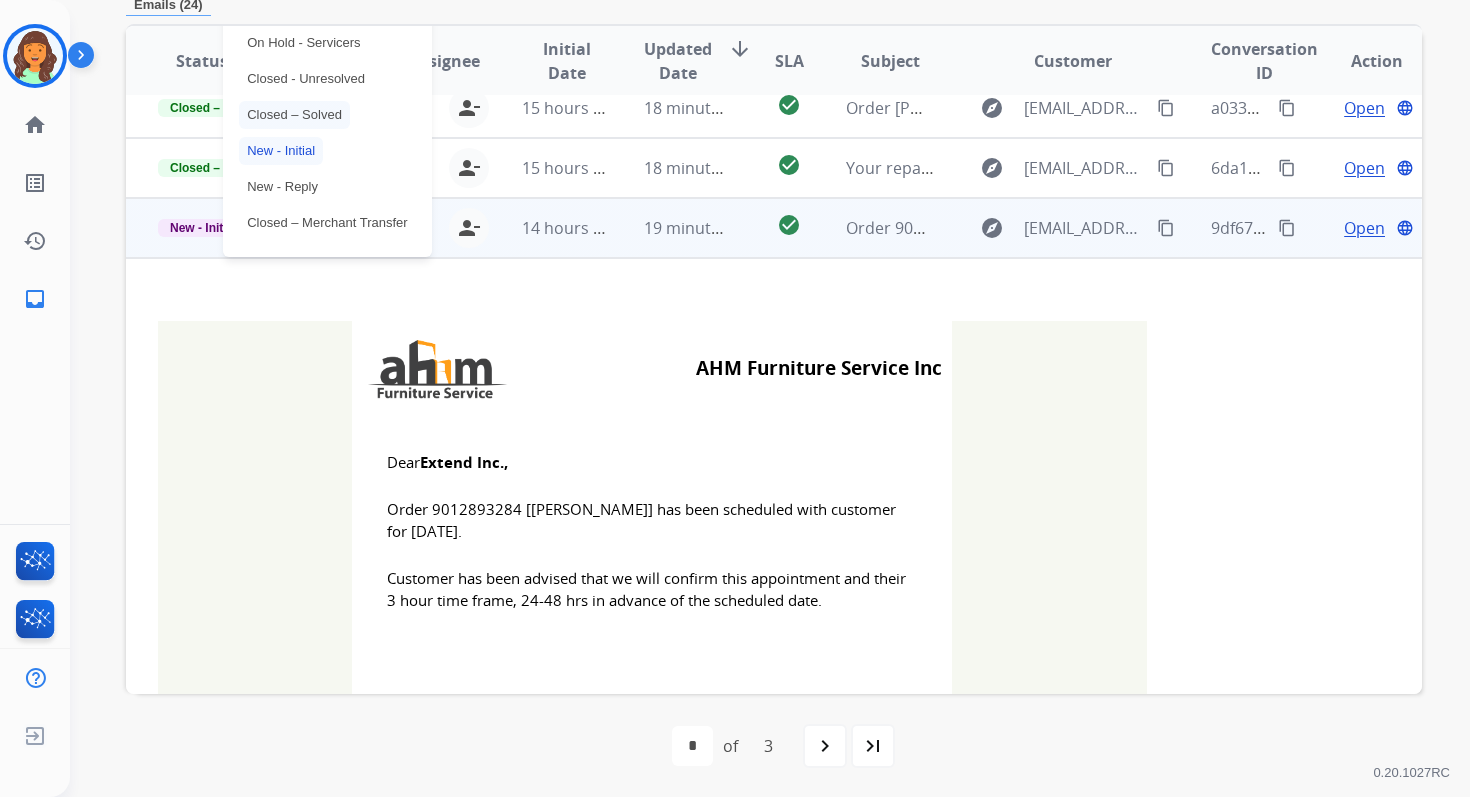 click on "Closed – Solved" at bounding box center (294, 115) 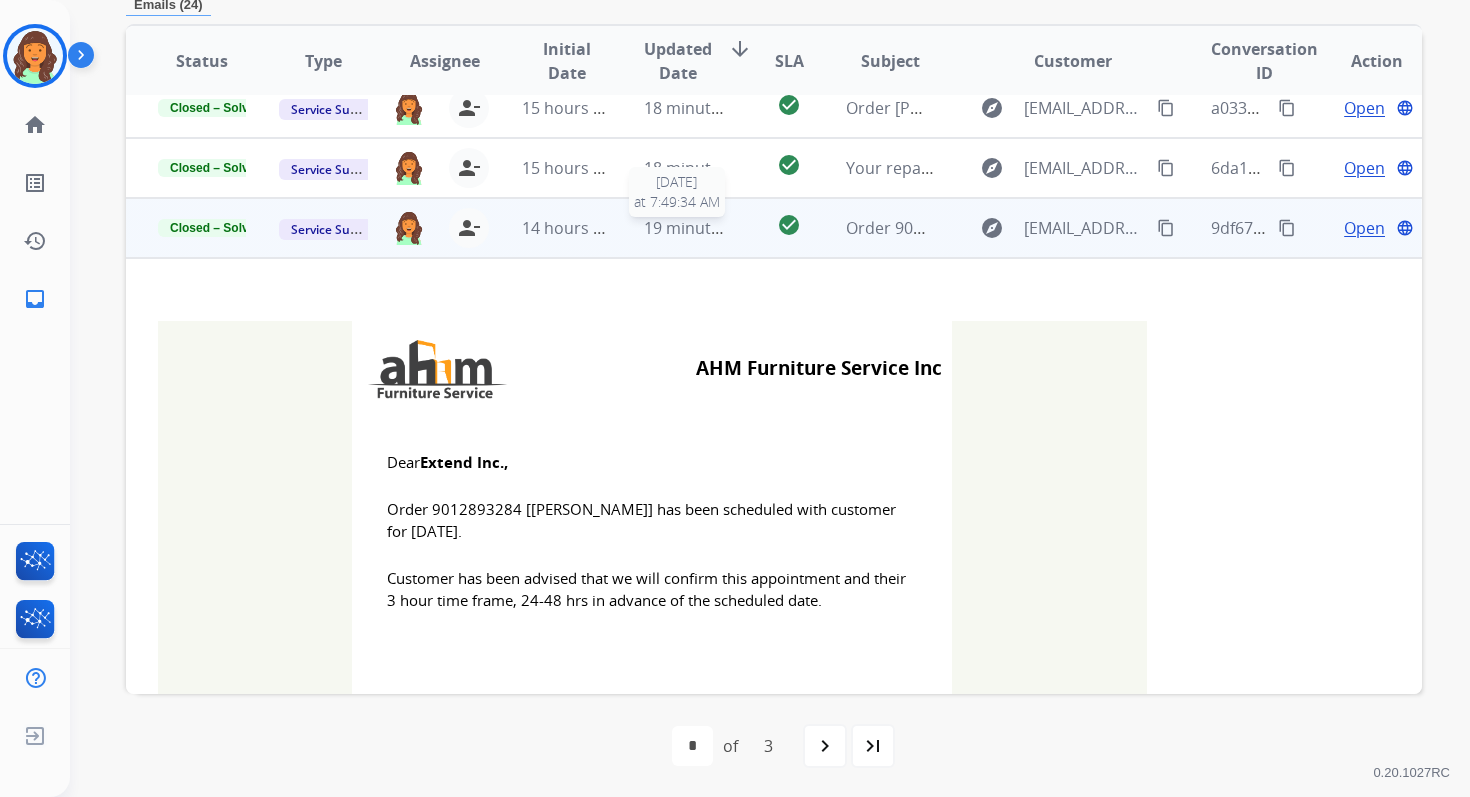 click on "19 minutes ago" at bounding box center [702, 228] 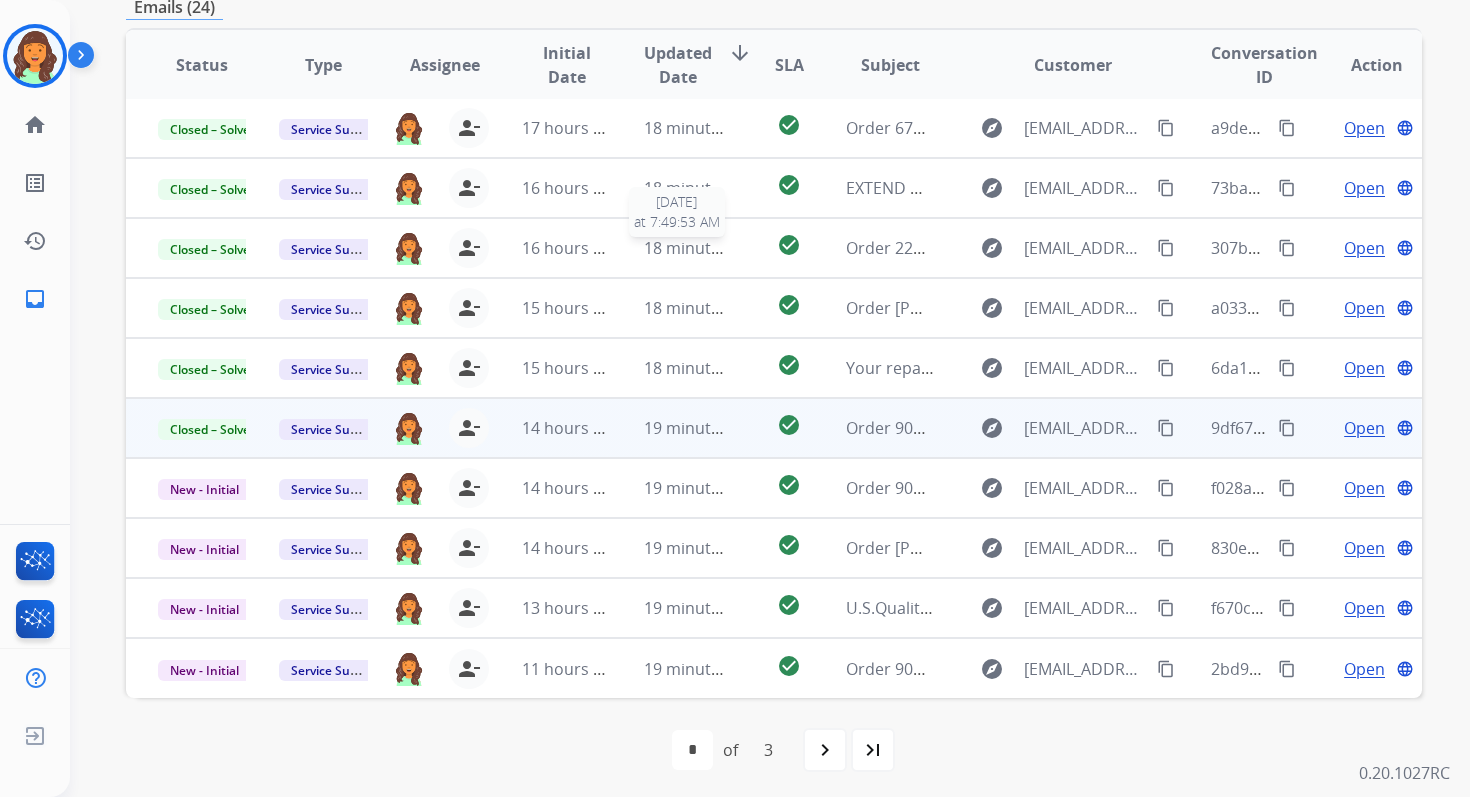 scroll, scrollTop: 2, scrollLeft: 0, axis: vertical 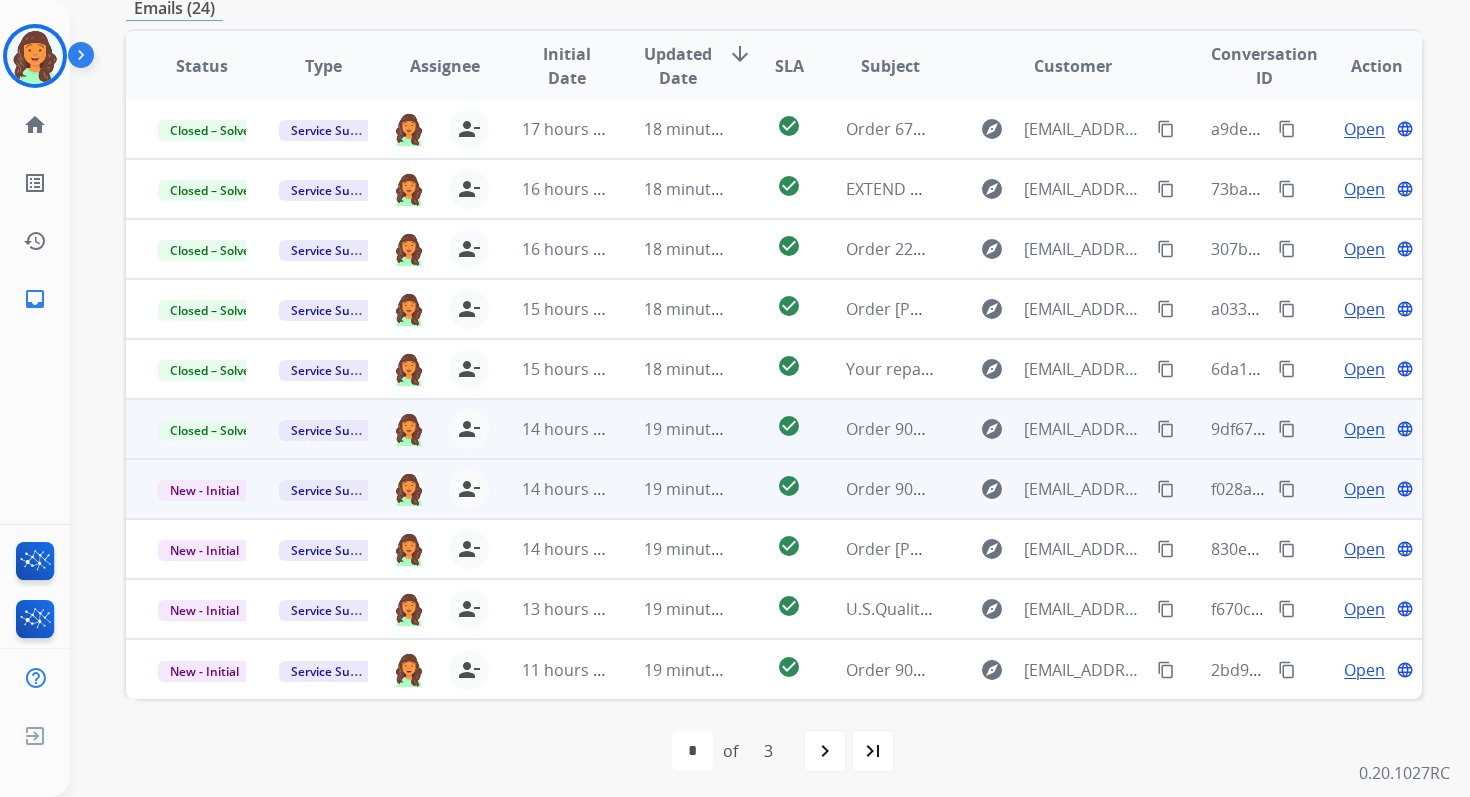 click on "19 minutes ago" at bounding box center [672, 489] 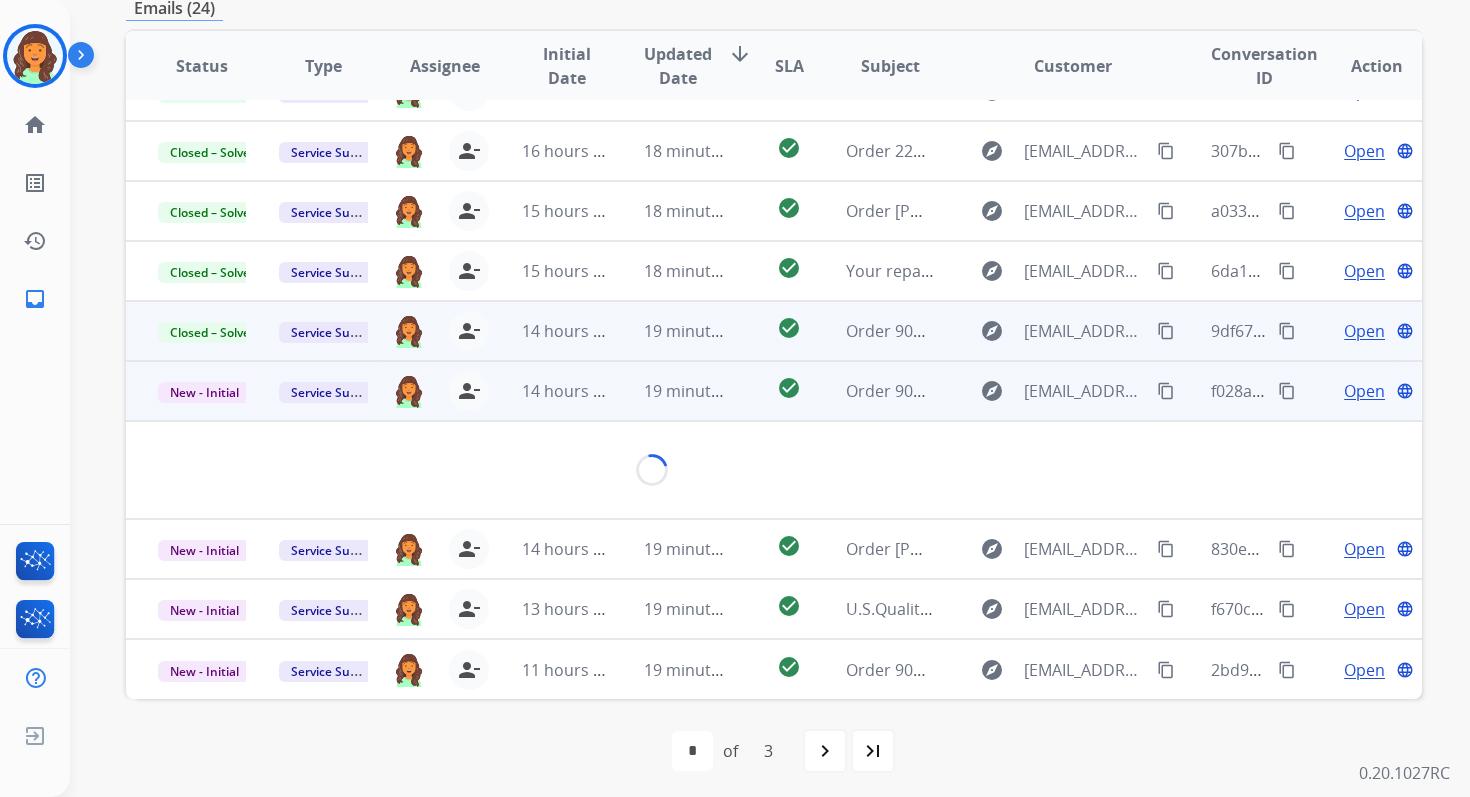 scroll, scrollTop: 480, scrollLeft: 0, axis: vertical 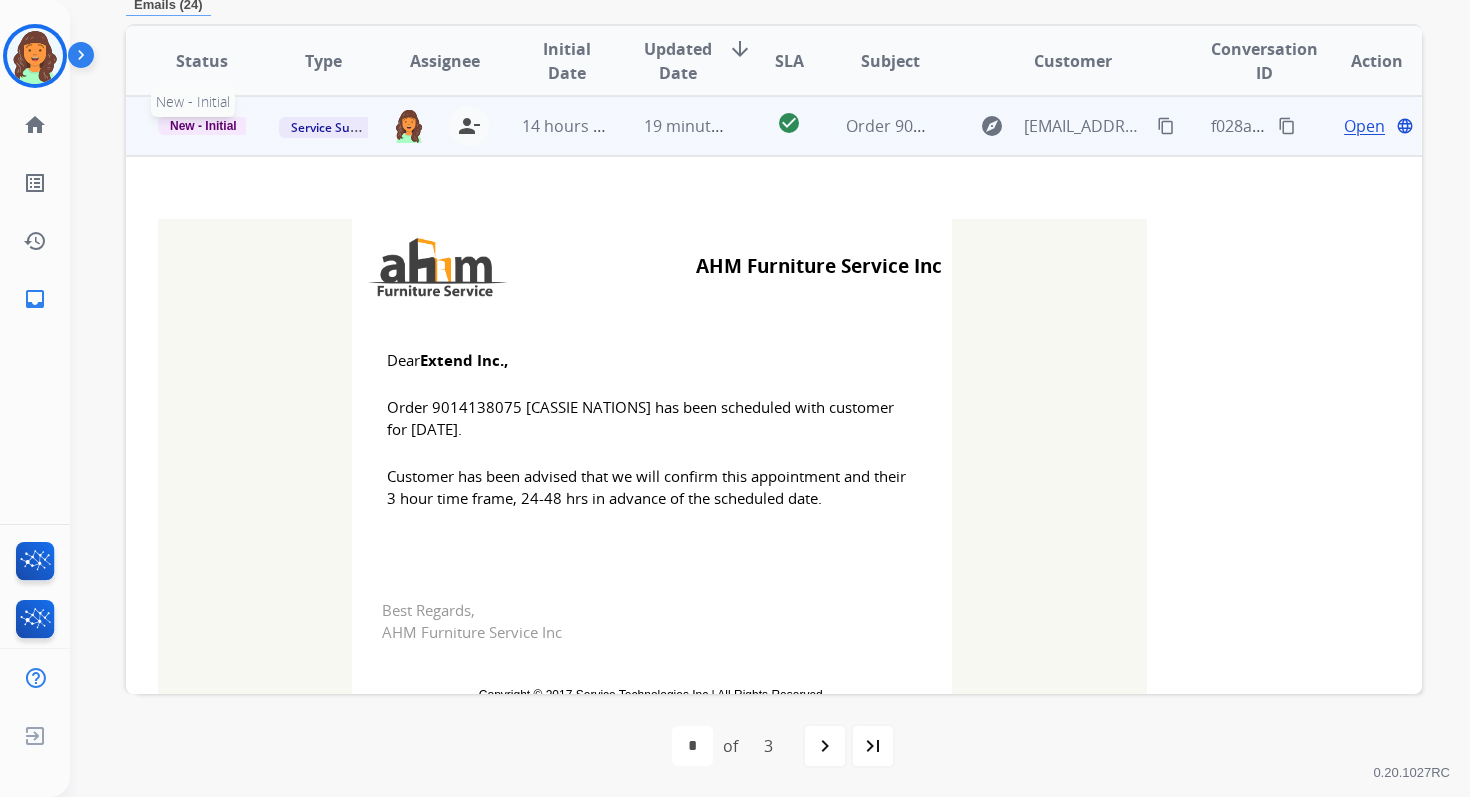 click on "New - Initial" at bounding box center (203, 126) 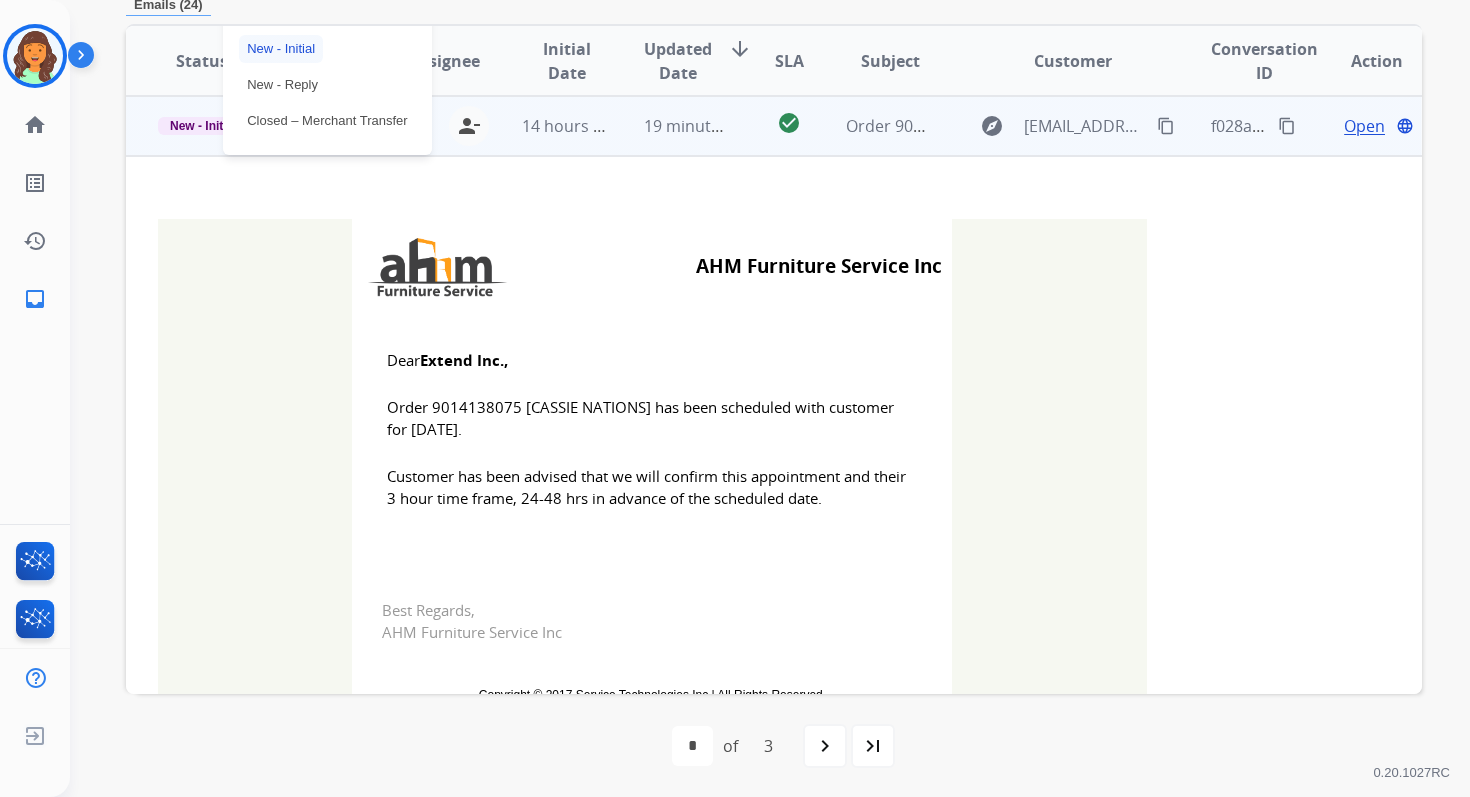 scroll, scrollTop: 260, scrollLeft: 0, axis: vertical 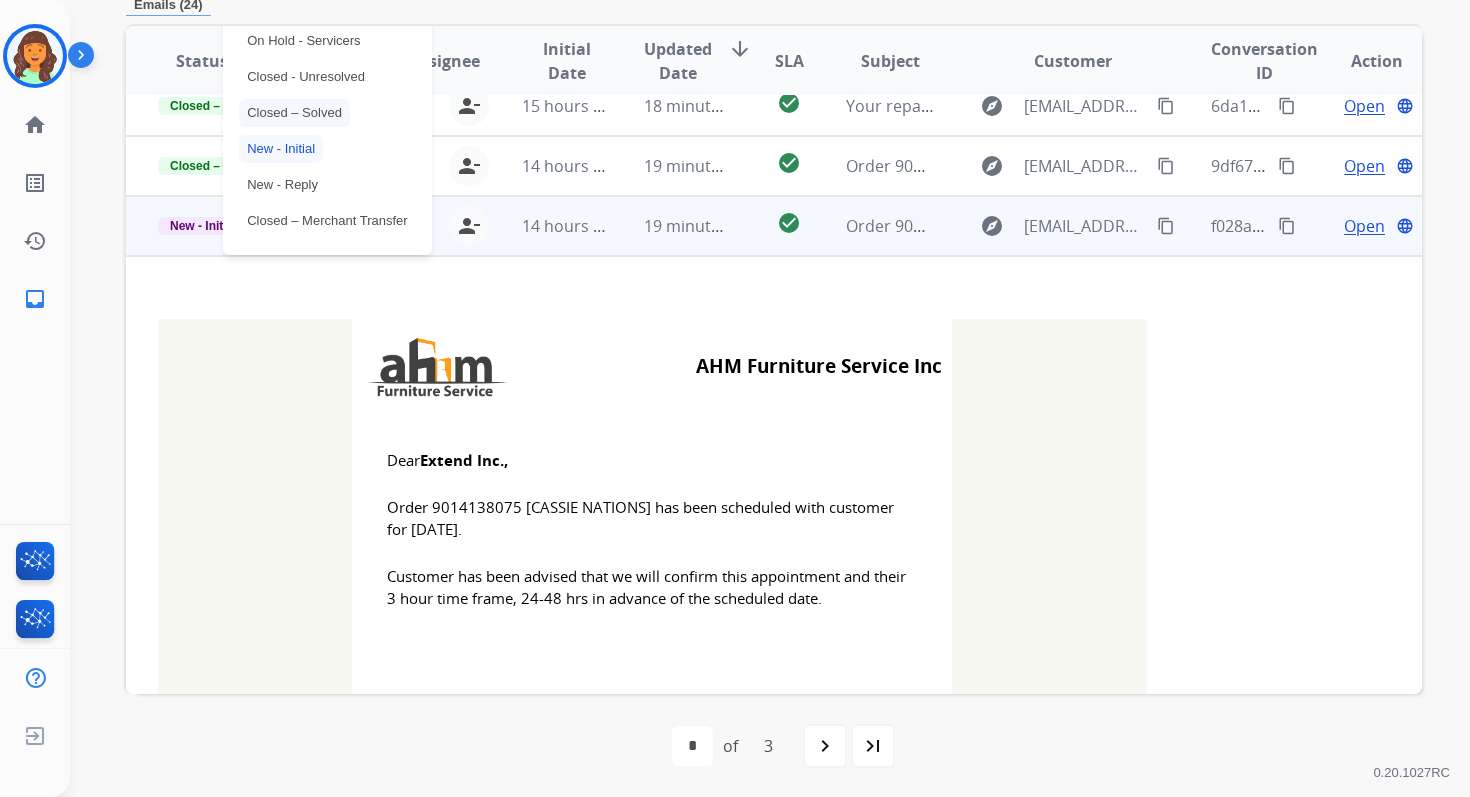 click on "Closed – Solved" at bounding box center [294, 113] 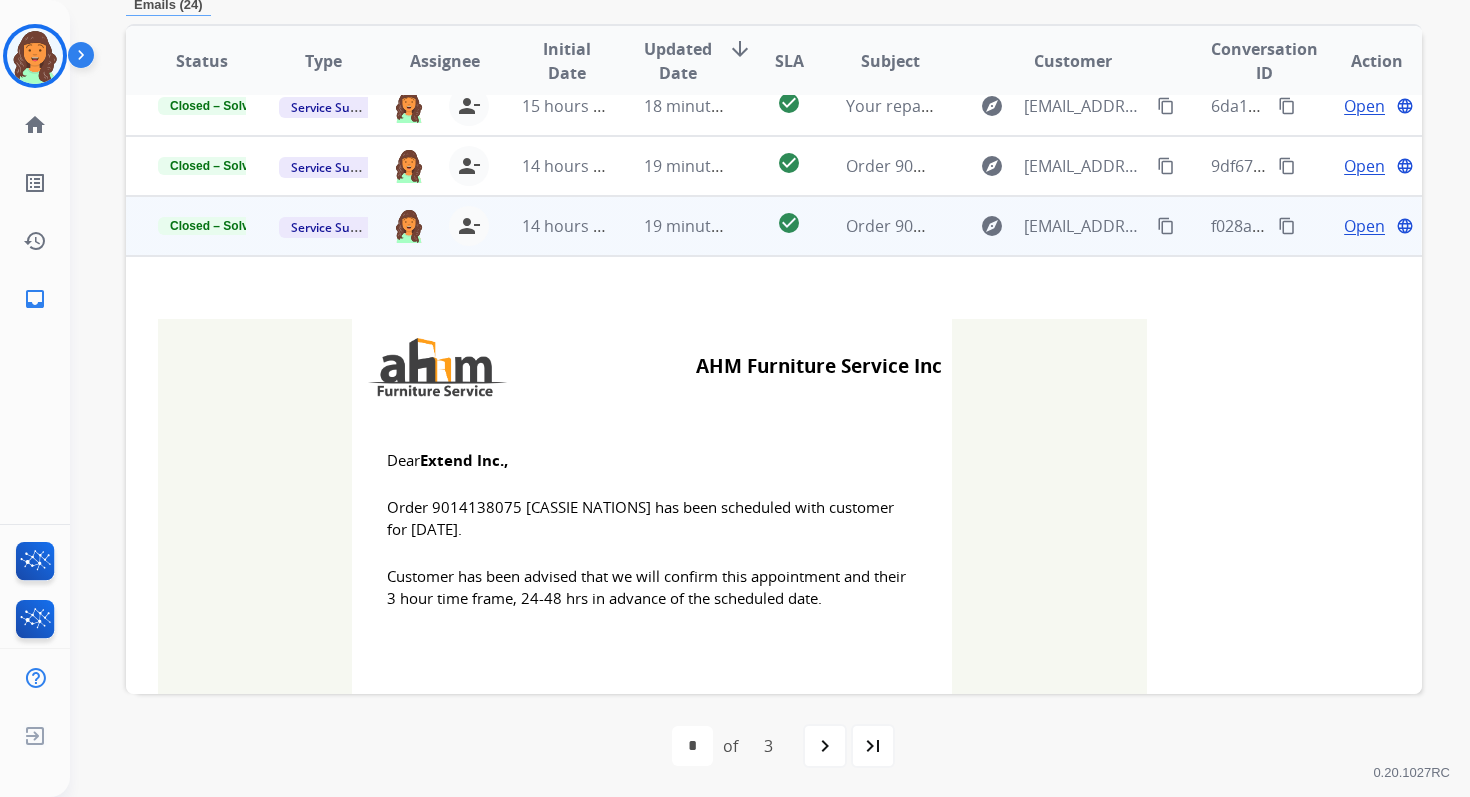 click on "19 minutes ago" at bounding box center [672, 226] 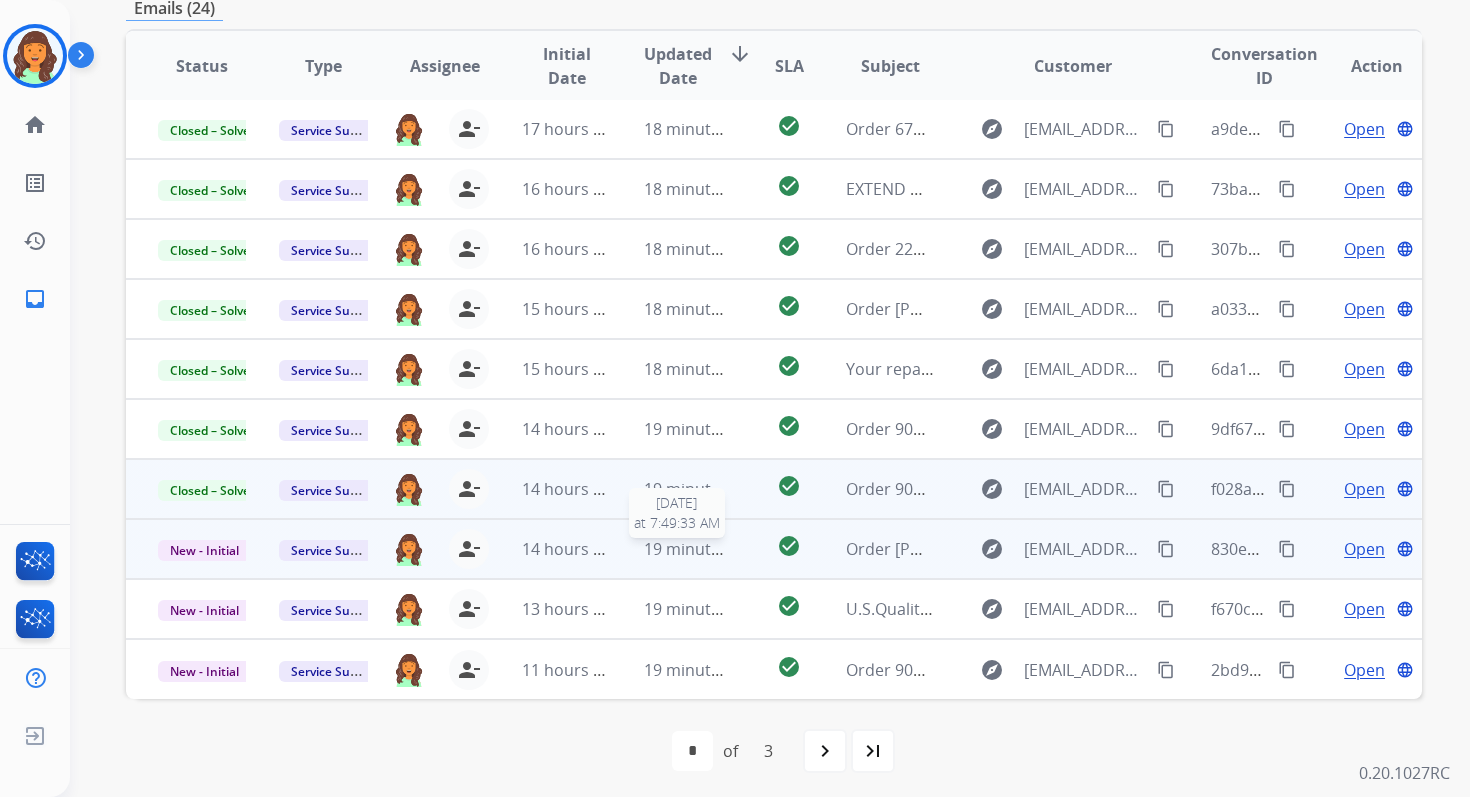 click on "19 minutes ago" at bounding box center [702, 549] 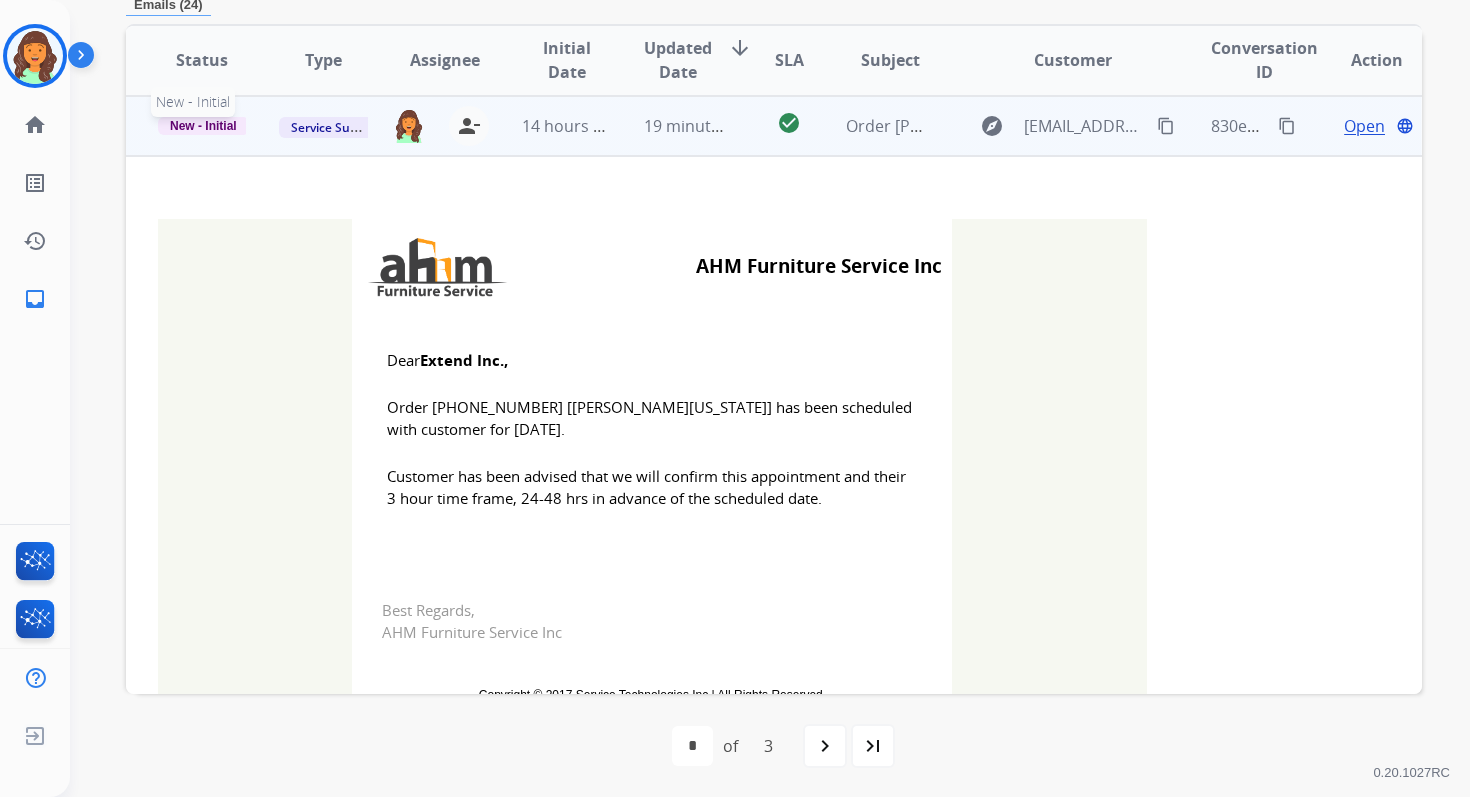 click on "New - Initial" at bounding box center (203, 126) 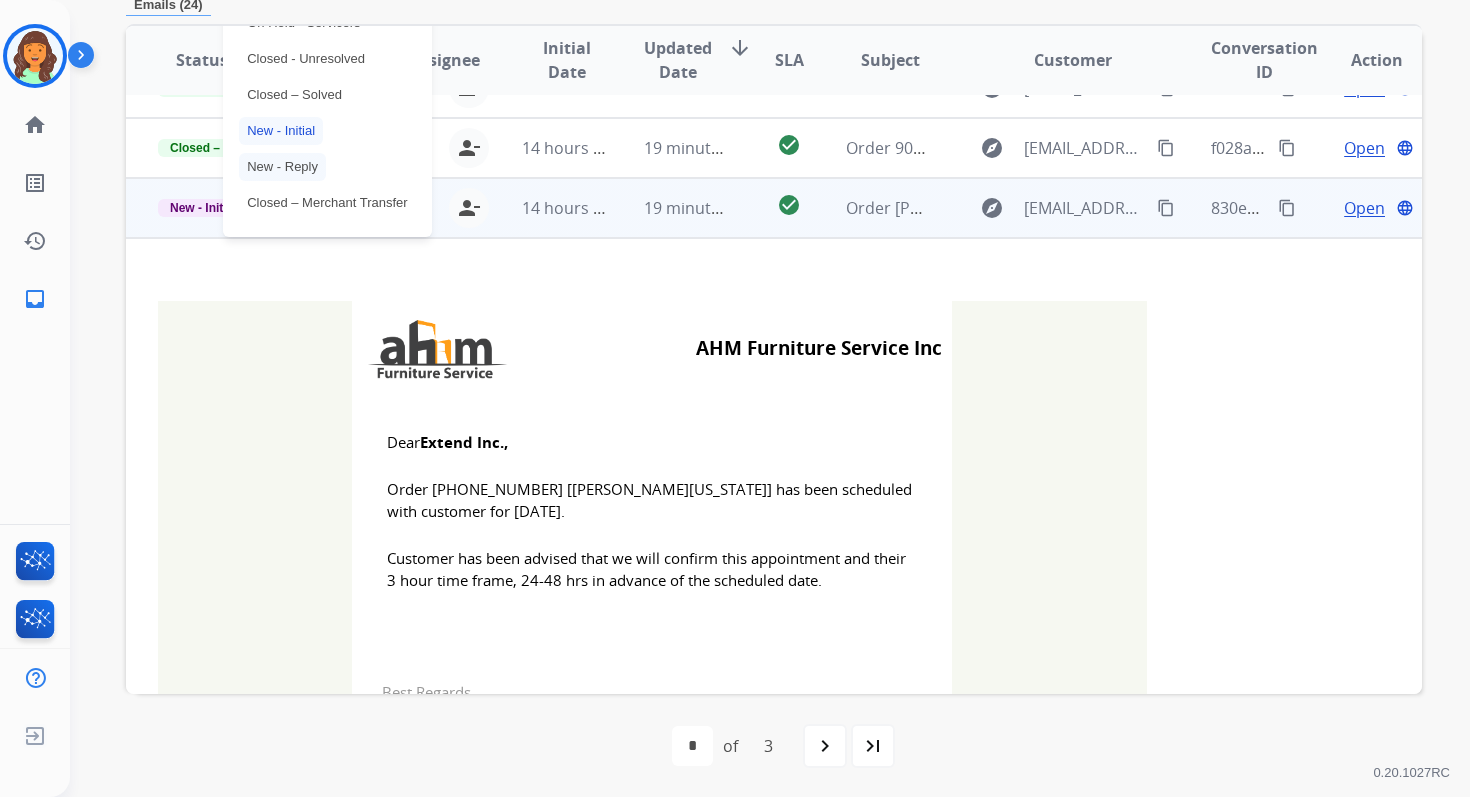 click on "Closed – Solved" at bounding box center [294, 95] 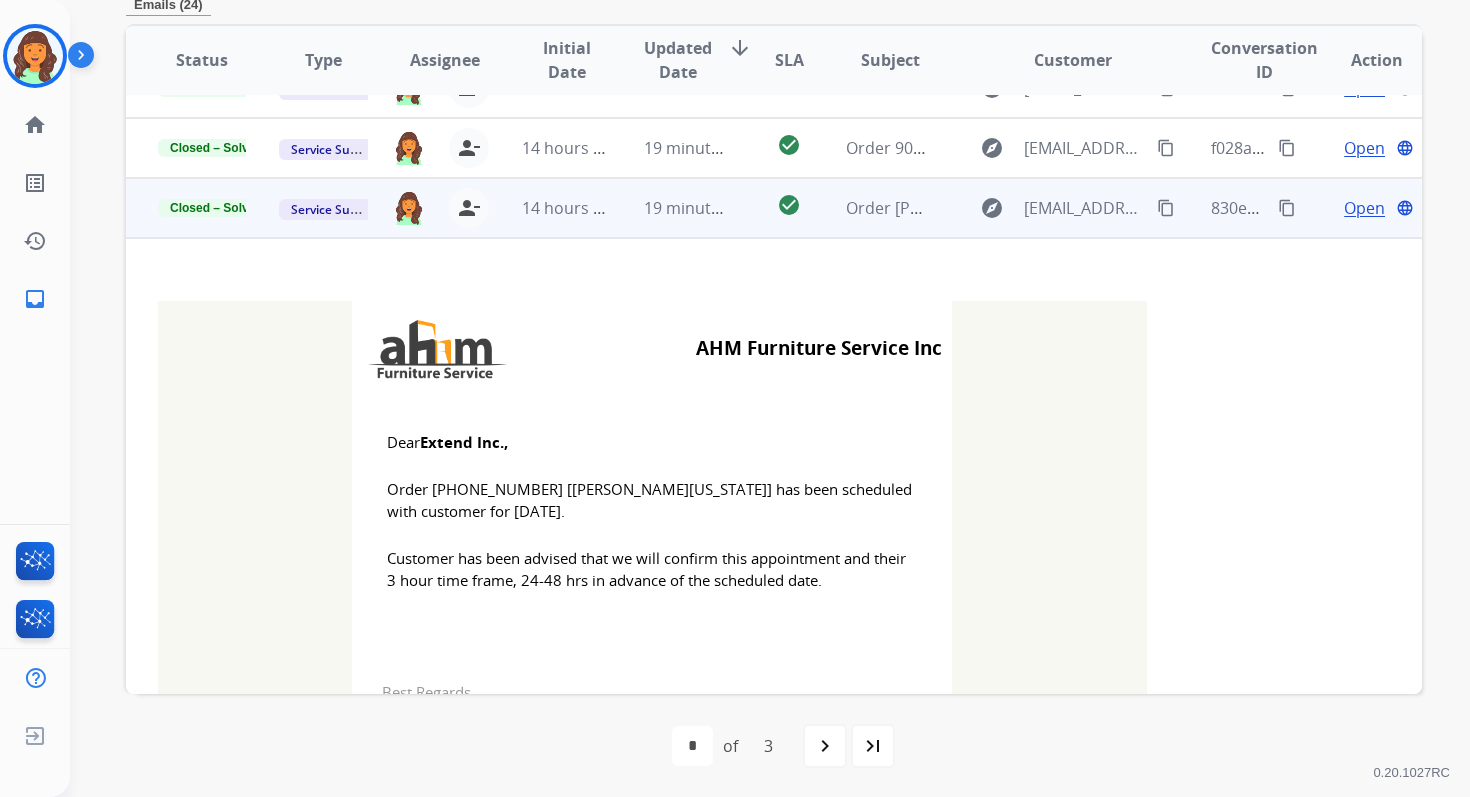 click on "19 minutes ago" at bounding box center (672, 208) 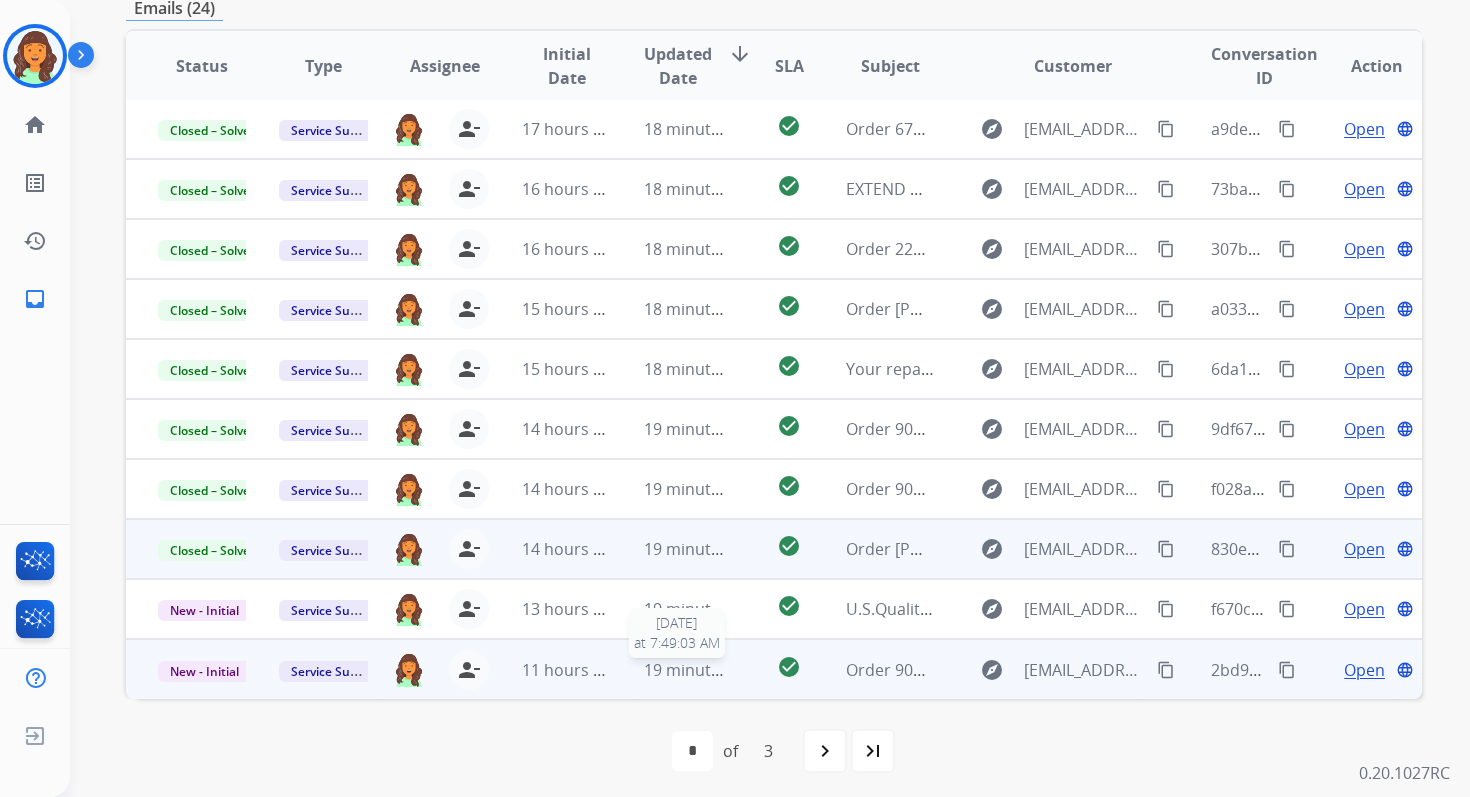 click on "19 minutes ago" at bounding box center (702, 670) 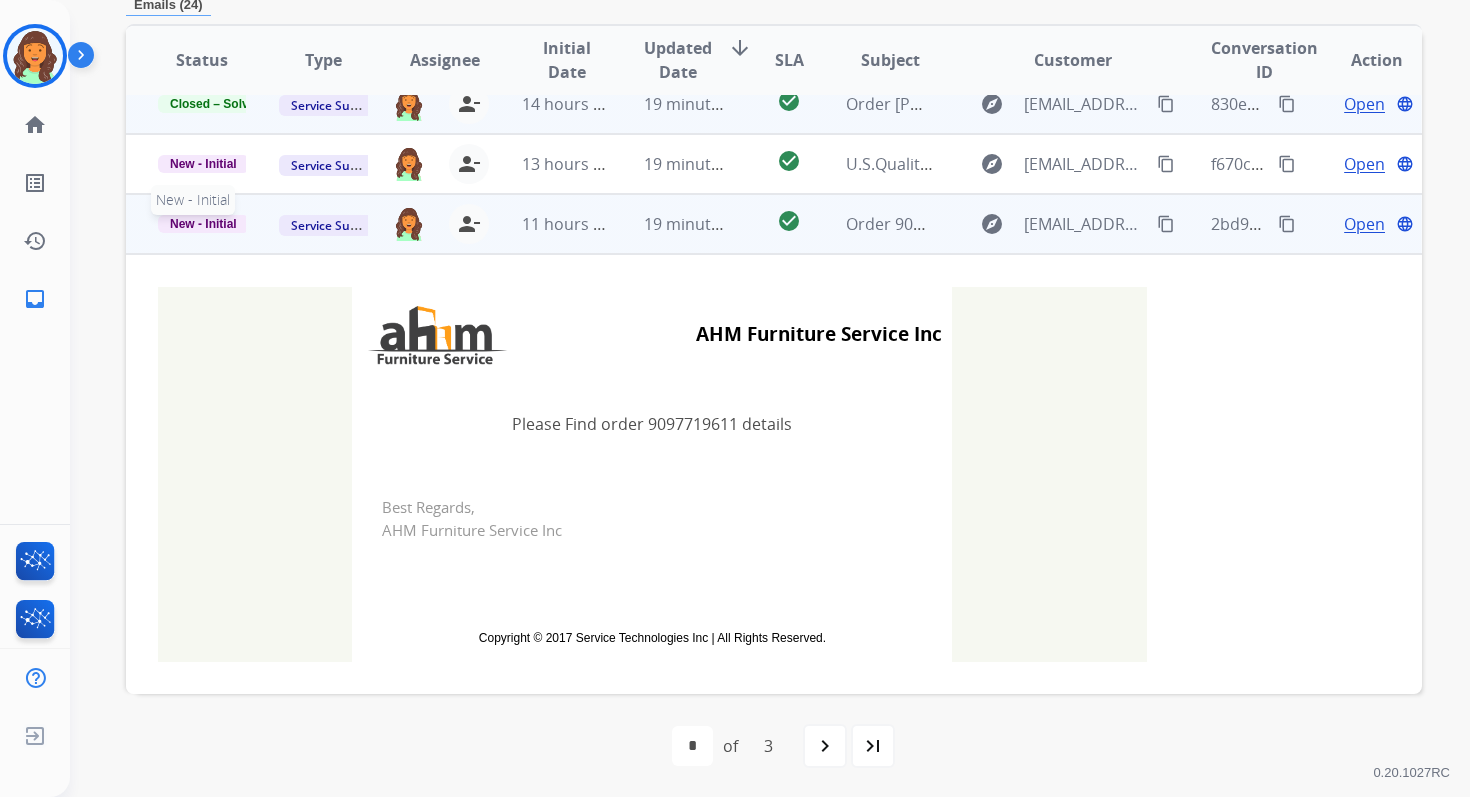 click on "New - Initial" at bounding box center (203, 224) 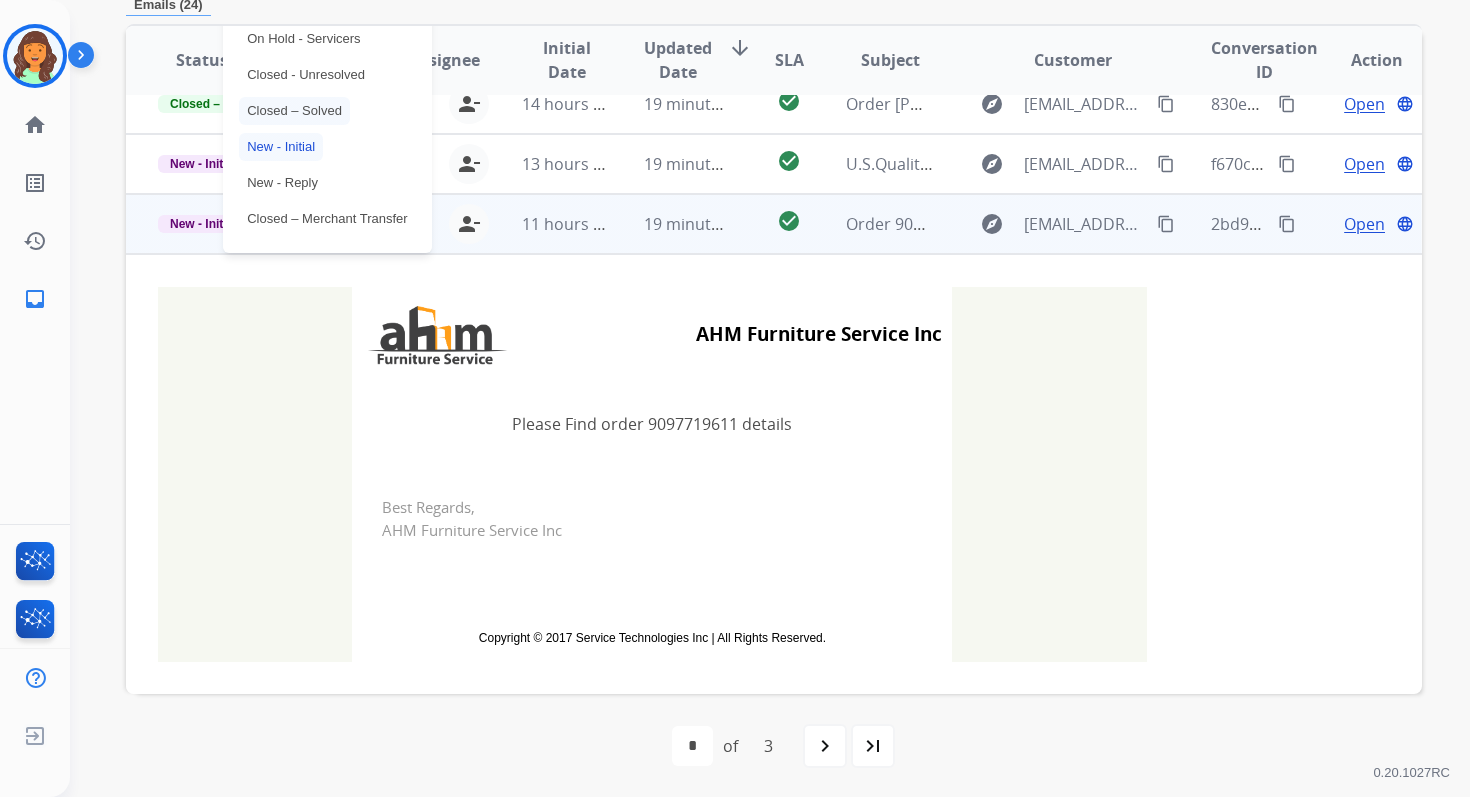 click on "Closed – Solved" at bounding box center [294, 111] 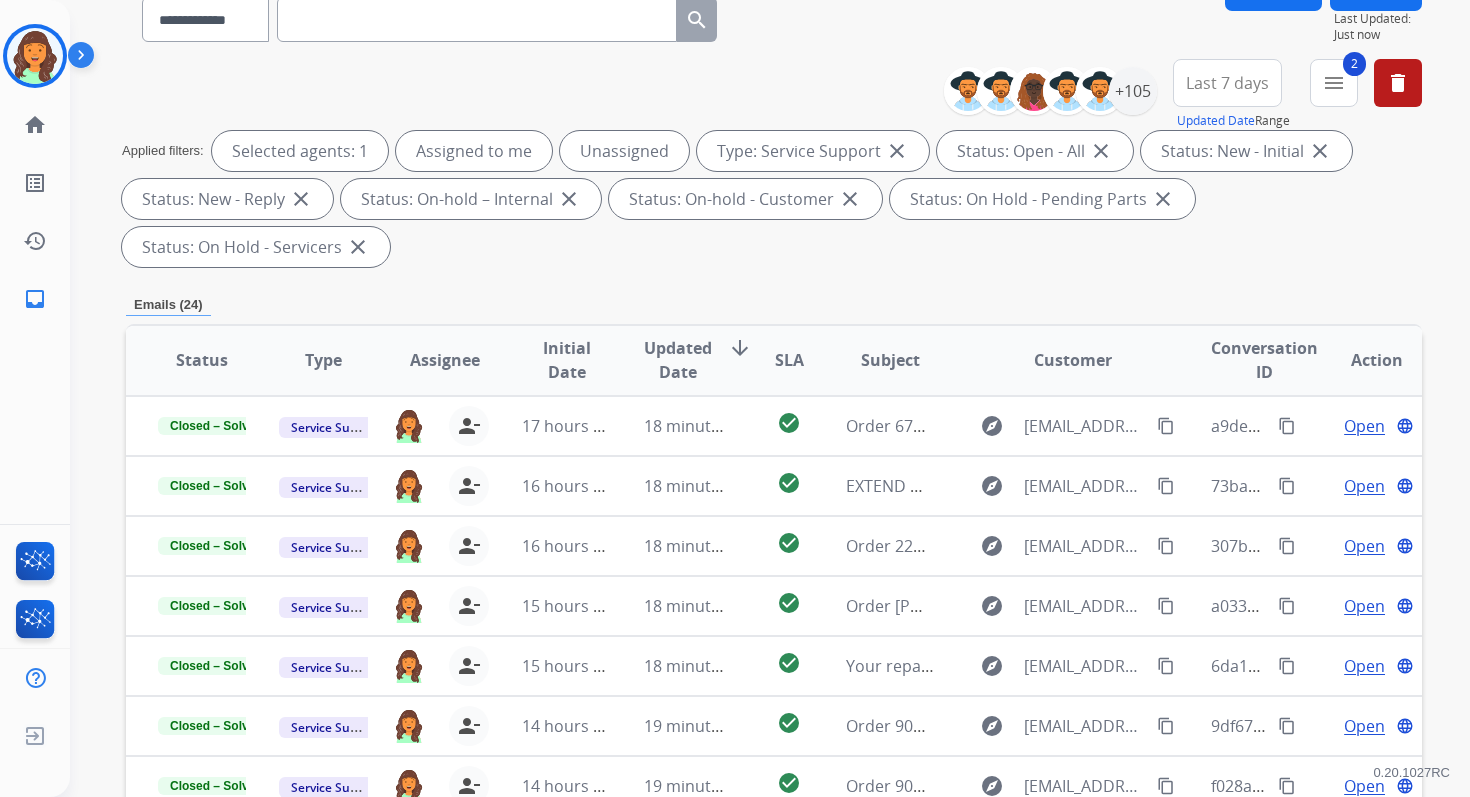 click on "Refresh" at bounding box center [1376, -9] 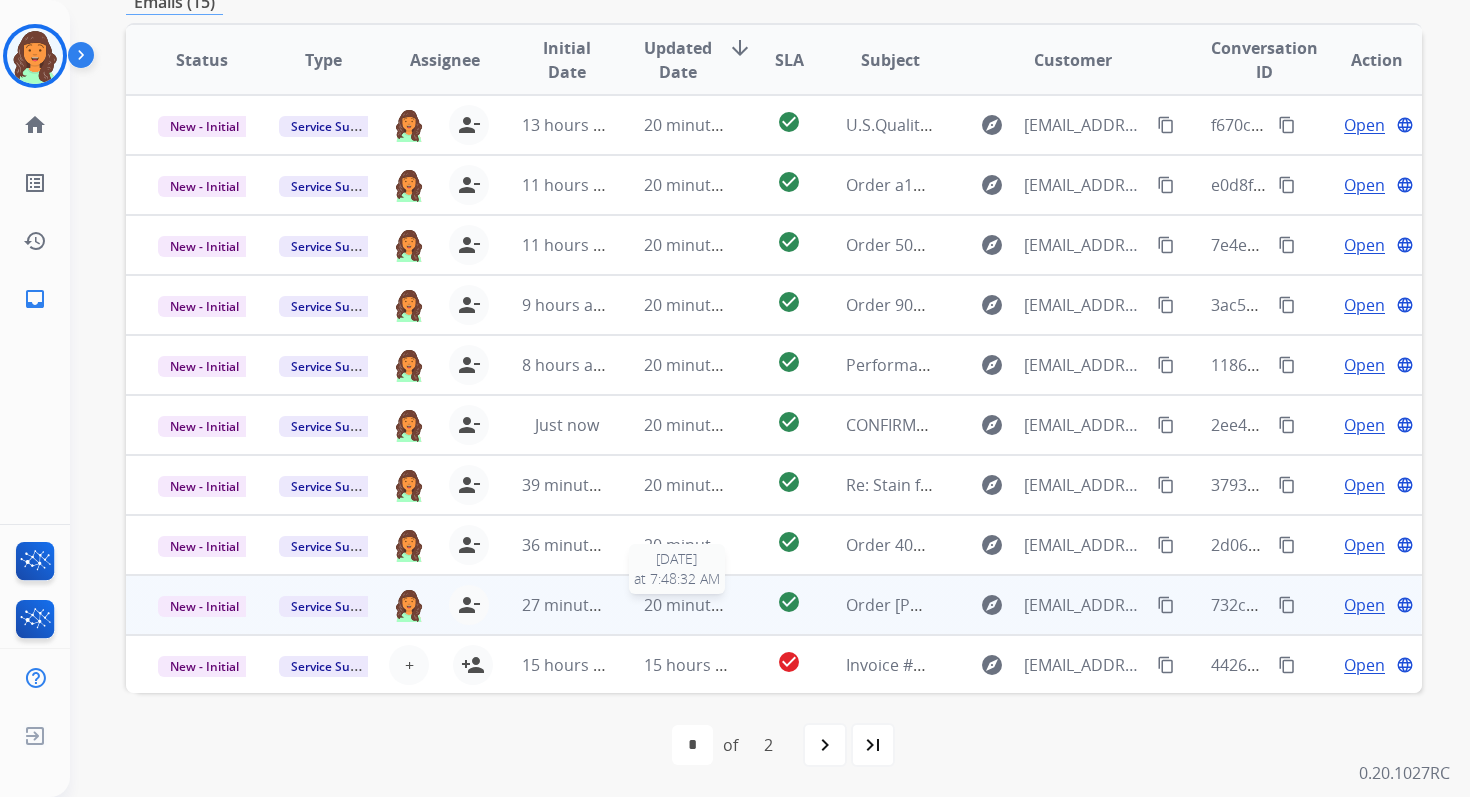 click on "20 minutes ago" at bounding box center (702, 605) 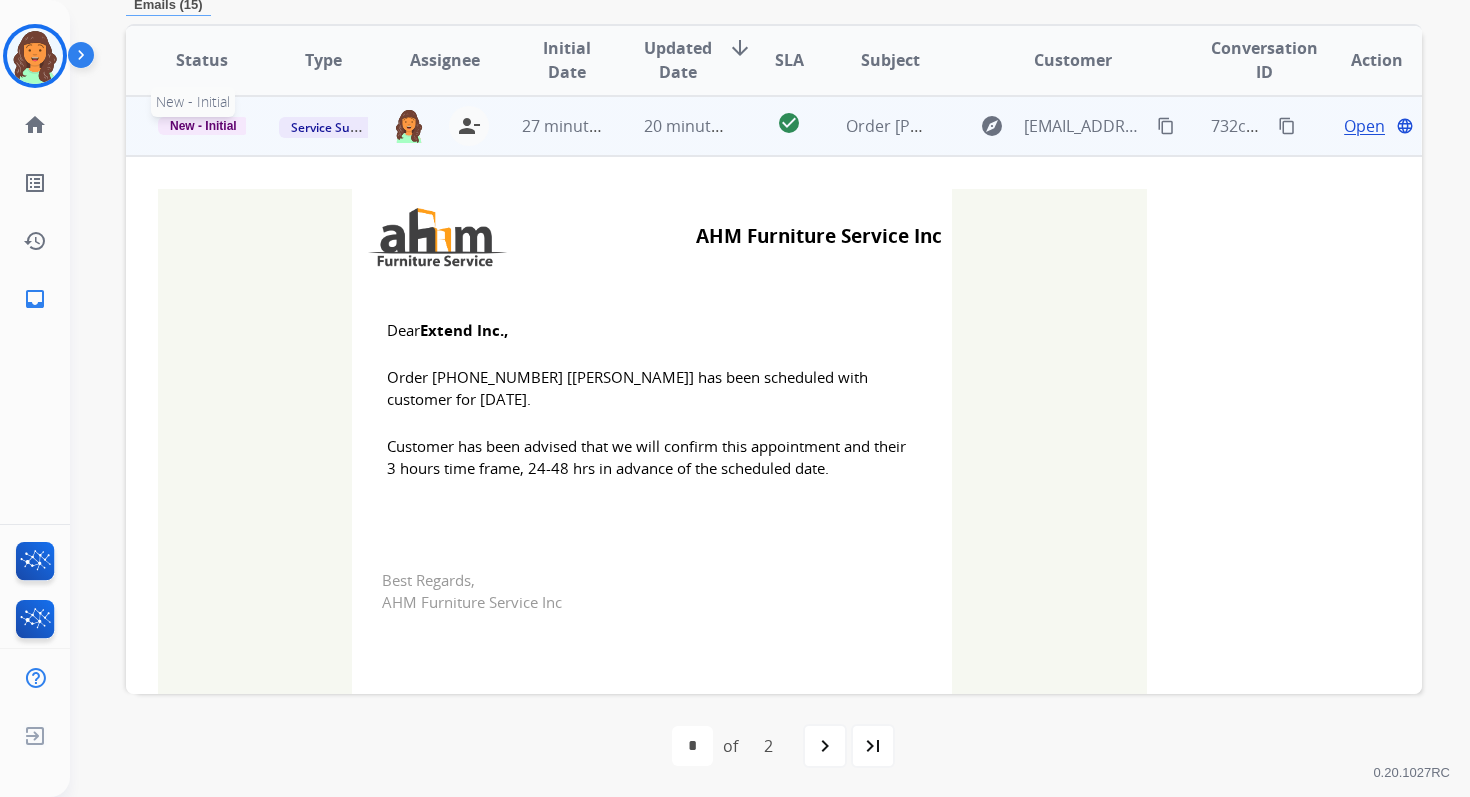 click on "New - Initial" at bounding box center (203, 126) 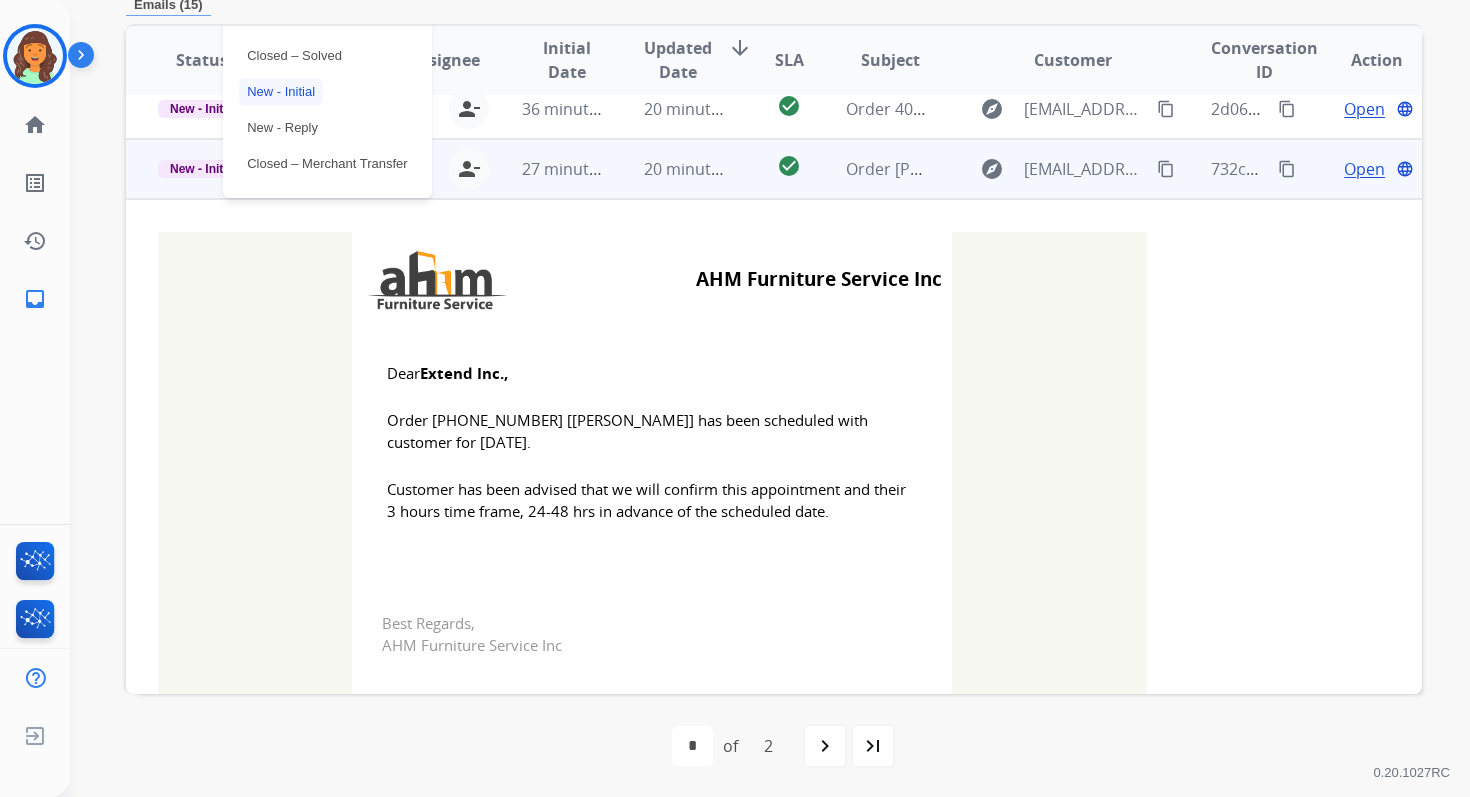 click on "Closed – Solved" at bounding box center (294, 56) 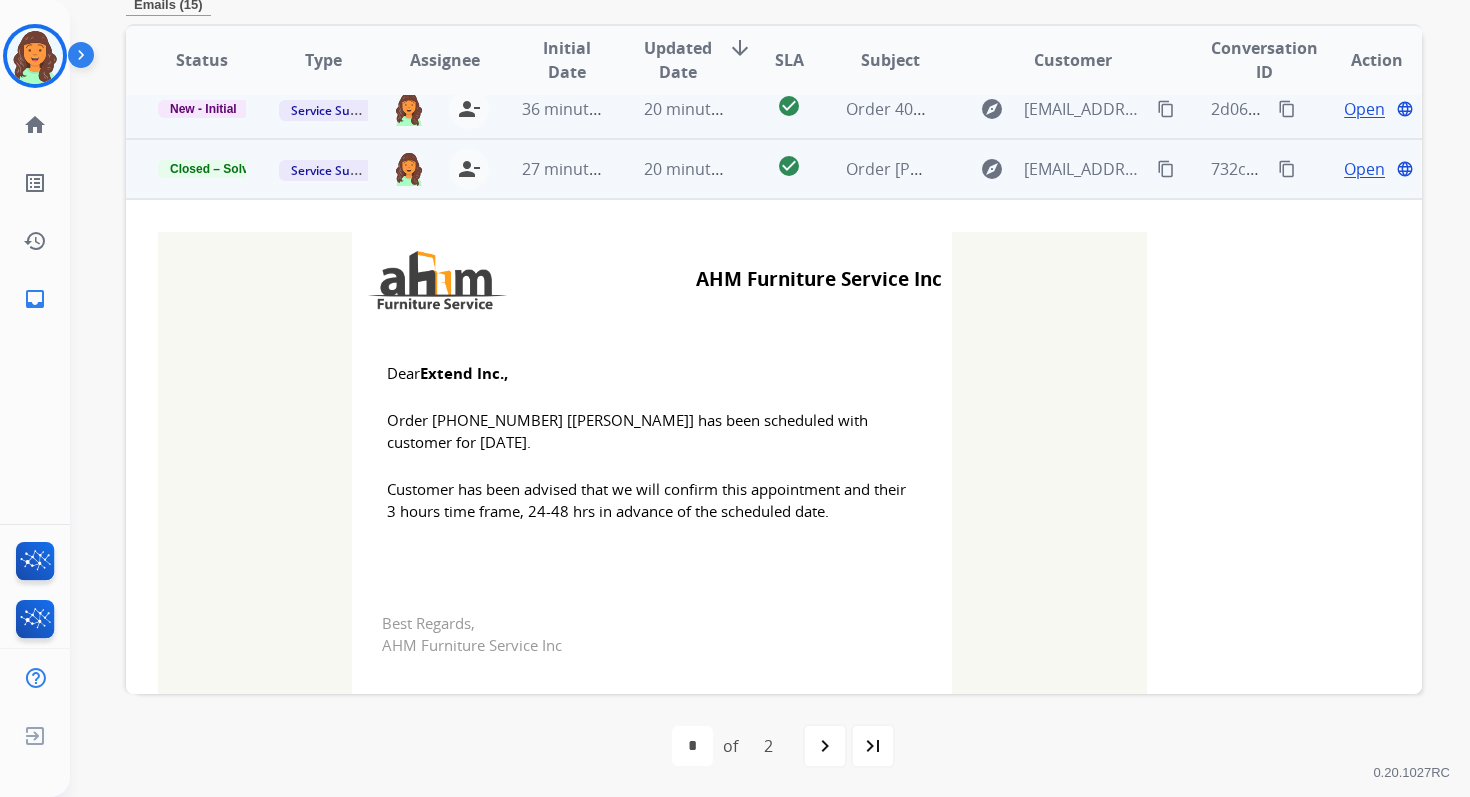 click on "20 minutes ago" at bounding box center [702, 109] 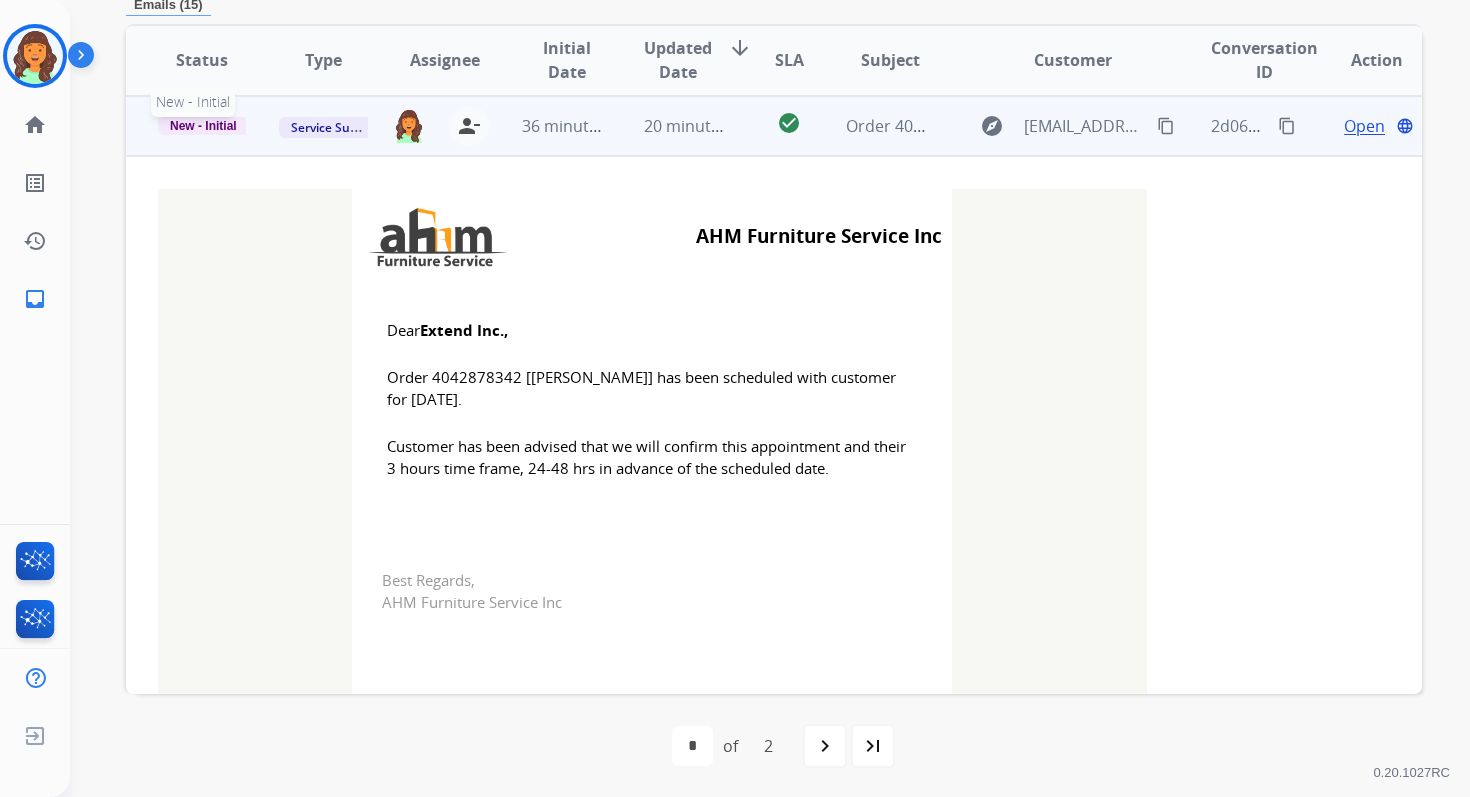 click on "New - Initial" at bounding box center (203, 126) 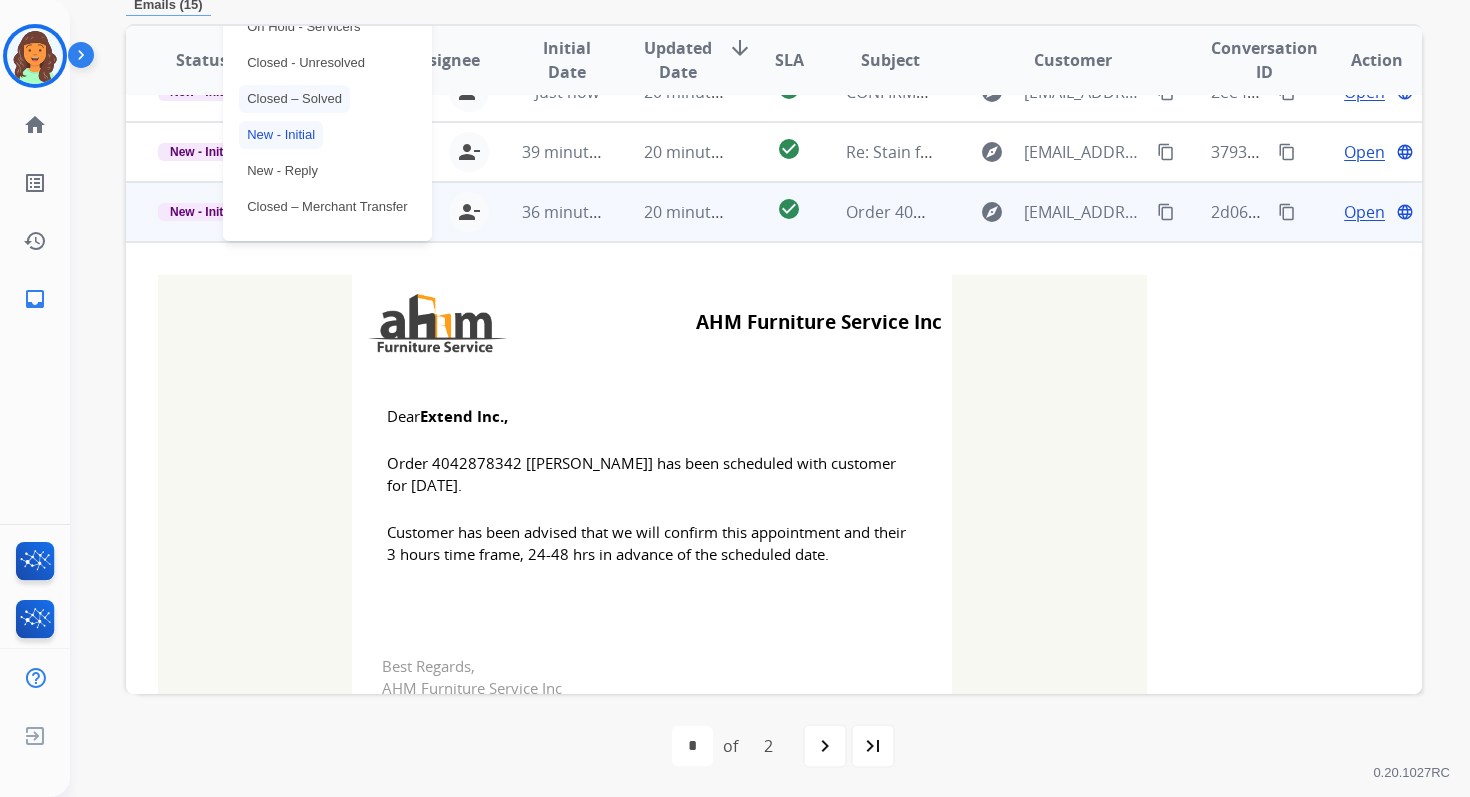 click on "Closed – Solved" at bounding box center [294, 99] 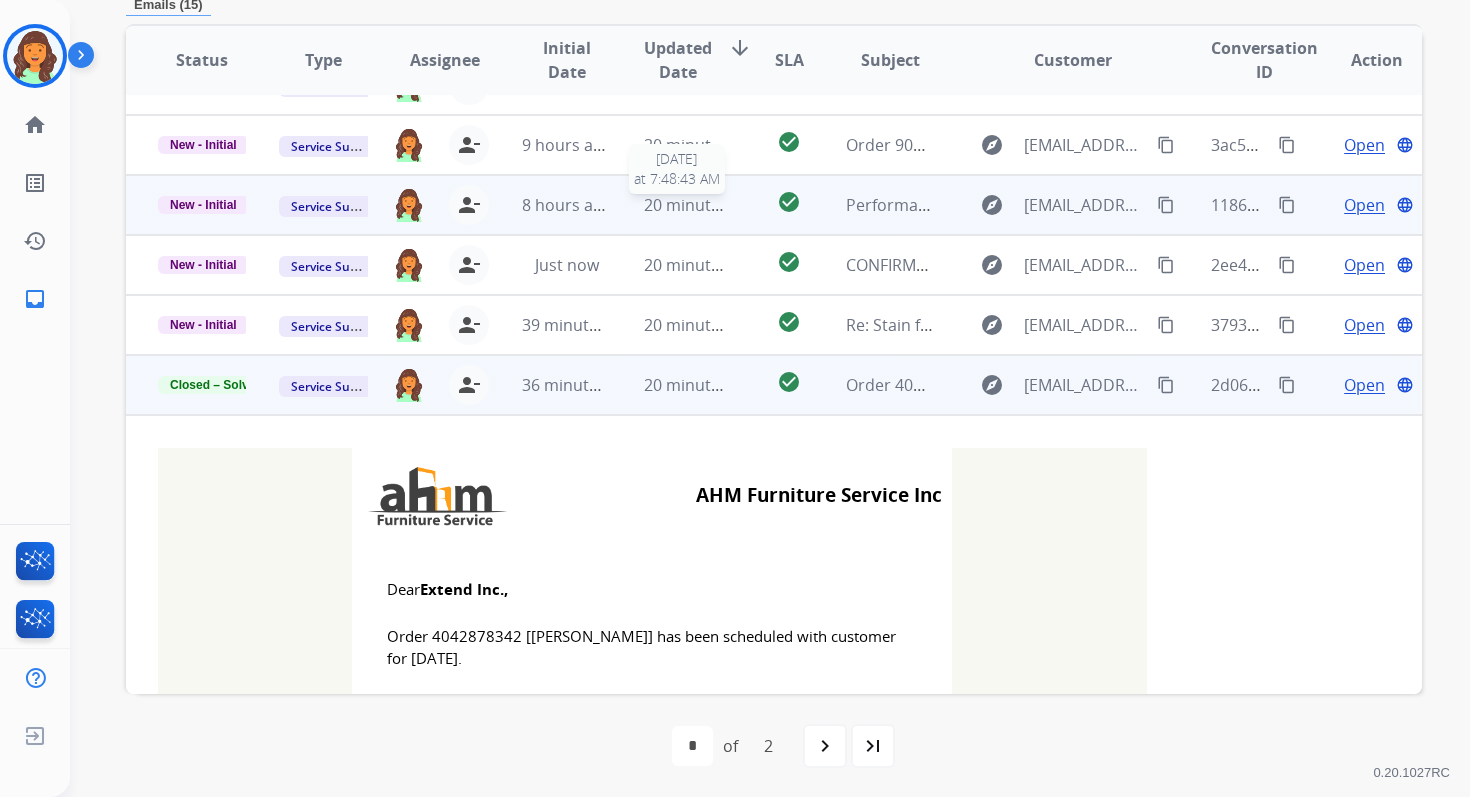 click on "20 minutes ago" at bounding box center (702, 205) 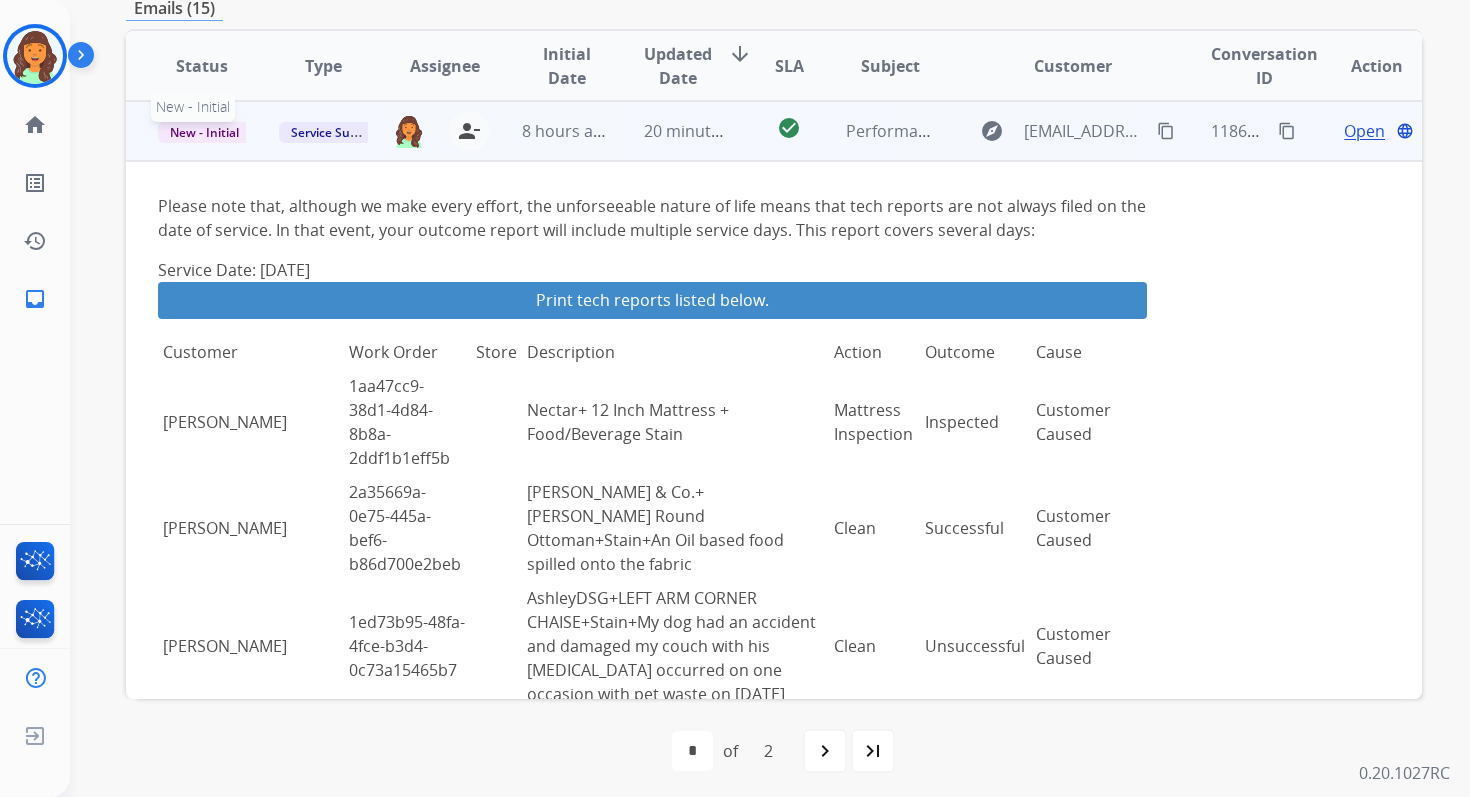 click on "New - Initial" at bounding box center (204, 132) 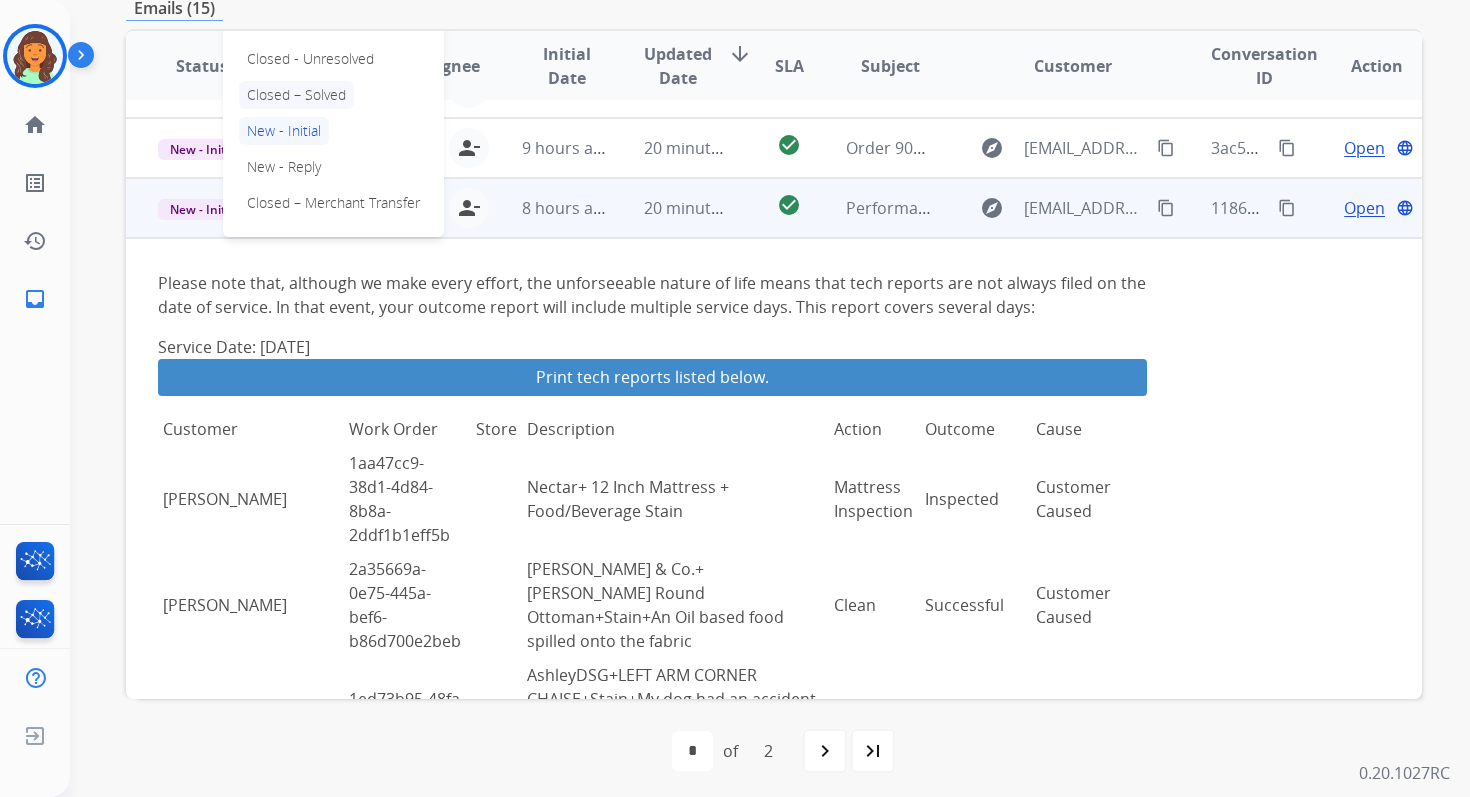 click on "Closed – Solved" at bounding box center [296, 95] 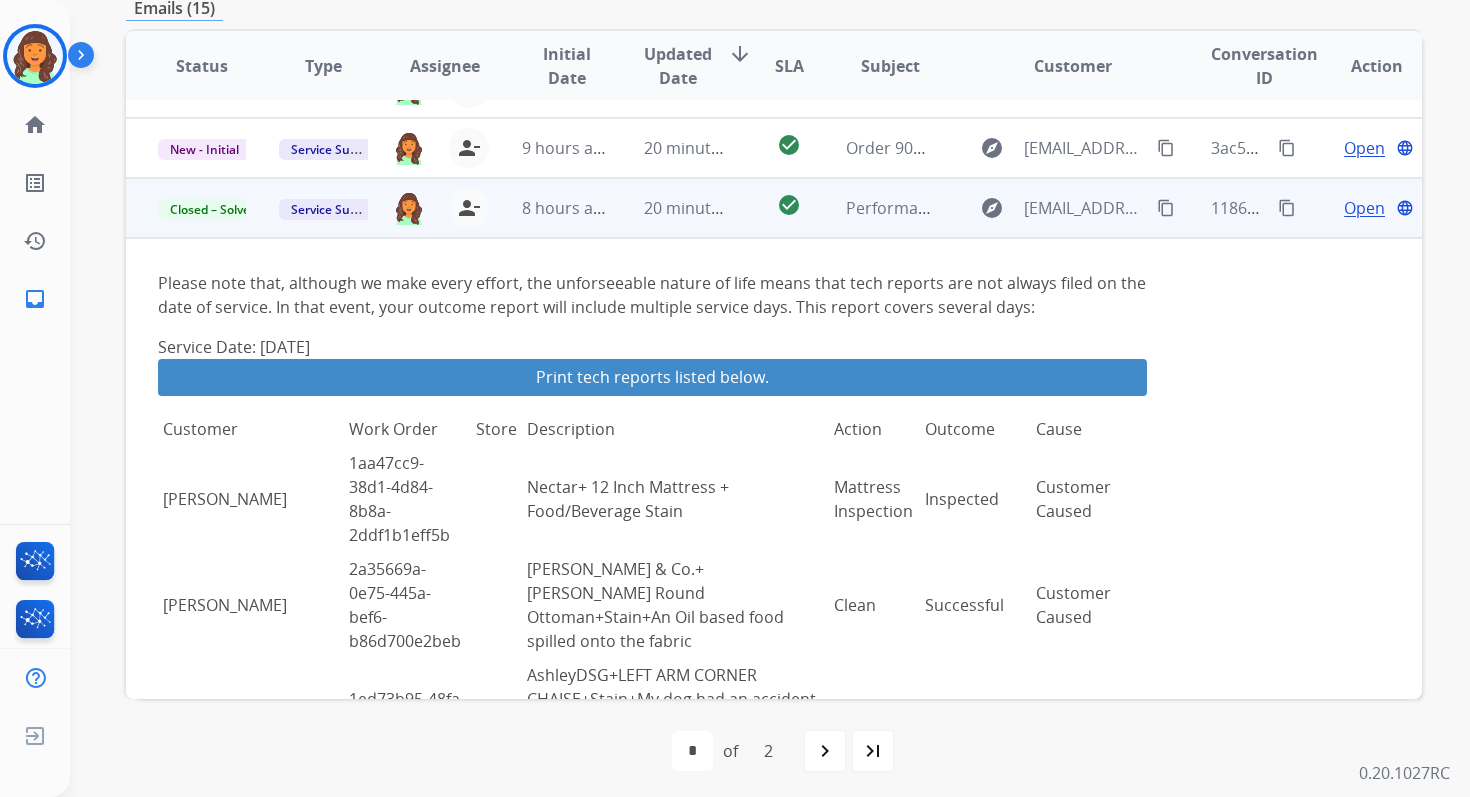 click on "content_copy" at bounding box center [1287, 208] 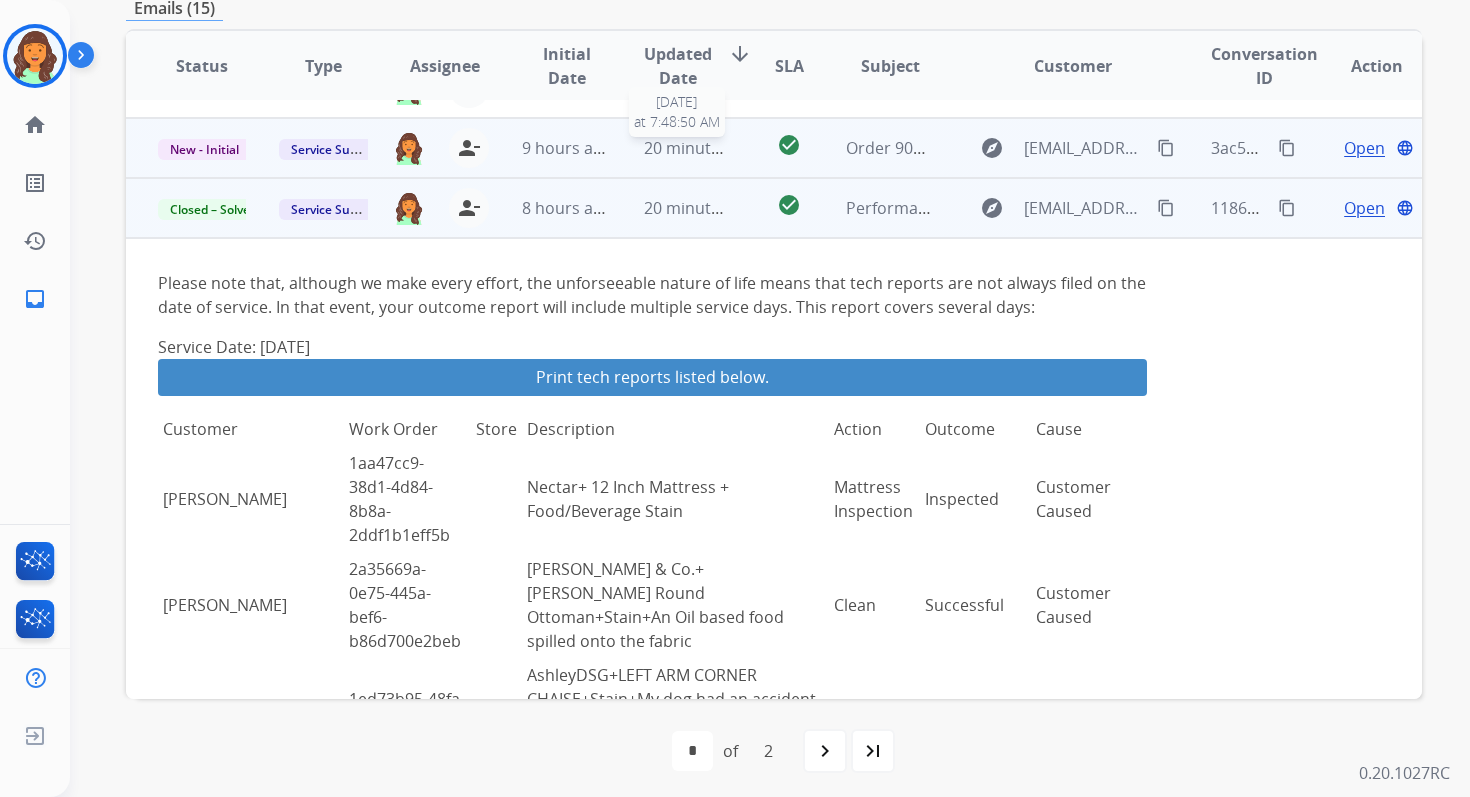 click on "20 minutes ago" at bounding box center (702, 148) 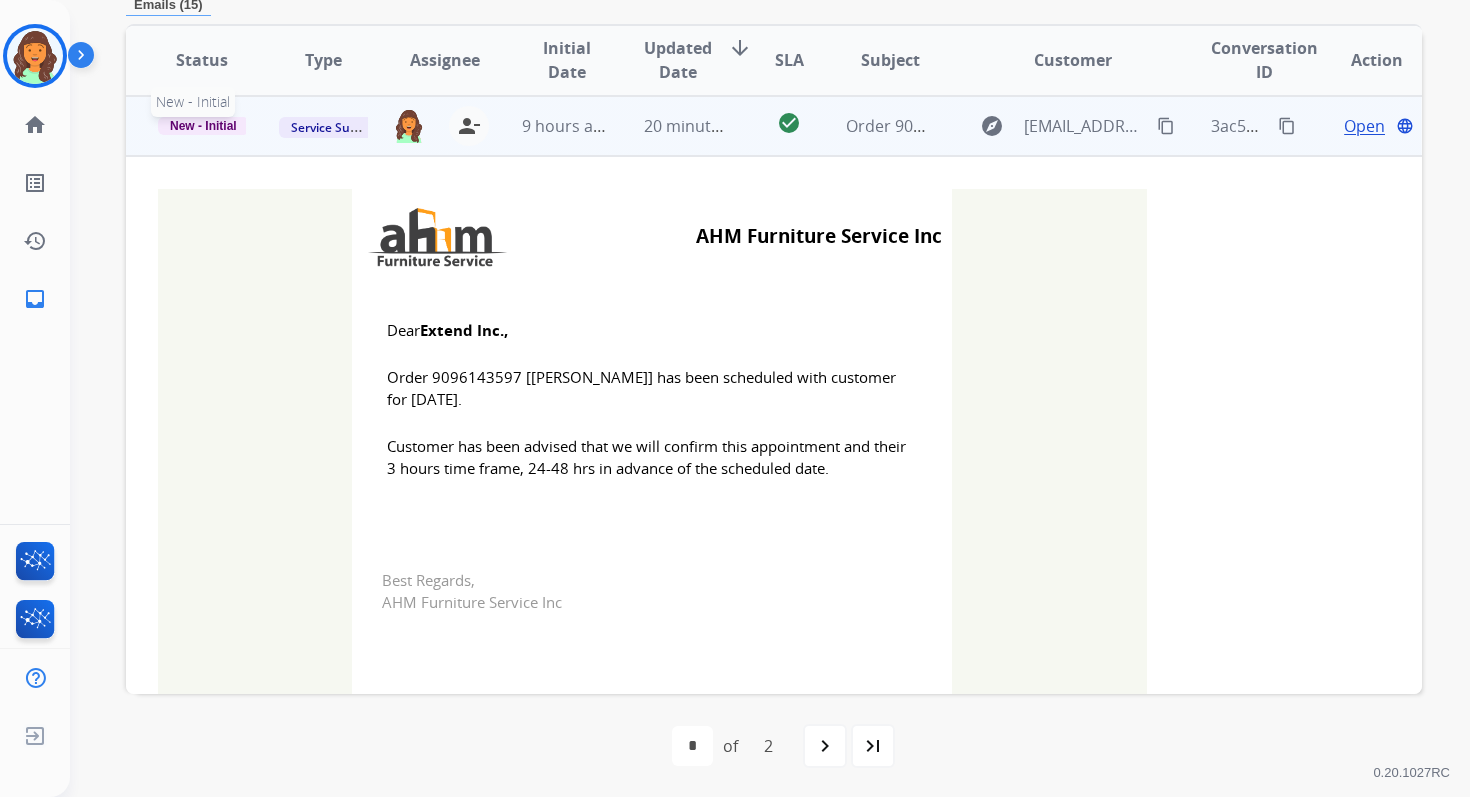 click on "New - Initial" at bounding box center [203, 126] 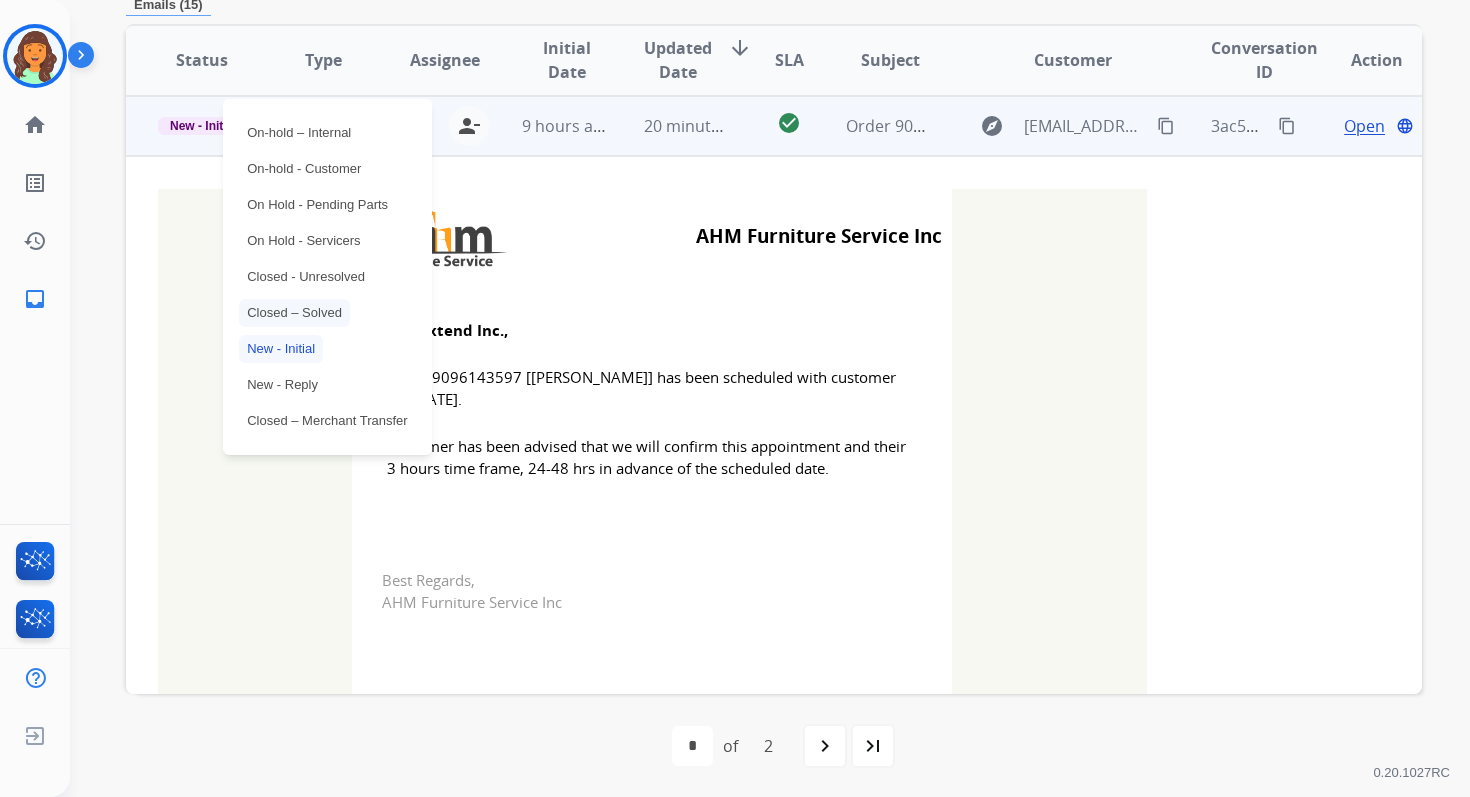 click on "Closed – Solved" at bounding box center [294, 313] 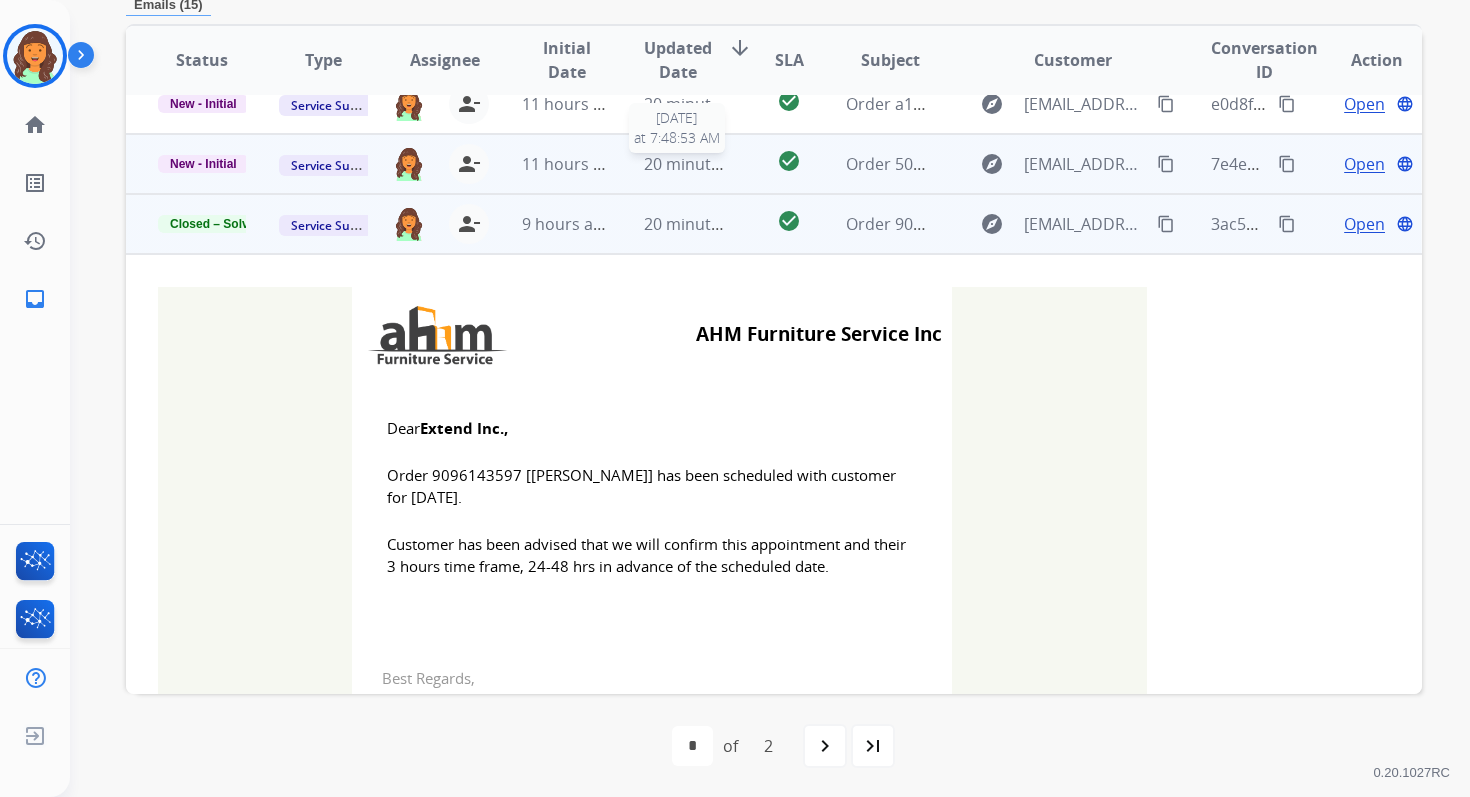 click on "20 minutes ago" at bounding box center [702, 164] 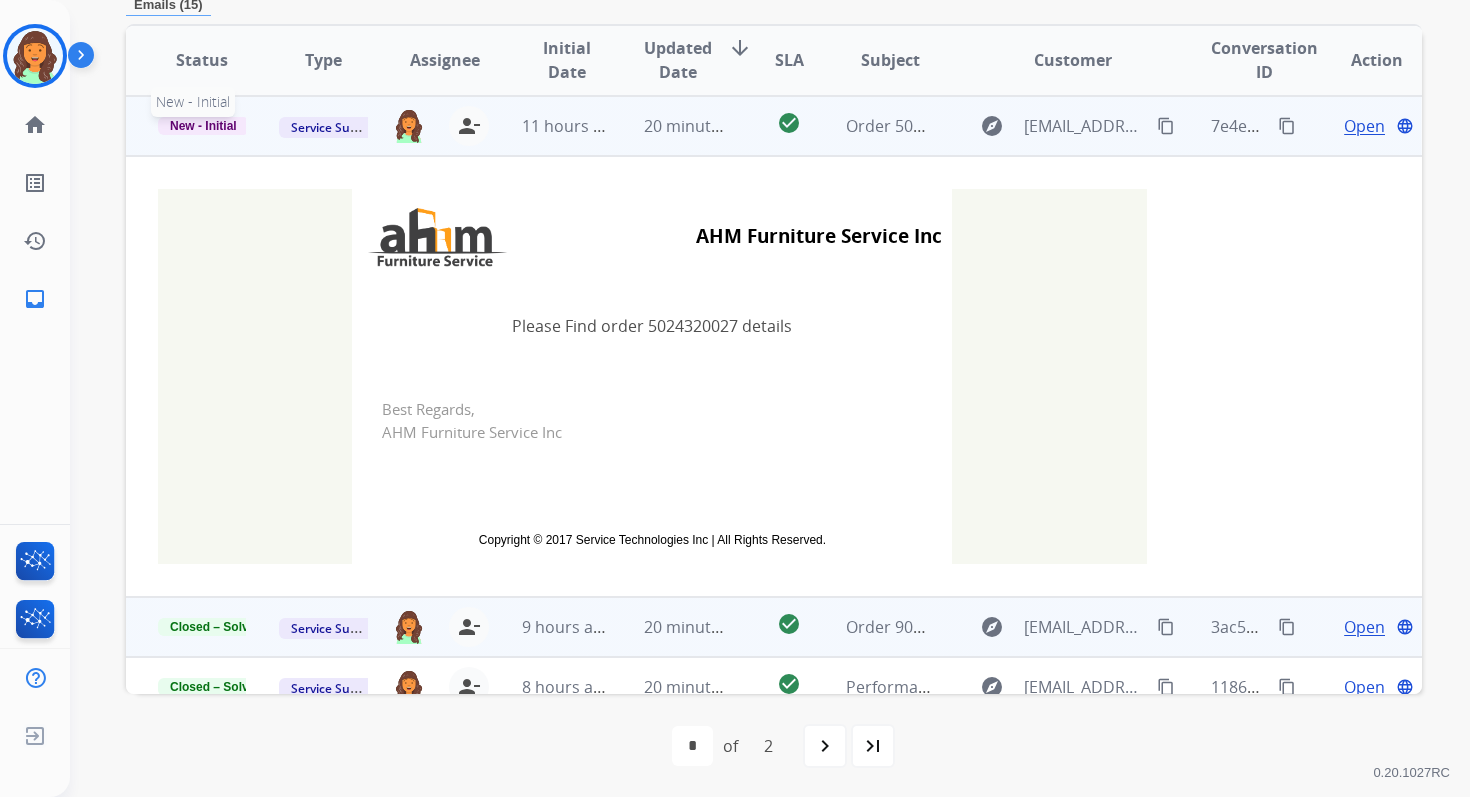 click on "New - Initial" at bounding box center (203, 126) 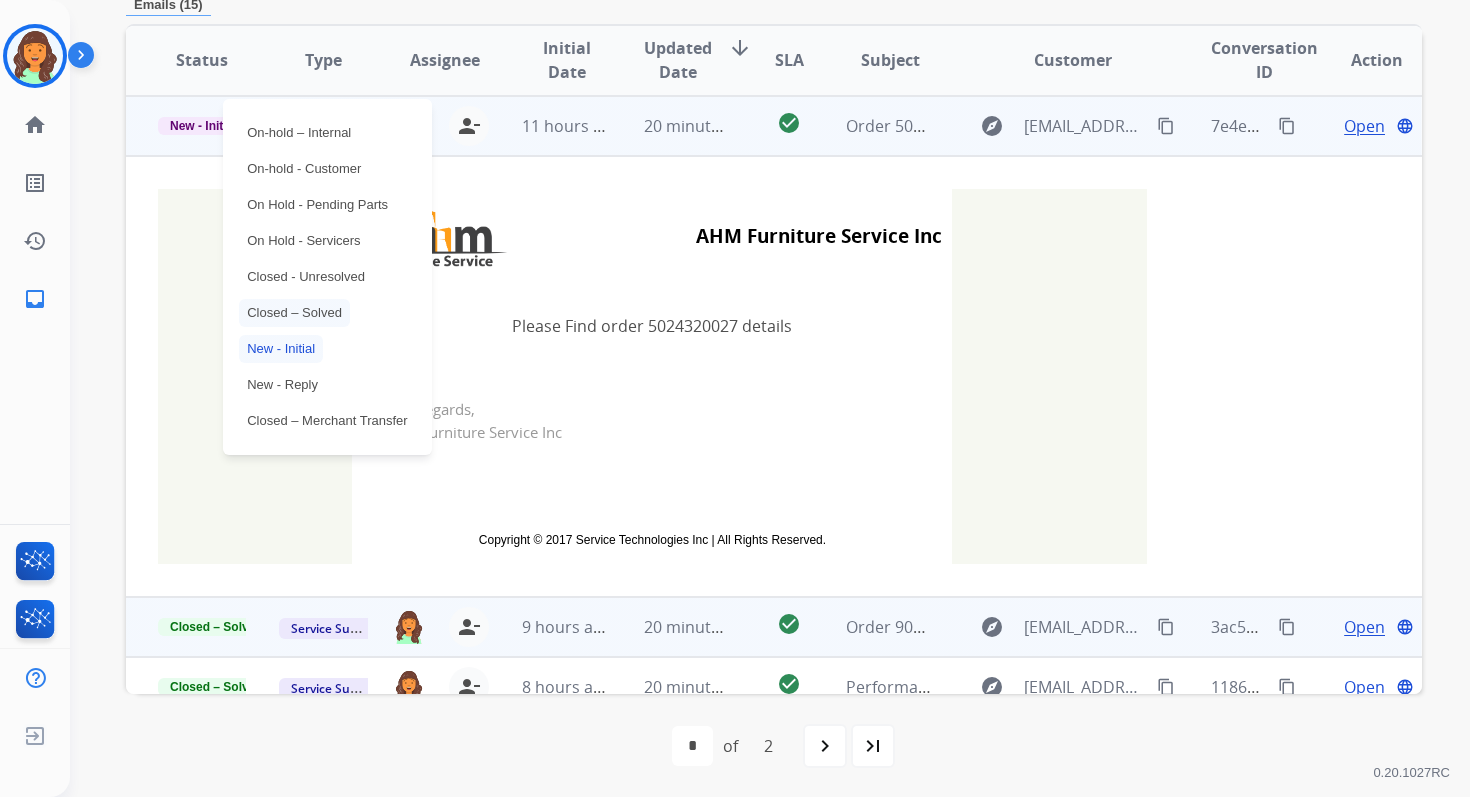 click on "Closed – Solved" at bounding box center [294, 313] 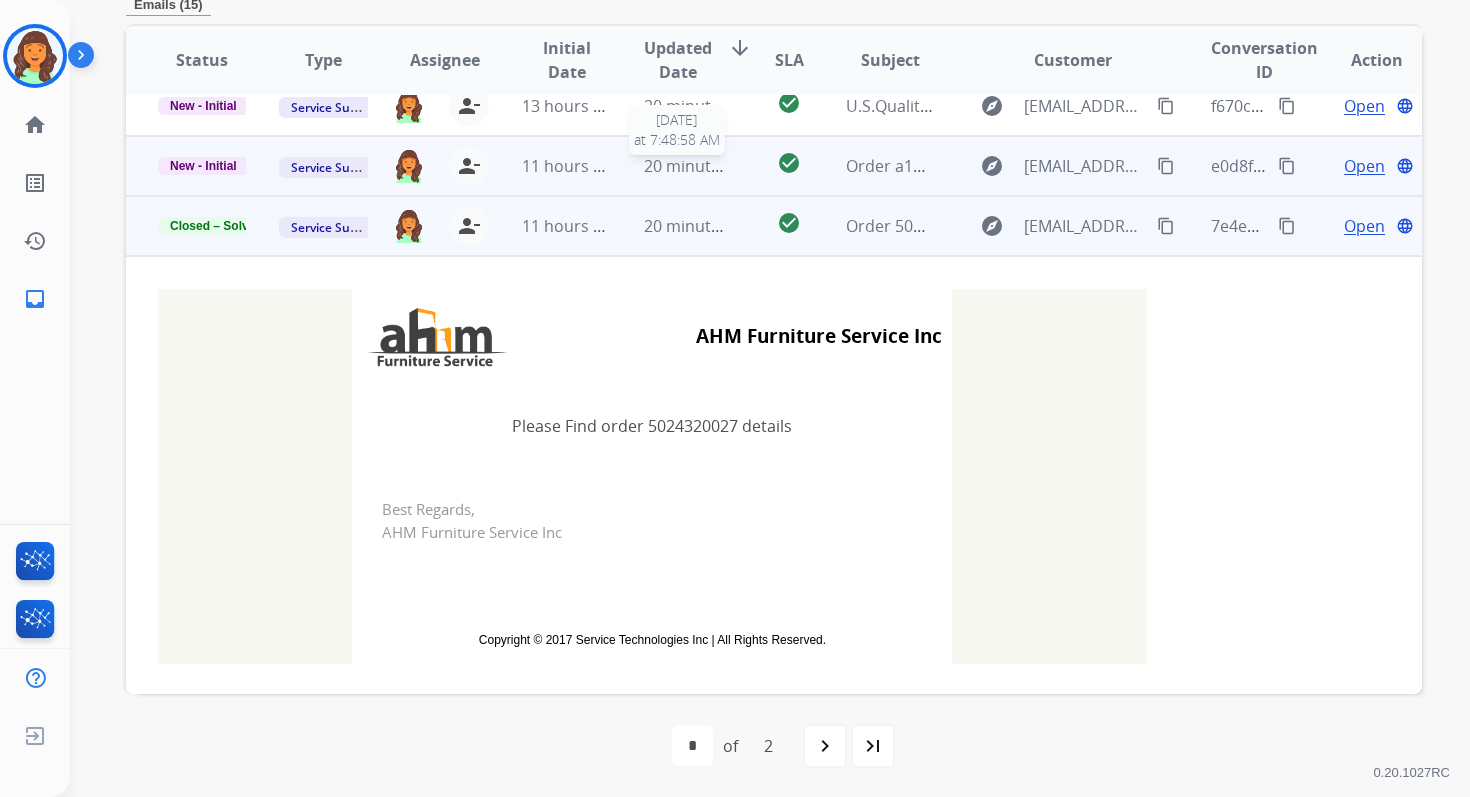 click on "20 minutes ago" at bounding box center [702, 166] 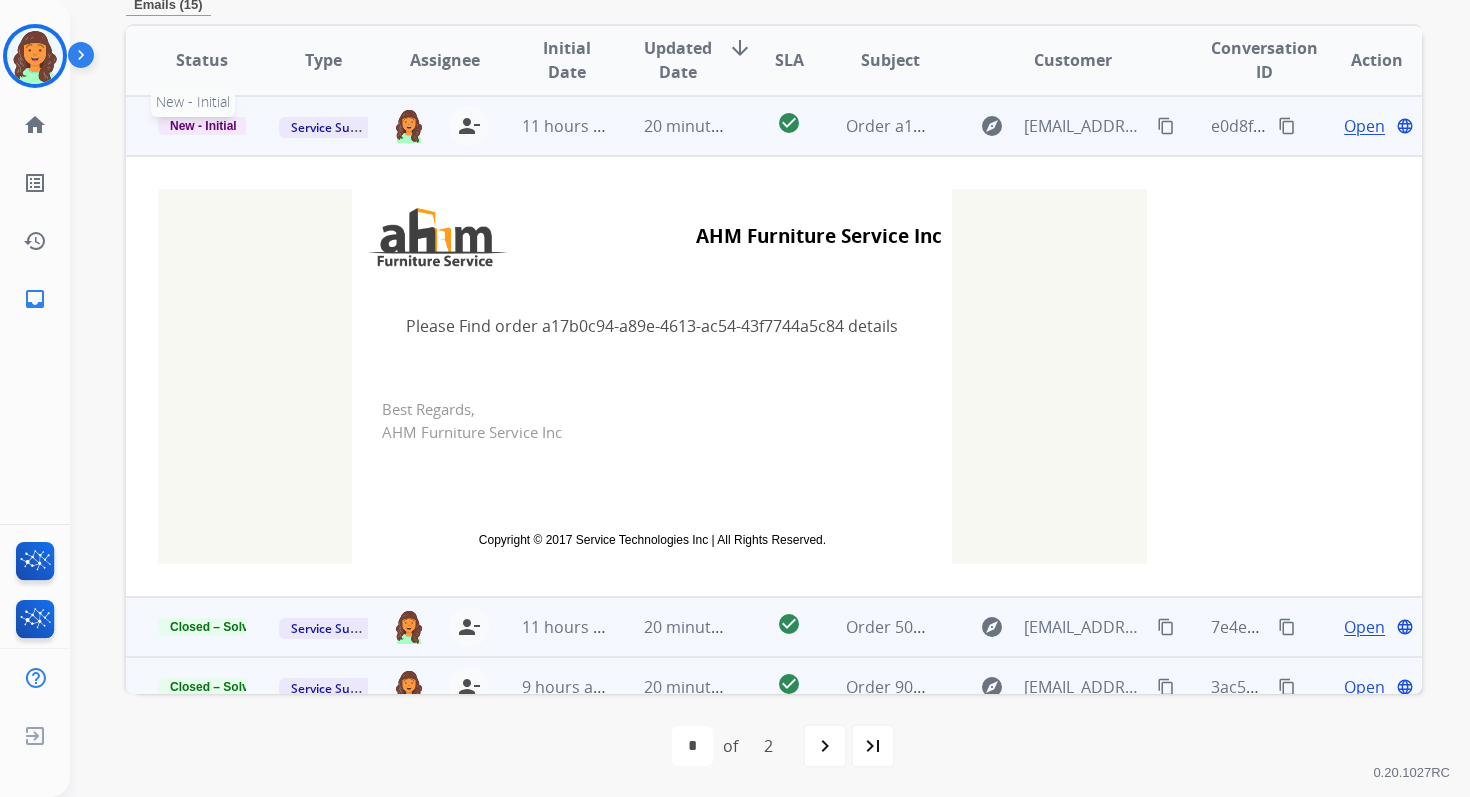 click on "New - Initial" at bounding box center [203, 126] 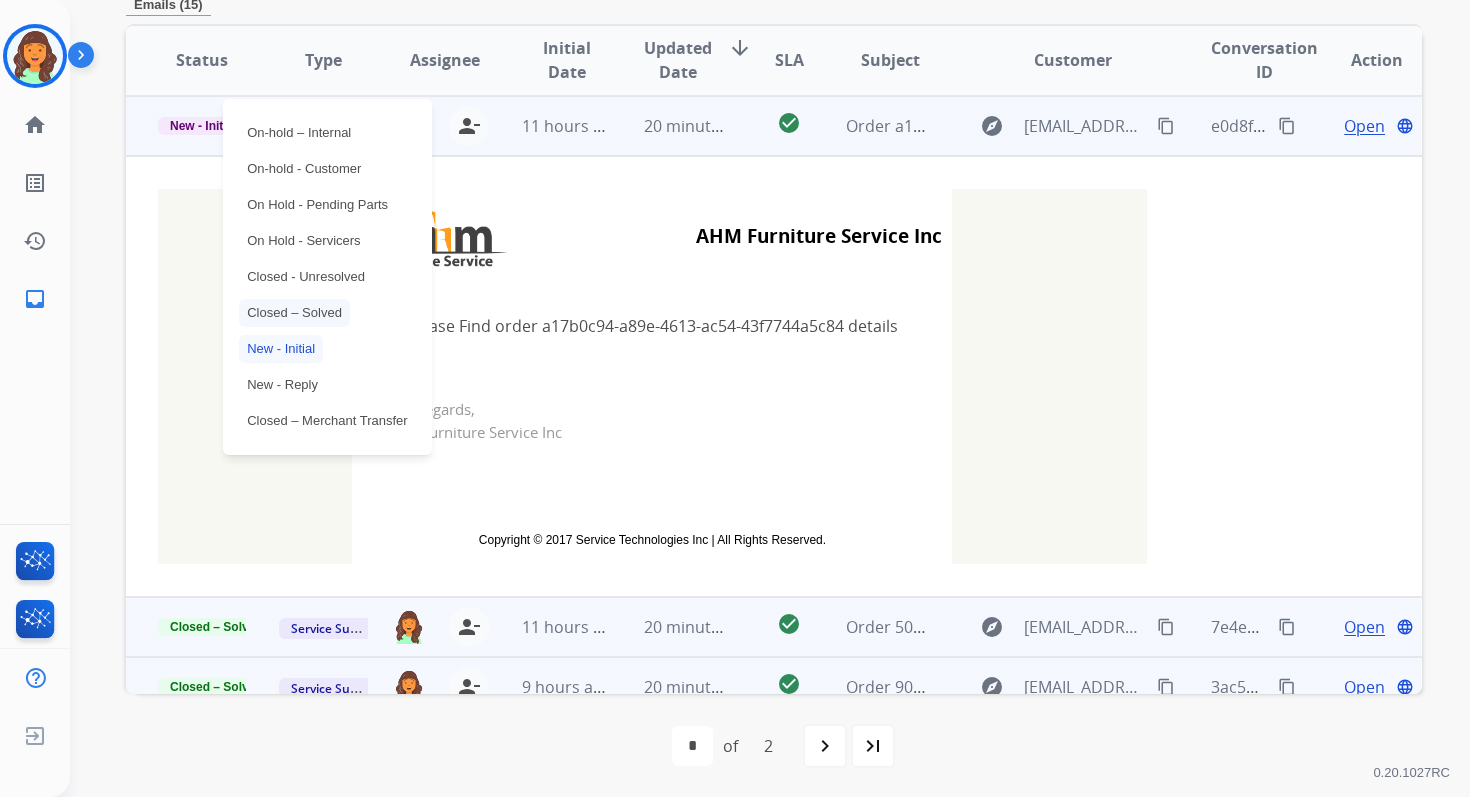 click on "Closed – Solved" at bounding box center [294, 313] 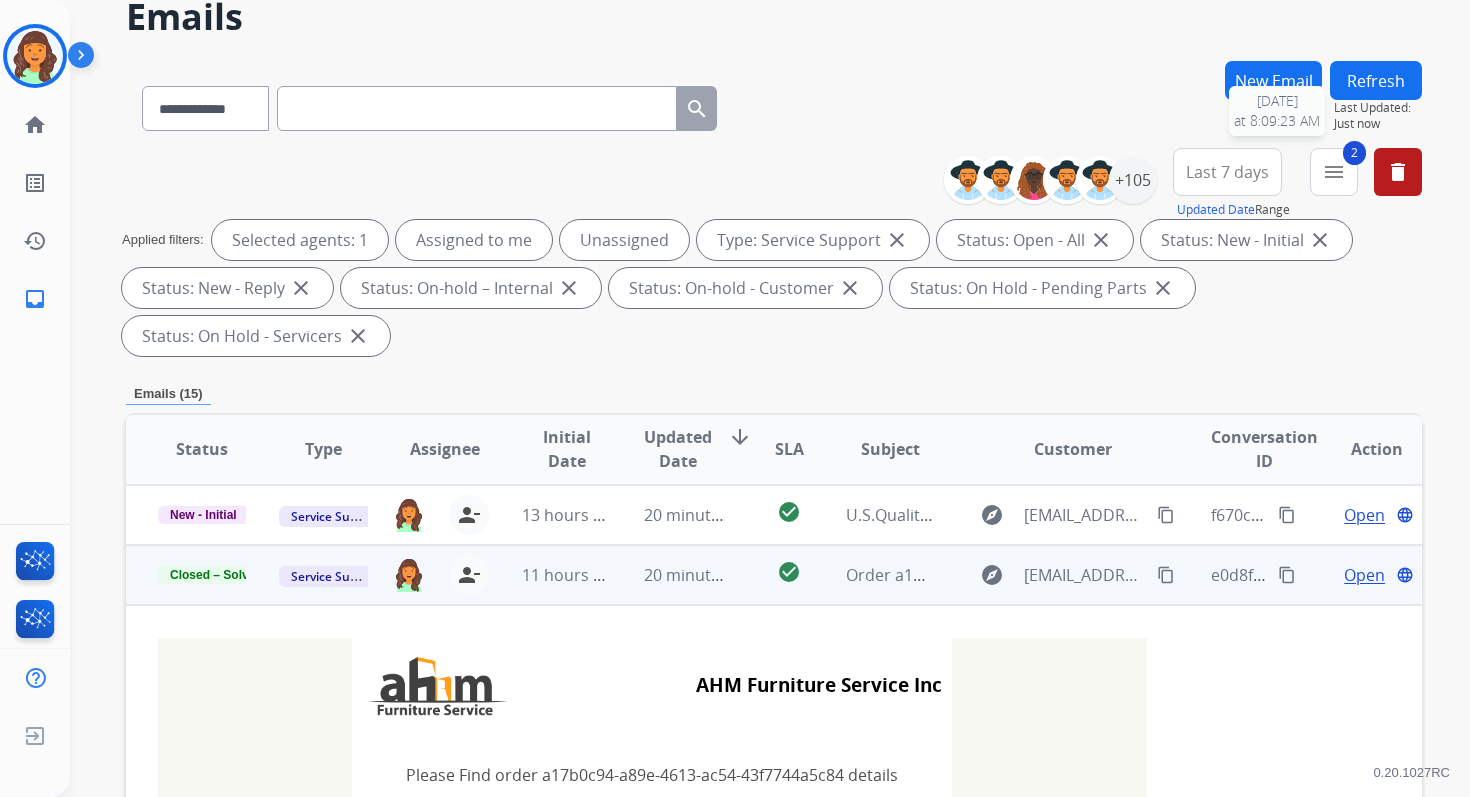 click on "Refresh" at bounding box center (1376, 80) 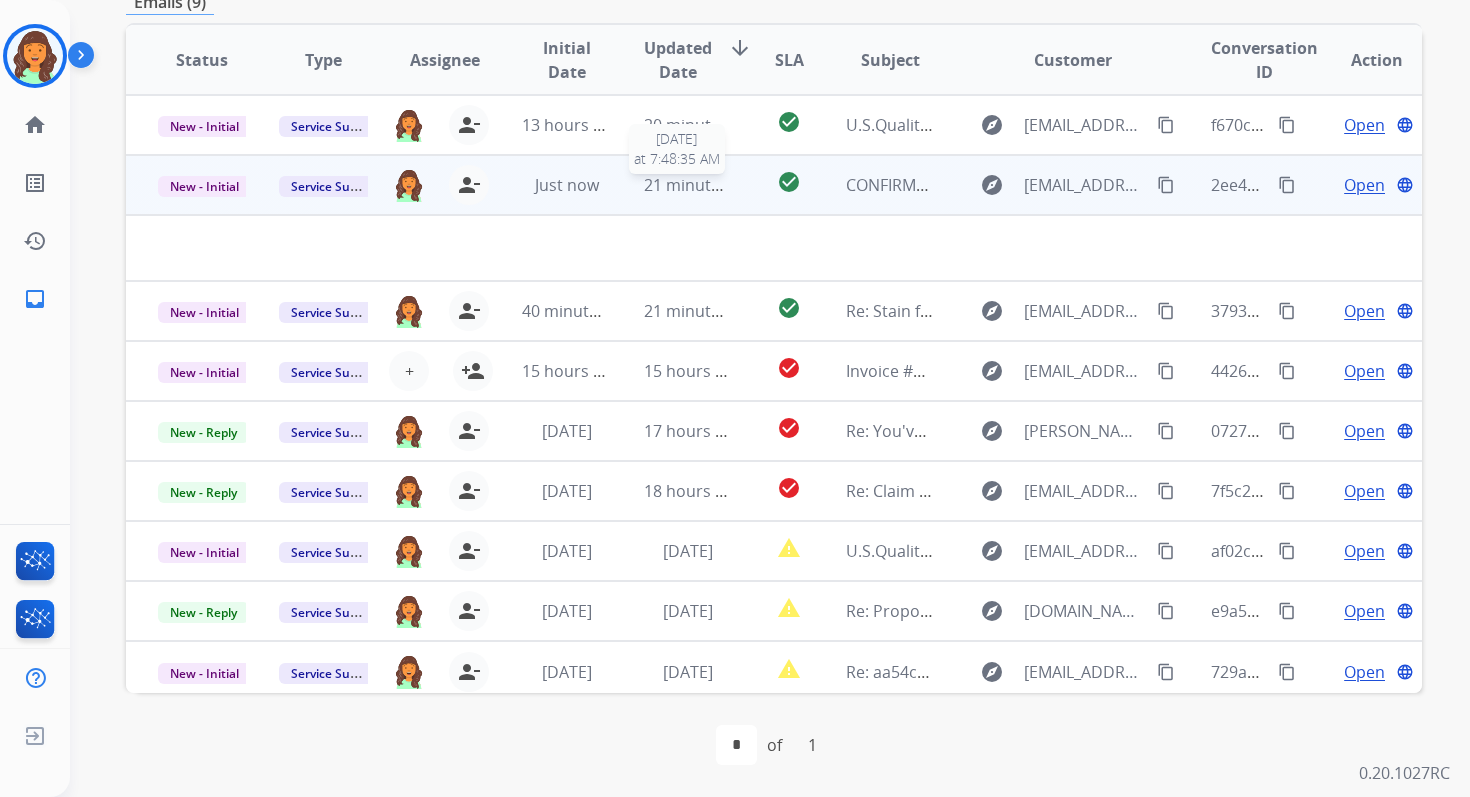 click on "21 minutes ago" at bounding box center [702, 185] 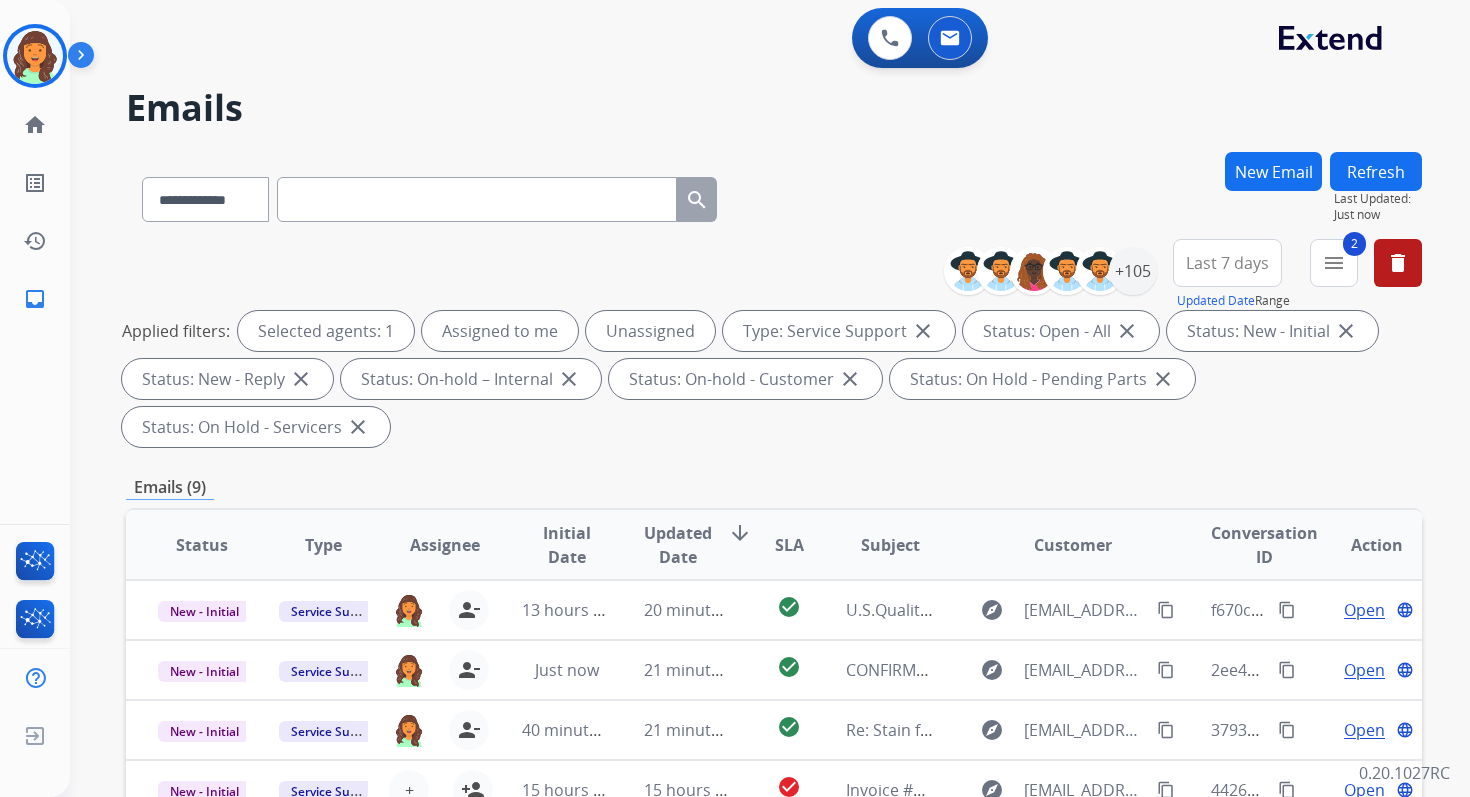 click on "Refresh" at bounding box center [1376, 171] 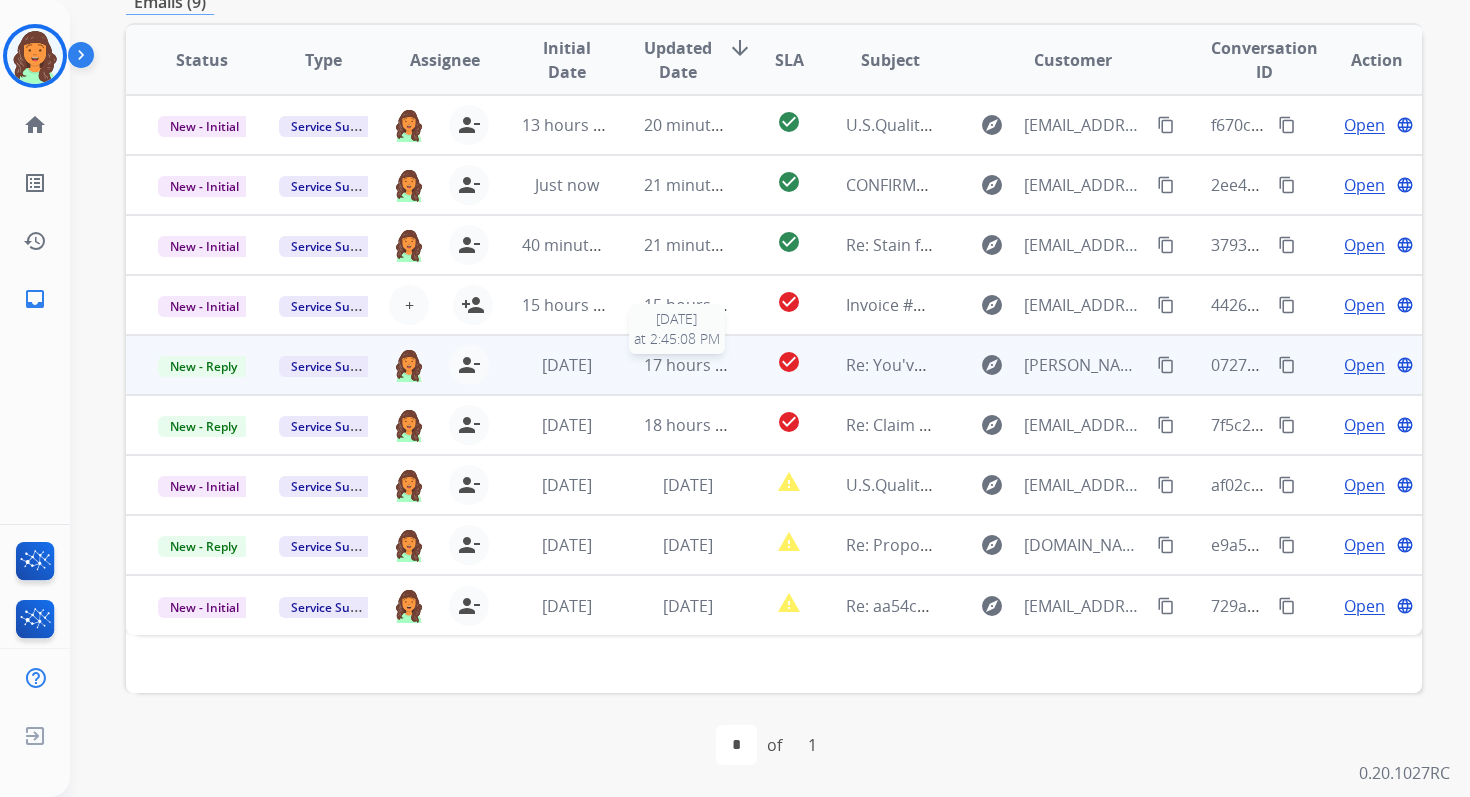 click on "17 hours ago [DATE] 2:45:08 PM" at bounding box center [672, 365] 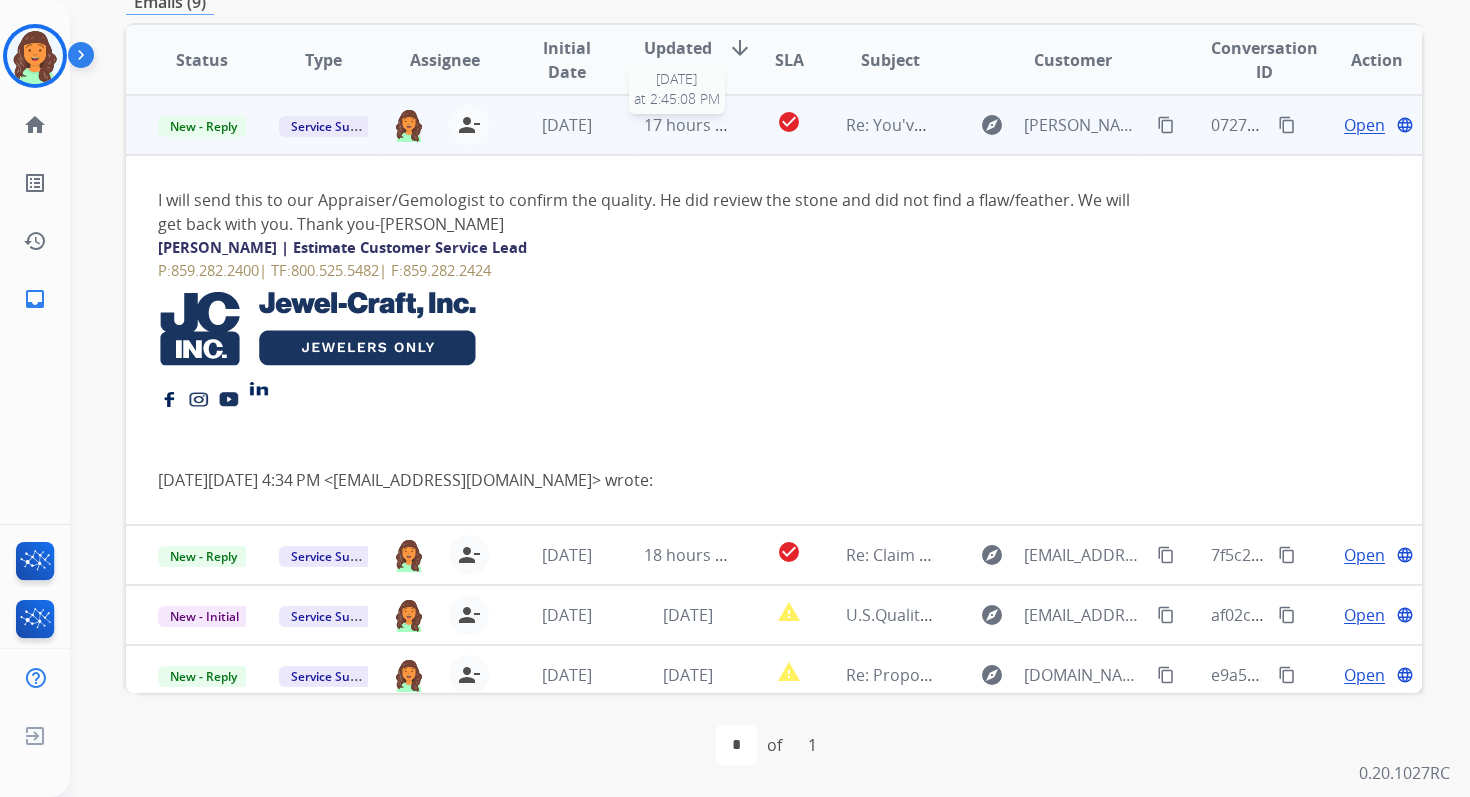 click on "17 hours ago" at bounding box center (693, 125) 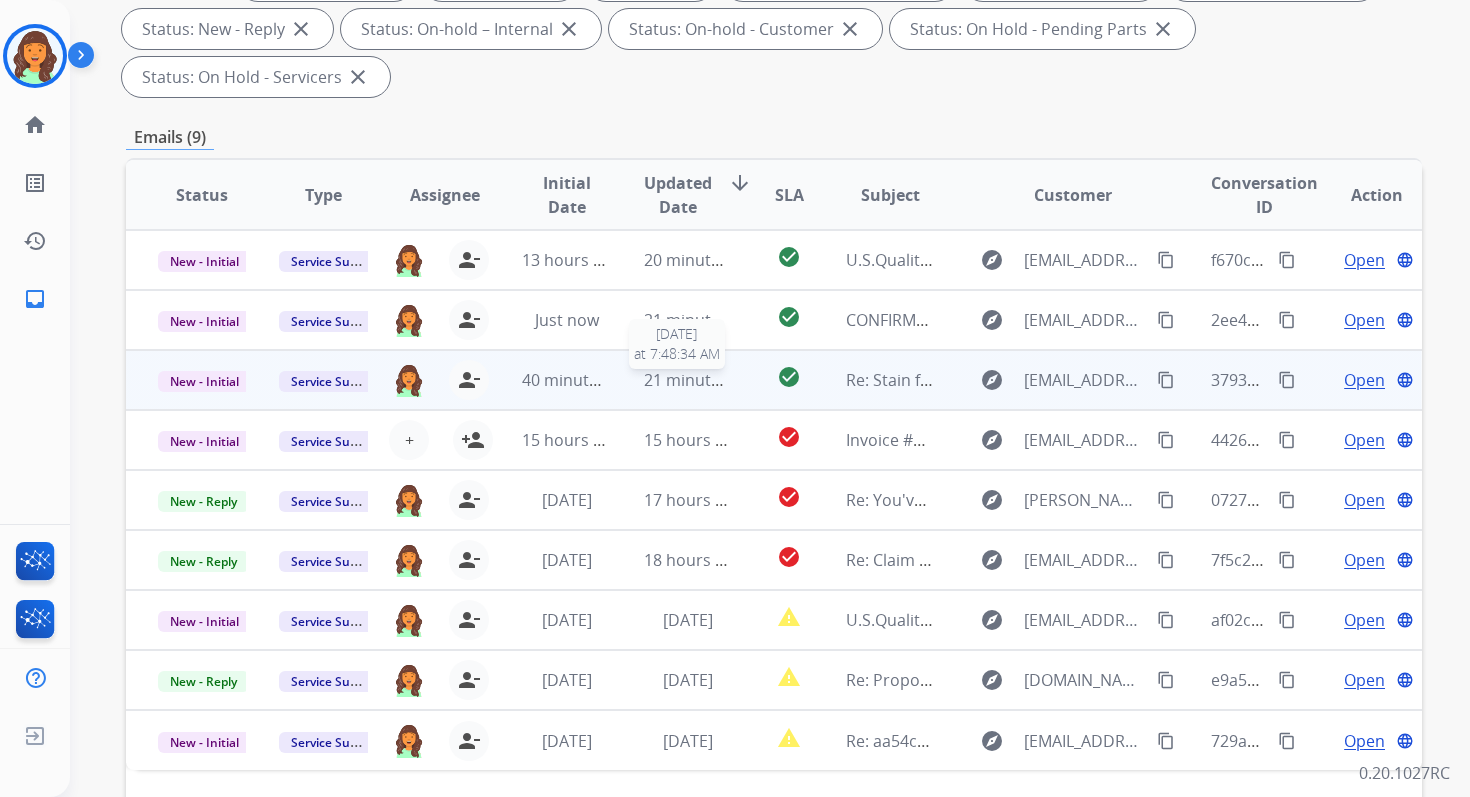 click on "21 minutes ago" at bounding box center [688, 380] 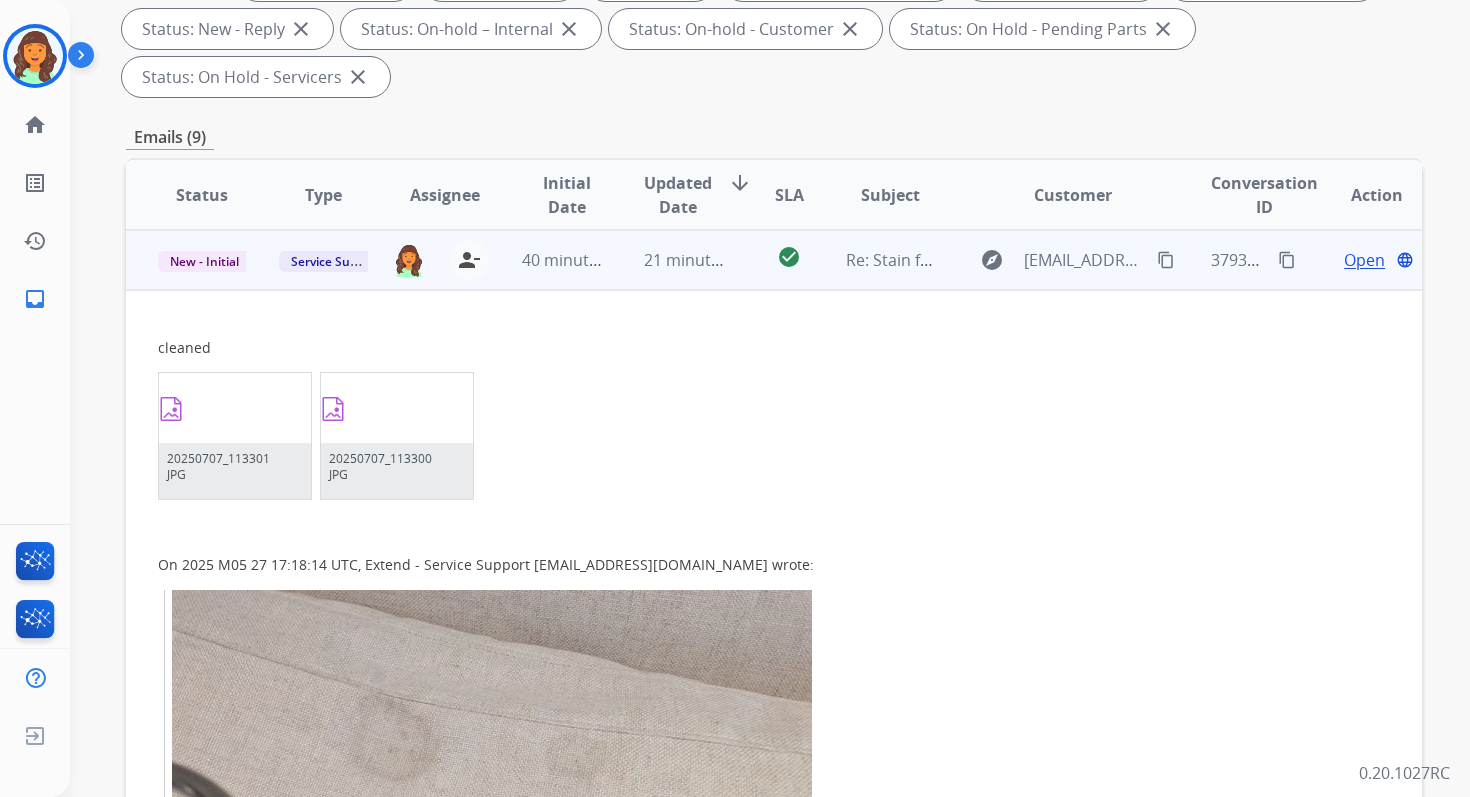 click on "Open" at bounding box center (1364, 260) 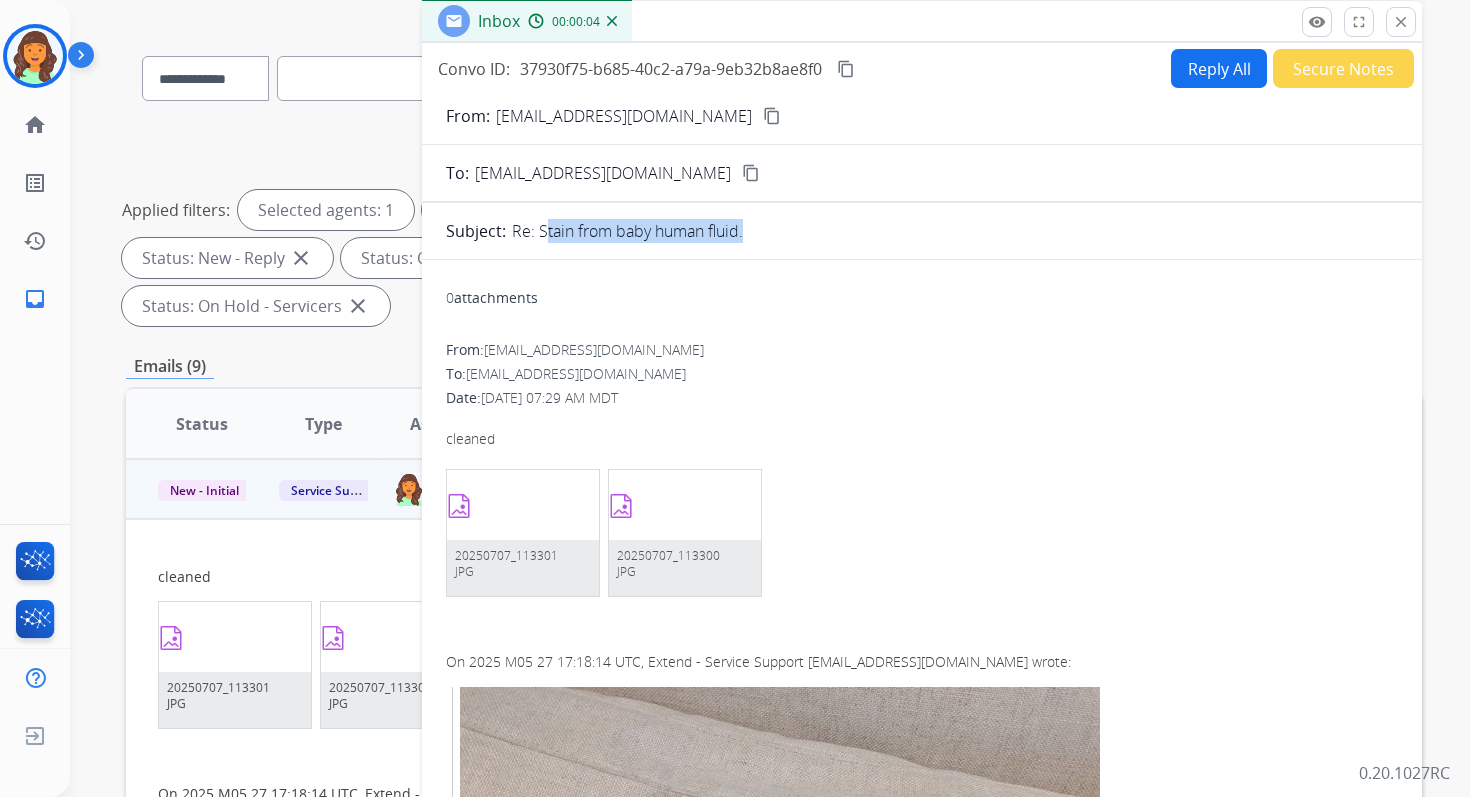 drag, startPoint x: 540, startPoint y: 232, endPoint x: 736, endPoint y: 234, distance: 196.01021 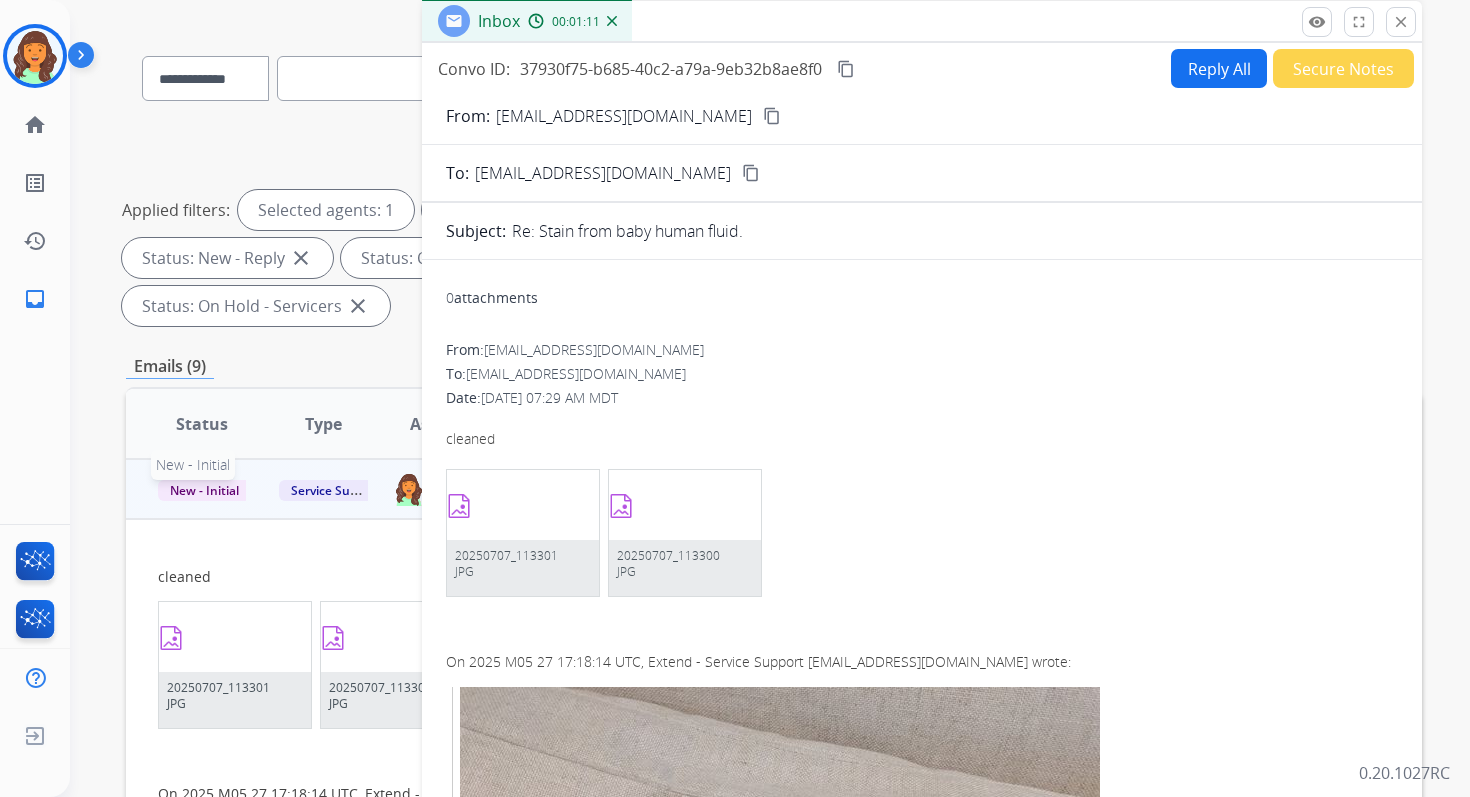 click on "New - Initial" at bounding box center (204, 490) 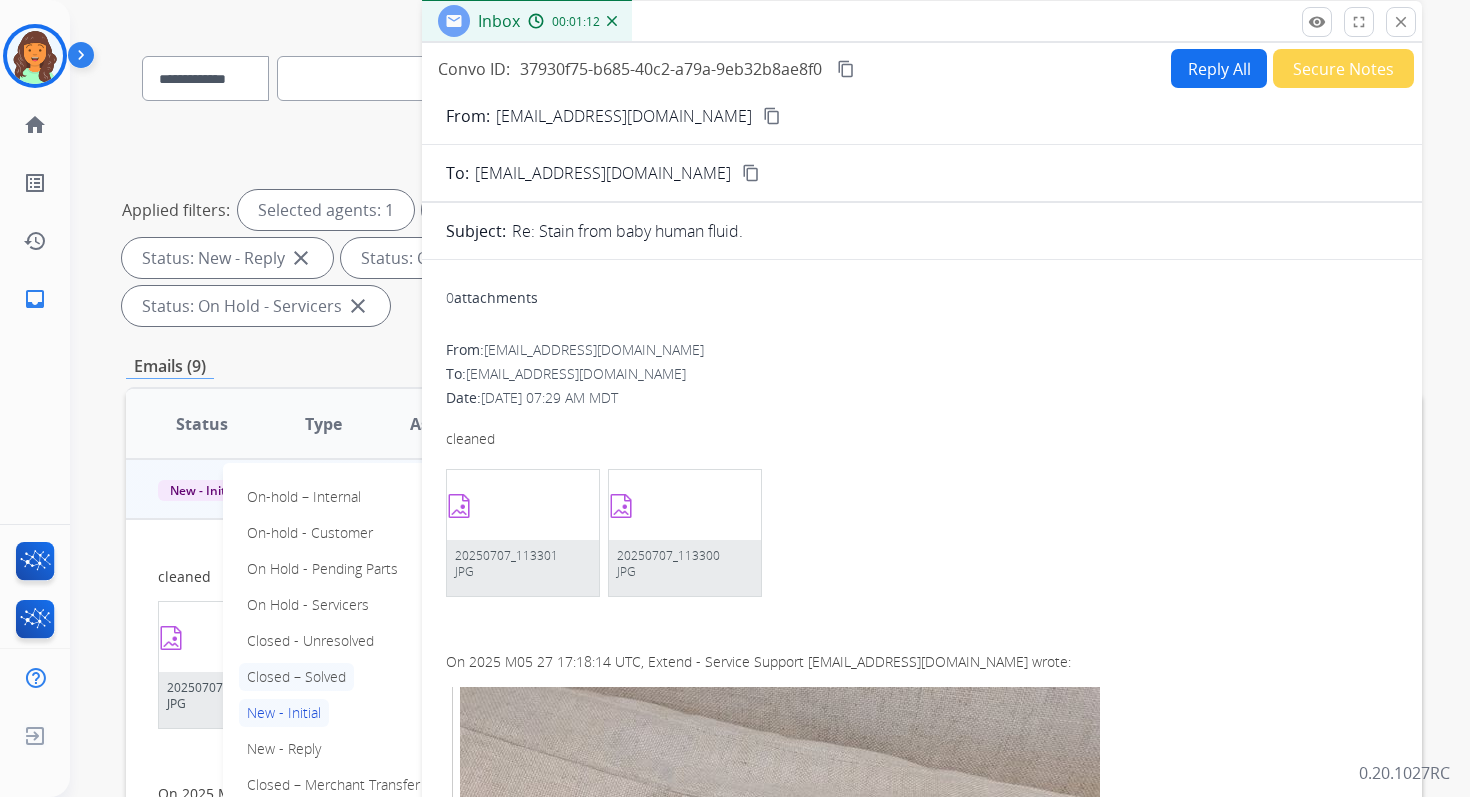 click on "Closed – Solved" at bounding box center [296, 677] 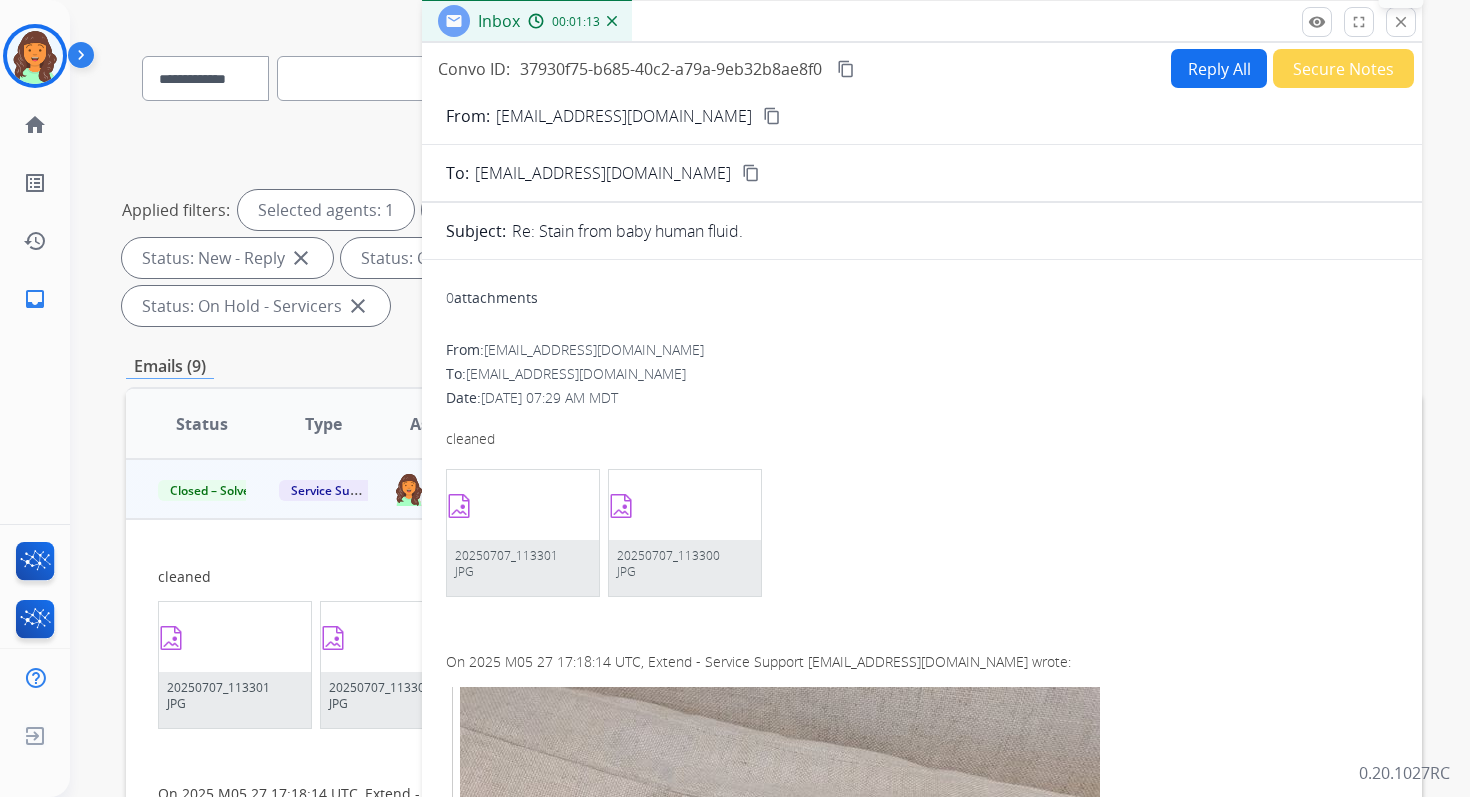 click on "close" at bounding box center (1401, 22) 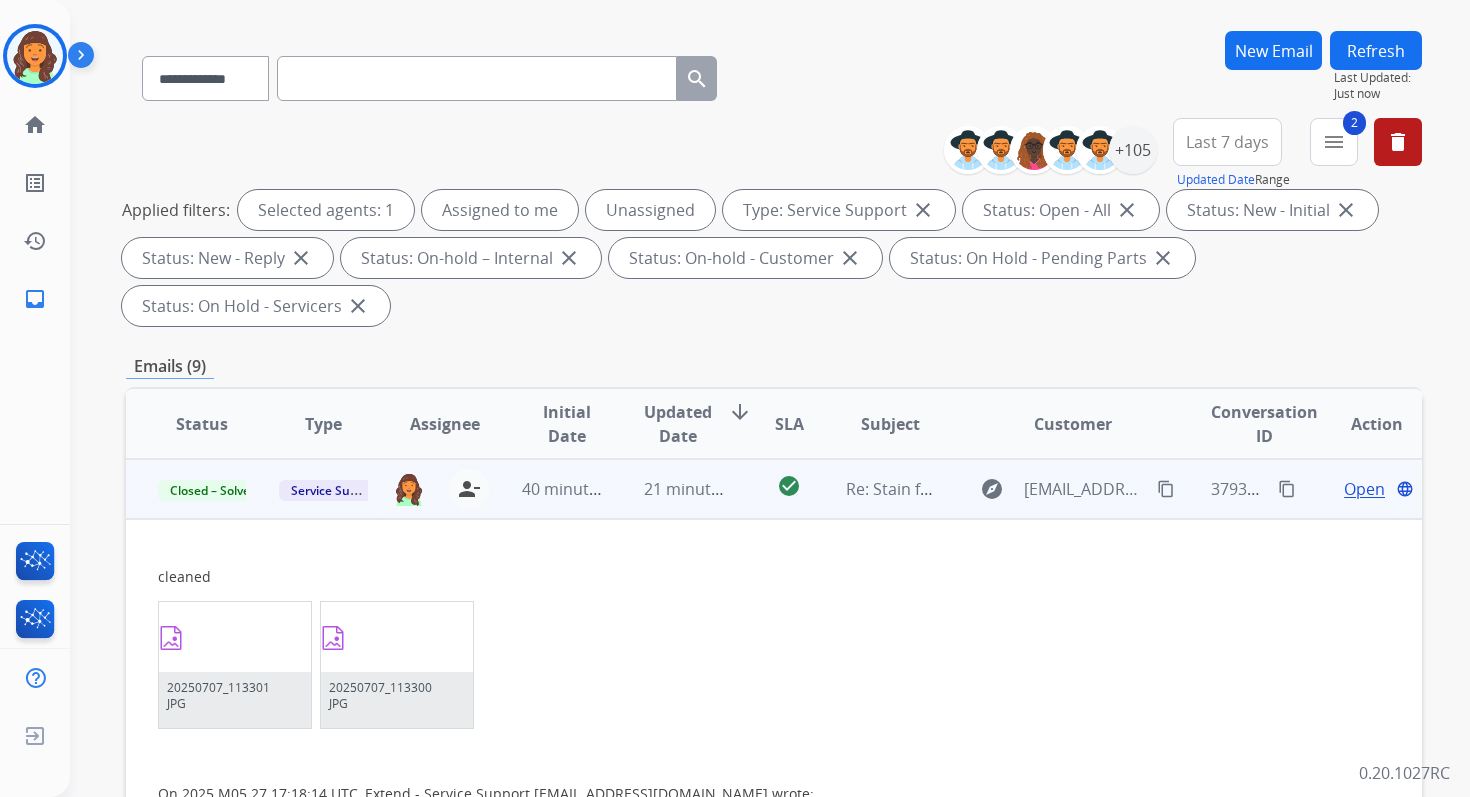 click on "21 minutes ago" at bounding box center [672, 489] 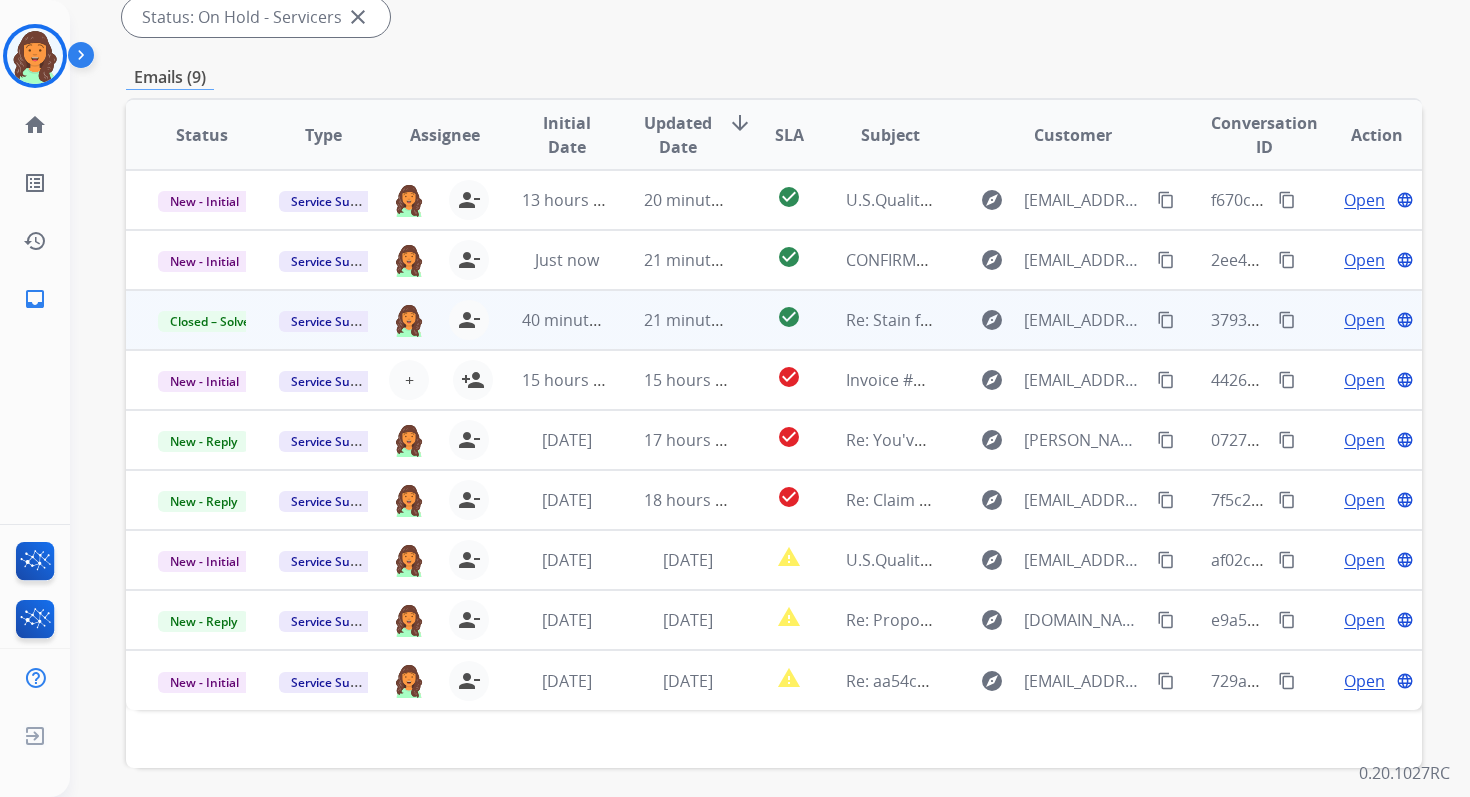 scroll, scrollTop: 485, scrollLeft: 0, axis: vertical 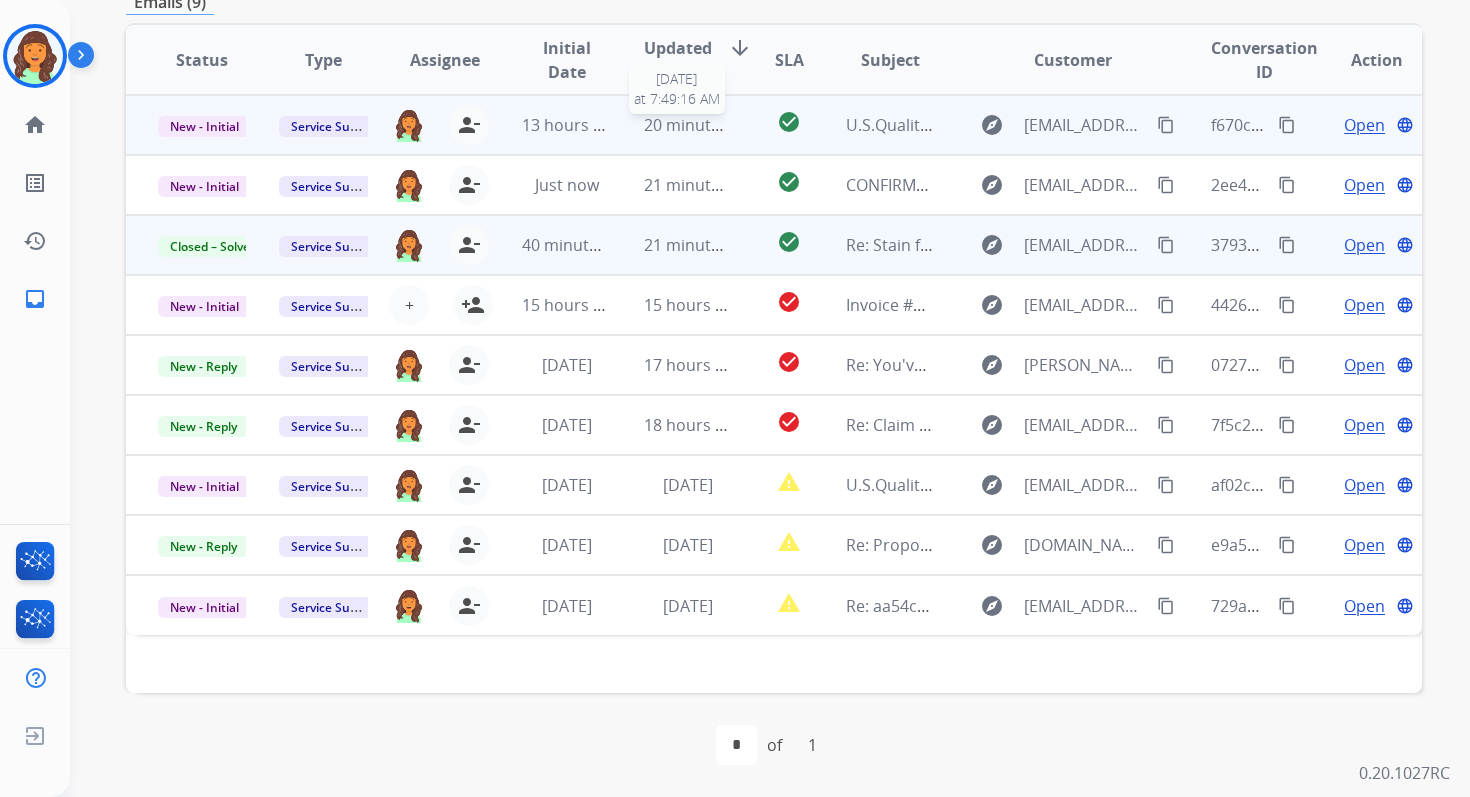 click on "20 minutes ago" at bounding box center (702, 125) 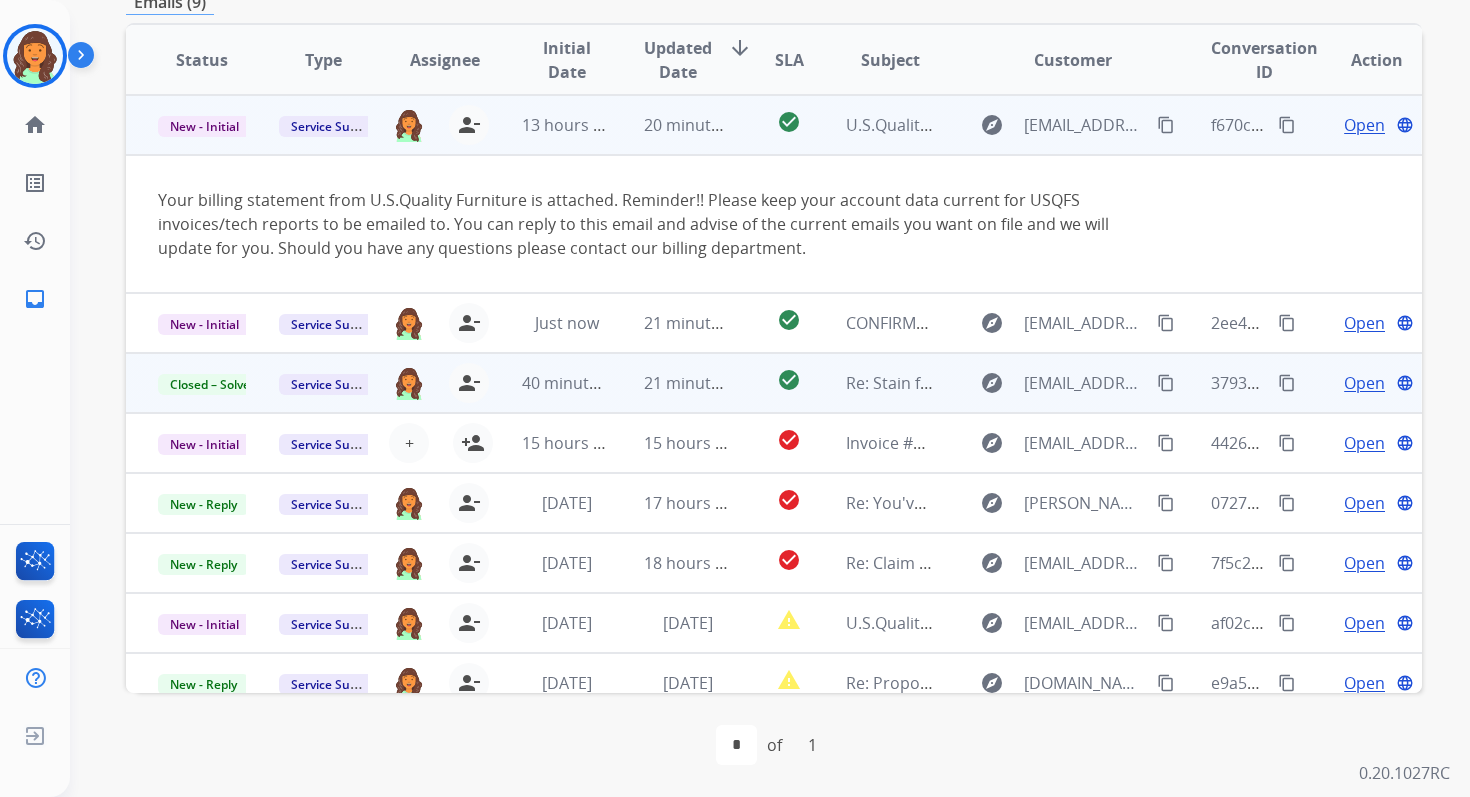click on "Open" at bounding box center [1364, 125] 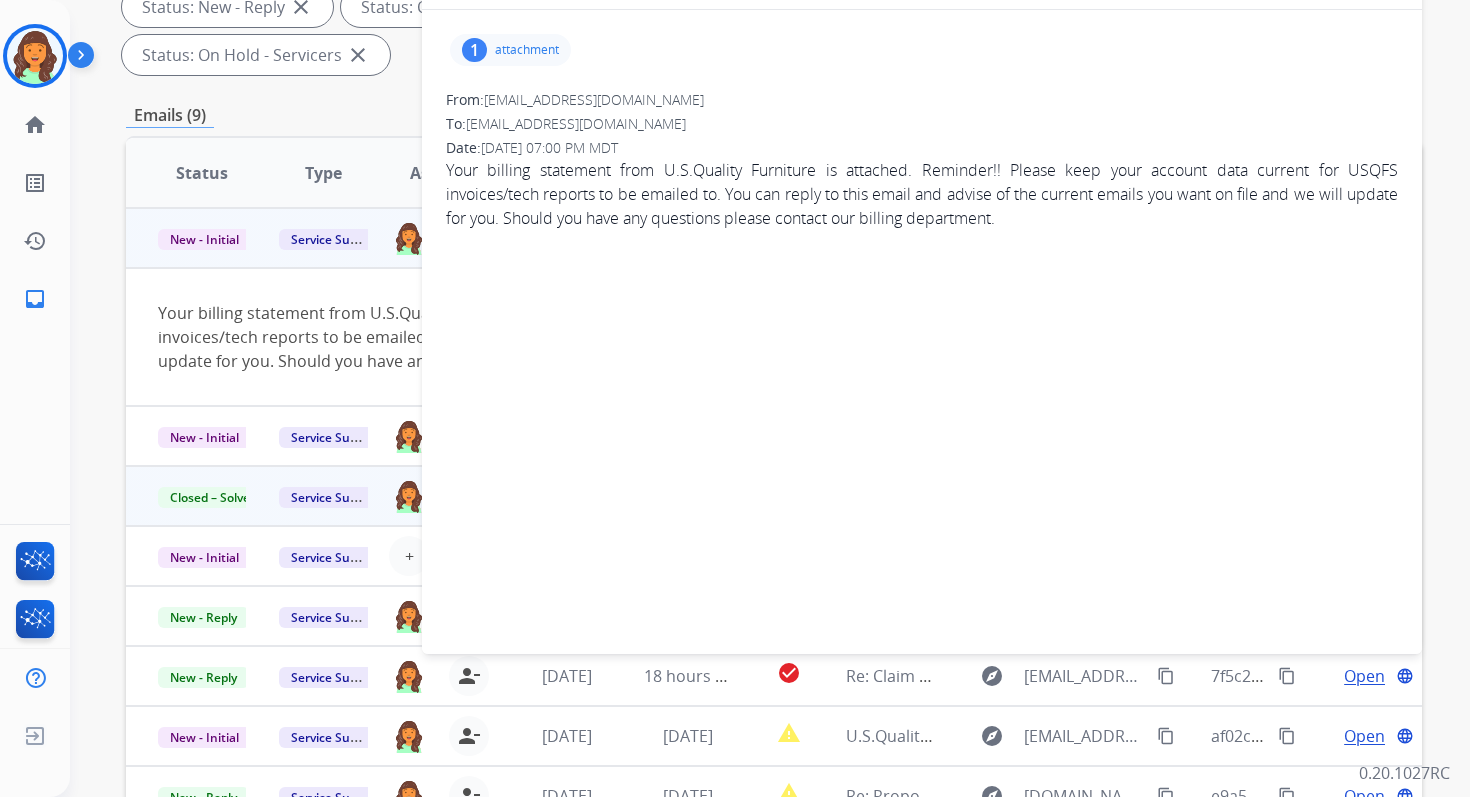 scroll, scrollTop: 364, scrollLeft: 0, axis: vertical 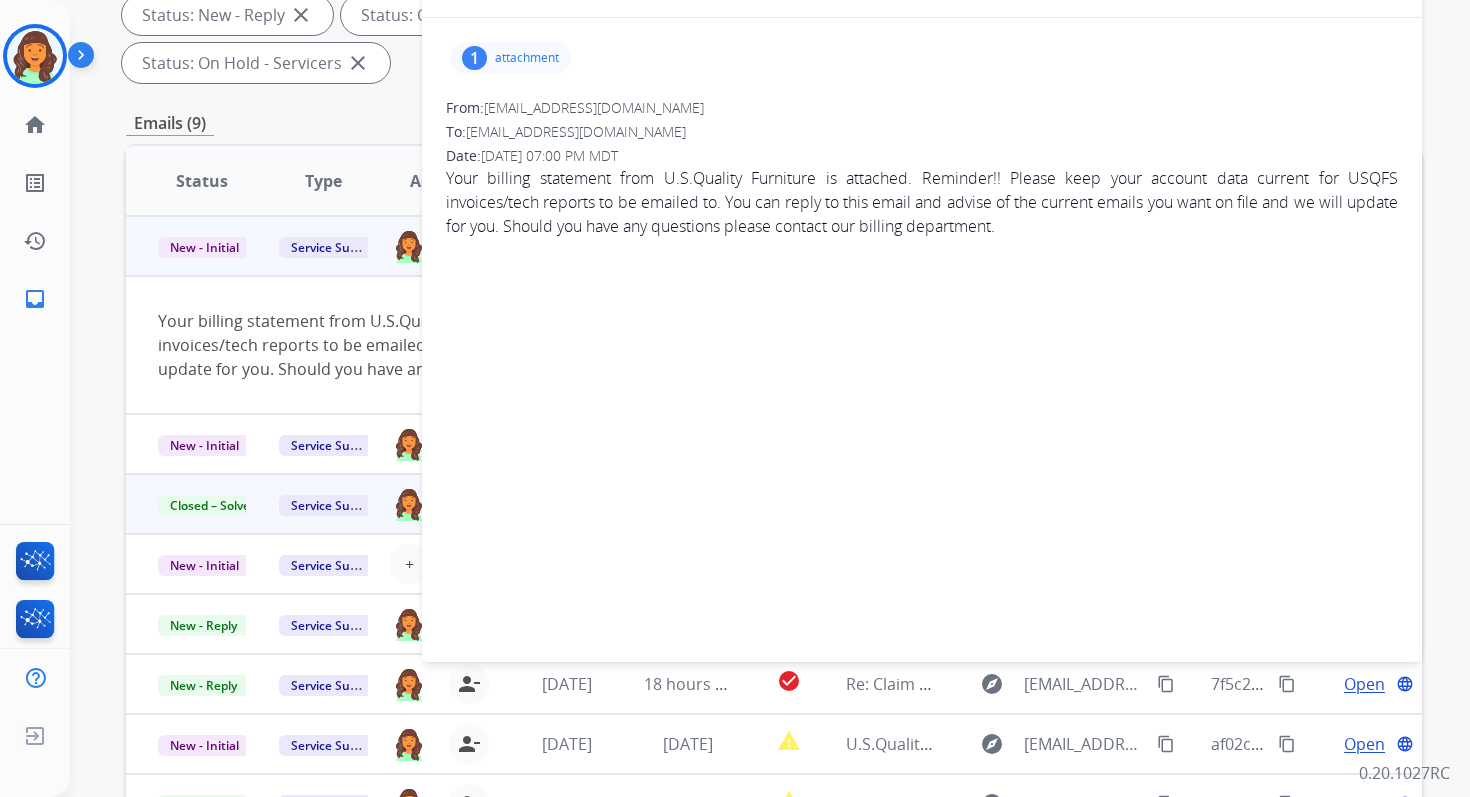 click on "attachment" at bounding box center [527, 58] 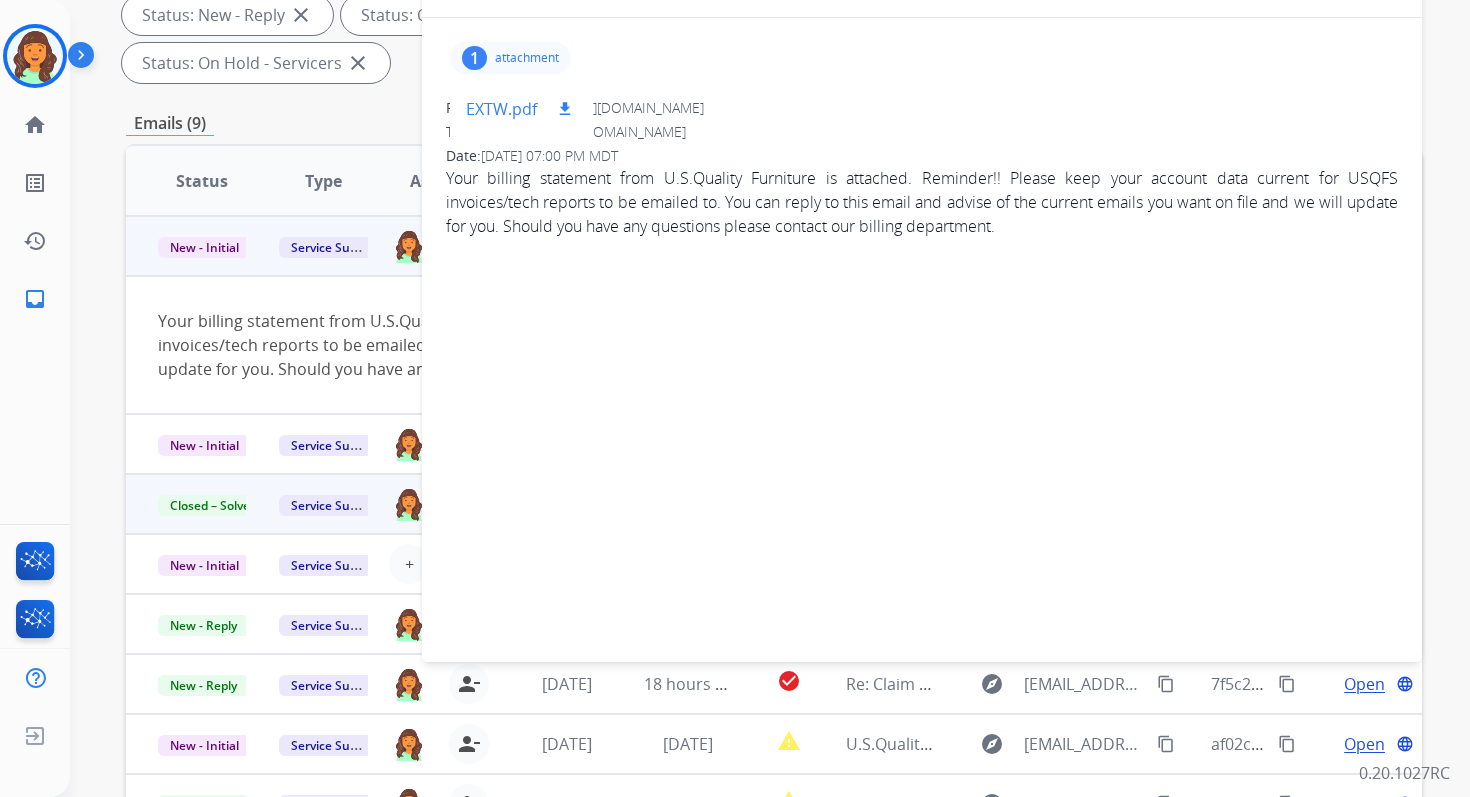 click on "download" at bounding box center (565, 109) 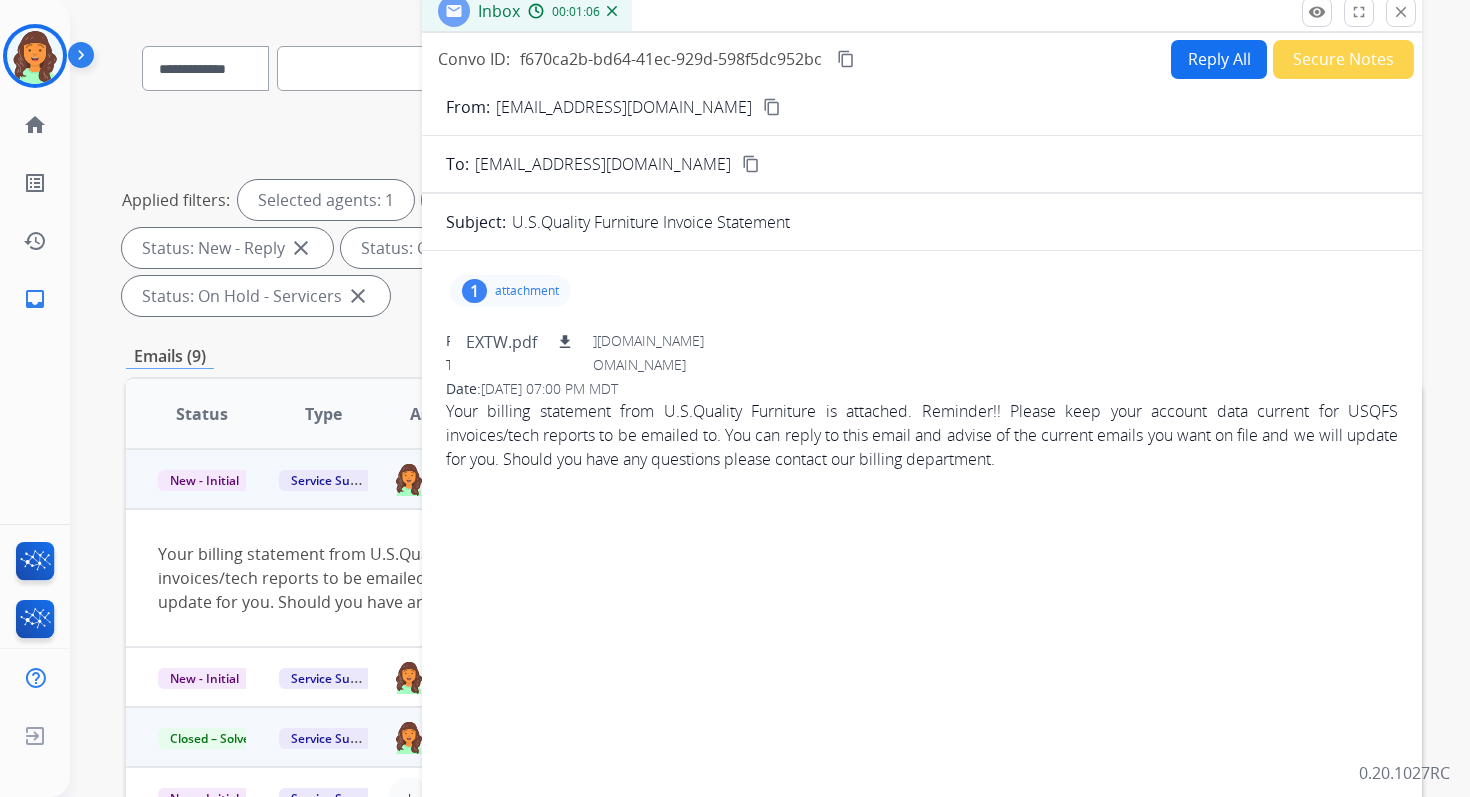 scroll, scrollTop: 25, scrollLeft: 0, axis: vertical 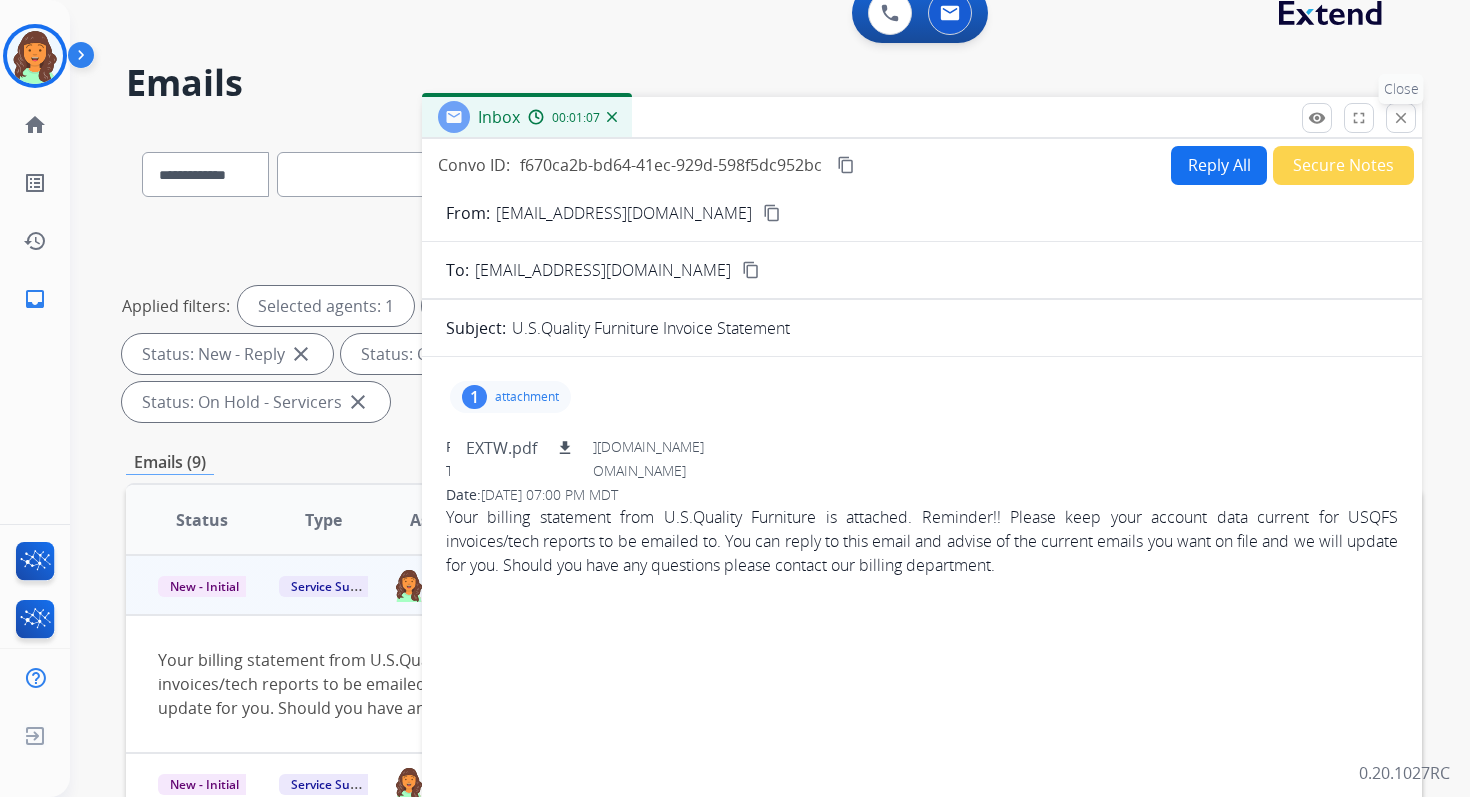 click on "close" at bounding box center [1401, 118] 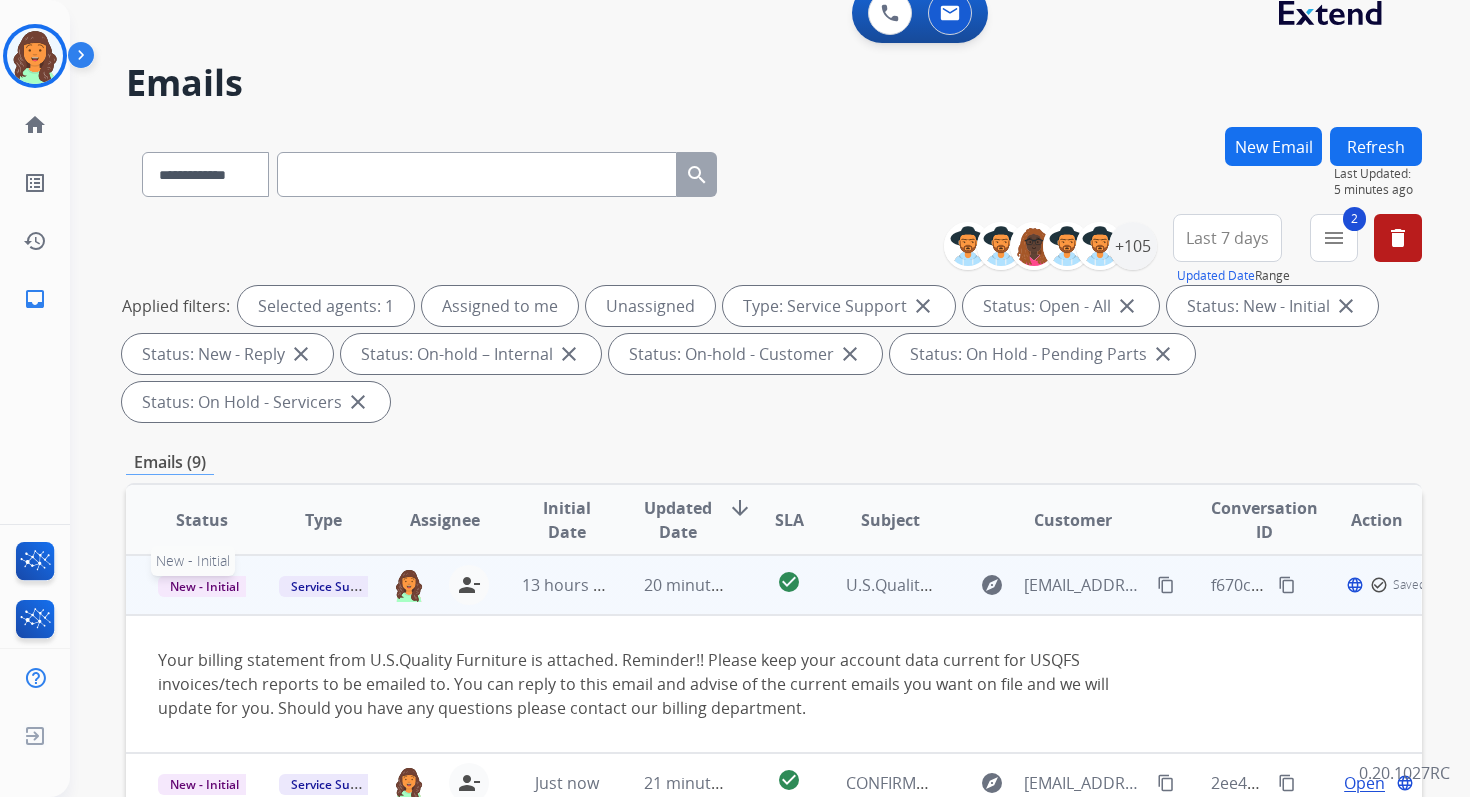 click on "New - Initial" at bounding box center (204, 586) 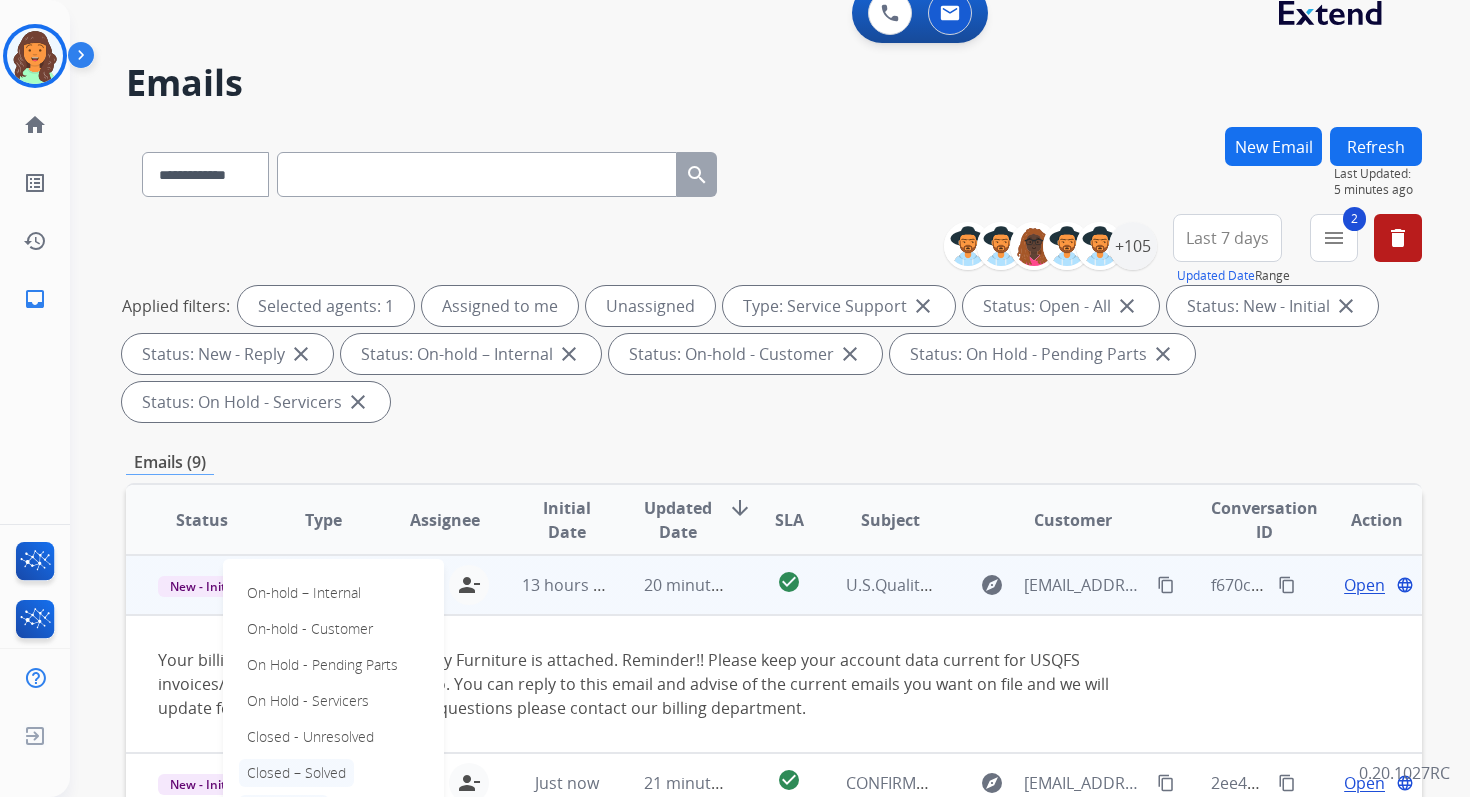 click on "Closed – Solved" at bounding box center (296, 773) 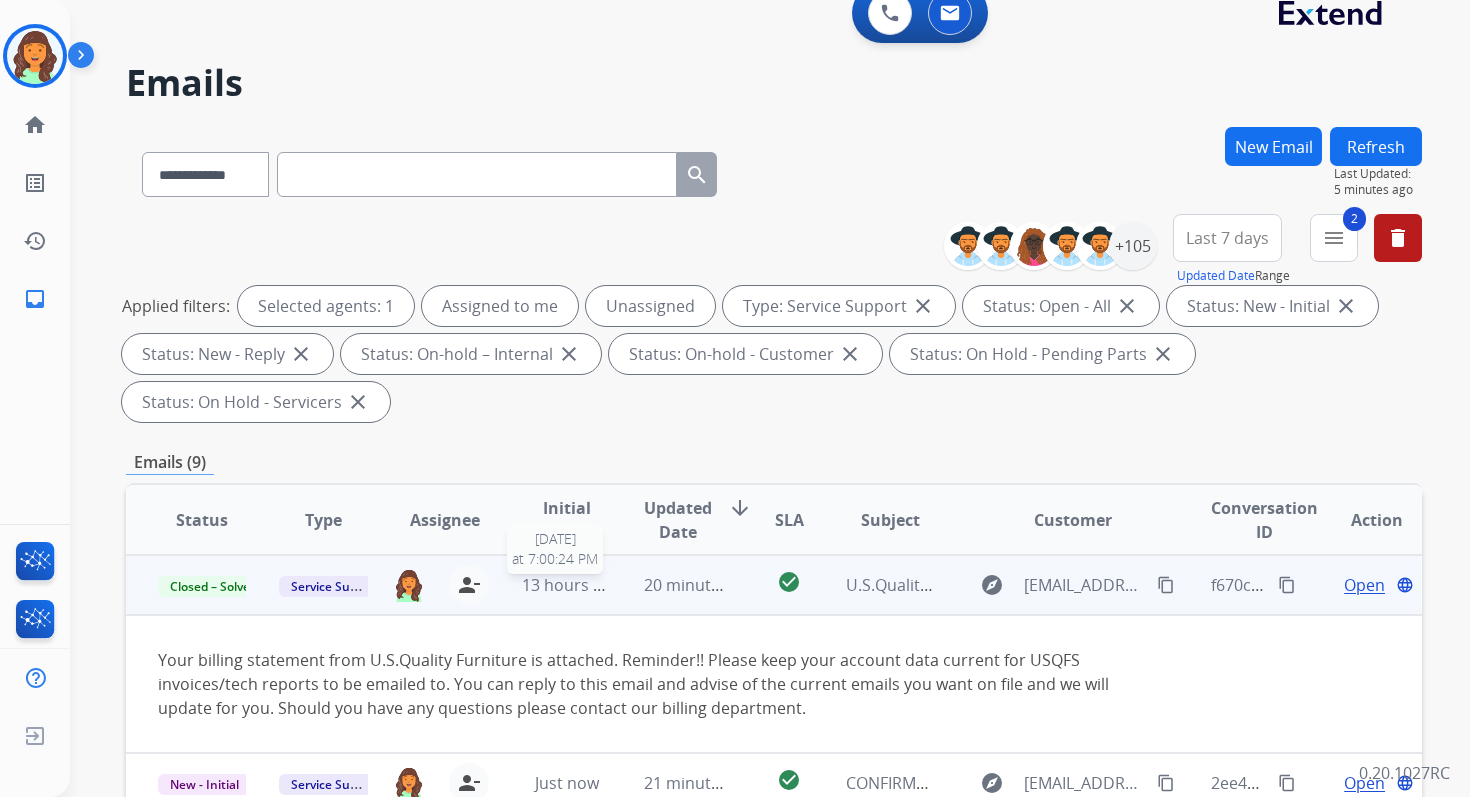 click on "13 hours ago" at bounding box center [571, 585] 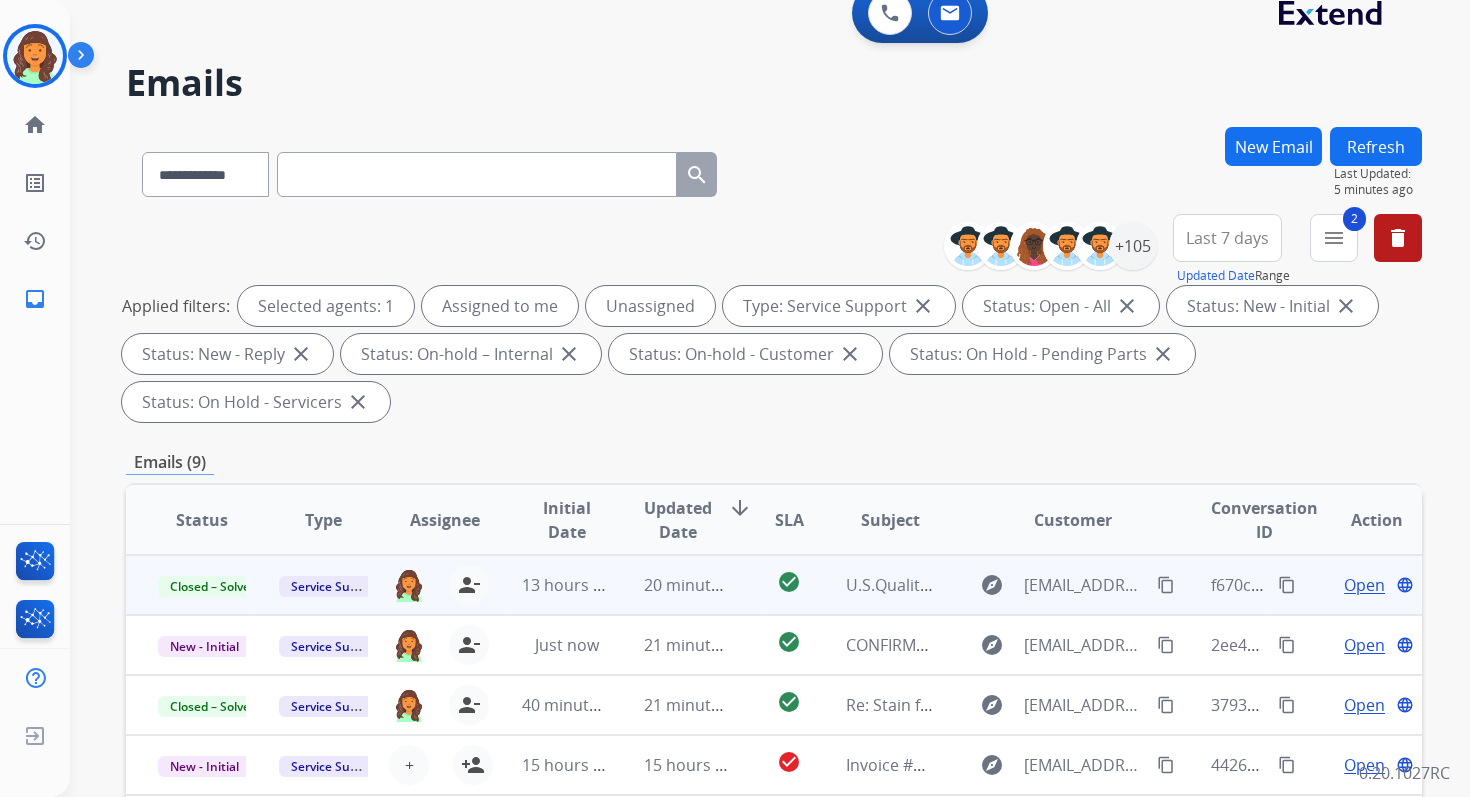 scroll, scrollTop: 31, scrollLeft: 0, axis: vertical 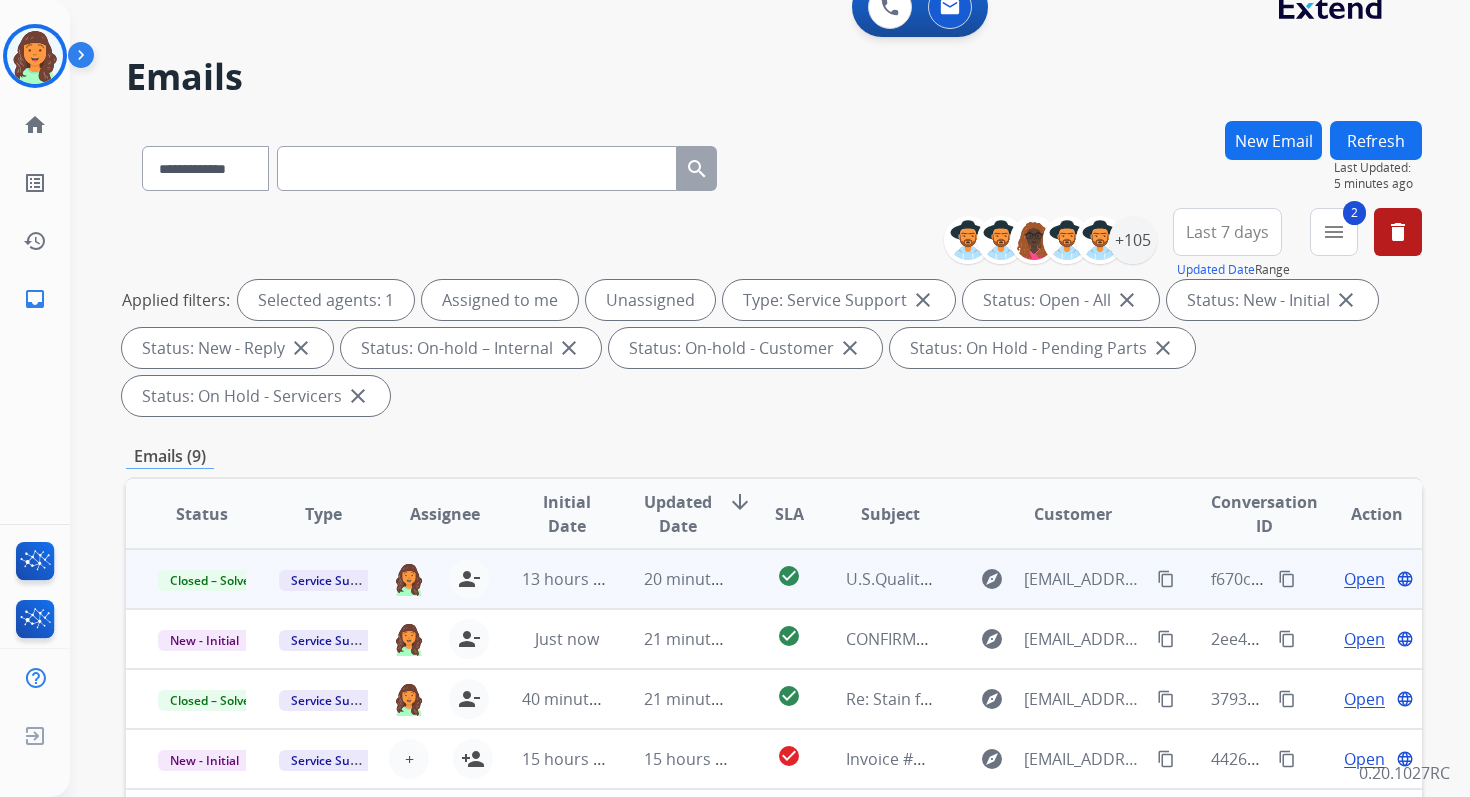 click on "Refresh" at bounding box center (1376, 140) 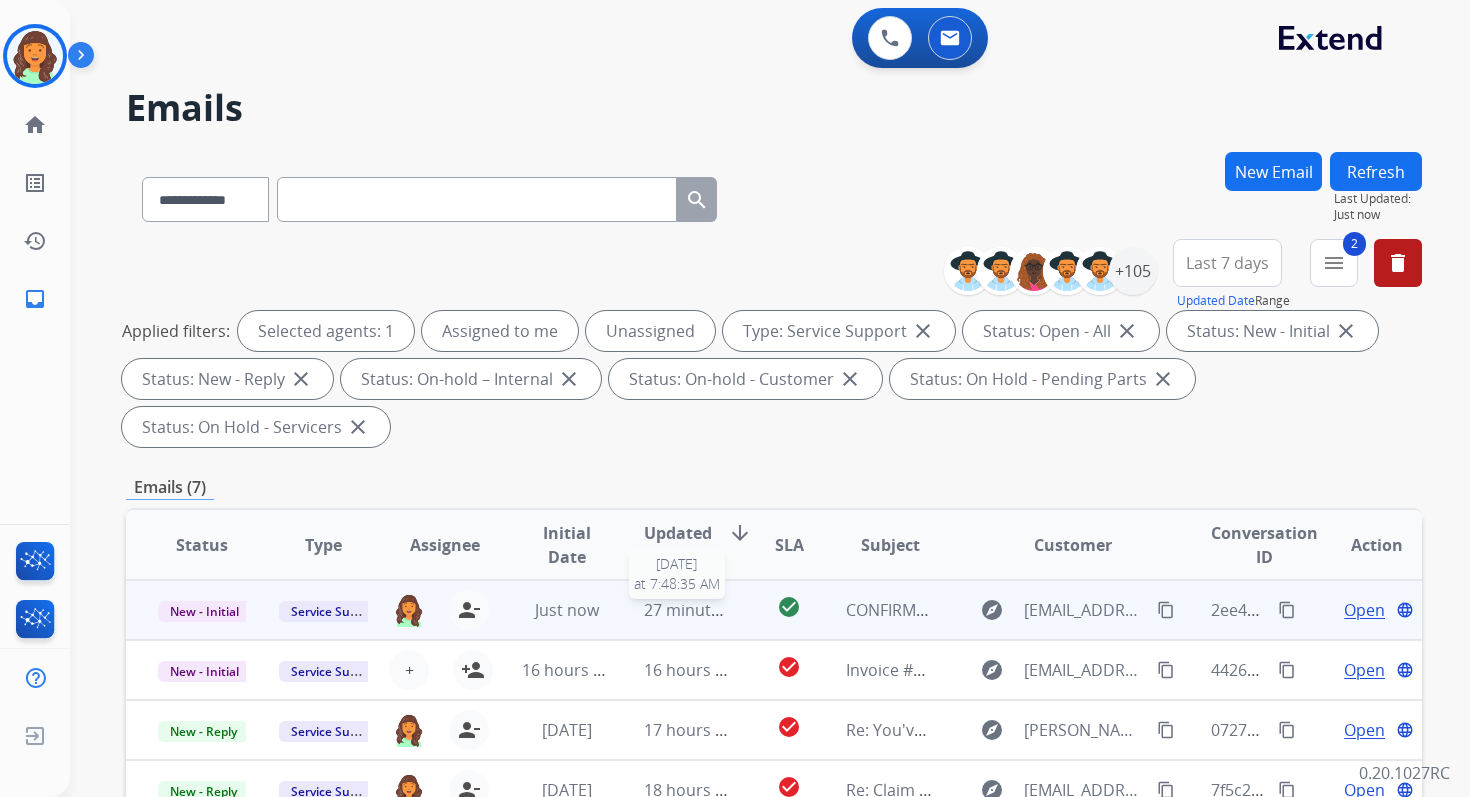 click on "27 minutes ago" at bounding box center (702, 610) 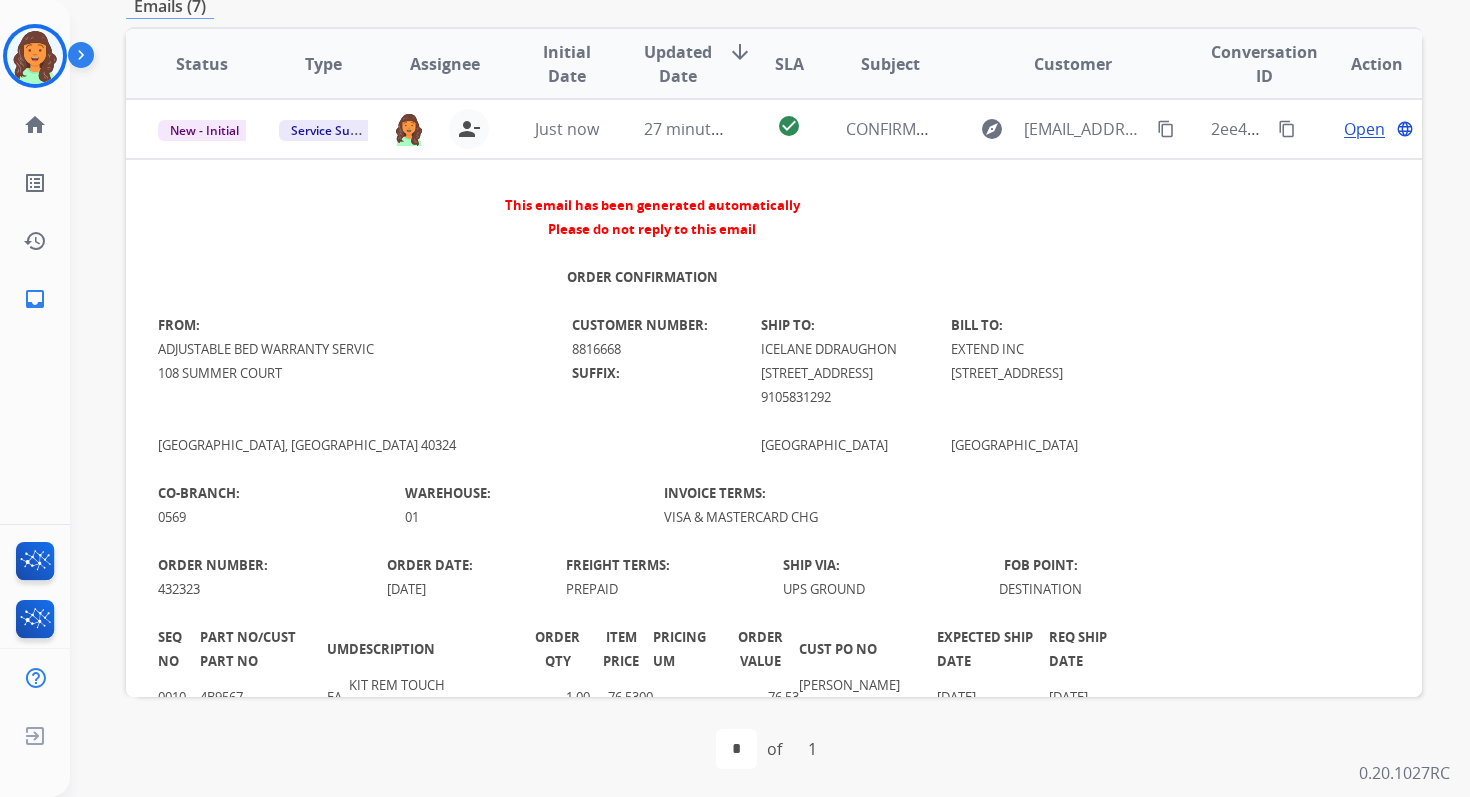 scroll, scrollTop: 485, scrollLeft: 0, axis: vertical 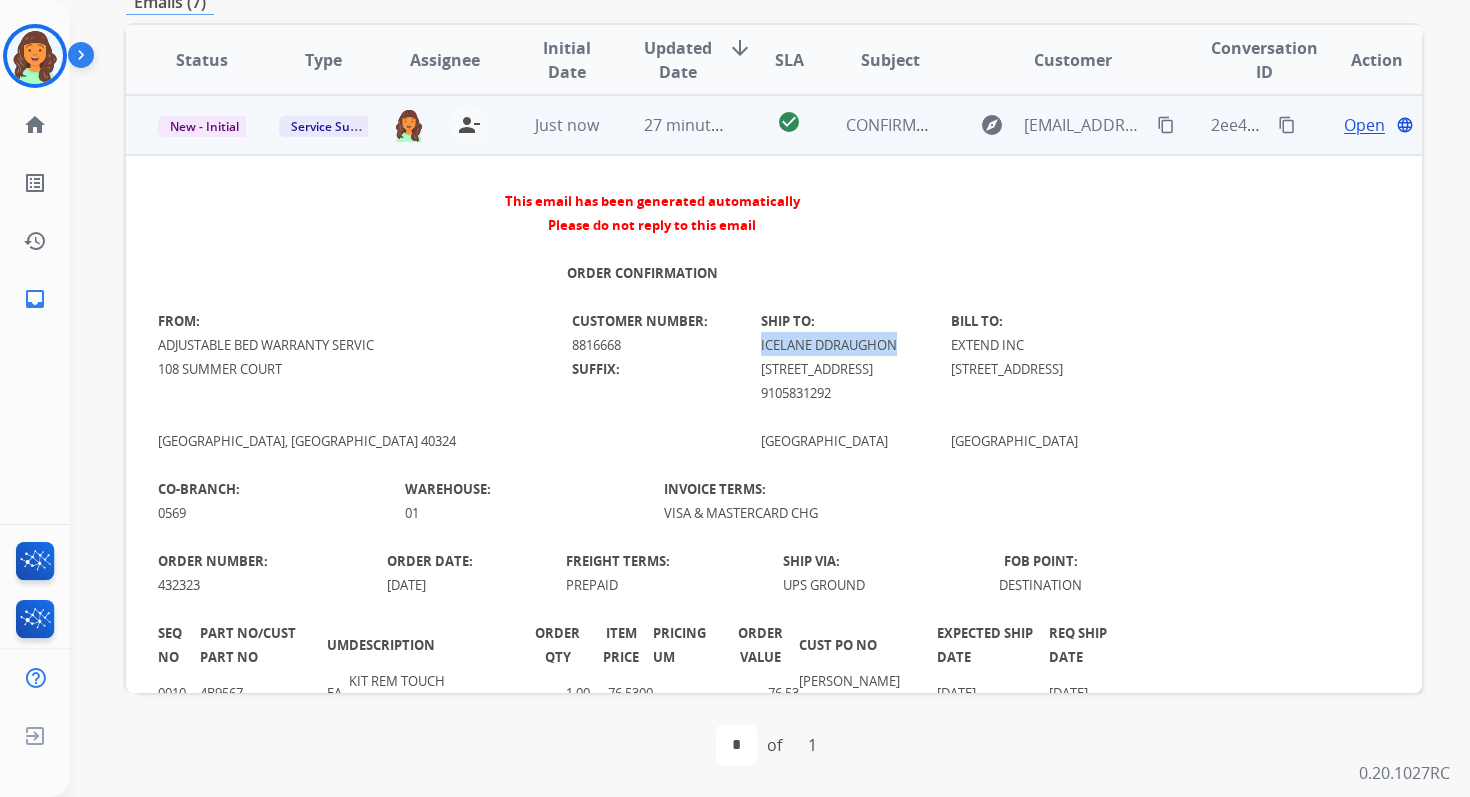 drag, startPoint x: 671, startPoint y: 346, endPoint x: 814, endPoint y: 344, distance: 143.01399 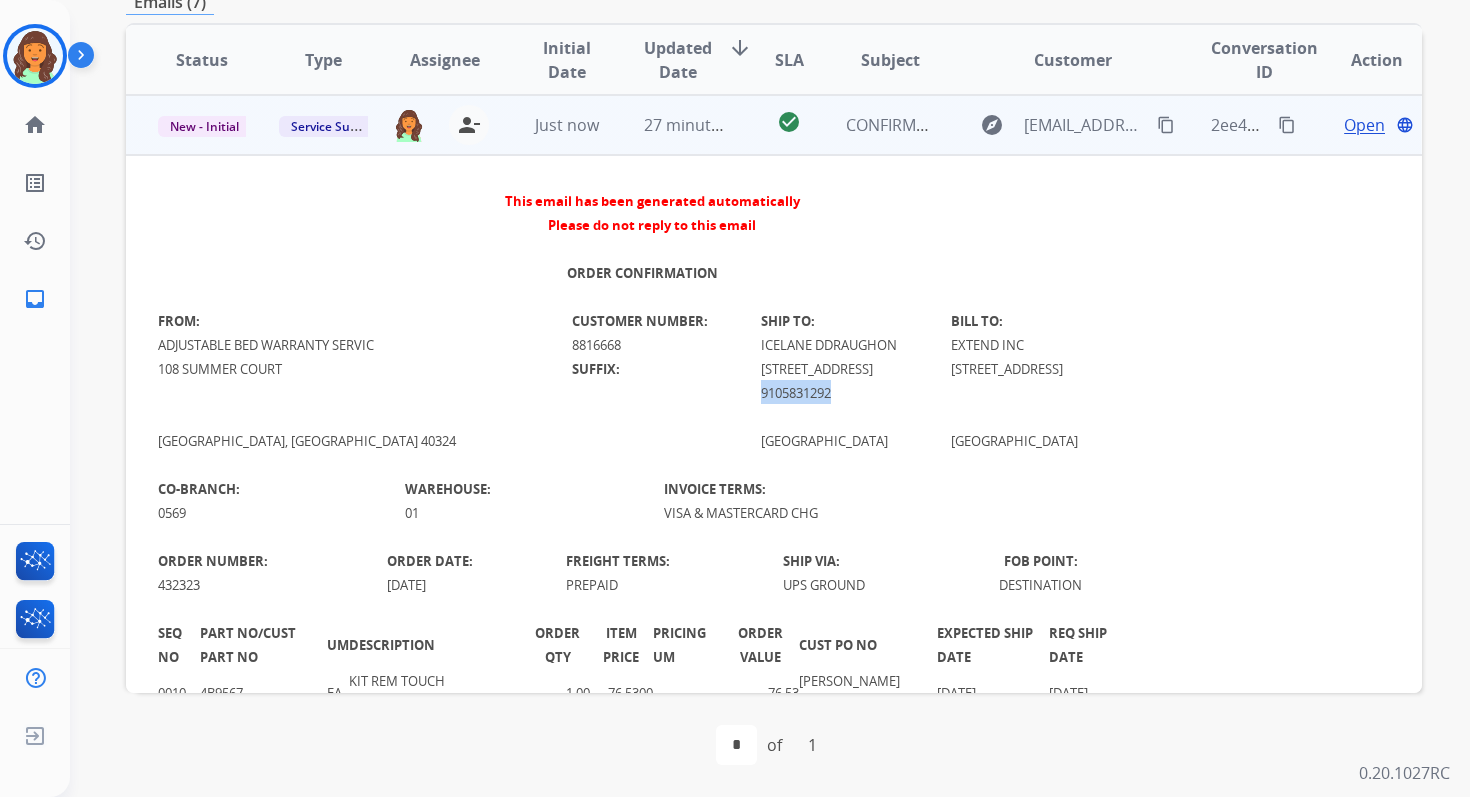 drag, startPoint x: 672, startPoint y: 390, endPoint x: 756, endPoint y: 390, distance: 84 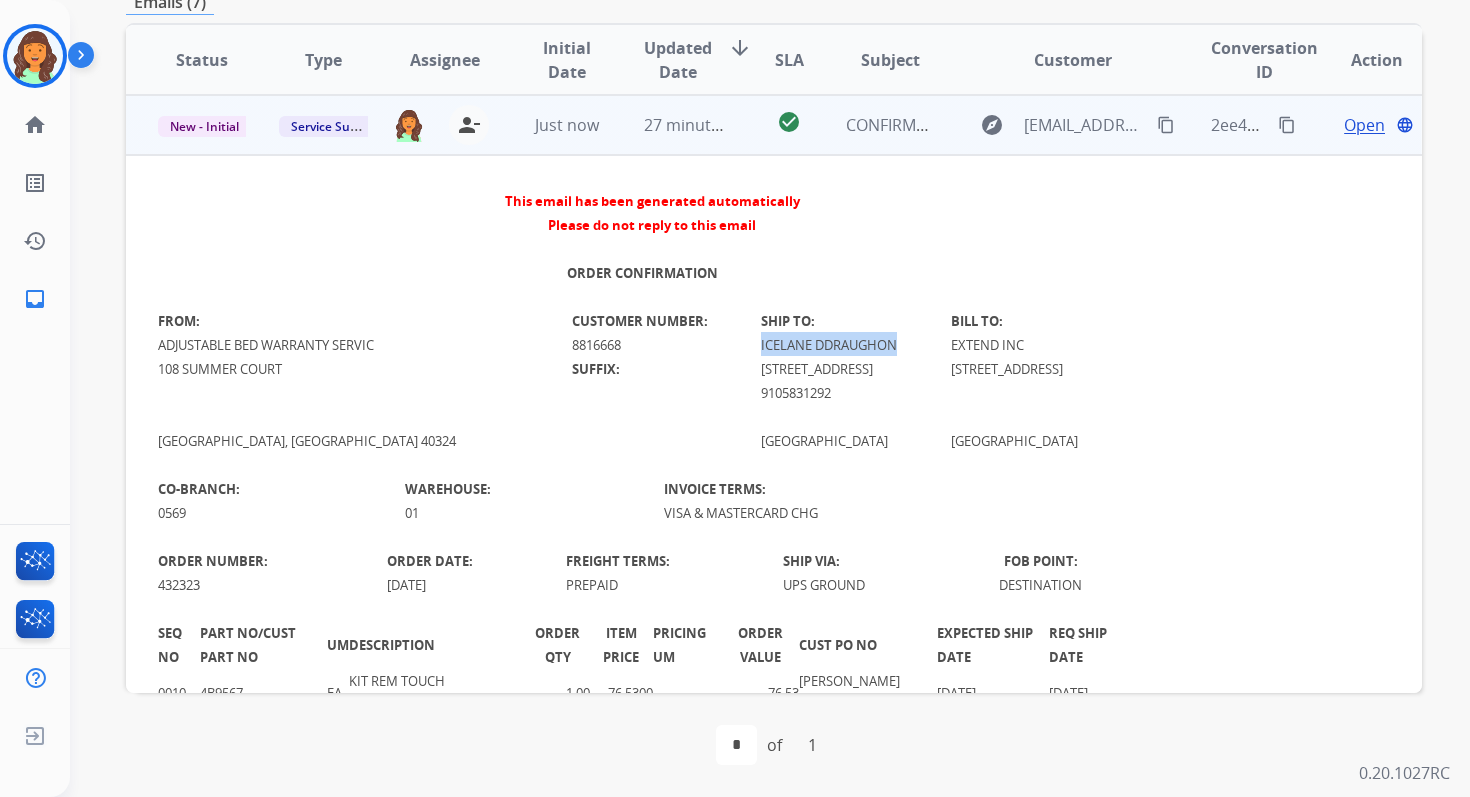 drag, startPoint x: 671, startPoint y: 347, endPoint x: 810, endPoint y: 343, distance: 139.05754 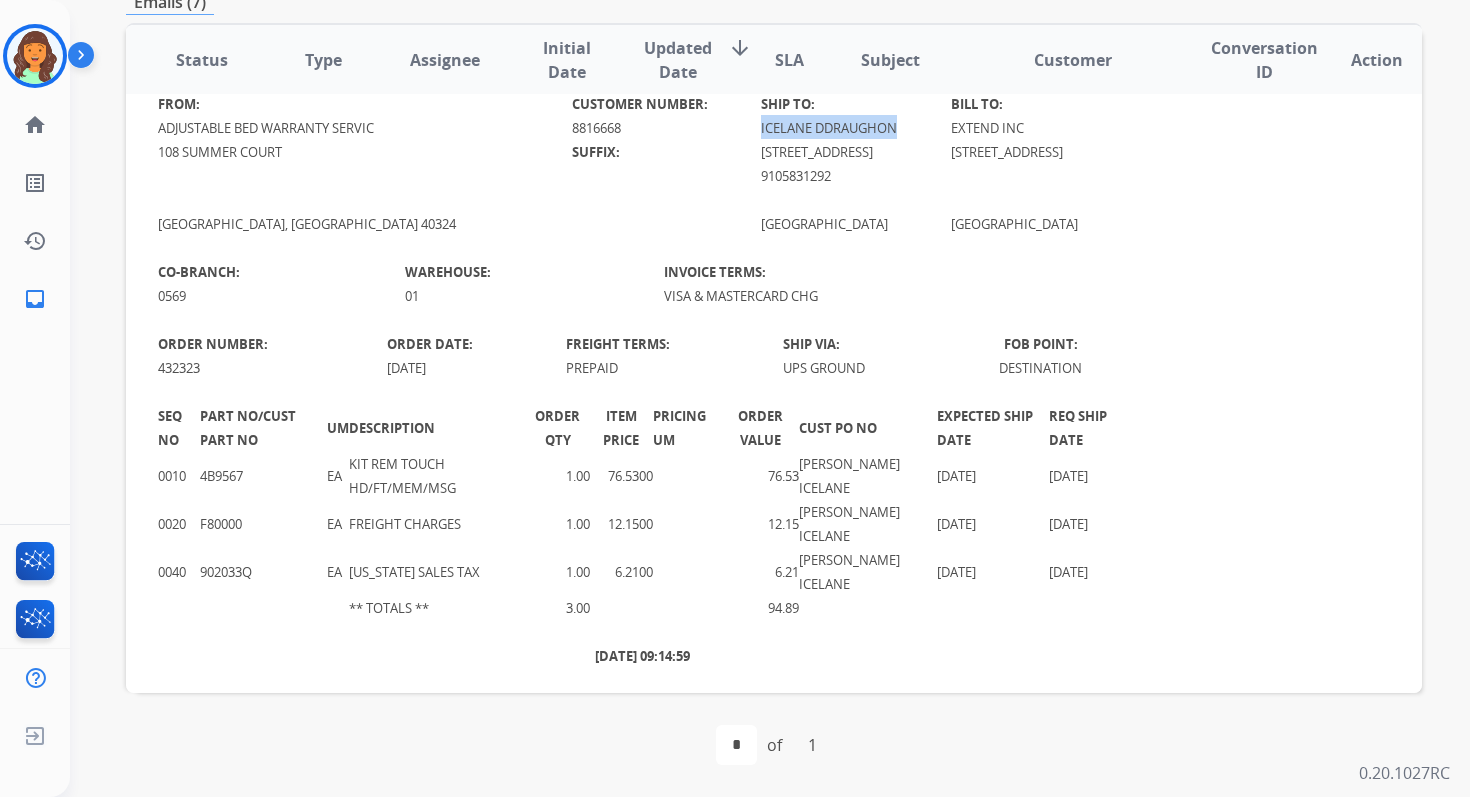 scroll, scrollTop: 215, scrollLeft: 0, axis: vertical 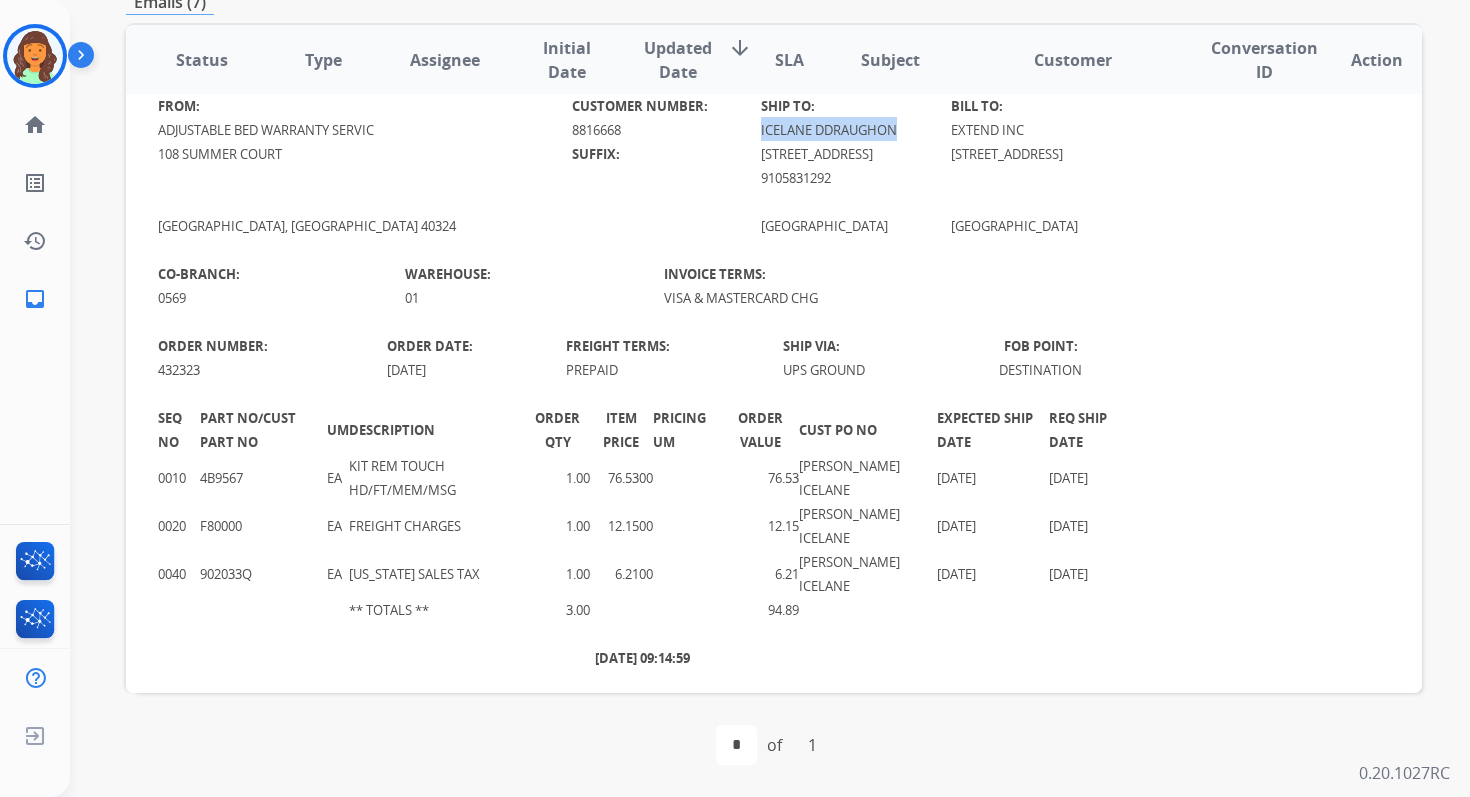copy on "ICELANE DDRAUGHON" 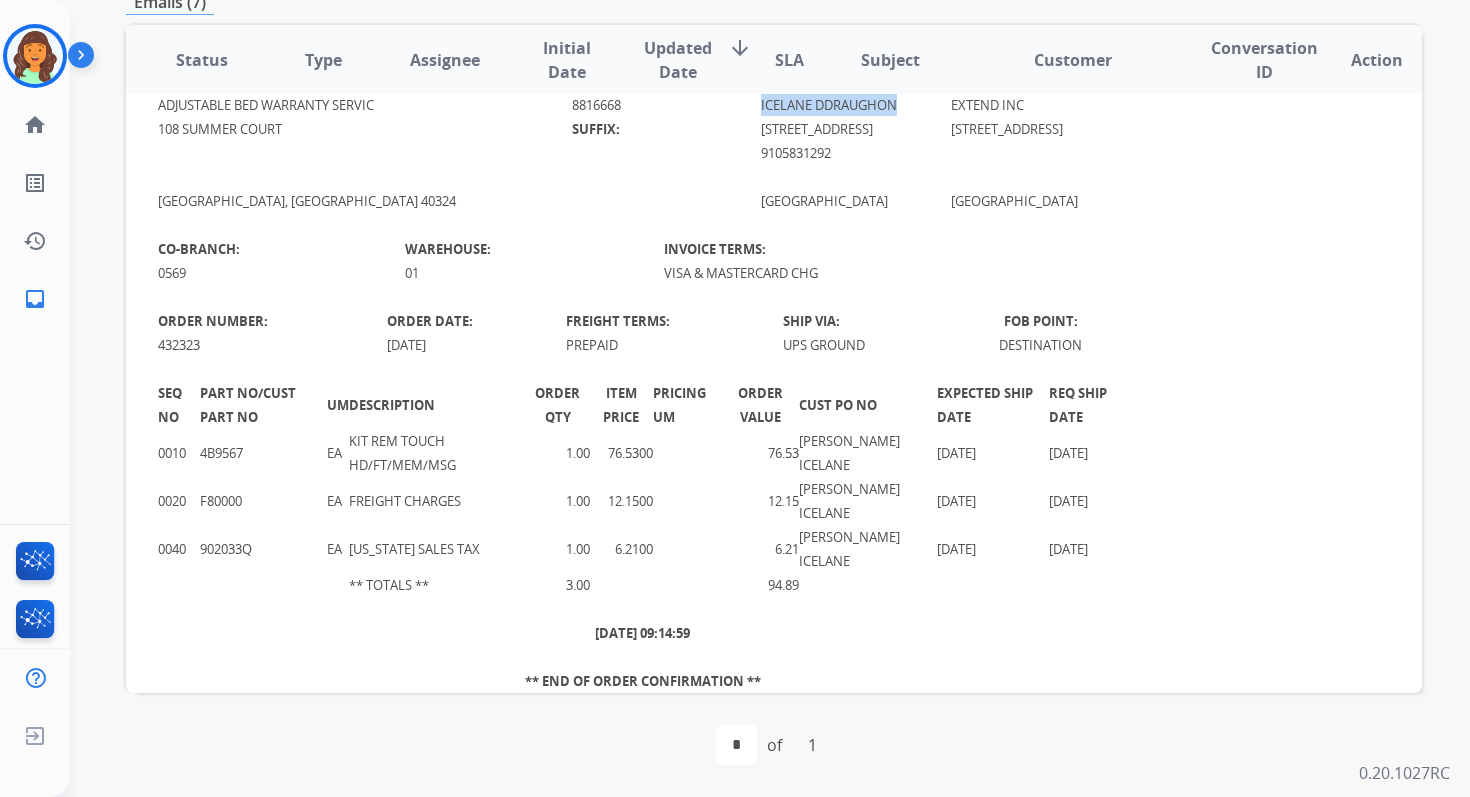 scroll, scrollTop: 0, scrollLeft: 0, axis: both 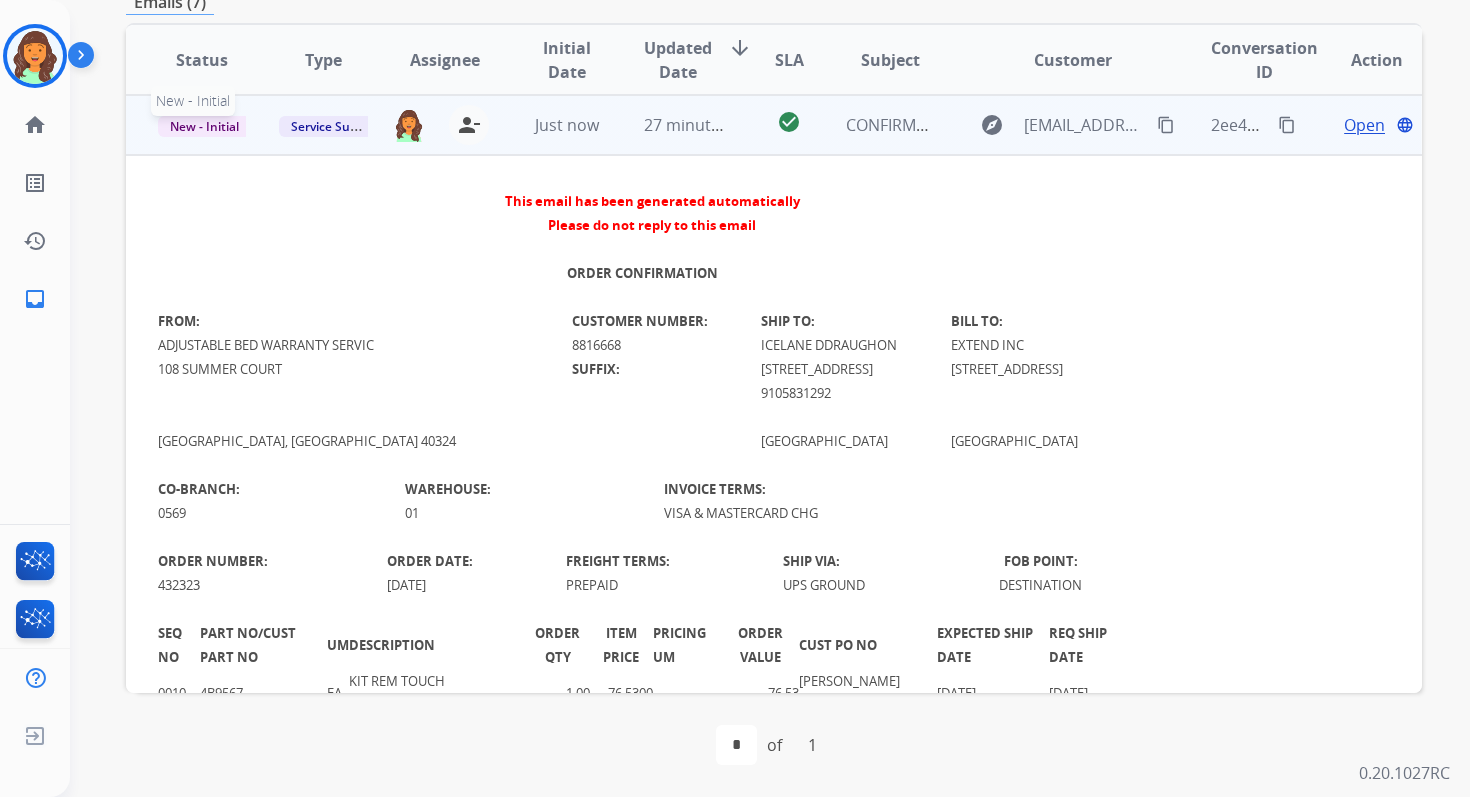 click on "New - Initial" at bounding box center [204, 126] 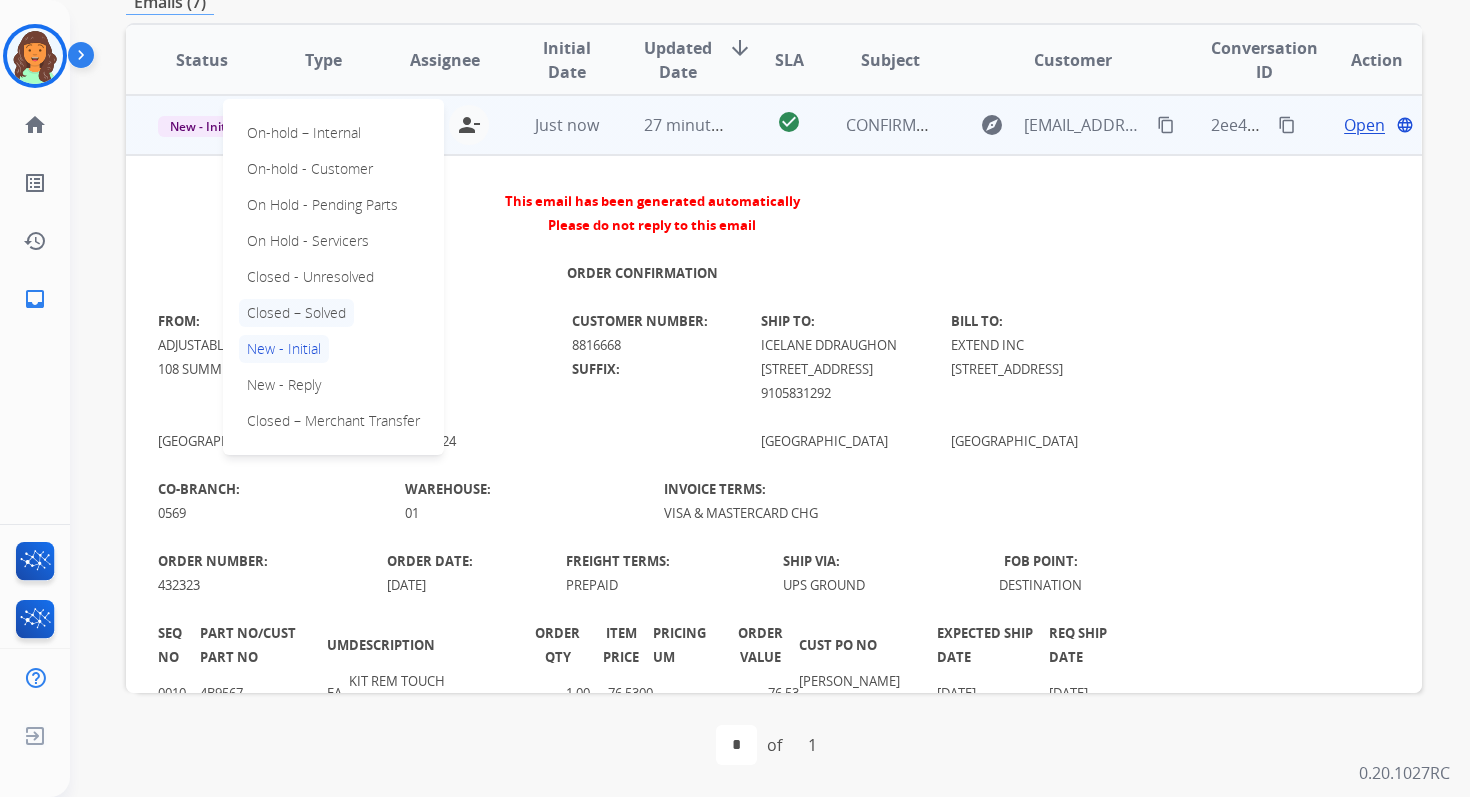 click on "Closed – Solved" at bounding box center (296, 313) 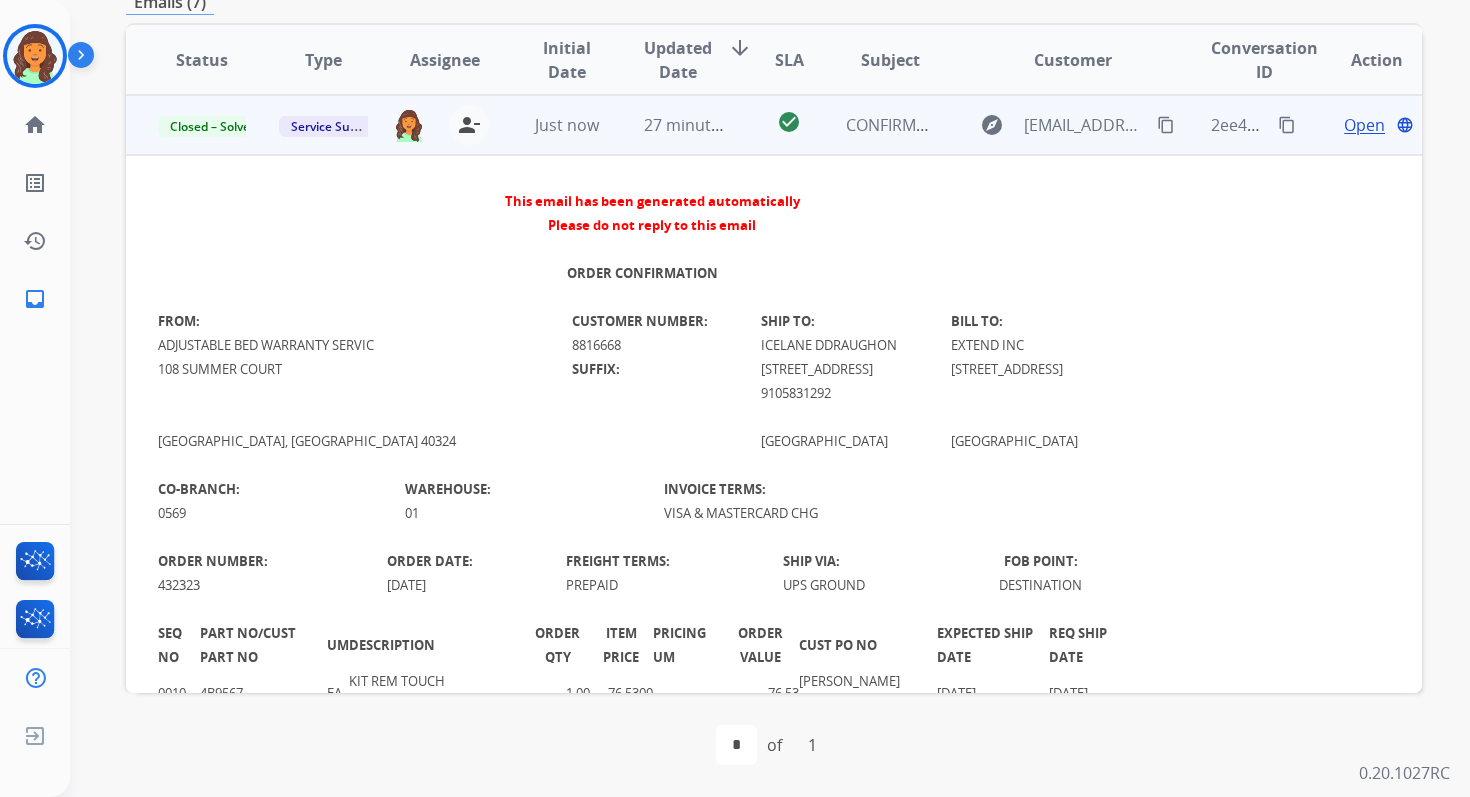 click on "27 minutes ago" at bounding box center (672, 125) 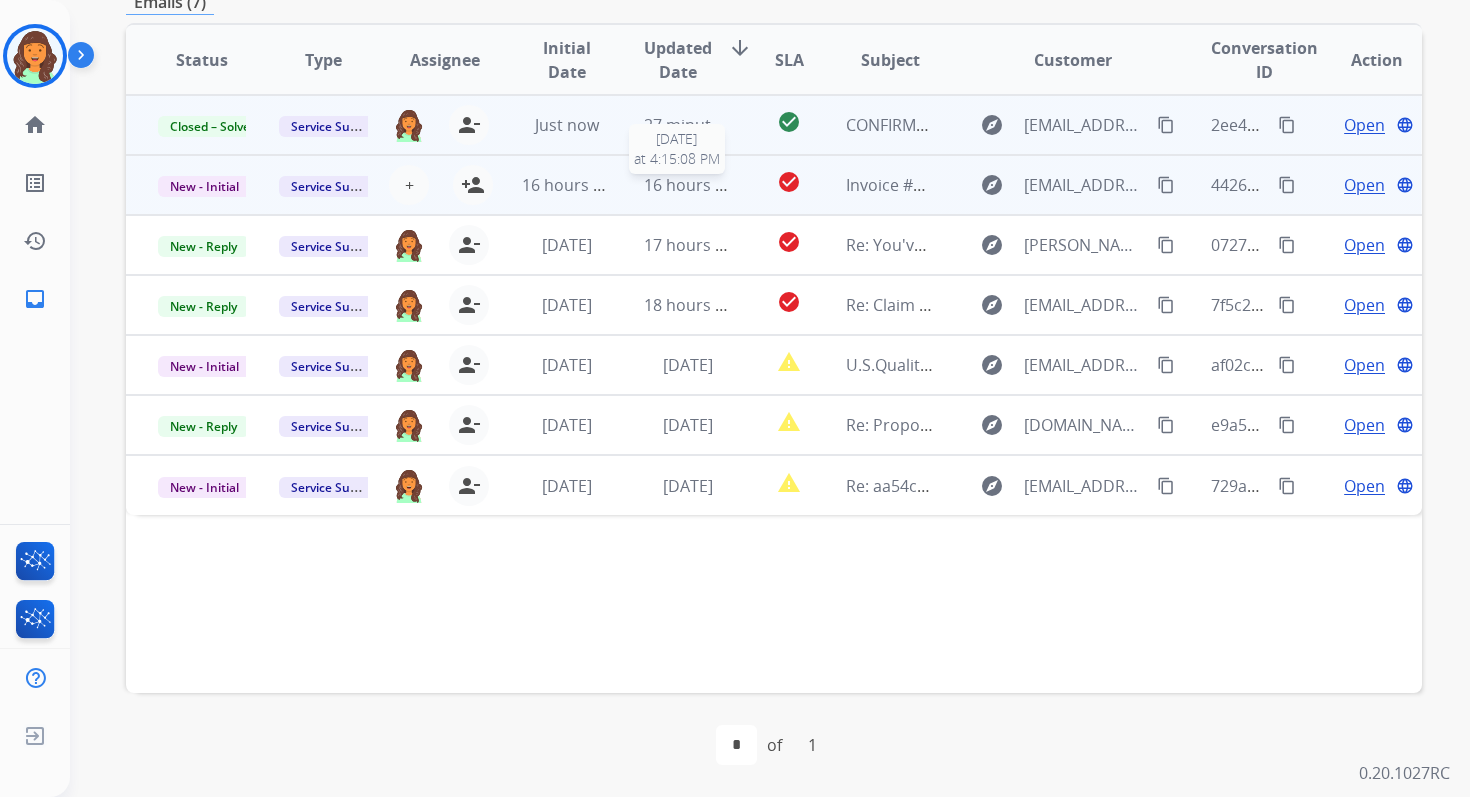 click on "16 hours ago" at bounding box center [693, 185] 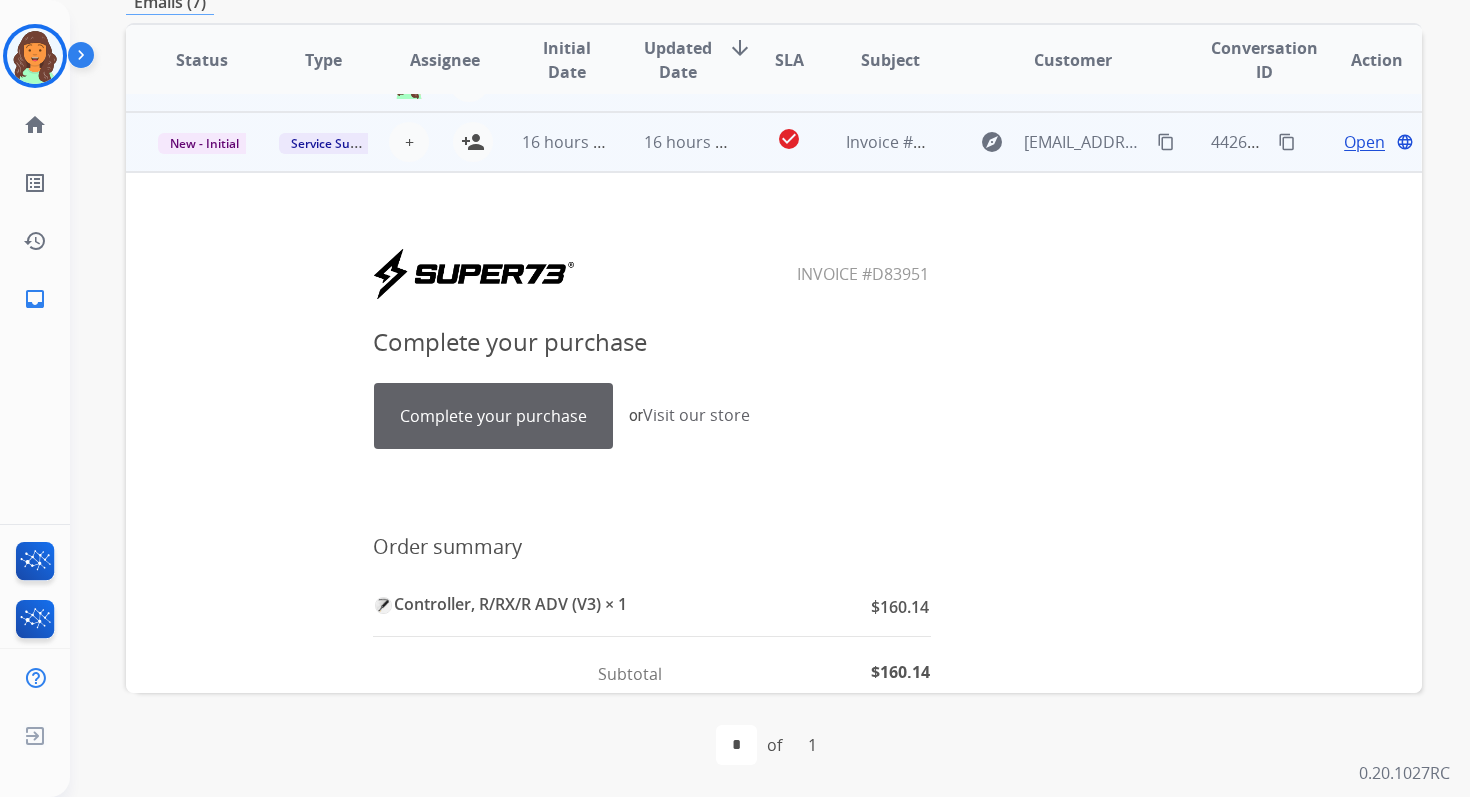 scroll, scrollTop: 60, scrollLeft: 0, axis: vertical 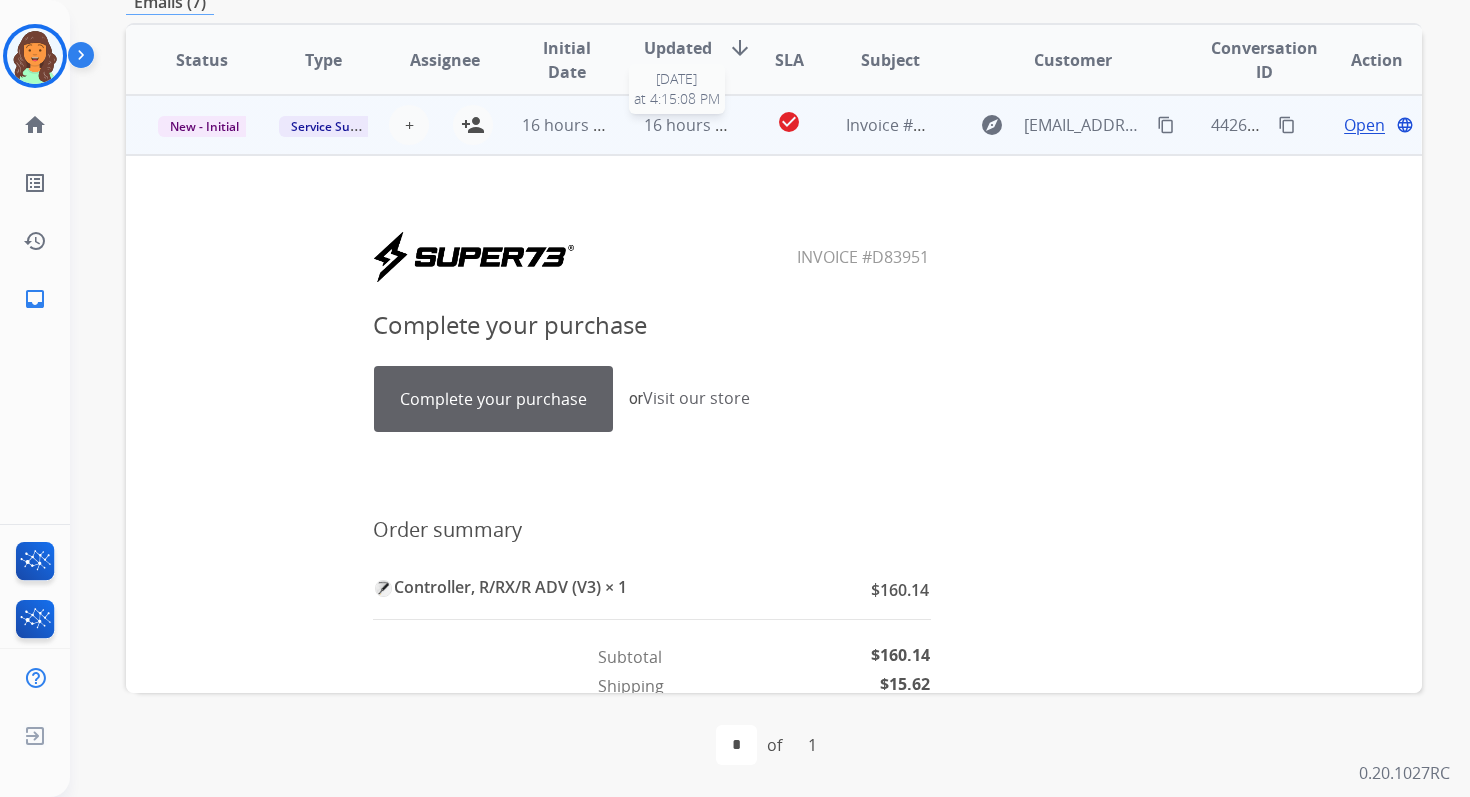 click on "16 hours ago" at bounding box center [688, 125] 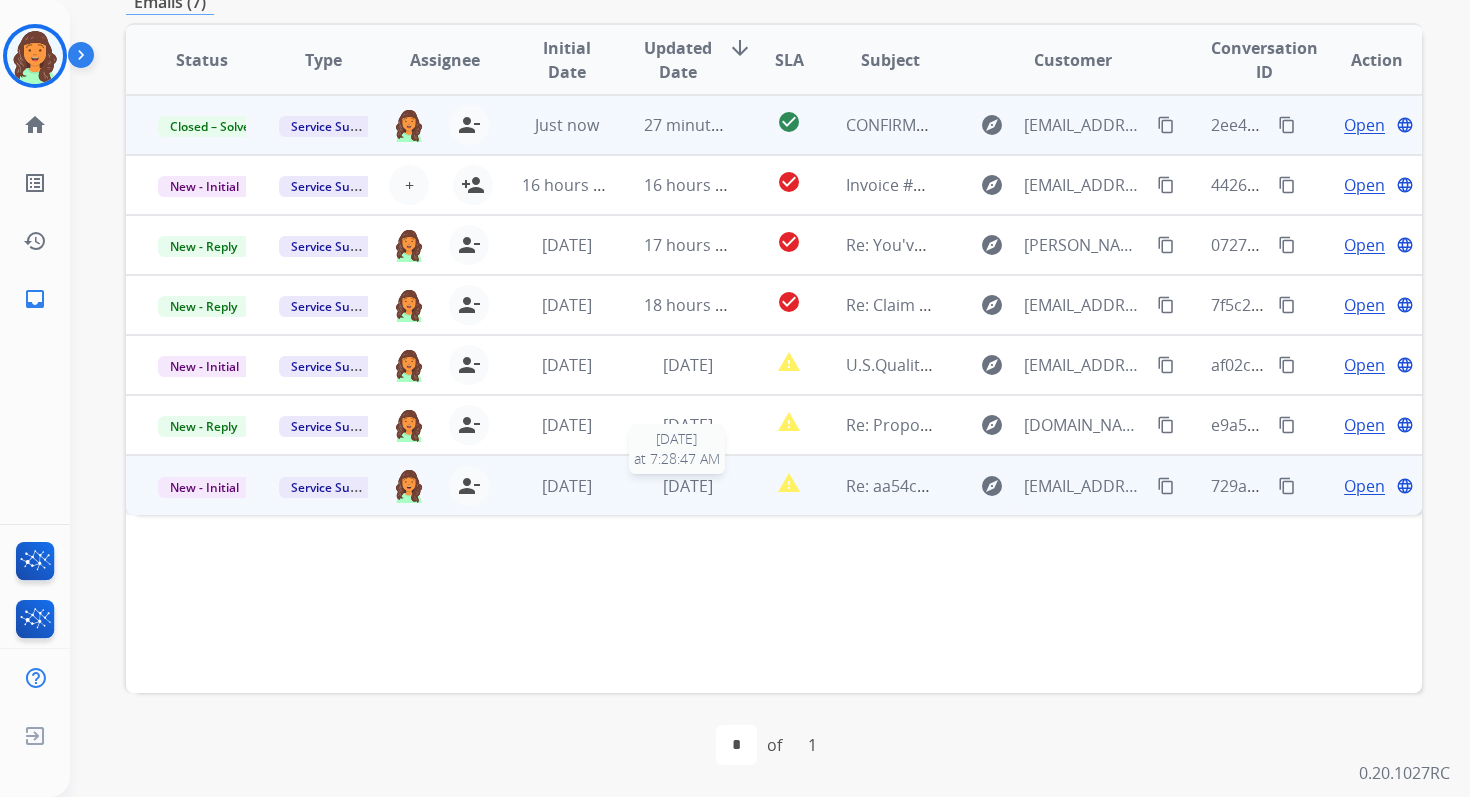 click on "[DATE]" at bounding box center [688, 486] 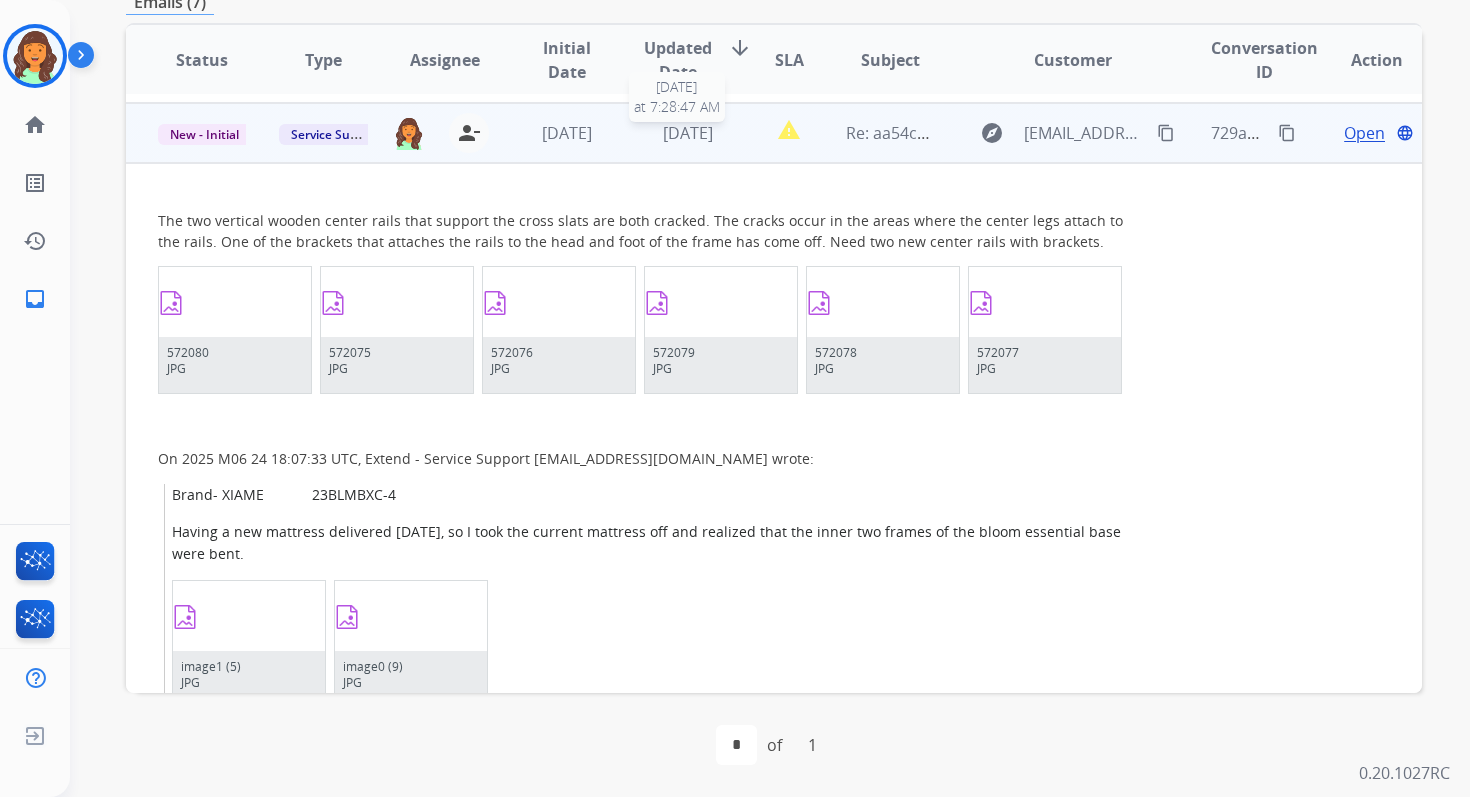 scroll, scrollTop: 360, scrollLeft: 0, axis: vertical 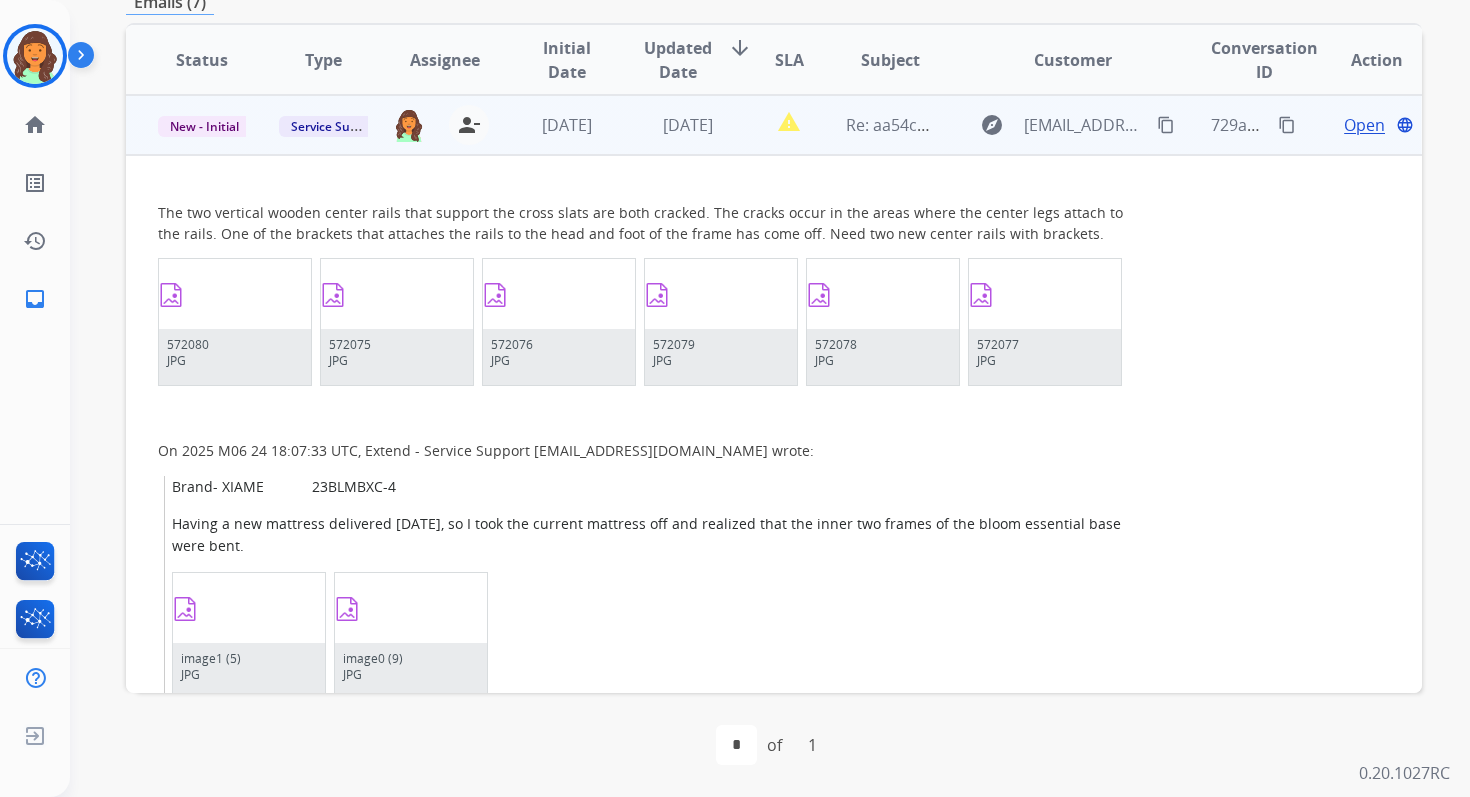 click on "Open" at bounding box center [1364, 125] 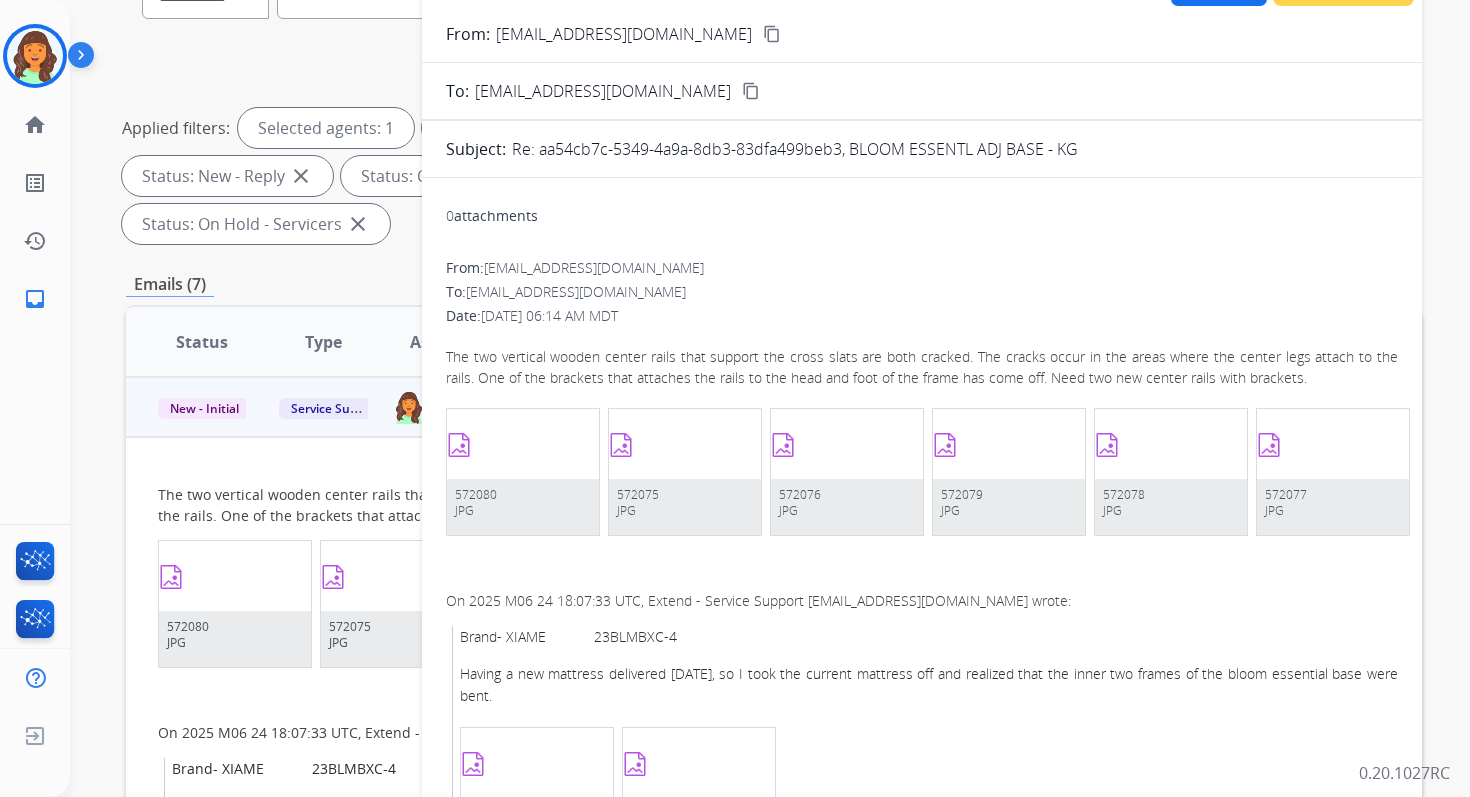scroll, scrollTop: 197, scrollLeft: 0, axis: vertical 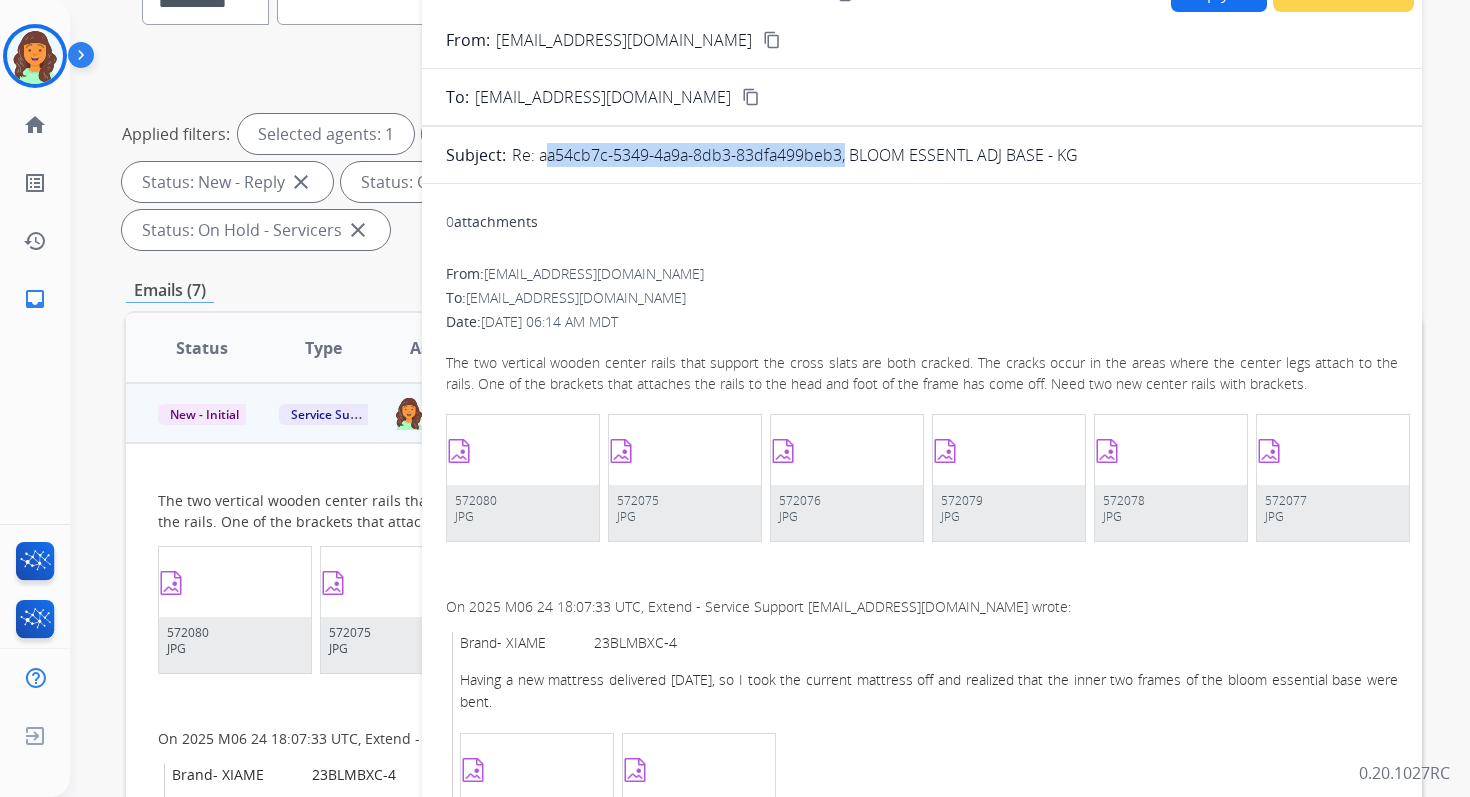 copy on "aa54cb7c-5349-4a9a-8db3-83dfa499beb3" 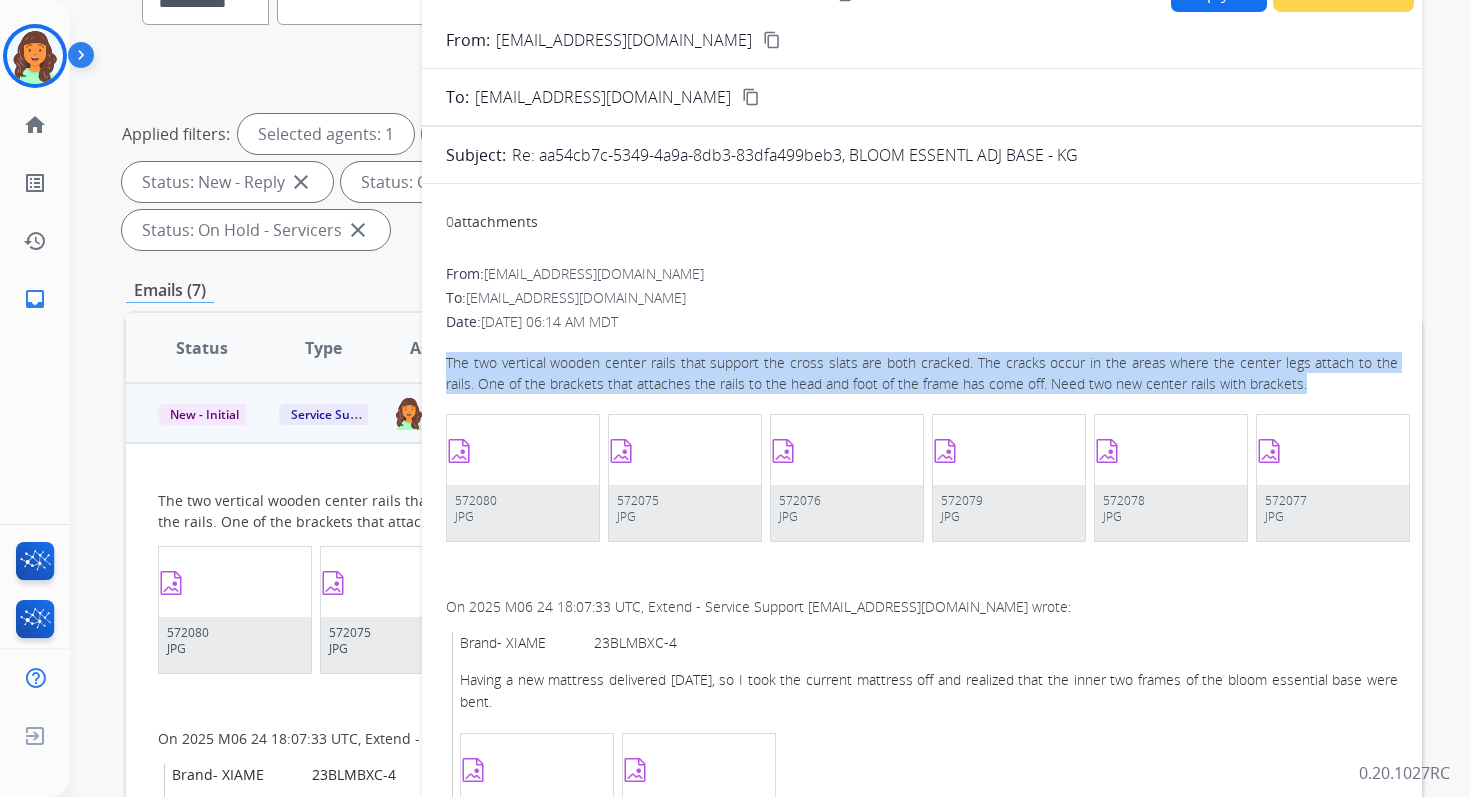 drag, startPoint x: 444, startPoint y: 360, endPoint x: 1310, endPoint y: 375, distance: 866.1299 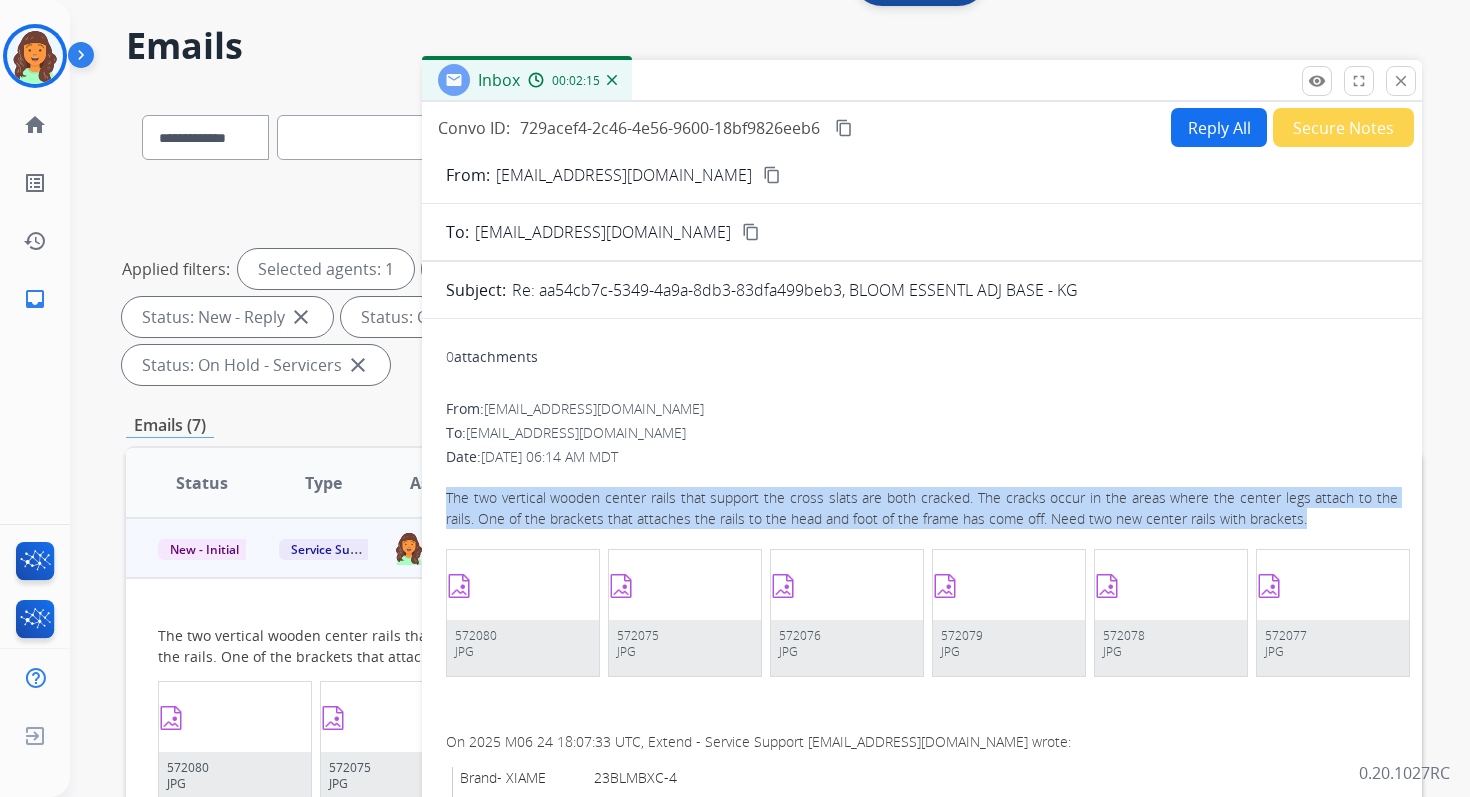 scroll, scrollTop: 0, scrollLeft: 0, axis: both 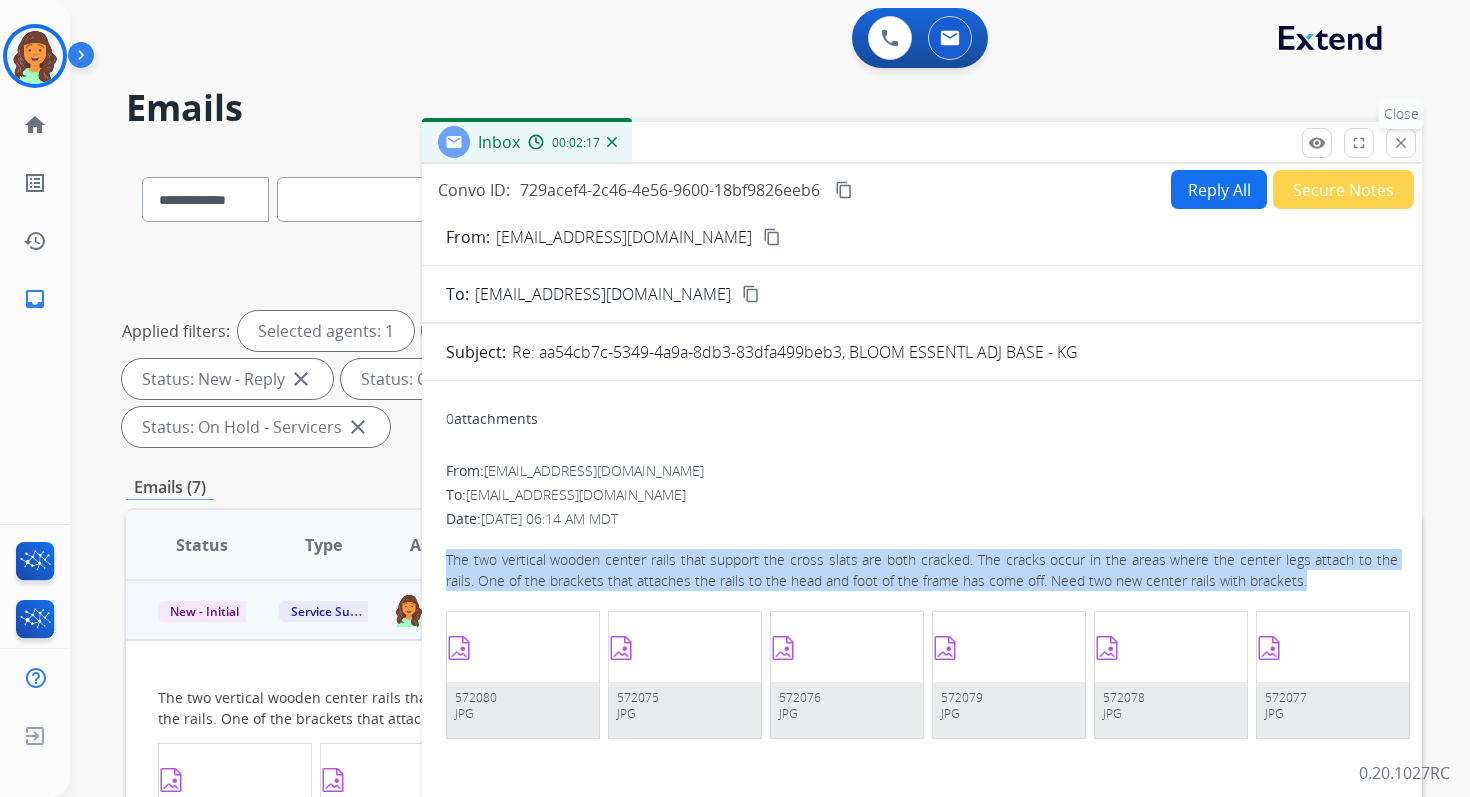 click on "close Close" at bounding box center (1401, 143) 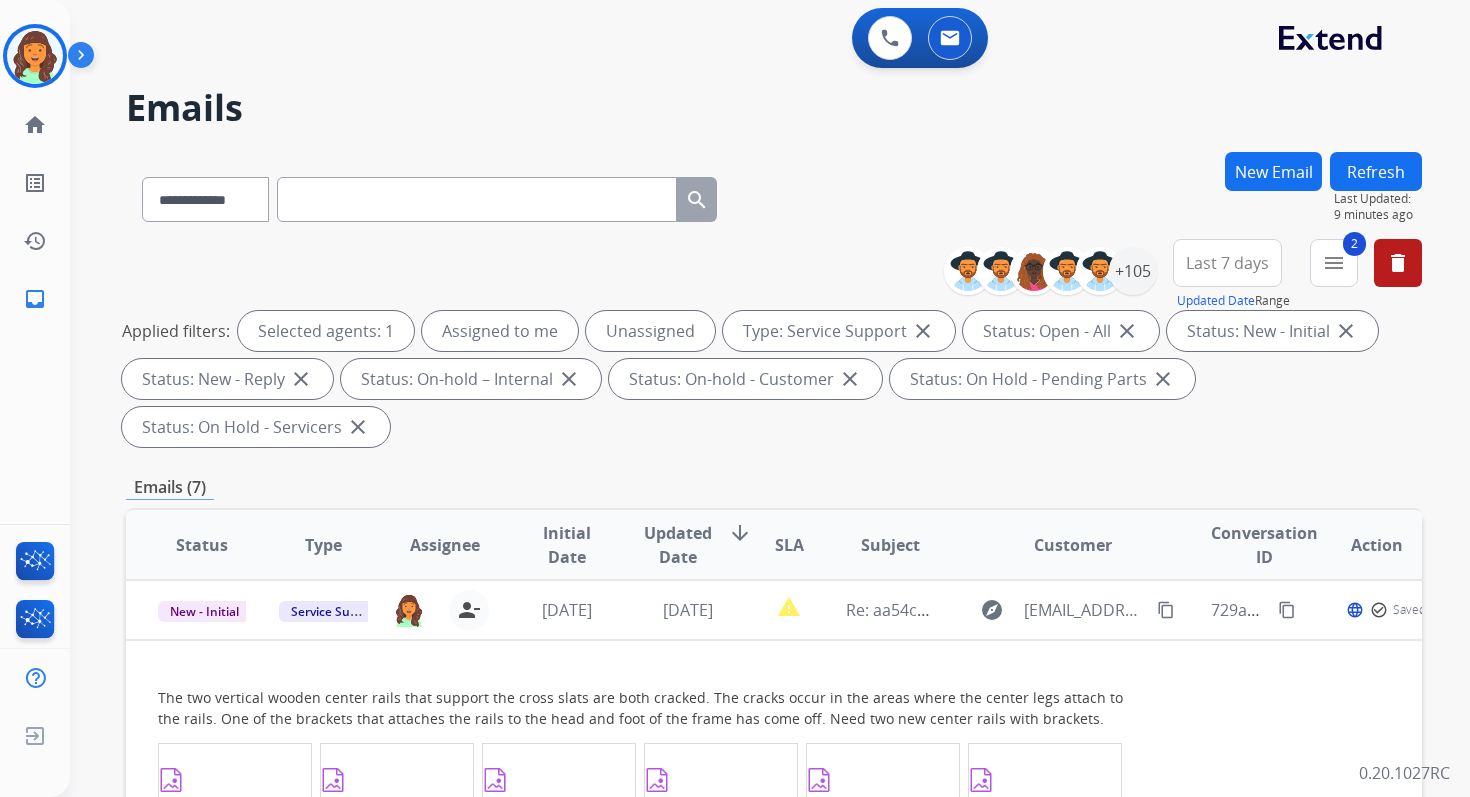 click on "New Email" at bounding box center [1273, 171] 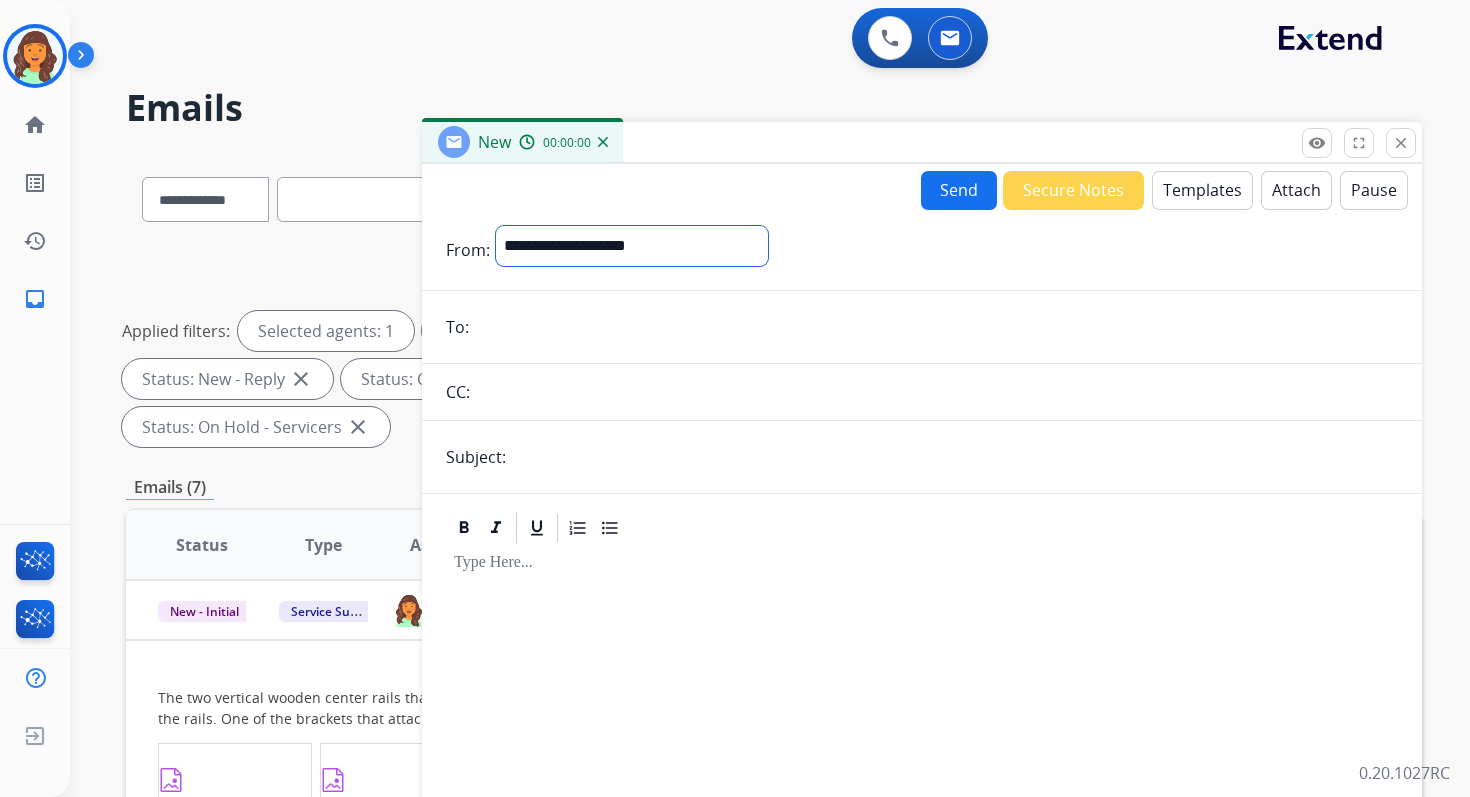 click on "**********" at bounding box center (632, 246) 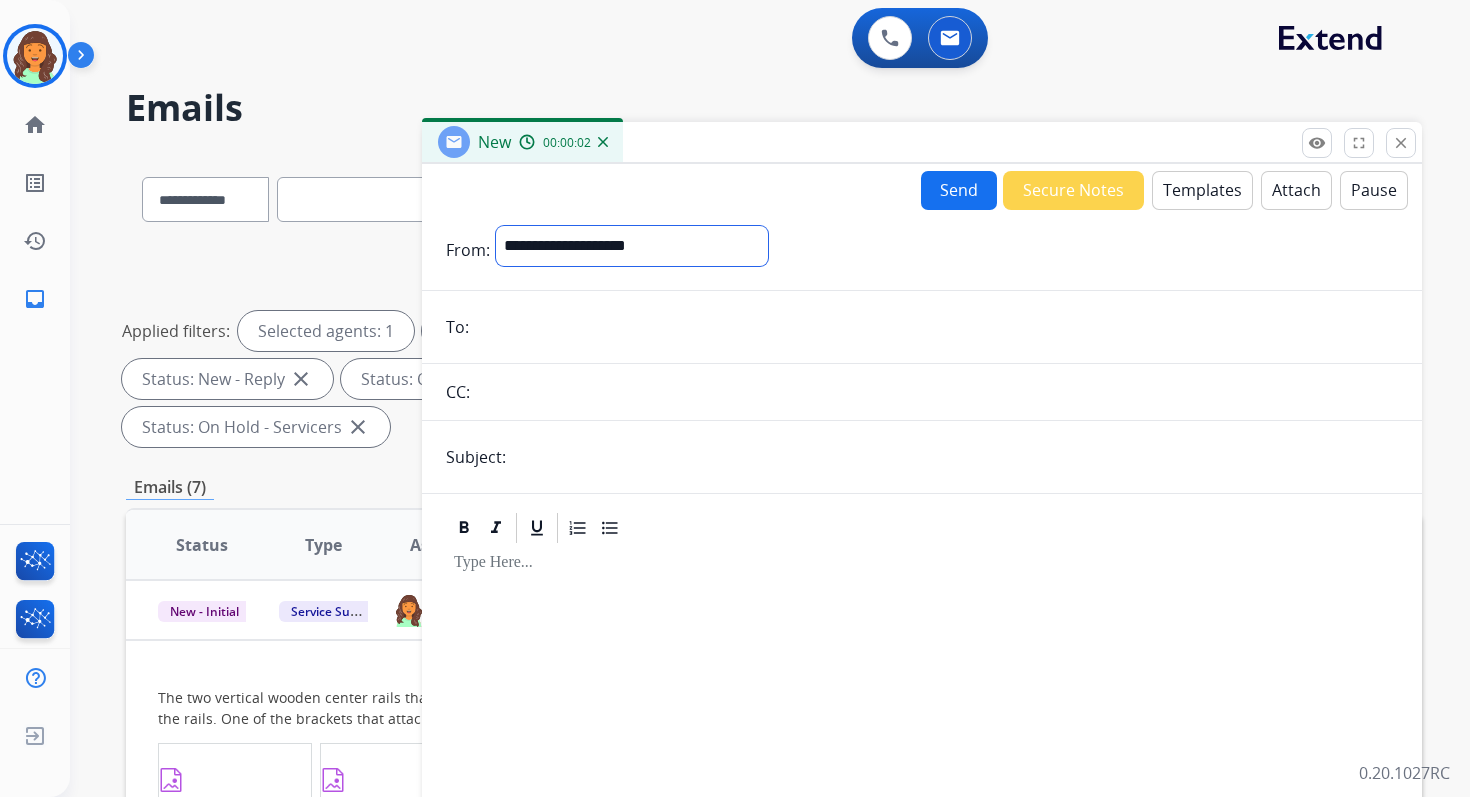 select on "**********" 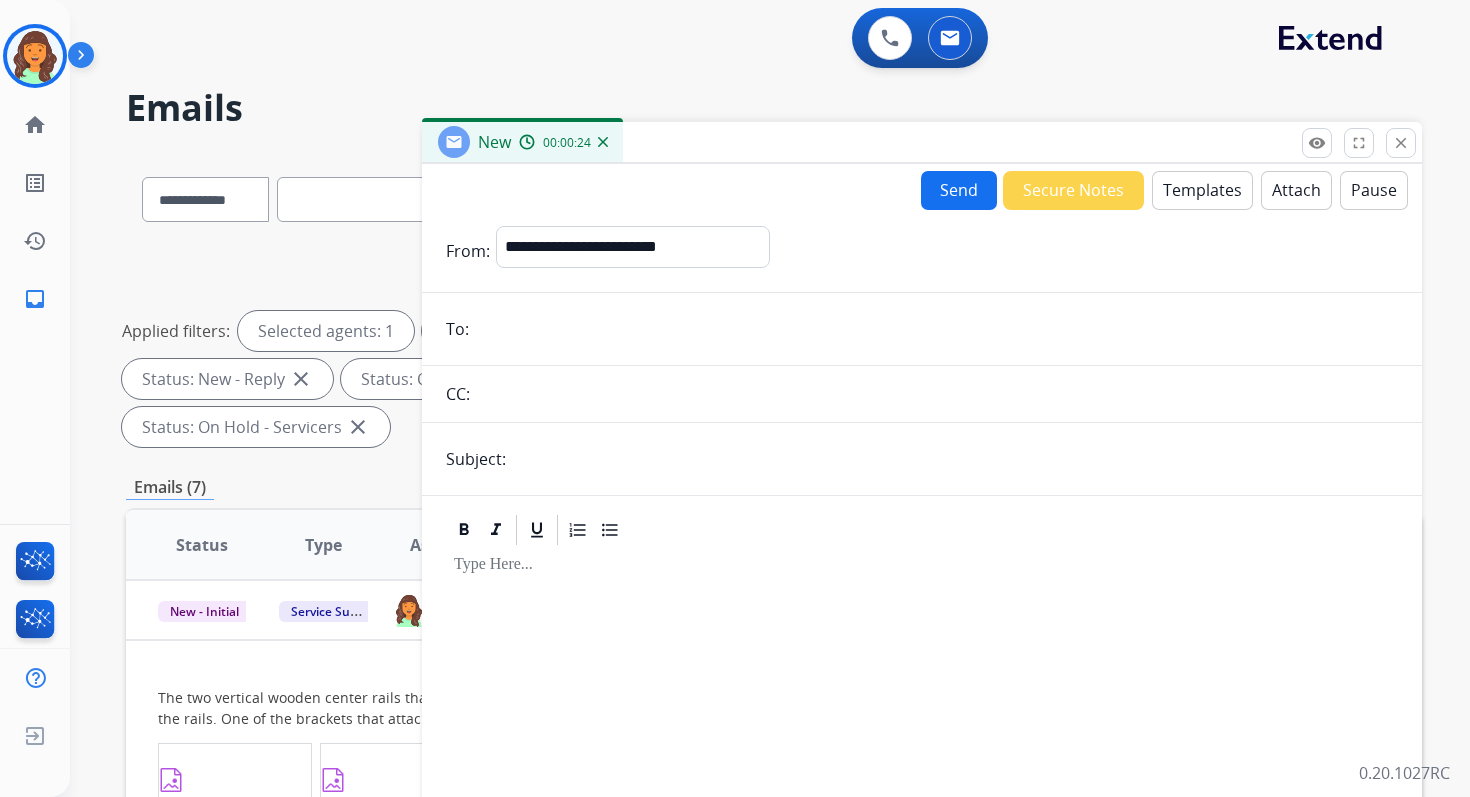 click on "Templates" at bounding box center [1202, 190] 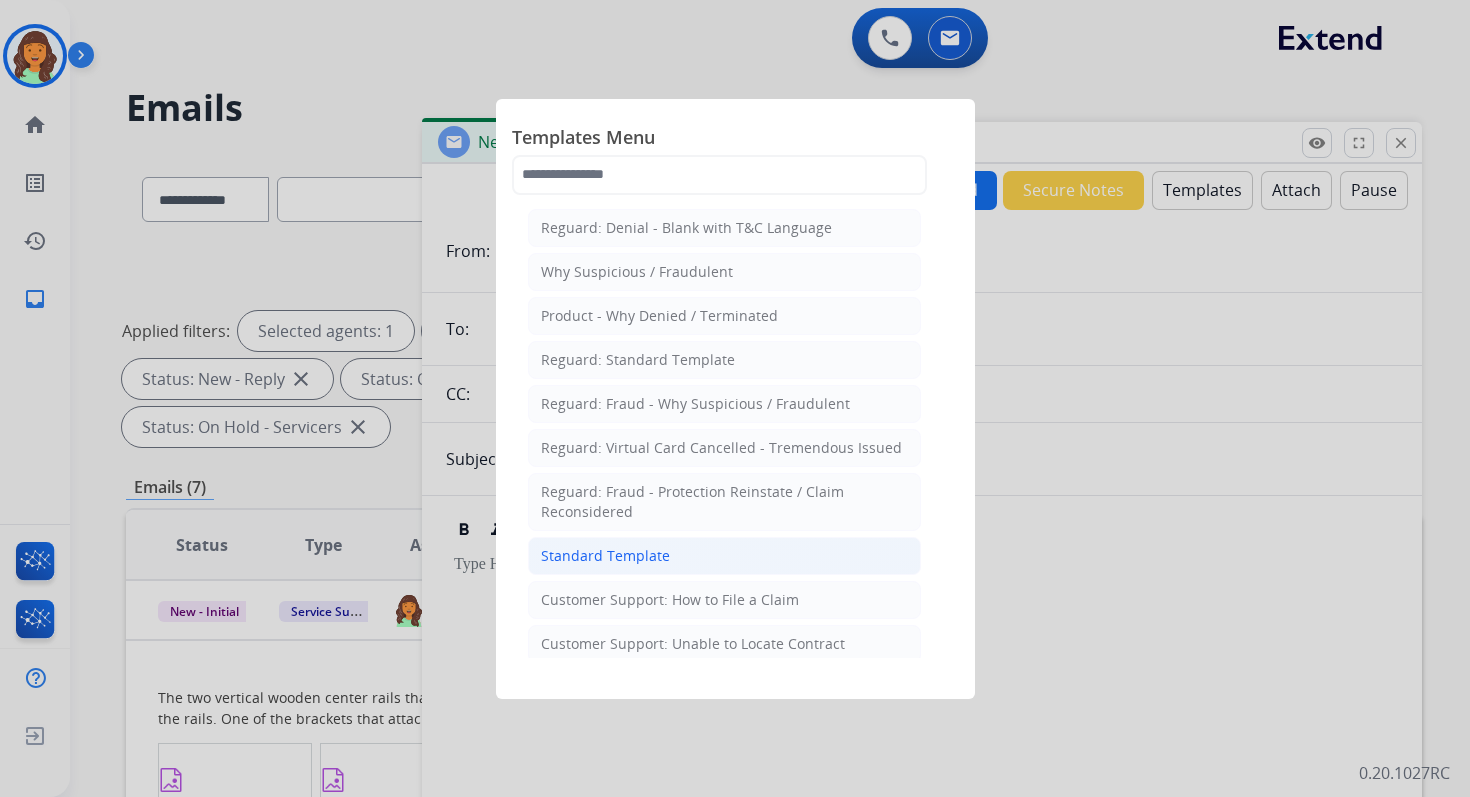 click on "Standard Template" 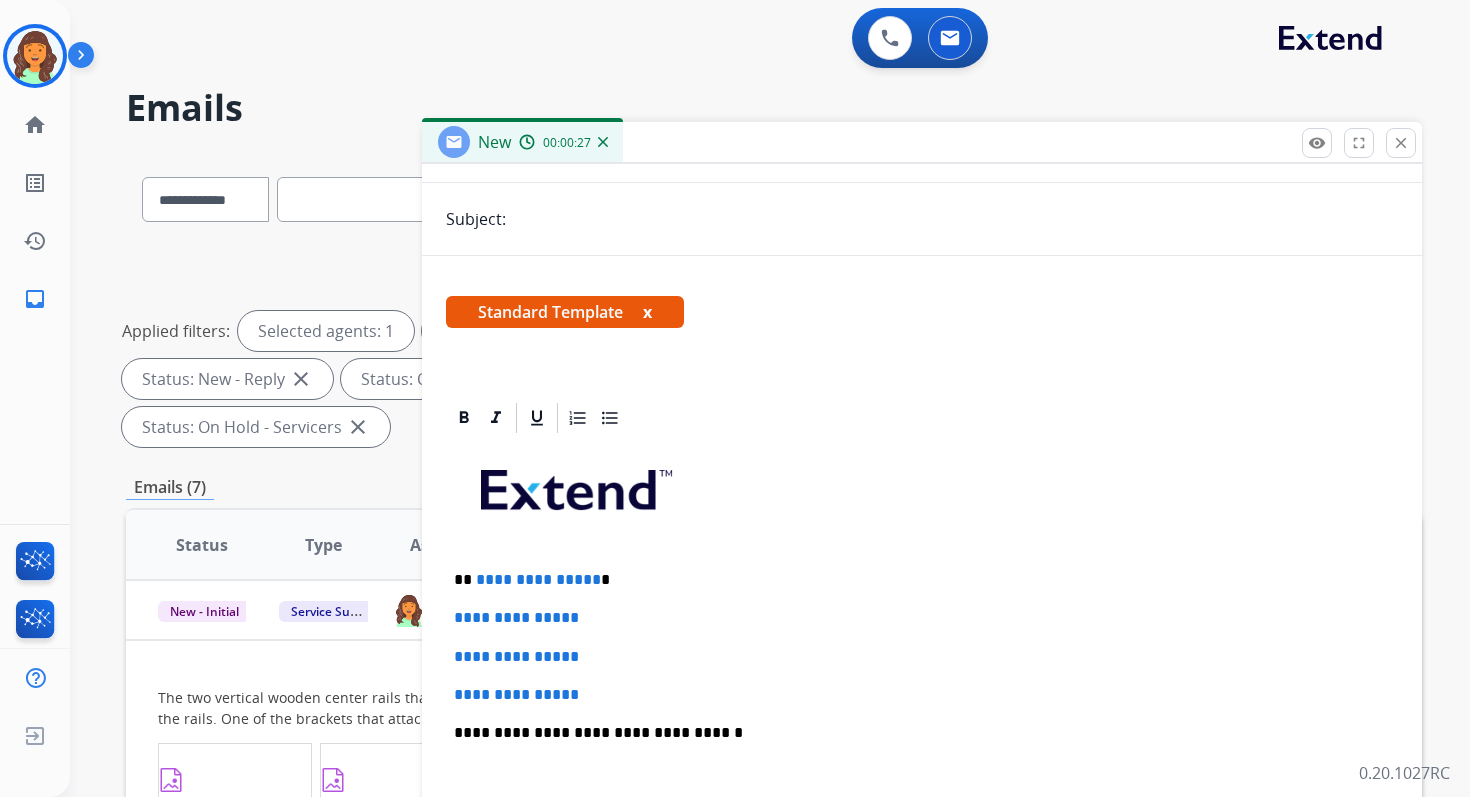 scroll, scrollTop: 341, scrollLeft: 0, axis: vertical 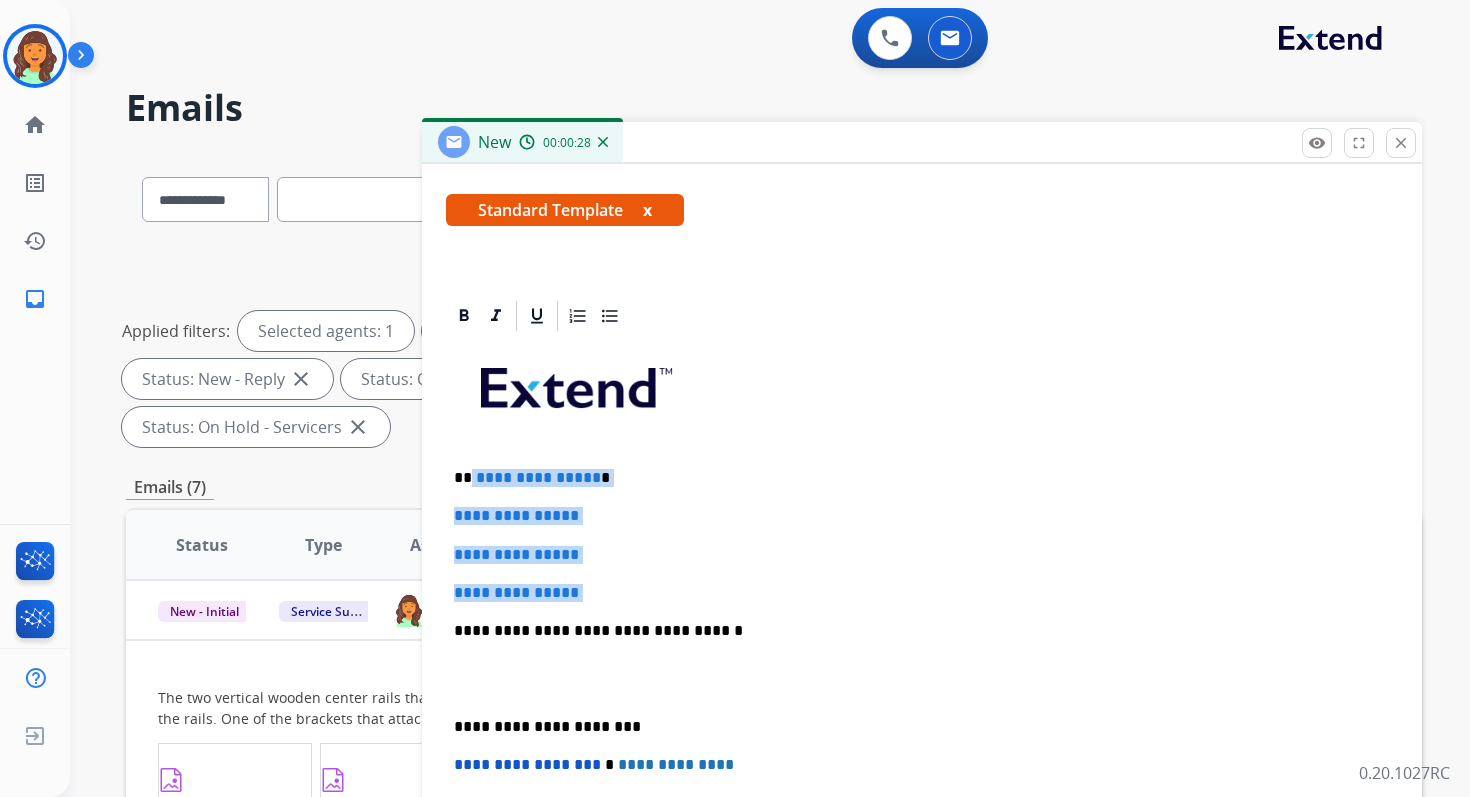 drag, startPoint x: 469, startPoint y: 477, endPoint x: 617, endPoint y: 602, distance: 193.72403 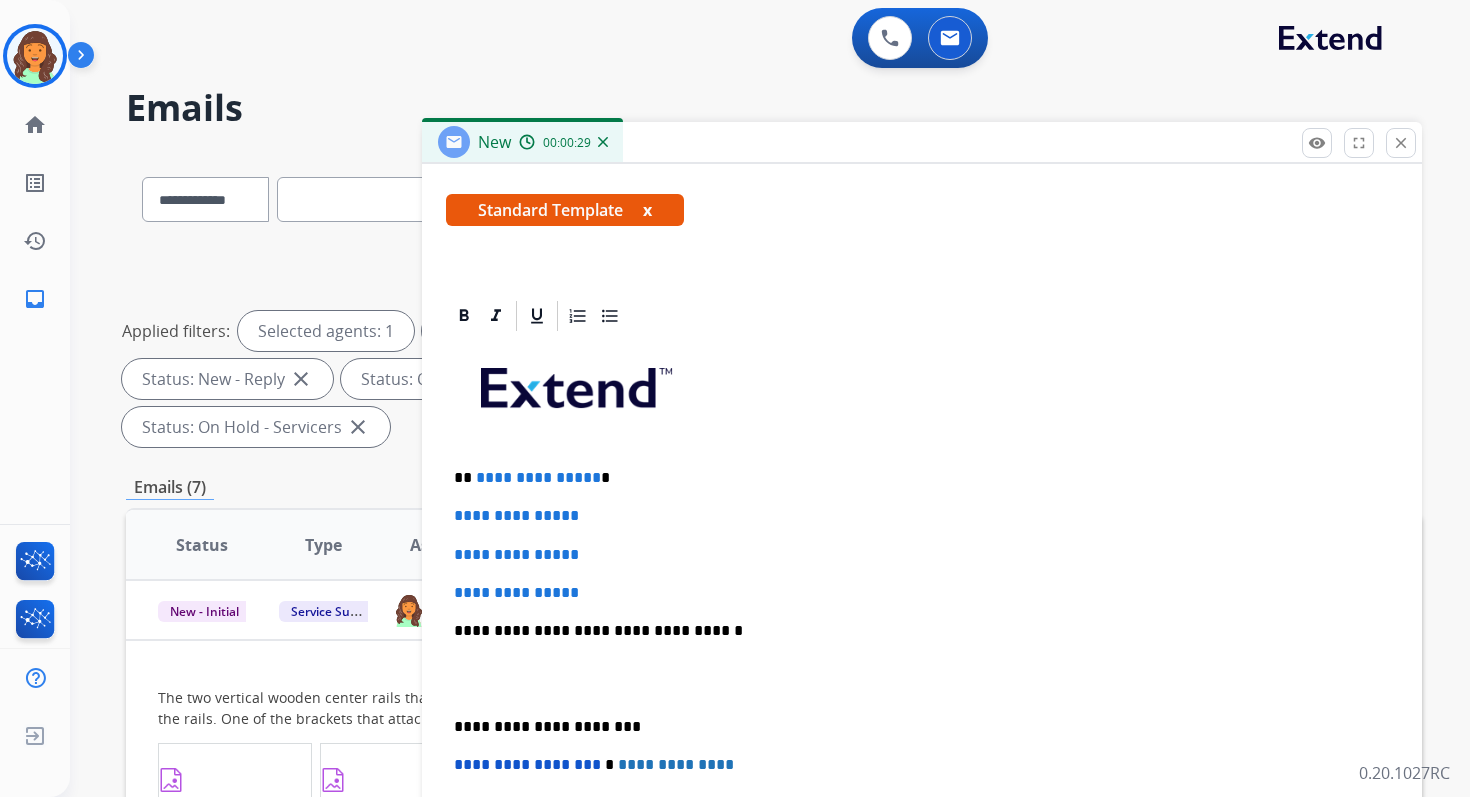 scroll, scrollTop: 193, scrollLeft: 0, axis: vertical 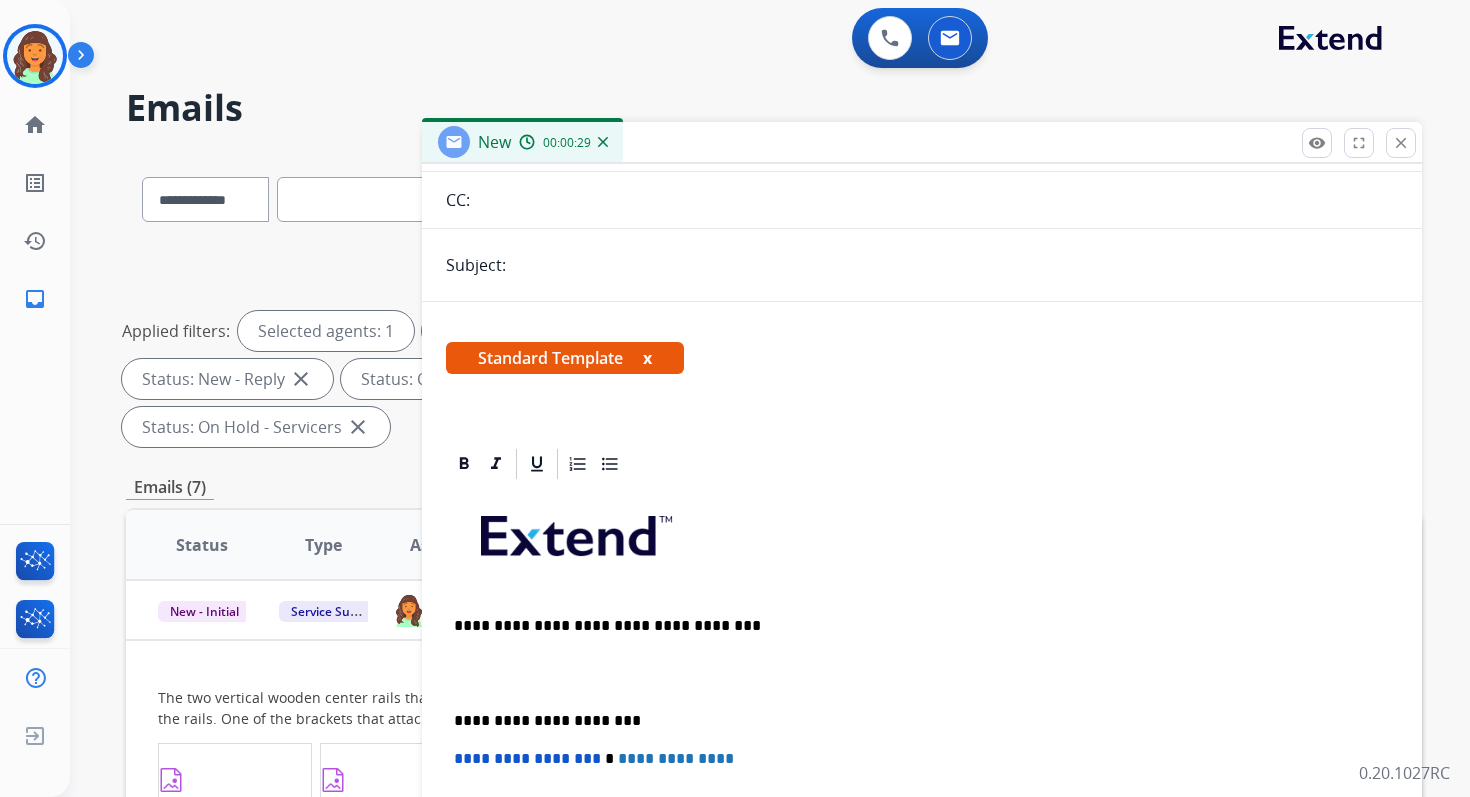 type 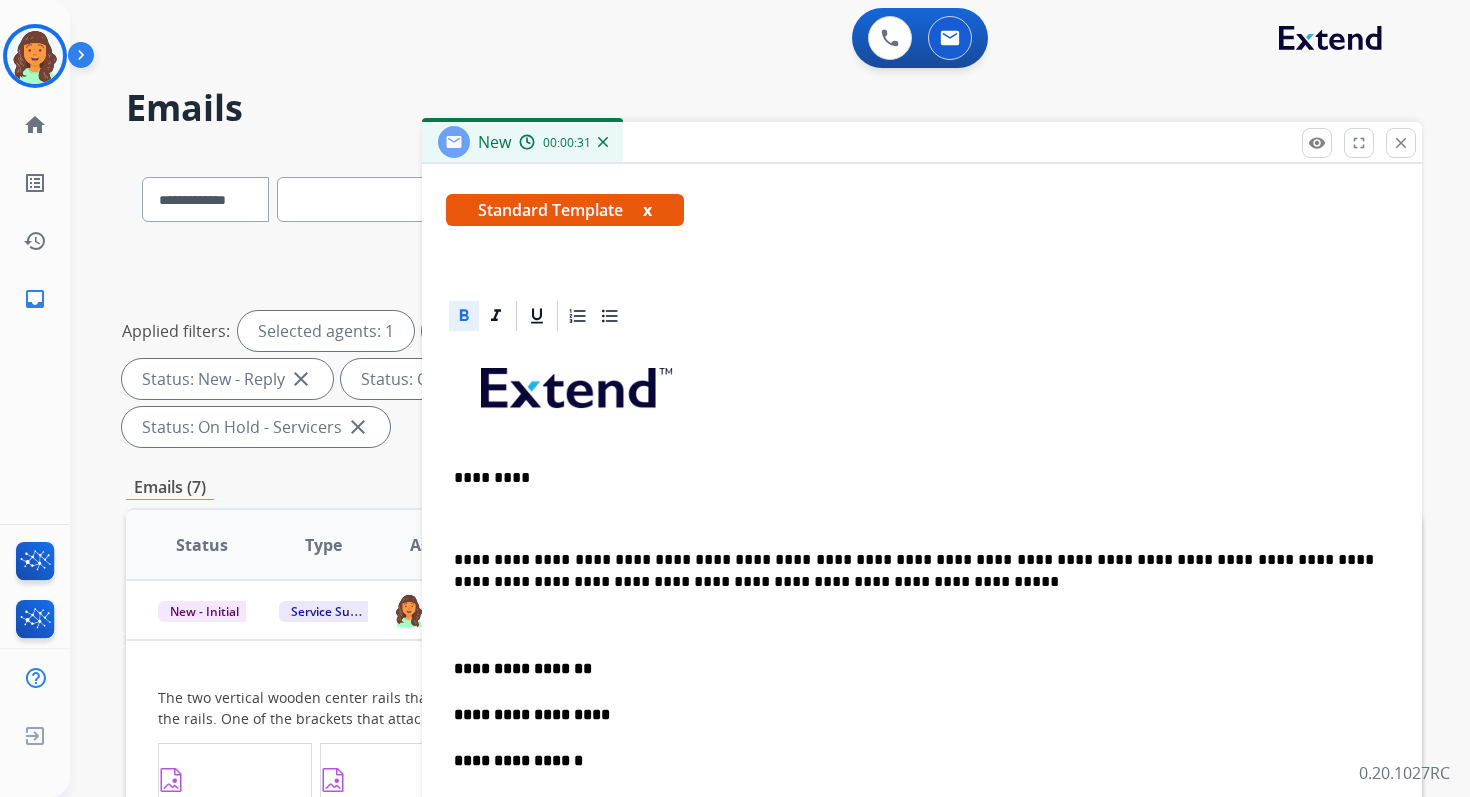 scroll, scrollTop: 415, scrollLeft: 0, axis: vertical 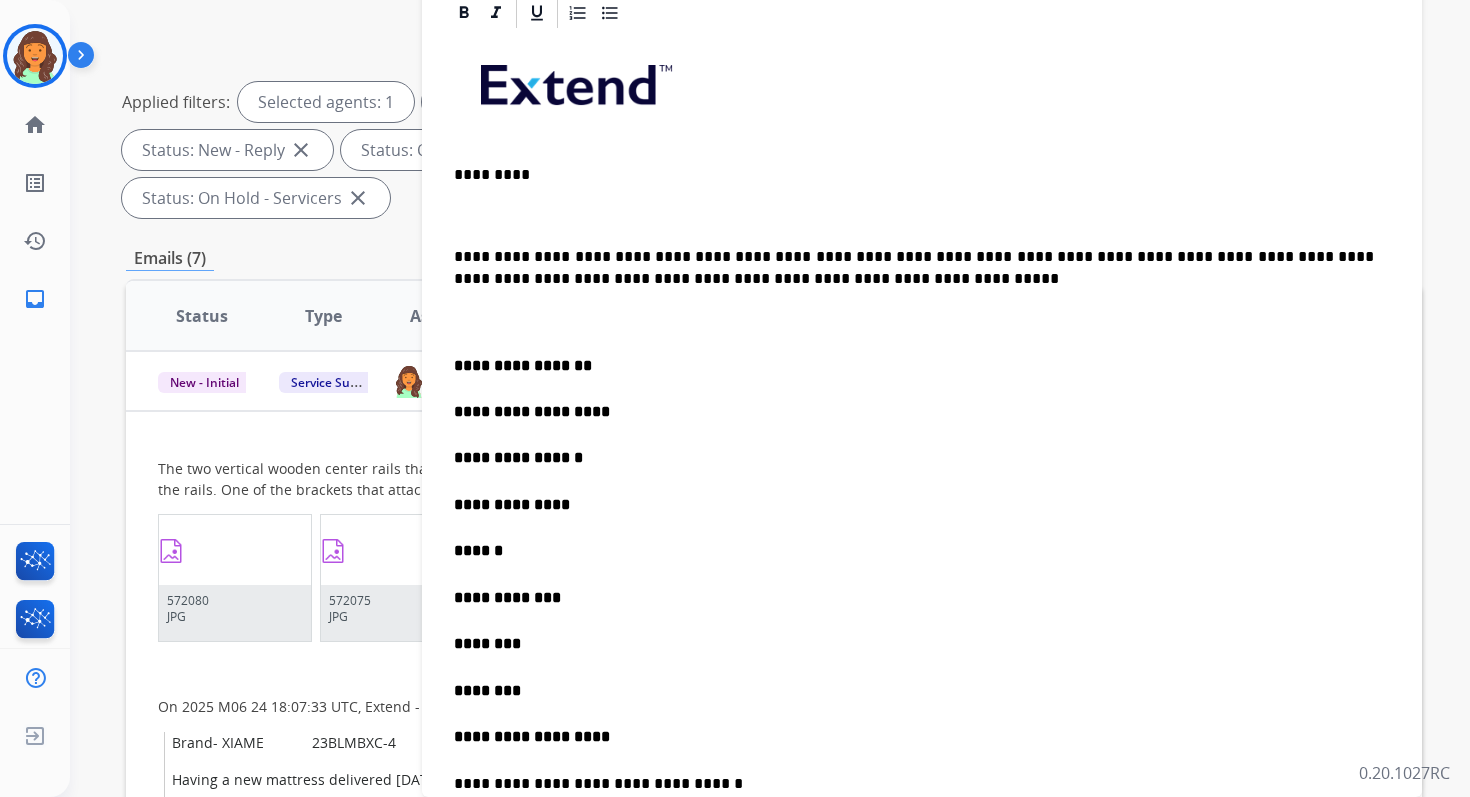 click on "**********" at bounding box center (914, 268) 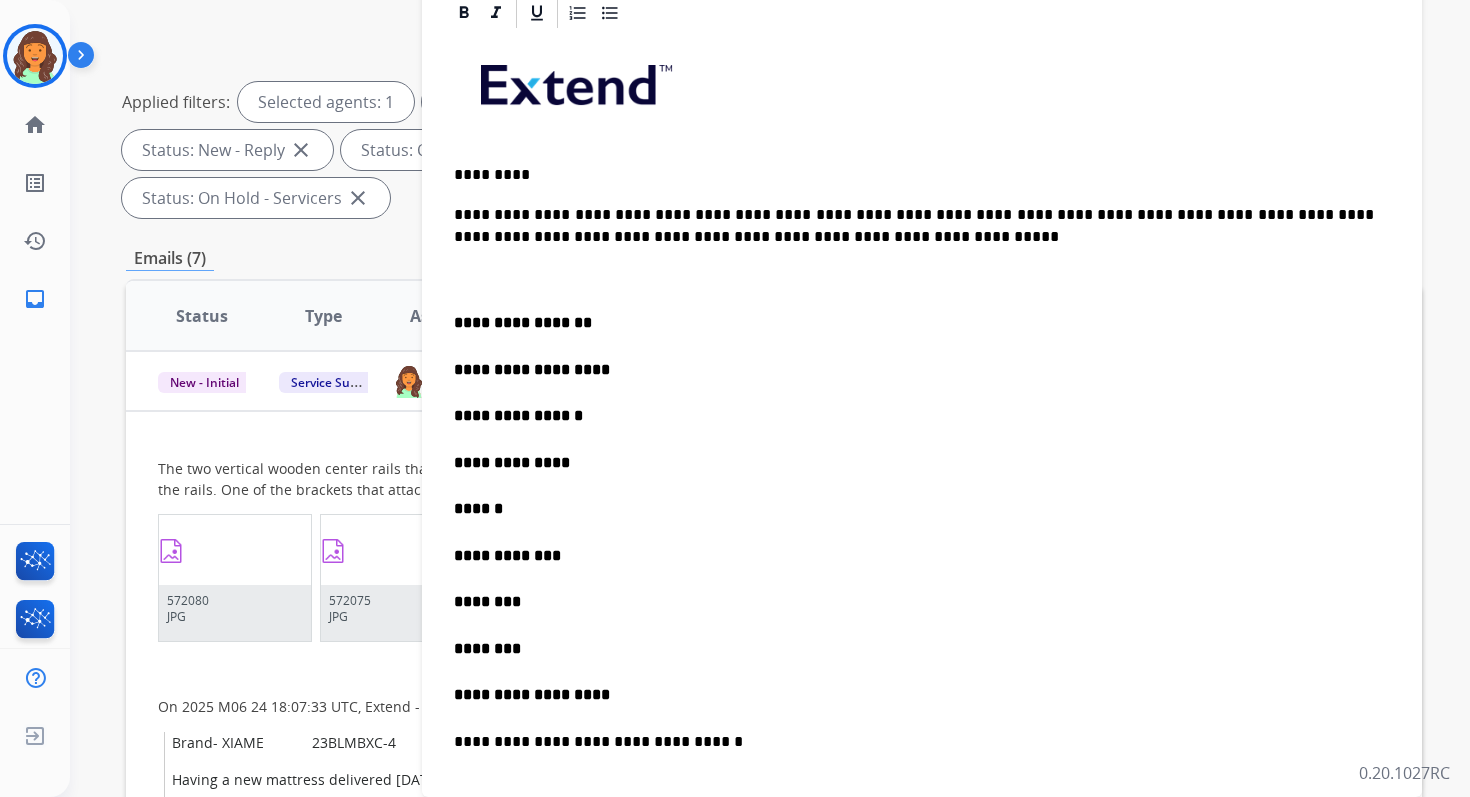 click on "**********" at bounding box center (922, 583) 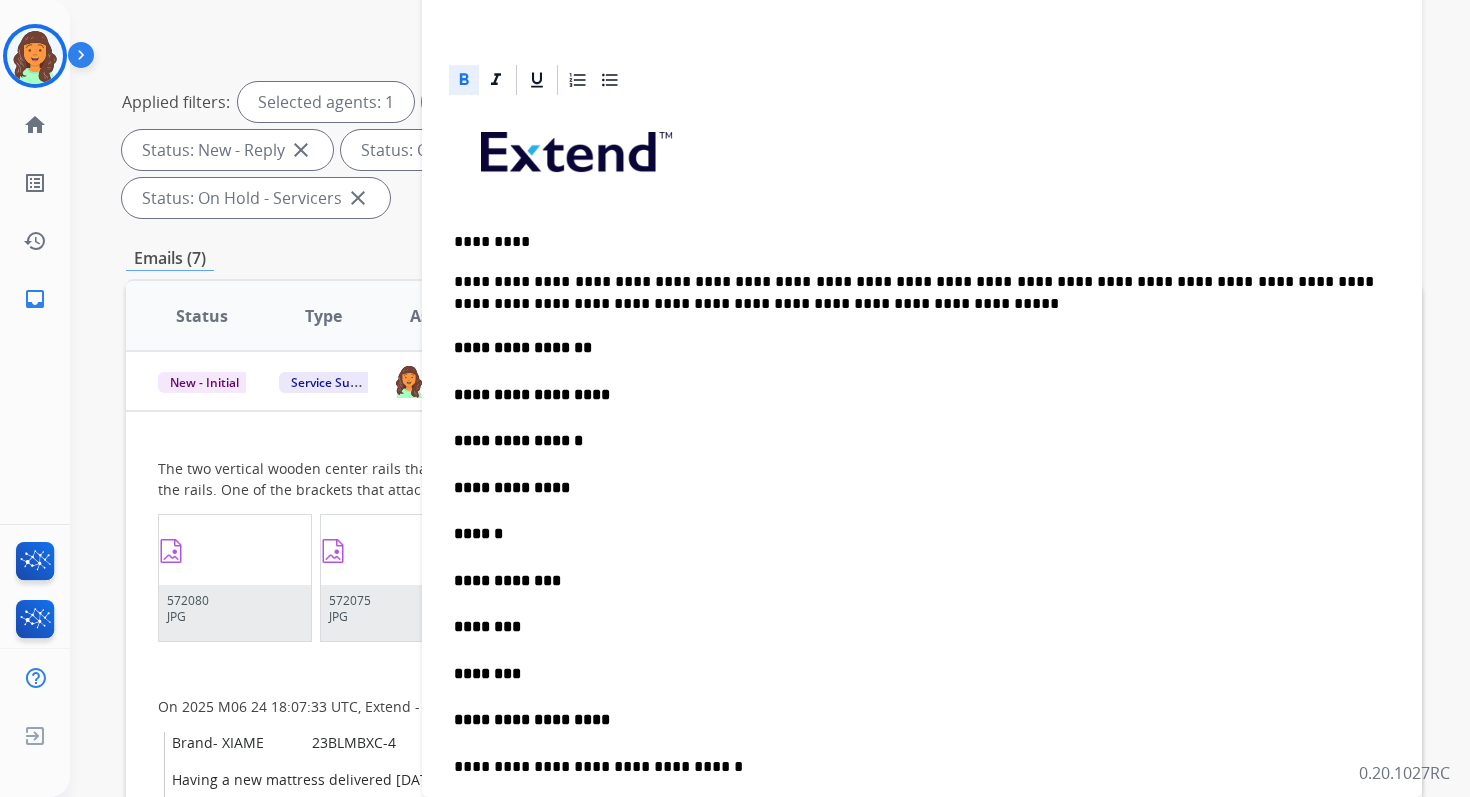 scroll, scrollTop: 175, scrollLeft: 0, axis: vertical 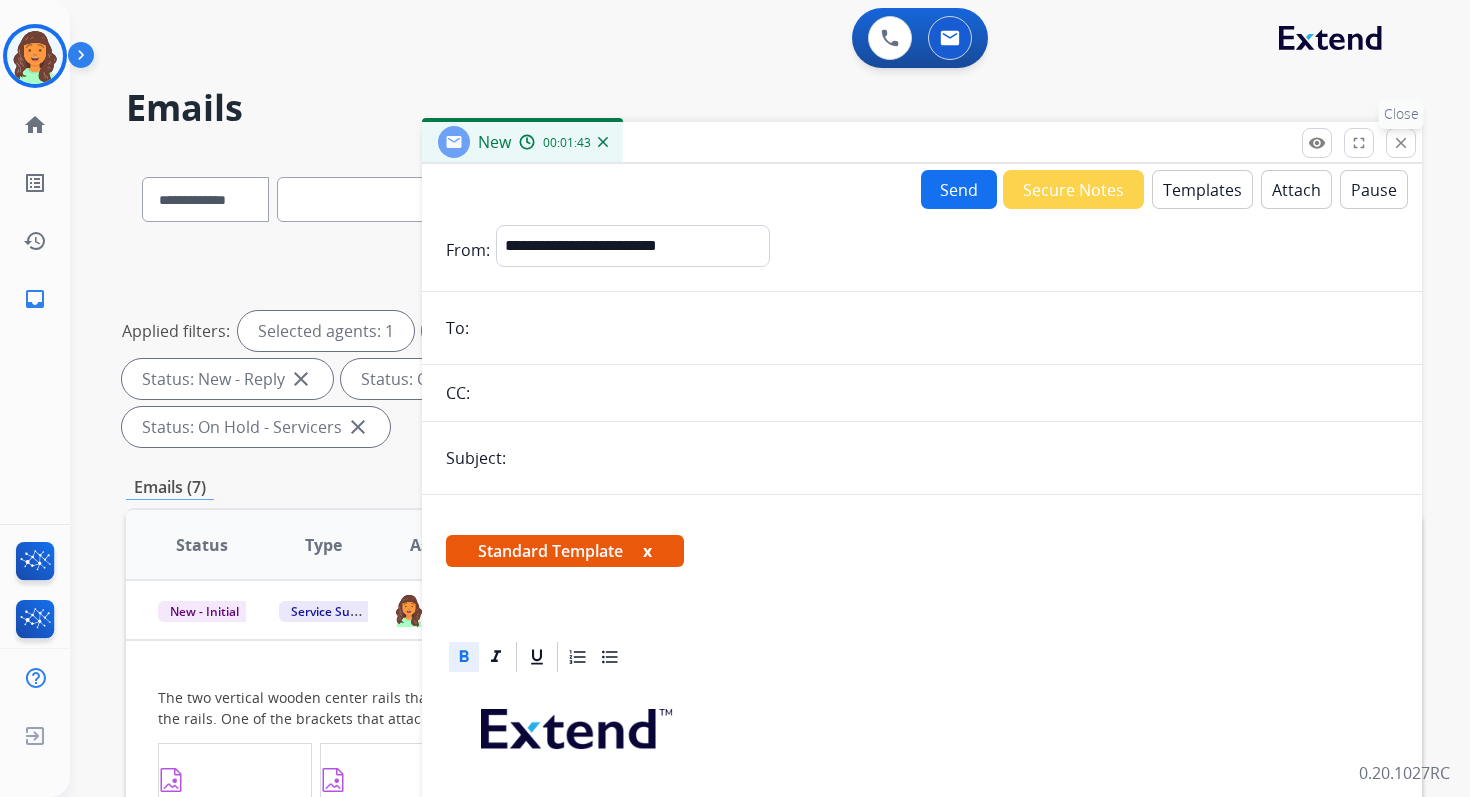 click on "close" at bounding box center (1401, 143) 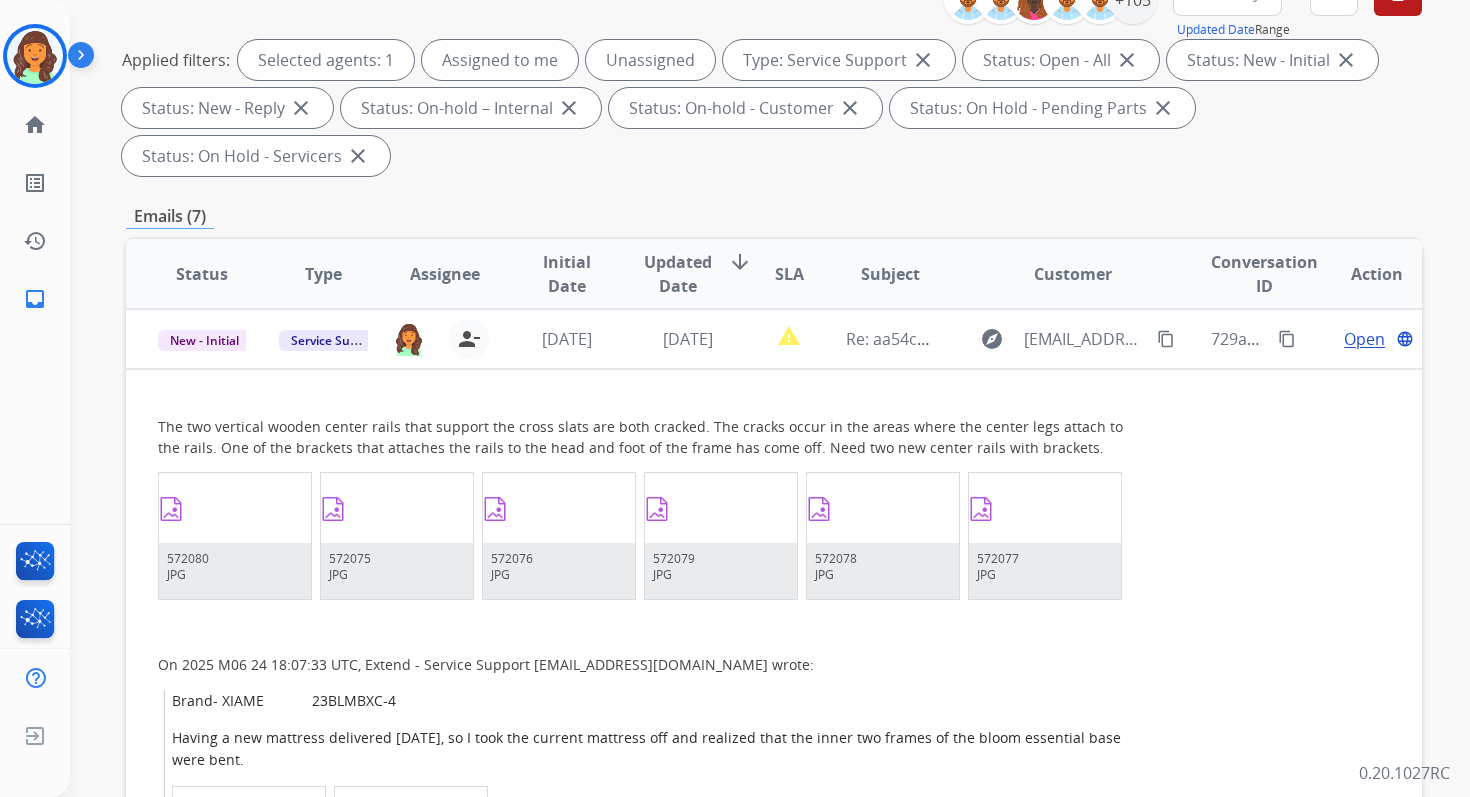 scroll, scrollTop: 485, scrollLeft: 0, axis: vertical 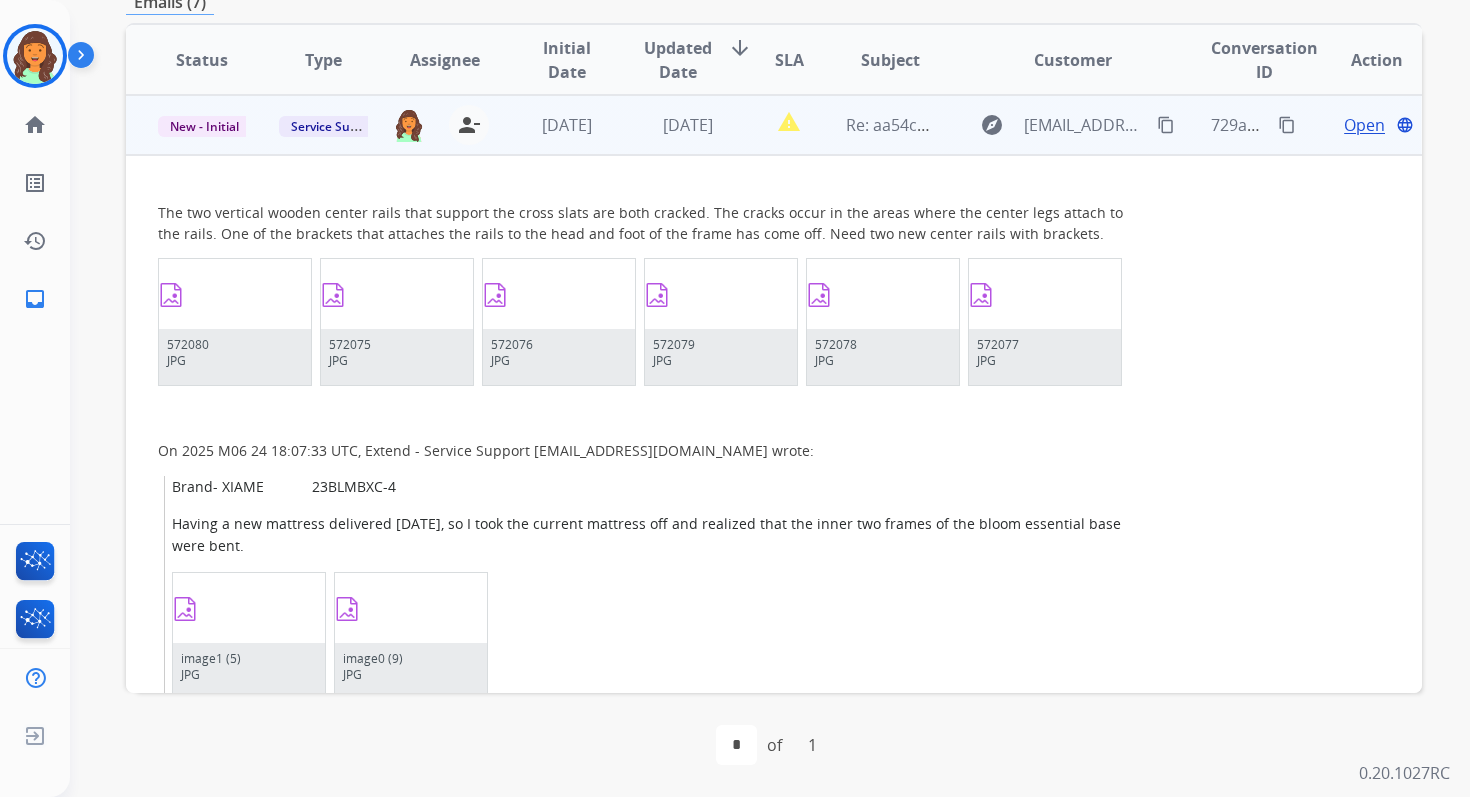 click on "[DATE]" at bounding box center [672, 125] 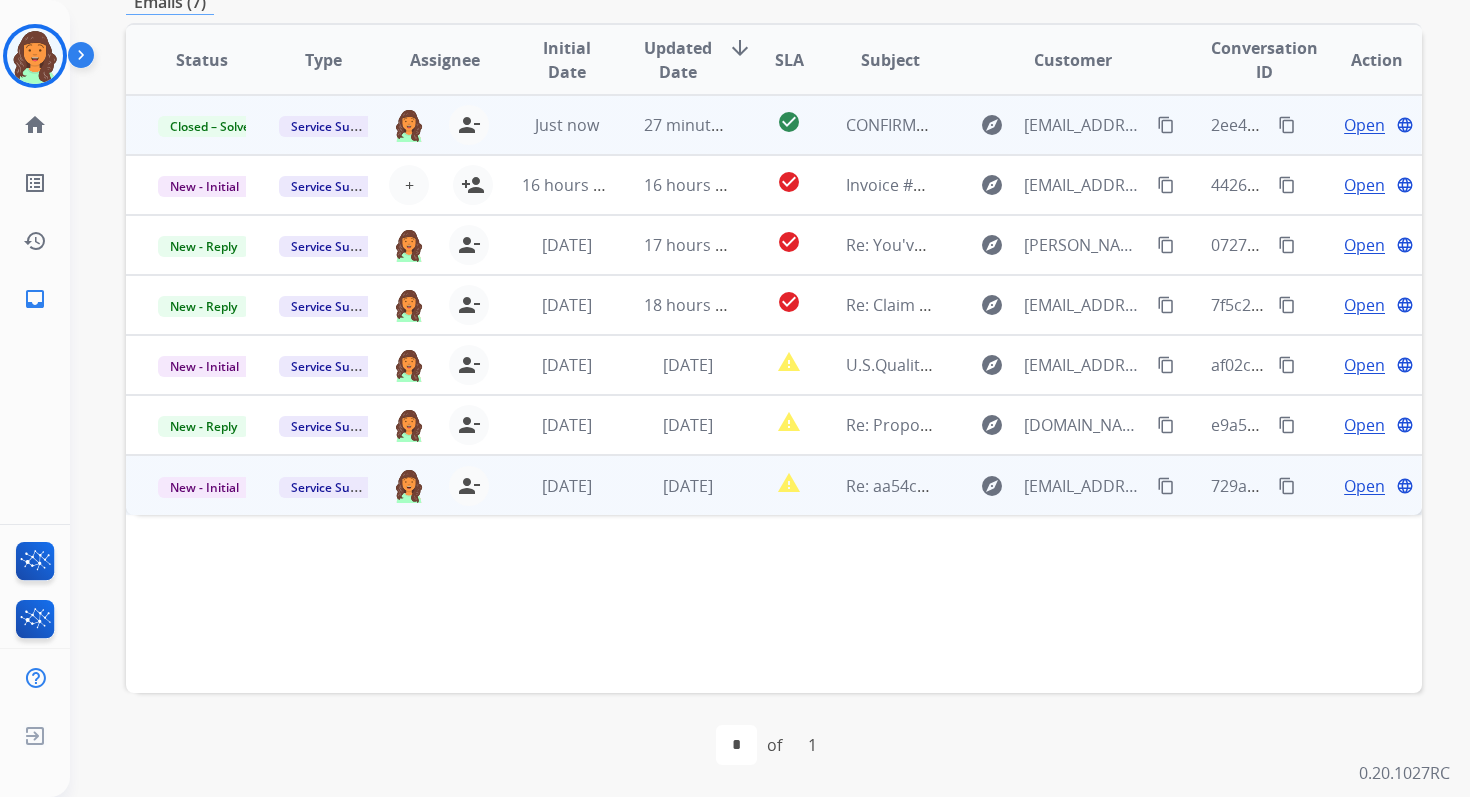 scroll, scrollTop: 0, scrollLeft: 0, axis: both 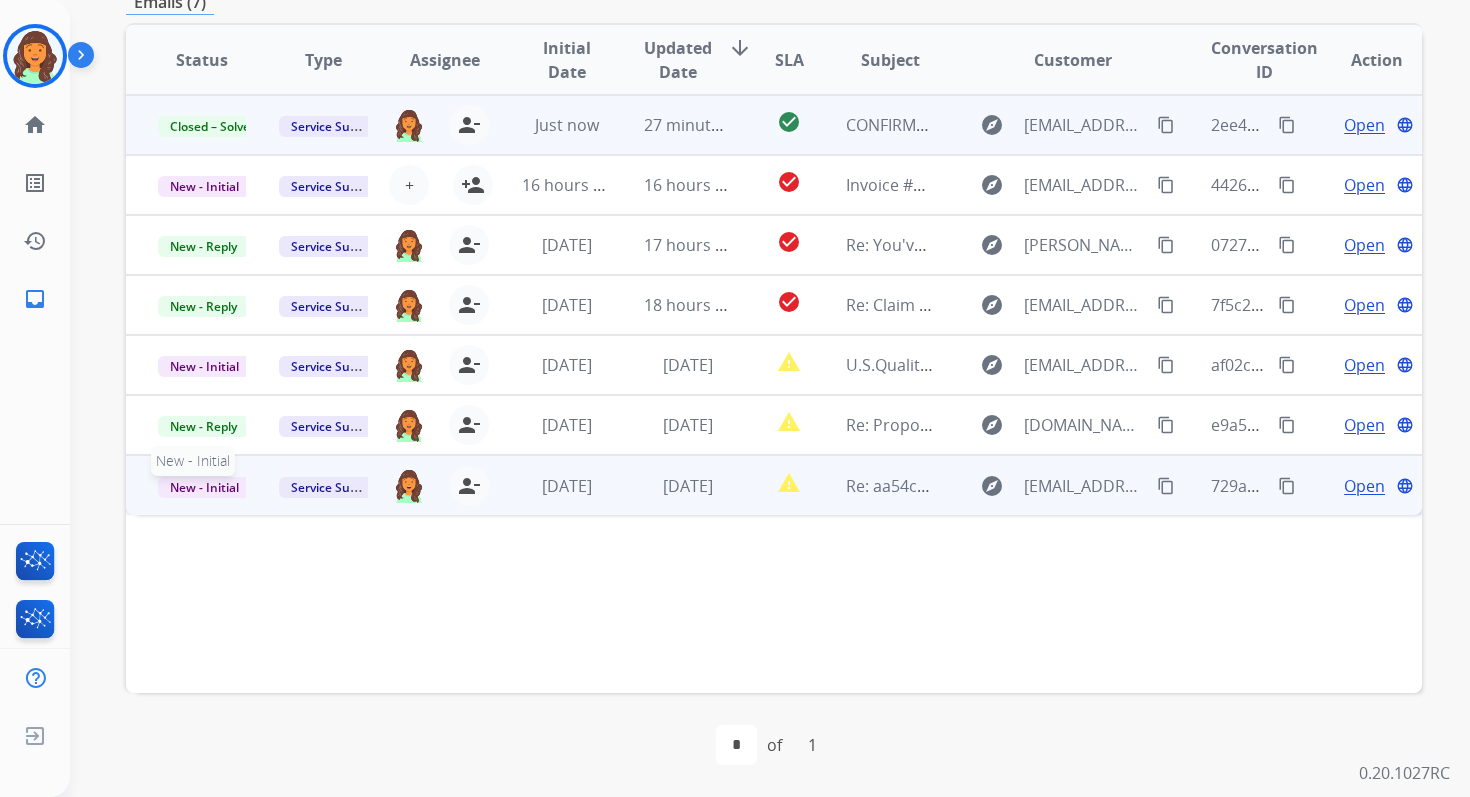 click on "New - Initial" at bounding box center [204, 487] 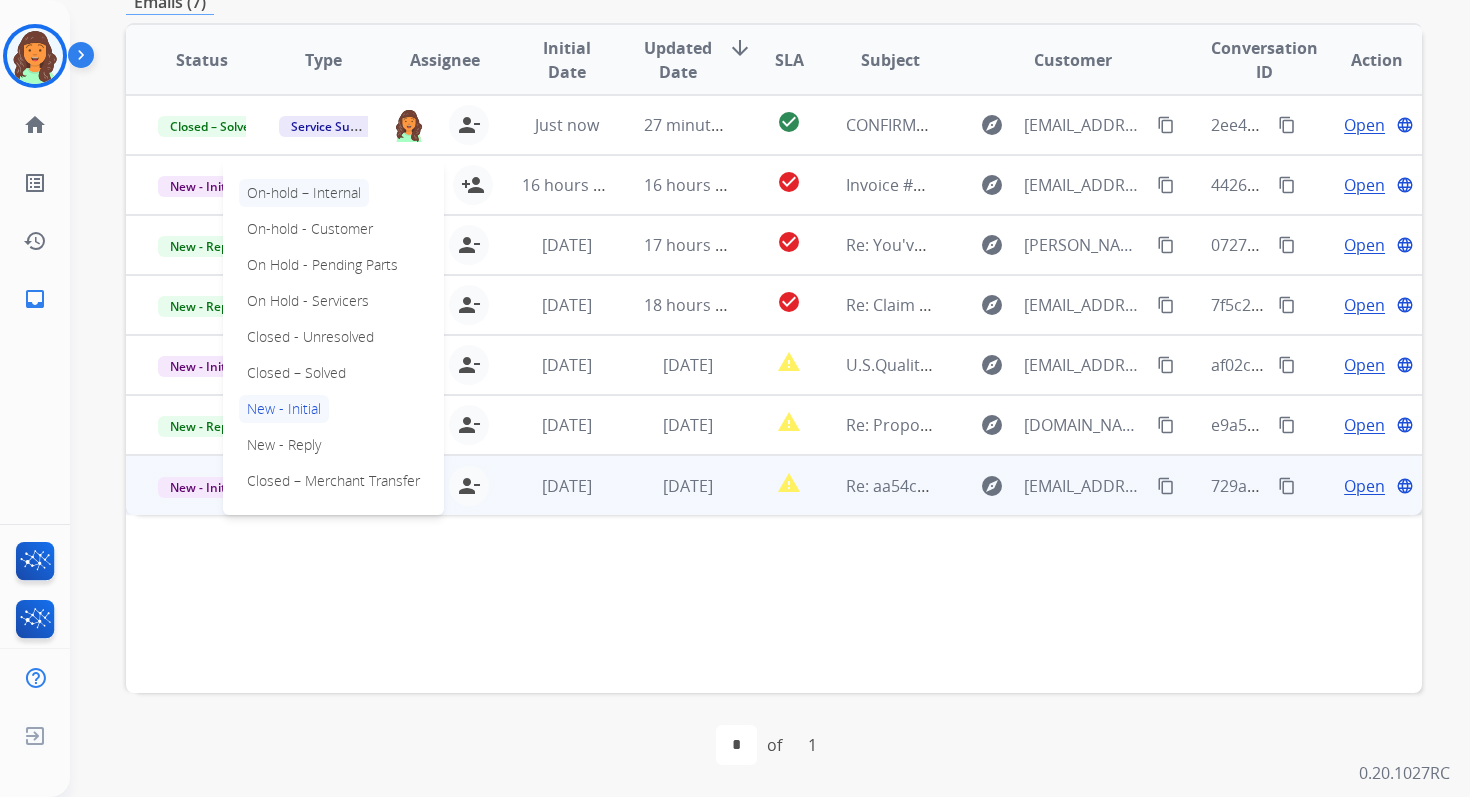click on "On-hold – Internal" at bounding box center [304, 193] 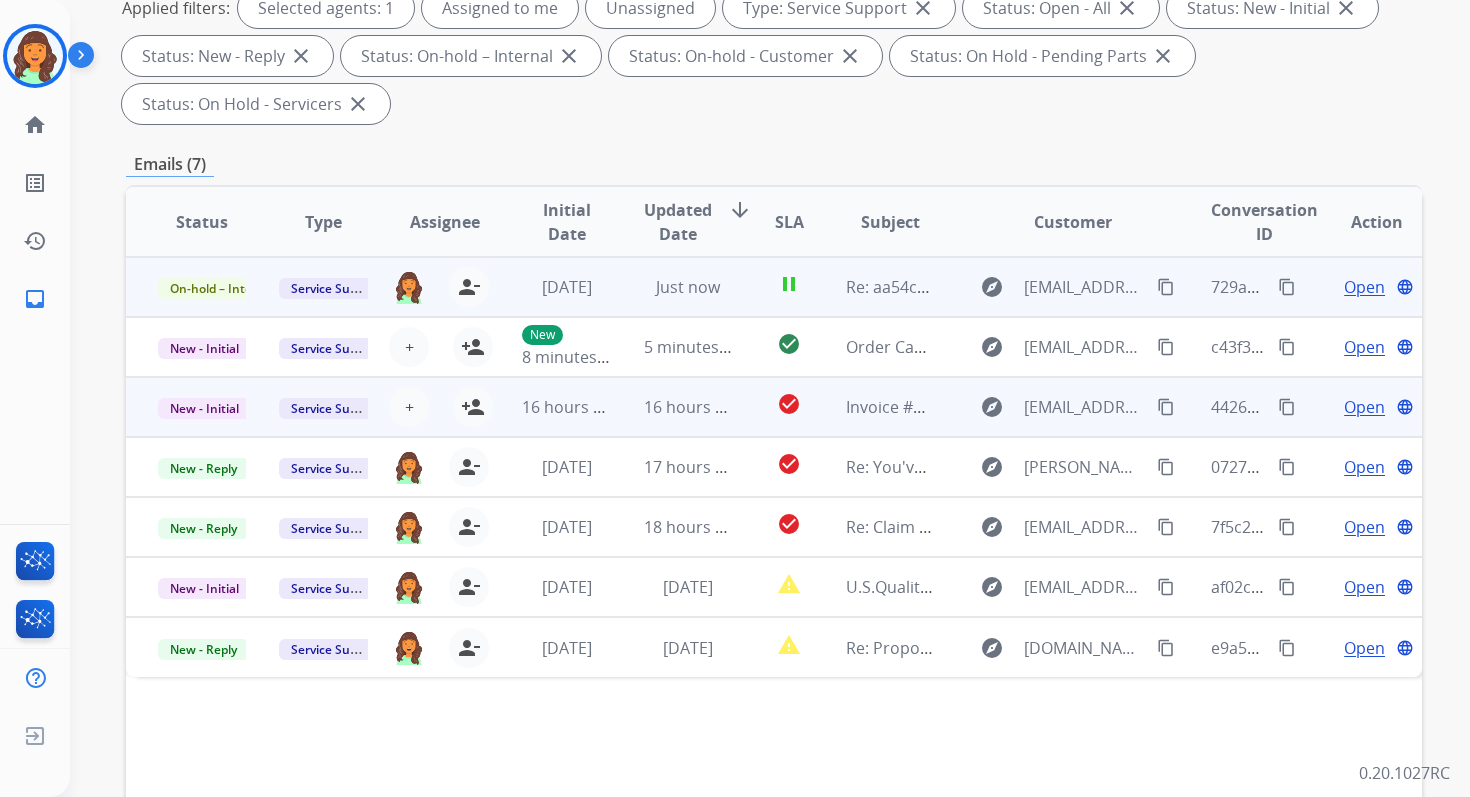 scroll, scrollTop: 109, scrollLeft: 0, axis: vertical 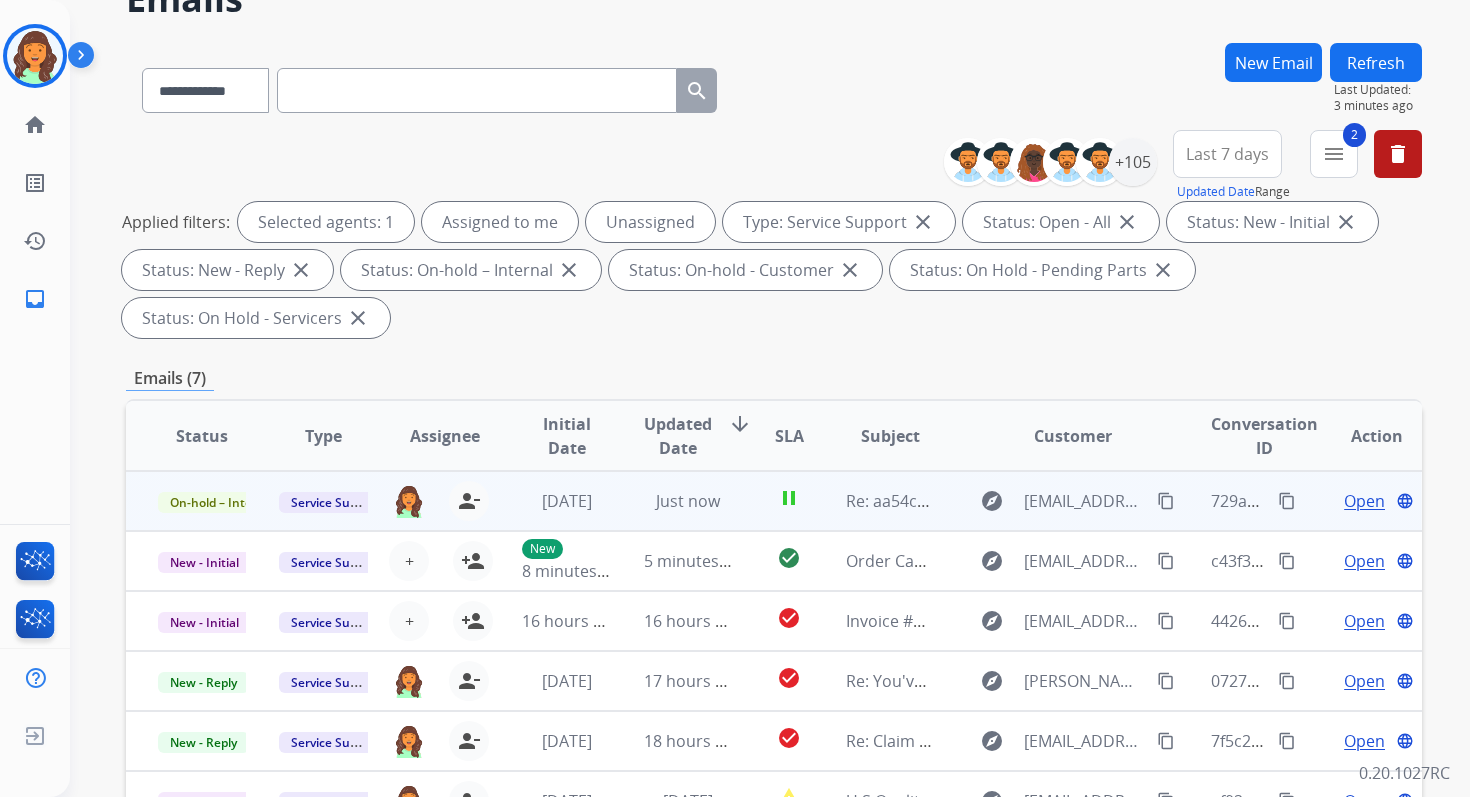click on "New Email" at bounding box center (1273, 62) 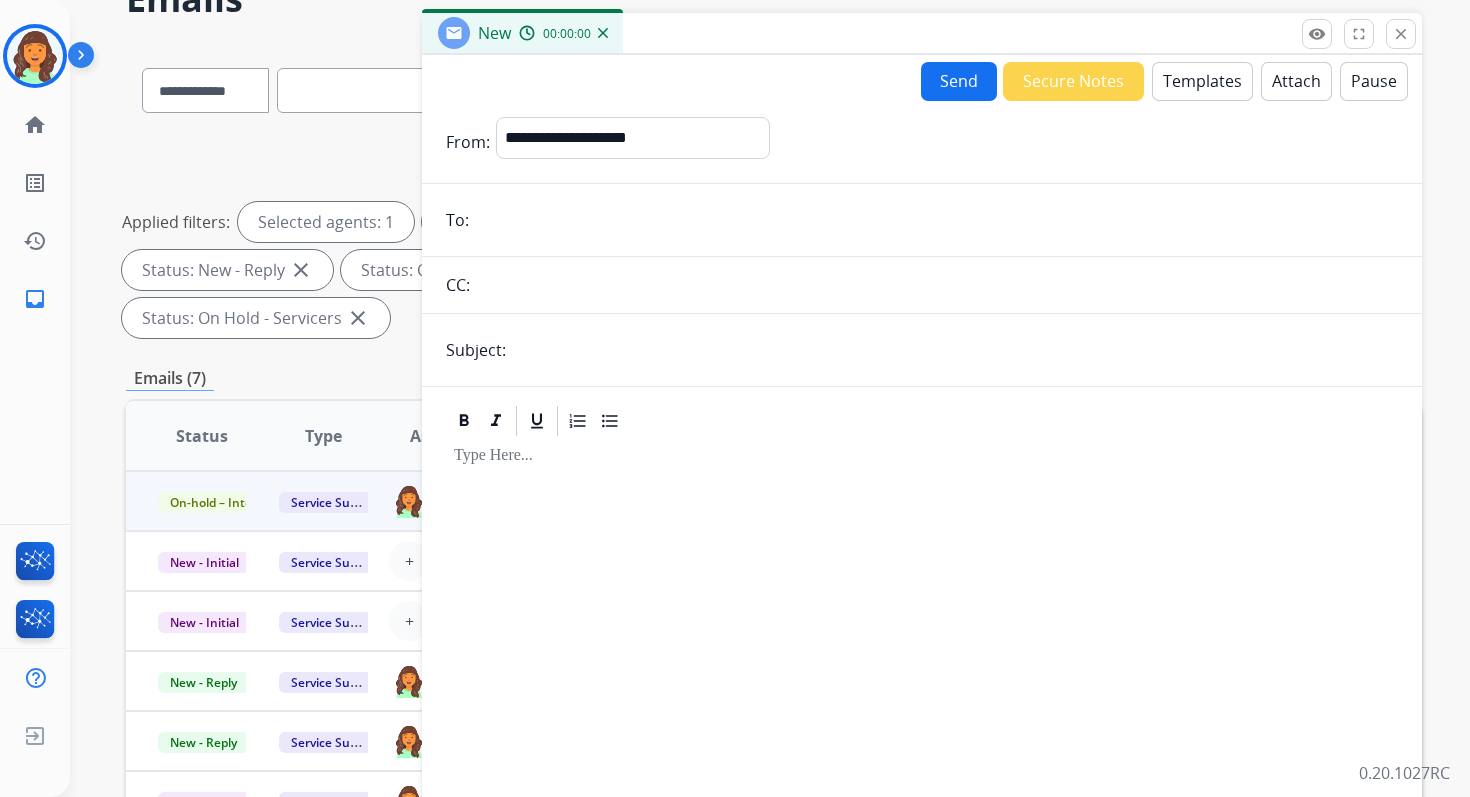 click at bounding box center (936, 220) 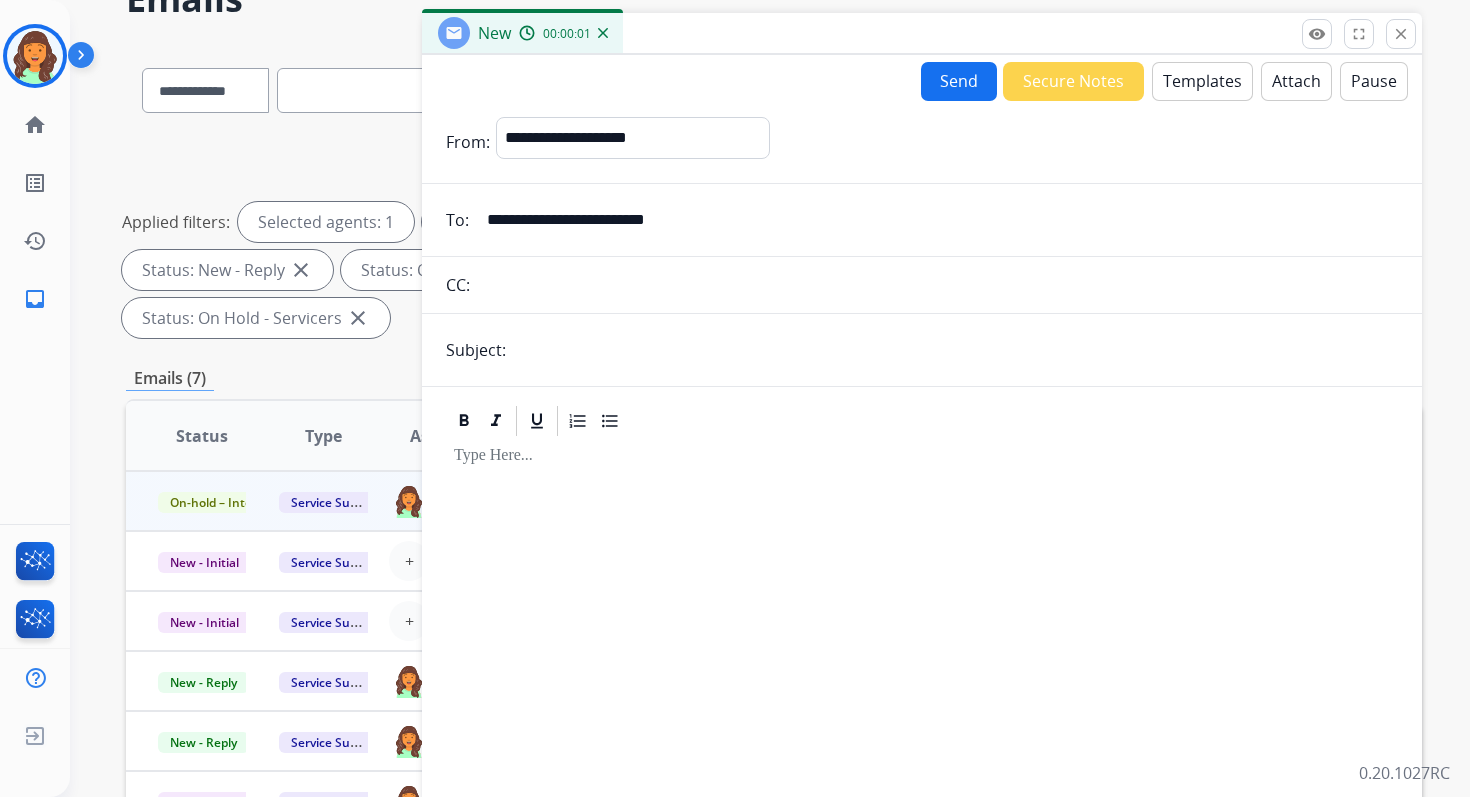type on "**********" 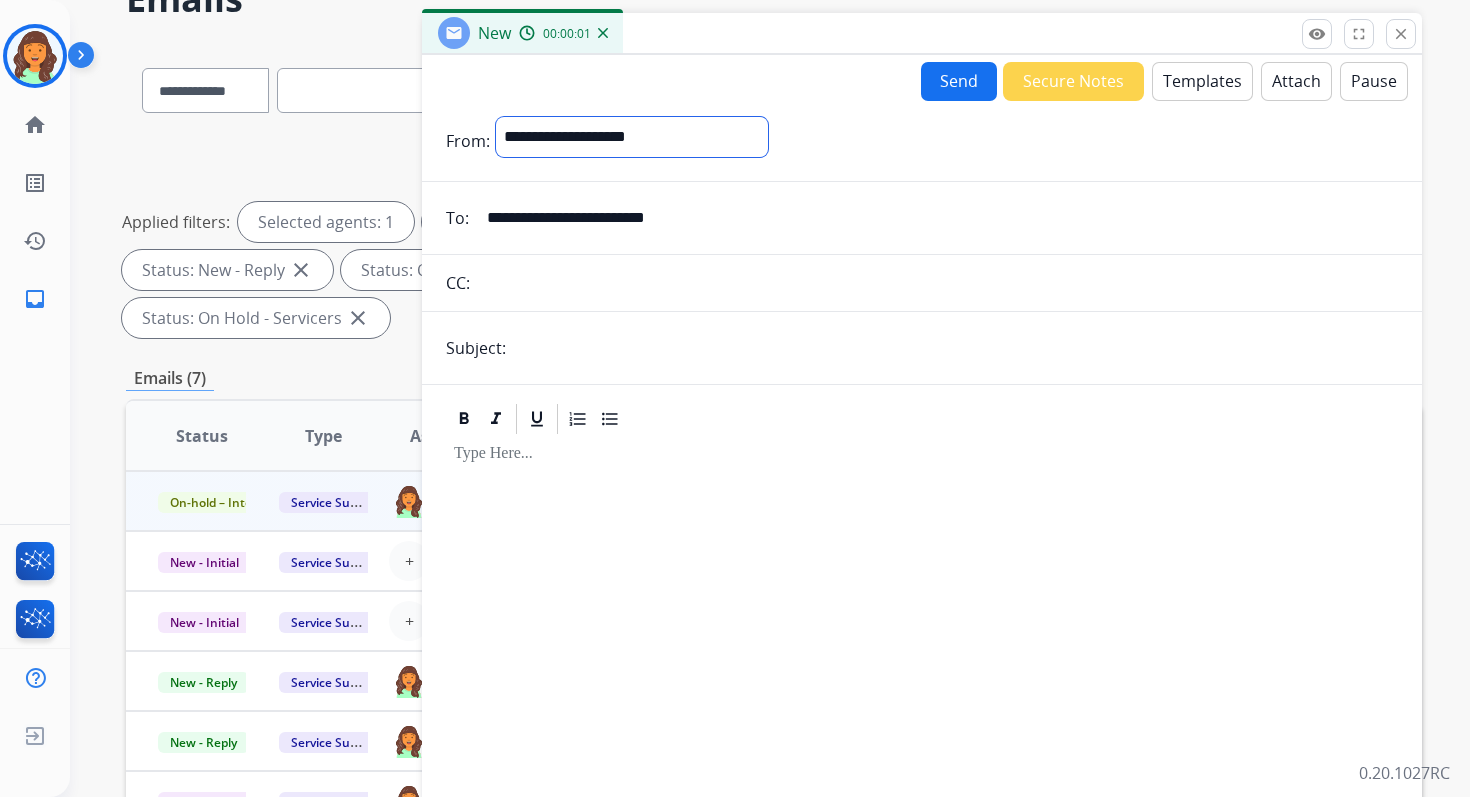click on "**********" at bounding box center (632, 137) 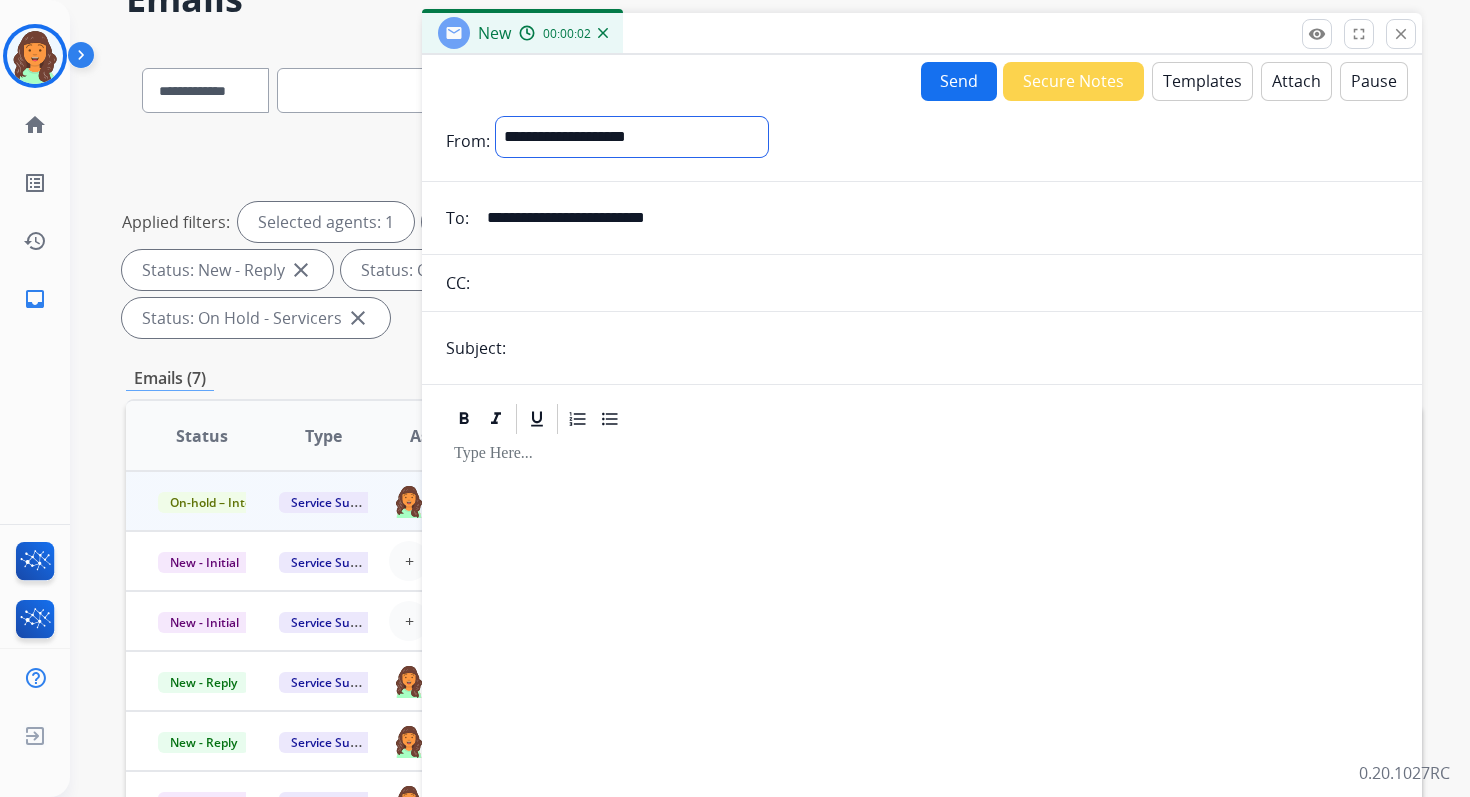 select on "**********" 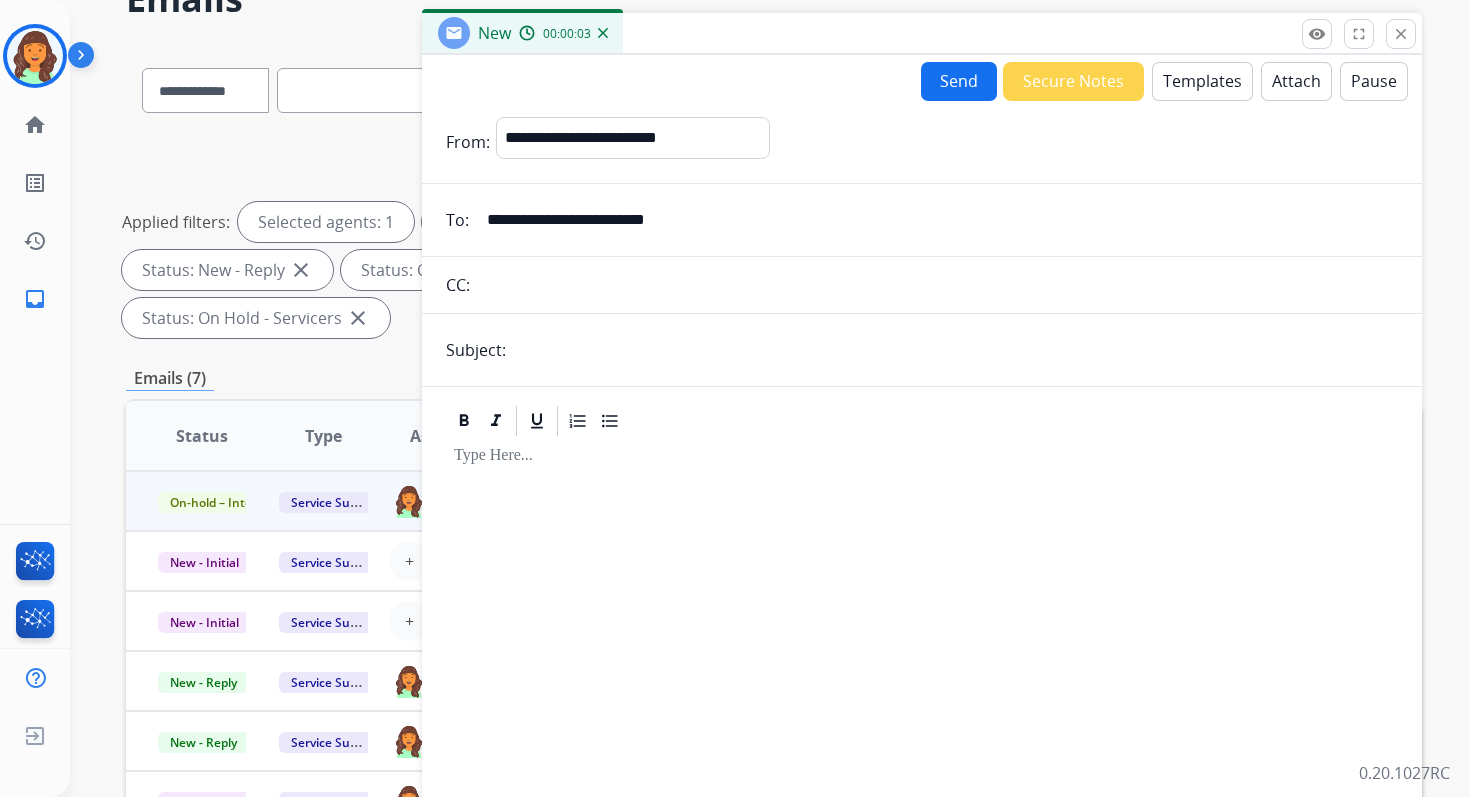 click at bounding box center [955, 350] 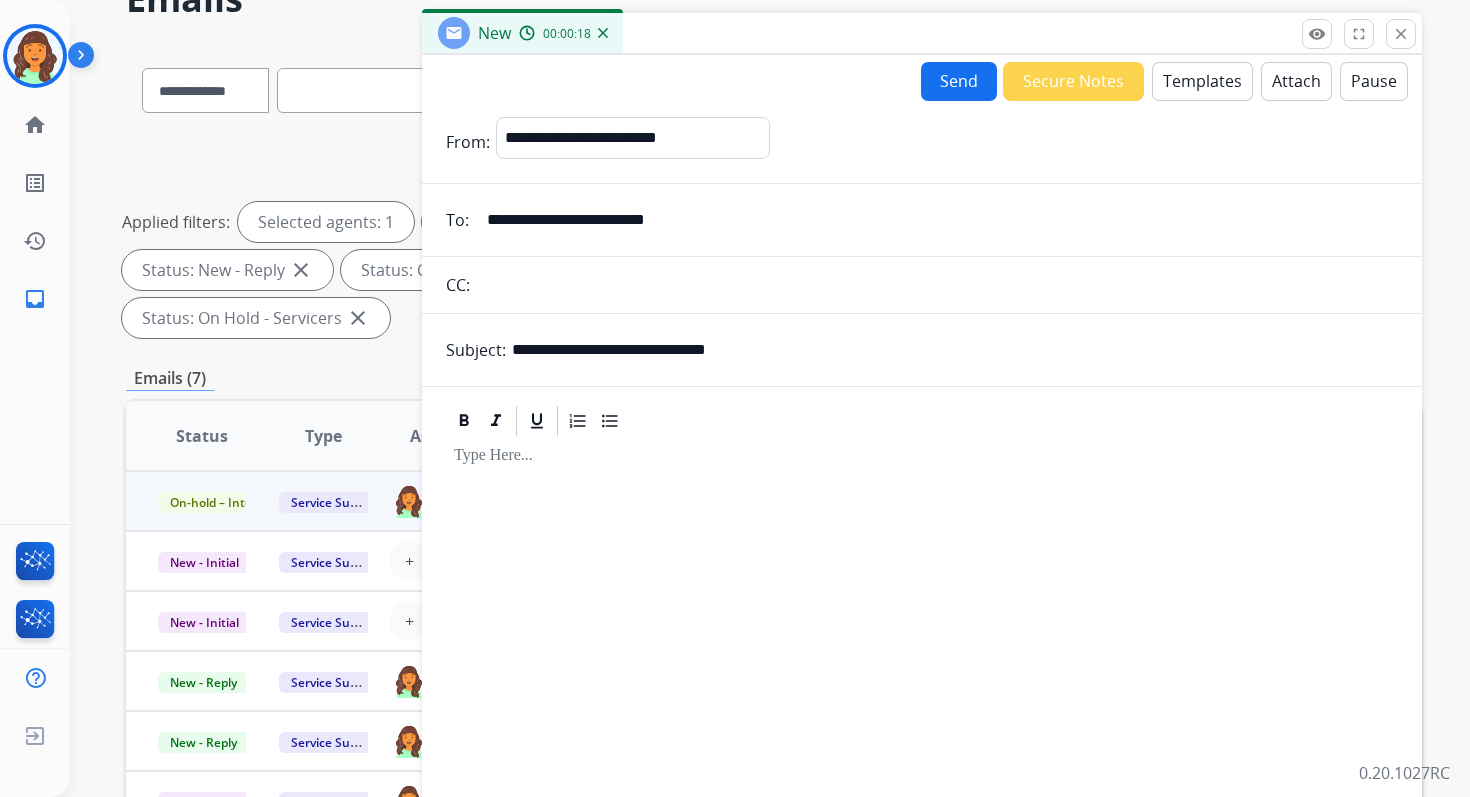 click on "**********" at bounding box center (955, 350) 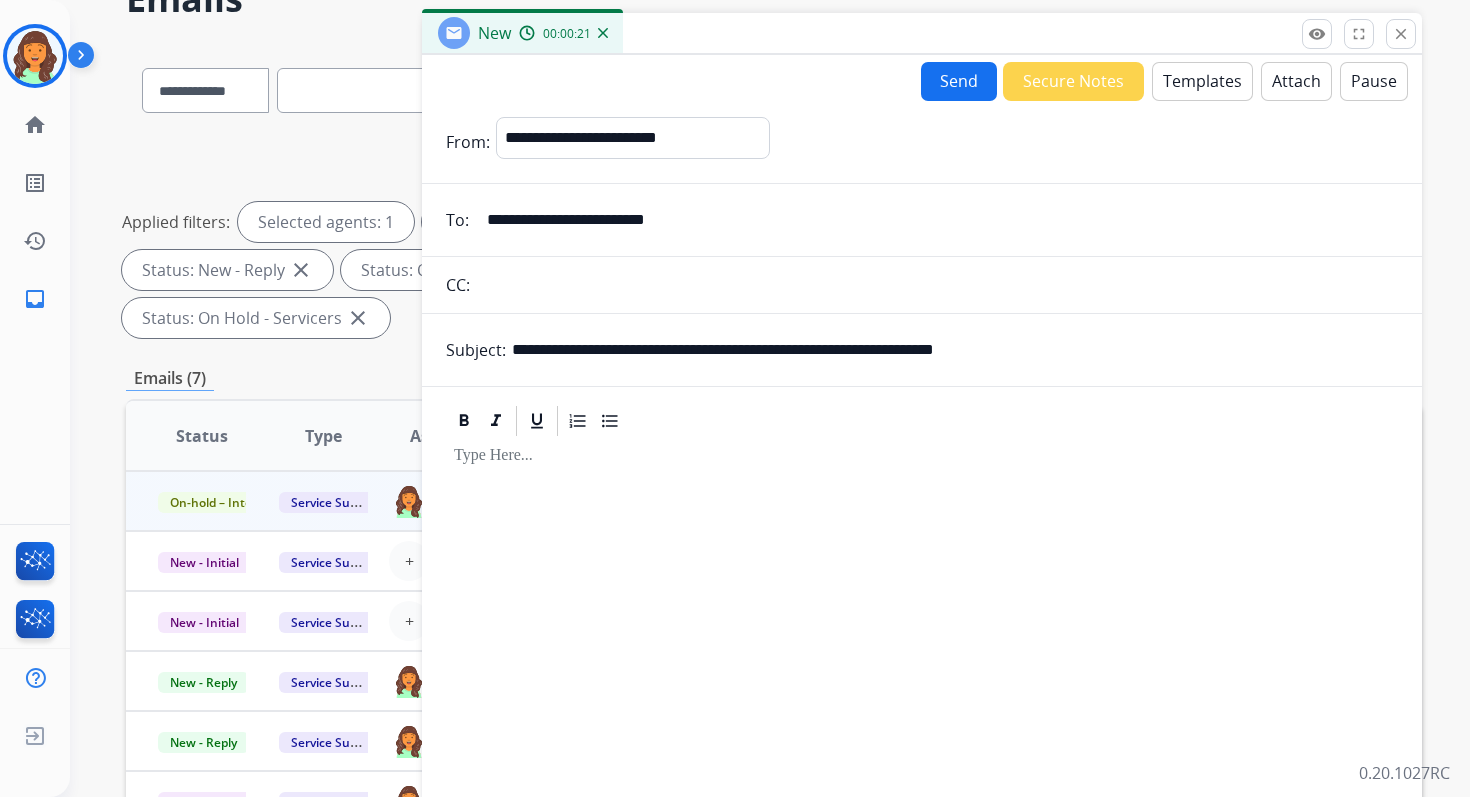 type on "**********" 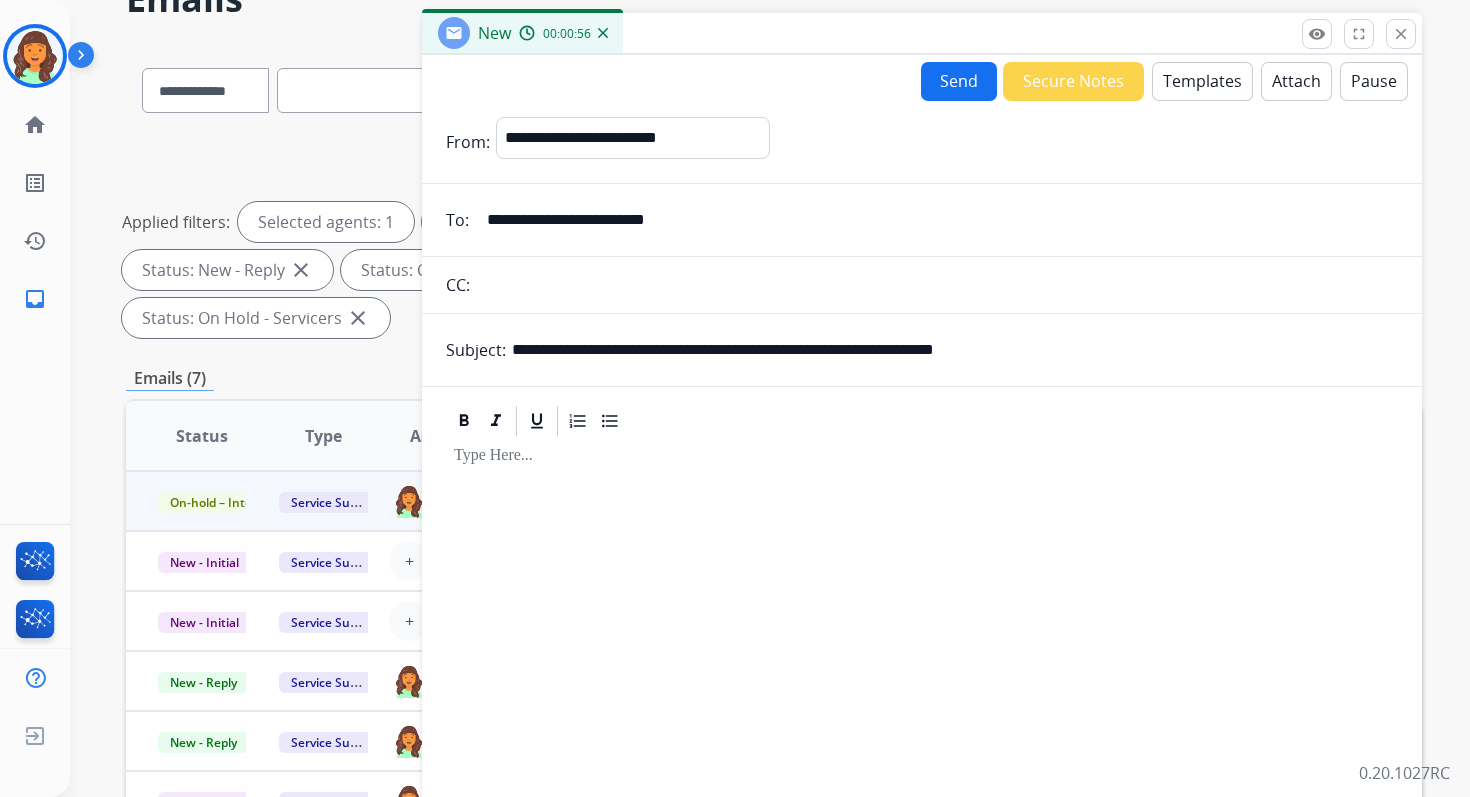 click on "Templates" at bounding box center (1202, 81) 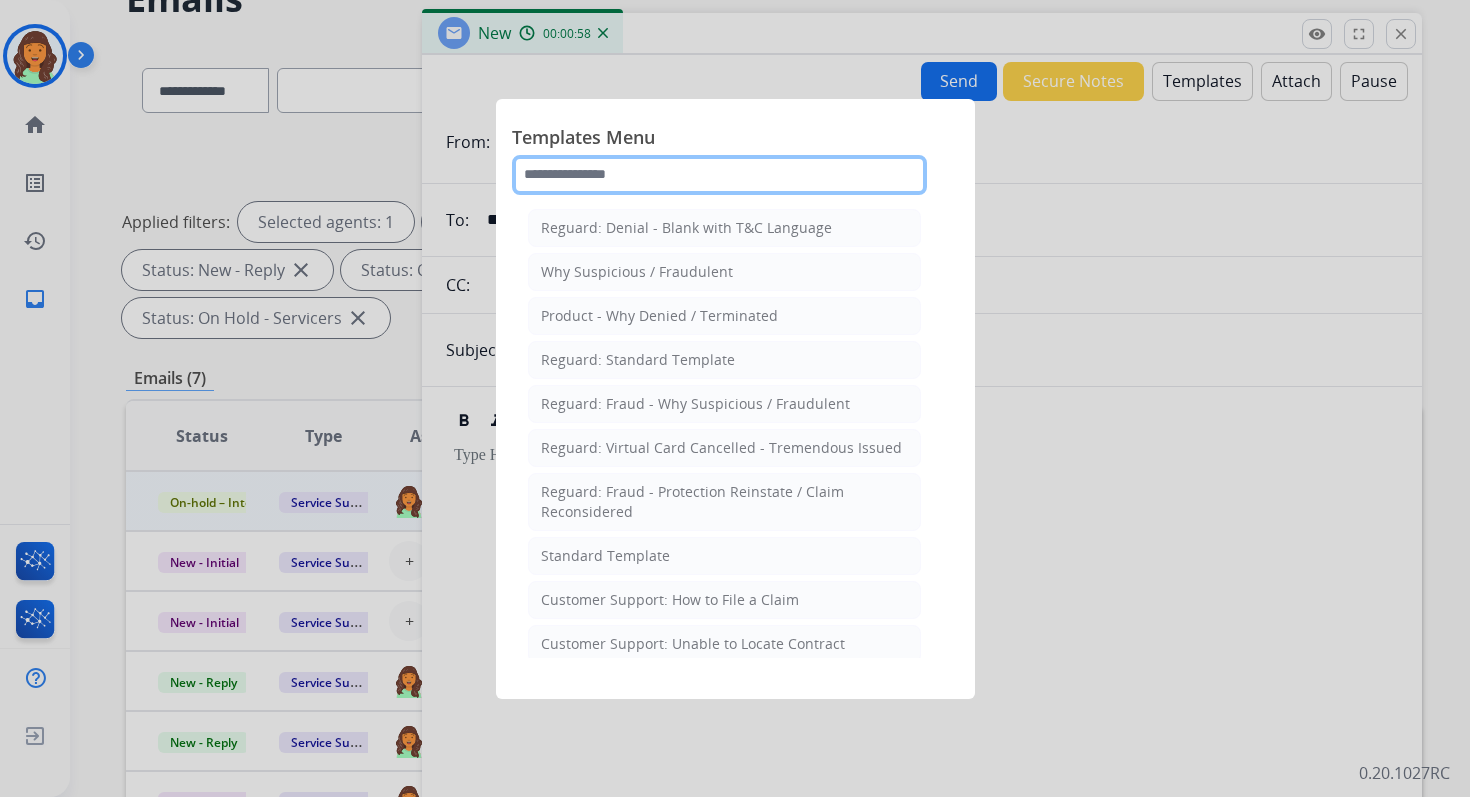 click 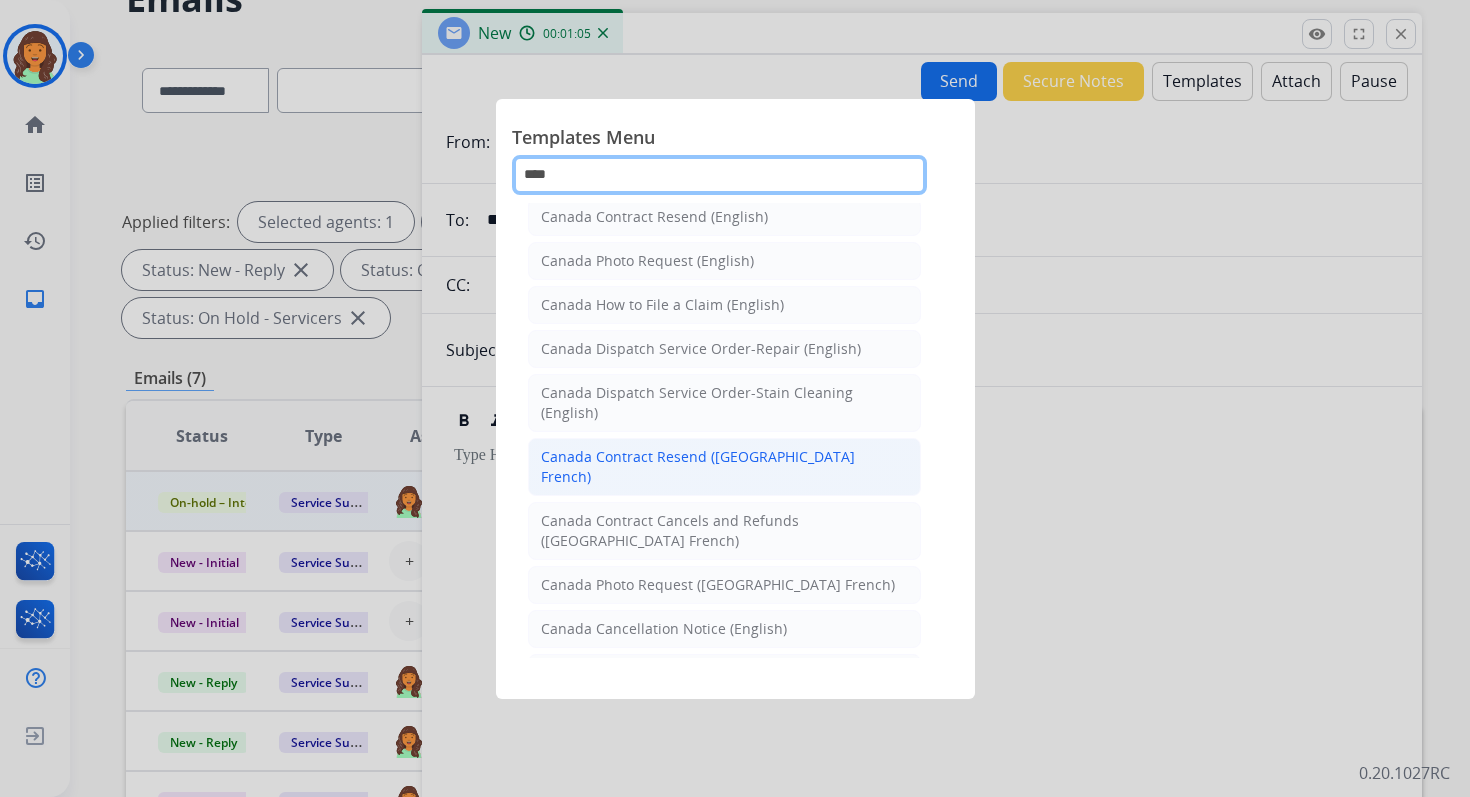 scroll, scrollTop: 0, scrollLeft: 0, axis: both 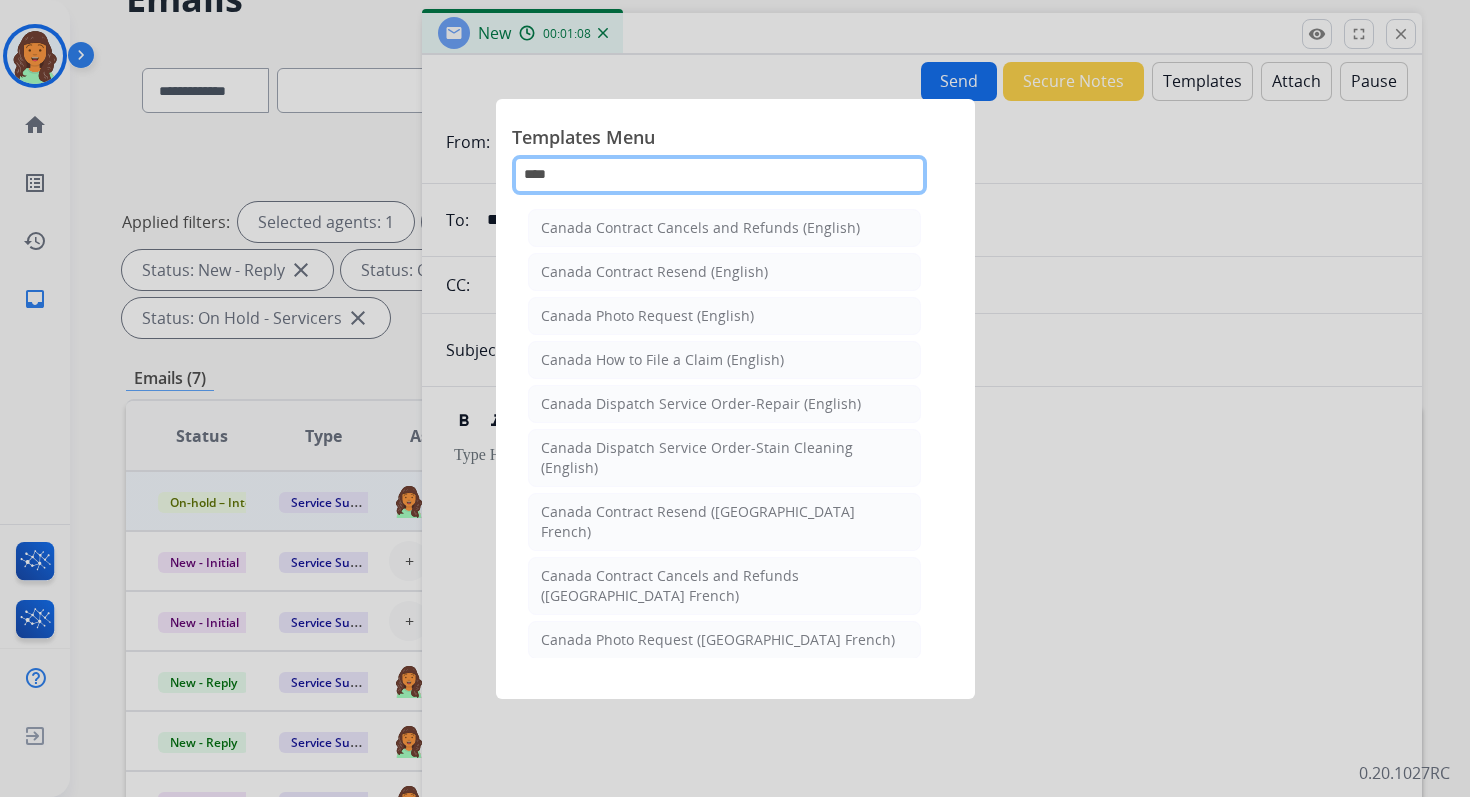 click on "****" 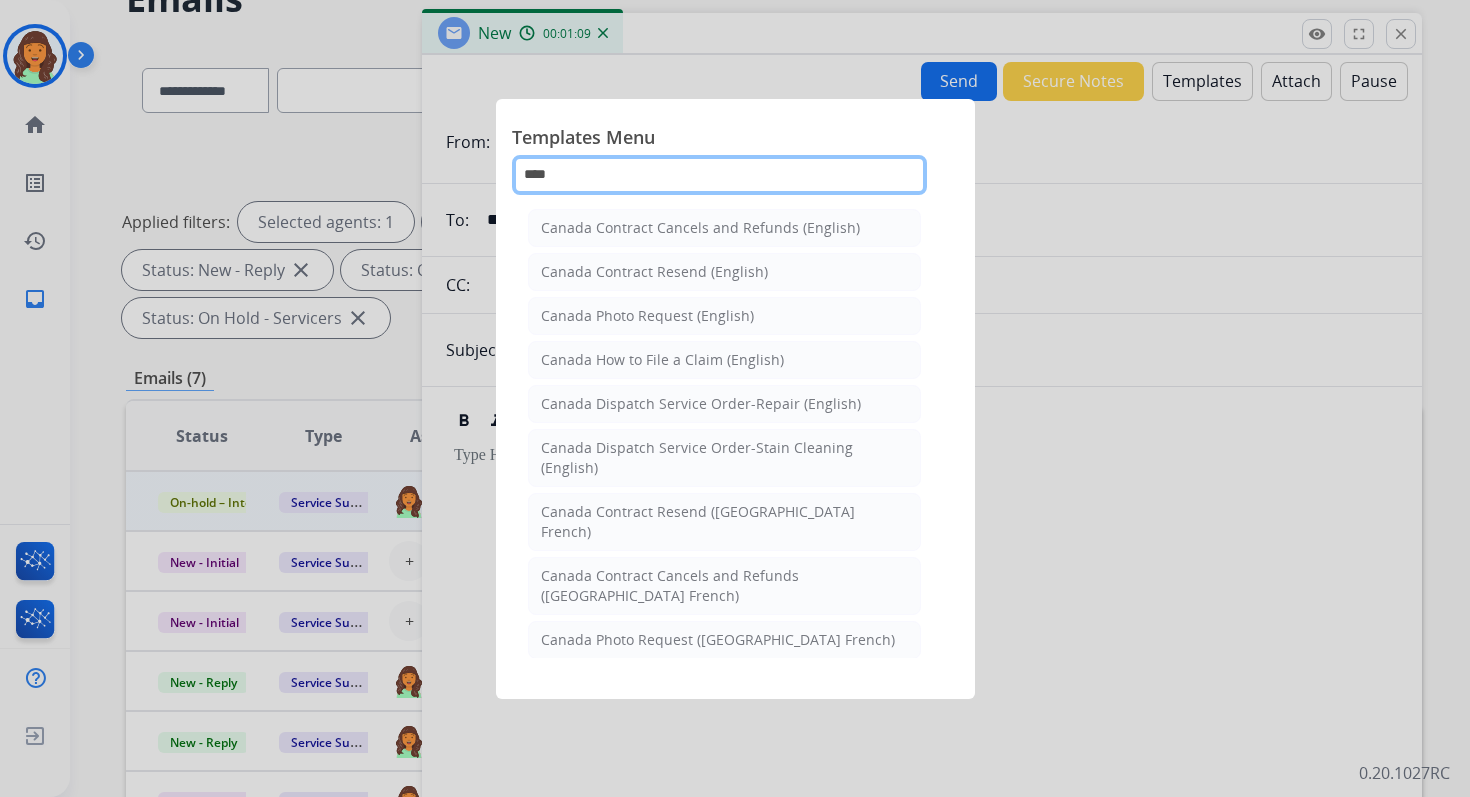 click on "****" 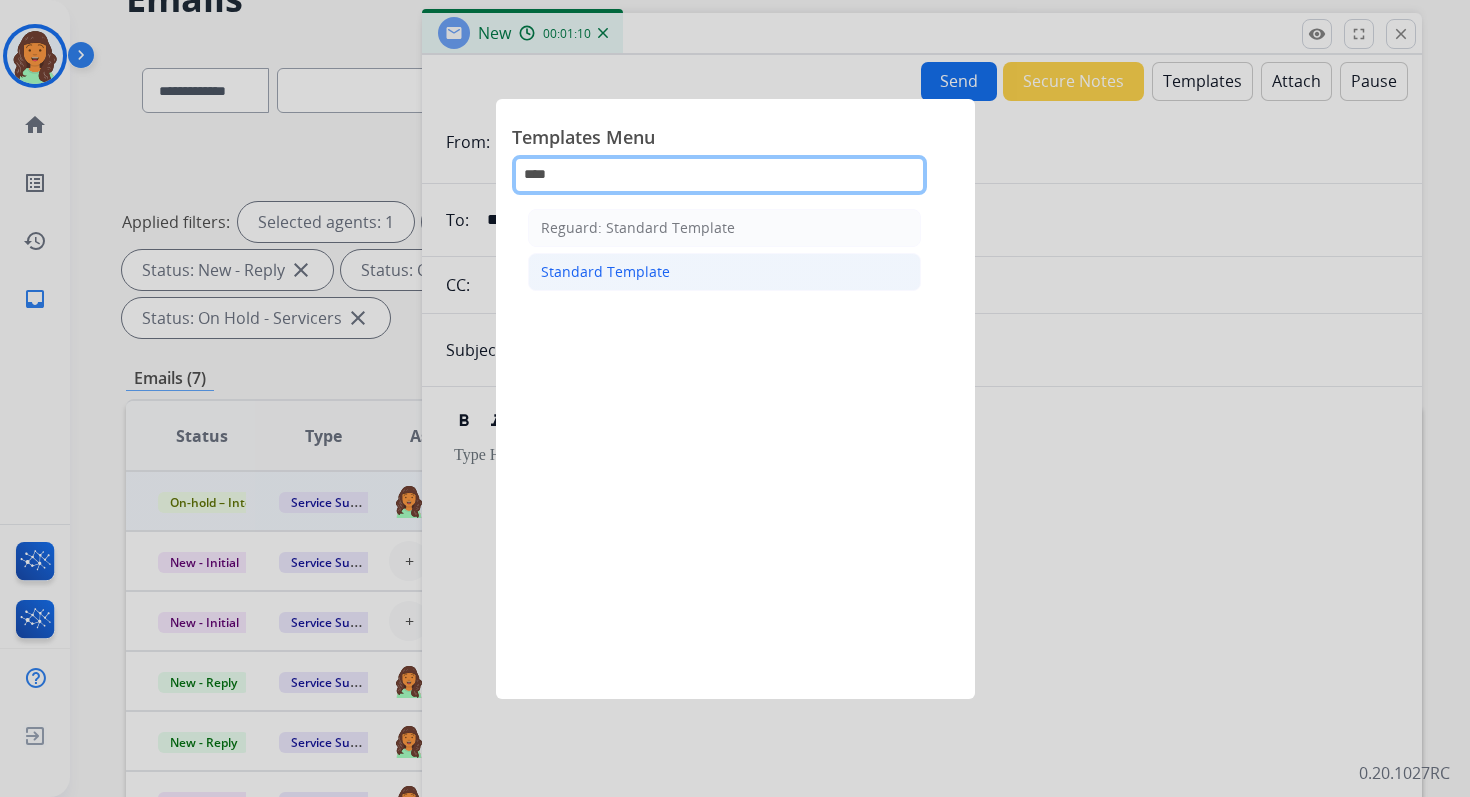 type on "****" 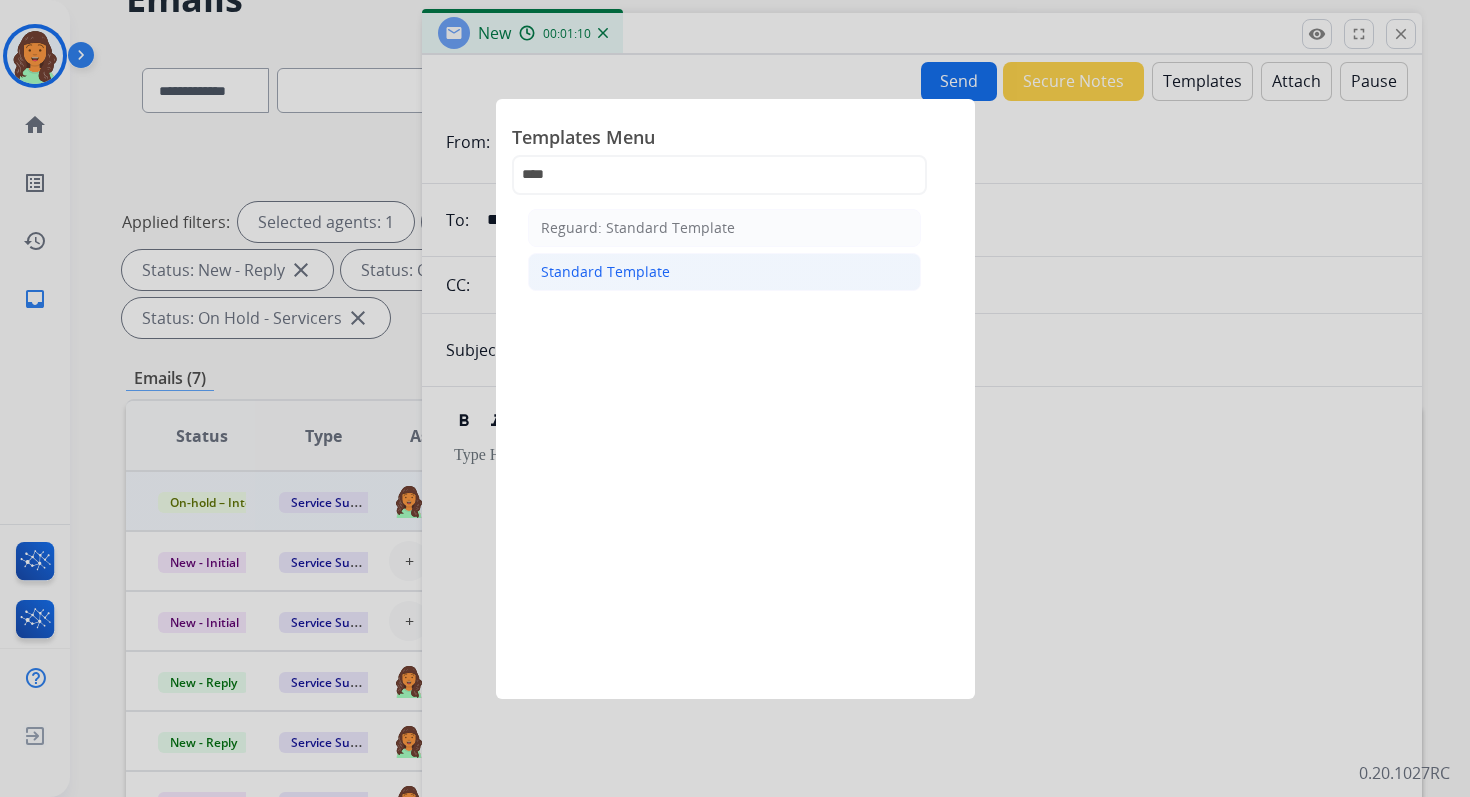 click on "Standard Template" 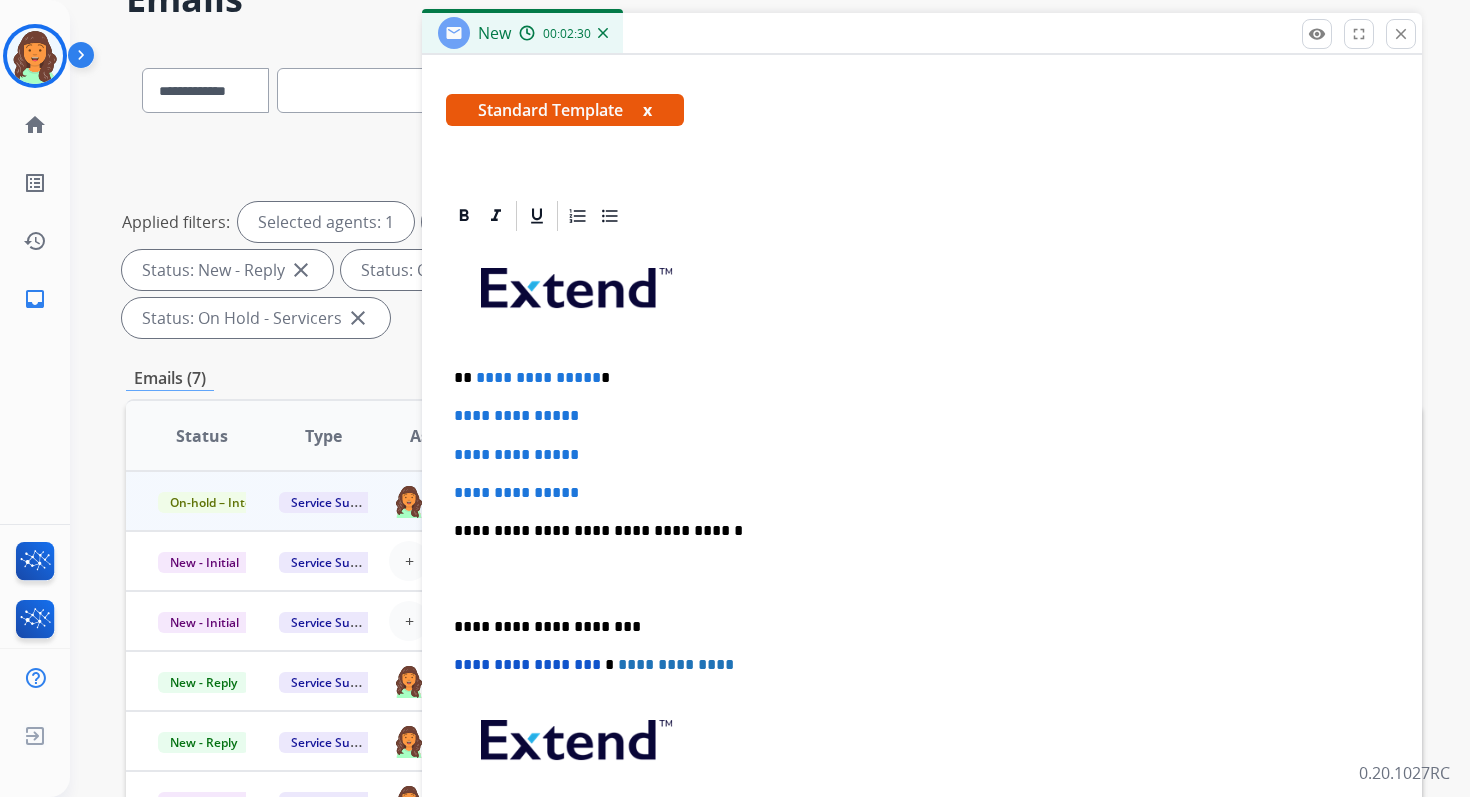 scroll, scrollTop: 347, scrollLeft: 0, axis: vertical 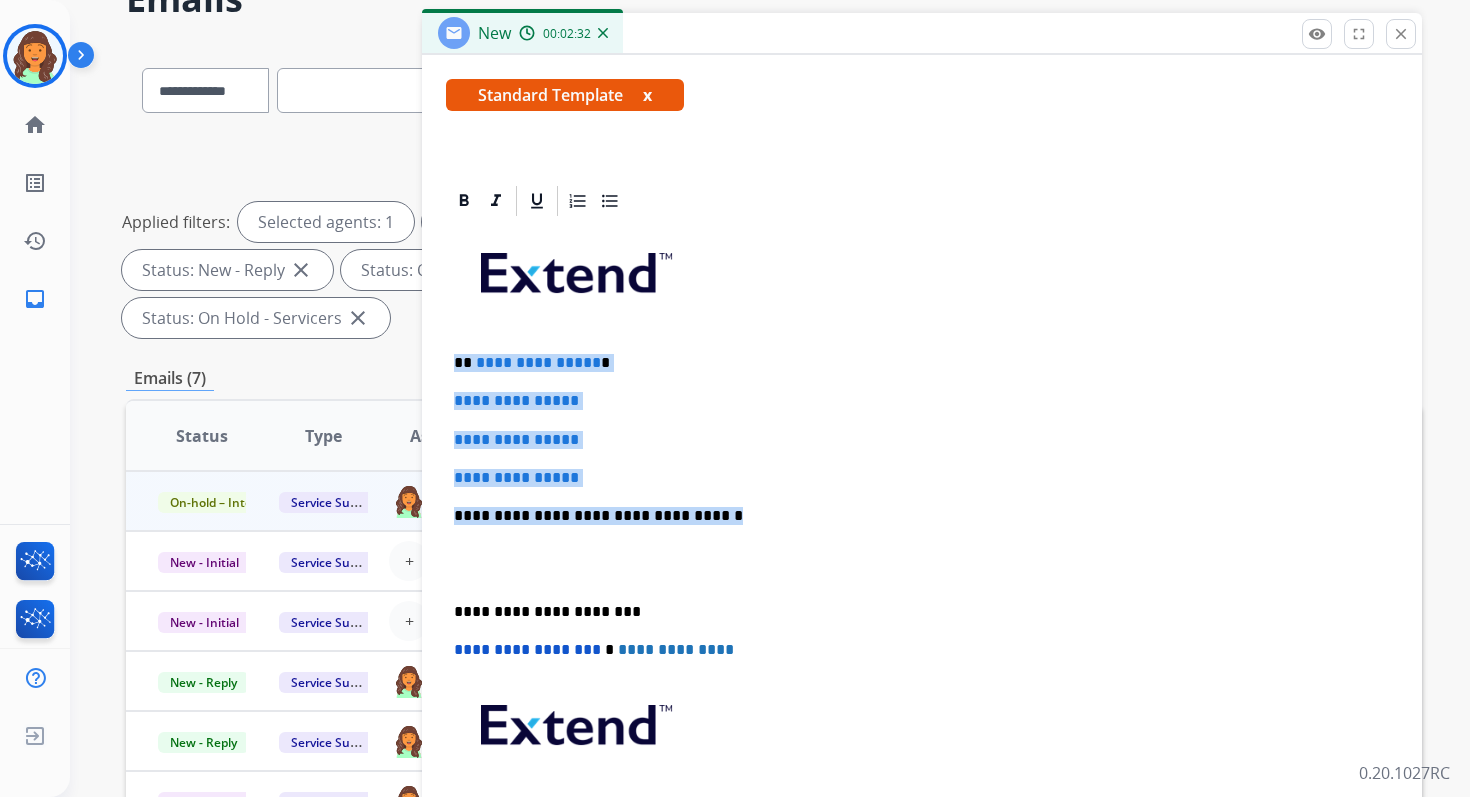 drag, startPoint x: 451, startPoint y: 363, endPoint x: 746, endPoint y: 507, distance: 328.2697 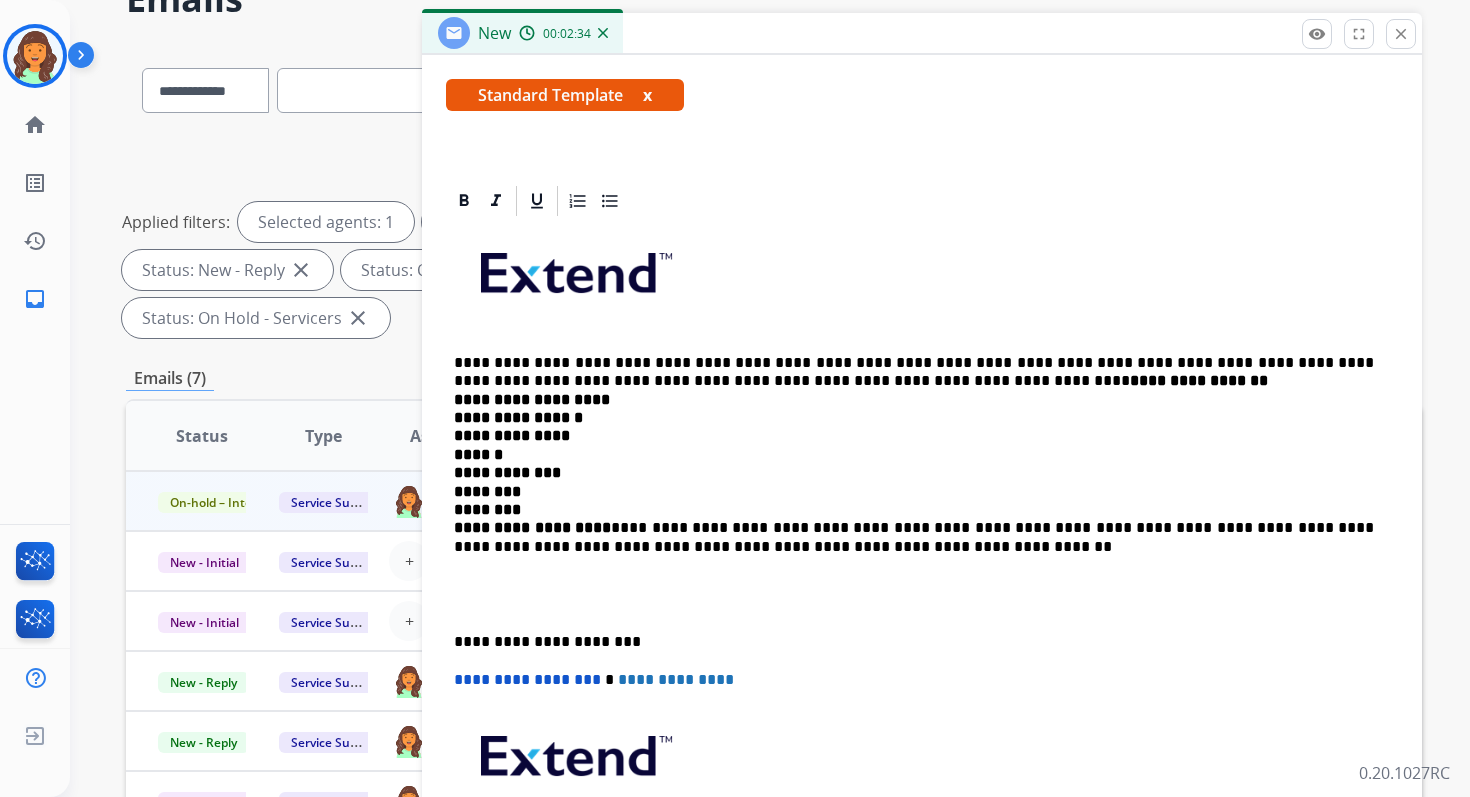 click on "**********" at bounding box center (914, 455) 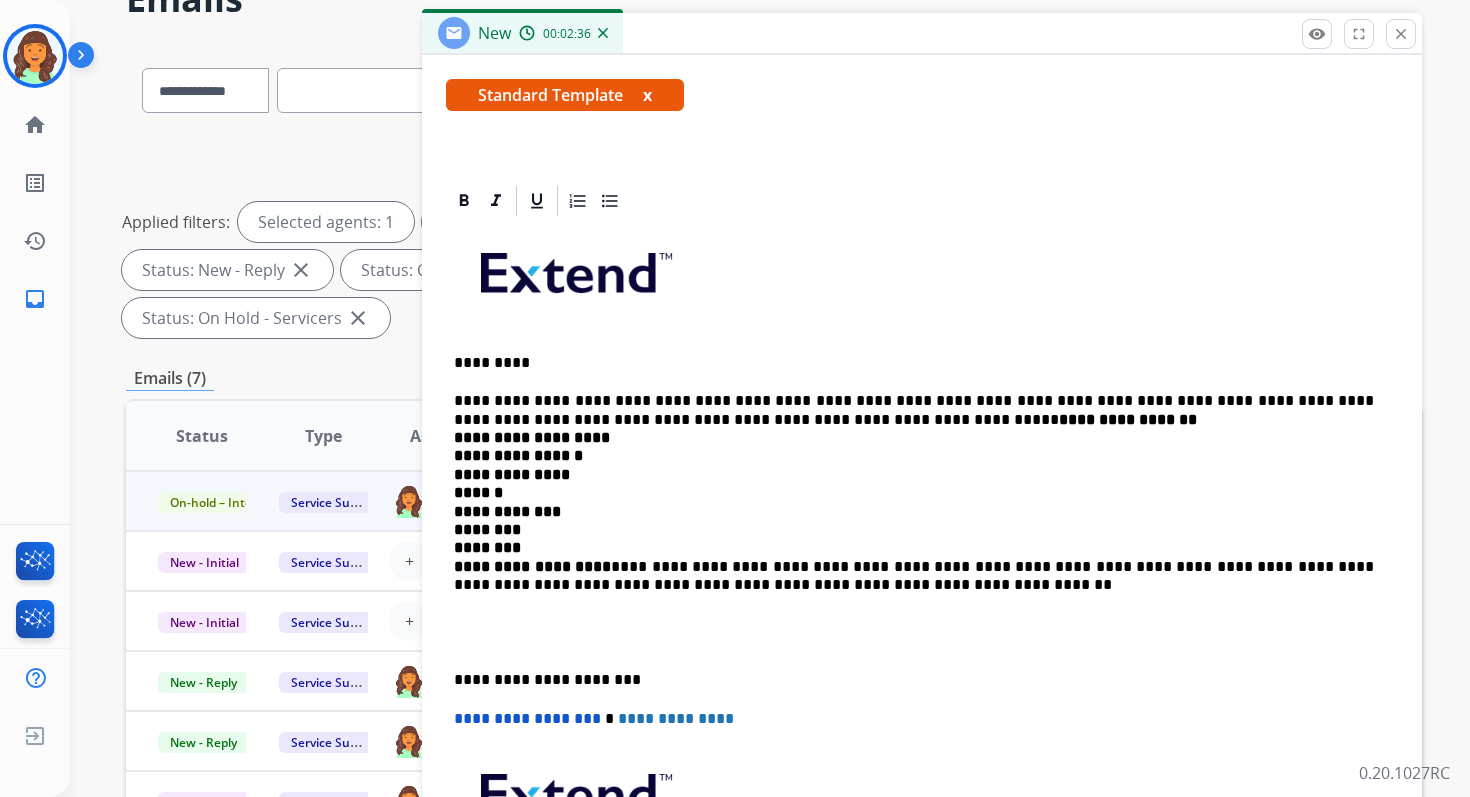 click on "**********" at bounding box center [1128, 419] 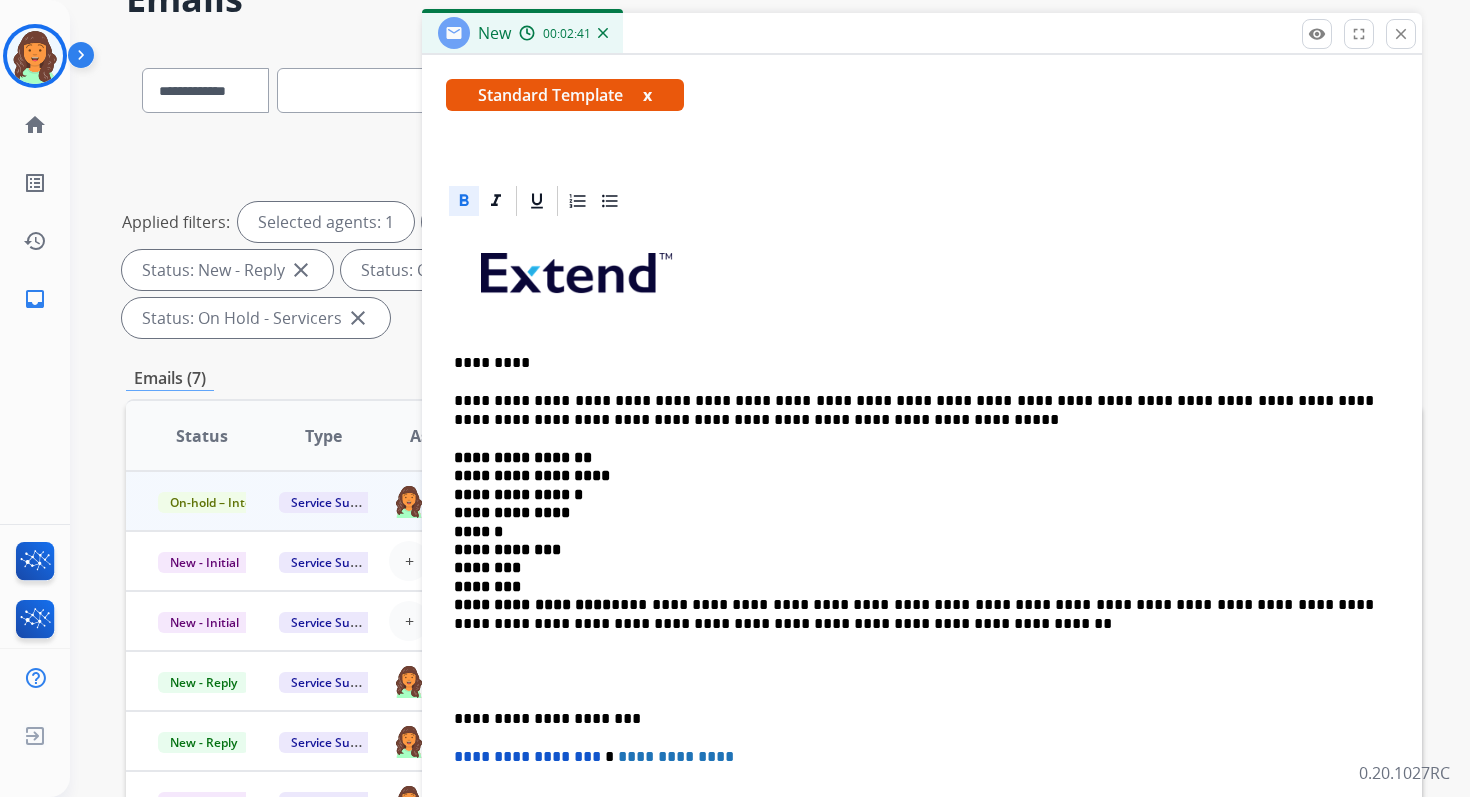 click on "**********" at bounding box center (914, 541) 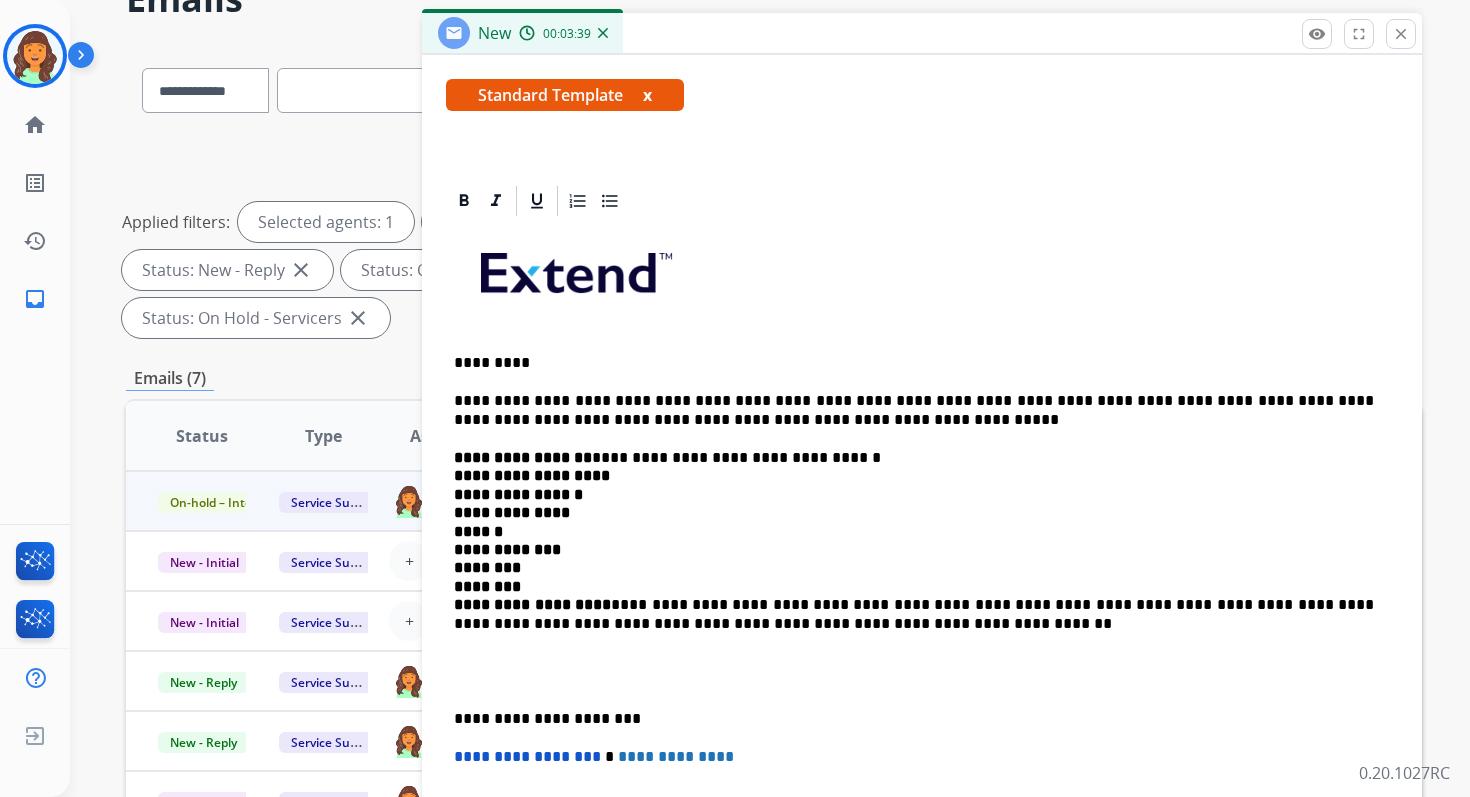 click on "**********" at bounding box center [914, 541] 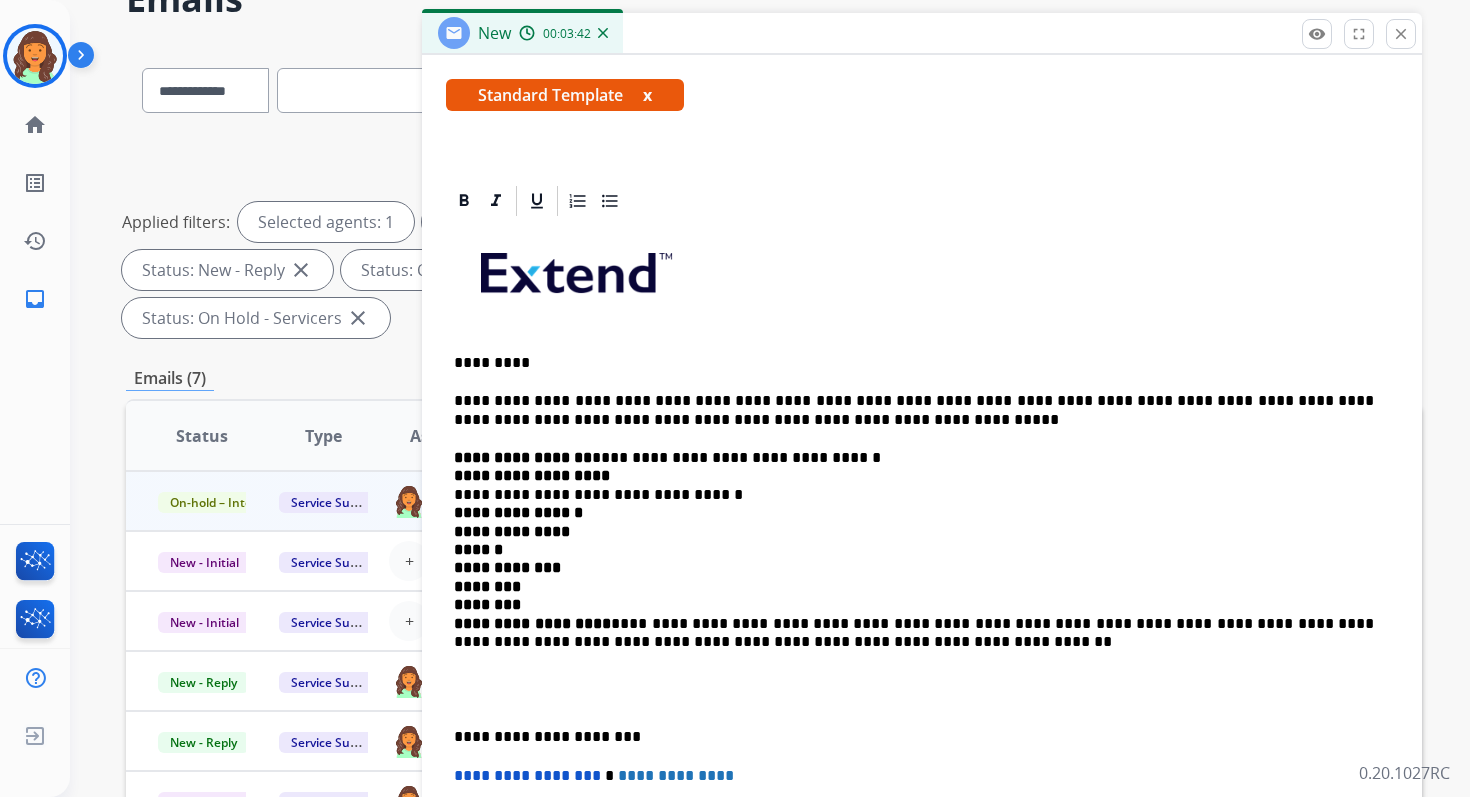 click on "**********" at bounding box center (914, 550) 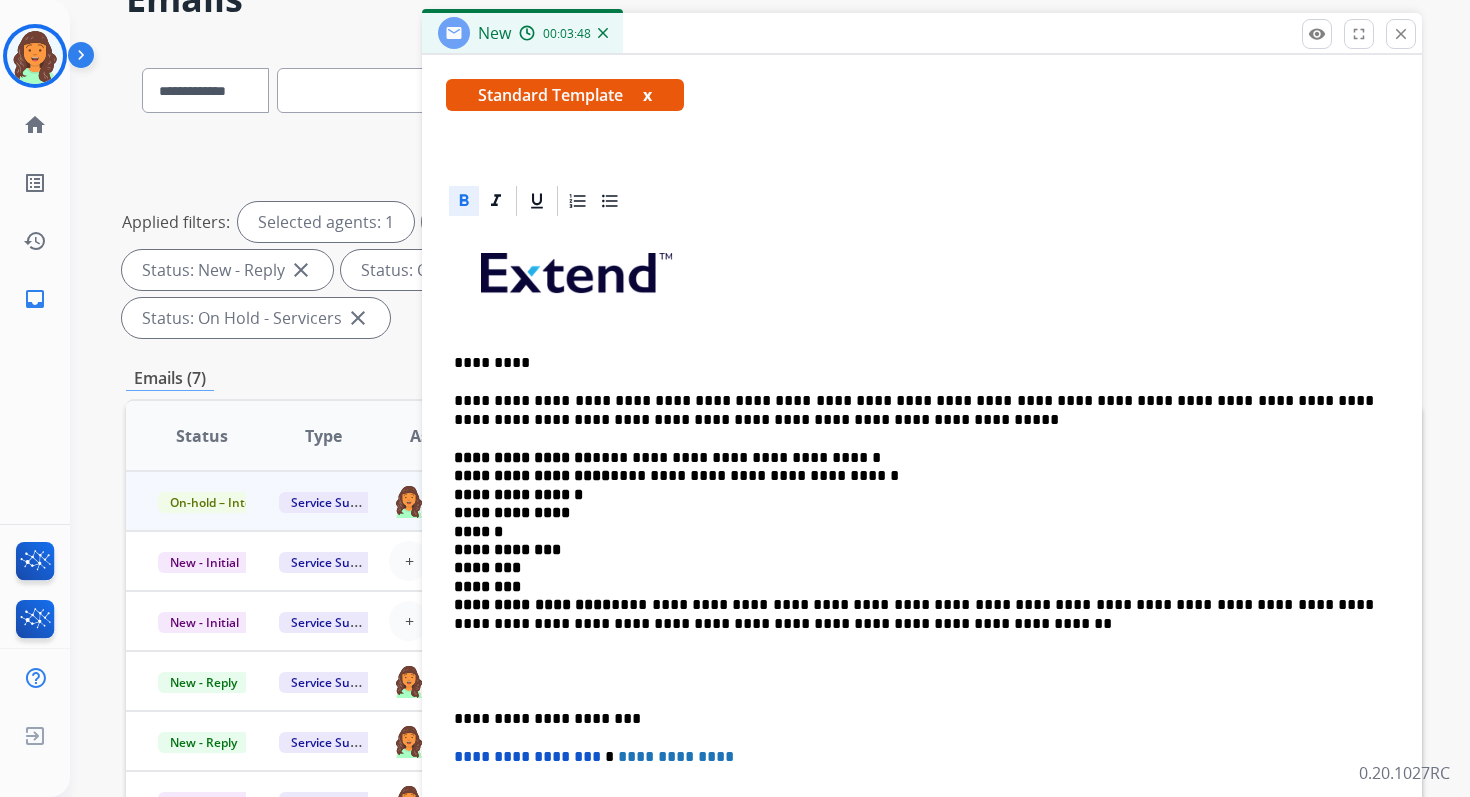 click on "**********" at bounding box center (914, 541) 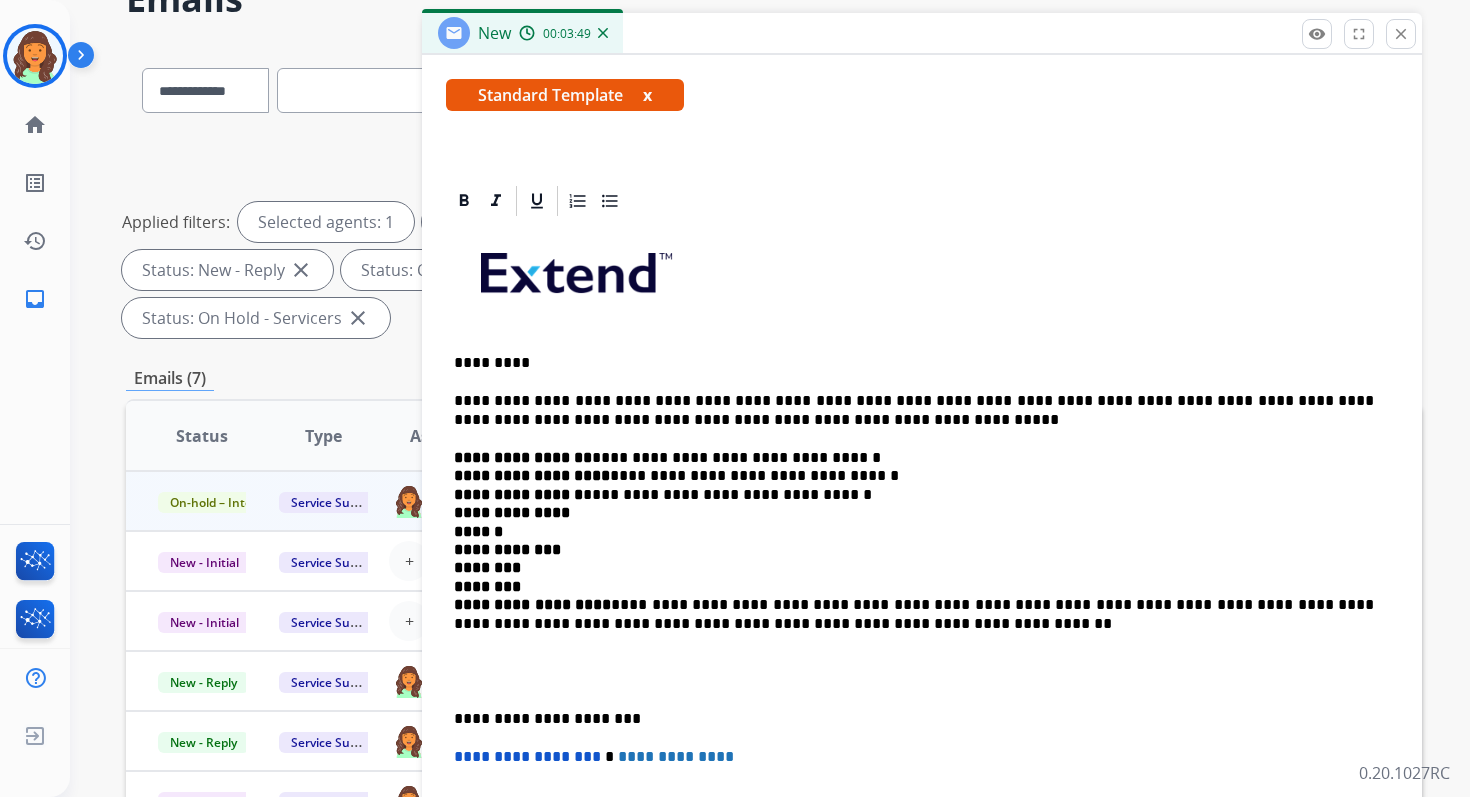 click on "**********" at bounding box center [914, 541] 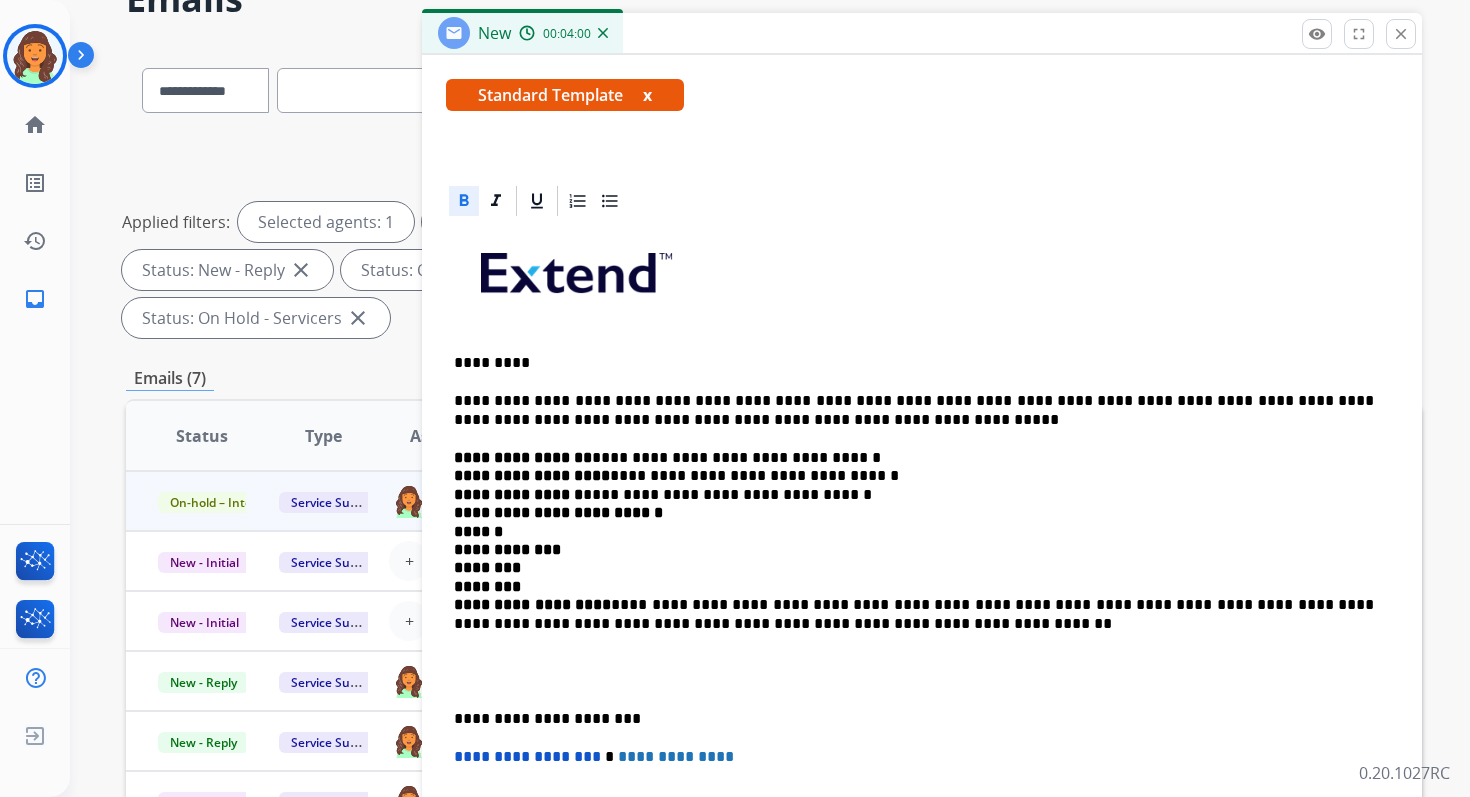 click on "**********" at bounding box center [558, 512] 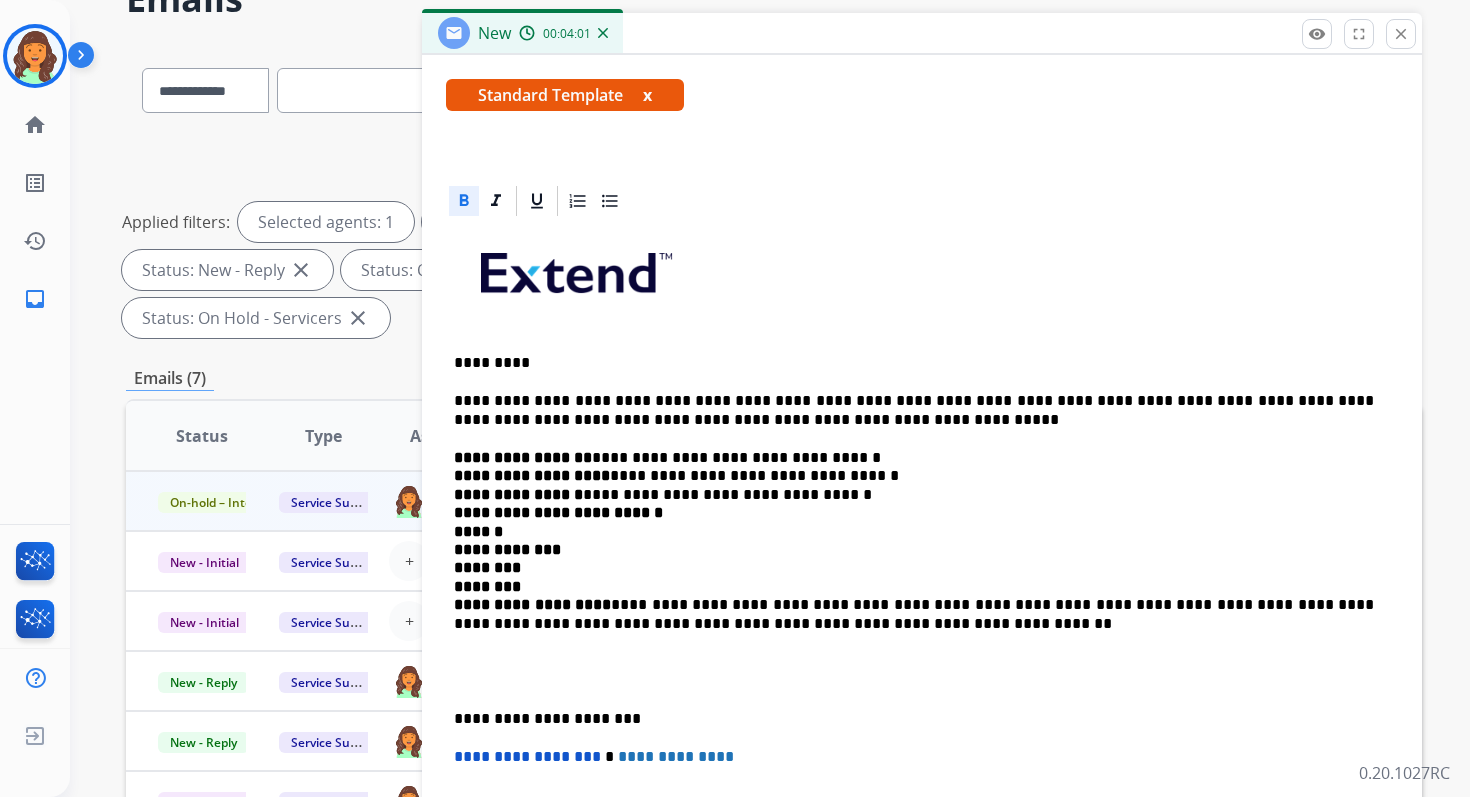 type 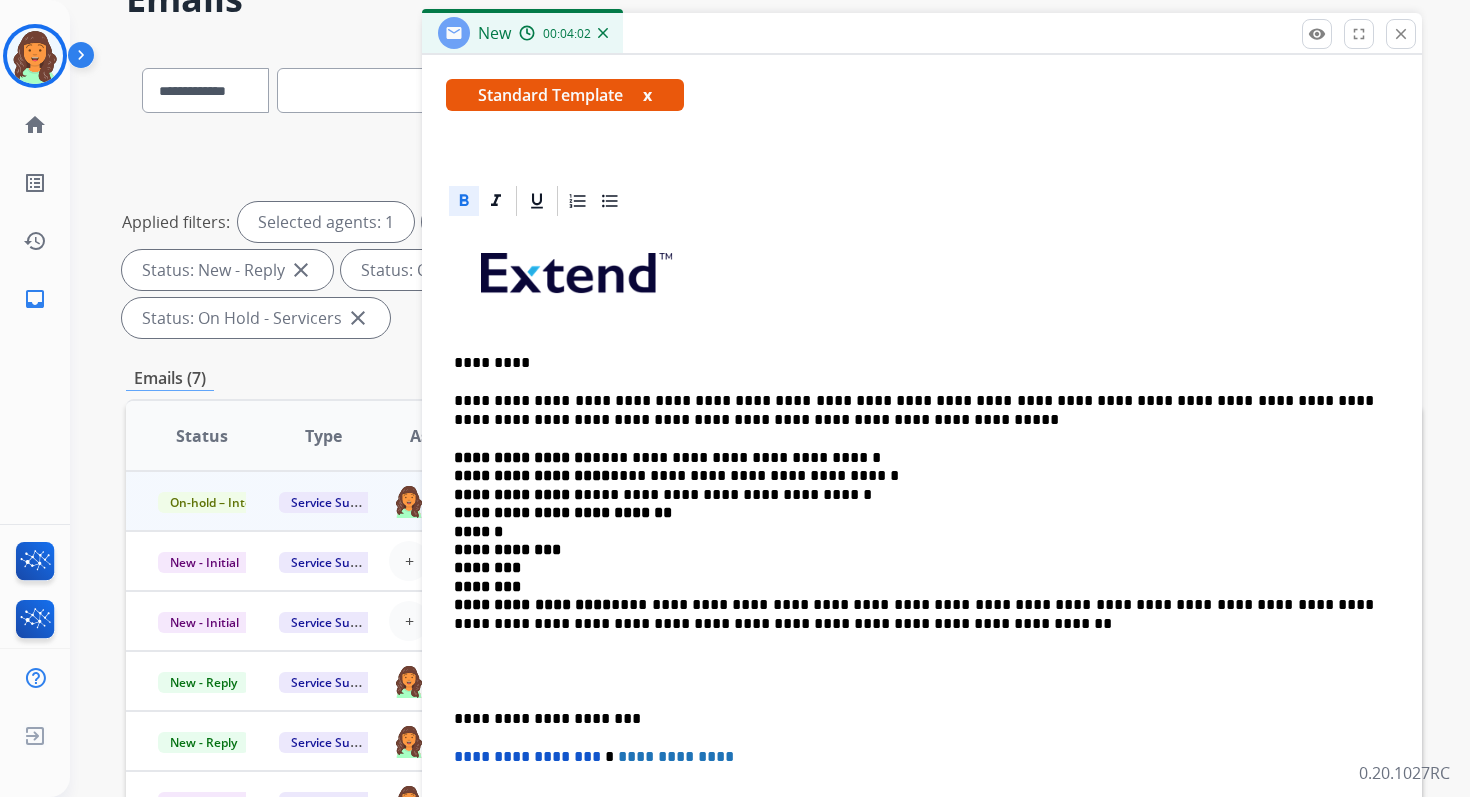 click on "**********" at bounding box center [914, 541] 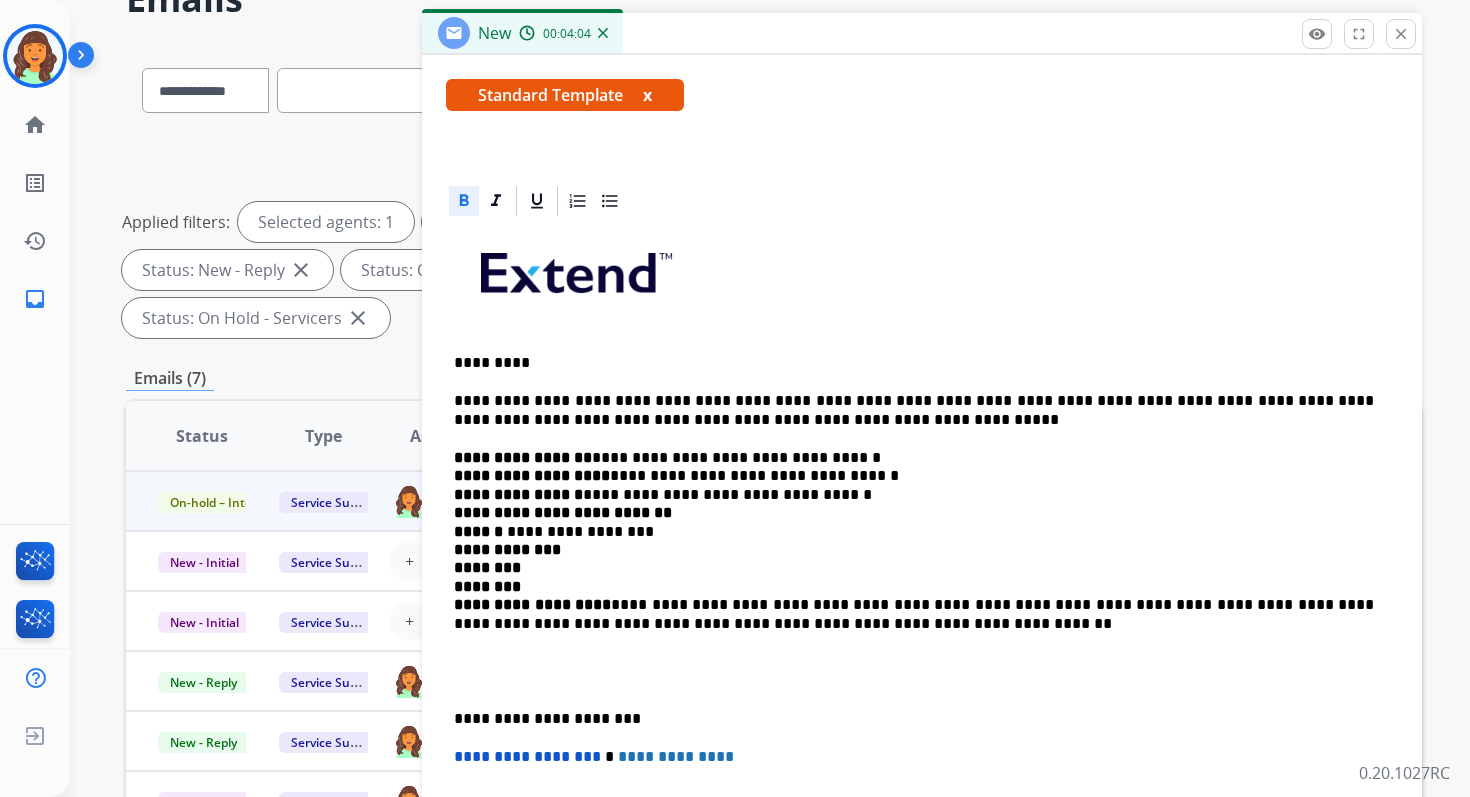 click on "**********" at bounding box center (518, 494) 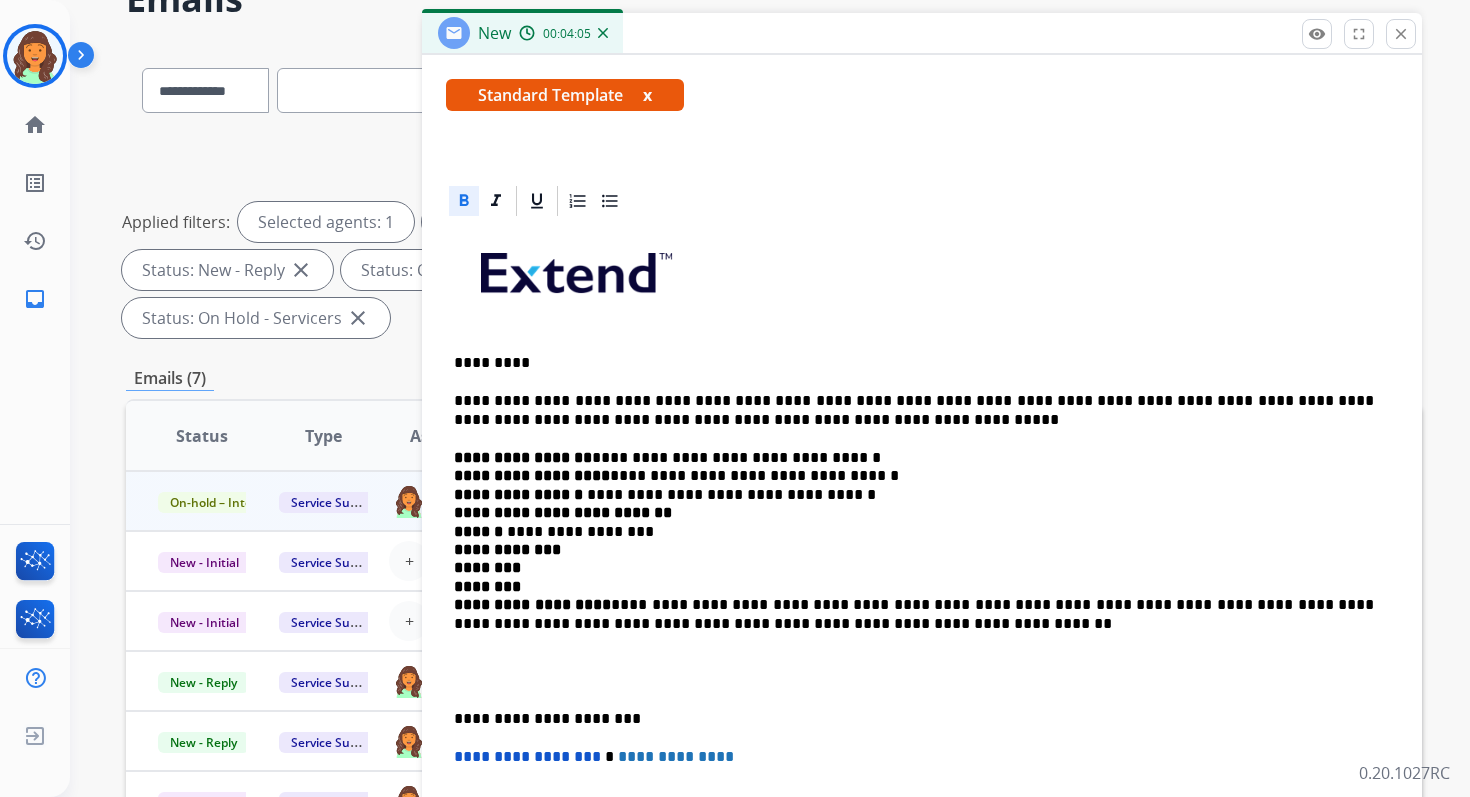 click on "**********" at bounding box center [914, 541] 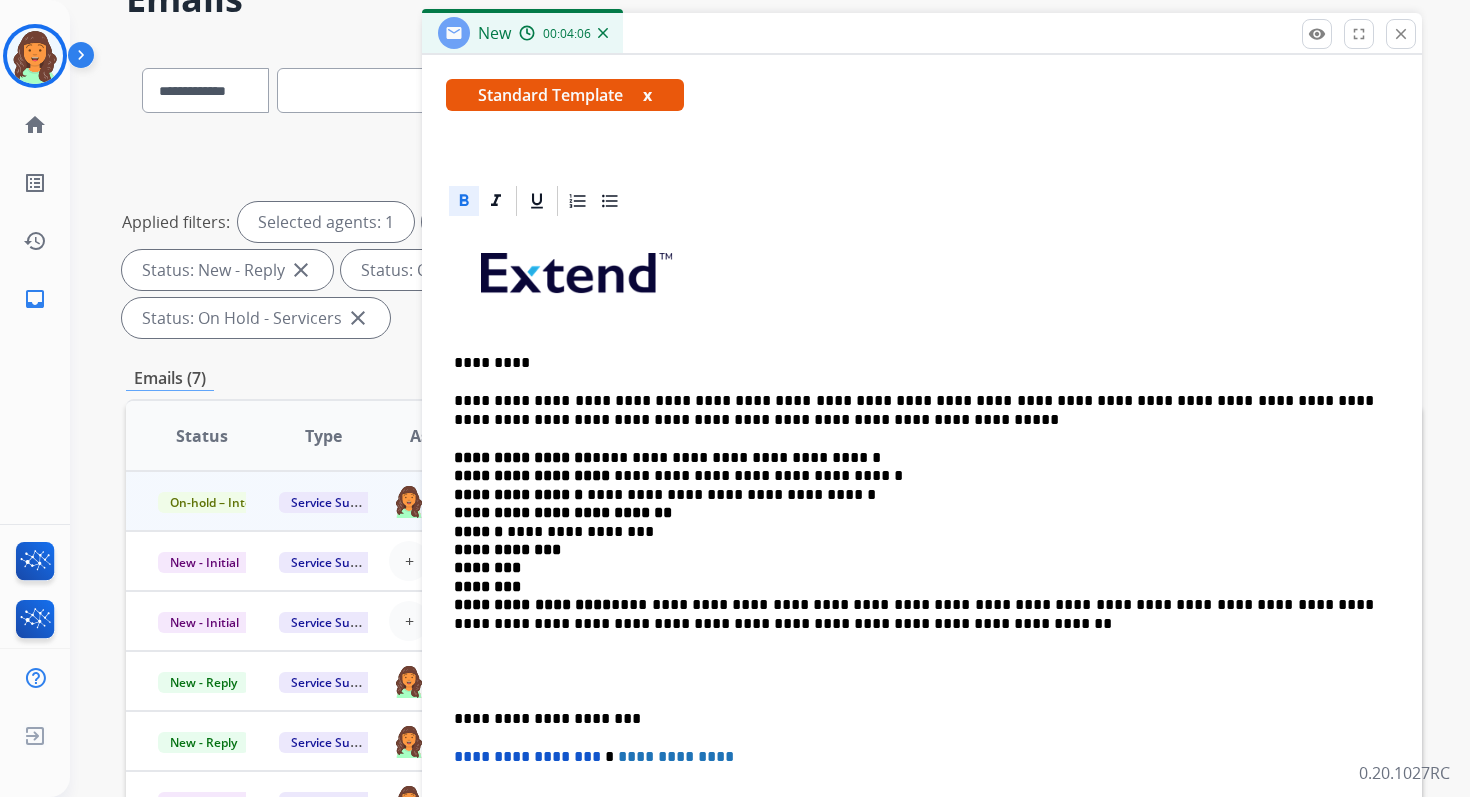 click on "**********" at bounding box center [523, 457] 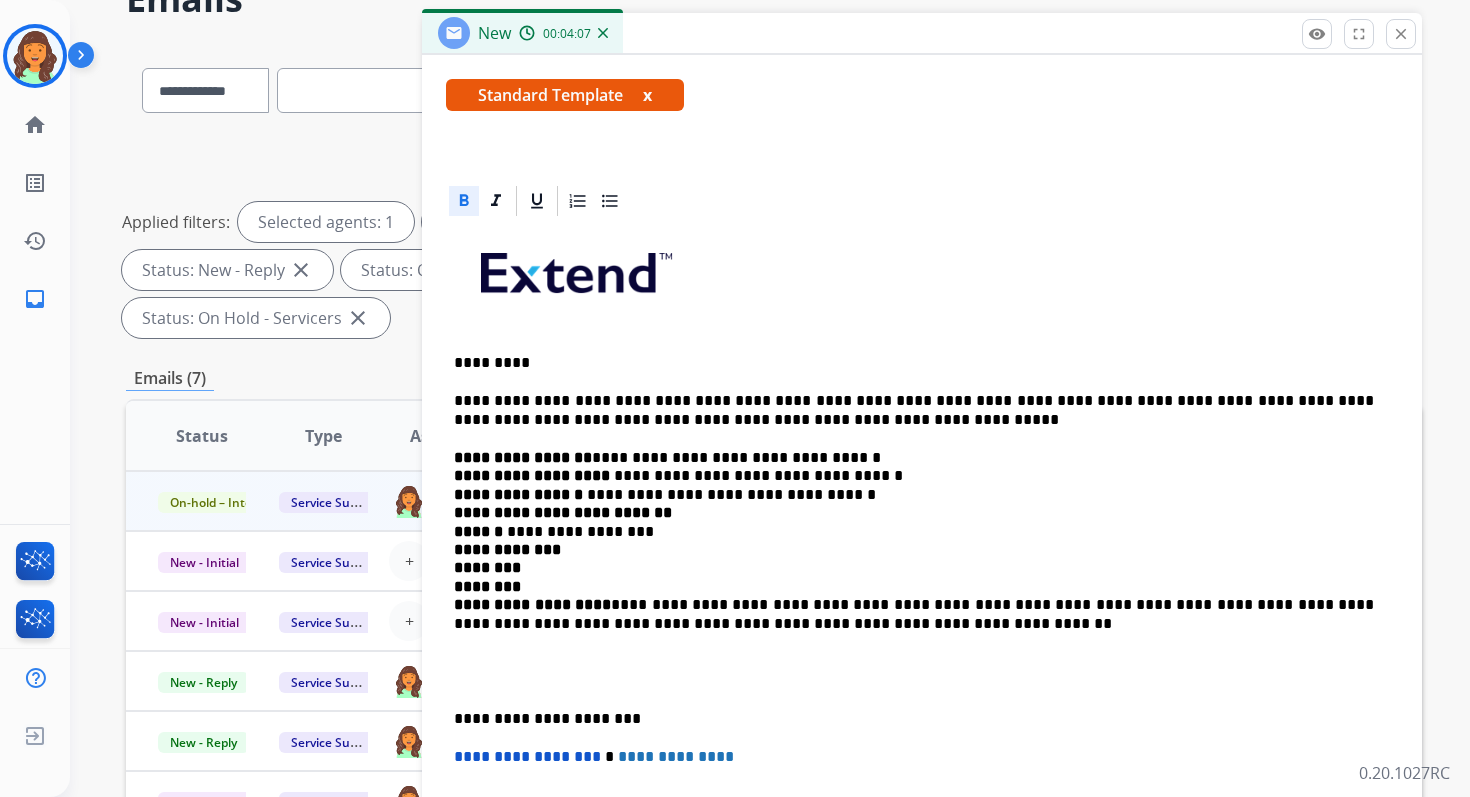 click on "**********" at bounding box center [914, 541] 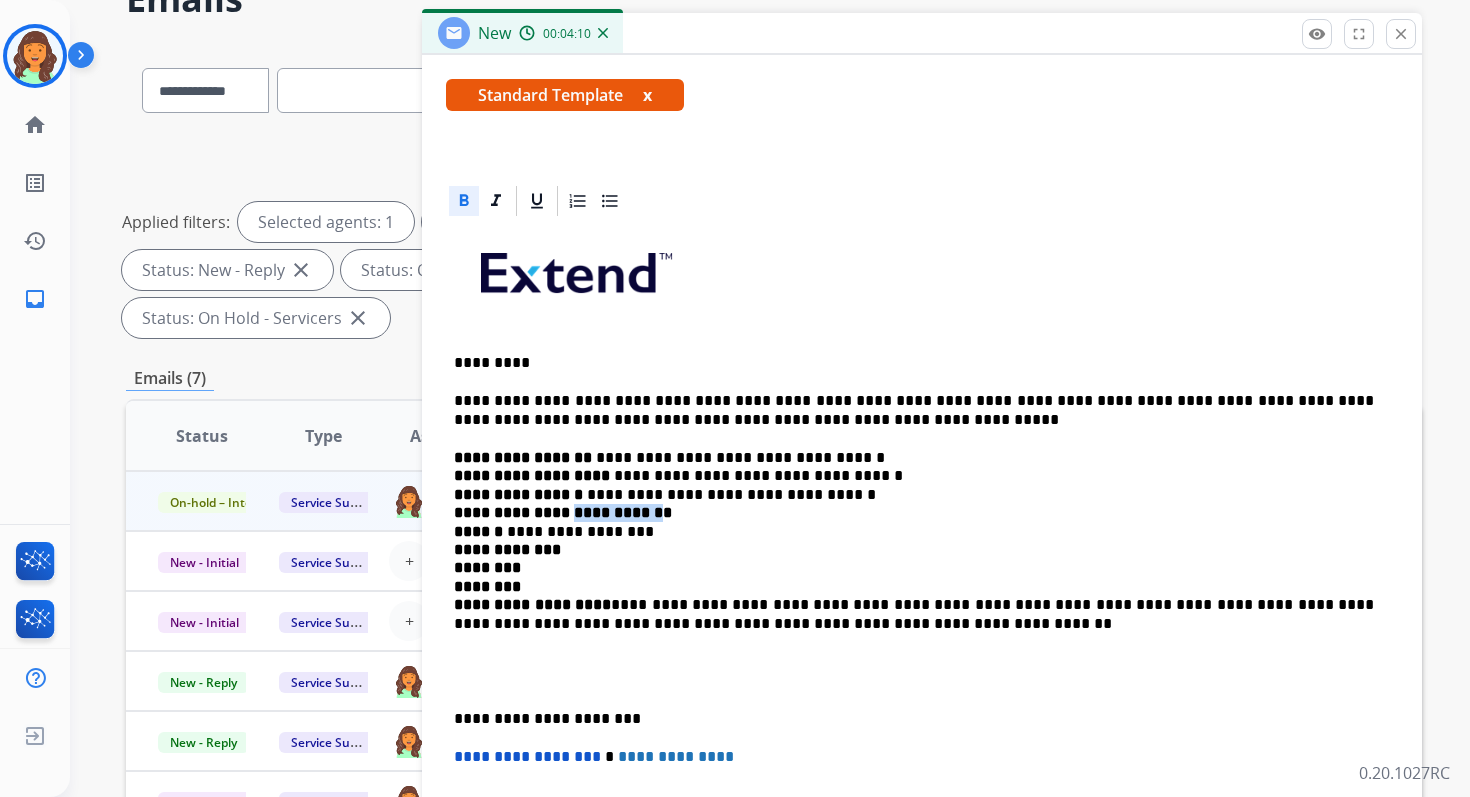 drag, startPoint x: 574, startPoint y: 510, endPoint x: 693, endPoint y: 510, distance: 119 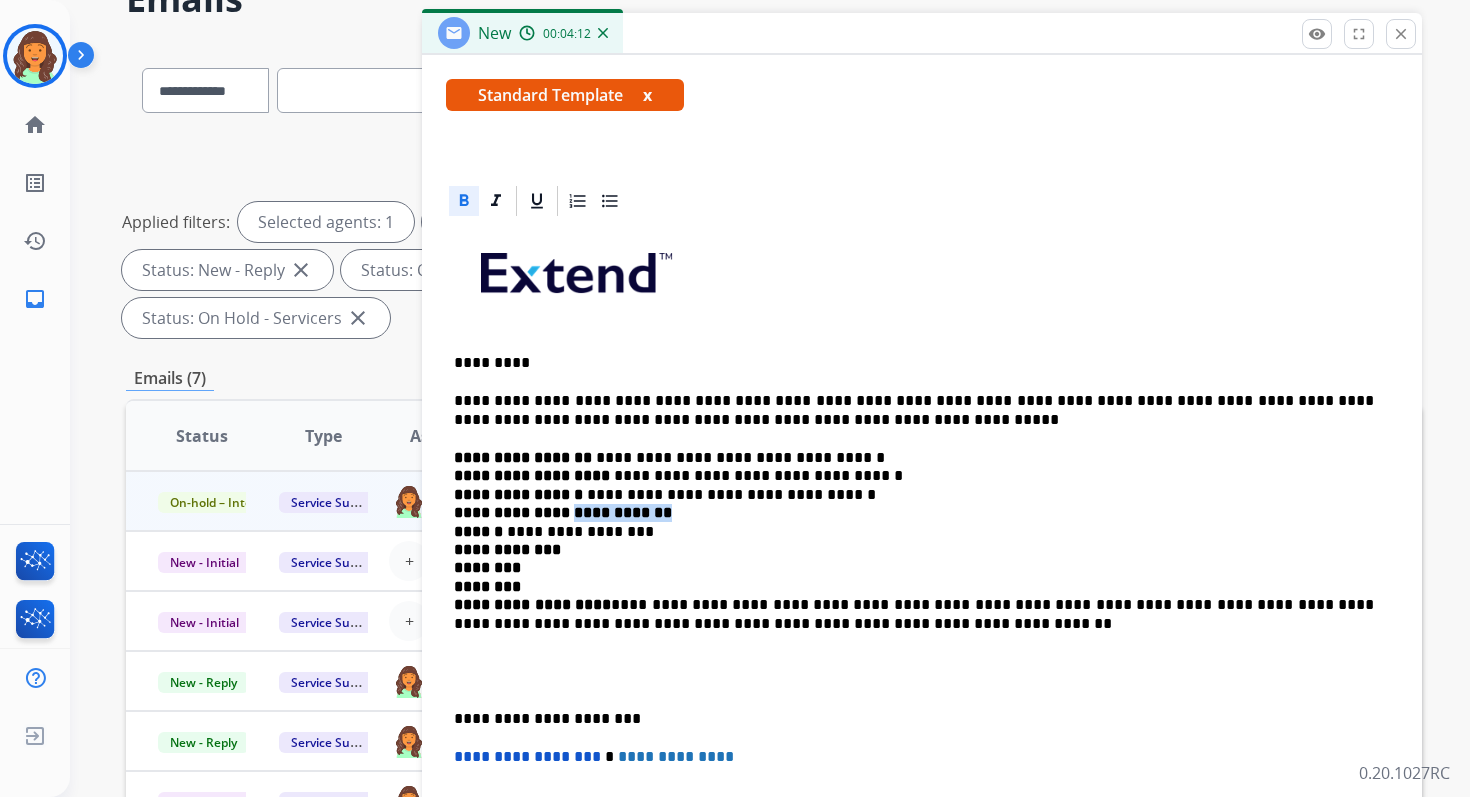 drag, startPoint x: 703, startPoint y: 510, endPoint x: 577, endPoint y: 511, distance: 126.00397 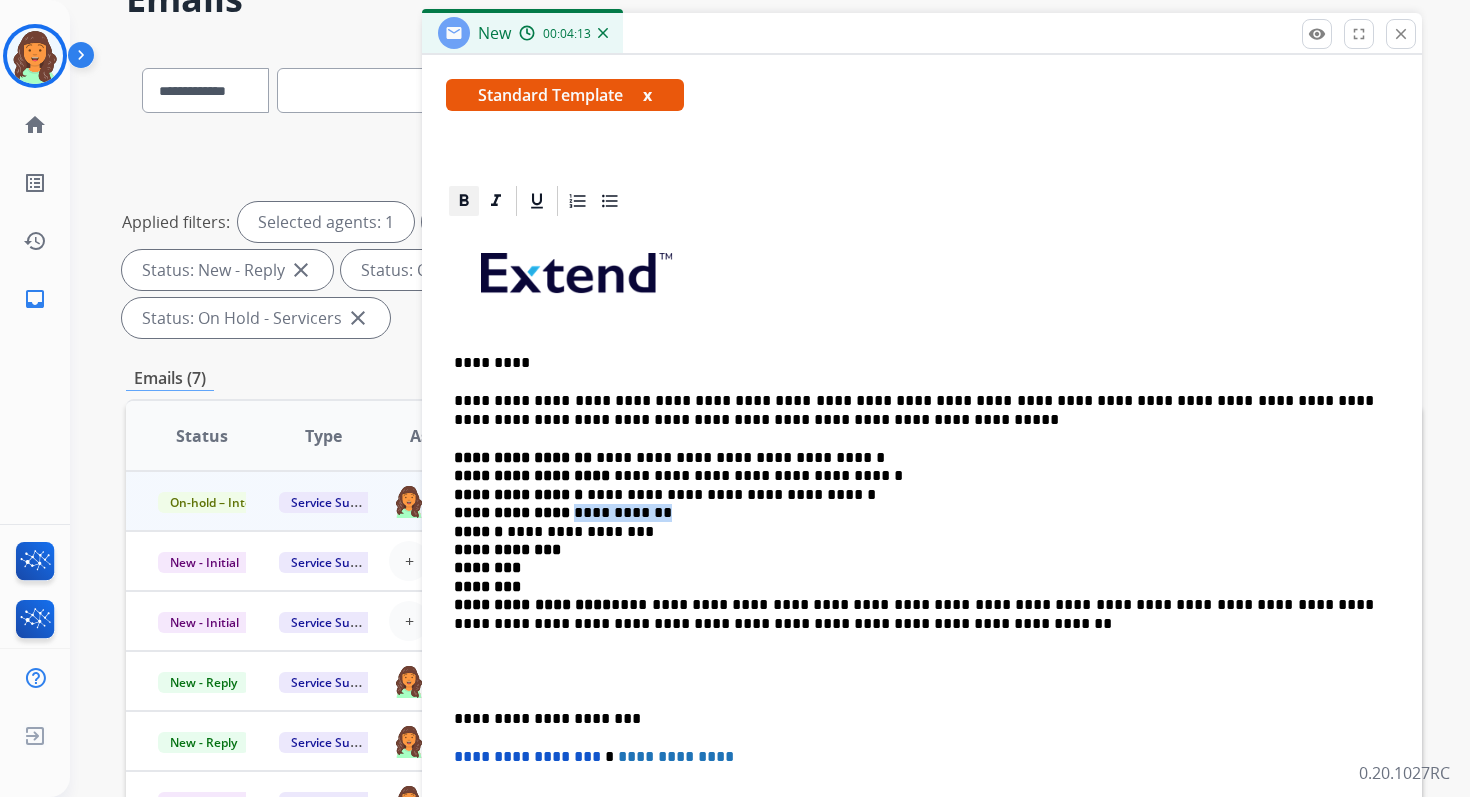 click at bounding box center [464, 201] 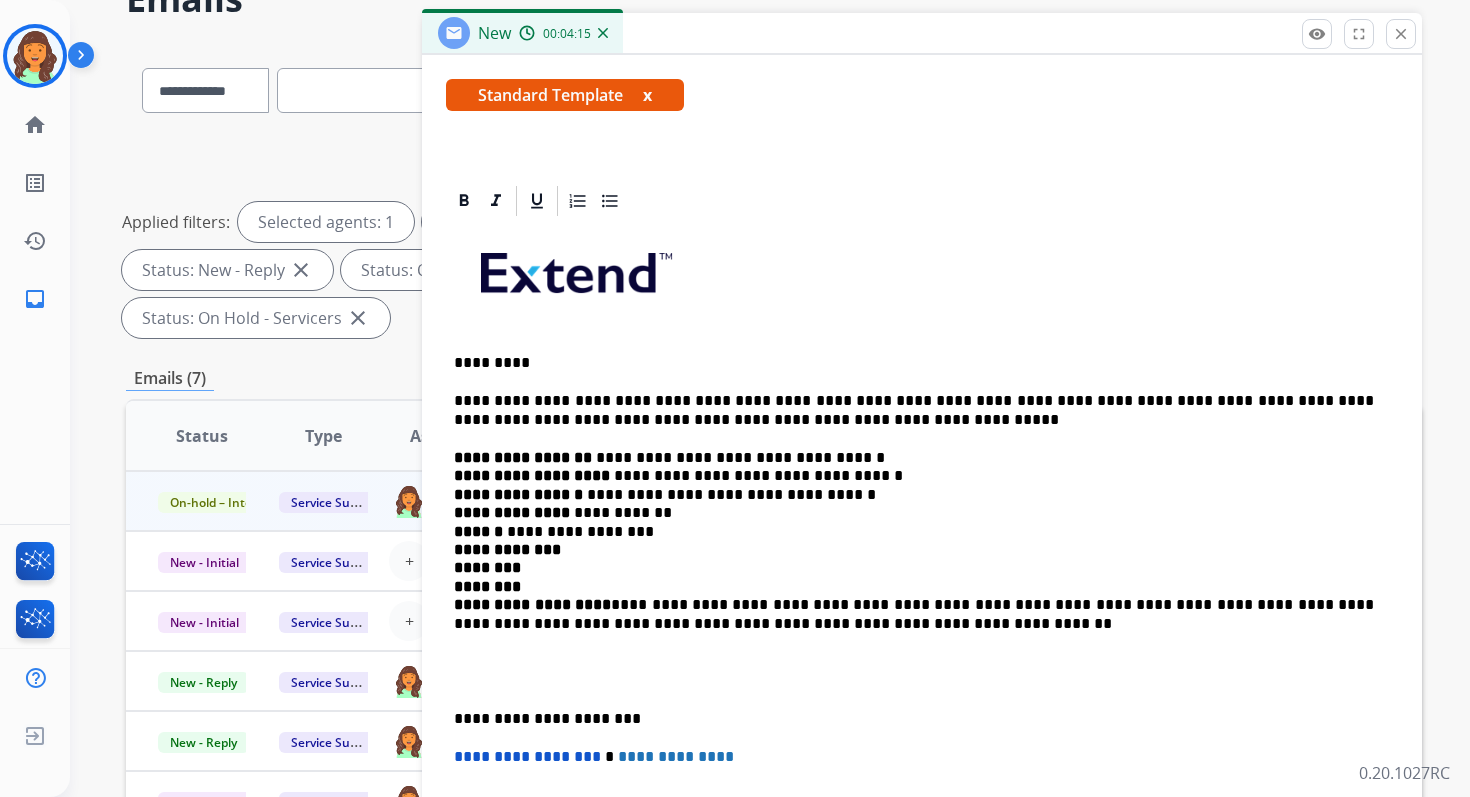 click on "**********" at bounding box center [914, 541] 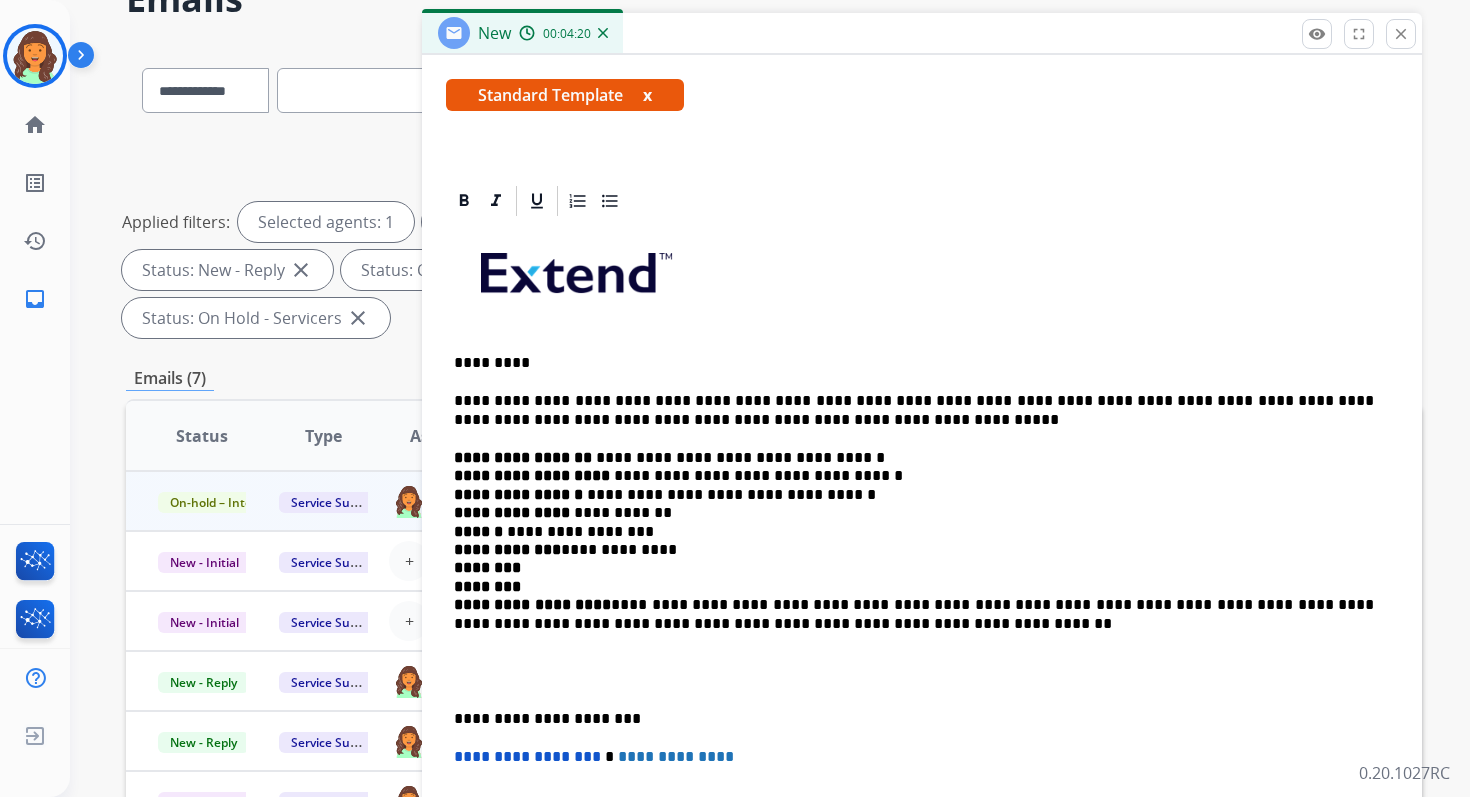 click on "**********" at bounding box center (914, 541) 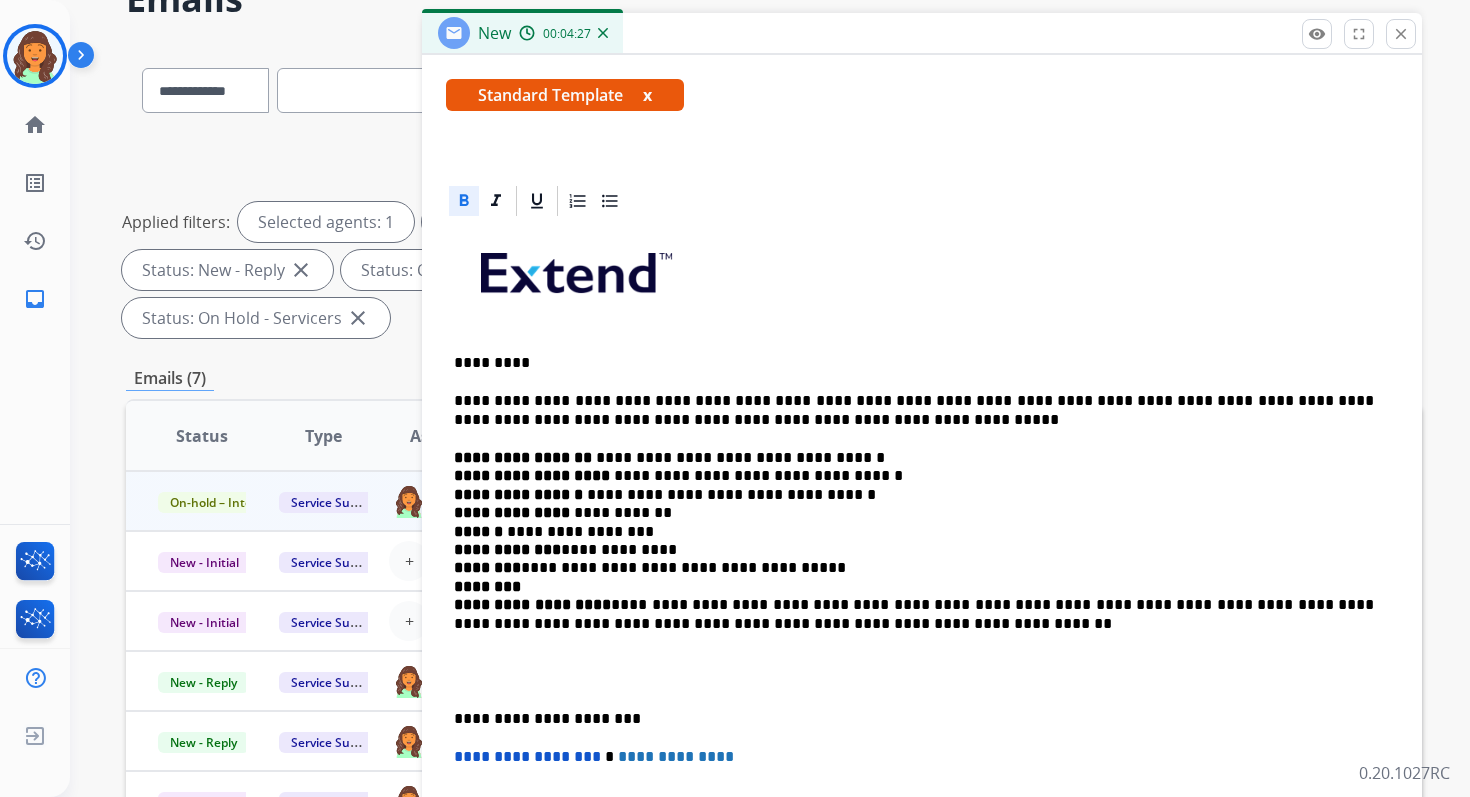 click on "**********" at bounding box center (914, 541) 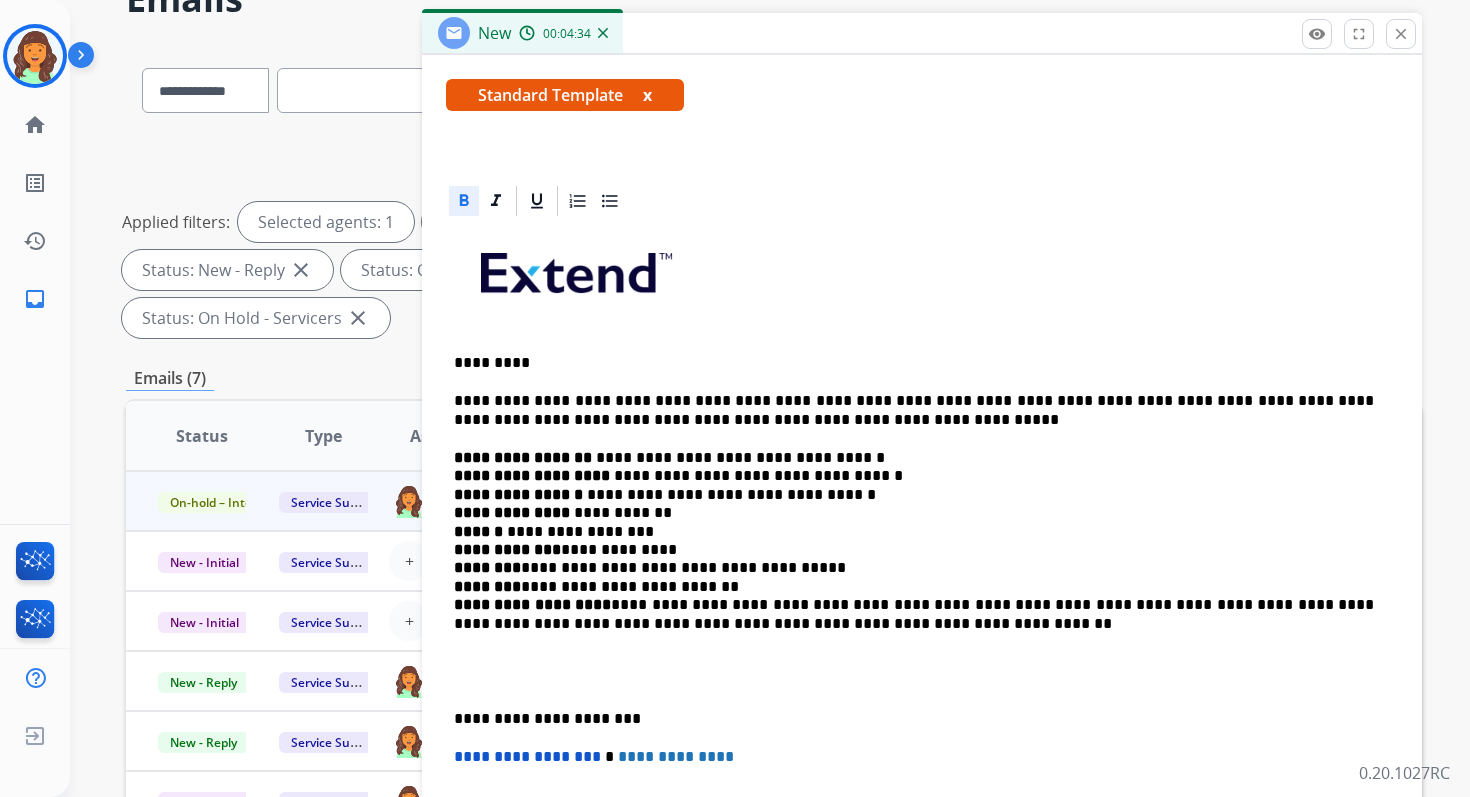 click on "********" at bounding box center [487, 586] 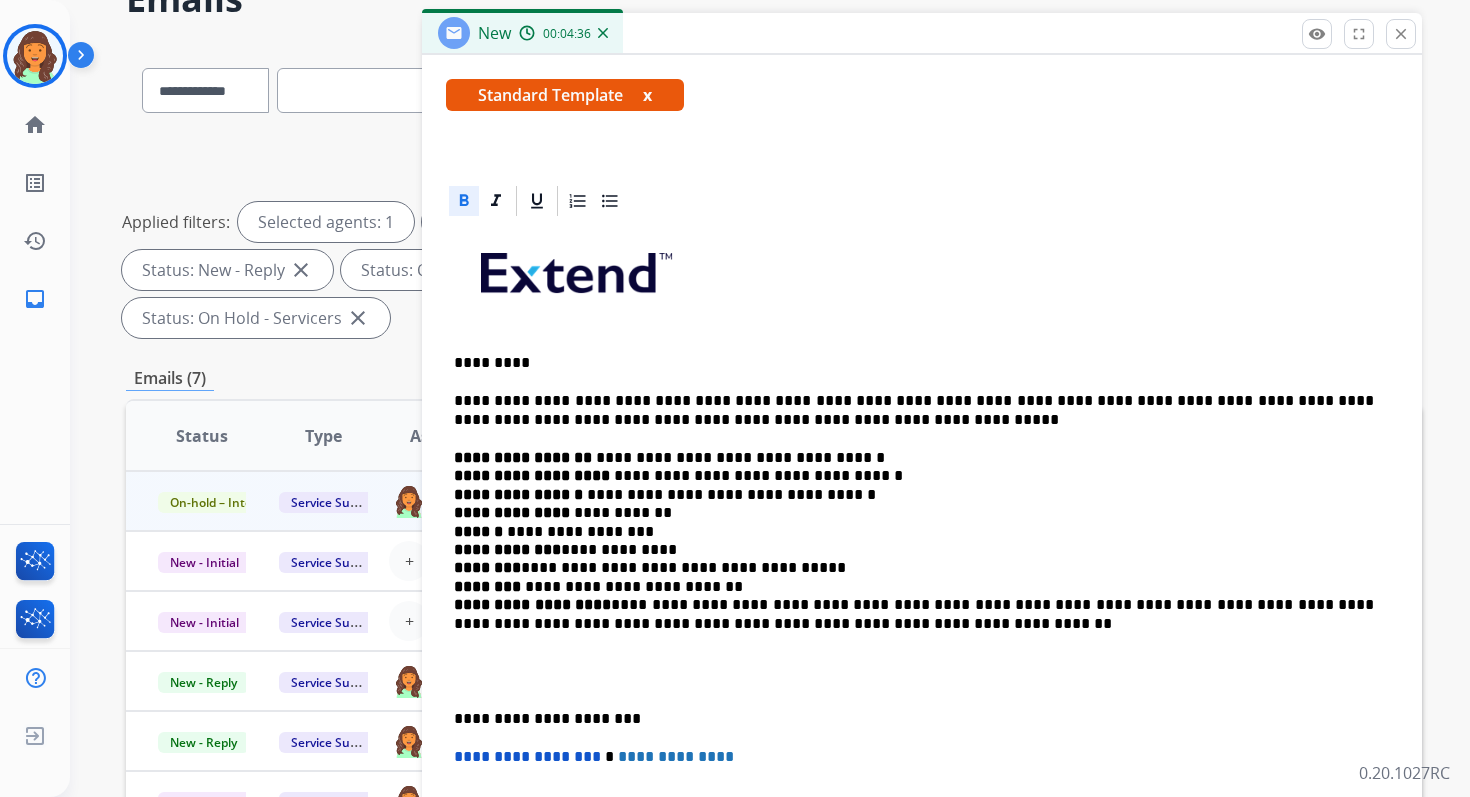 click on "**********" at bounding box center (914, 541) 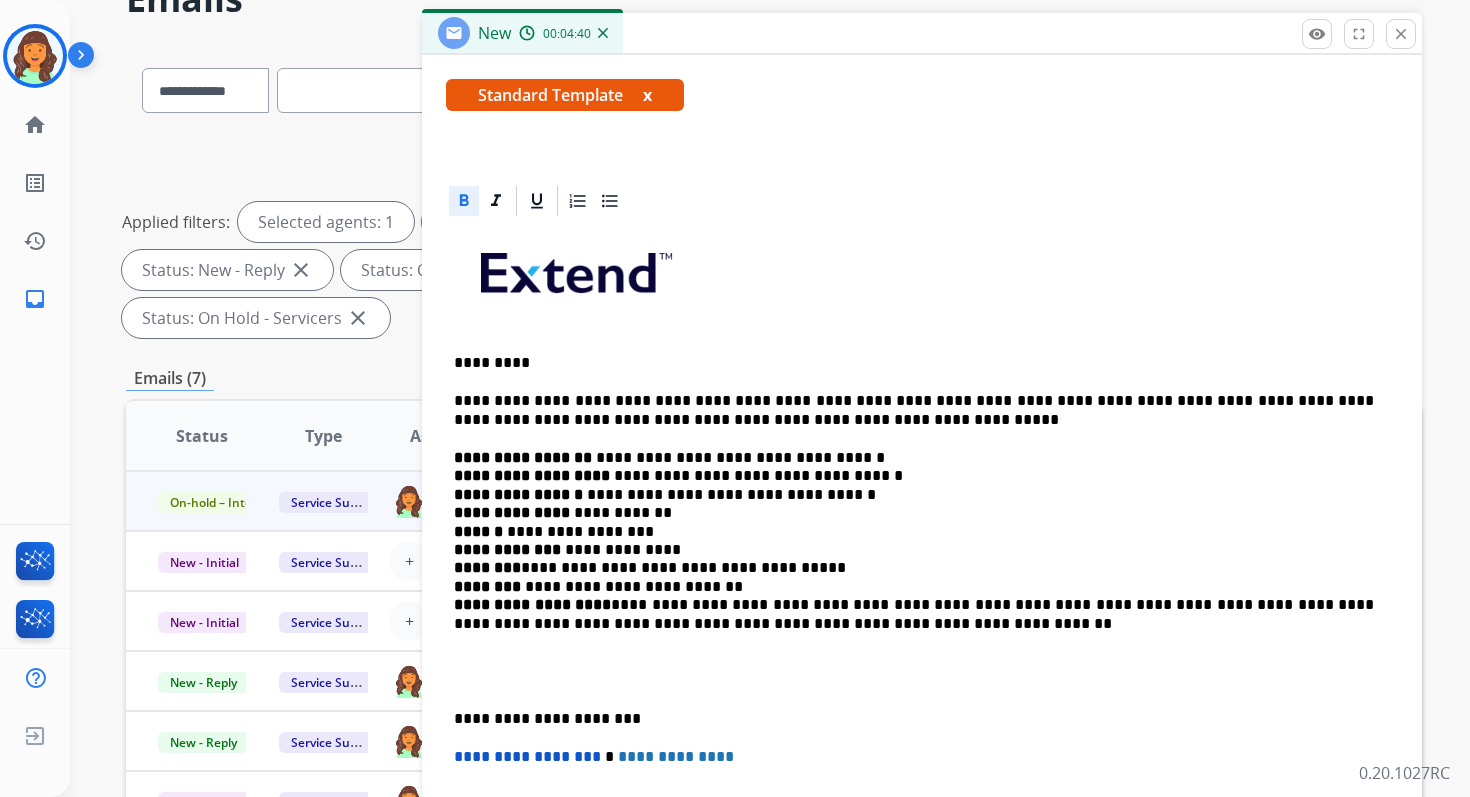 click on "**********" at bounding box center [914, 541] 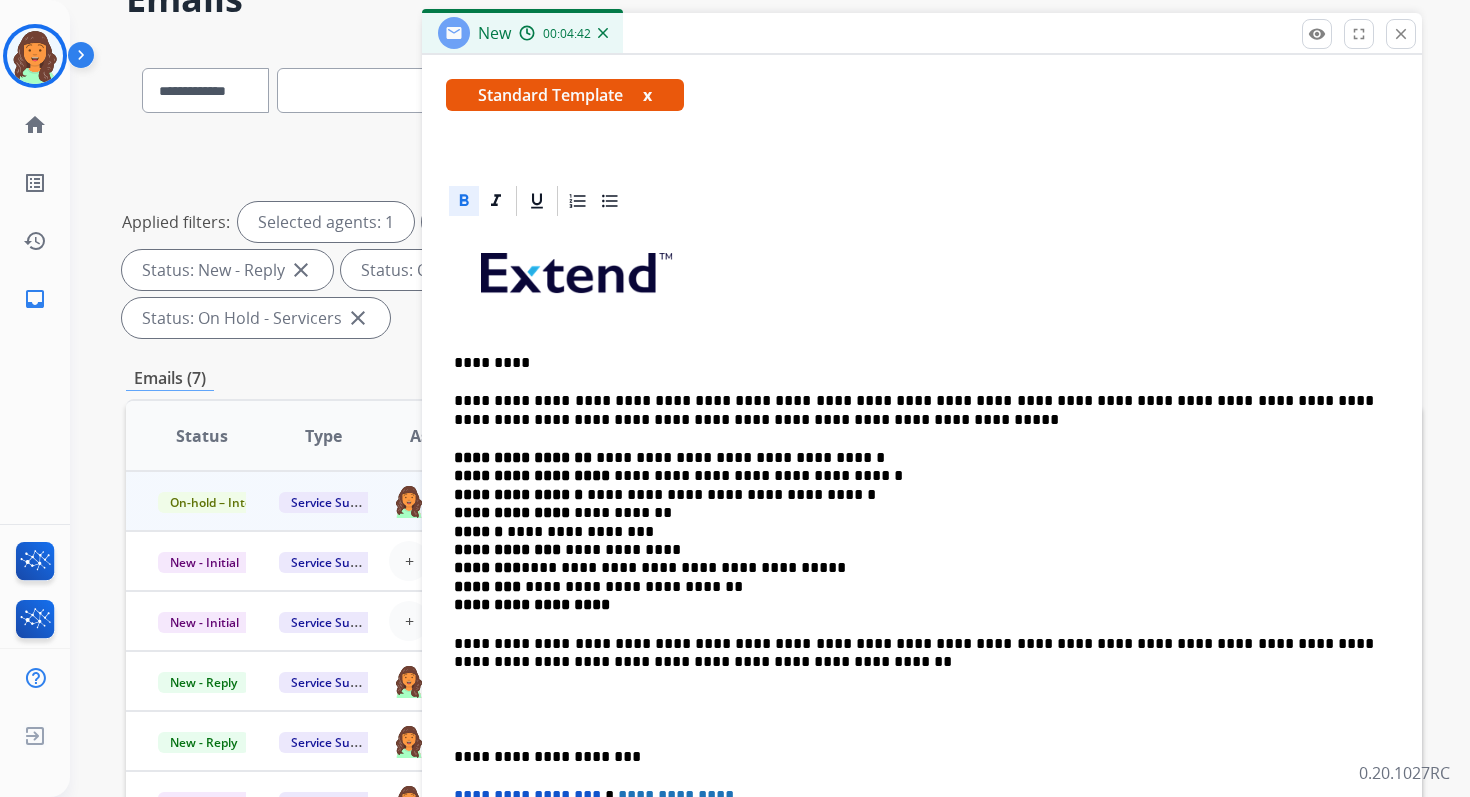click on "**********" at bounding box center [914, 532] 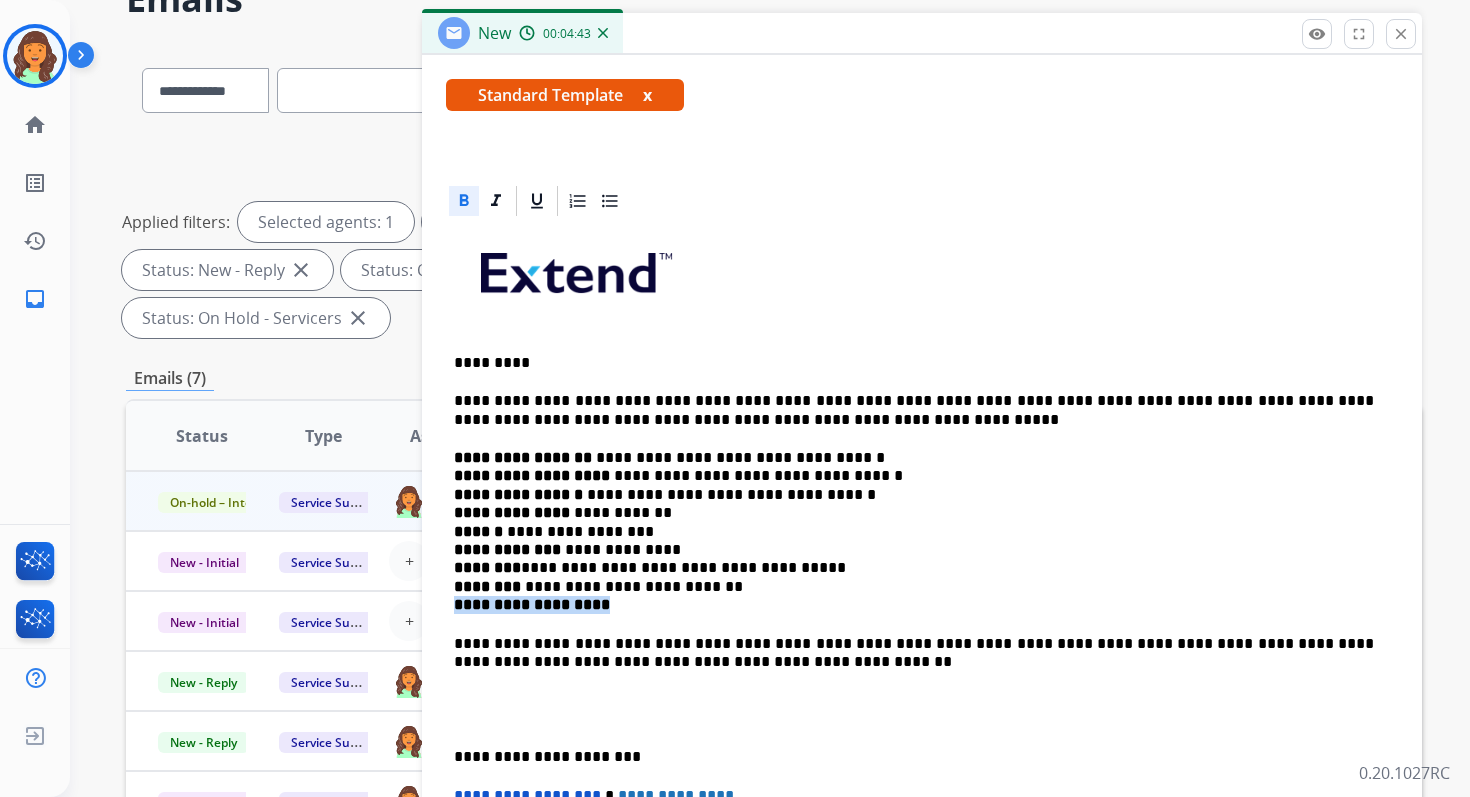 drag, startPoint x: 618, startPoint y: 604, endPoint x: 447, endPoint y: 603, distance: 171.00293 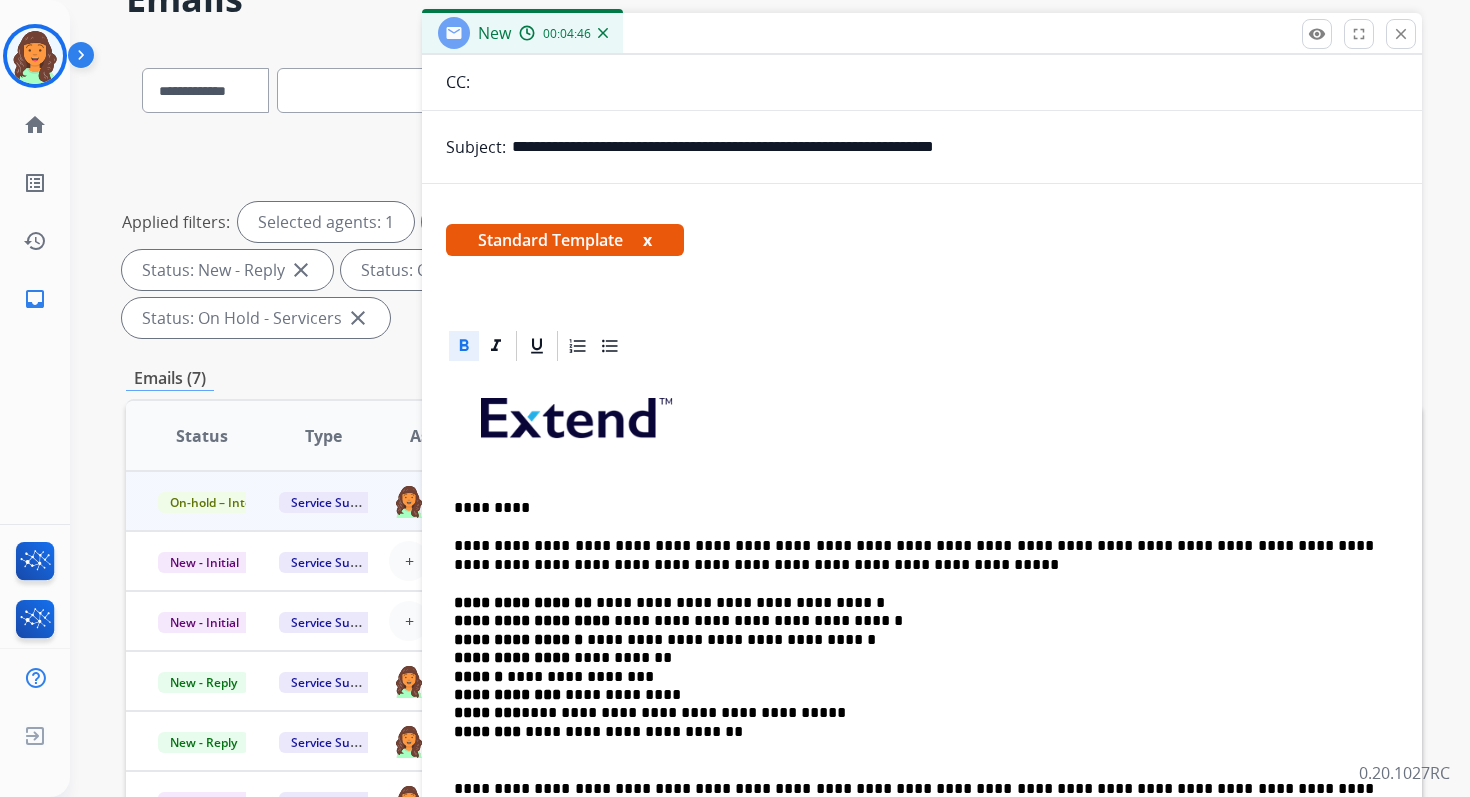 scroll, scrollTop: 0, scrollLeft: 0, axis: both 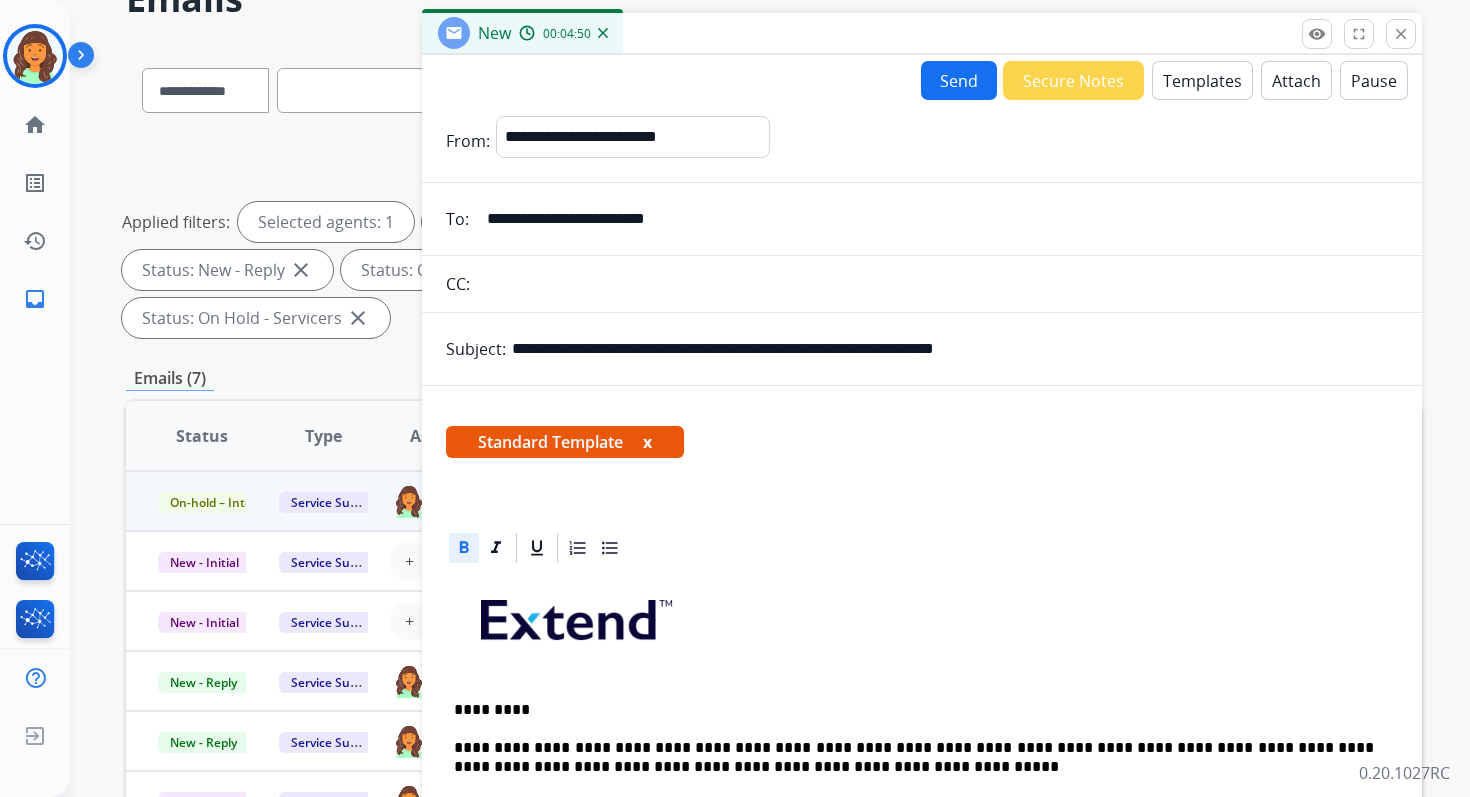 click on "Send" at bounding box center [959, 80] 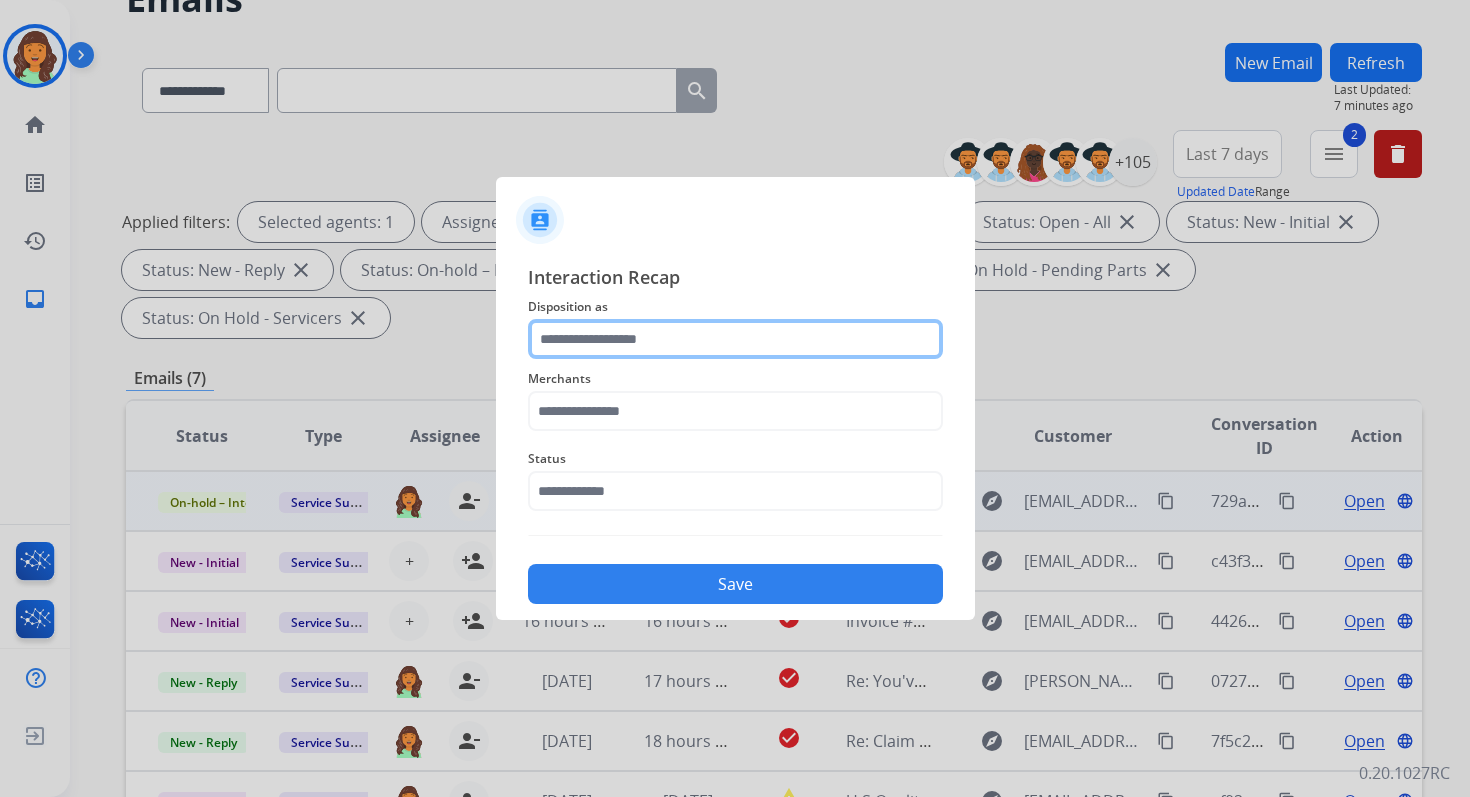 click 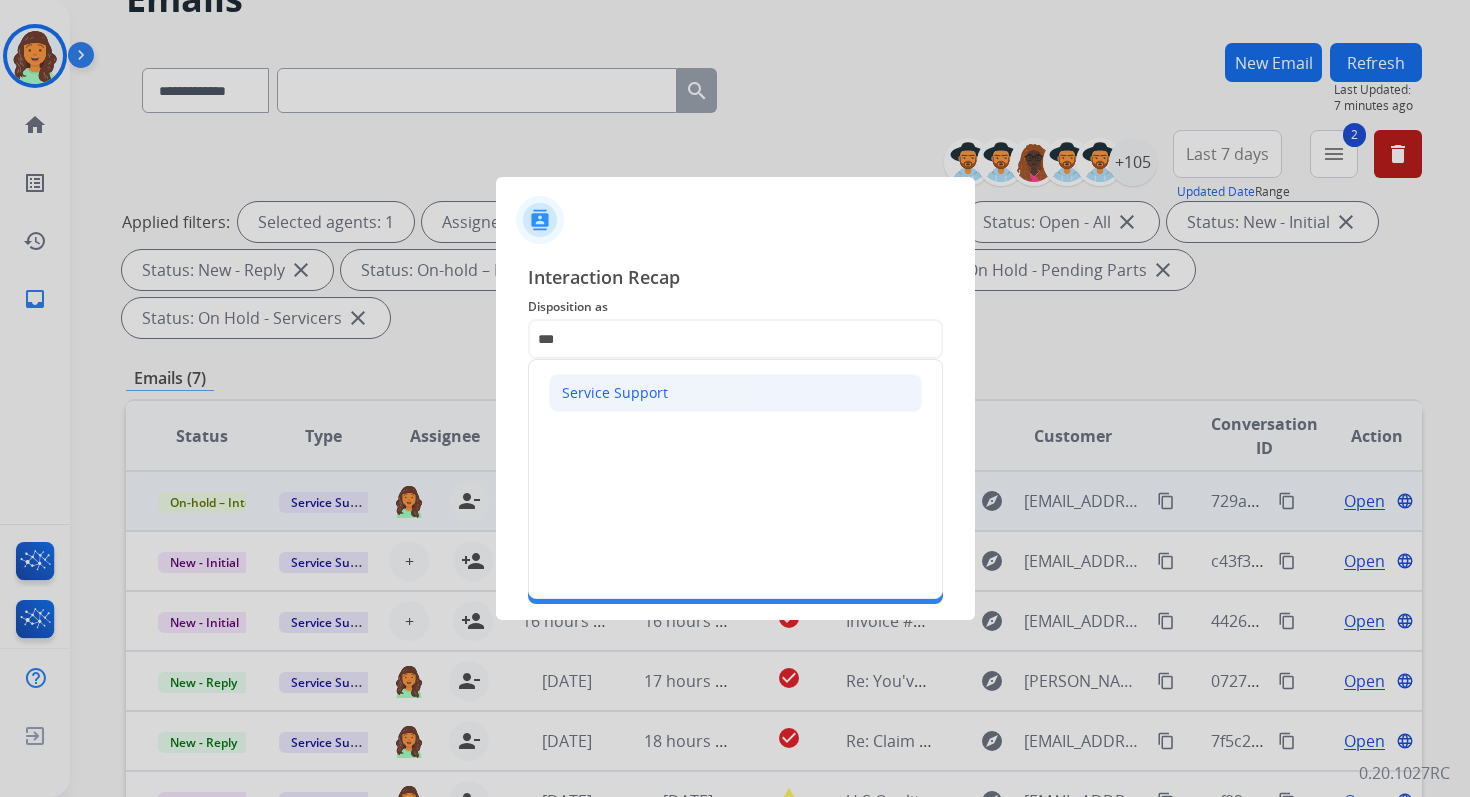 click on "Service Support" 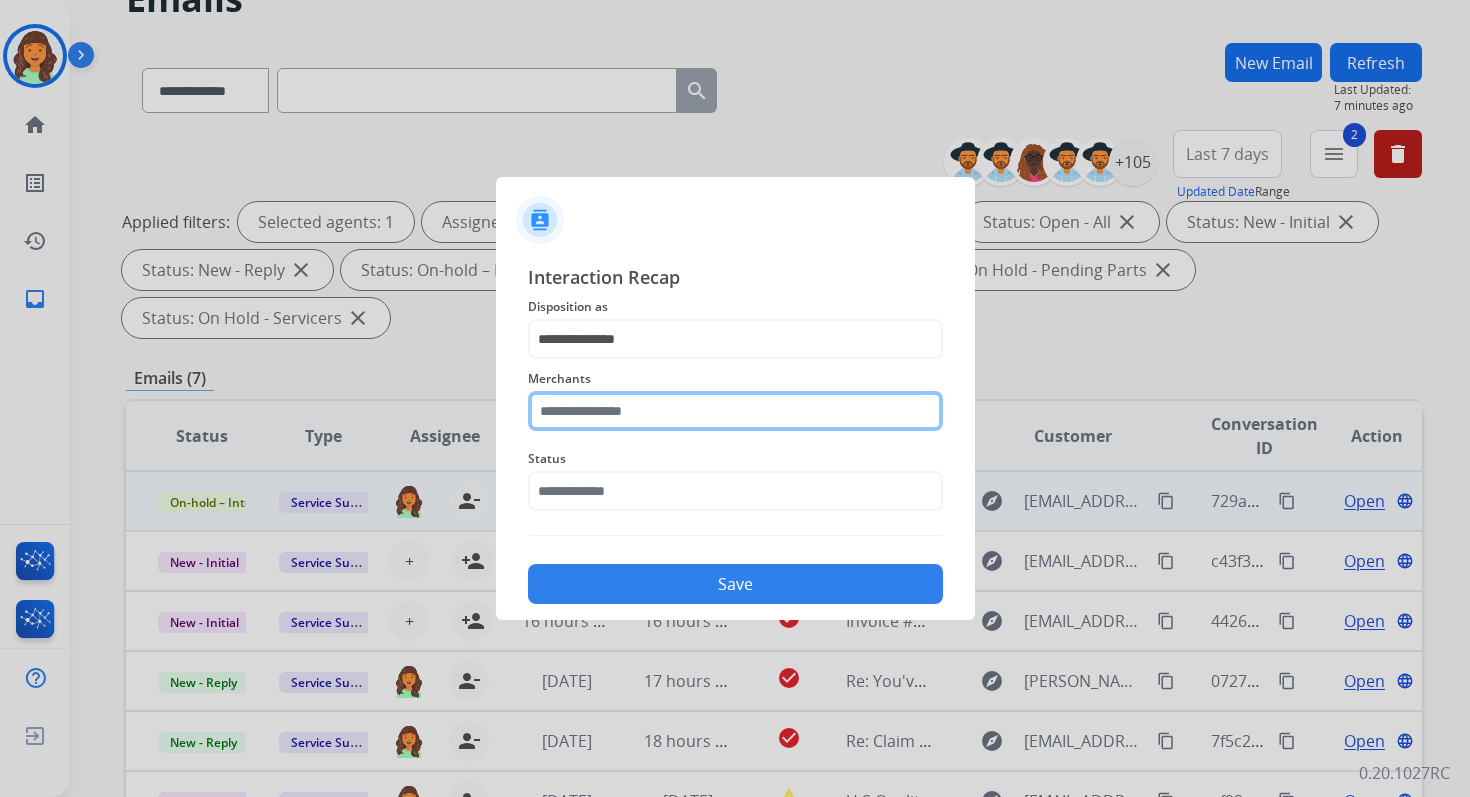 click 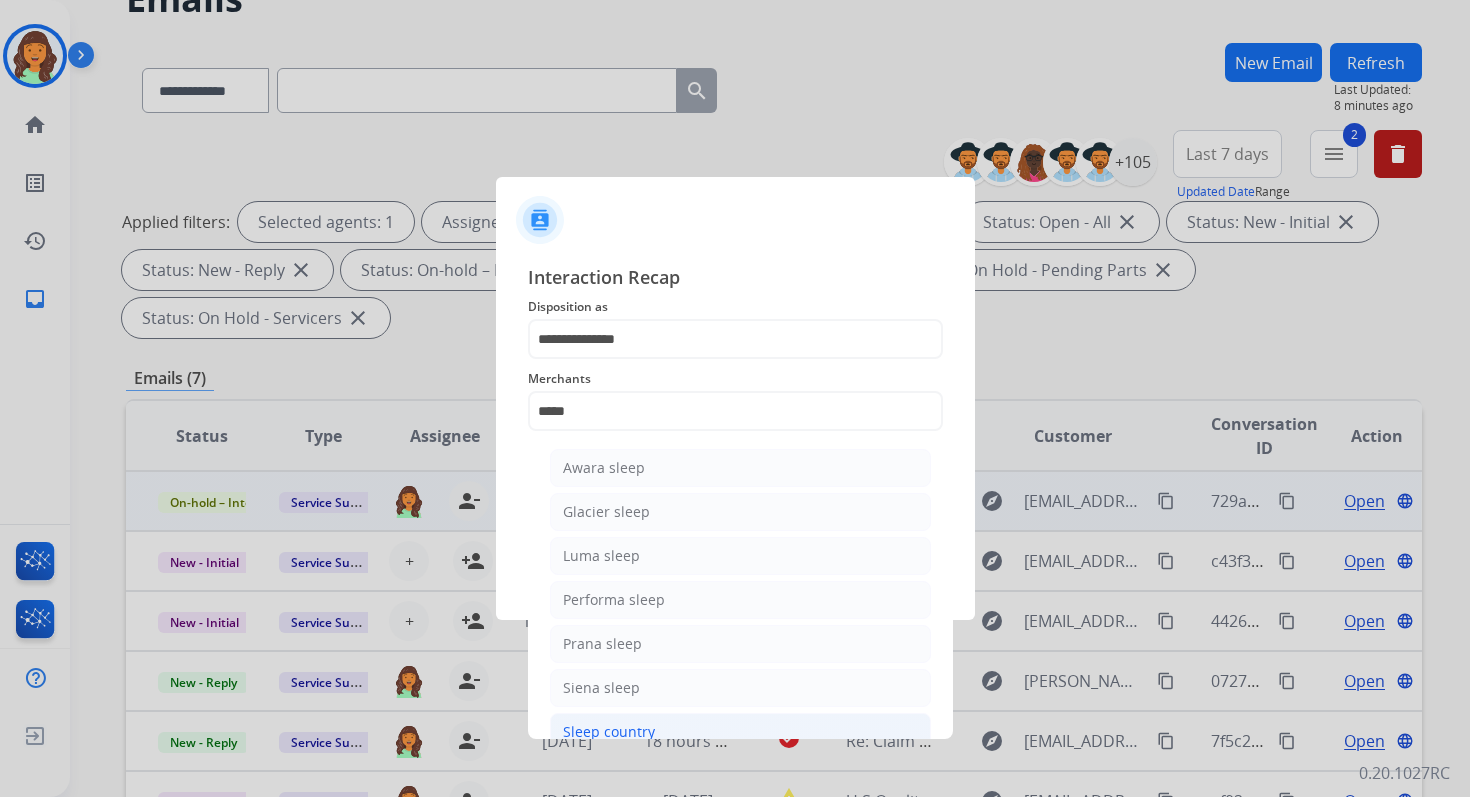 click on "Sleep country" 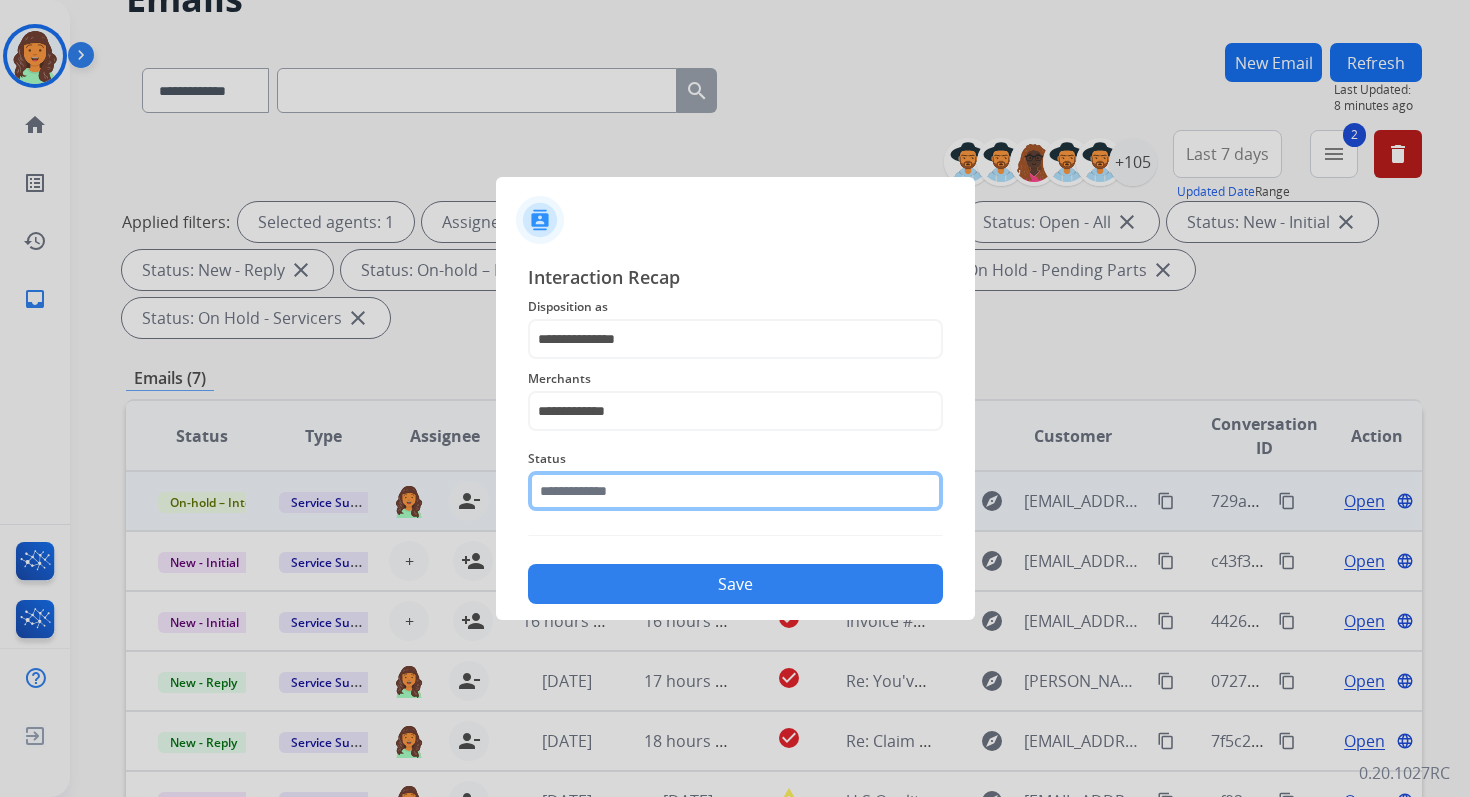 click 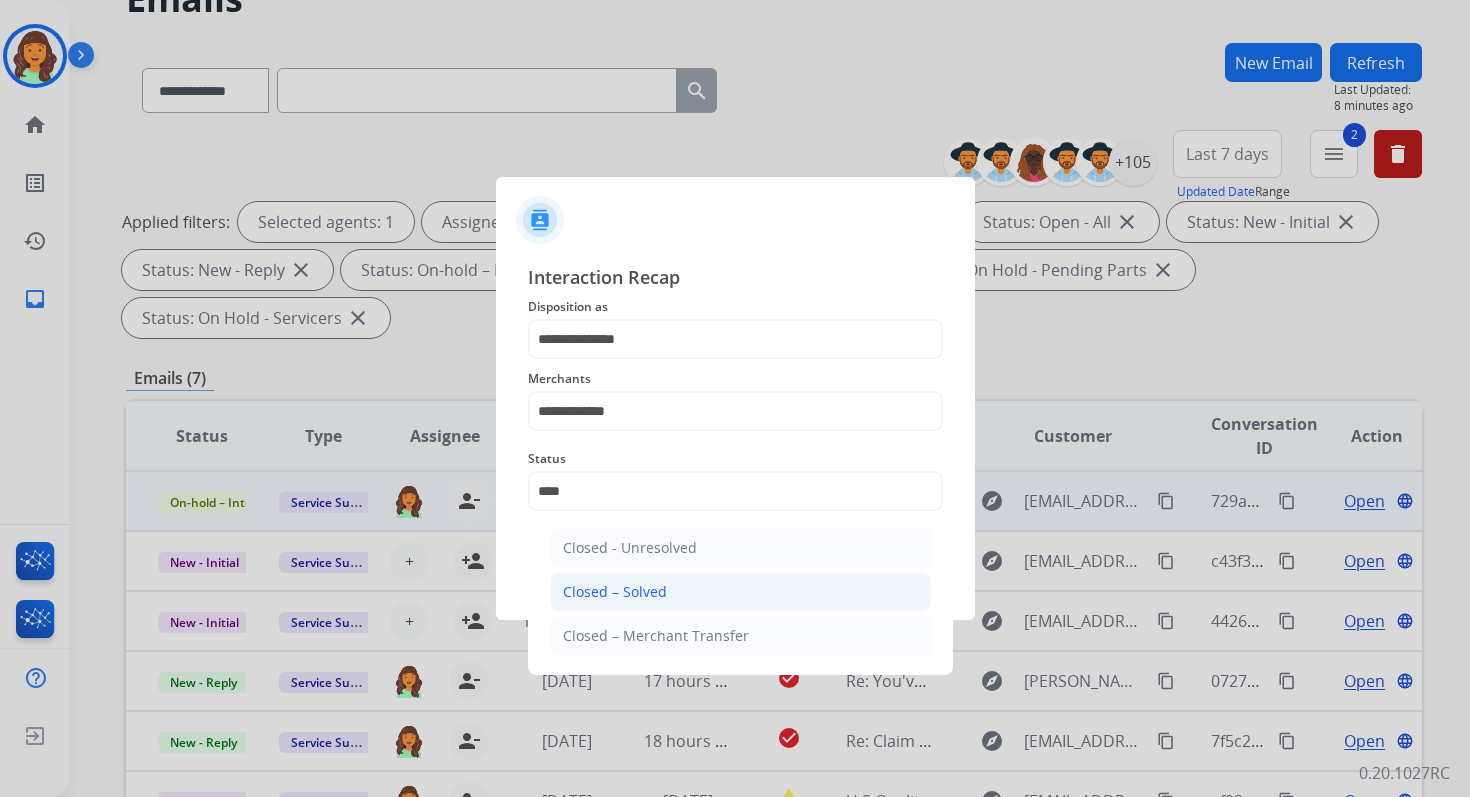 click on "Closed – Solved" 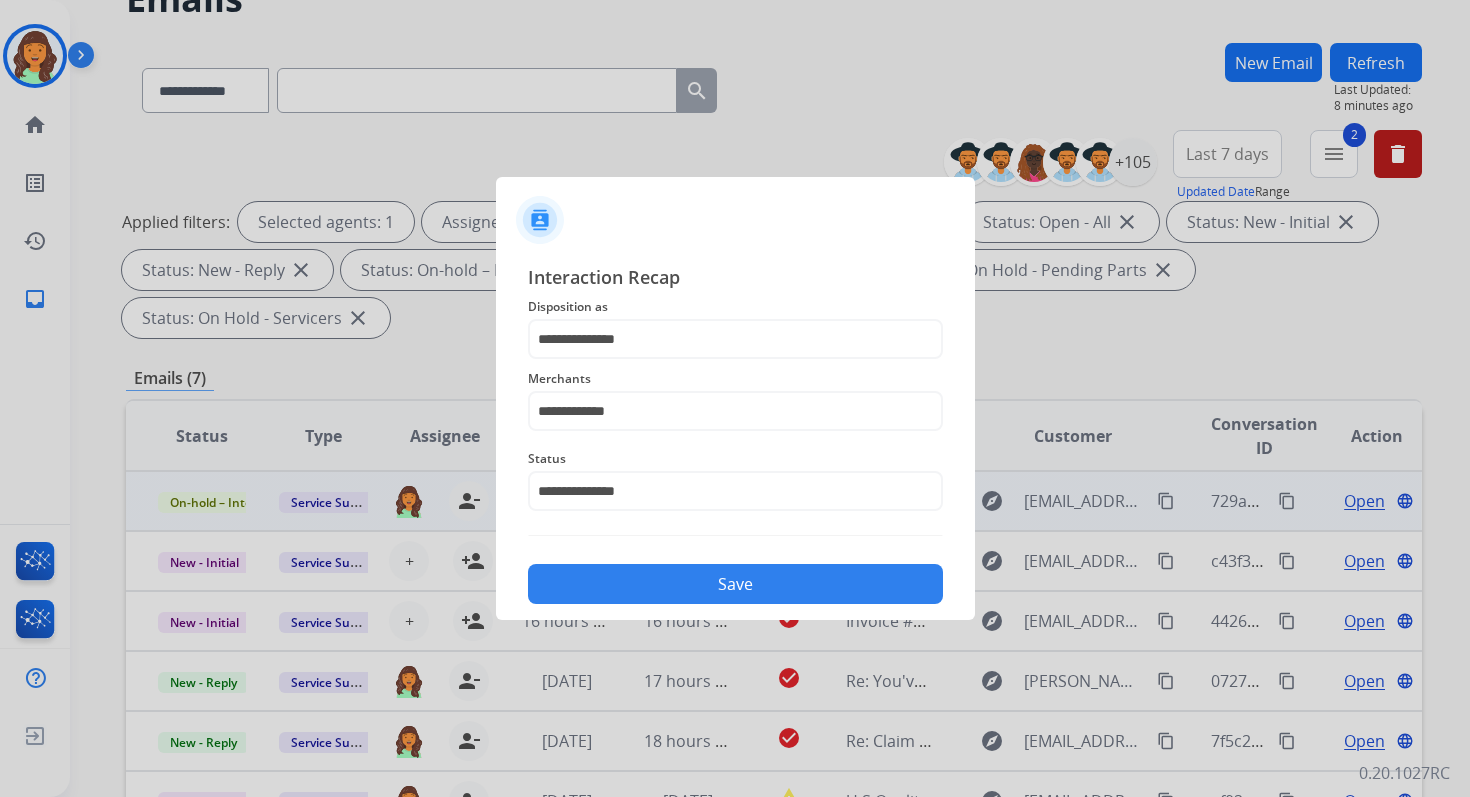 click on "Save" 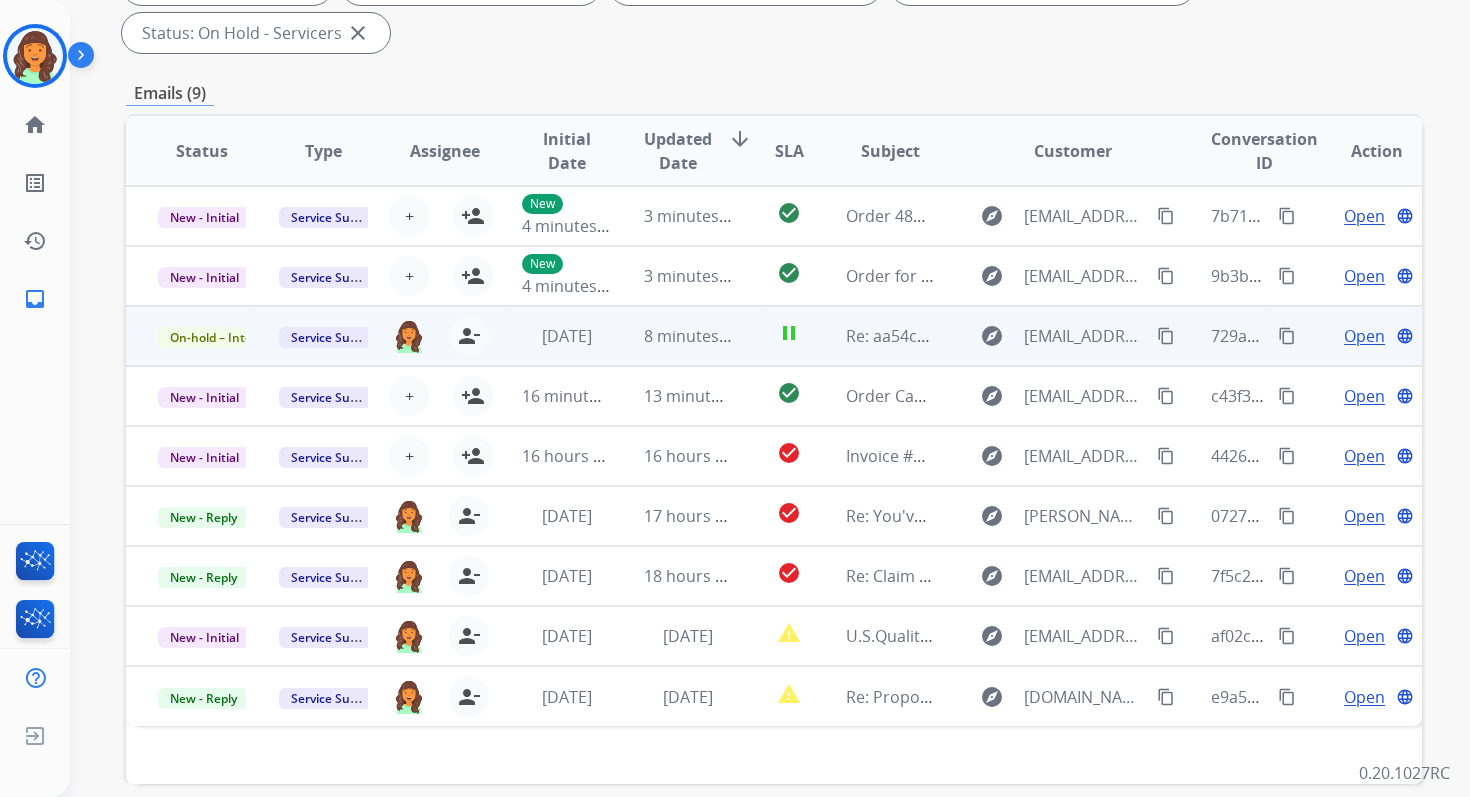 scroll, scrollTop: 485, scrollLeft: 0, axis: vertical 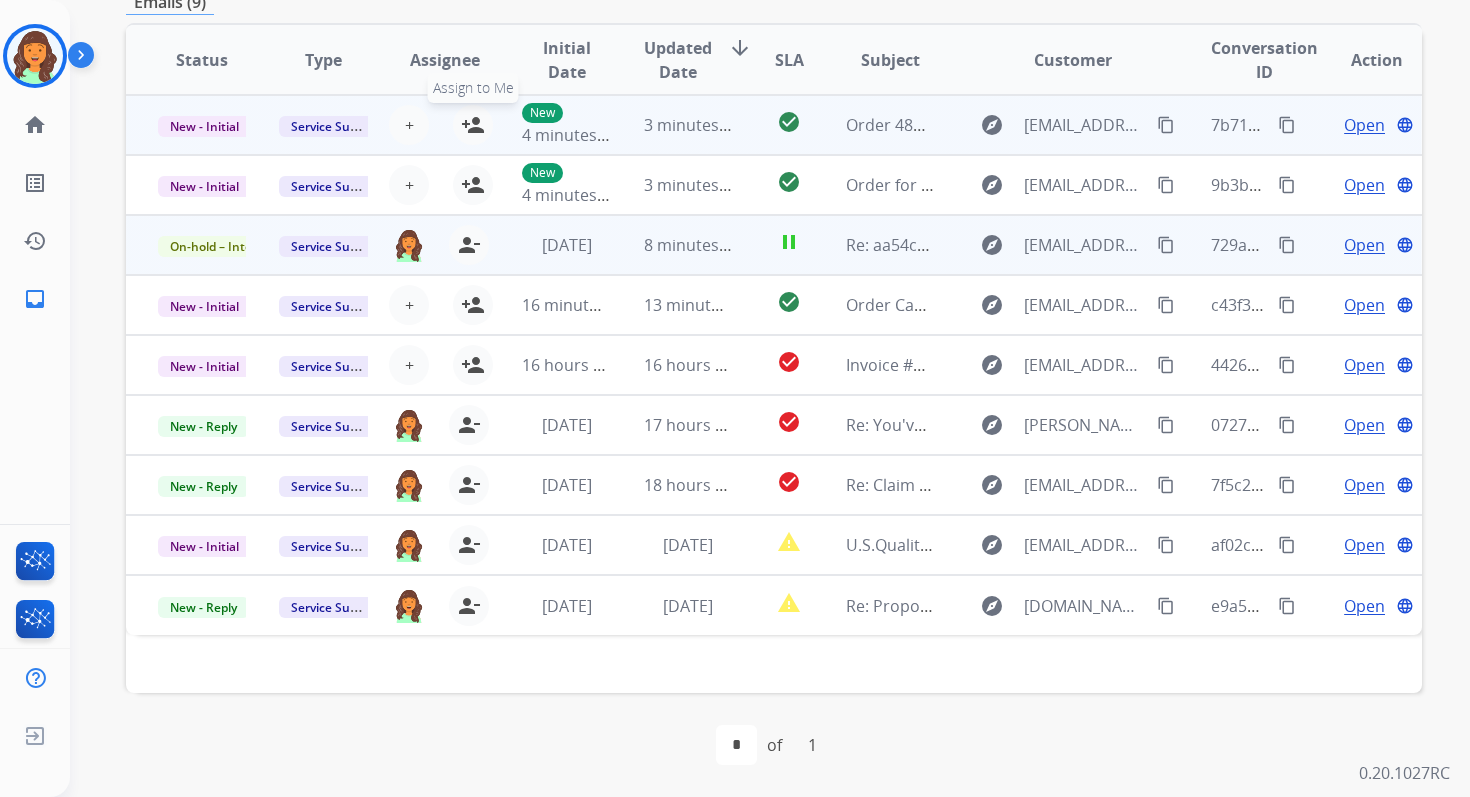 click on "person_add" at bounding box center (473, 125) 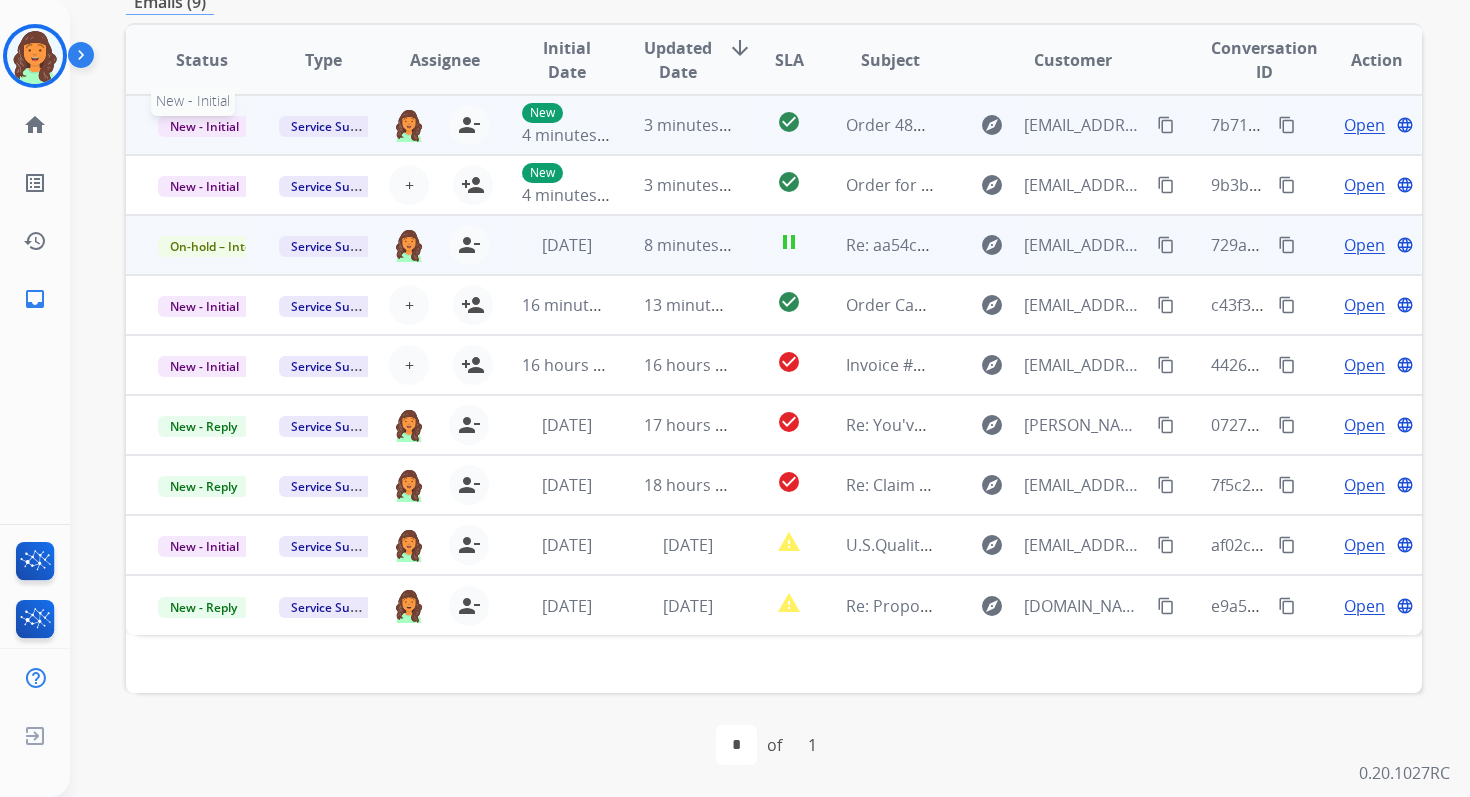 click on "New - Initial" at bounding box center (204, 126) 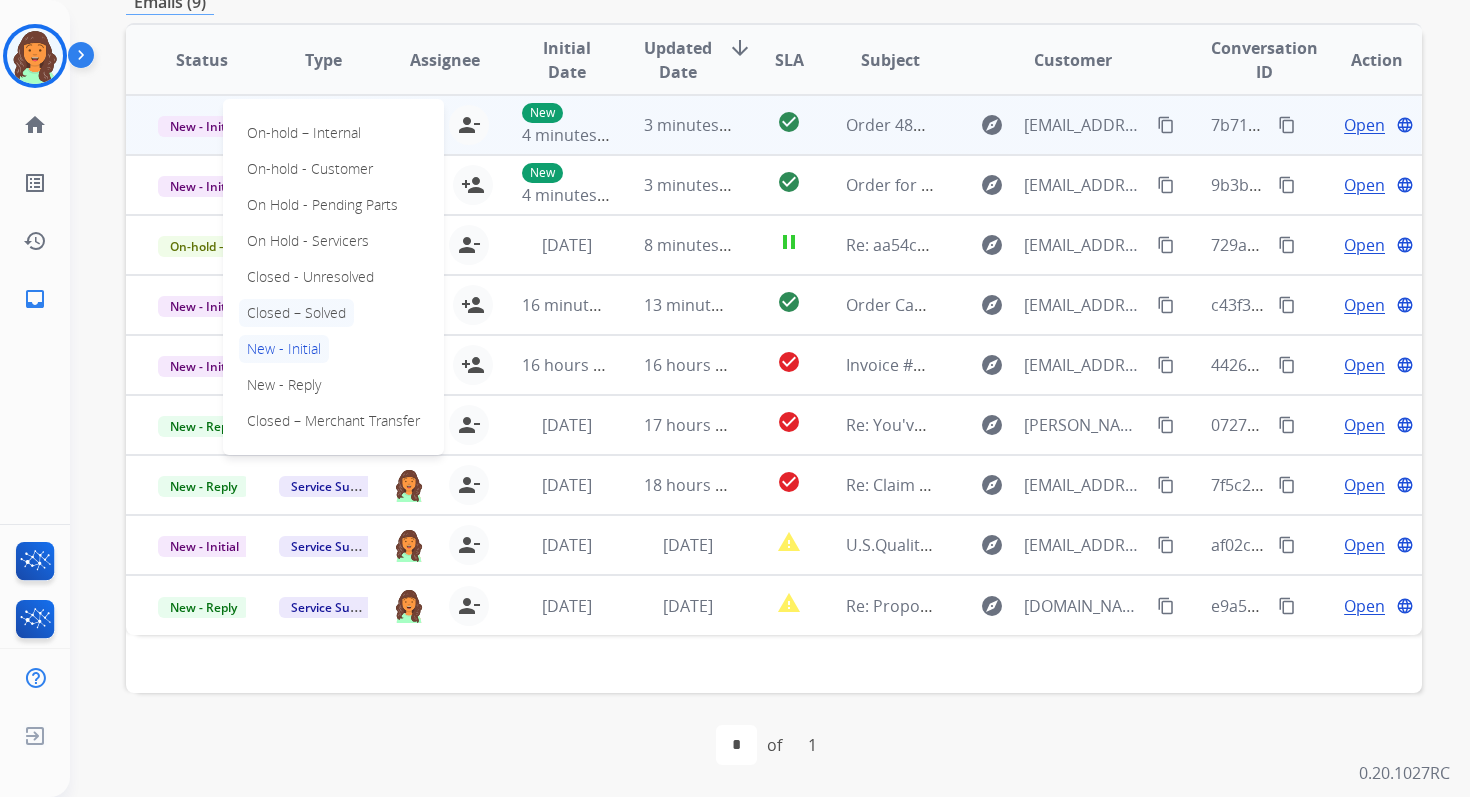 click on "Closed – Solved" at bounding box center [296, 313] 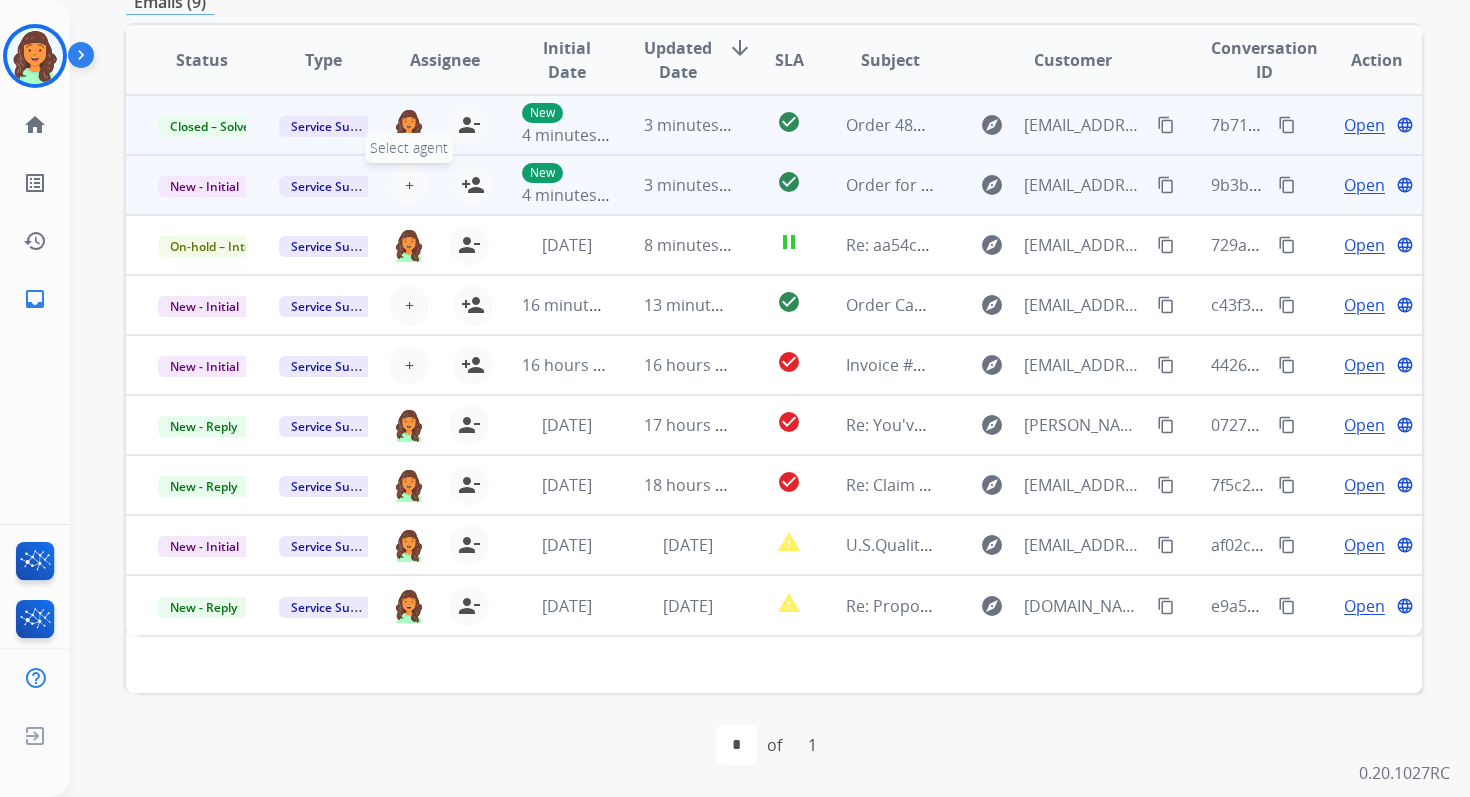 click on "+ Select agent" at bounding box center [409, 185] 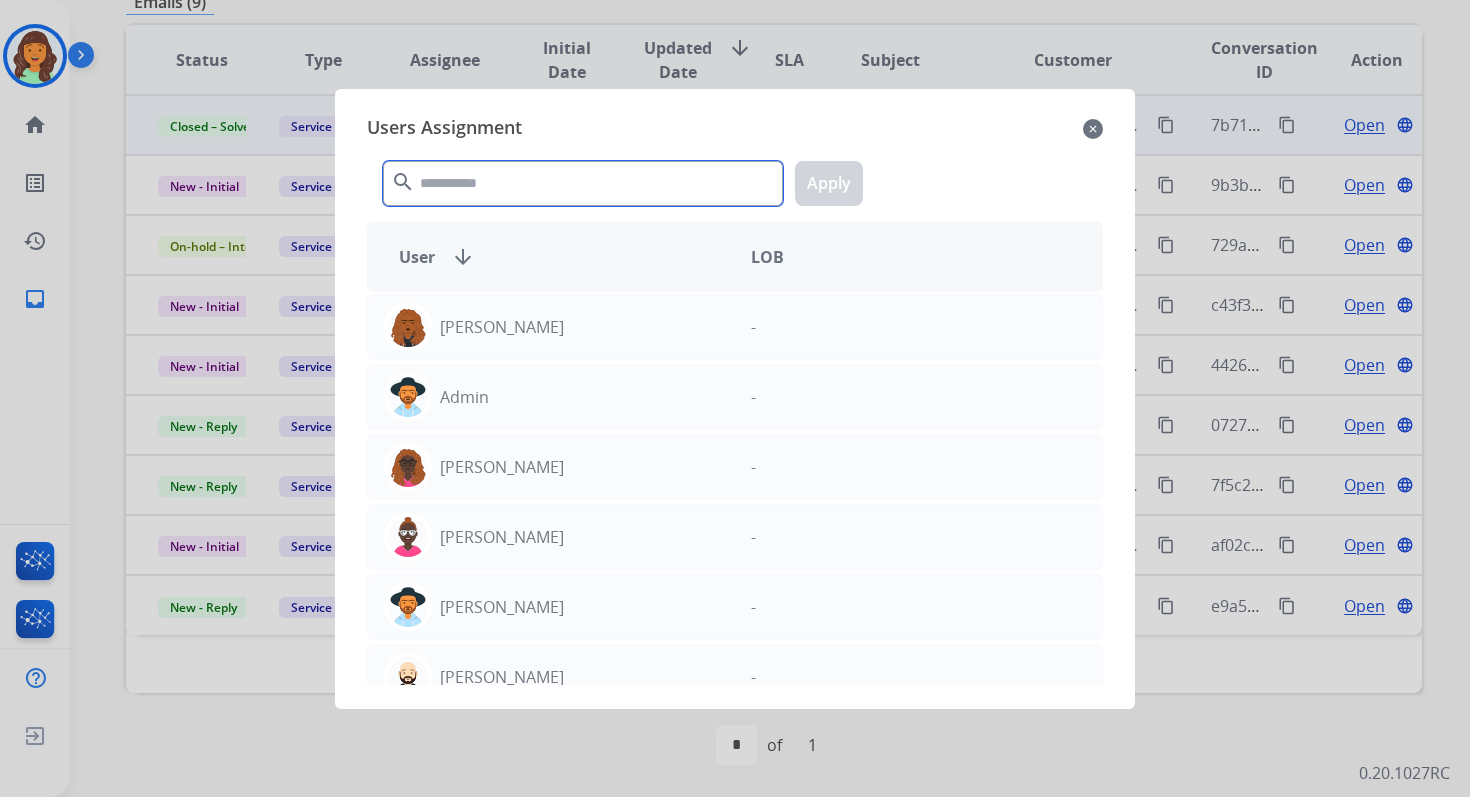 click 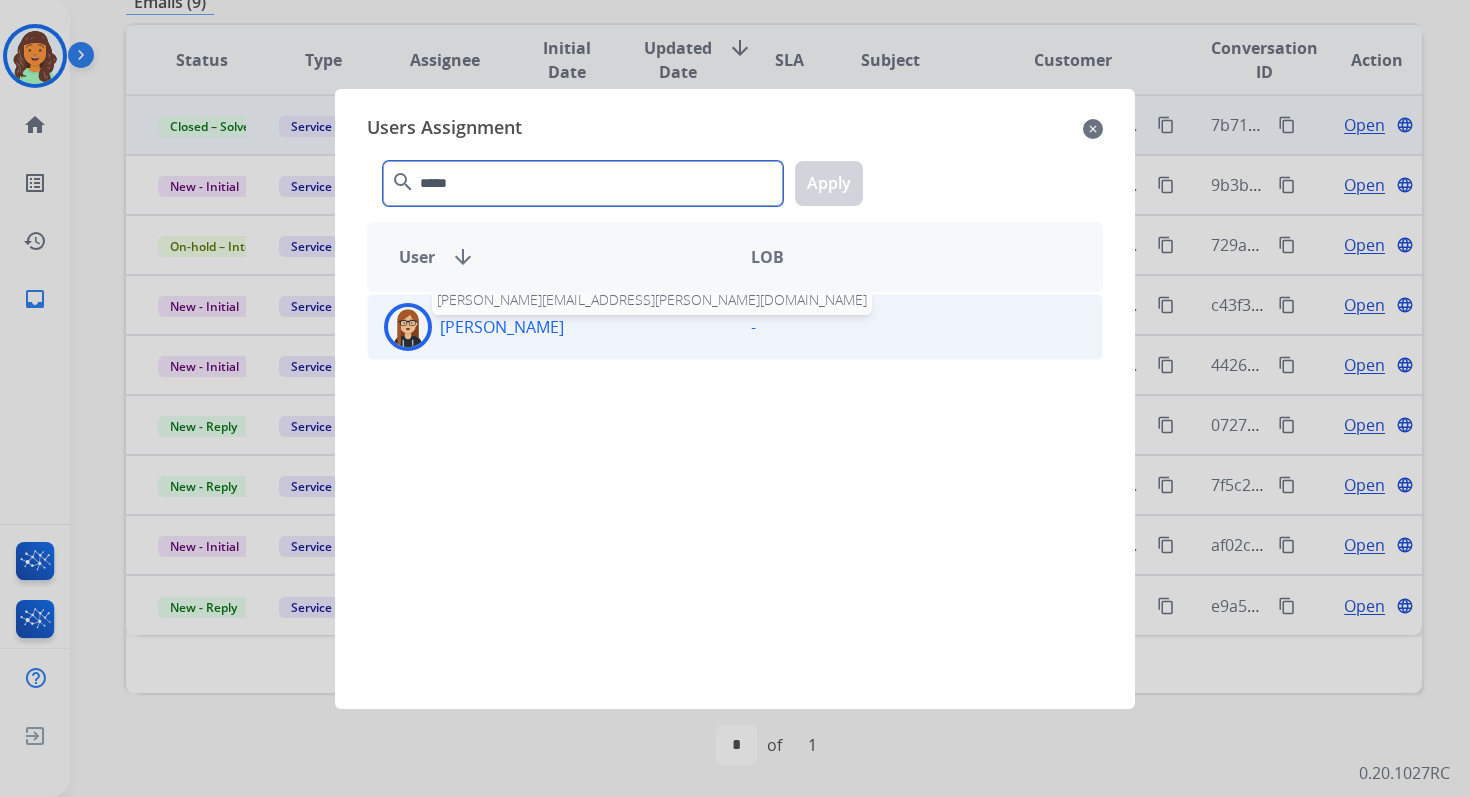 type on "*****" 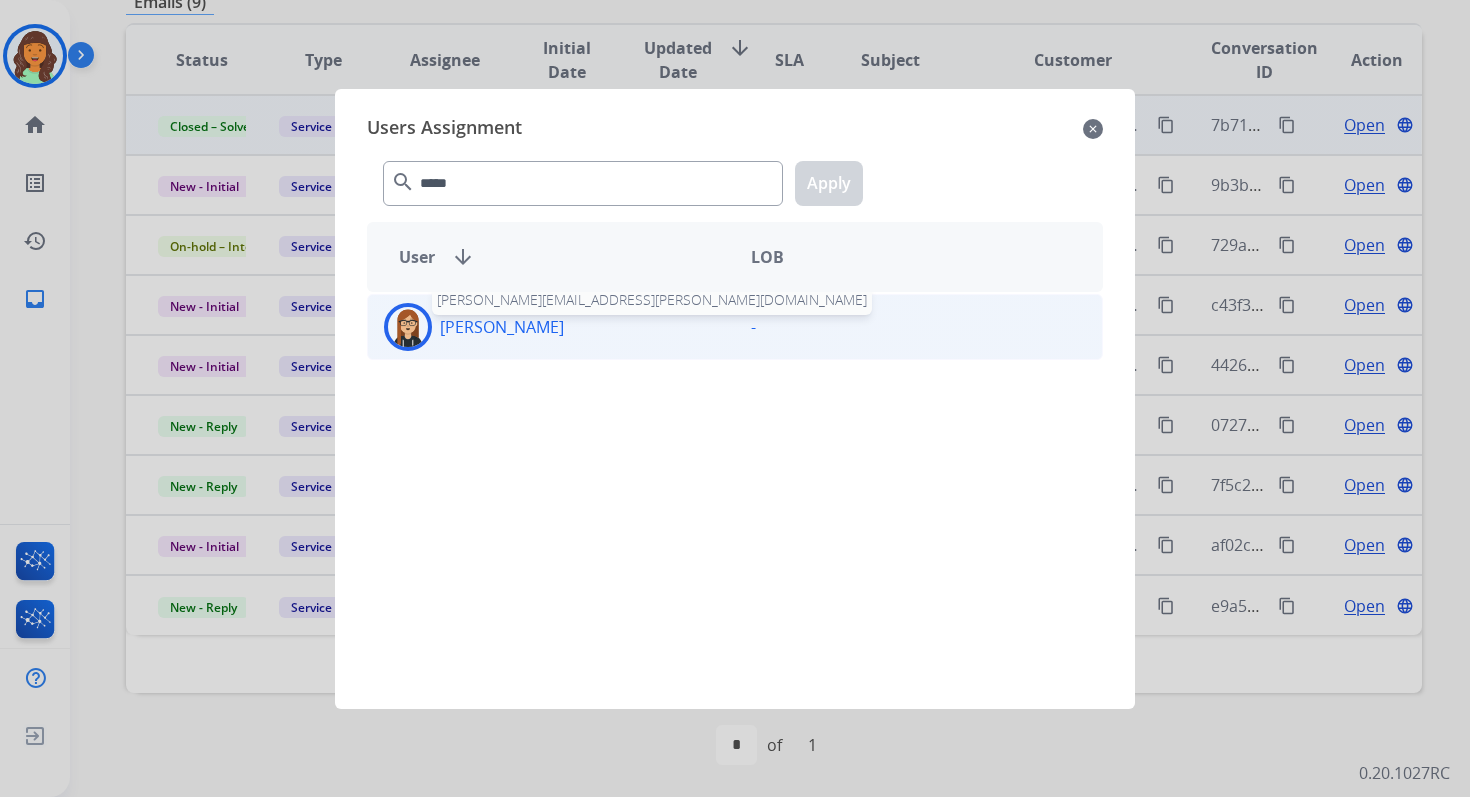 click on "[PERSON_NAME]" 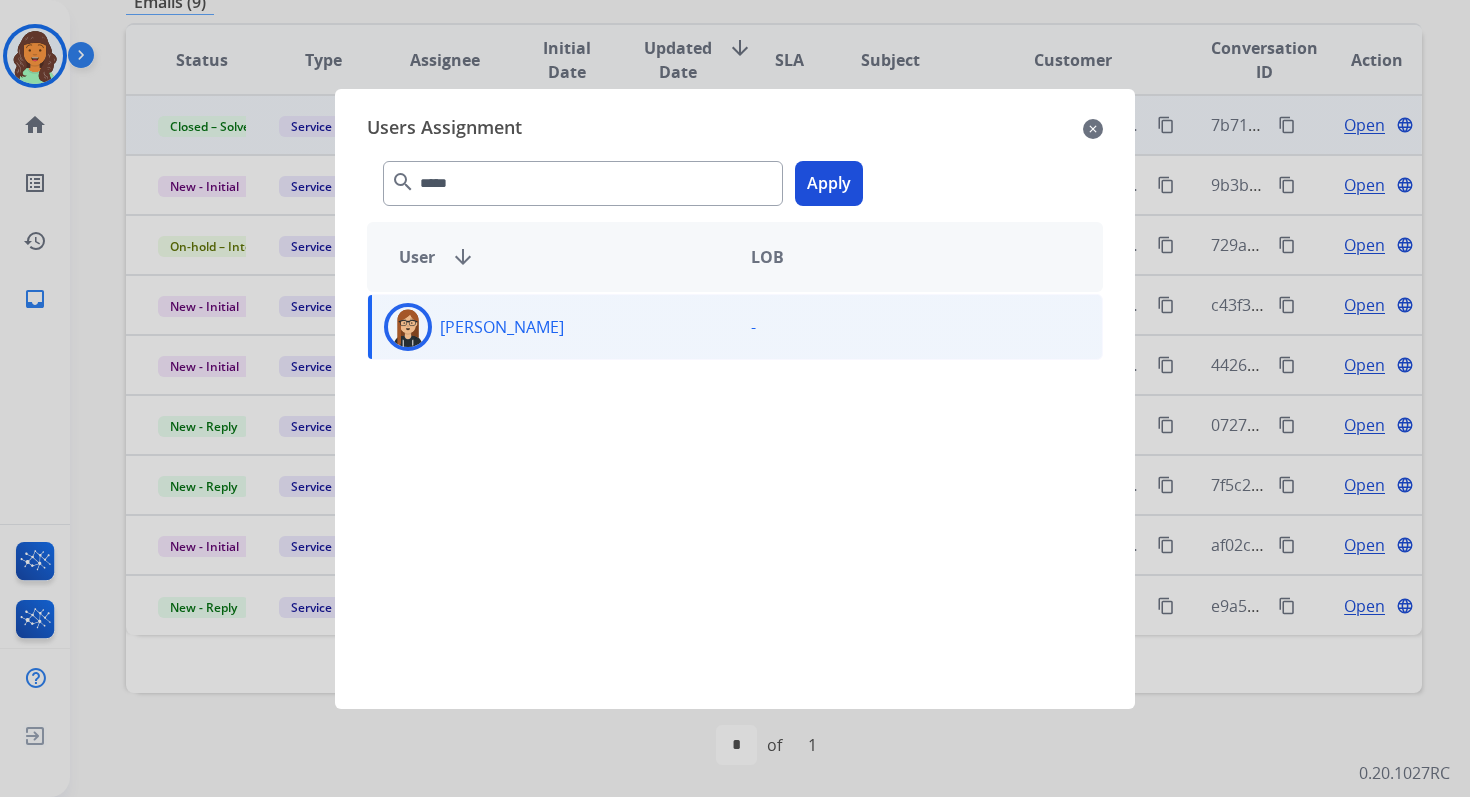 click on "Apply" 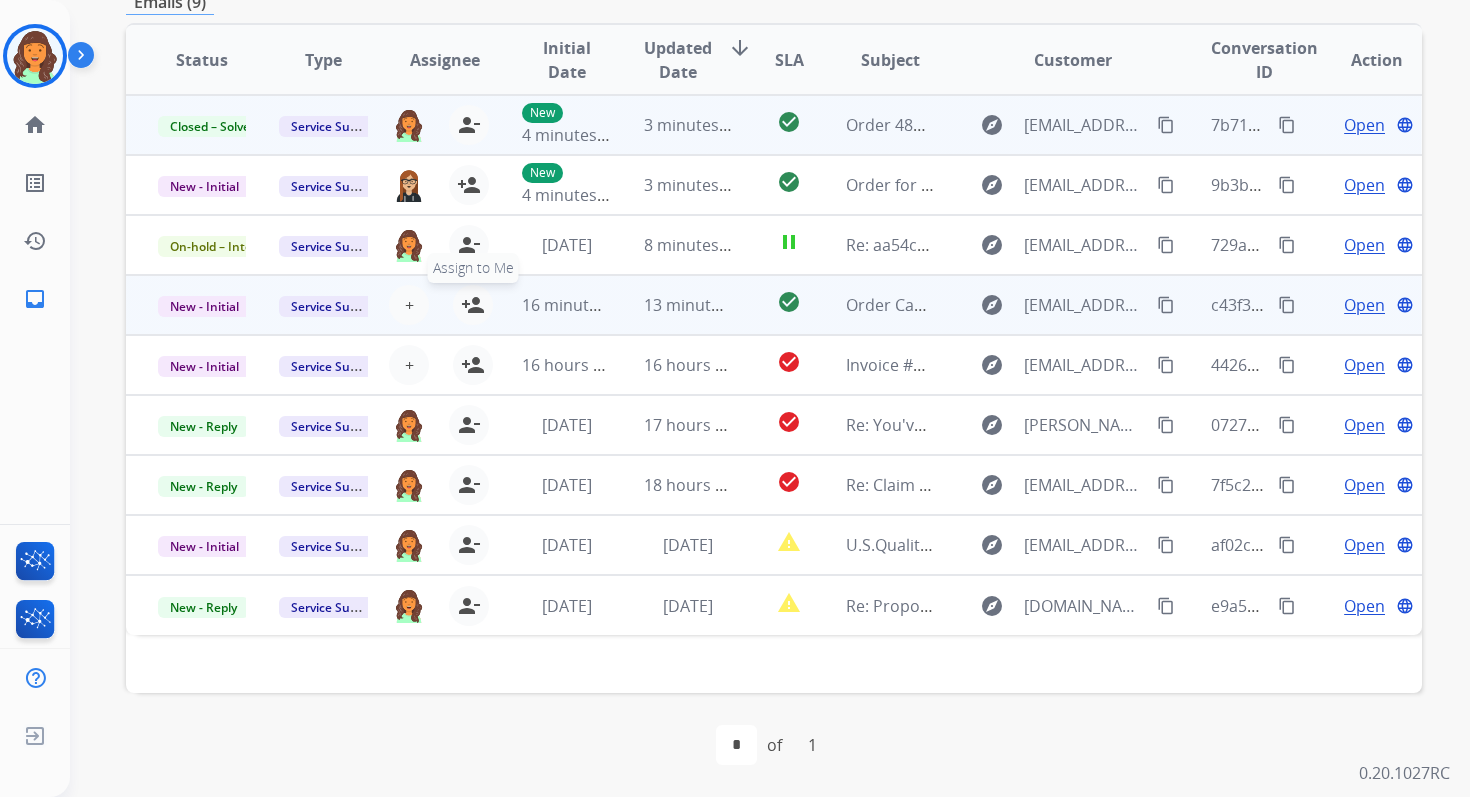 click on "person_add Assign to Me" at bounding box center [473, 305] 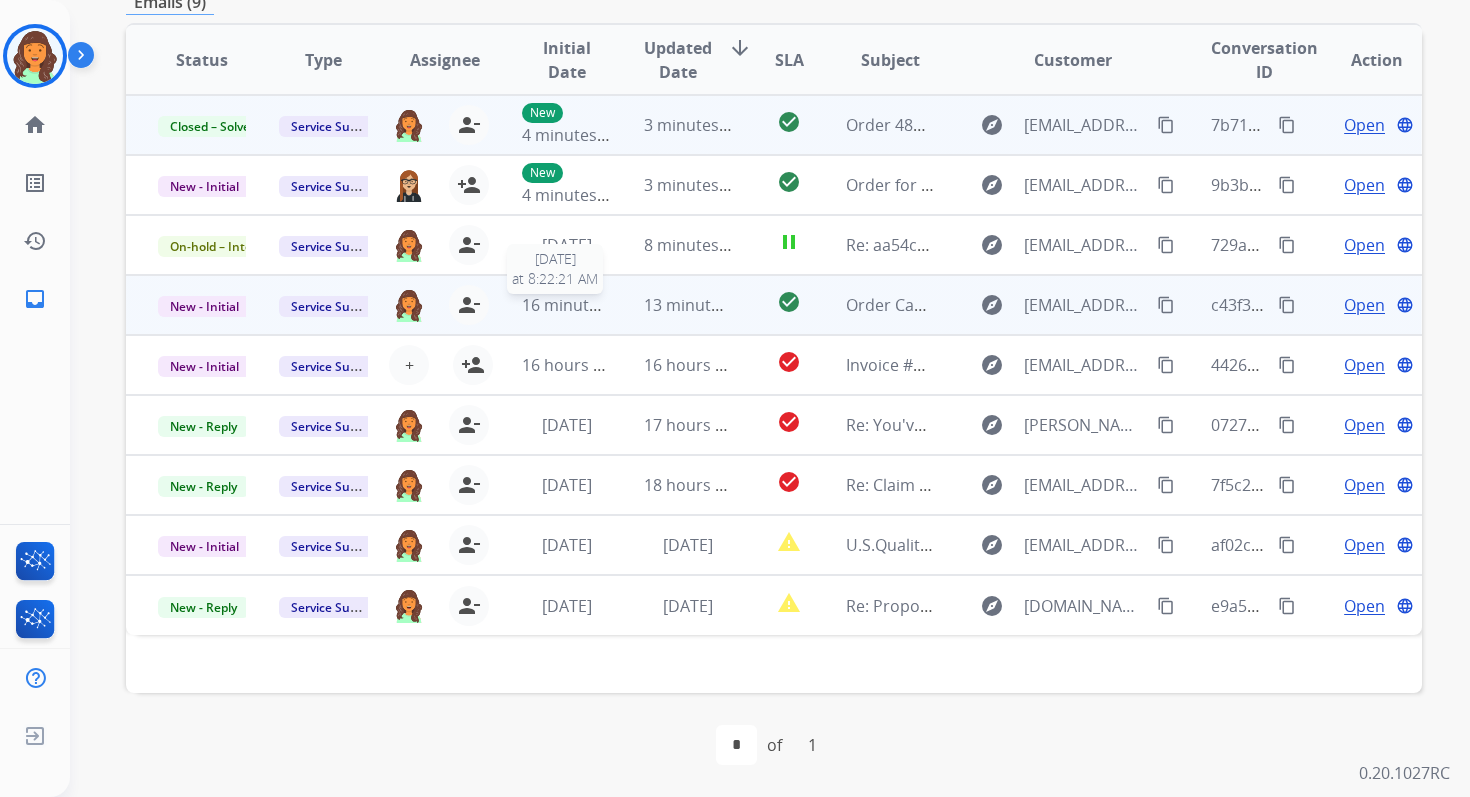 click on "13 minutes ago" at bounding box center [672, 305] 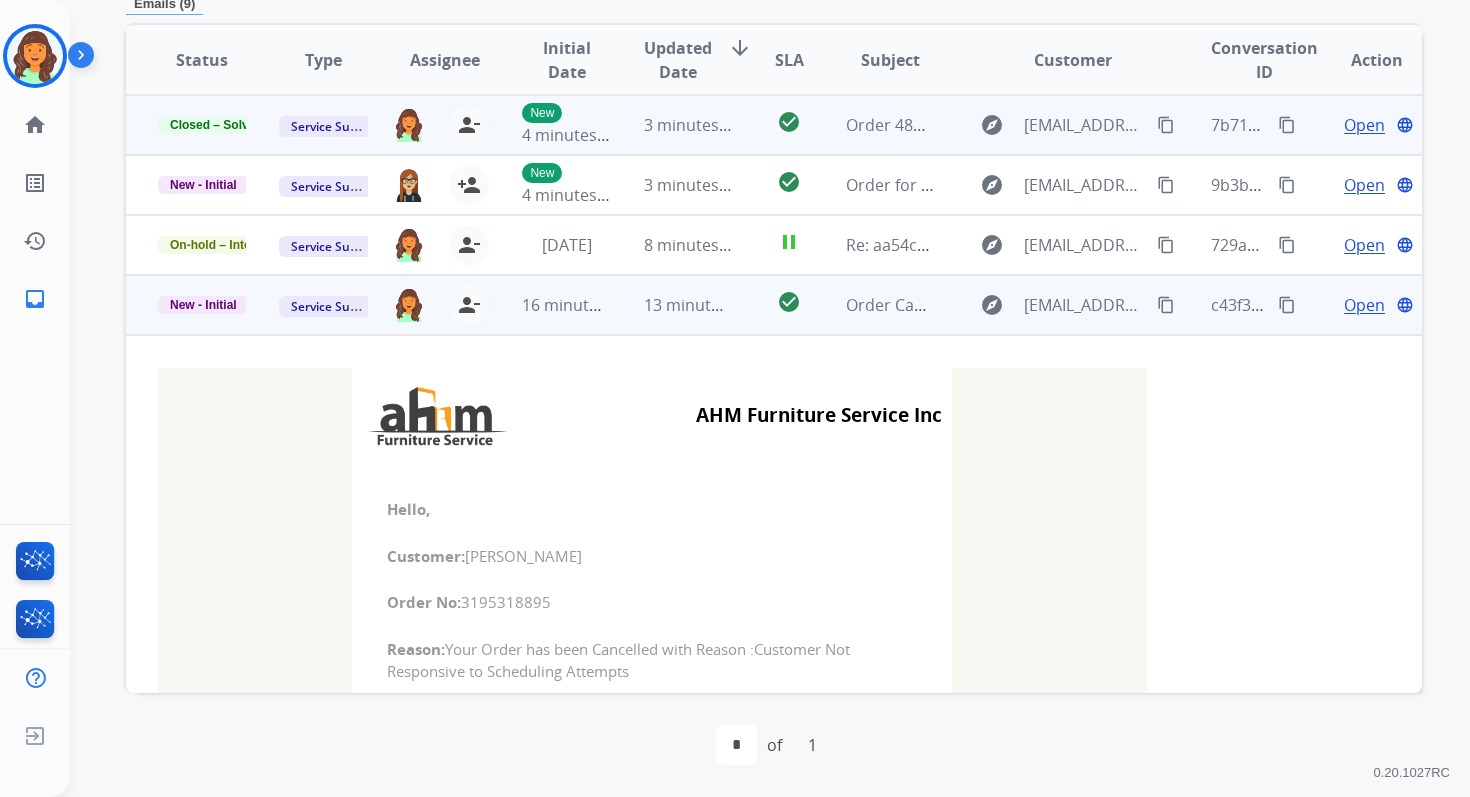 scroll, scrollTop: 480, scrollLeft: 0, axis: vertical 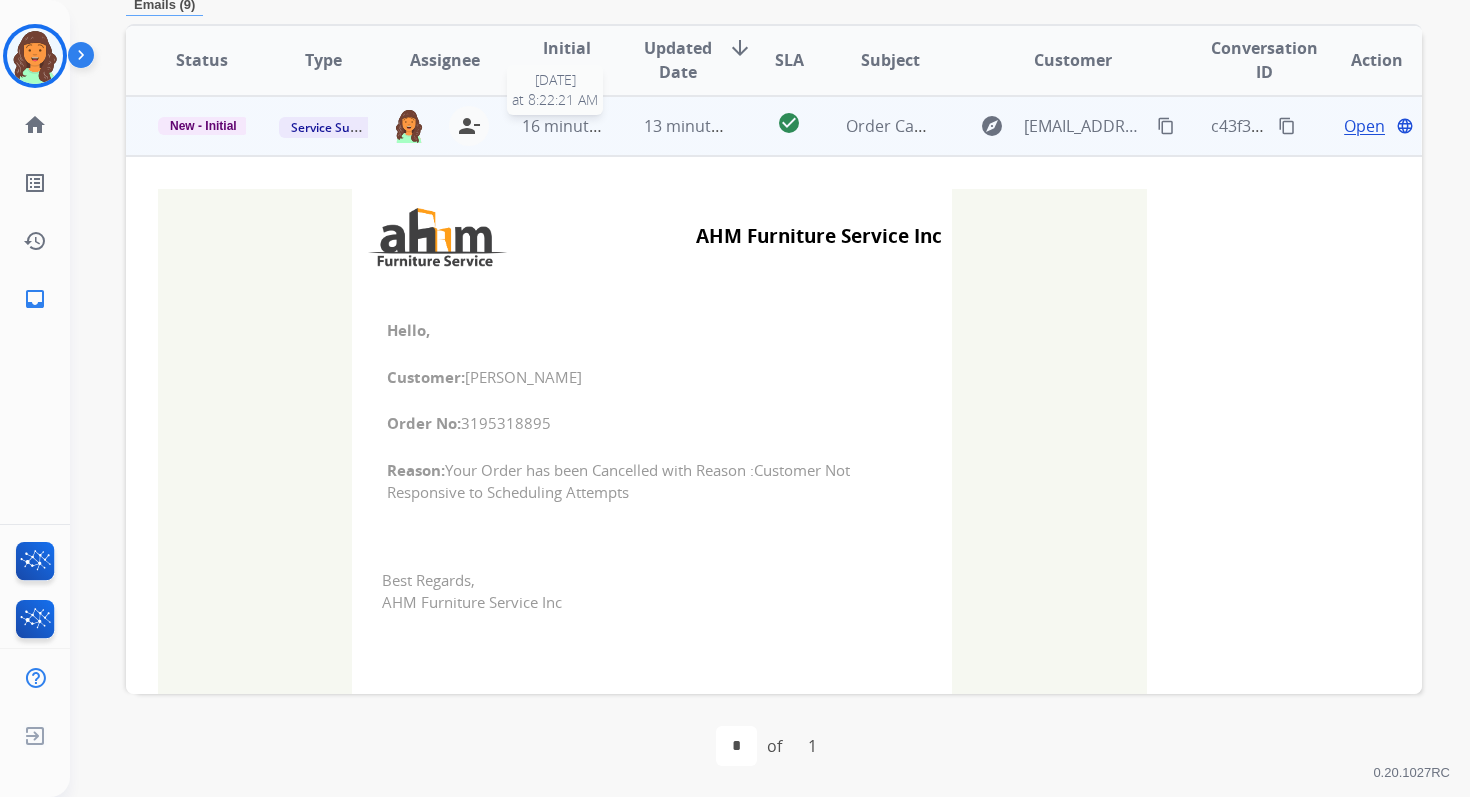click on "16 minutes ago" at bounding box center (566, 126) 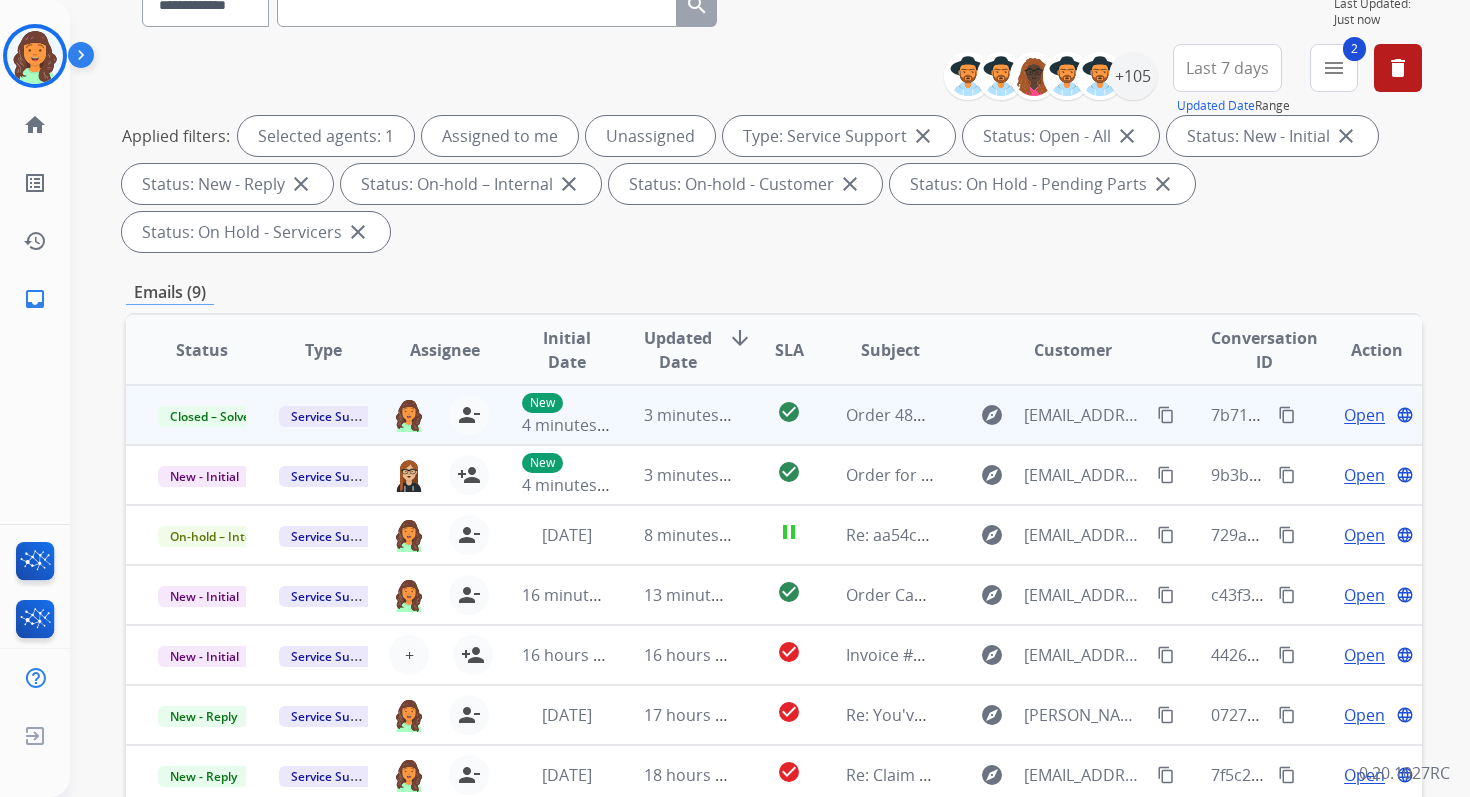 scroll, scrollTop: 122, scrollLeft: 0, axis: vertical 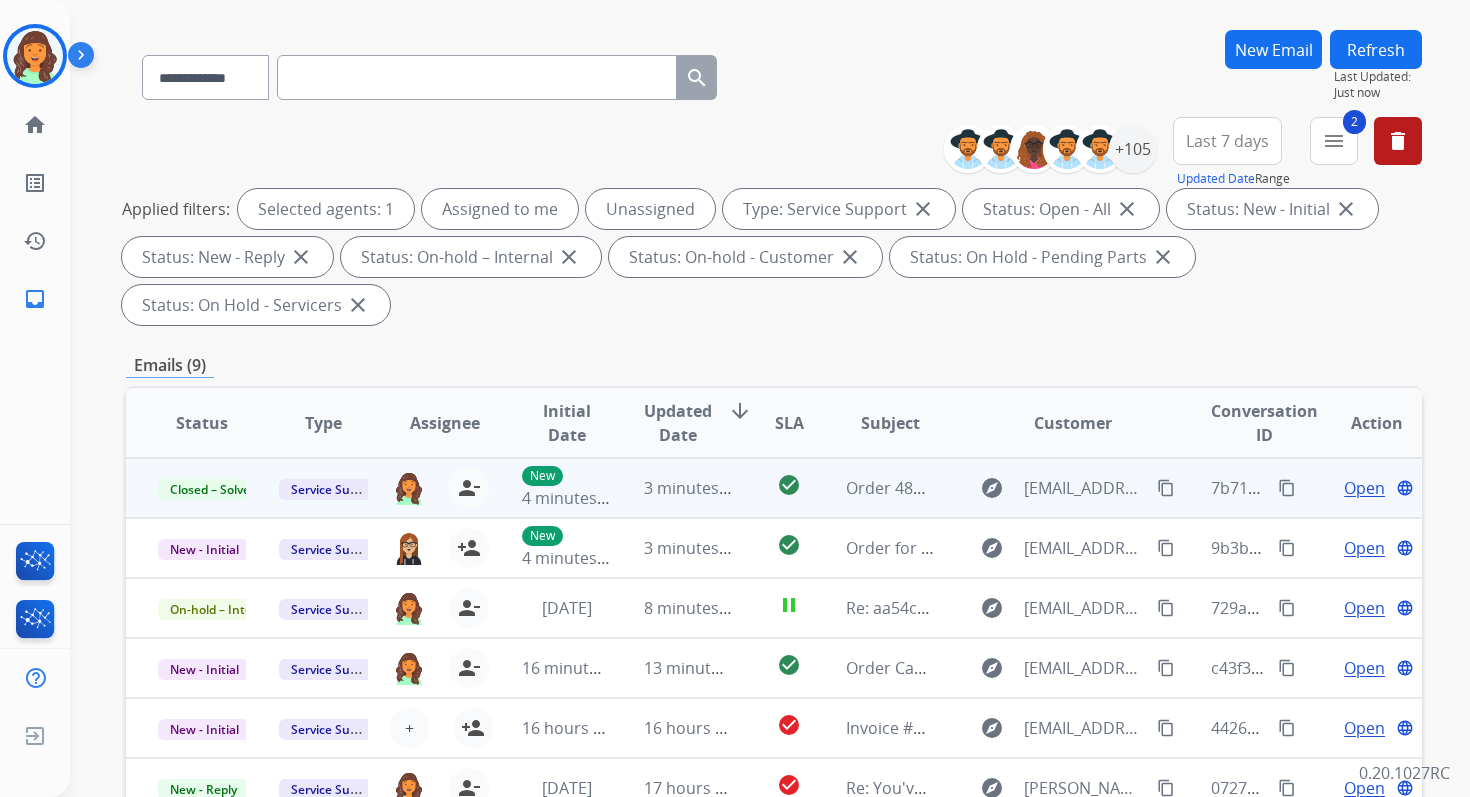 click on "Refresh" at bounding box center (1376, 49) 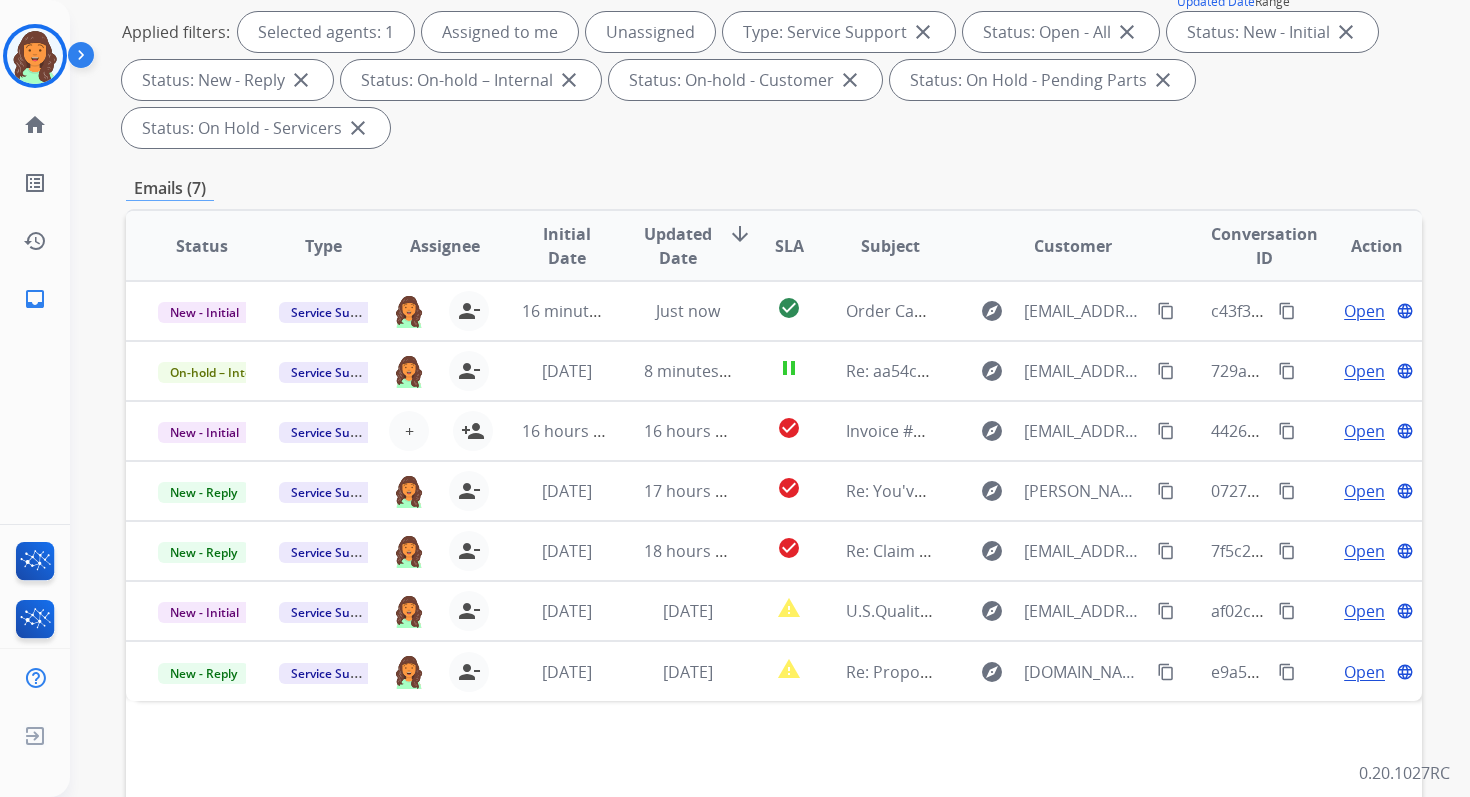 scroll, scrollTop: 485, scrollLeft: 0, axis: vertical 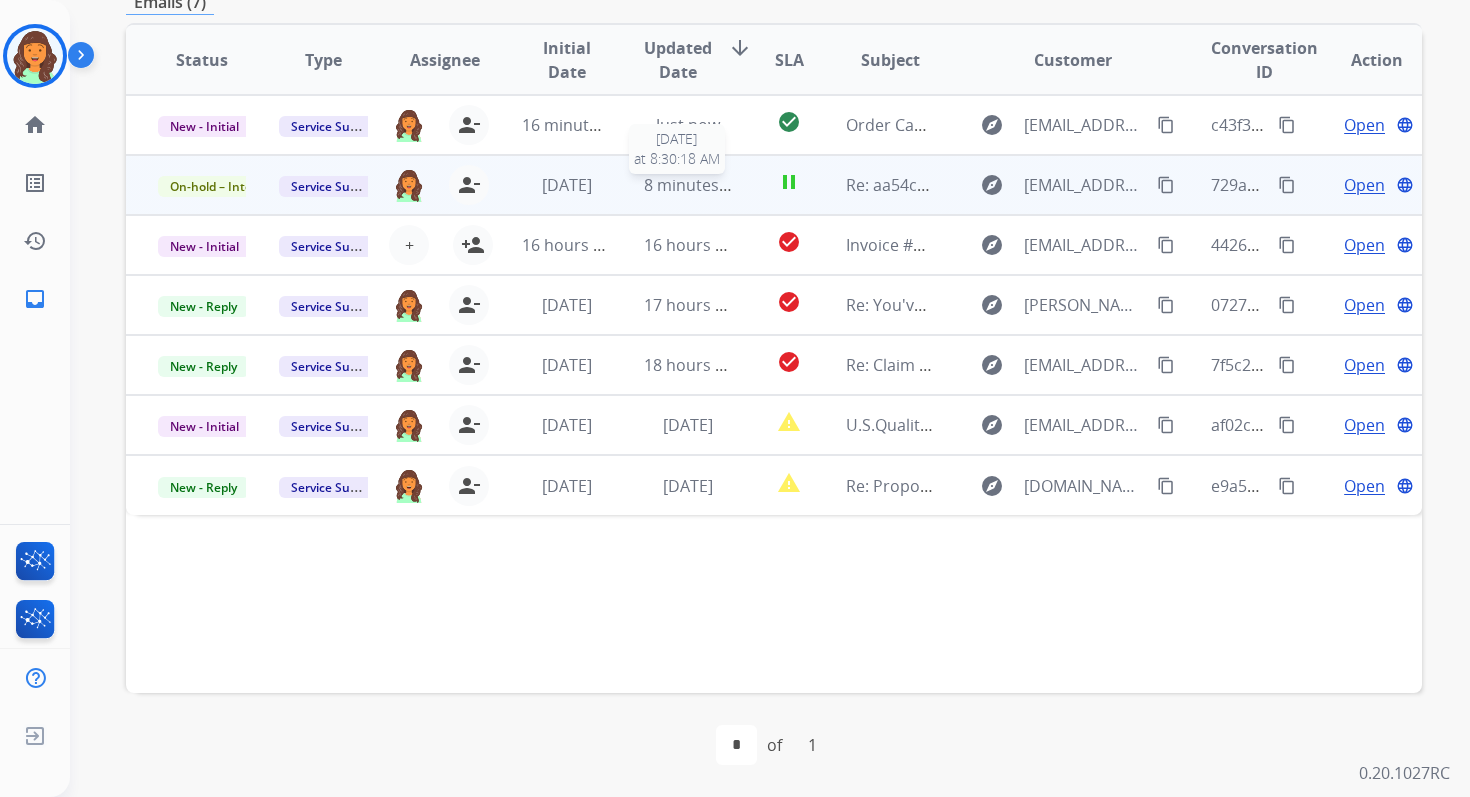 click on "8 minutes ago" at bounding box center (697, 185) 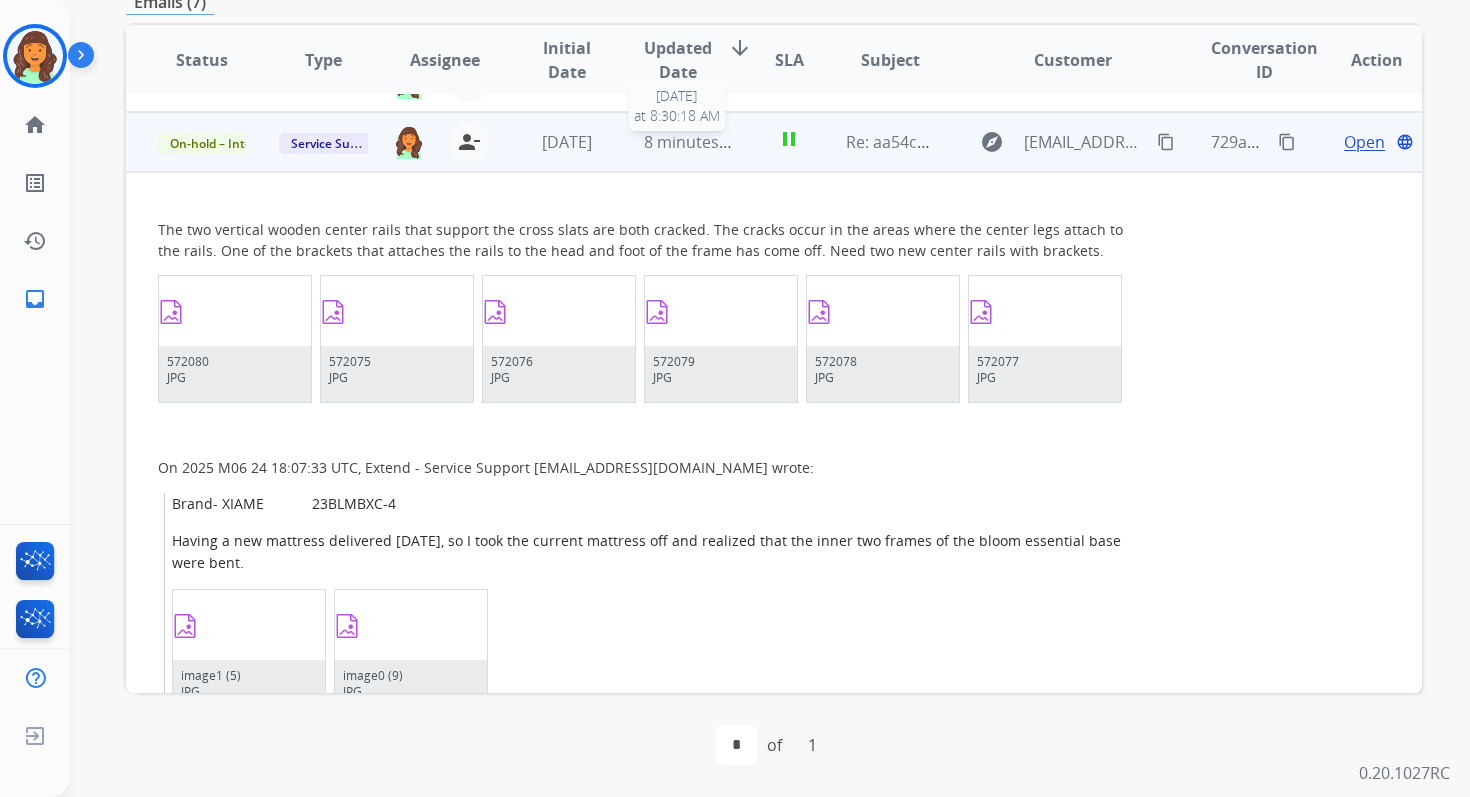scroll, scrollTop: 60, scrollLeft: 0, axis: vertical 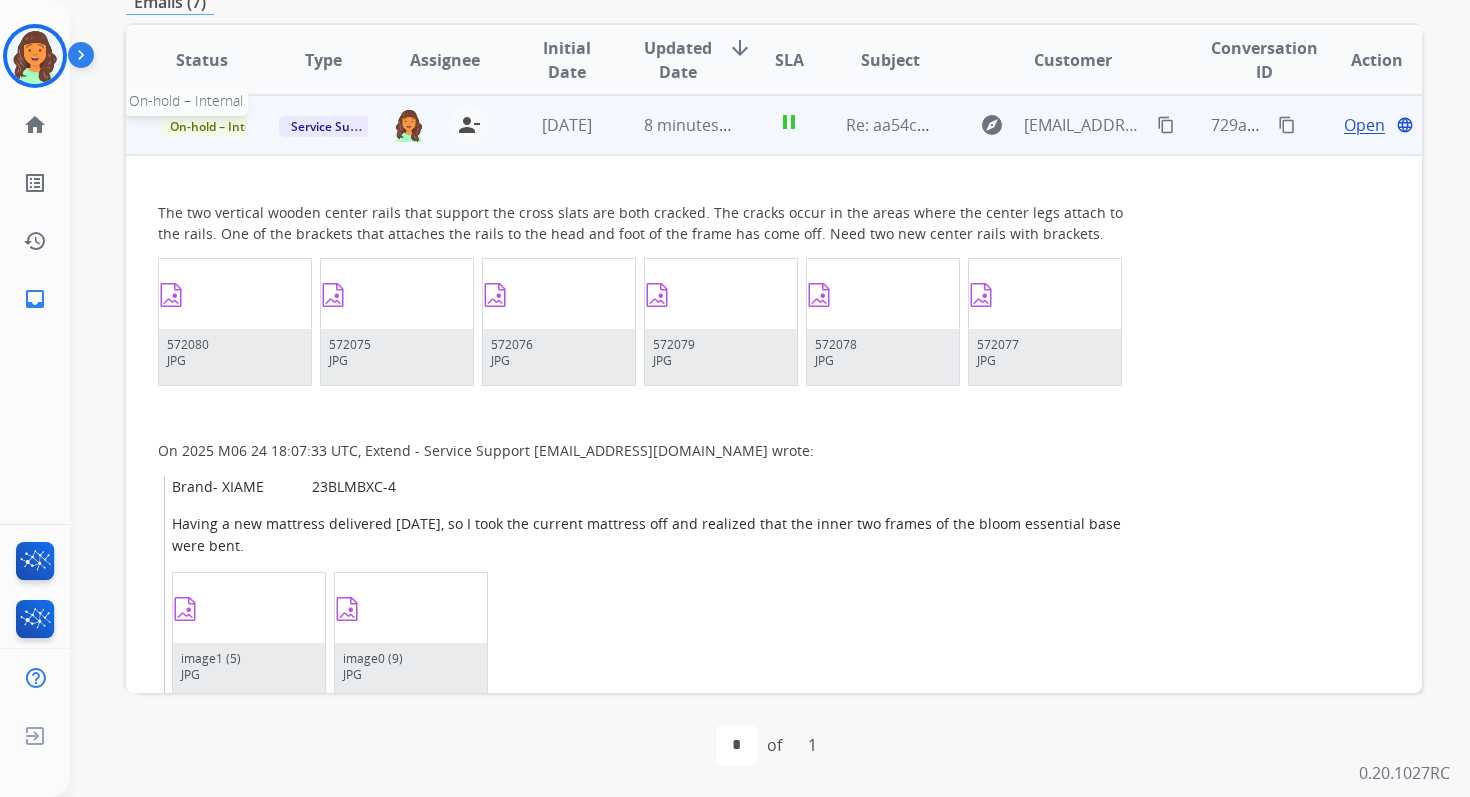 click on "On-hold – Internal" at bounding box center (222, 126) 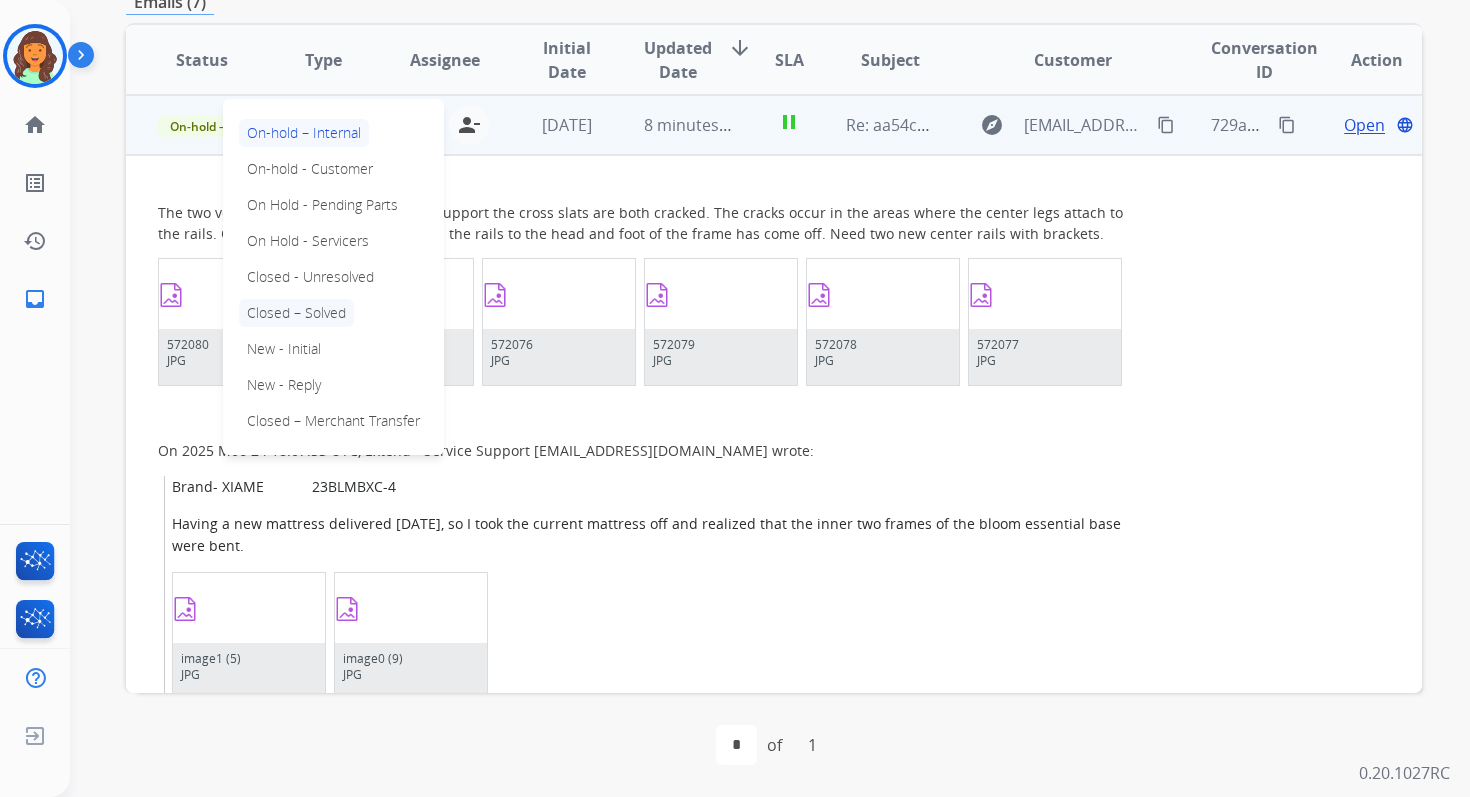 click on "Closed – Solved" at bounding box center [296, 313] 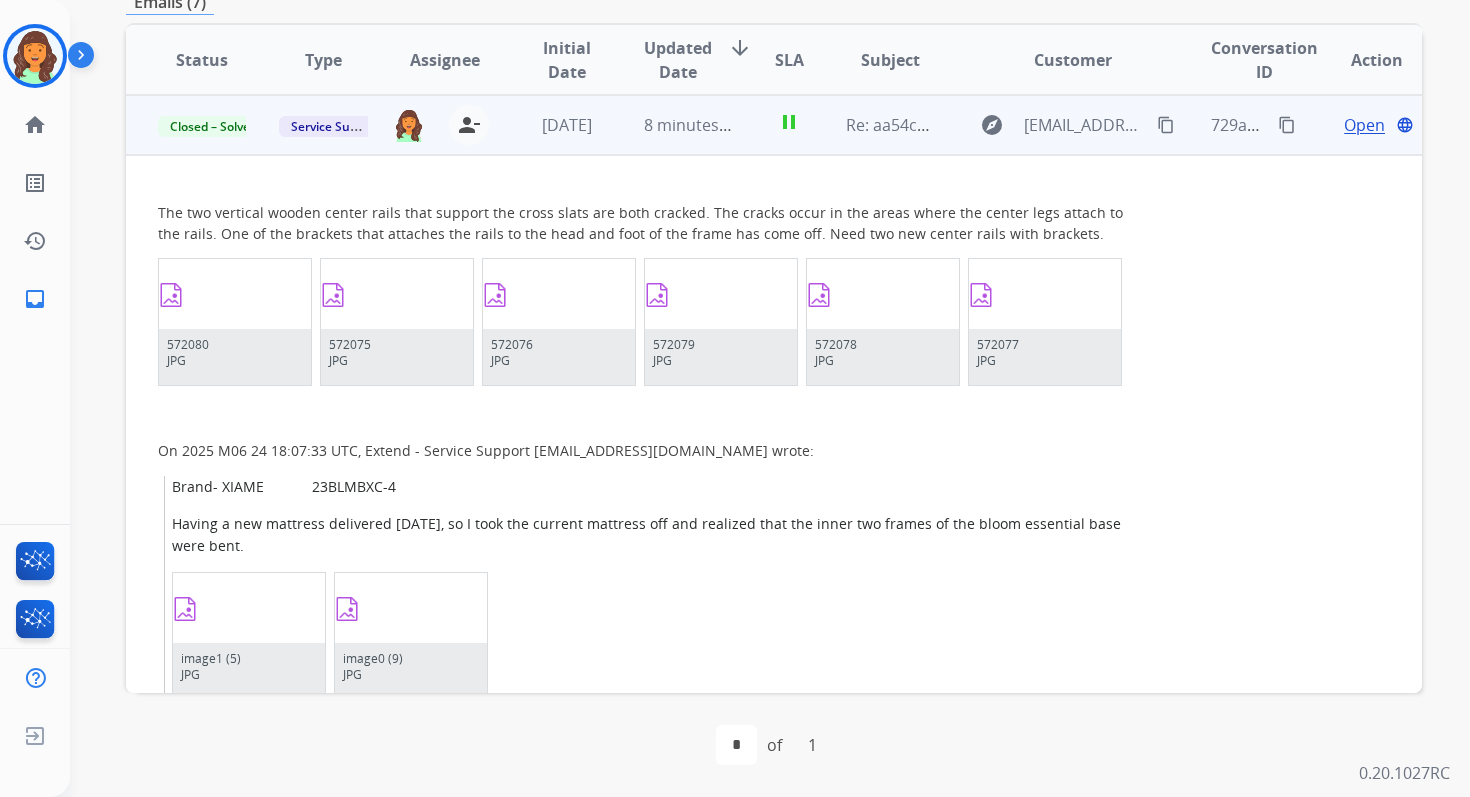 click on "8 minutes ago" at bounding box center (672, 125) 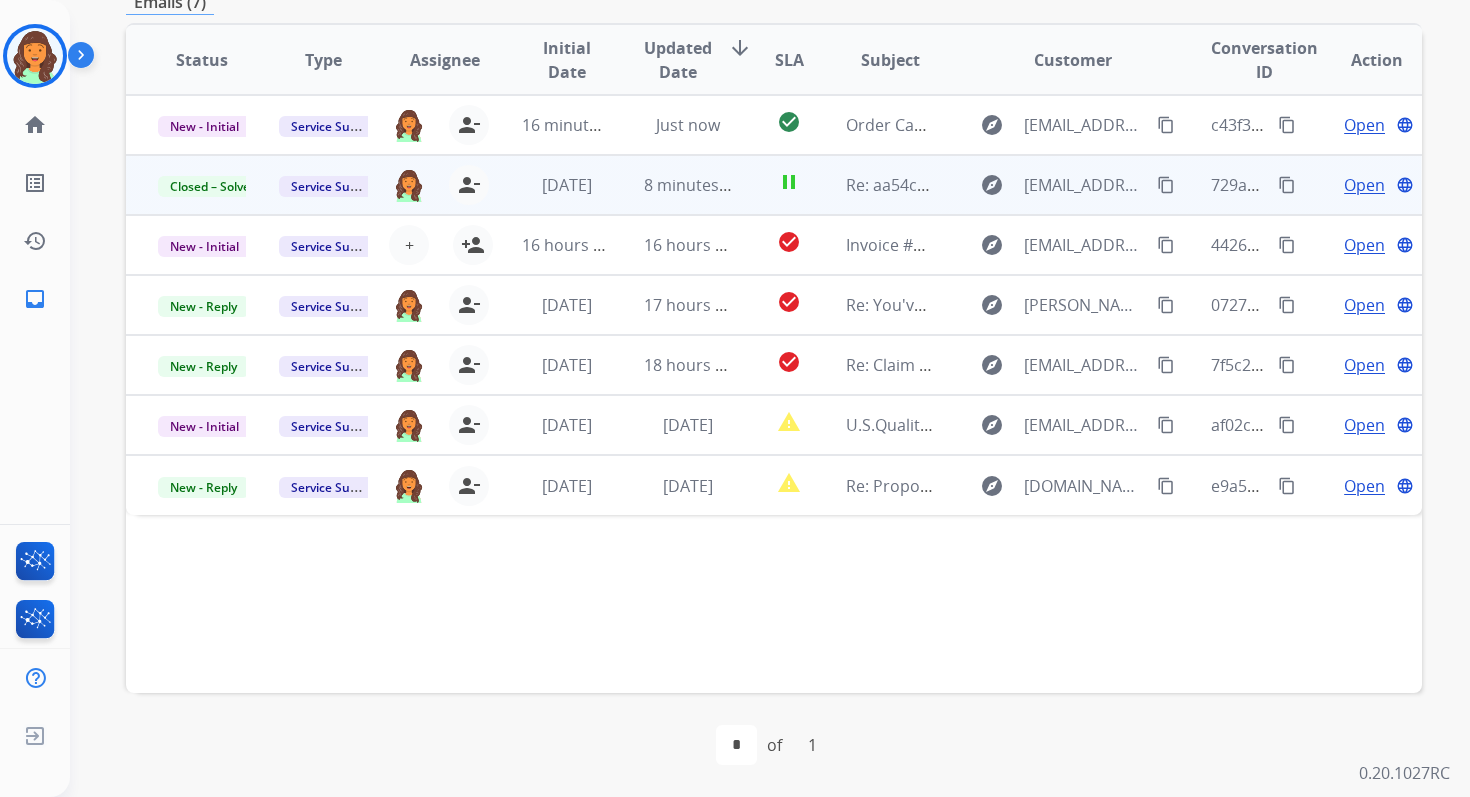 scroll, scrollTop: 0, scrollLeft: 0, axis: both 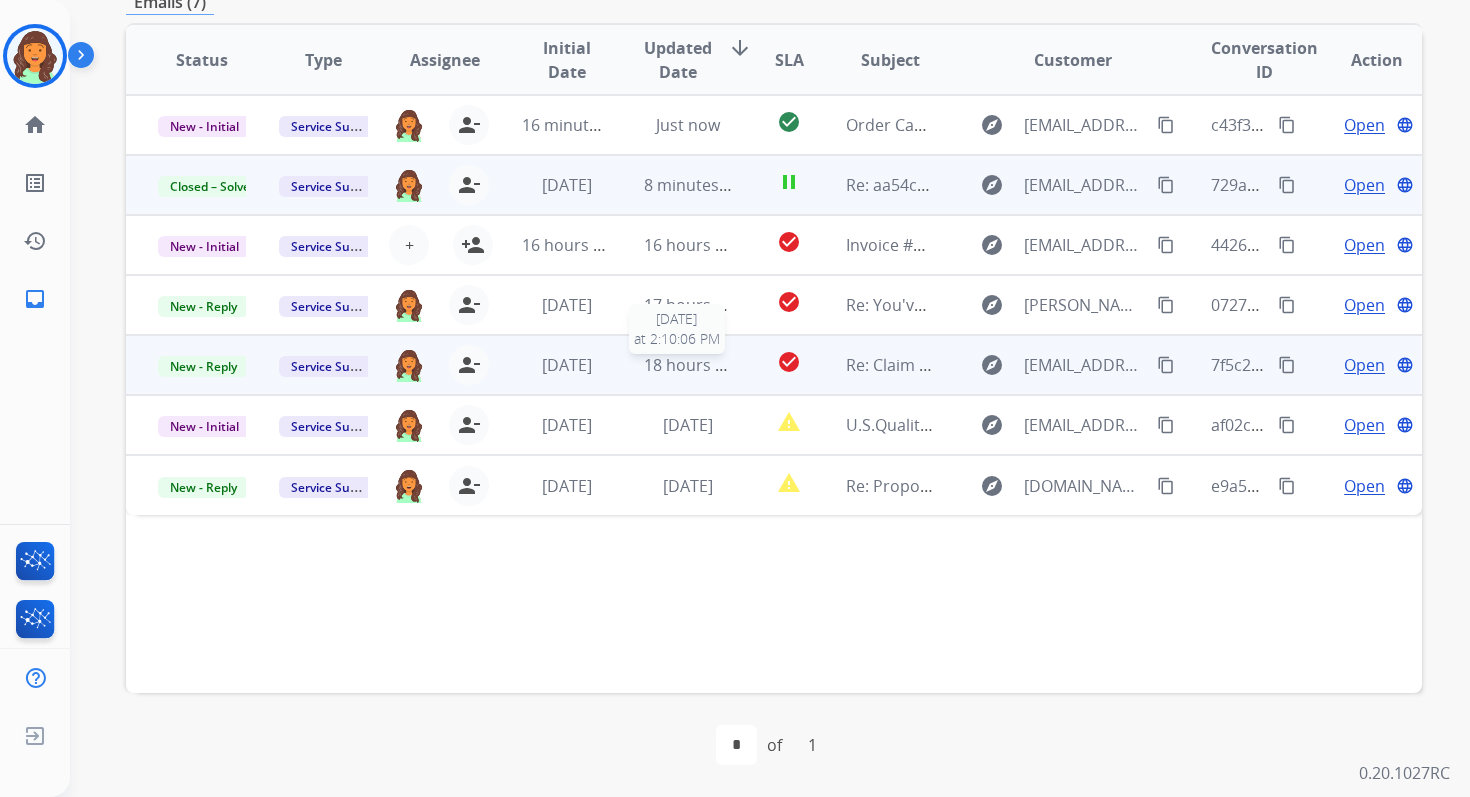 click on "18 hours ago" at bounding box center (693, 365) 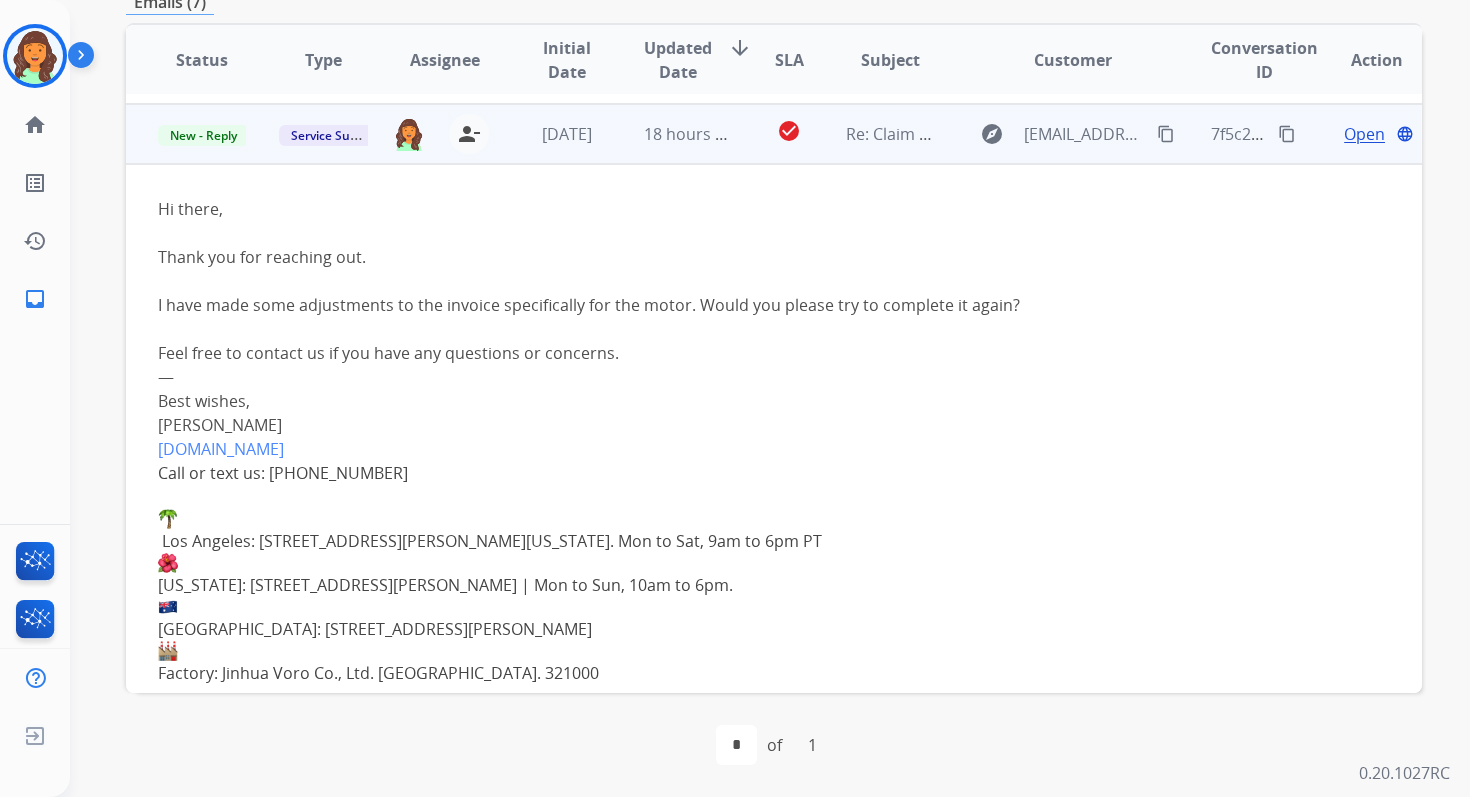 scroll, scrollTop: 240, scrollLeft: 0, axis: vertical 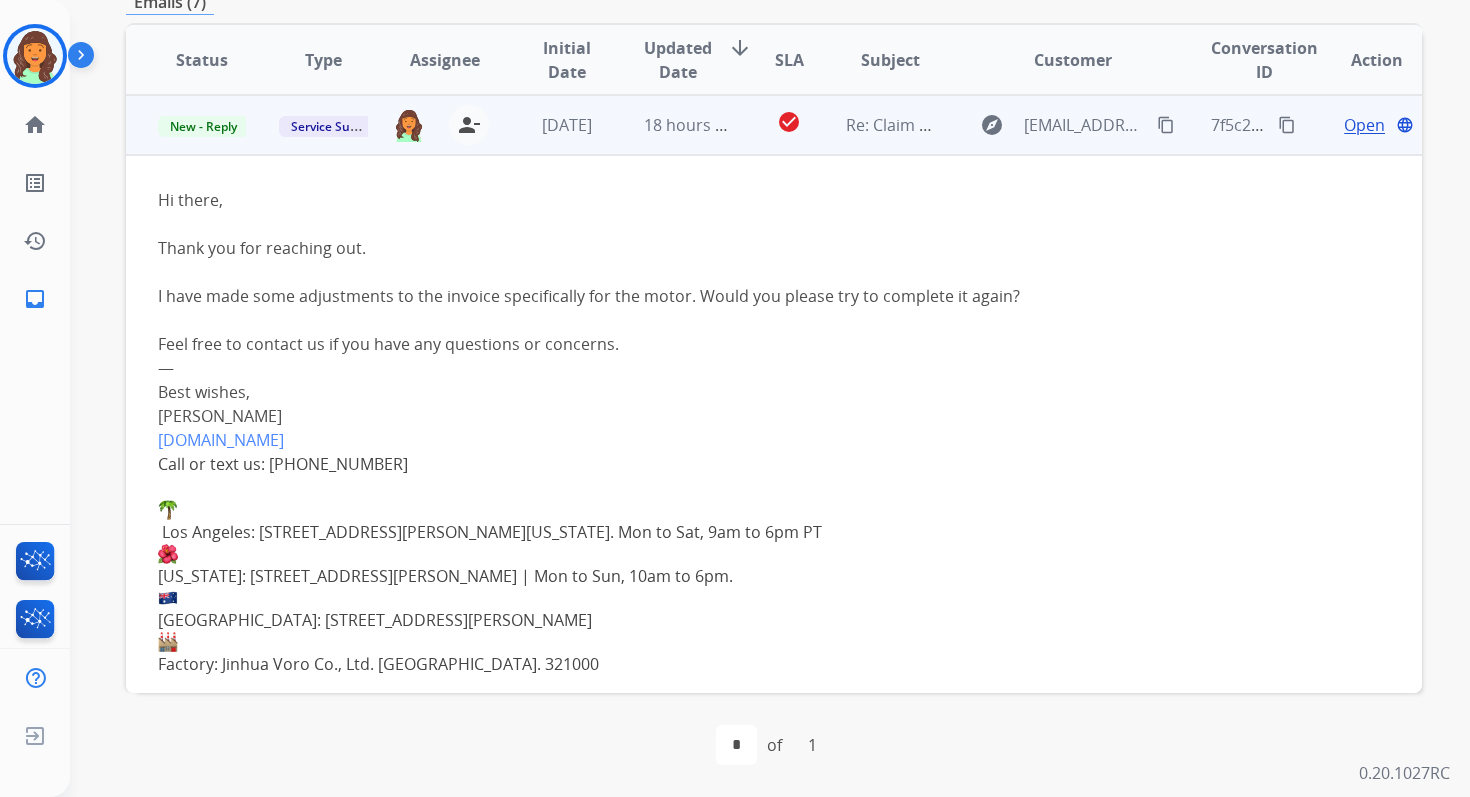 click on "Open" at bounding box center [1364, 125] 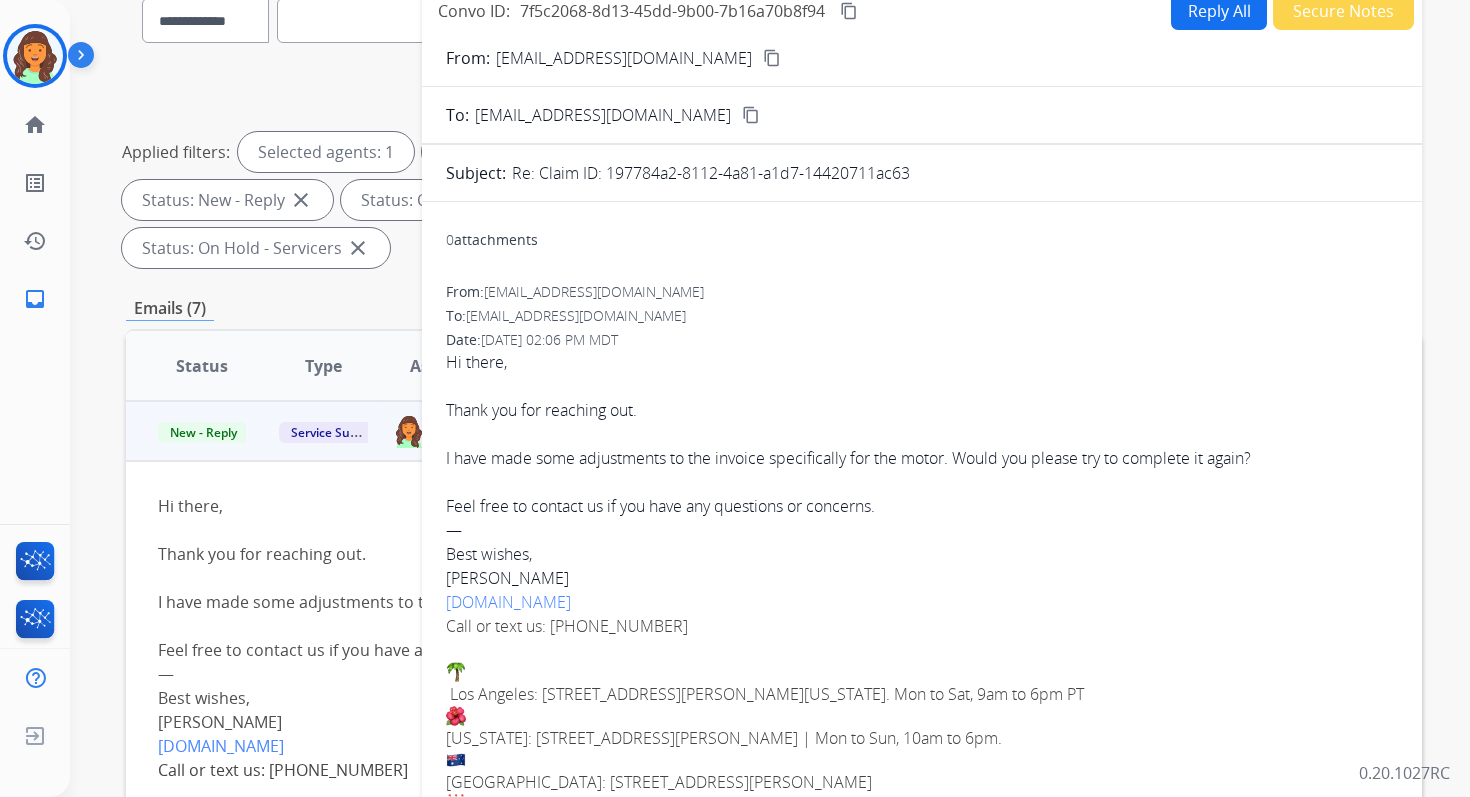 scroll, scrollTop: 156, scrollLeft: 0, axis: vertical 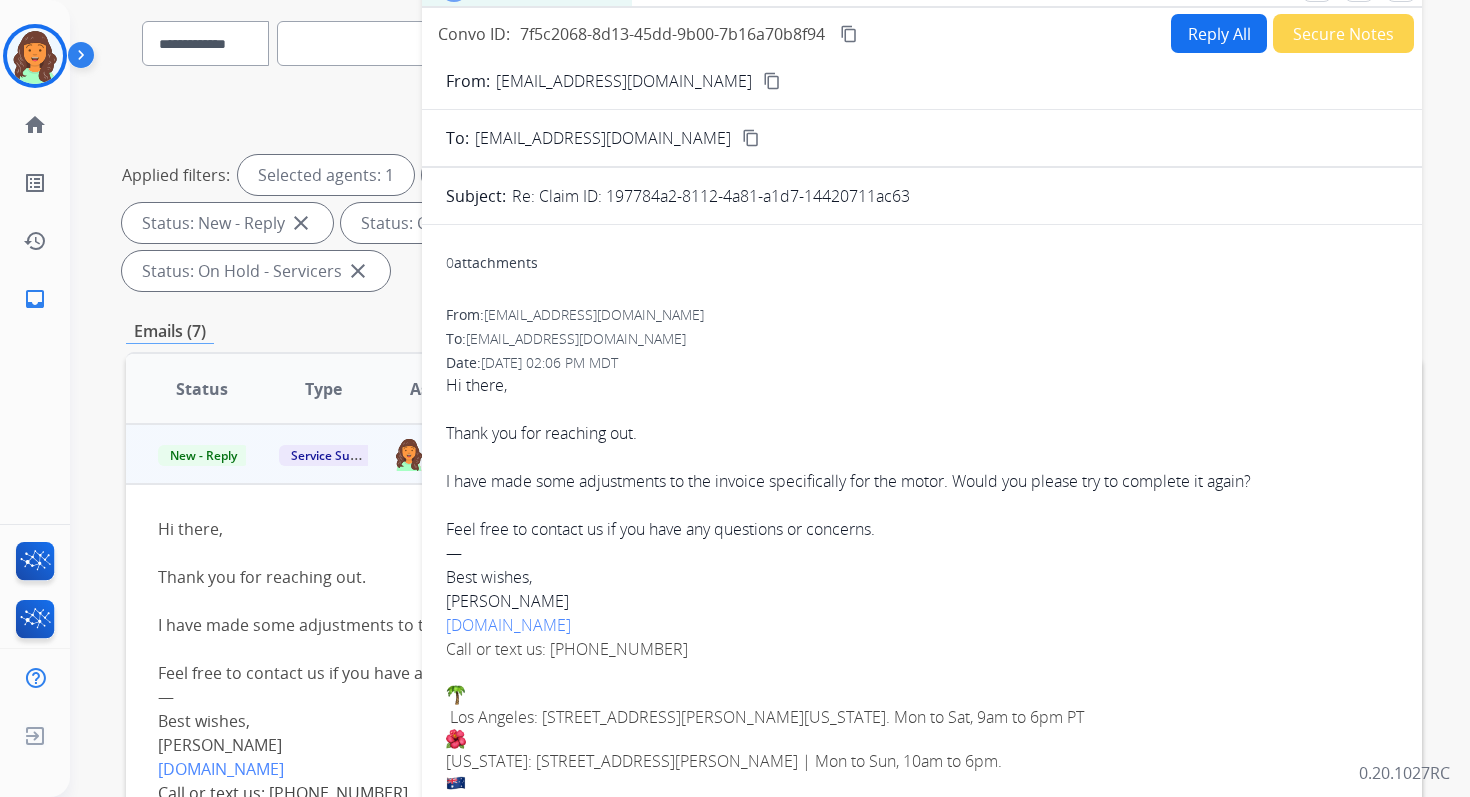 drag, startPoint x: 609, startPoint y: 194, endPoint x: 924, endPoint y: 195, distance: 315.0016 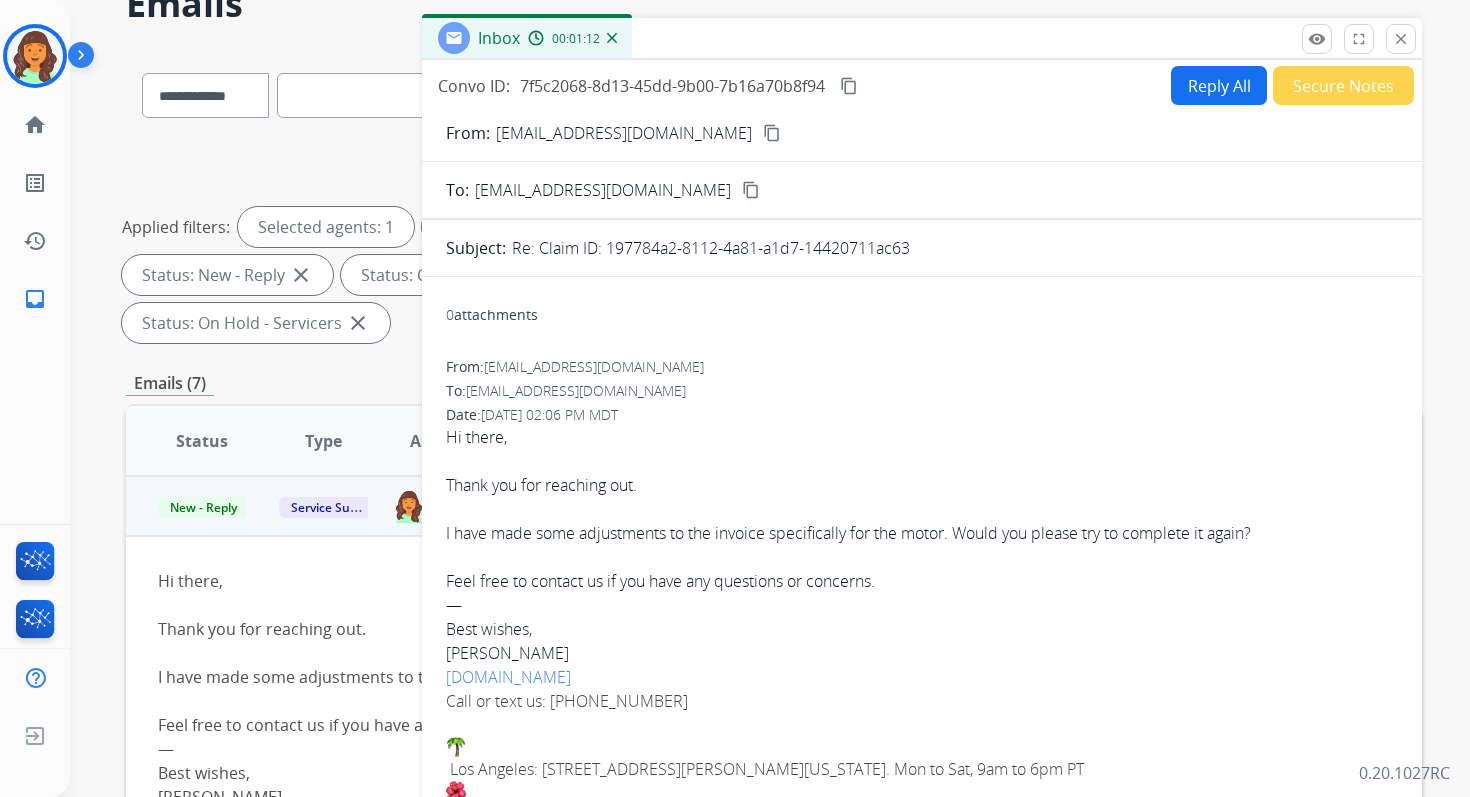 scroll, scrollTop: 98, scrollLeft: 0, axis: vertical 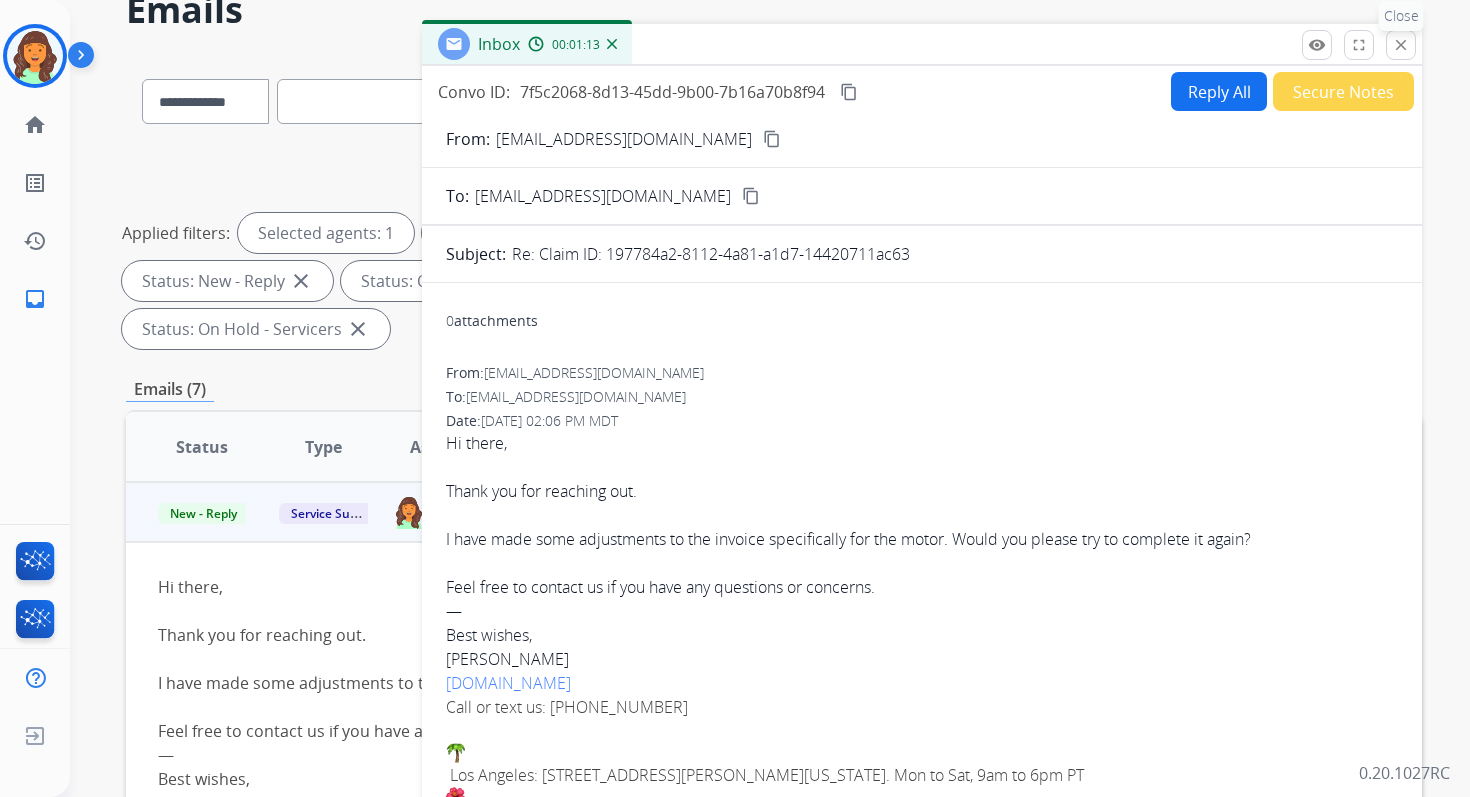 click on "close" at bounding box center [1401, 45] 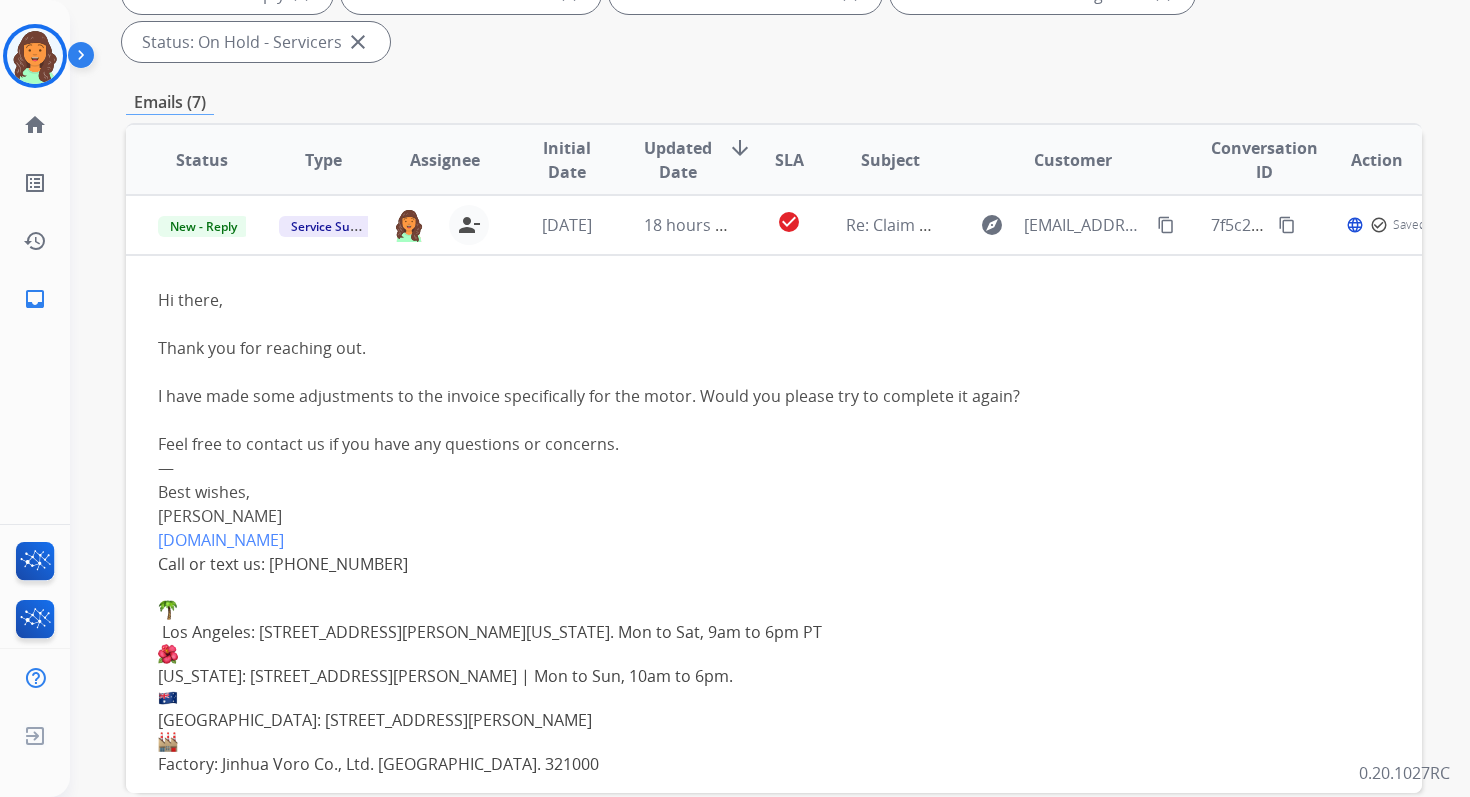 scroll, scrollTop: 485, scrollLeft: 0, axis: vertical 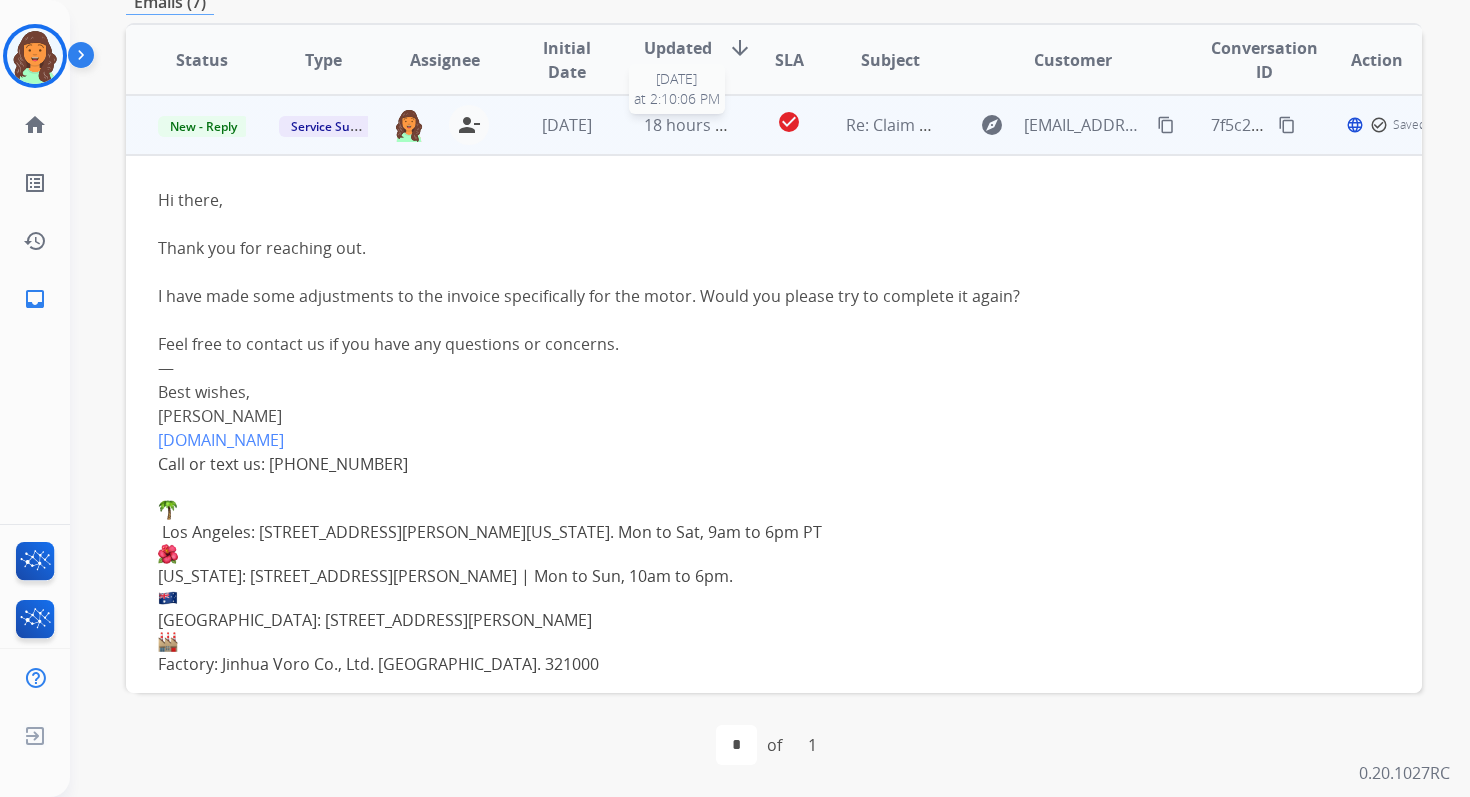 click on "18 hours ago" at bounding box center [693, 125] 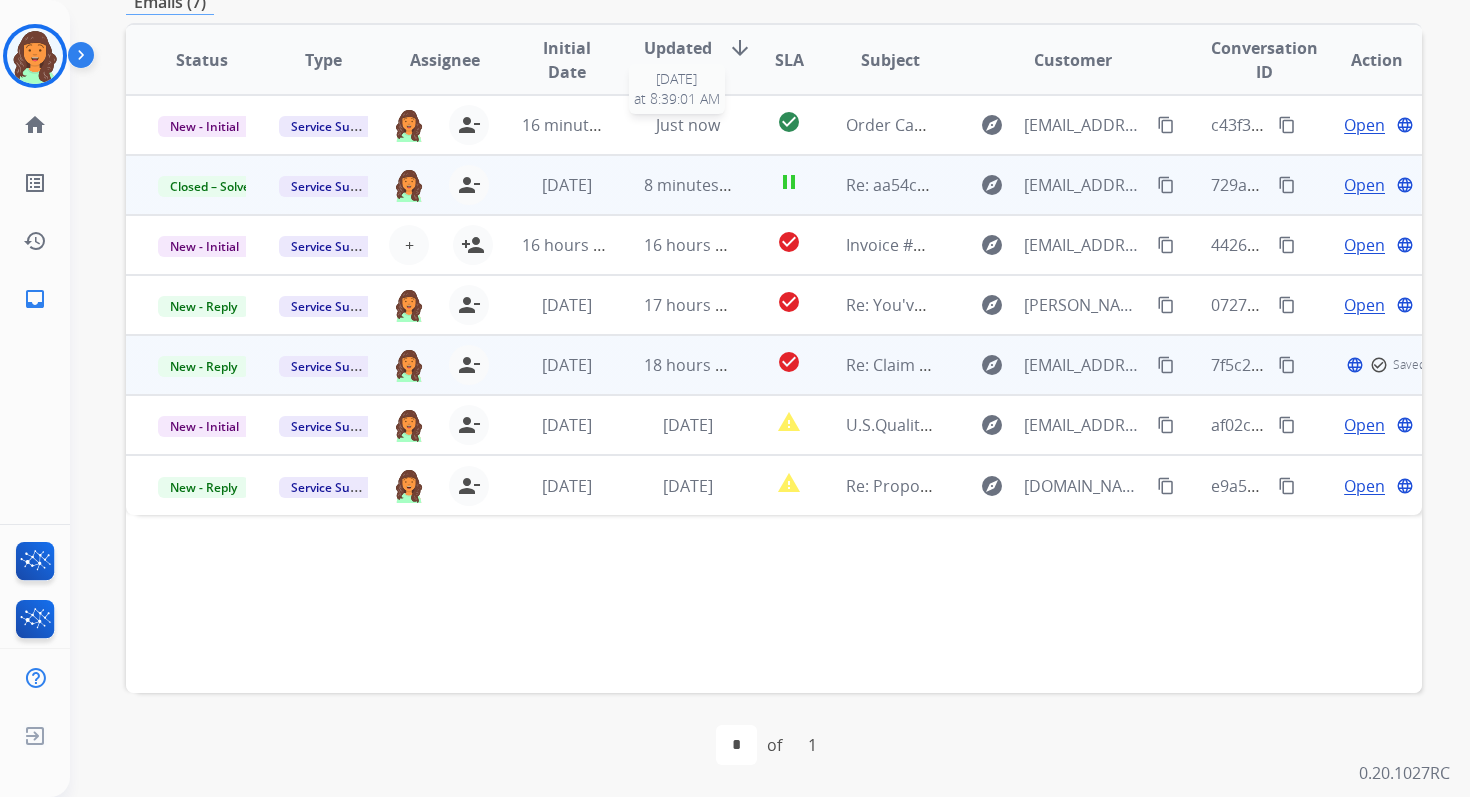 scroll, scrollTop: 0, scrollLeft: 0, axis: both 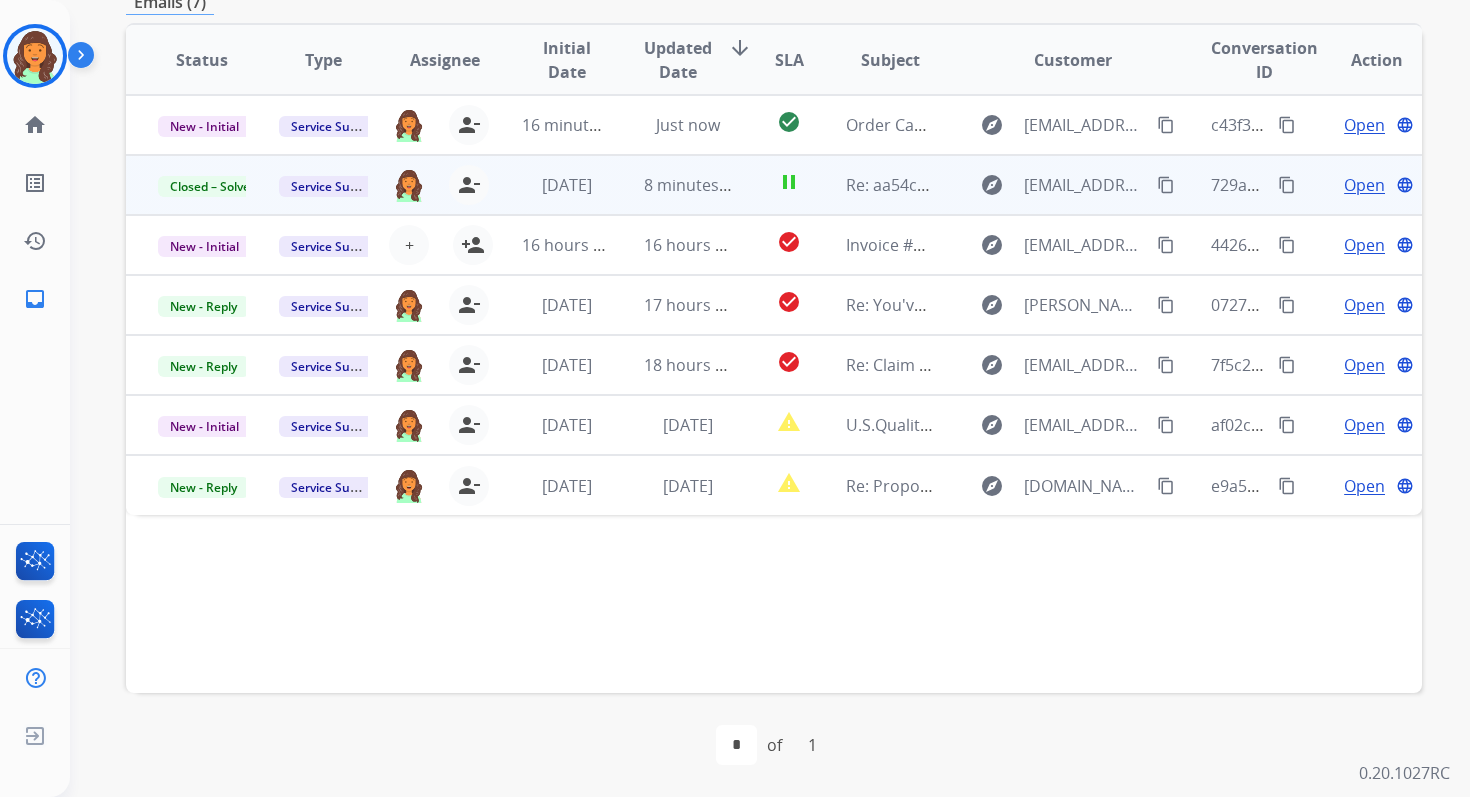 click on "8 minutes ago" at bounding box center (672, 185) 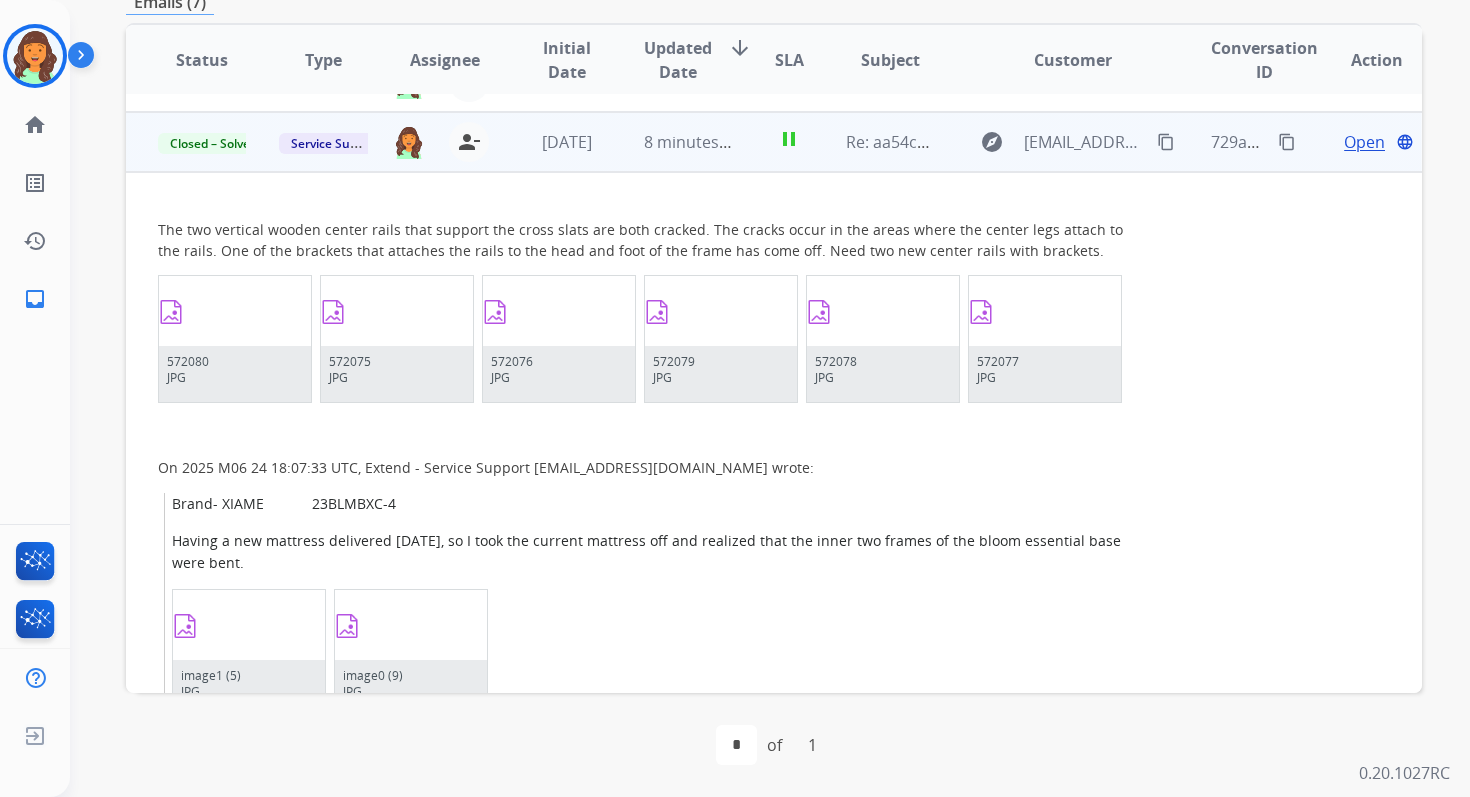scroll, scrollTop: 60, scrollLeft: 0, axis: vertical 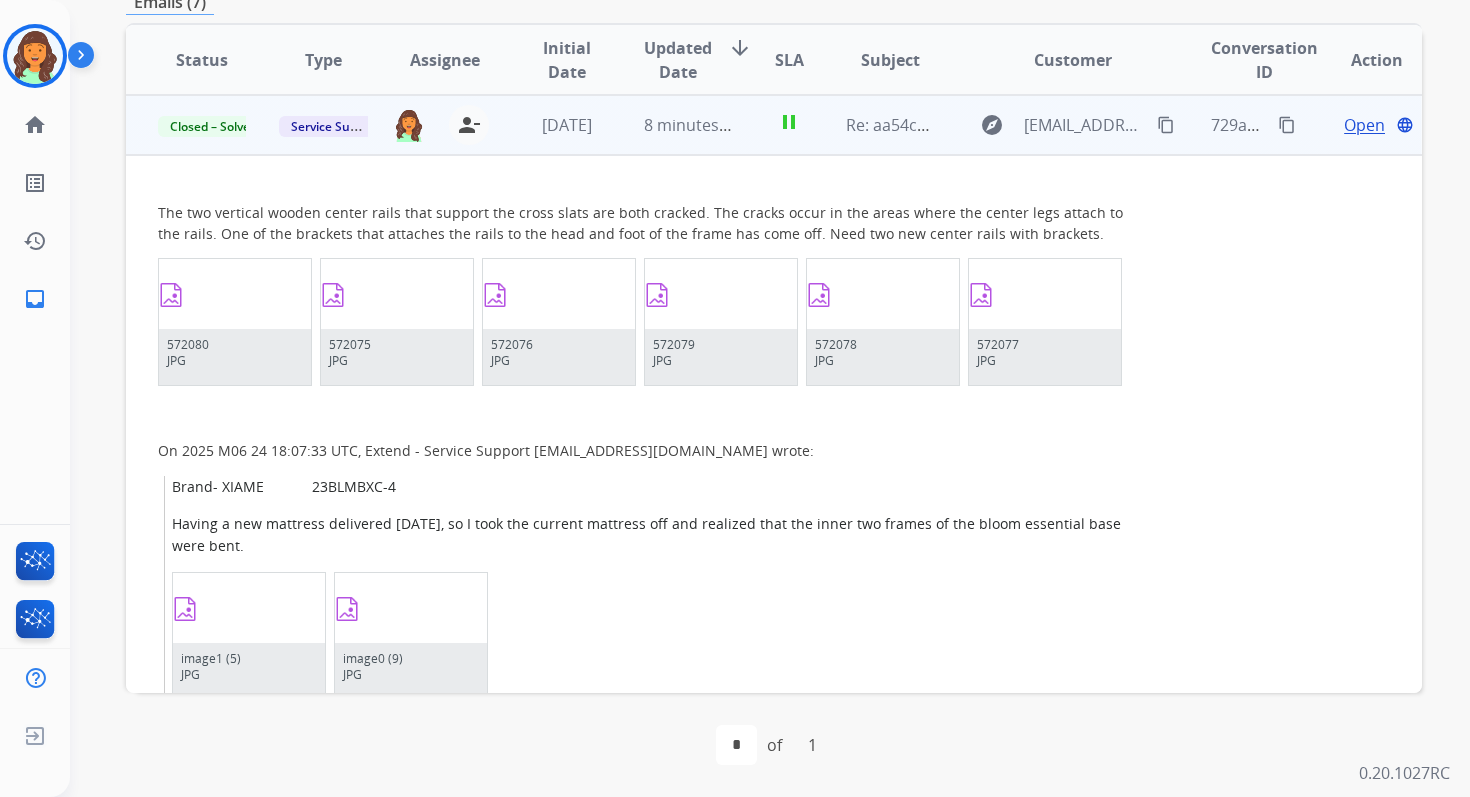 click on "8 minutes ago" at bounding box center [697, 125] 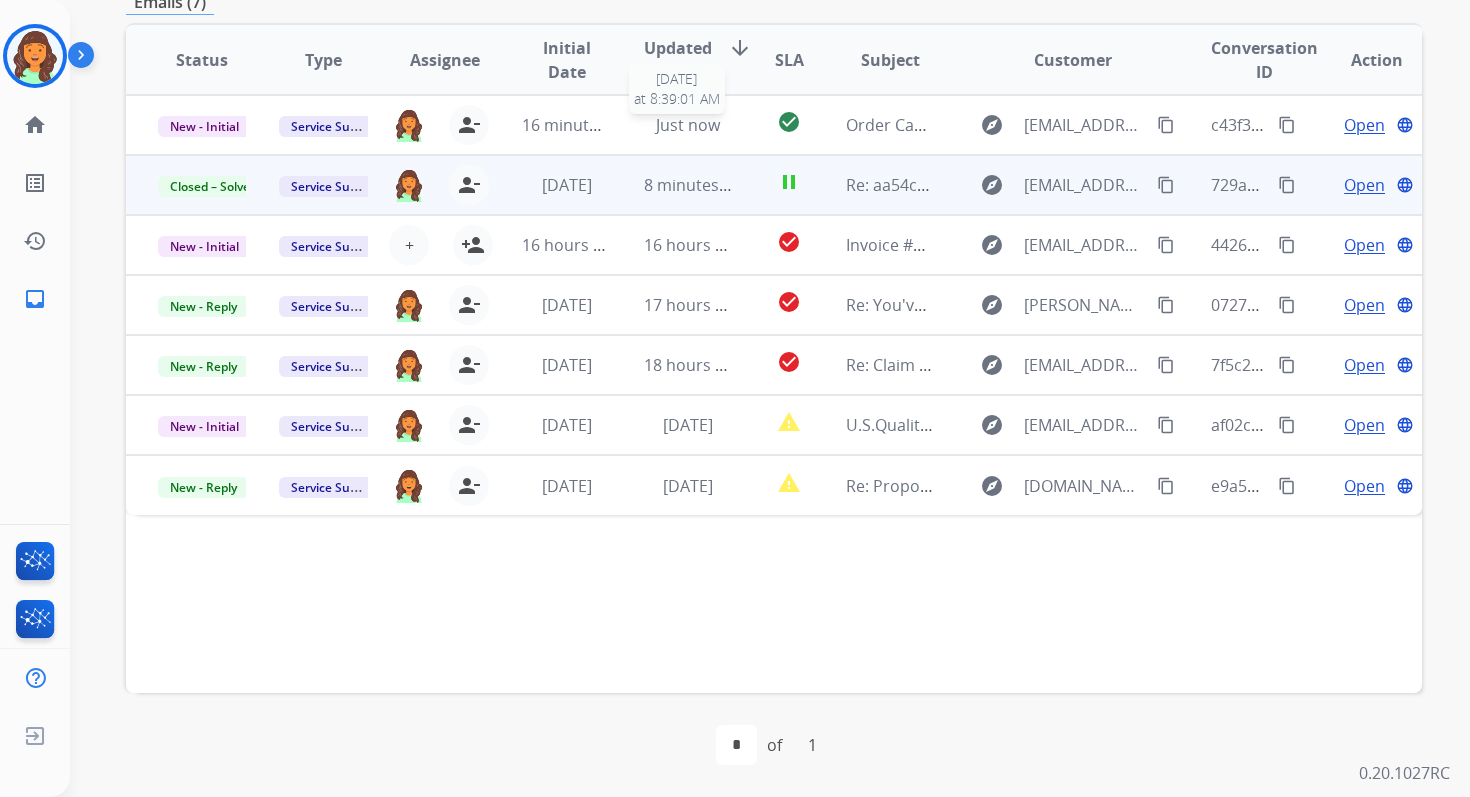 scroll, scrollTop: 0, scrollLeft: 0, axis: both 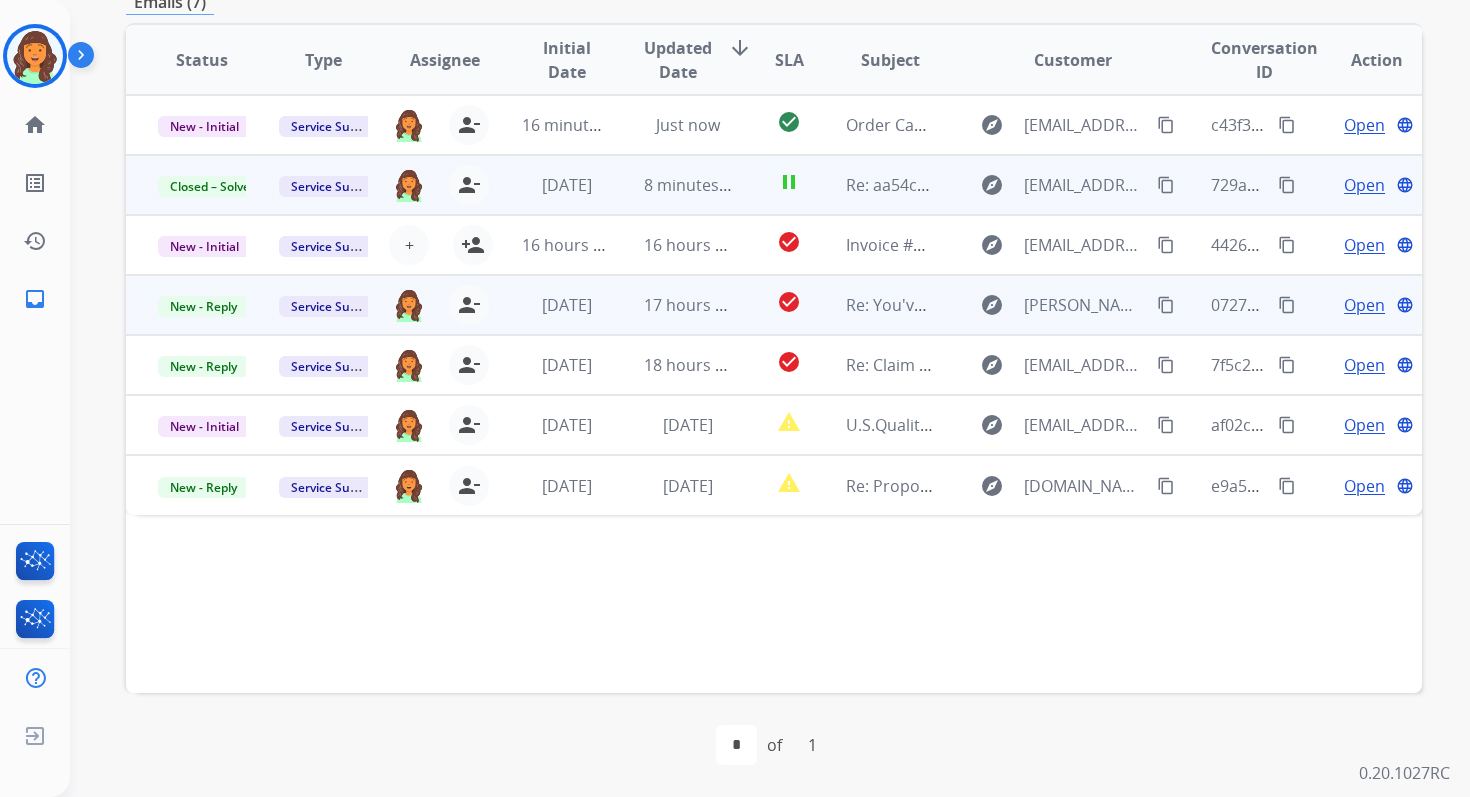 click on "Open" at bounding box center [1364, 305] 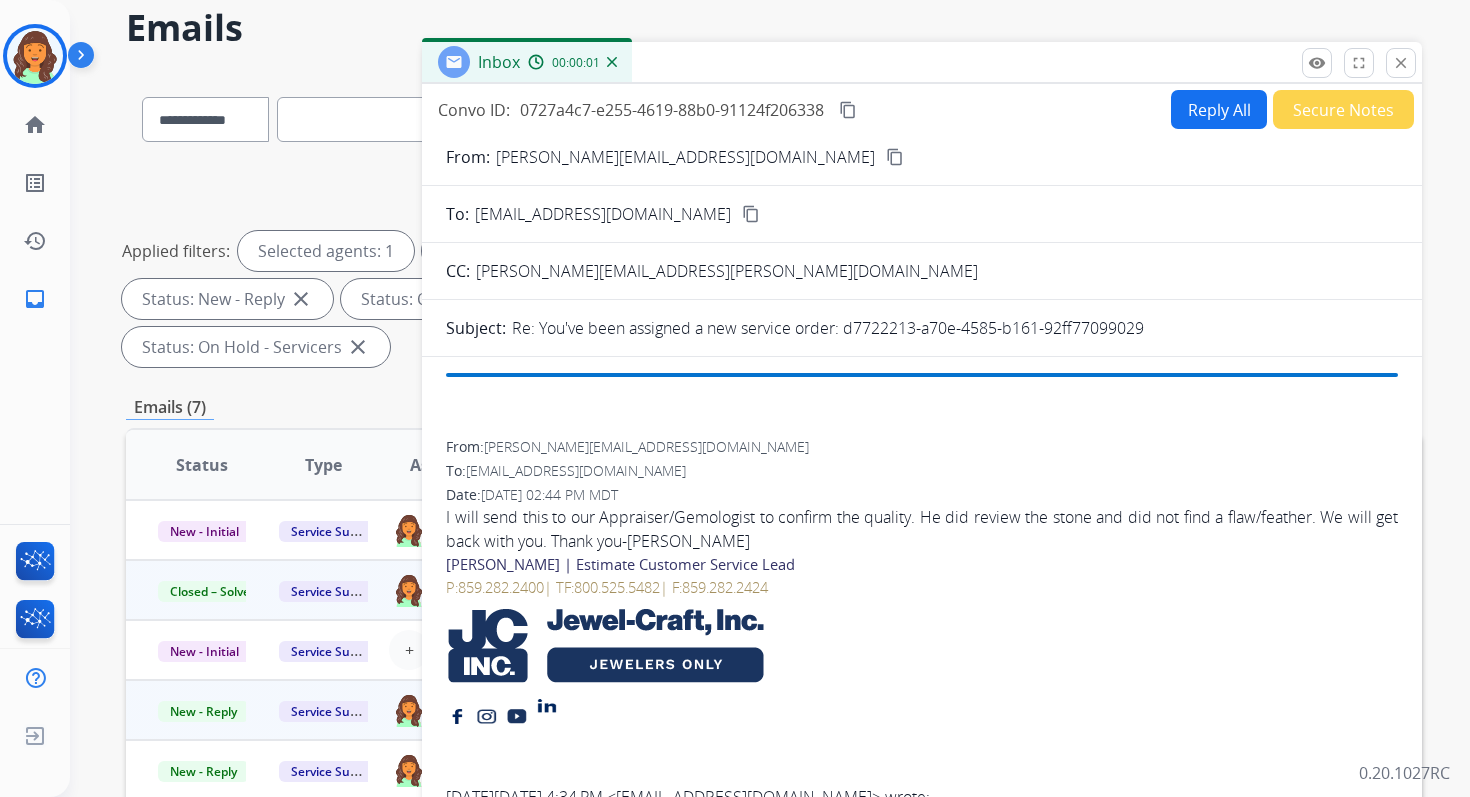 scroll, scrollTop: 30, scrollLeft: 0, axis: vertical 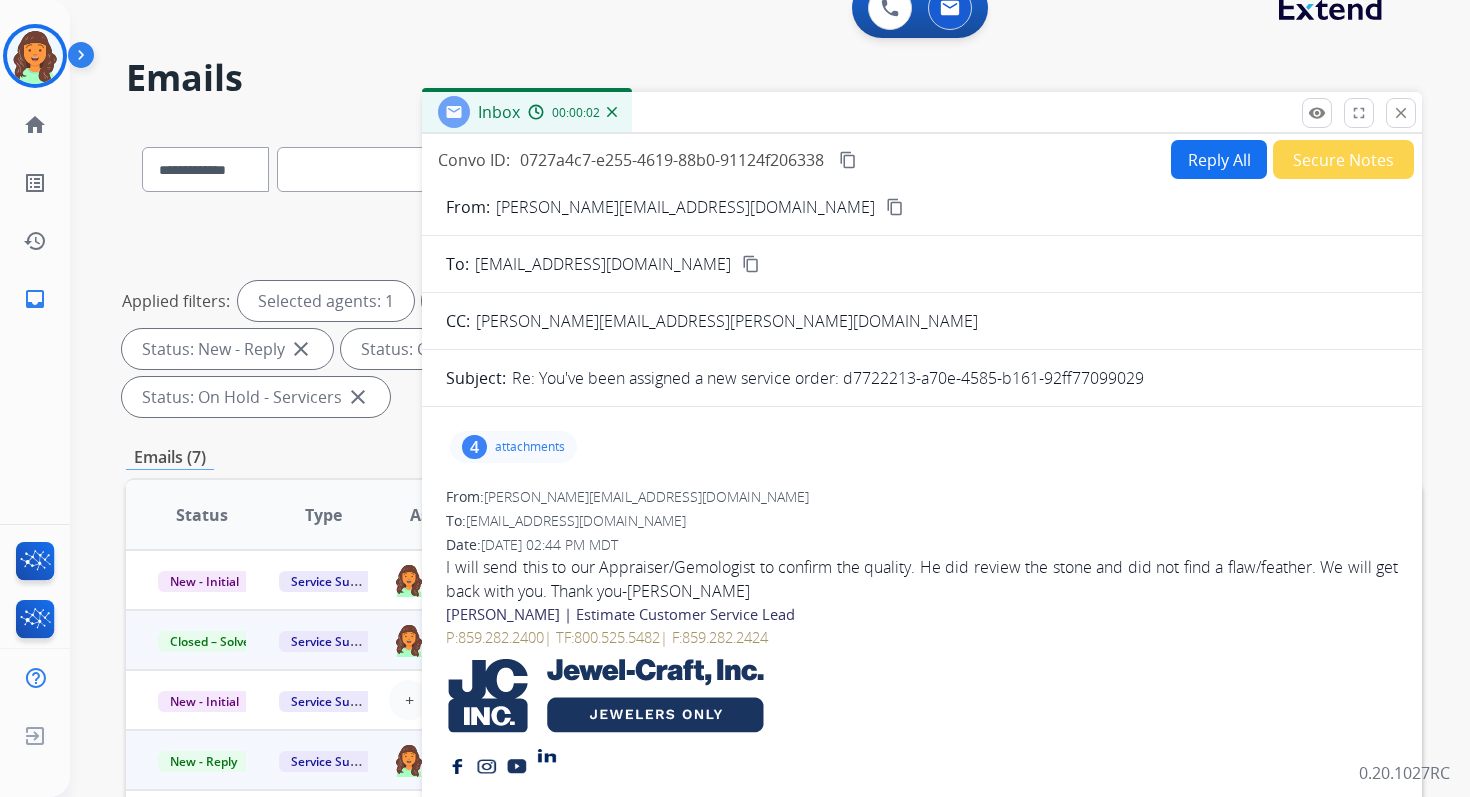 drag, startPoint x: 844, startPoint y: 373, endPoint x: 1170, endPoint y: 386, distance: 326.2591 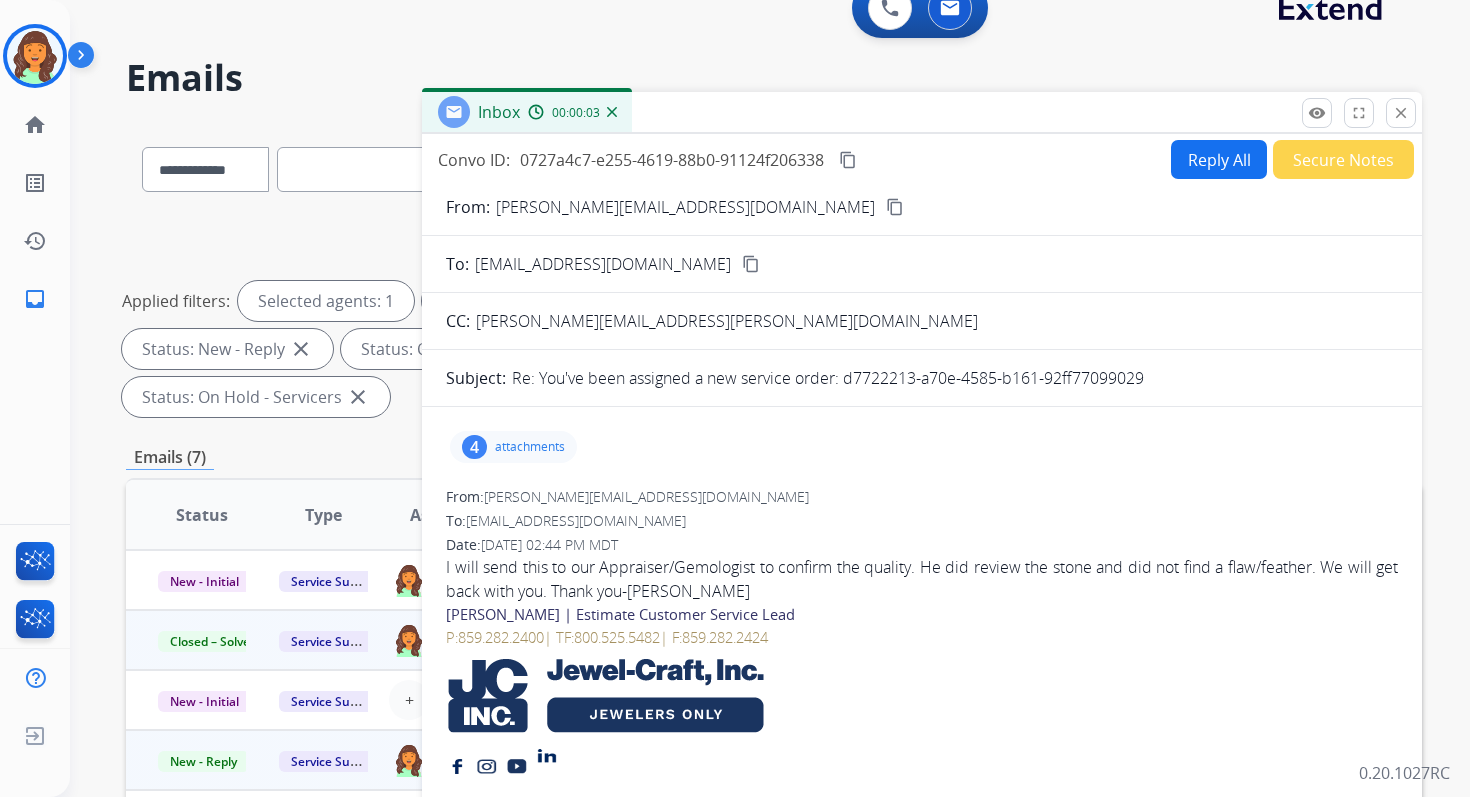 copy on "d7722213-a70e-4585-b161-92ff77099029" 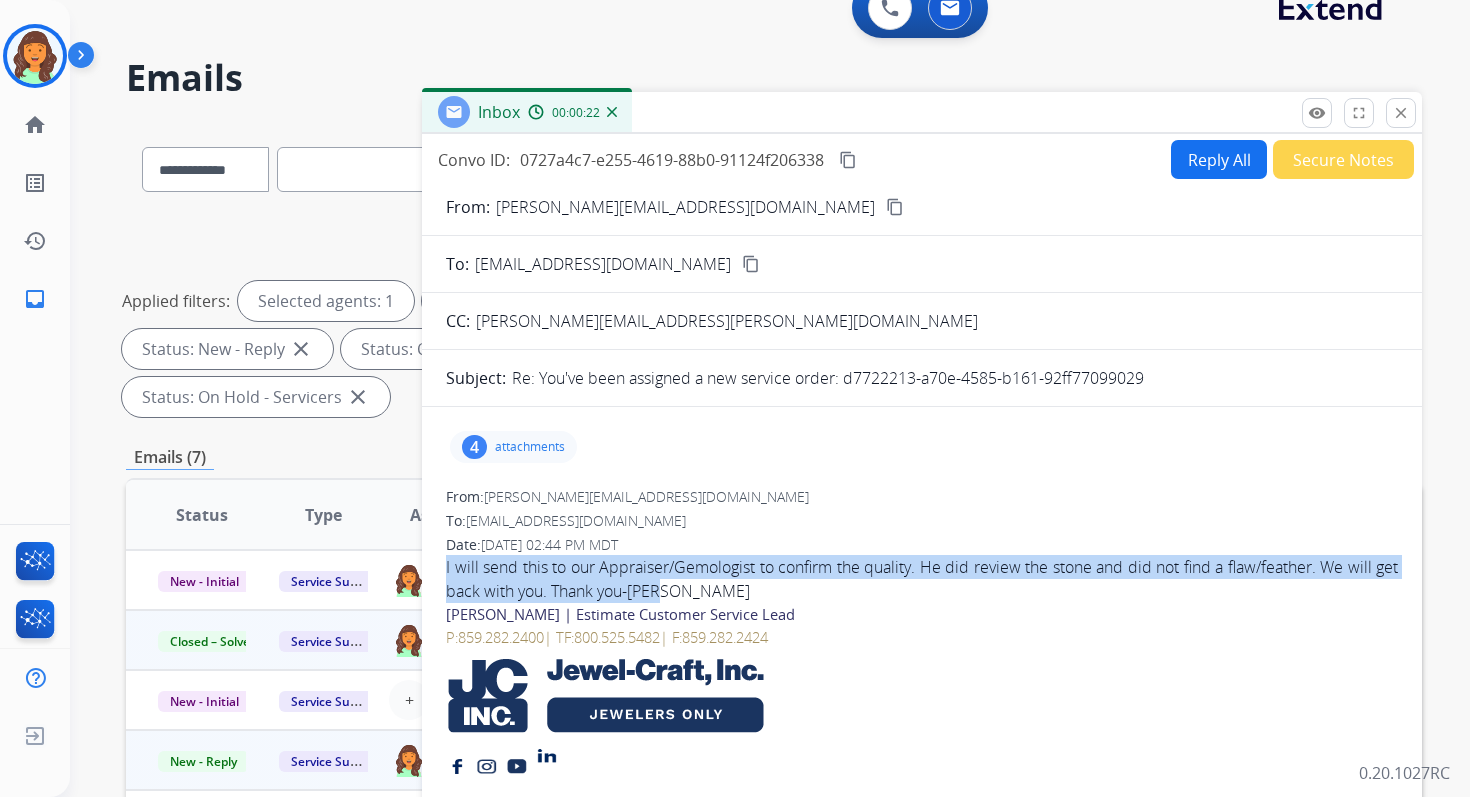 drag, startPoint x: 444, startPoint y: 567, endPoint x: 691, endPoint y: 596, distance: 248.69661 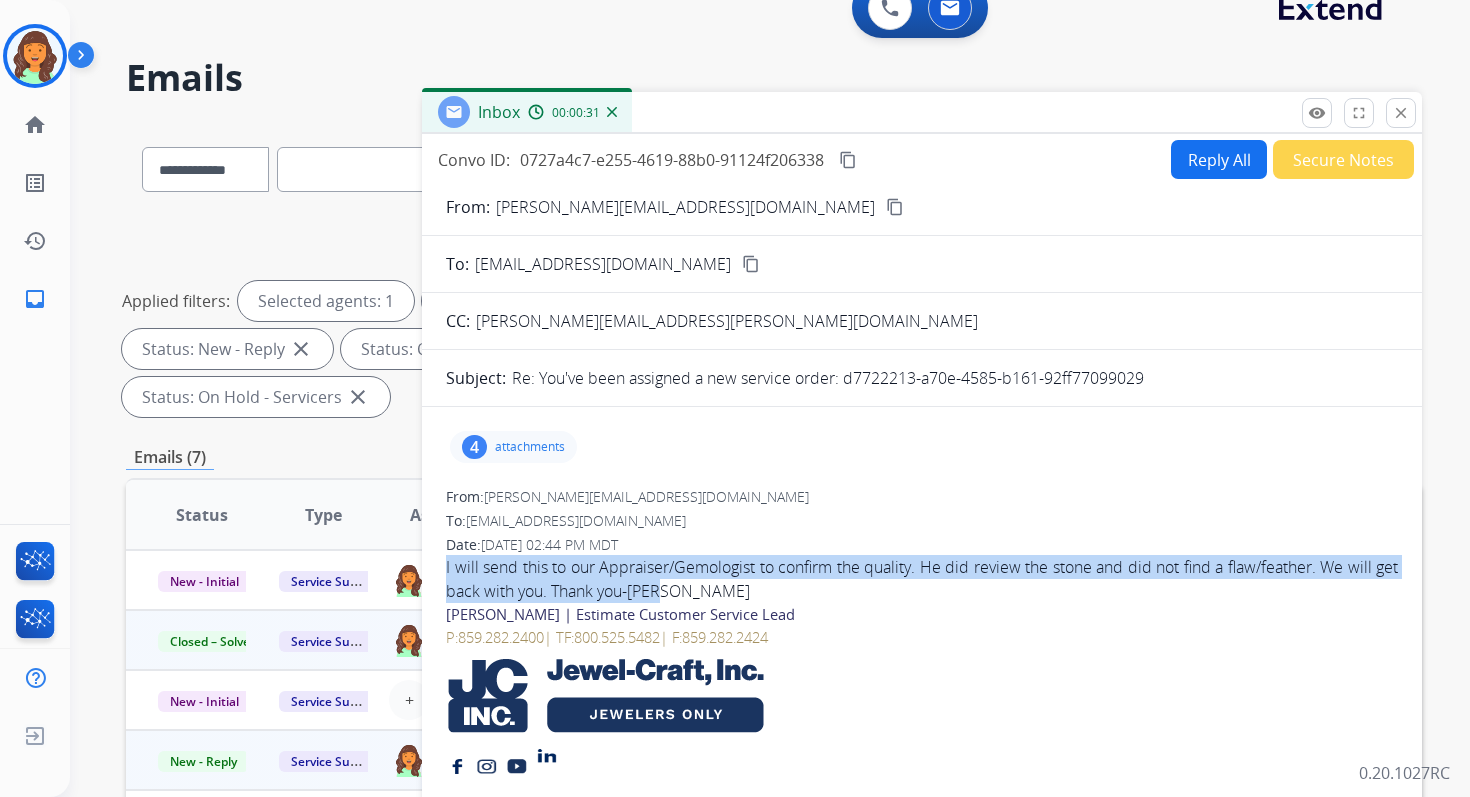 click on "content_copy" at bounding box center (848, 160) 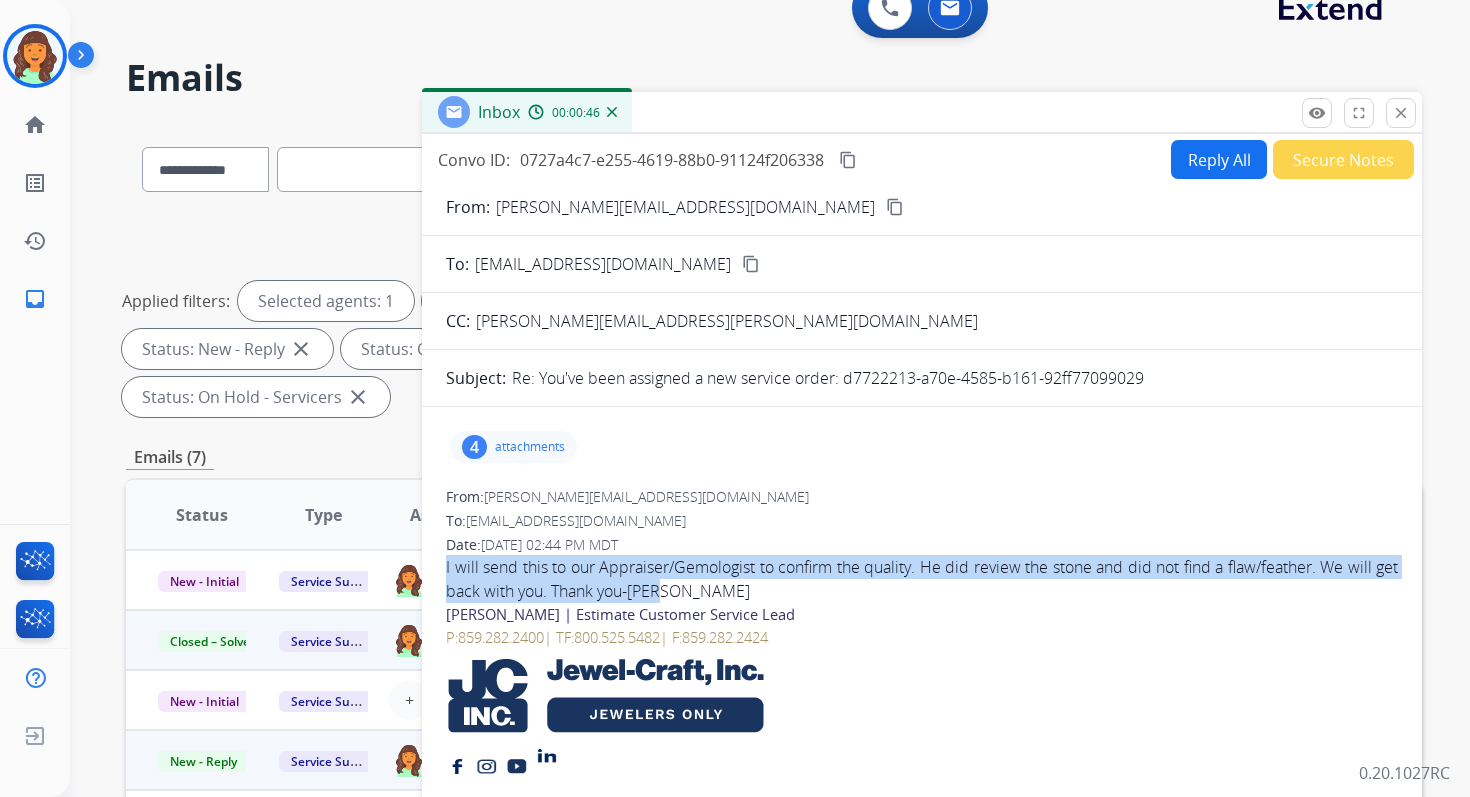 click on "Reply All" at bounding box center [1219, 159] 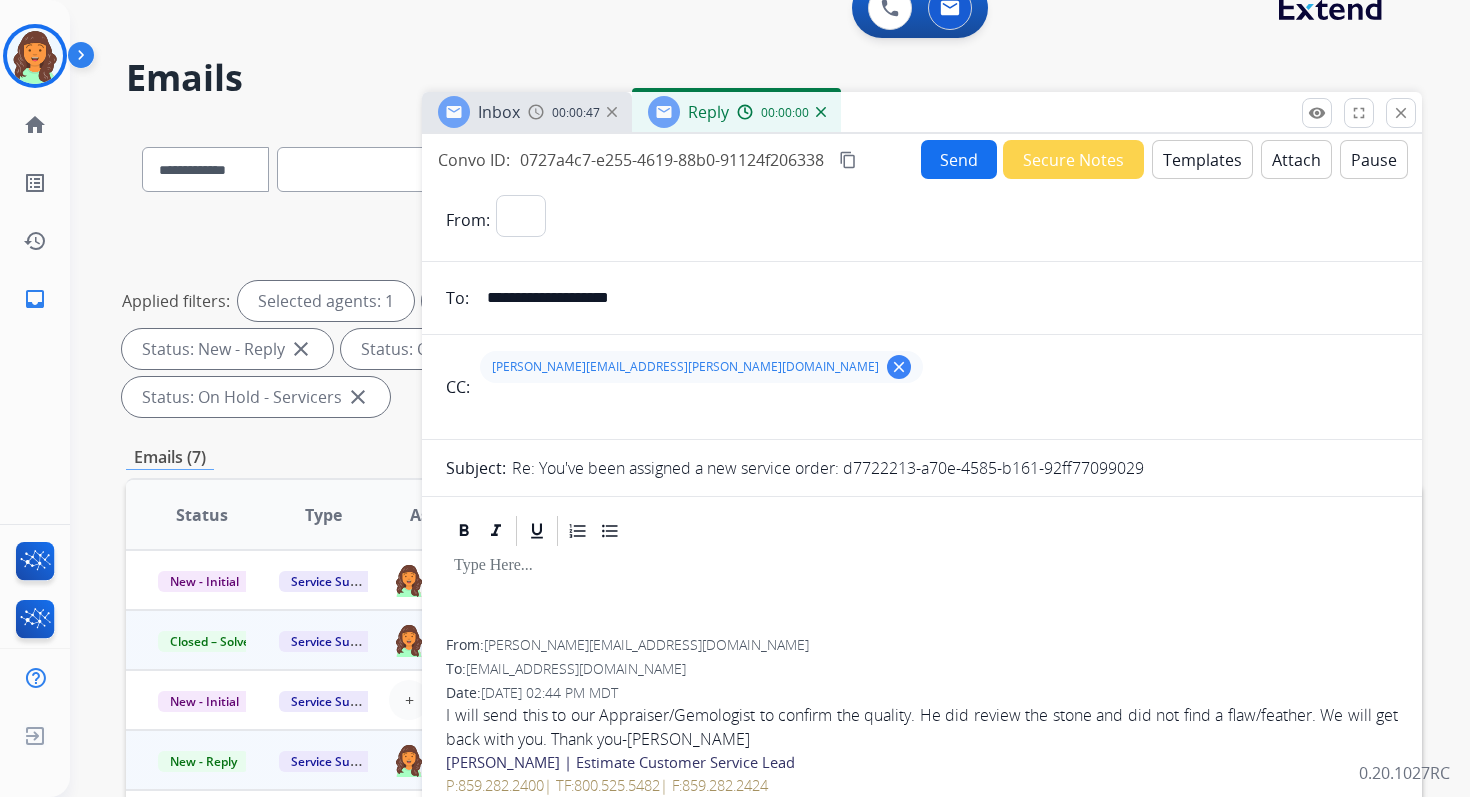 click on "Templates" at bounding box center [1202, 159] 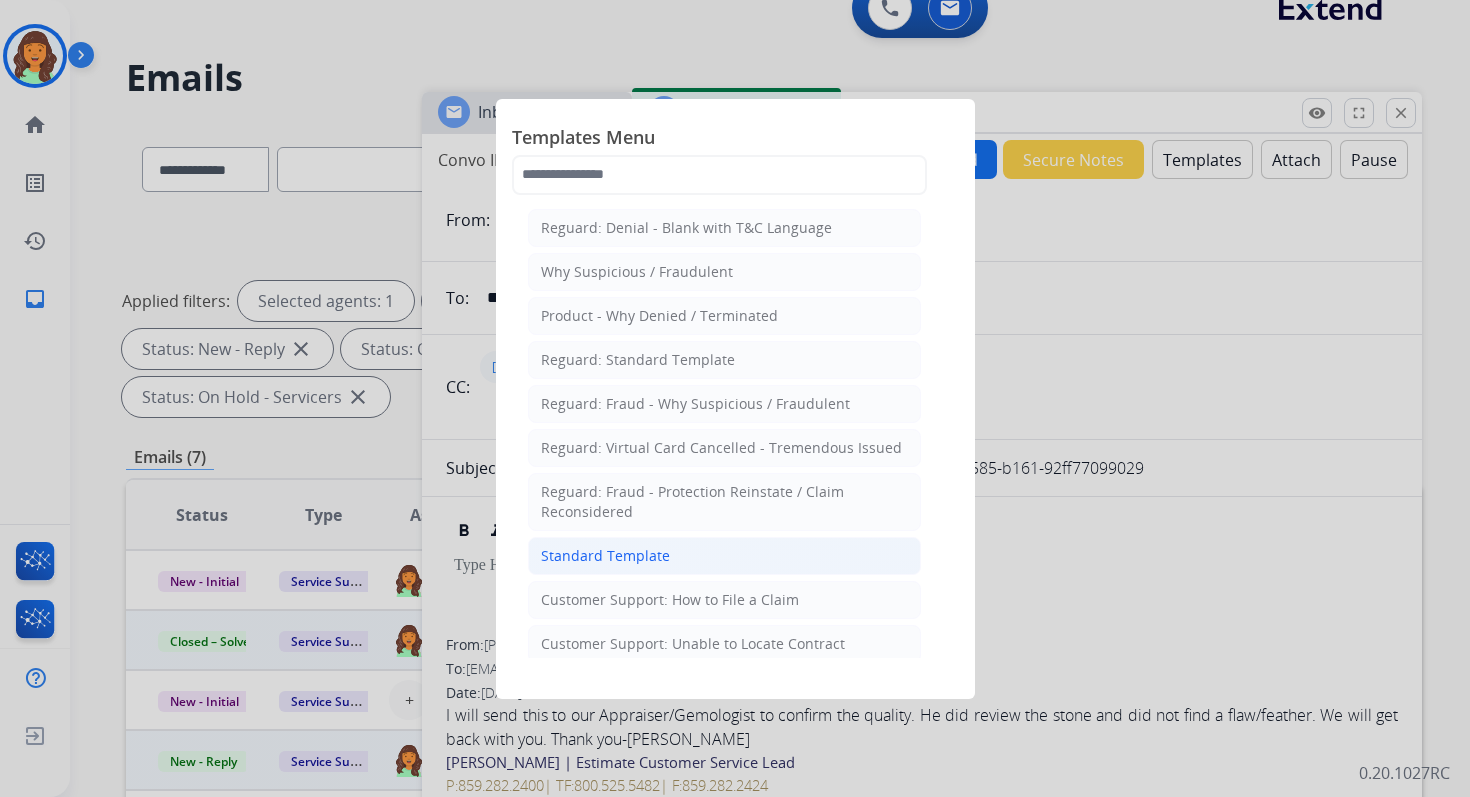 click on "Standard Template" 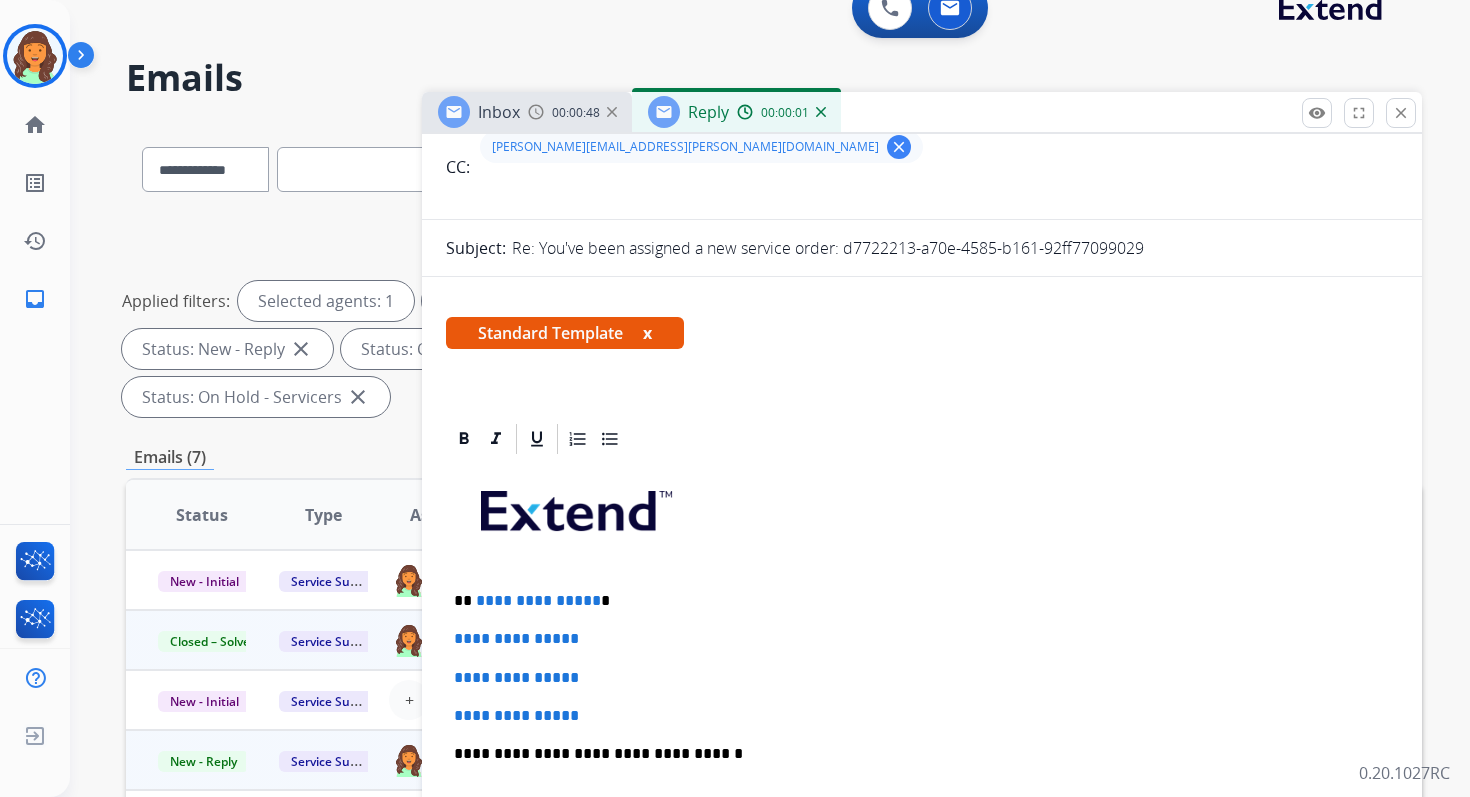 scroll, scrollTop: 347, scrollLeft: 0, axis: vertical 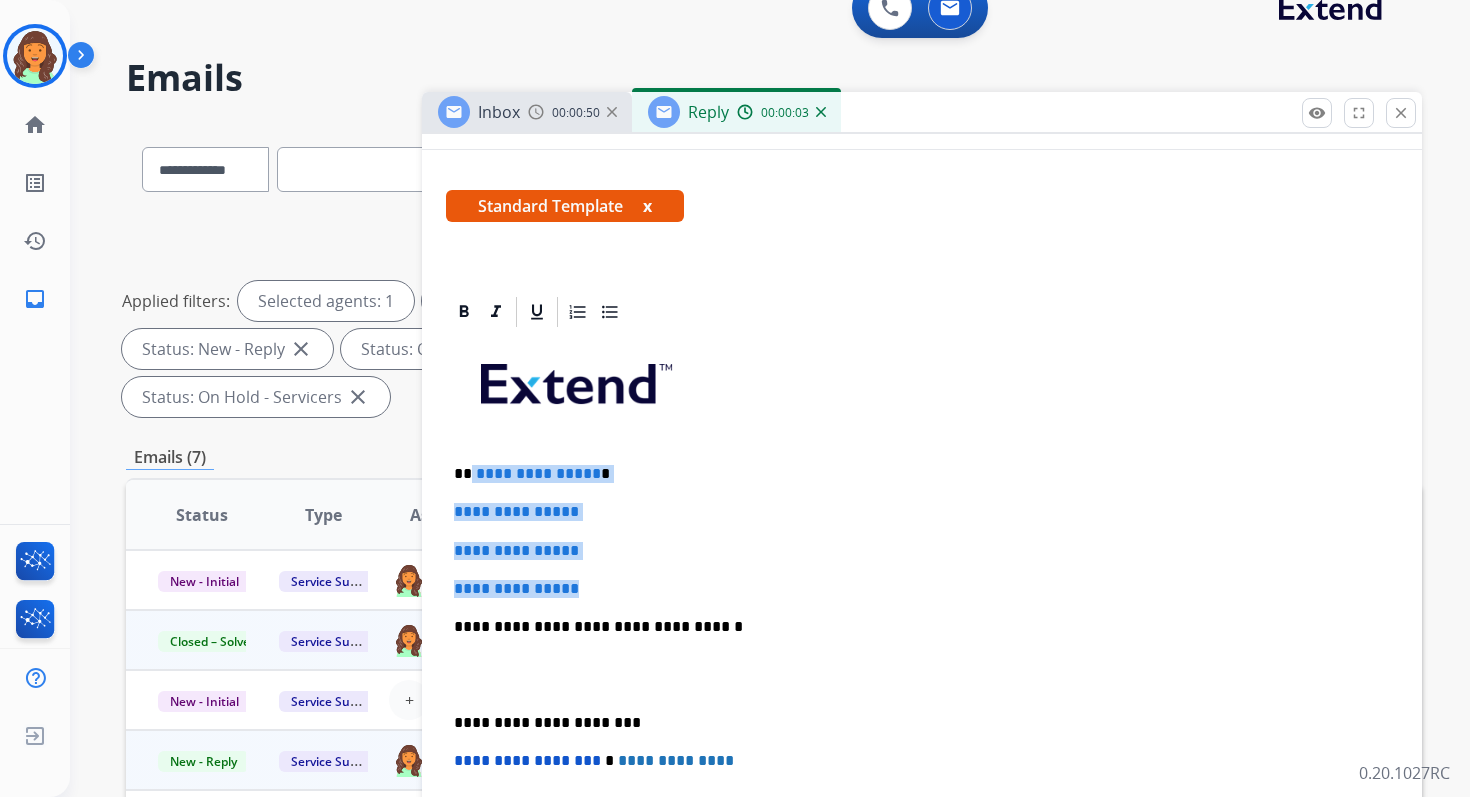 drag, startPoint x: 468, startPoint y: 473, endPoint x: 618, endPoint y: 585, distance: 187.20042 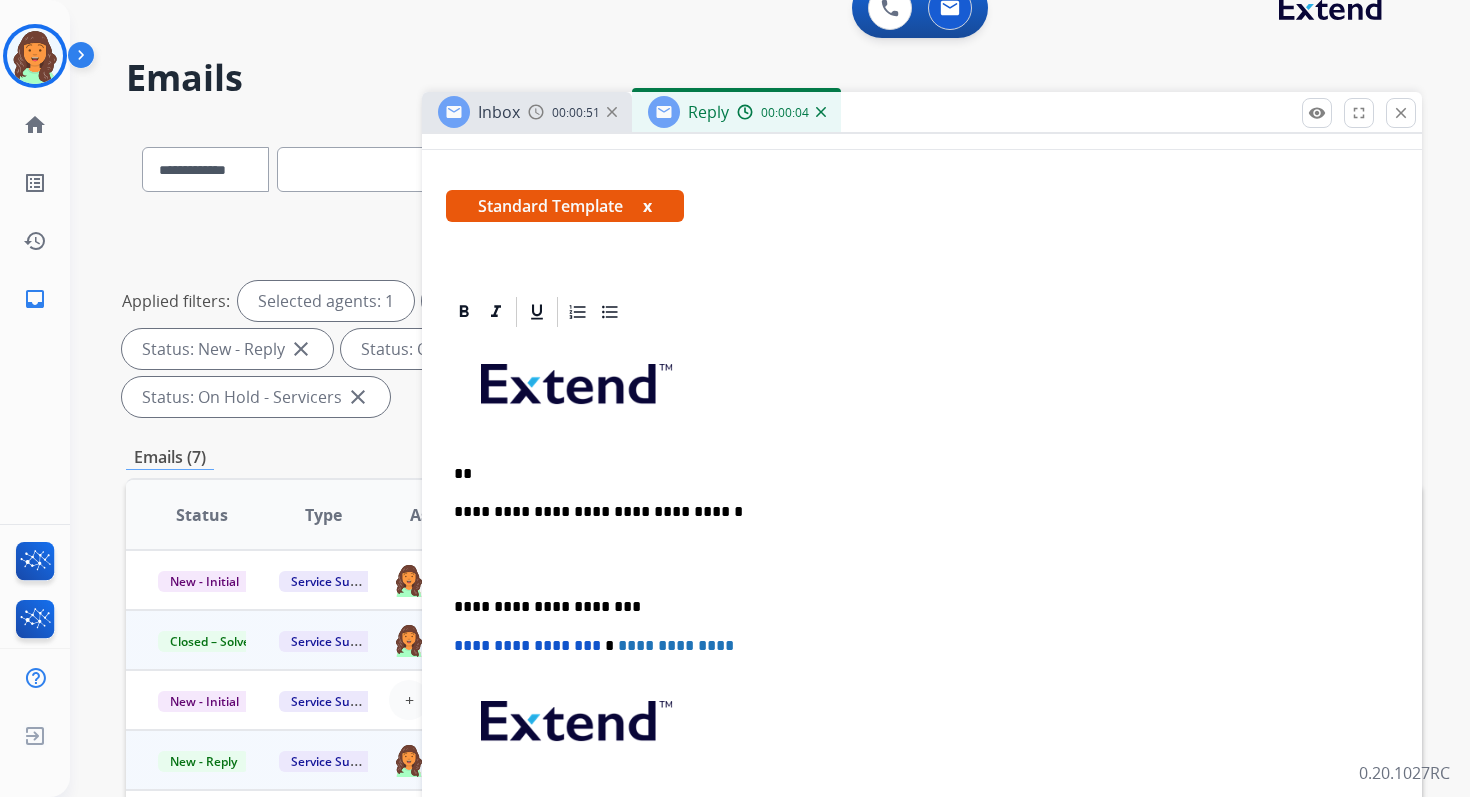 type 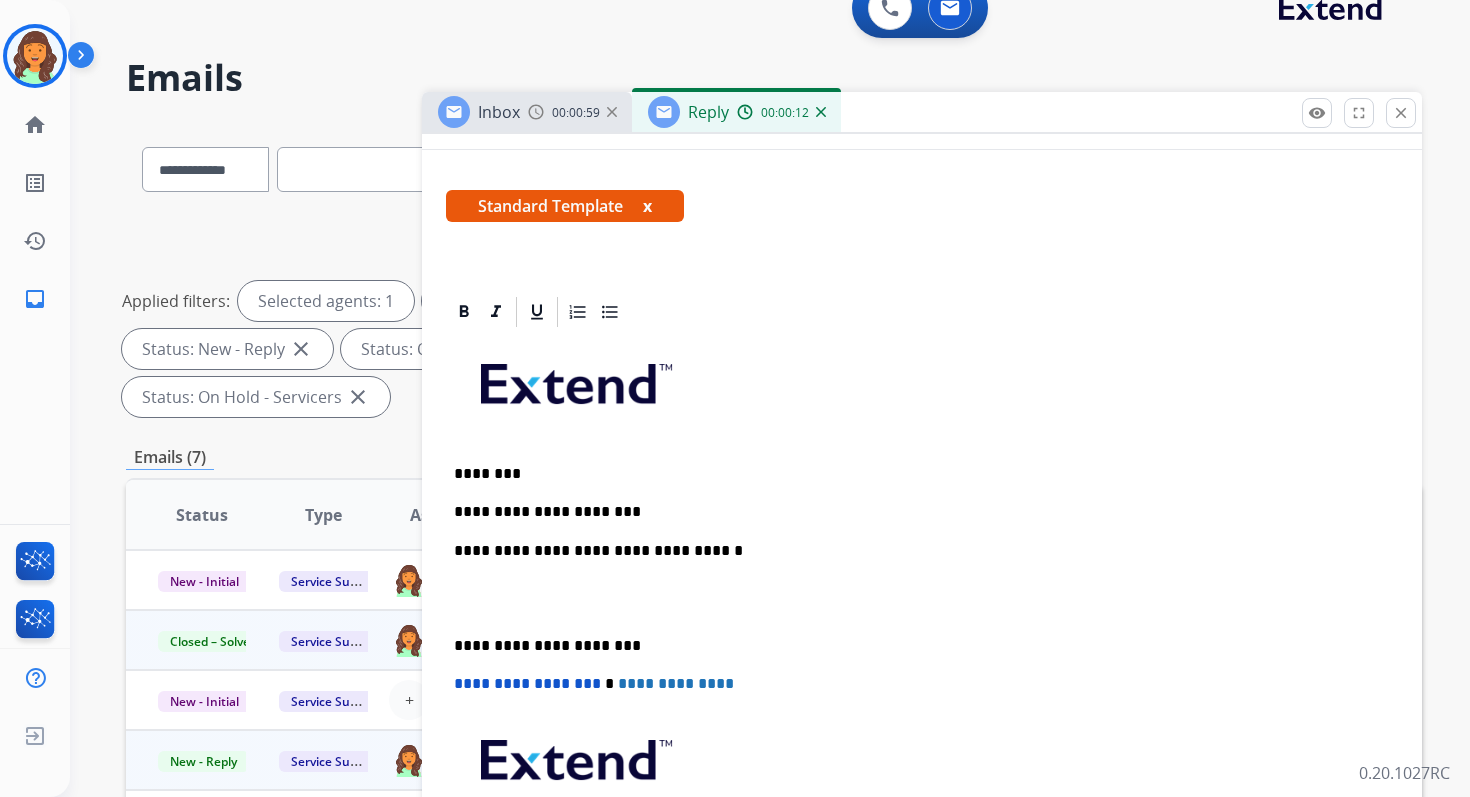click on "**********" at bounding box center [914, 551] 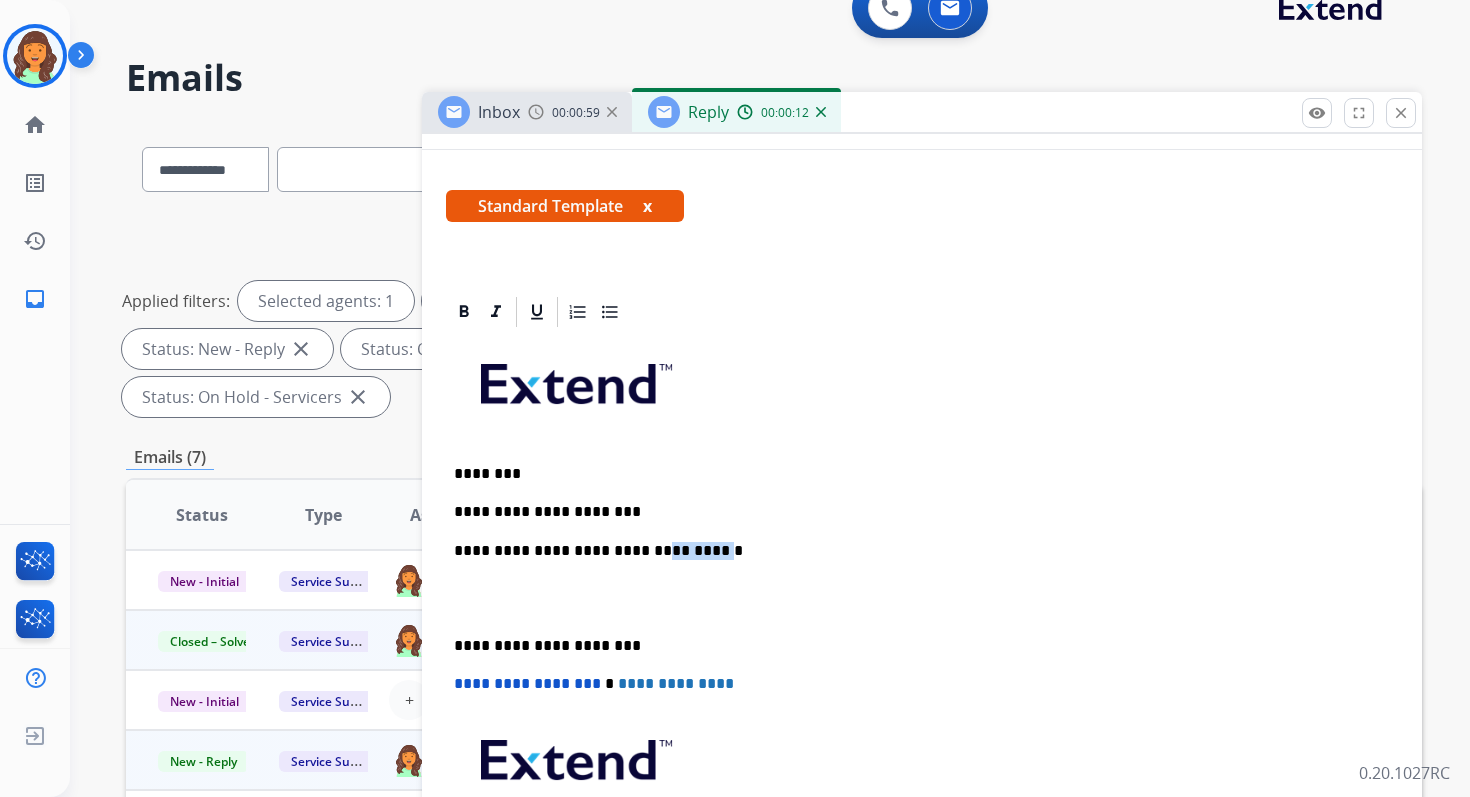 click on "**********" at bounding box center [914, 551] 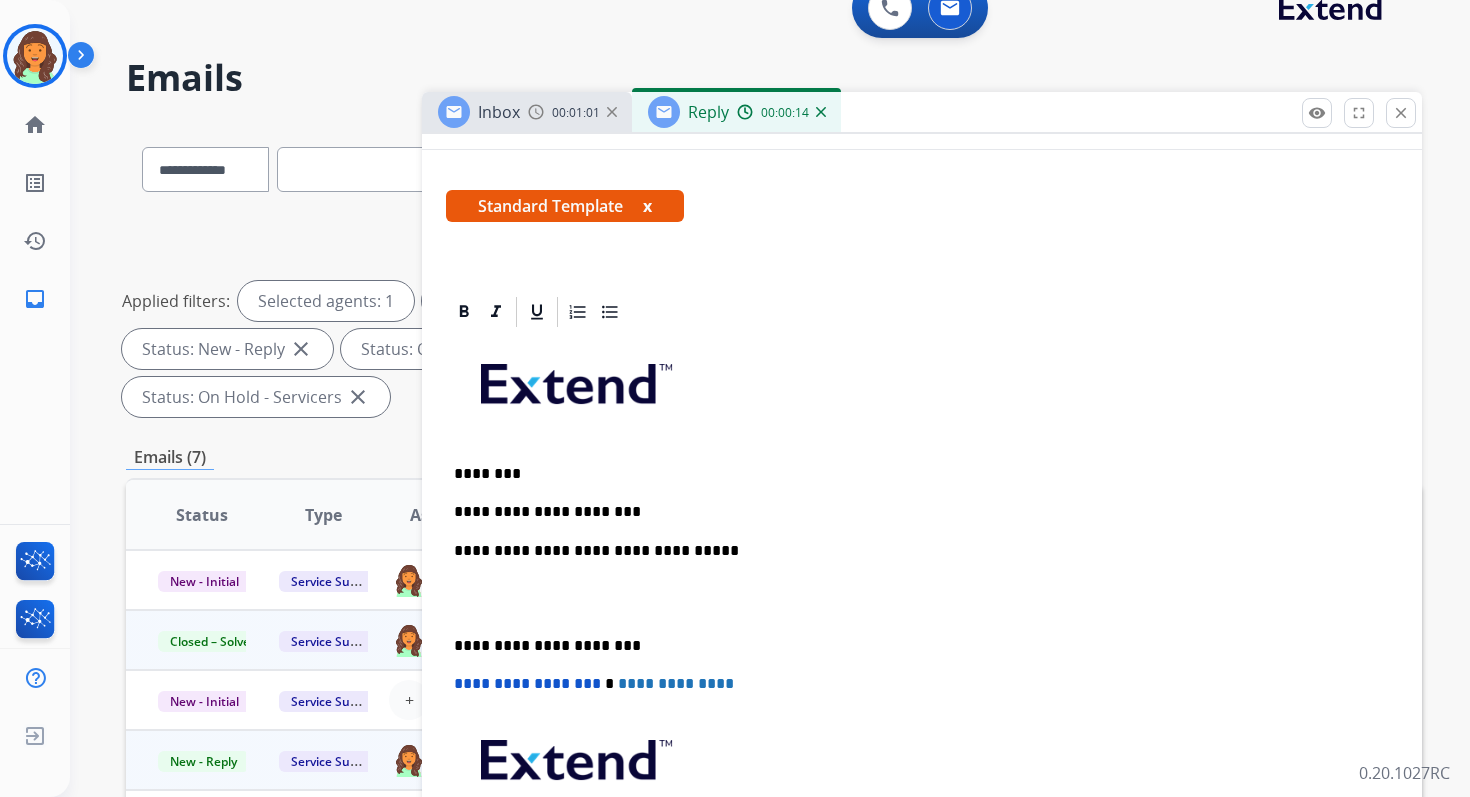 click on "**********" at bounding box center [914, 646] 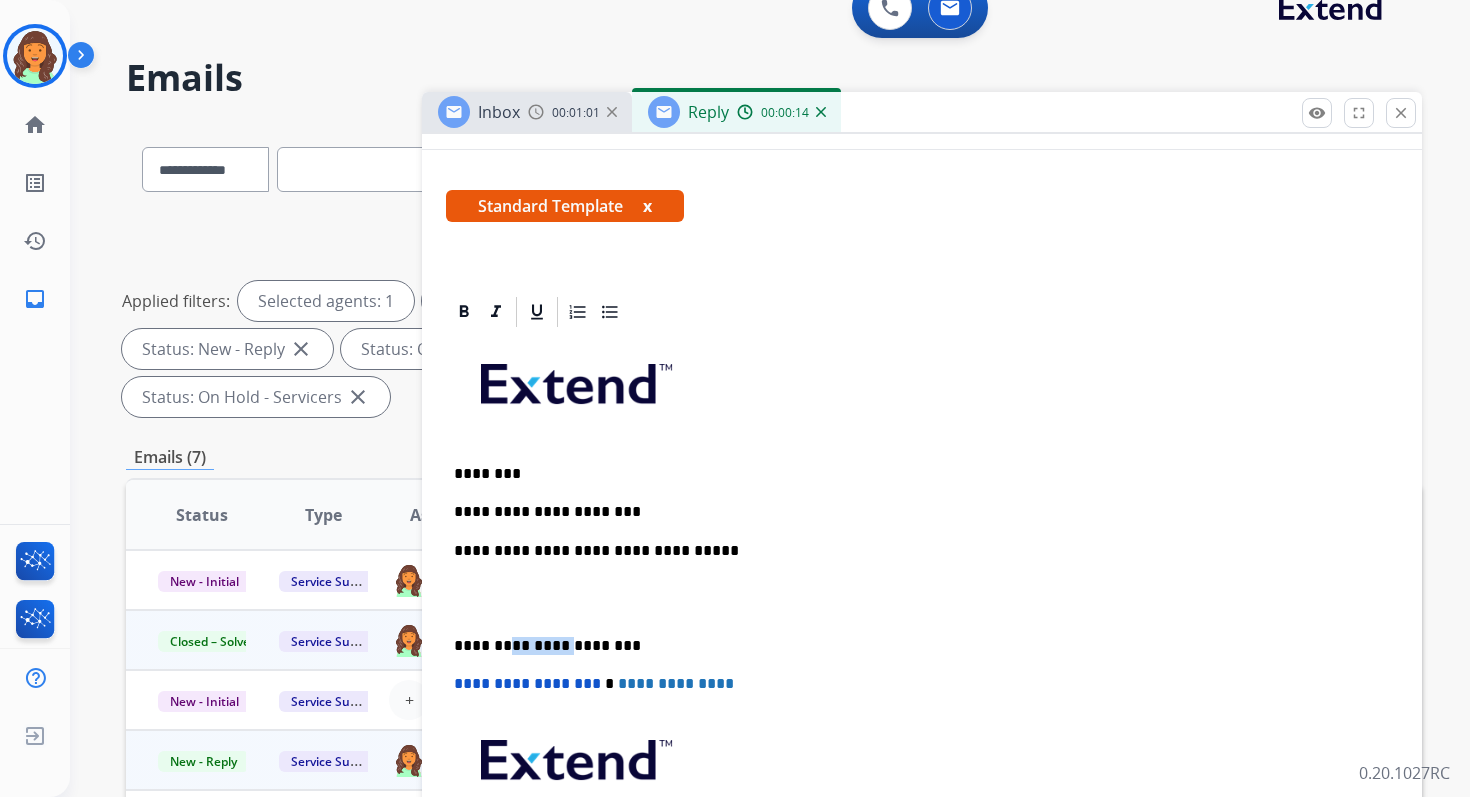 click on "**********" at bounding box center (914, 646) 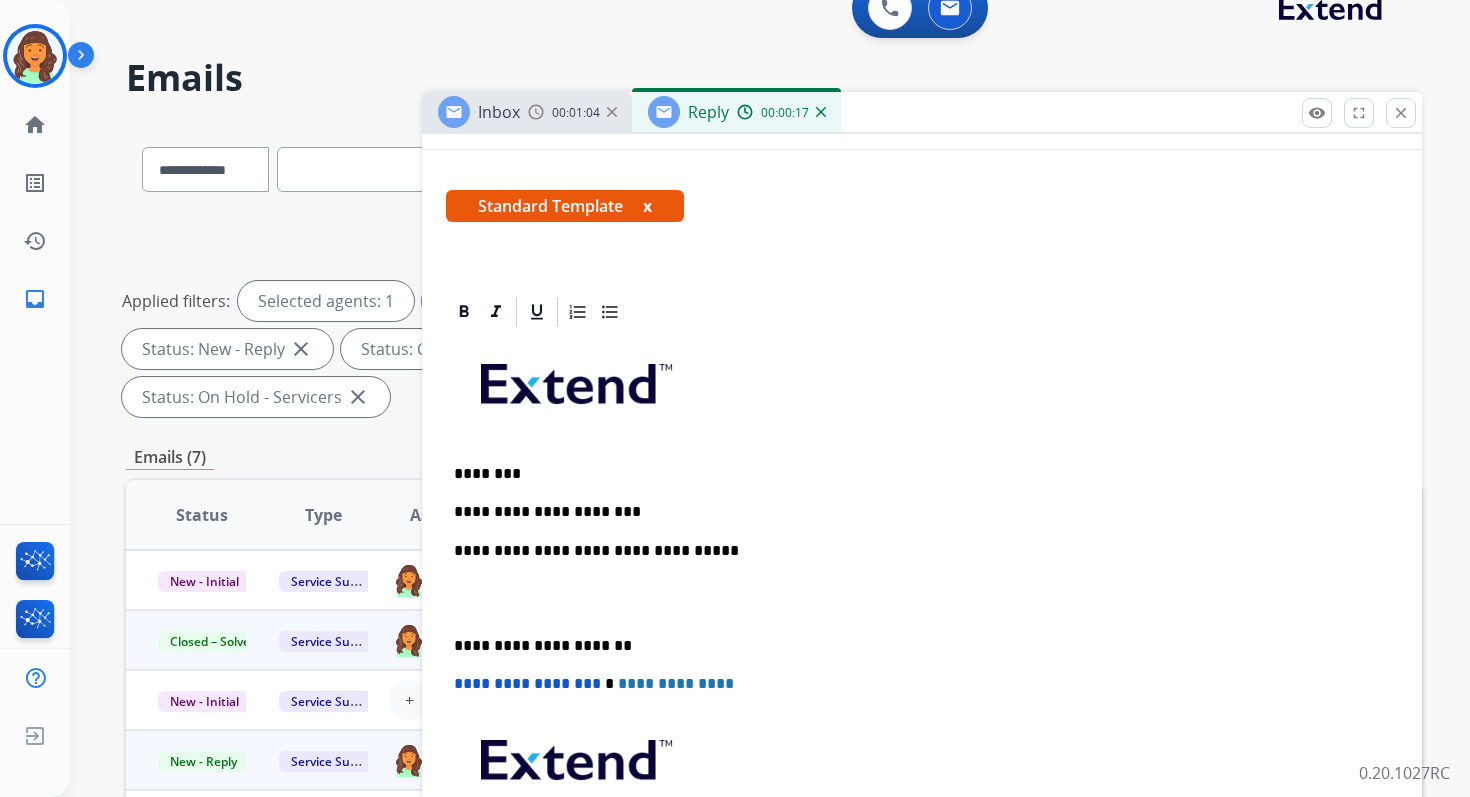 click on "**********" at bounding box center [527, 683] 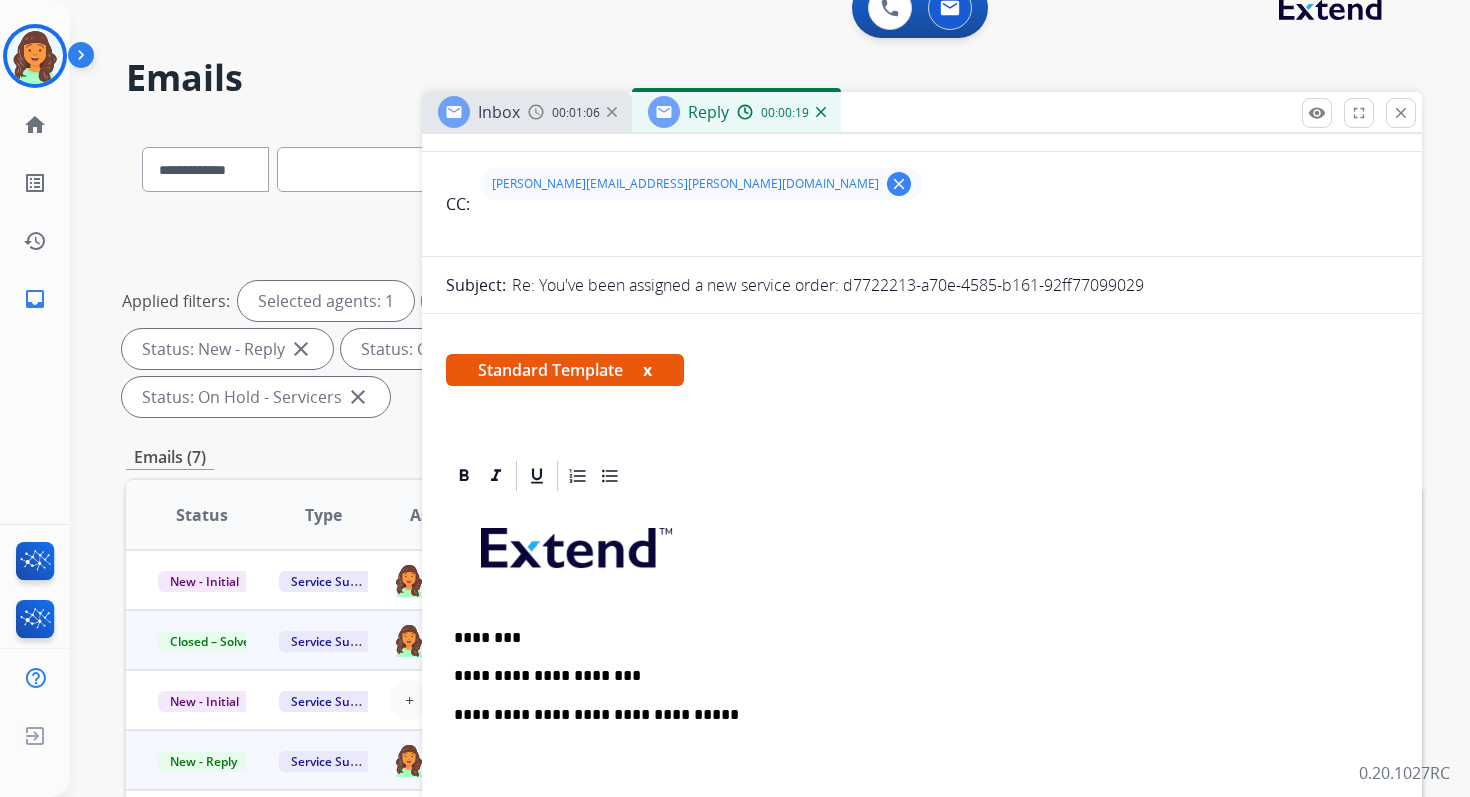 scroll, scrollTop: 0, scrollLeft: 0, axis: both 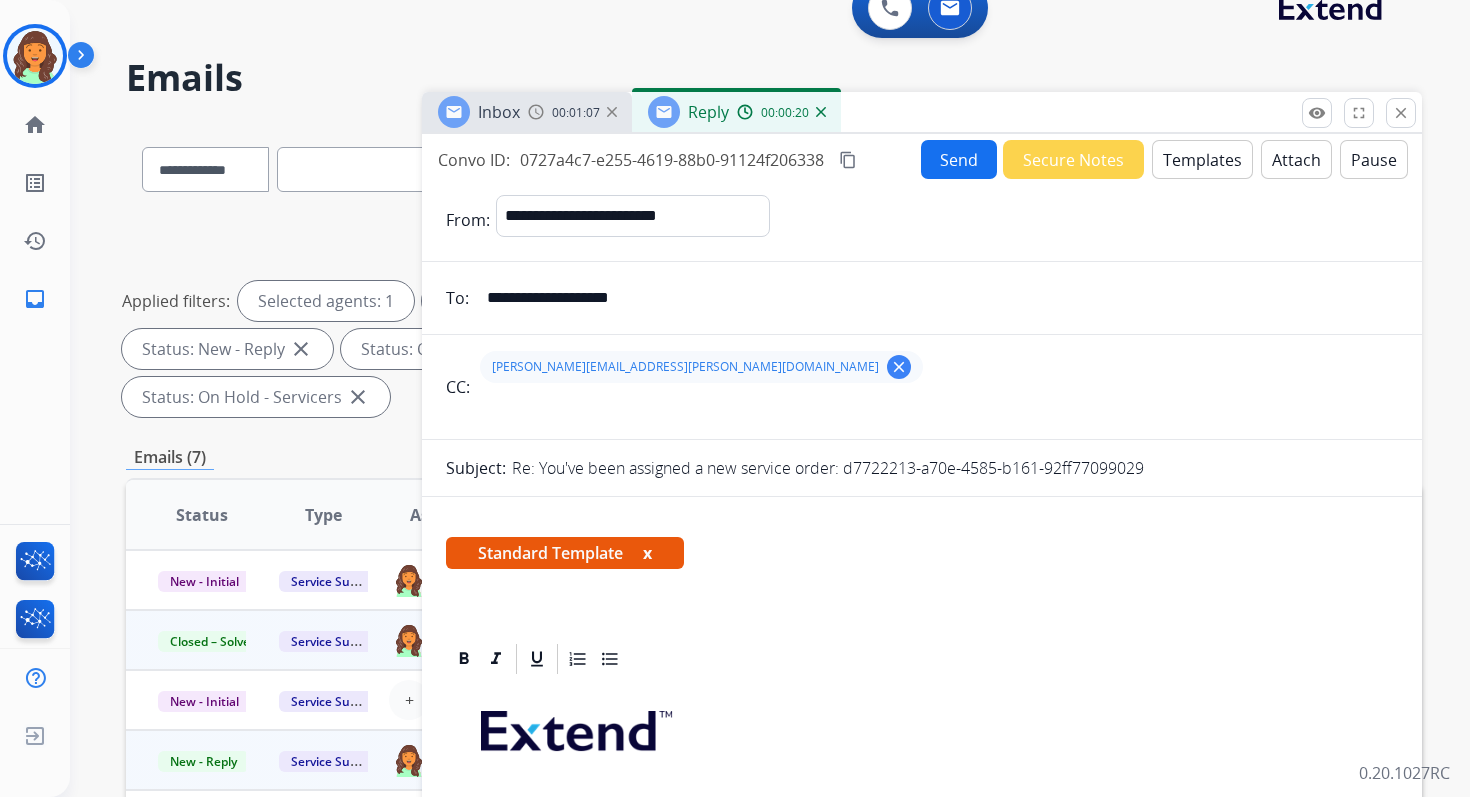 click on "Send" at bounding box center [959, 159] 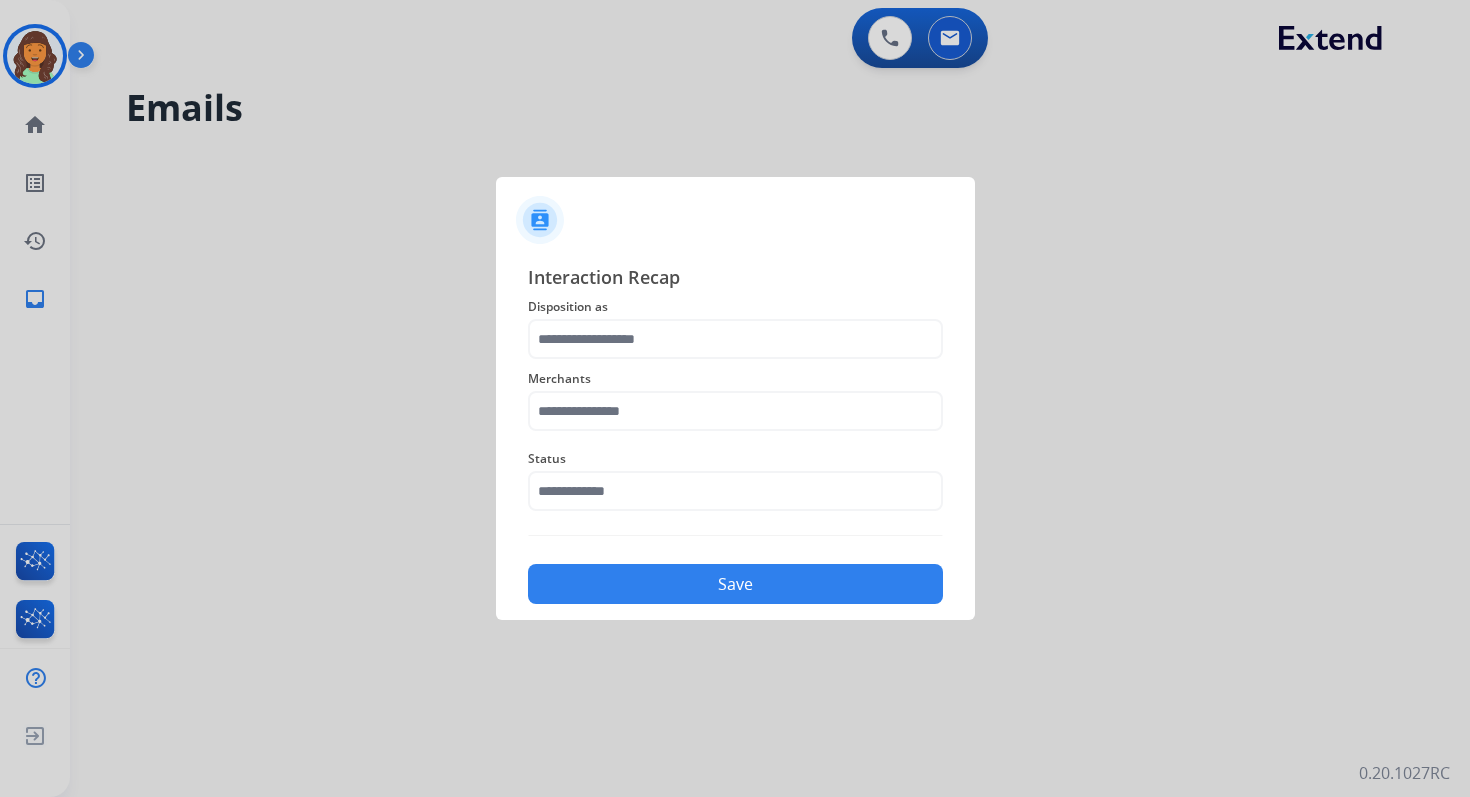 scroll, scrollTop: 0, scrollLeft: 0, axis: both 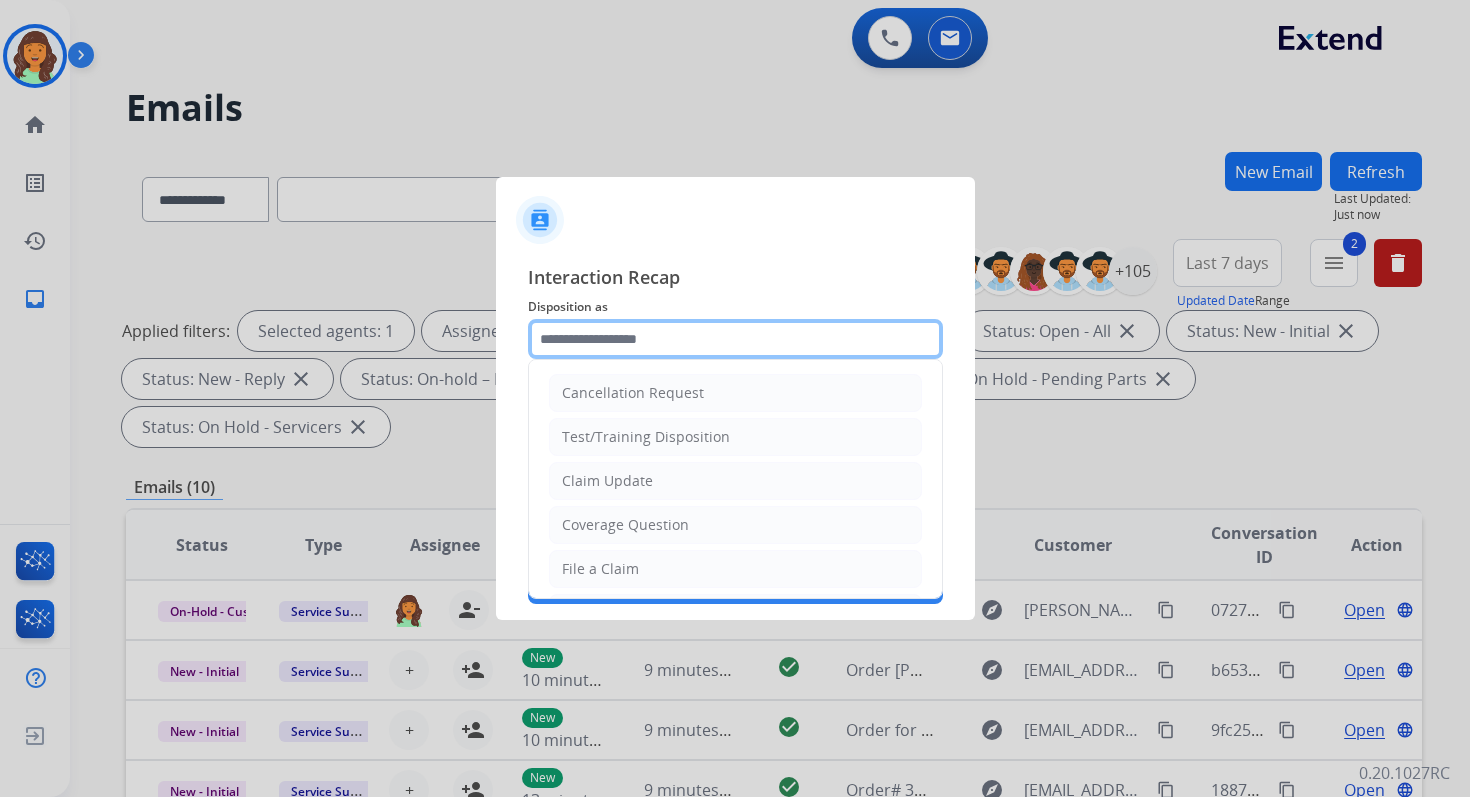 click 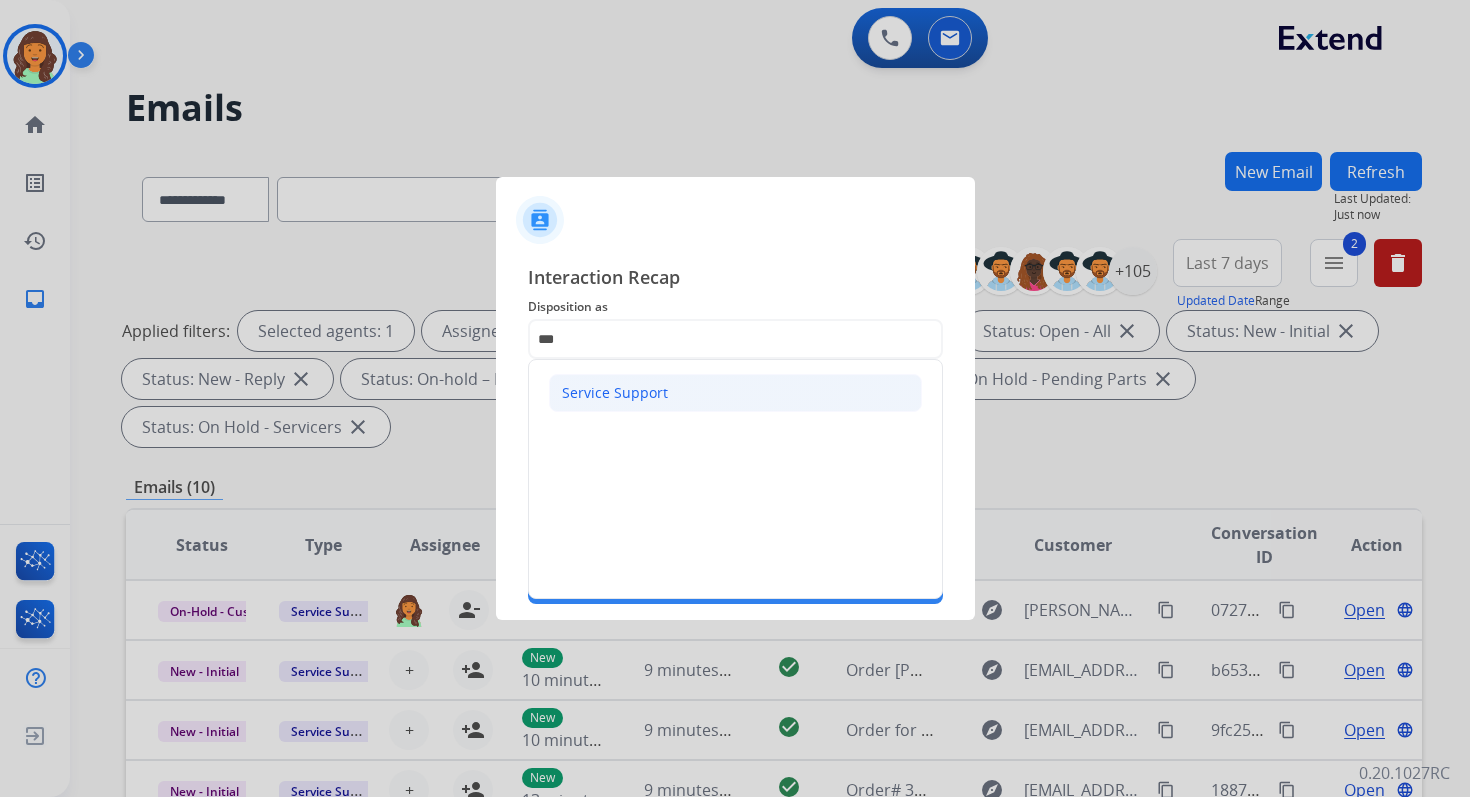 click on "Service Support" 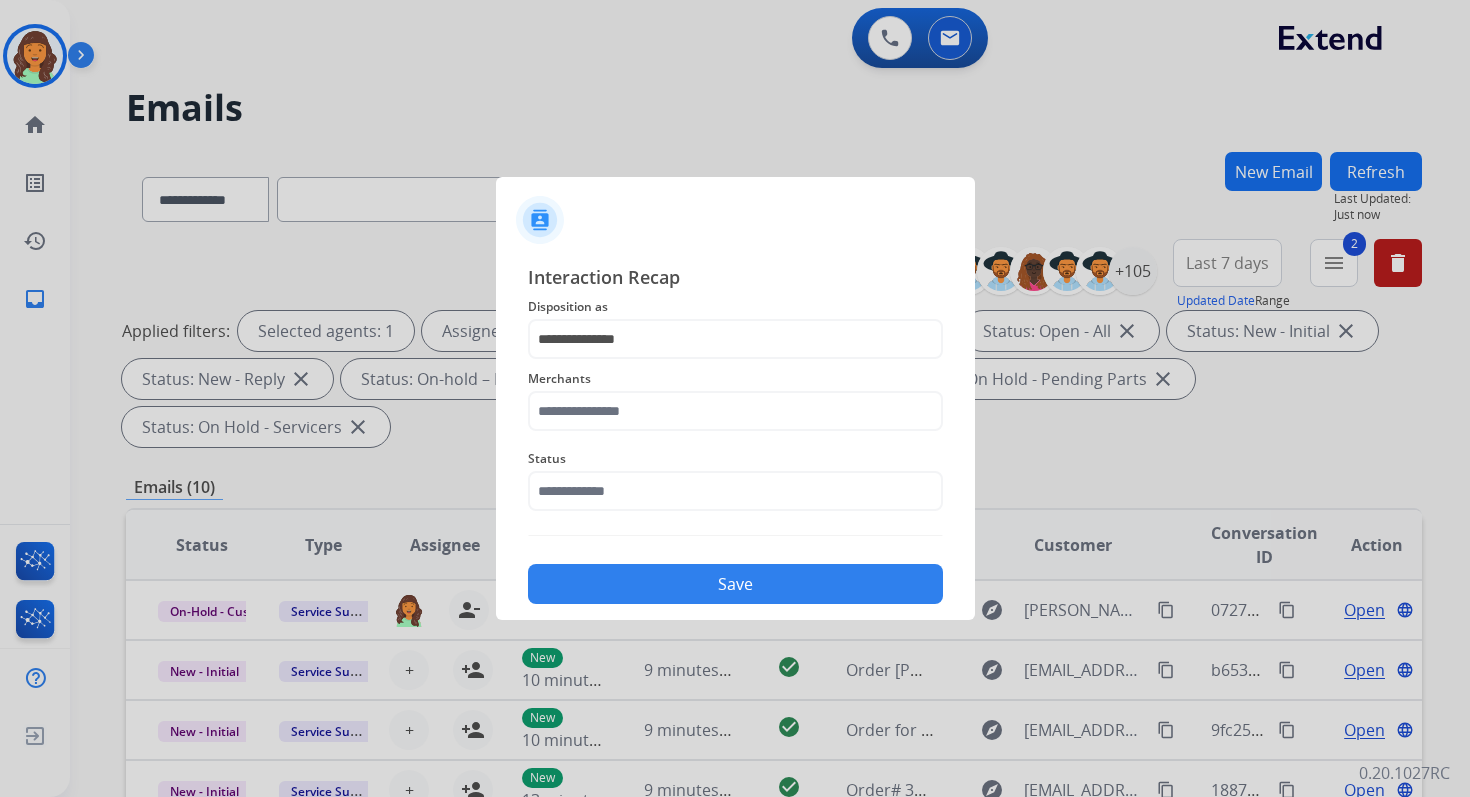 click on "Merchants" 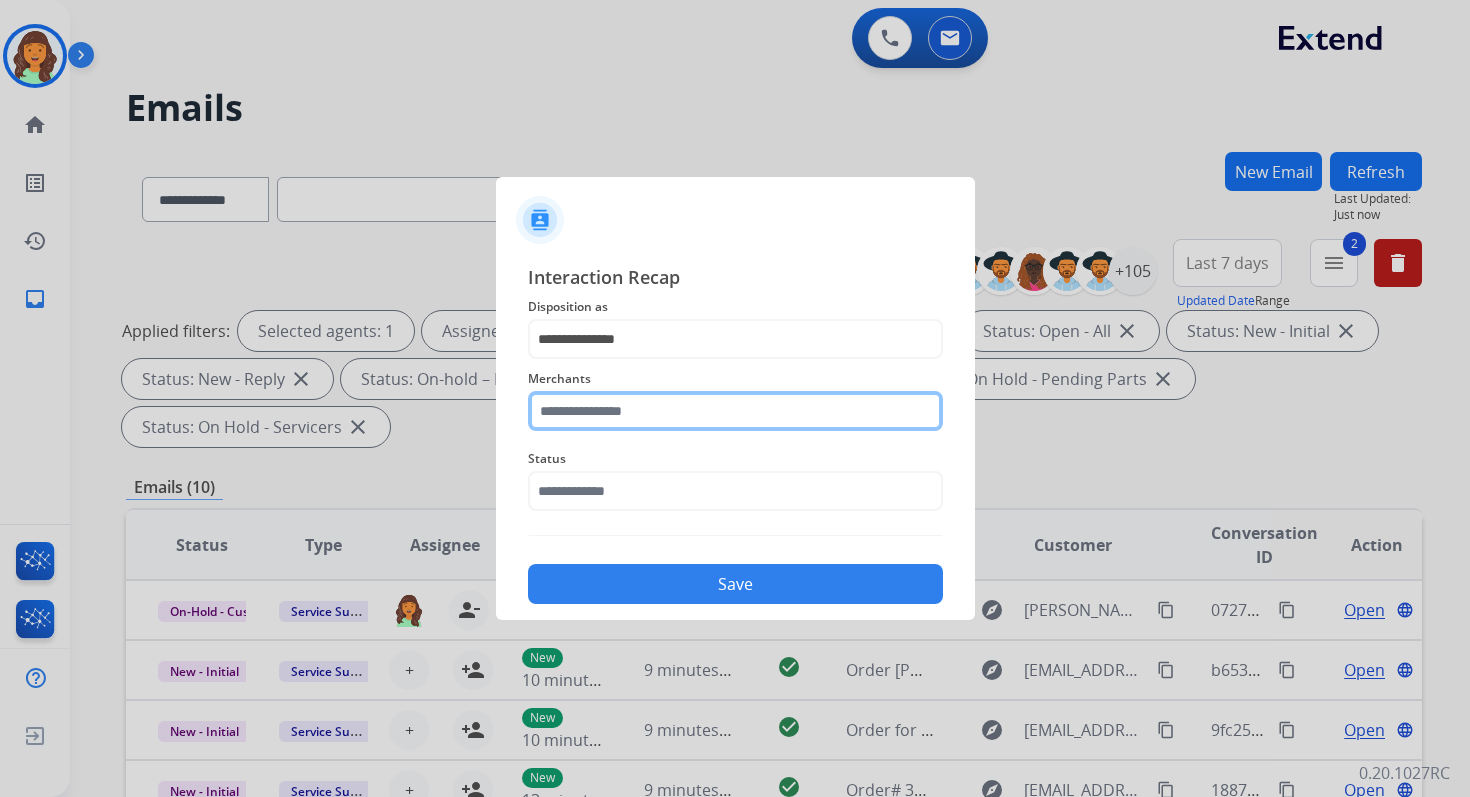 click 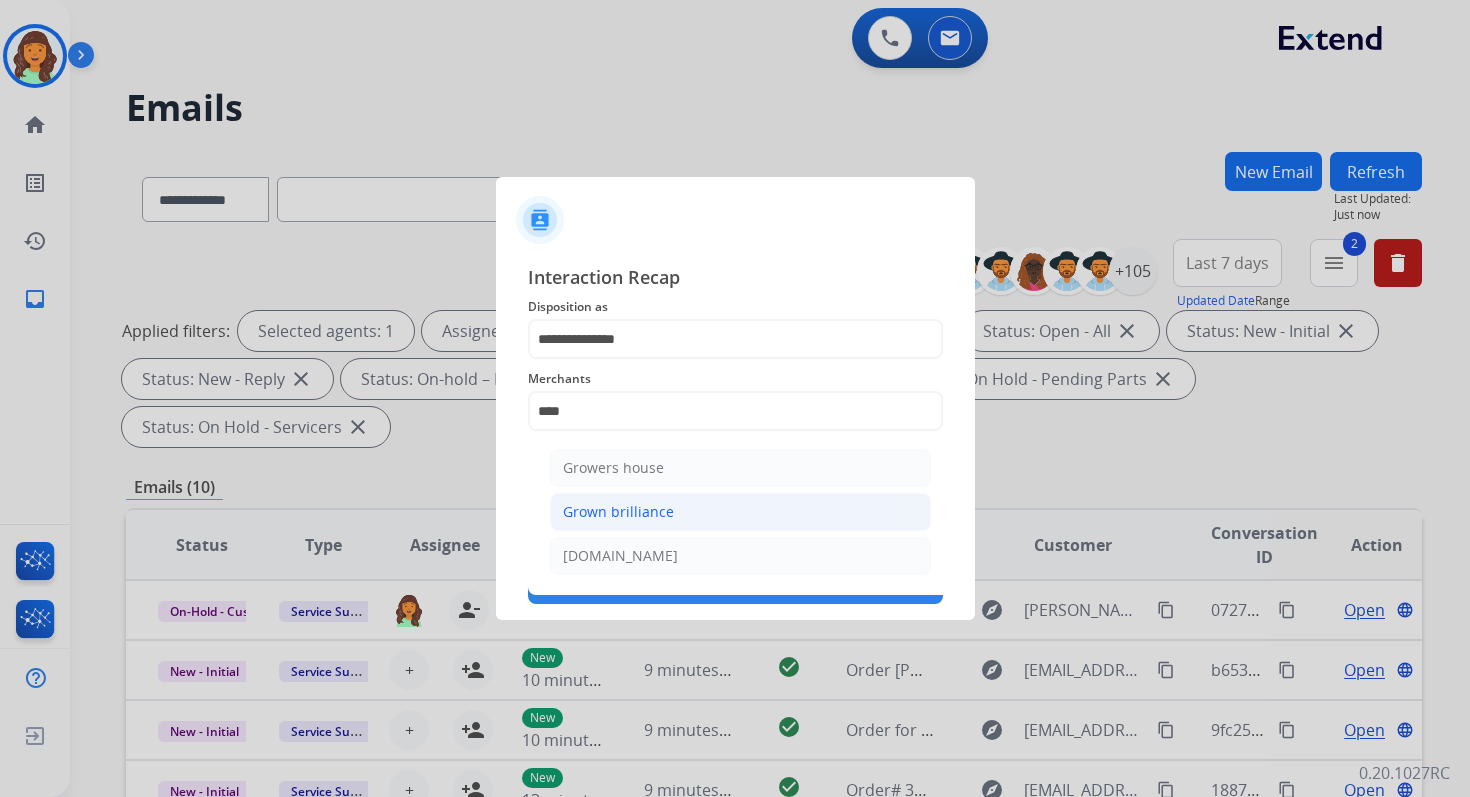 click on "Grown brilliance" 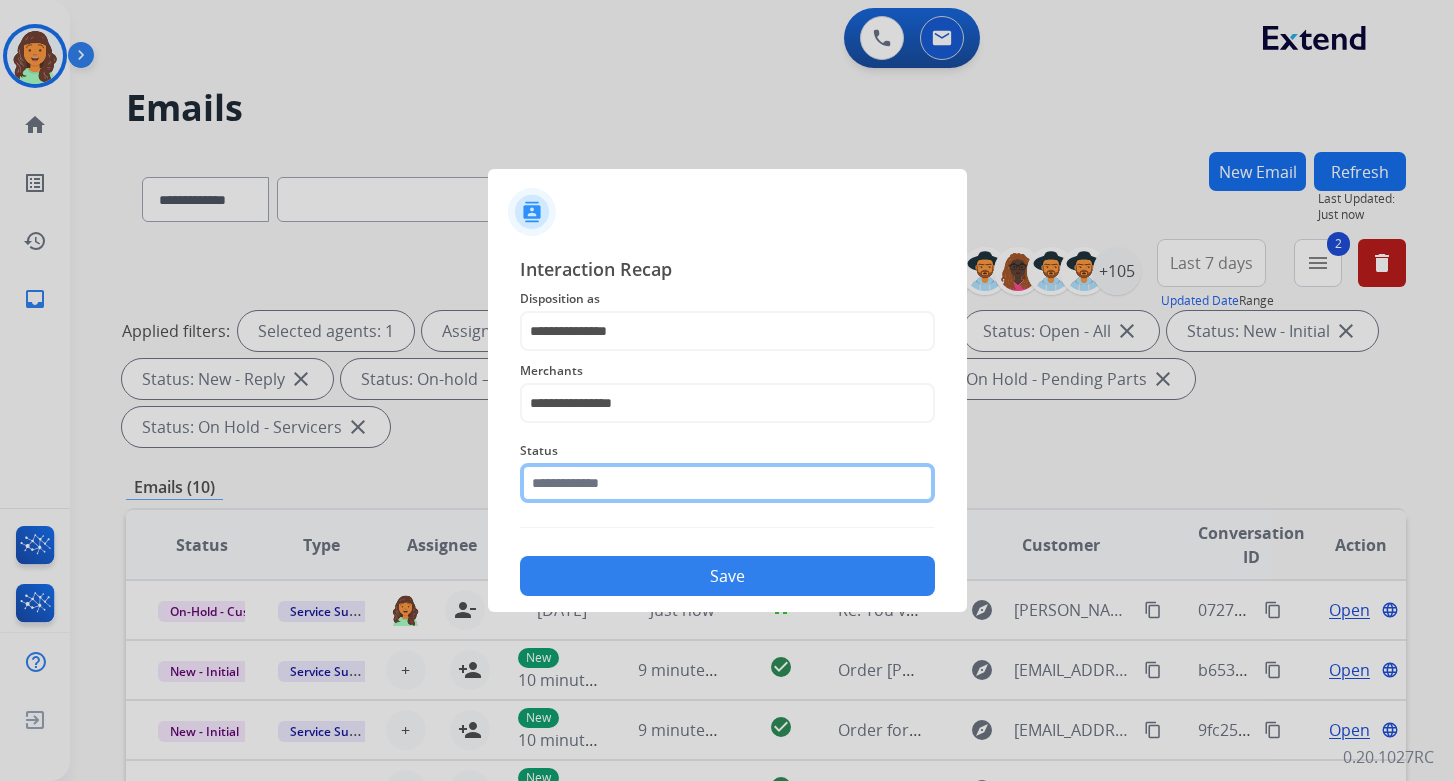 click 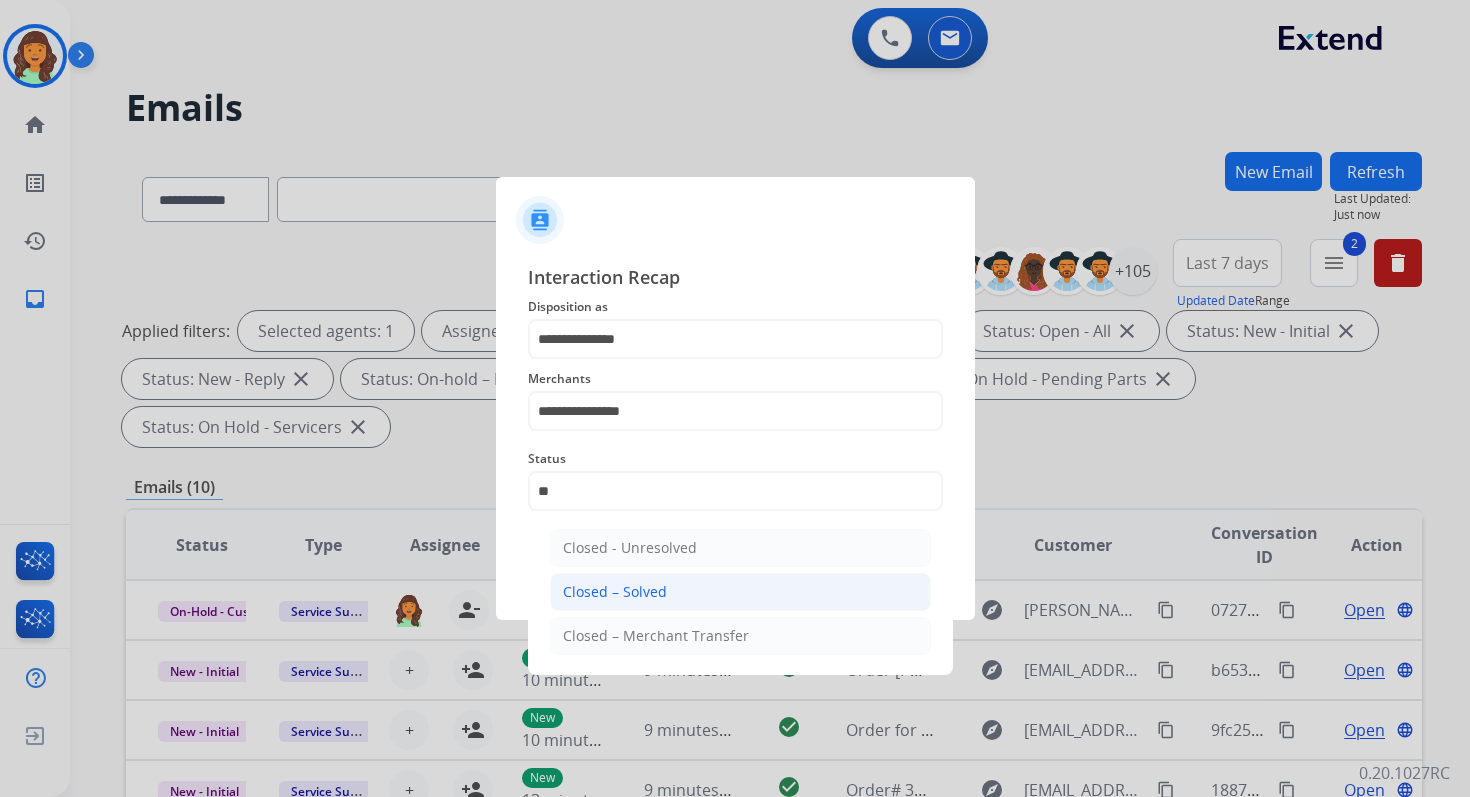 click on "Closed – Solved" 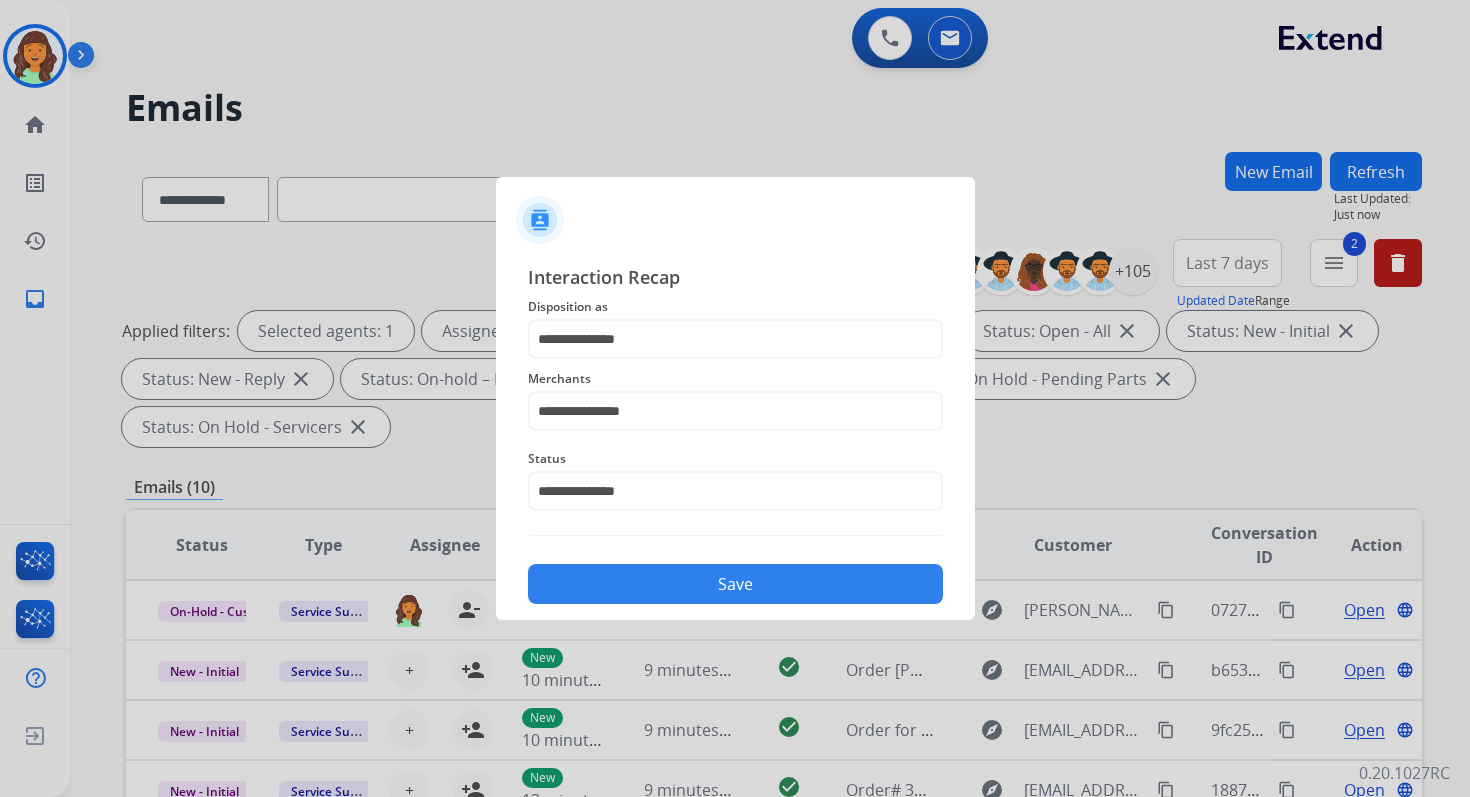 click on "Save" 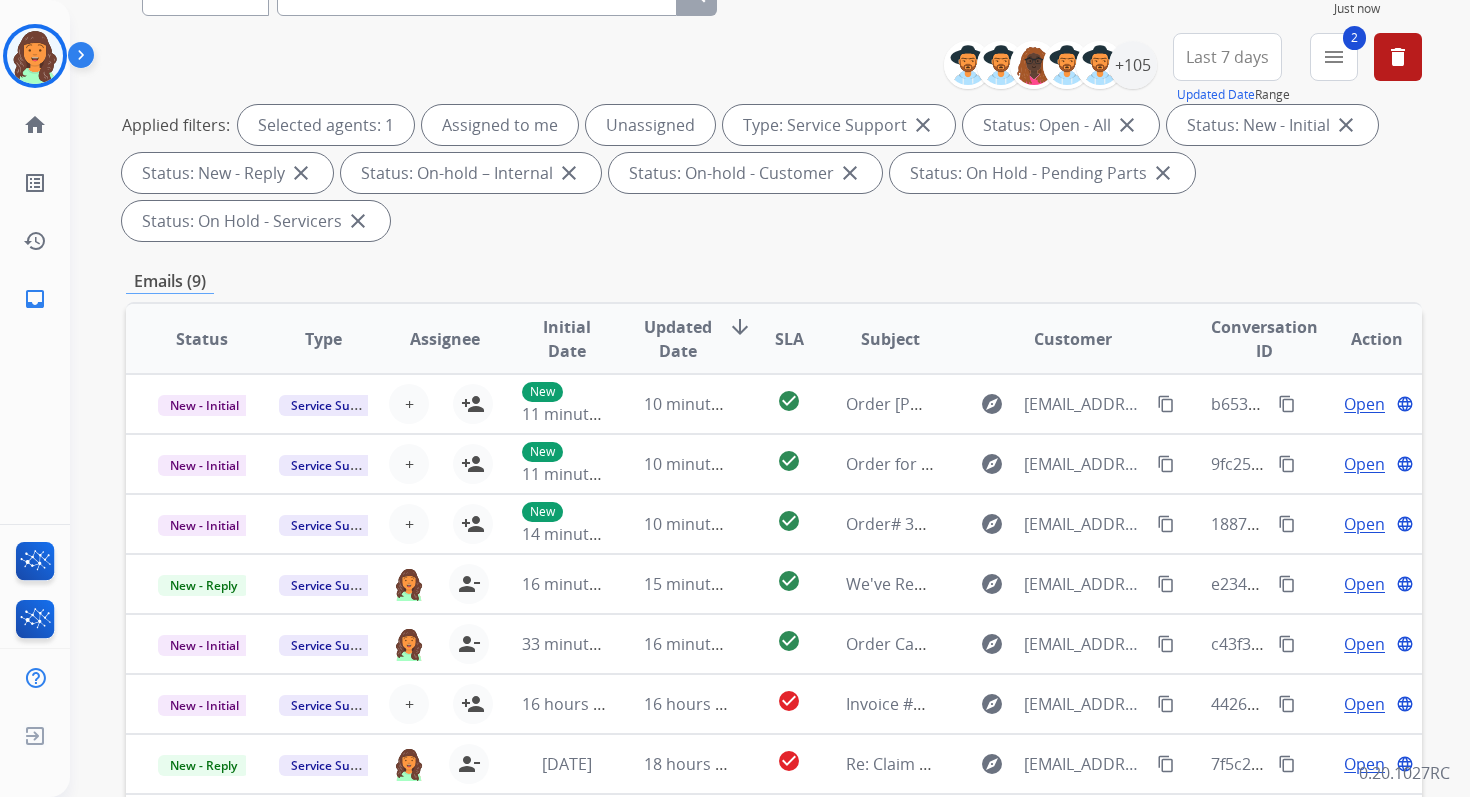 scroll, scrollTop: 485, scrollLeft: 0, axis: vertical 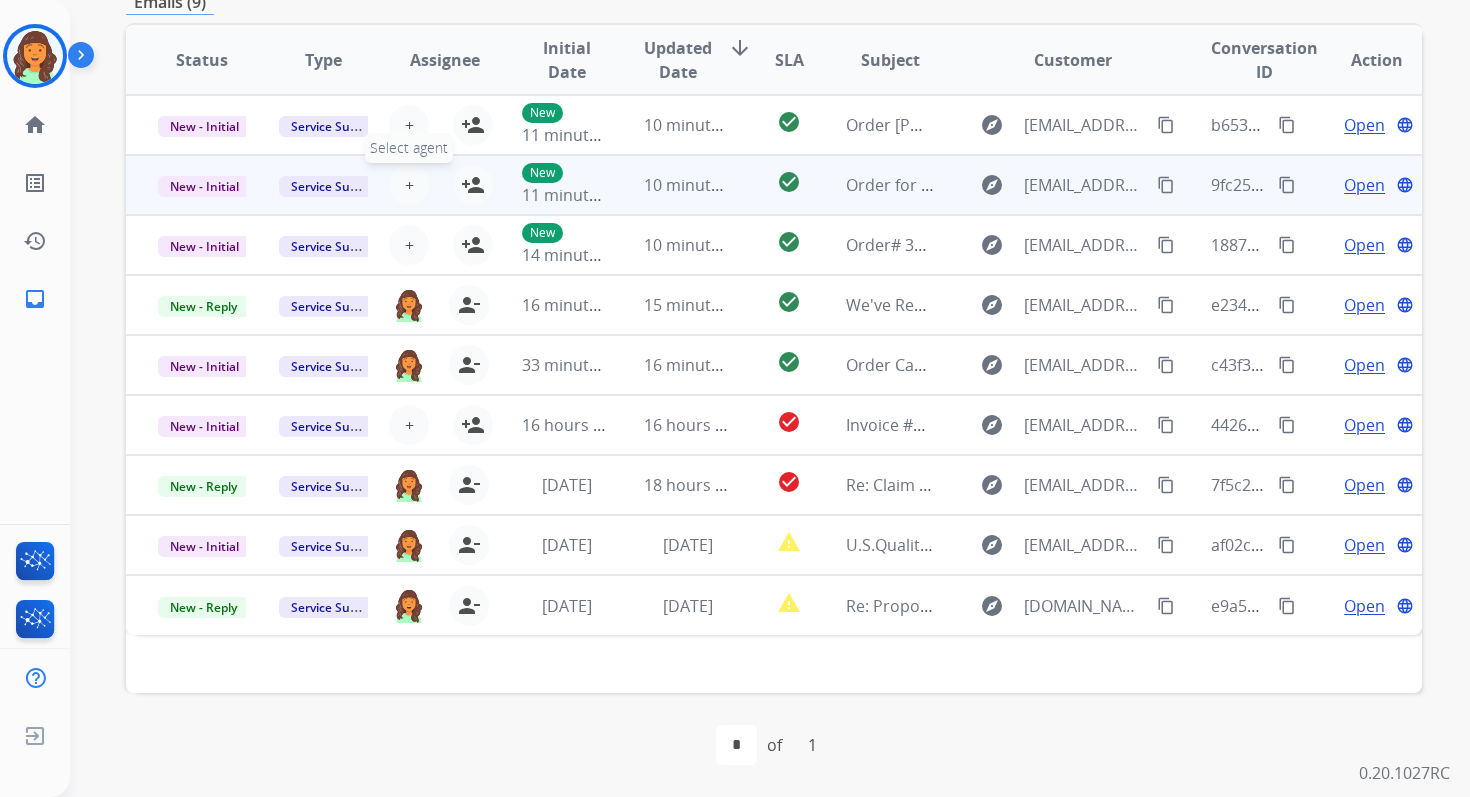 click on "+ Select agent" at bounding box center [409, 185] 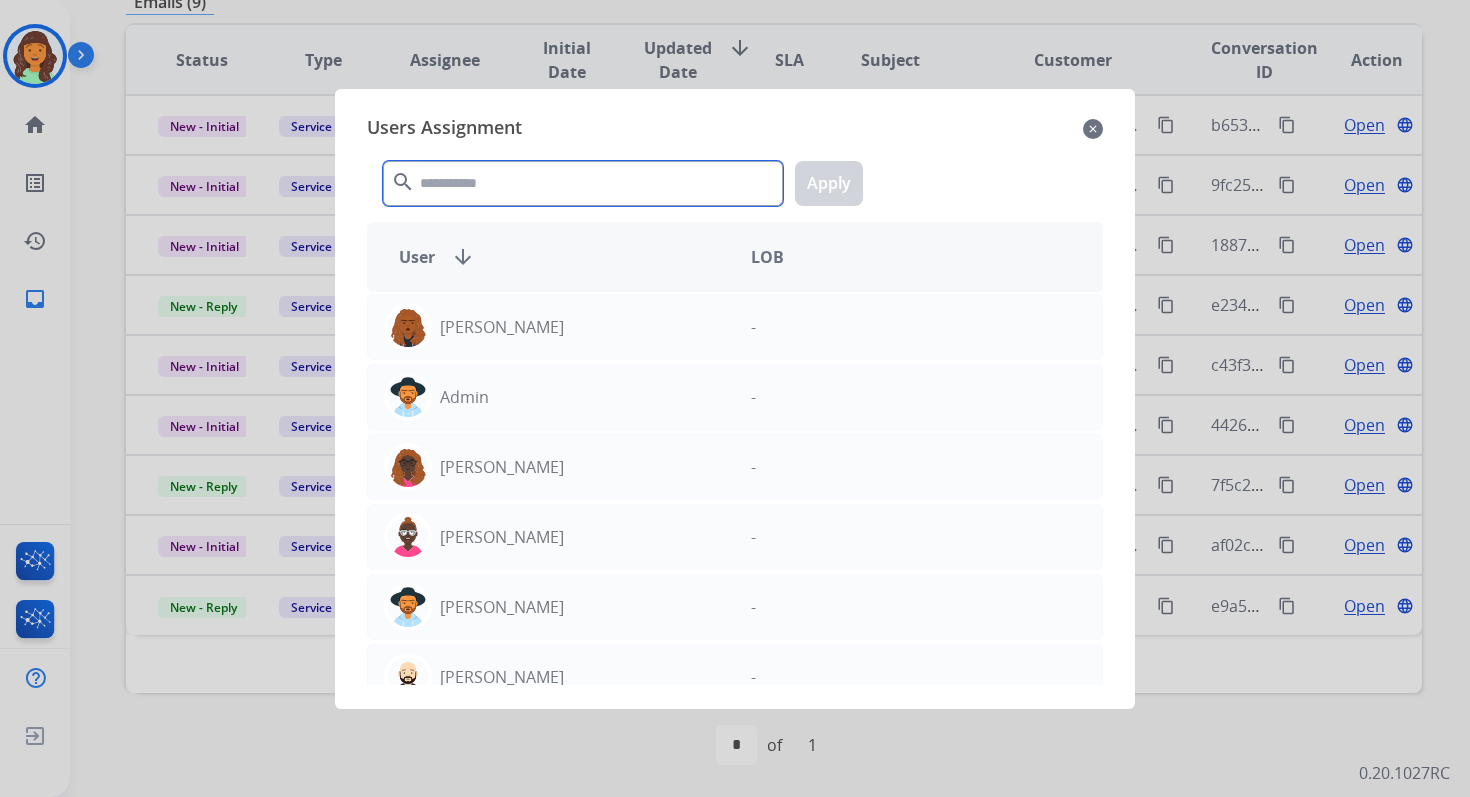 click 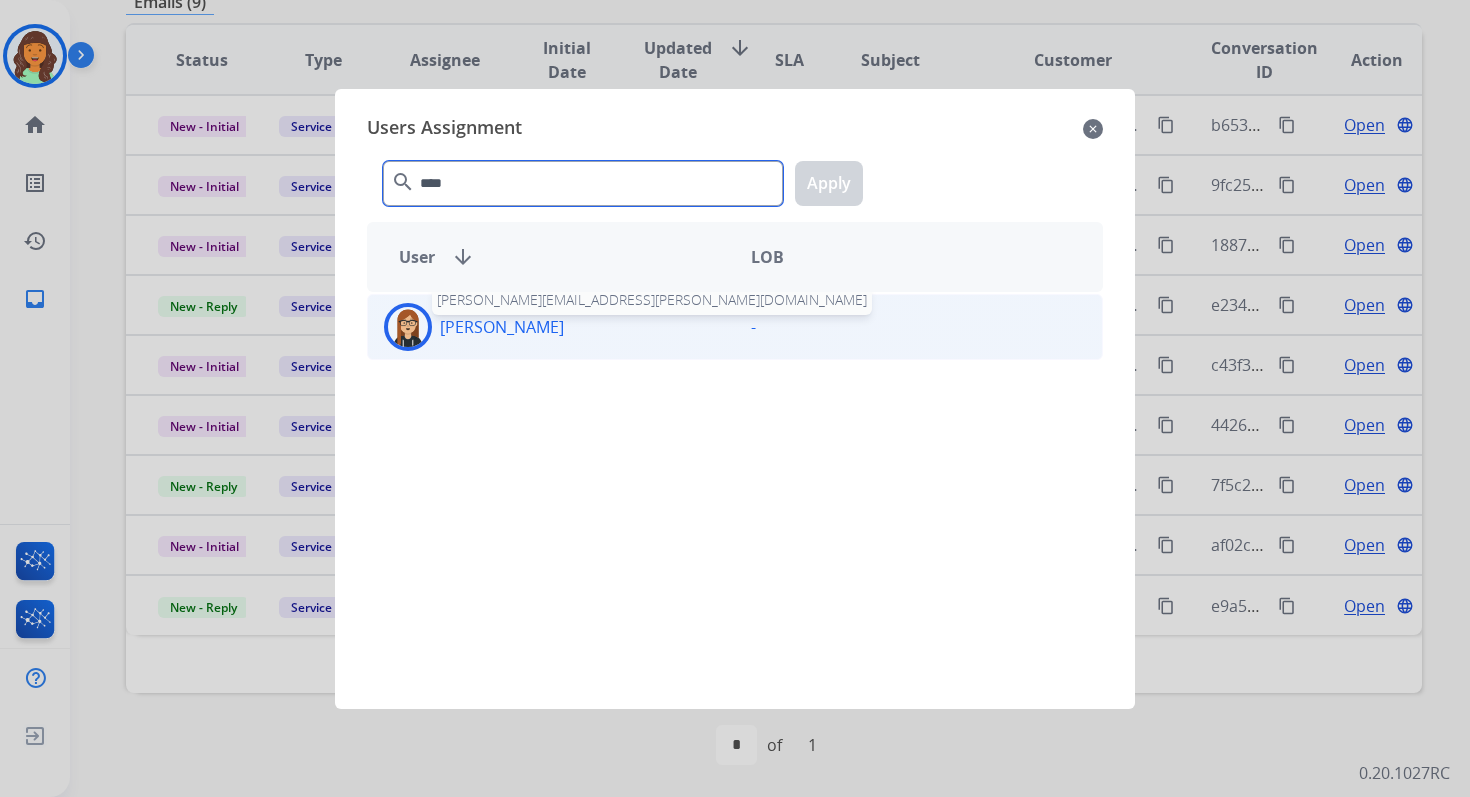 type on "****" 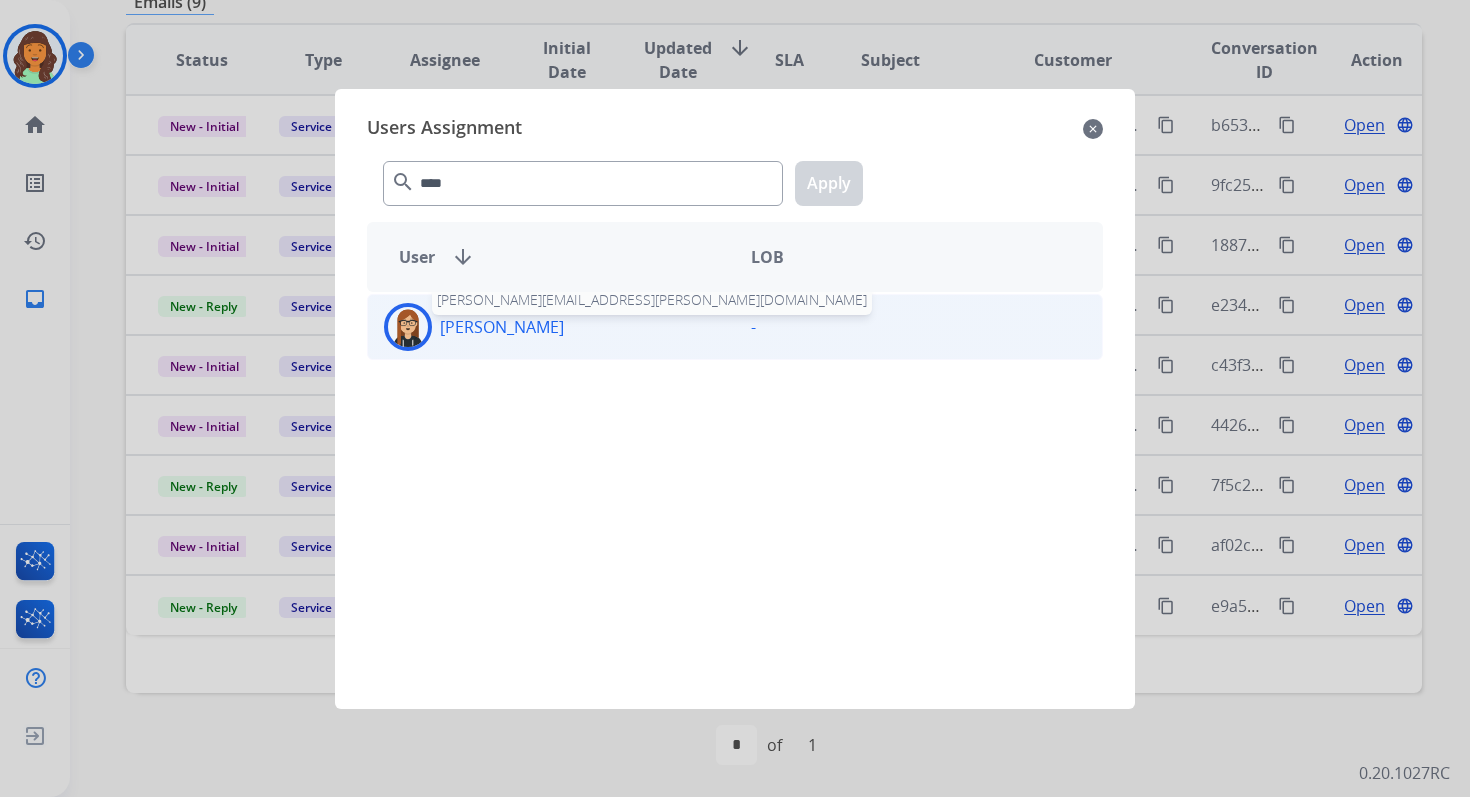 click on "[PERSON_NAME]" 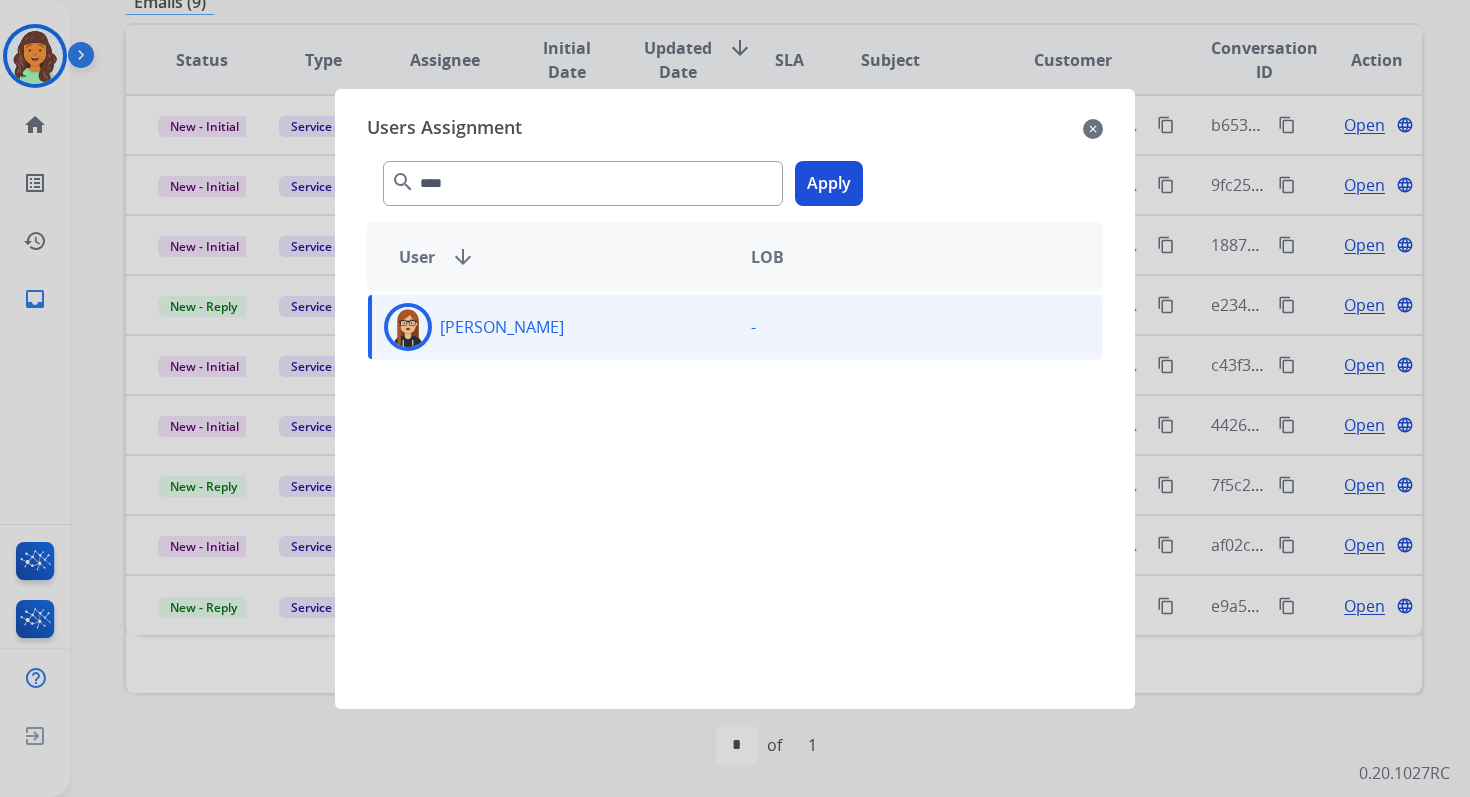 click on "Apply" 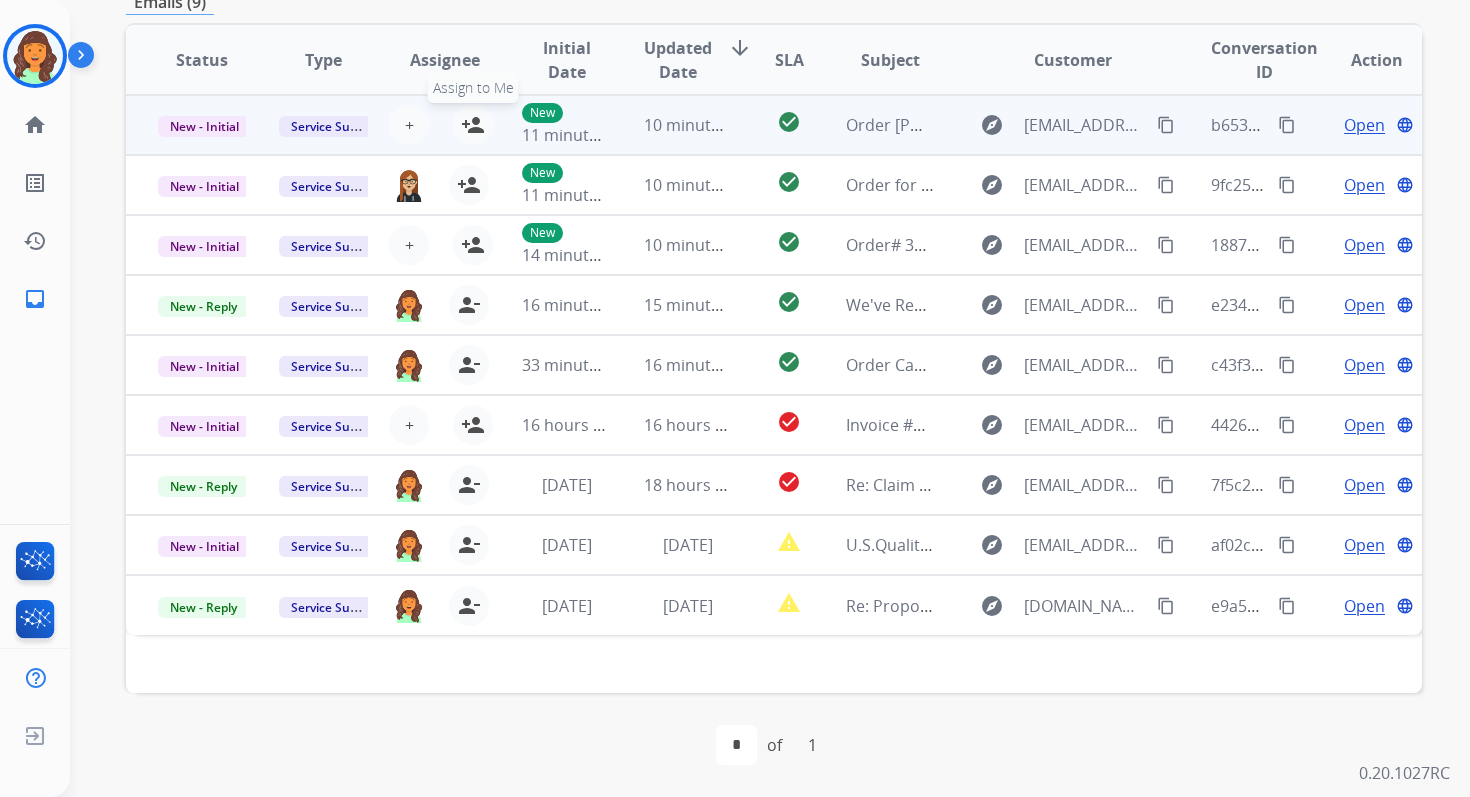 click on "person_add" at bounding box center [473, 125] 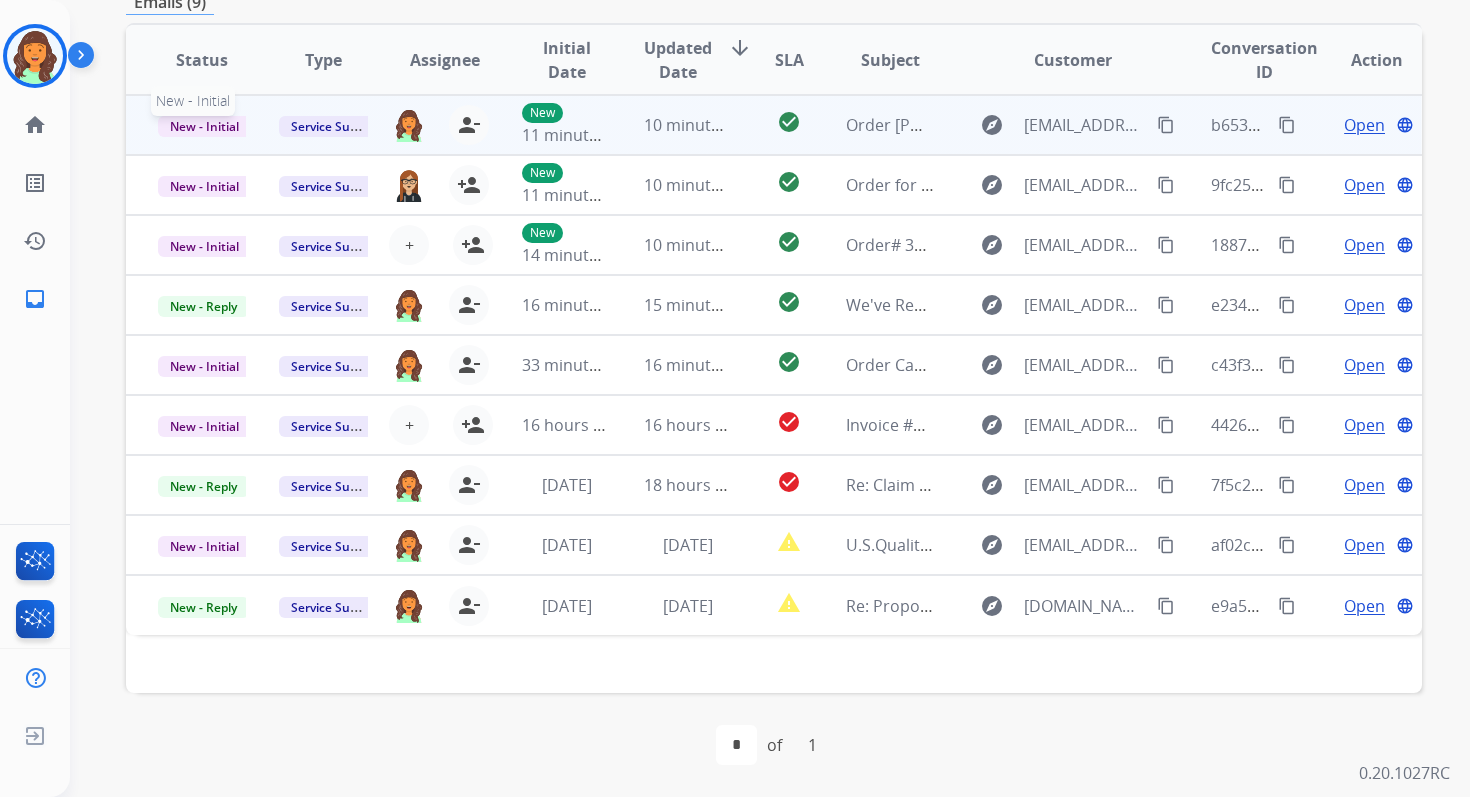 click on "New - Initial" at bounding box center [204, 126] 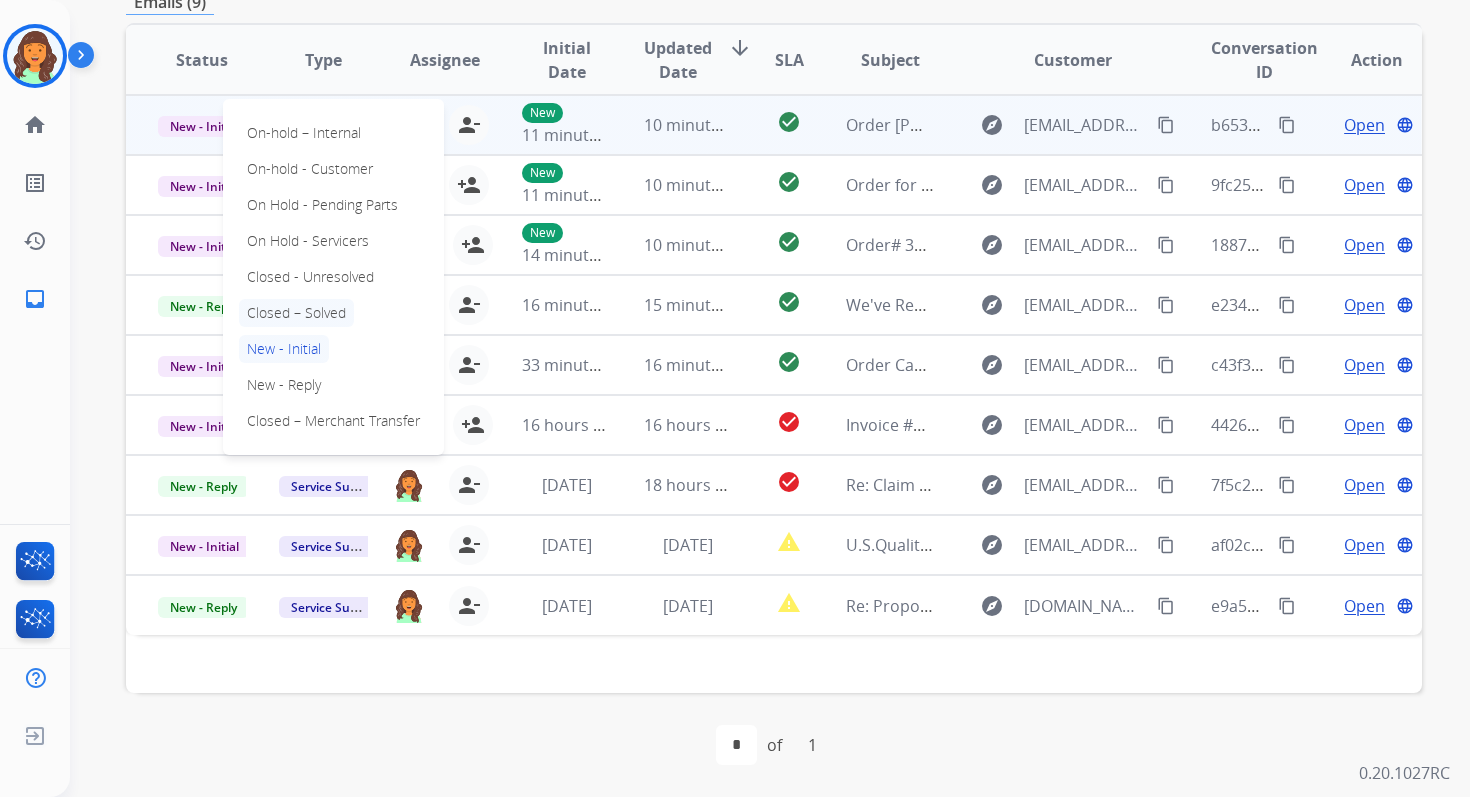 click on "Closed – Solved" at bounding box center (296, 313) 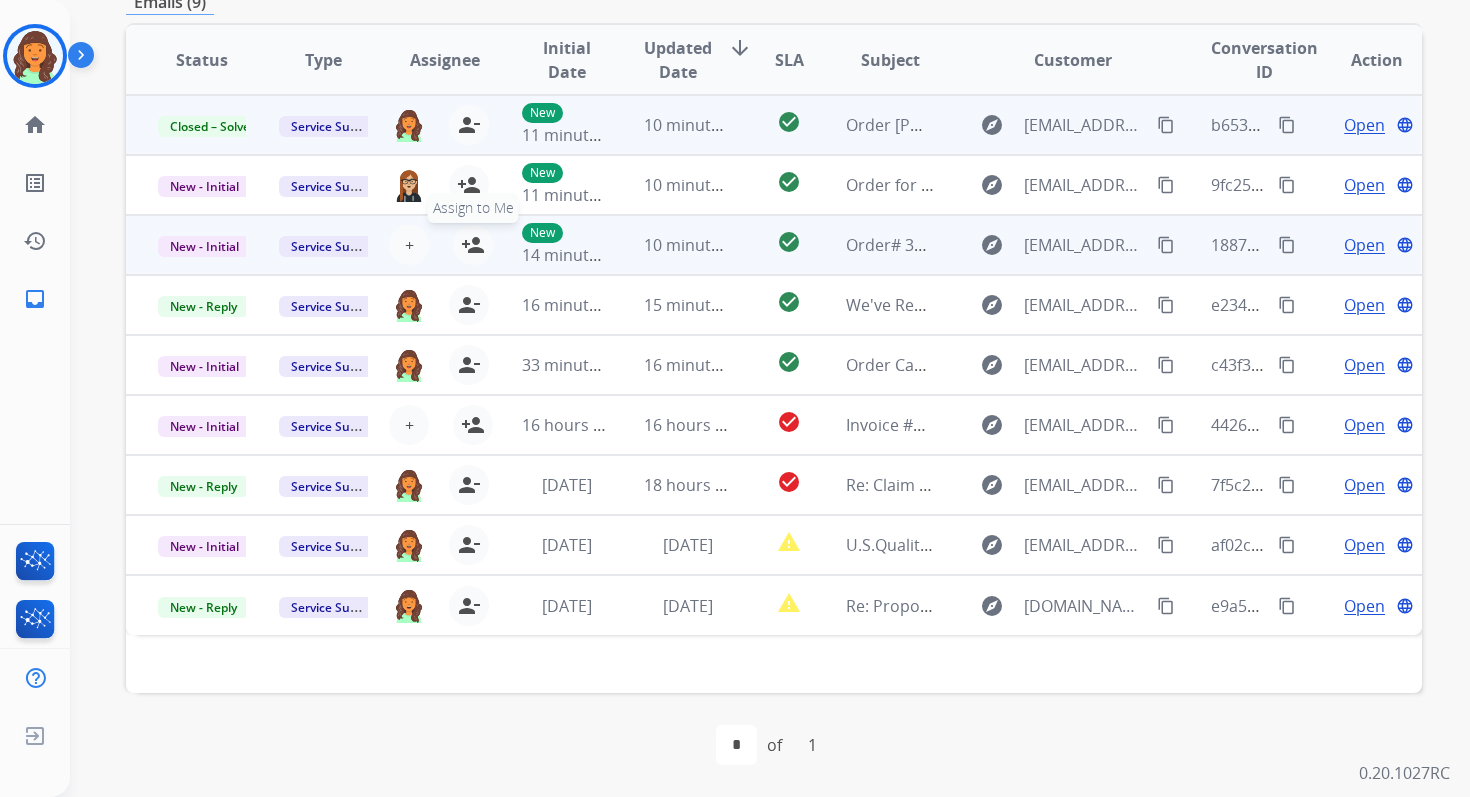 click on "person_add" at bounding box center [473, 245] 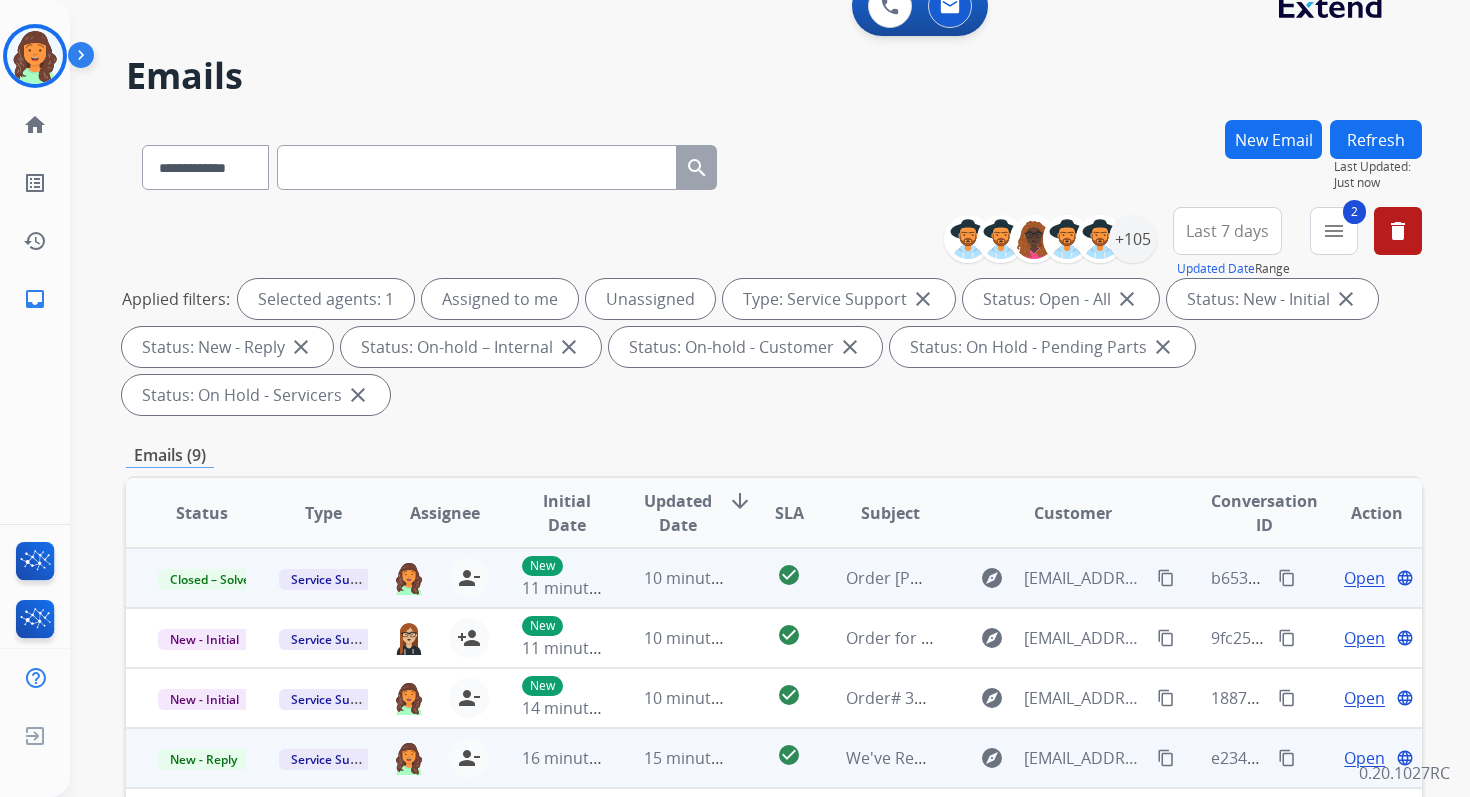 scroll, scrollTop: 0, scrollLeft: 0, axis: both 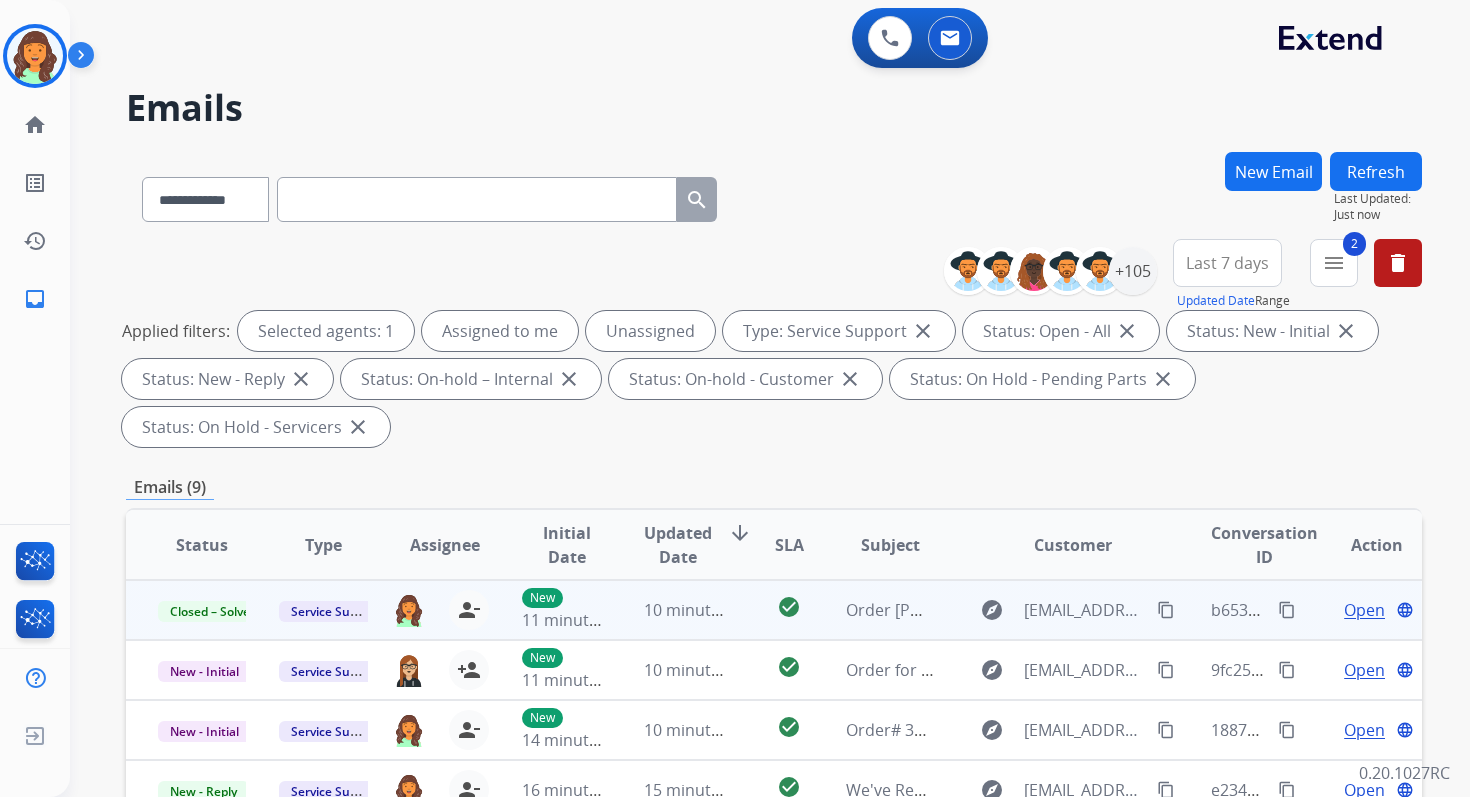 click on "Refresh" at bounding box center [1376, 171] 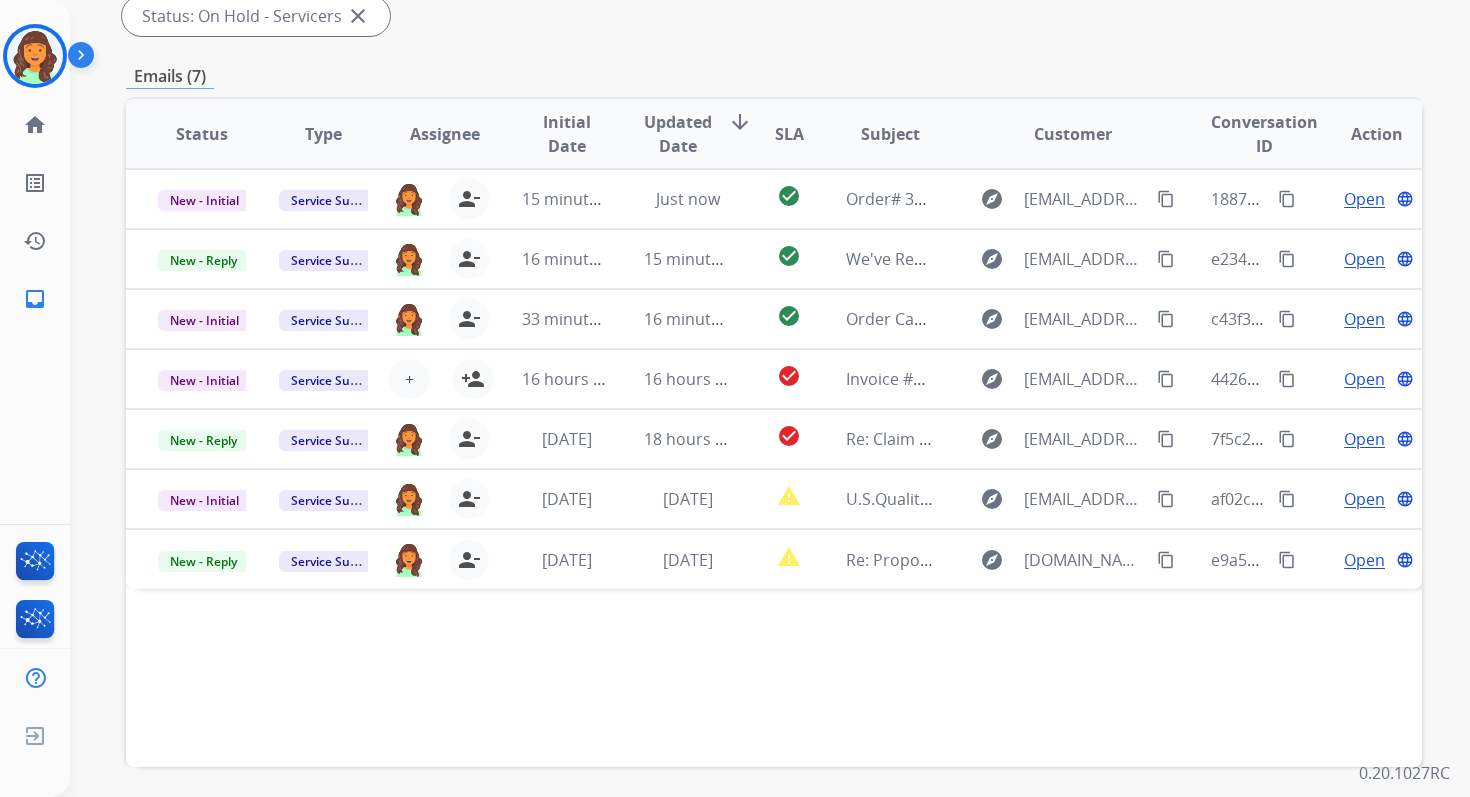 scroll, scrollTop: 485, scrollLeft: 0, axis: vertical 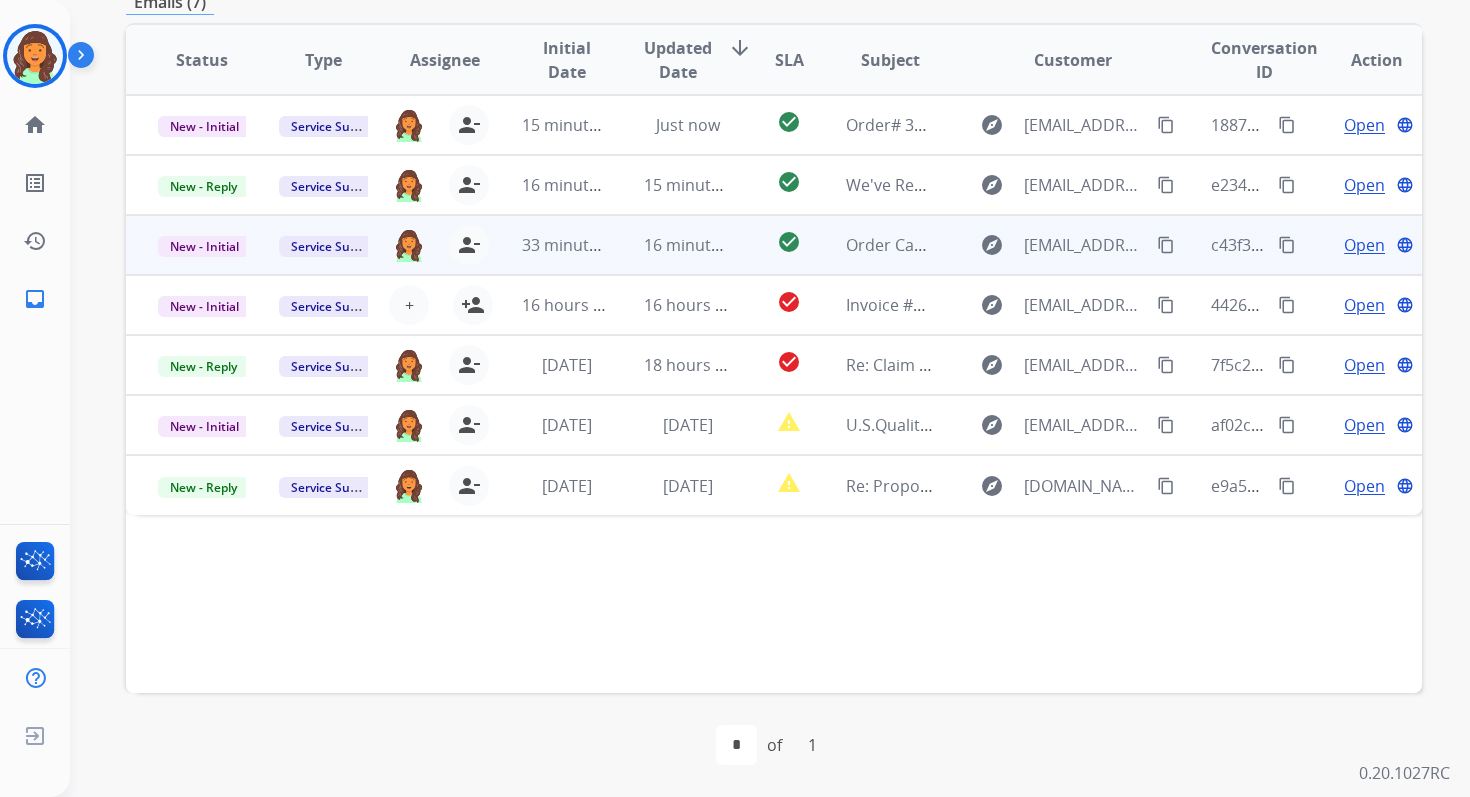 click on "16 minutes ago" at bounding box center (672, 245) 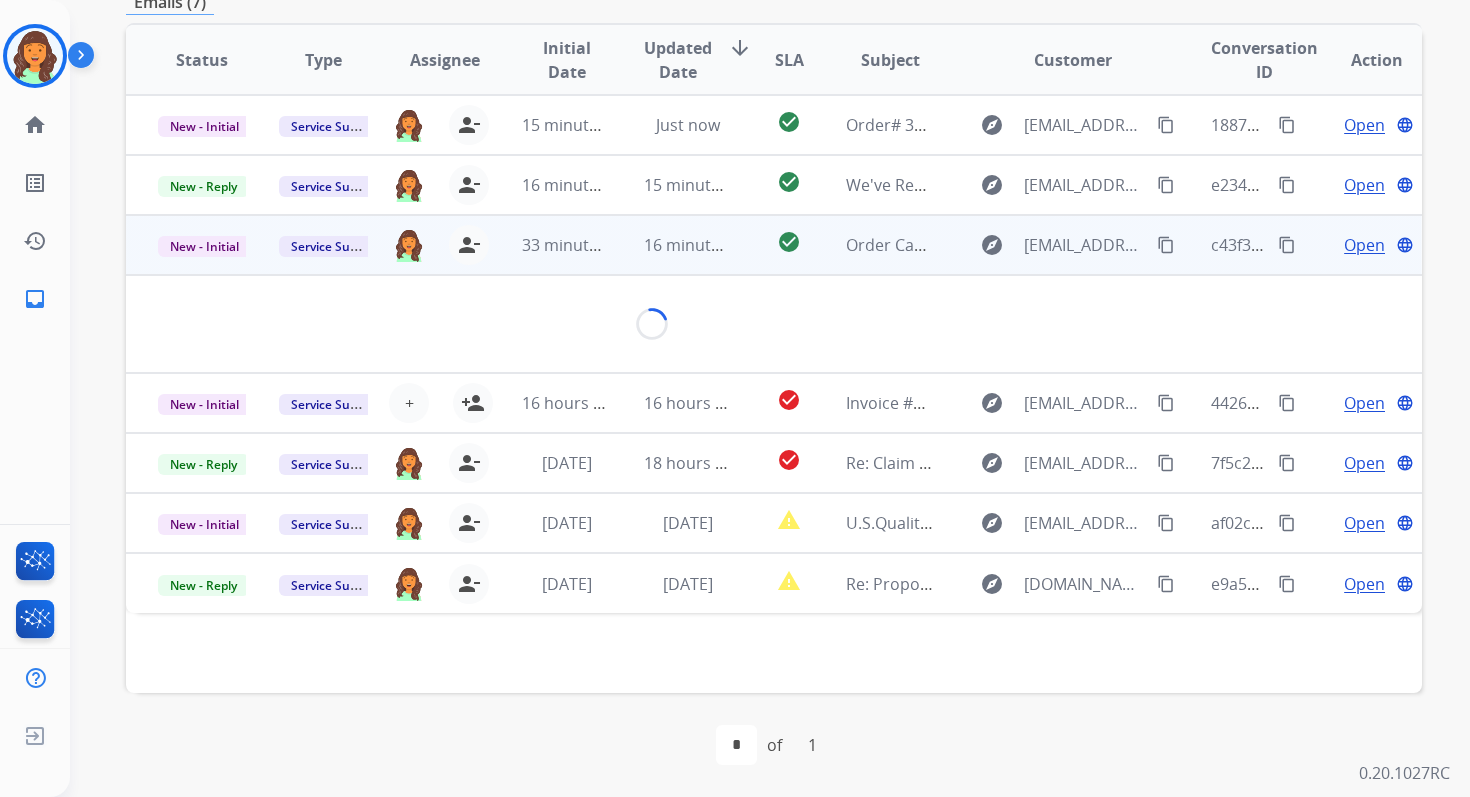 scroll, scrollTop: 480, scrollLeft: 0, axis: vertical 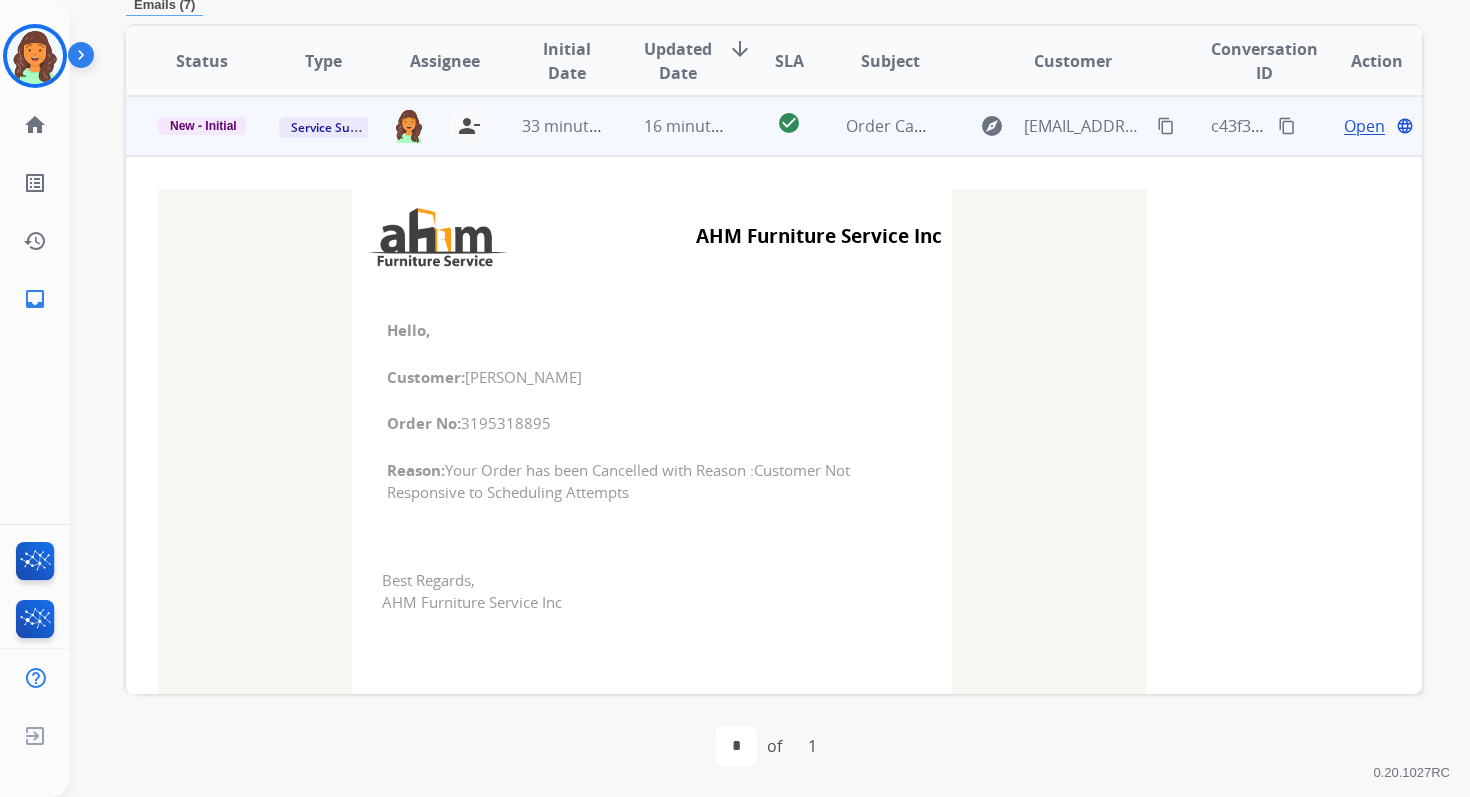 click on "16 minutes ago" at bounding box center [672, 126] 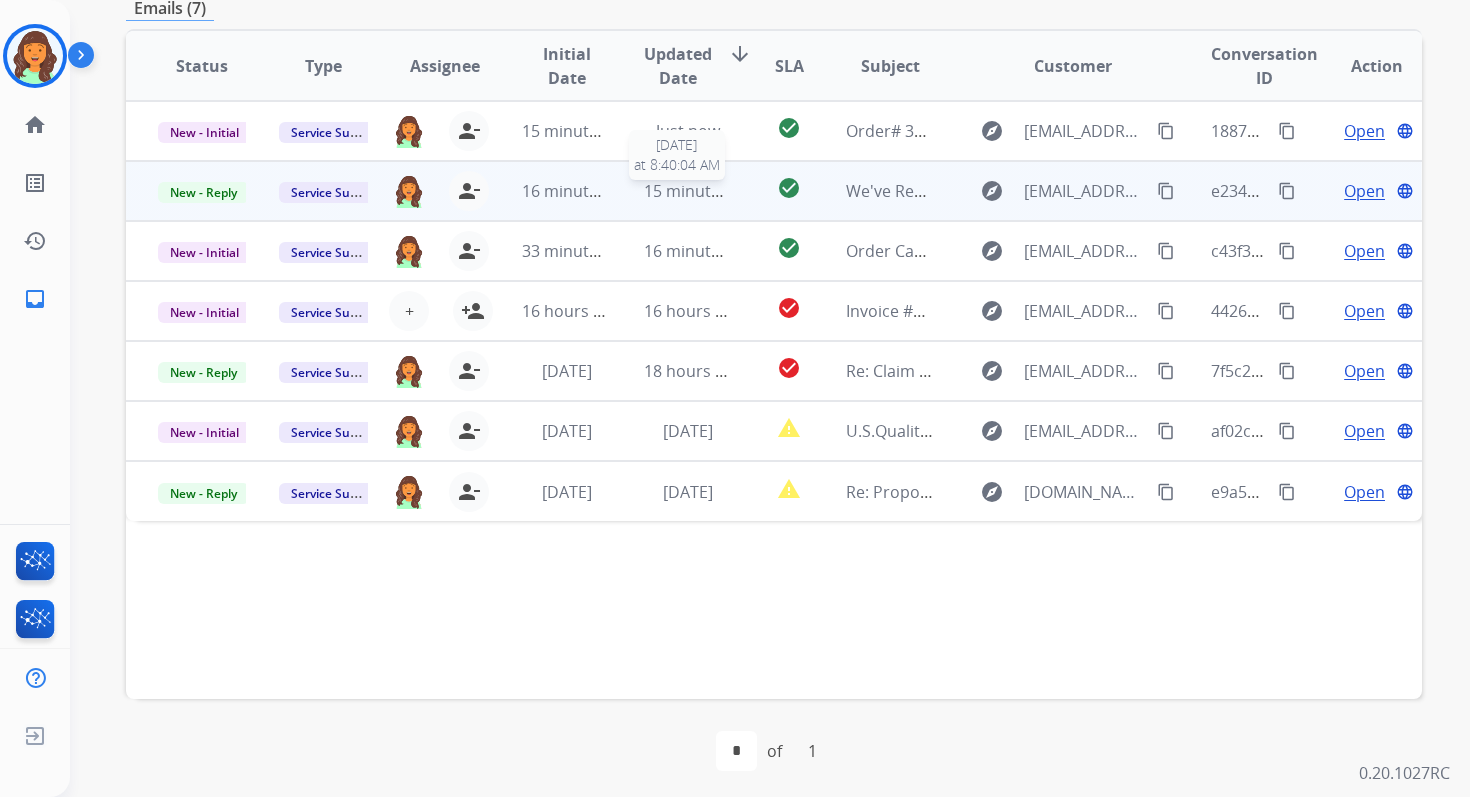 click on "15 minutes ago" at bounding box center [702, 191] 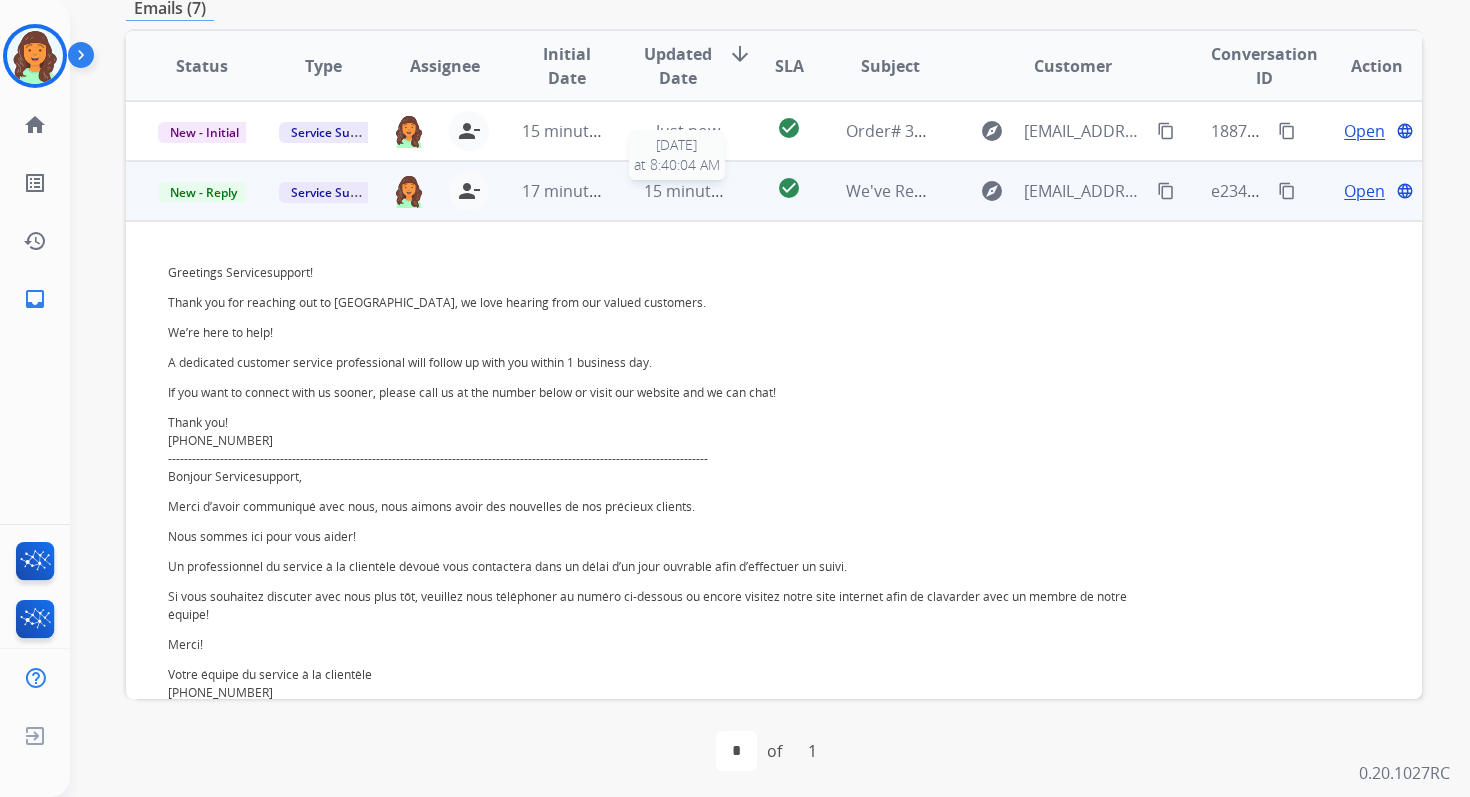 scroll, scrollTop: 60, scrollLeft: 0, axis: vertical 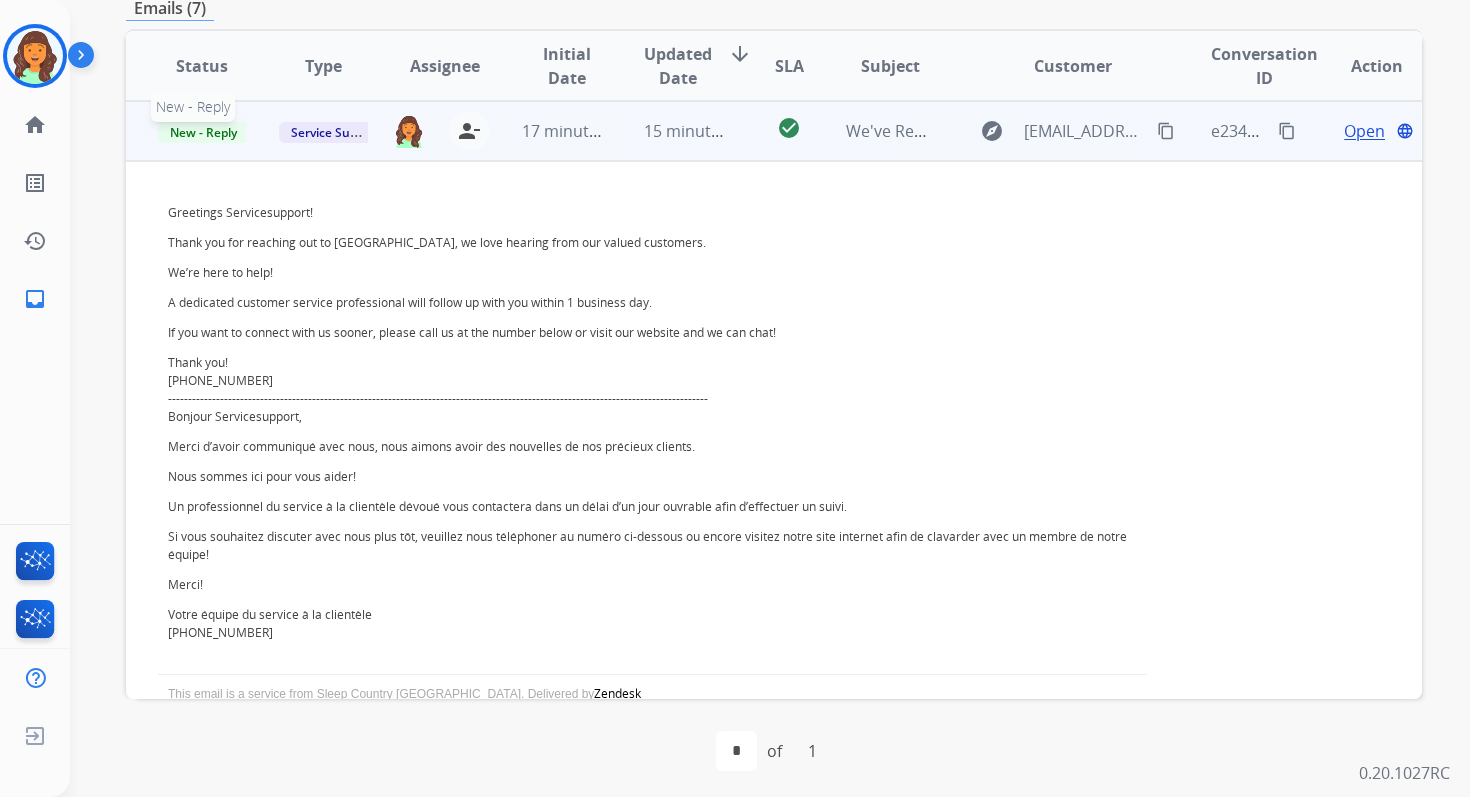 click on "New - Reply" at bounding box center [203, 132] 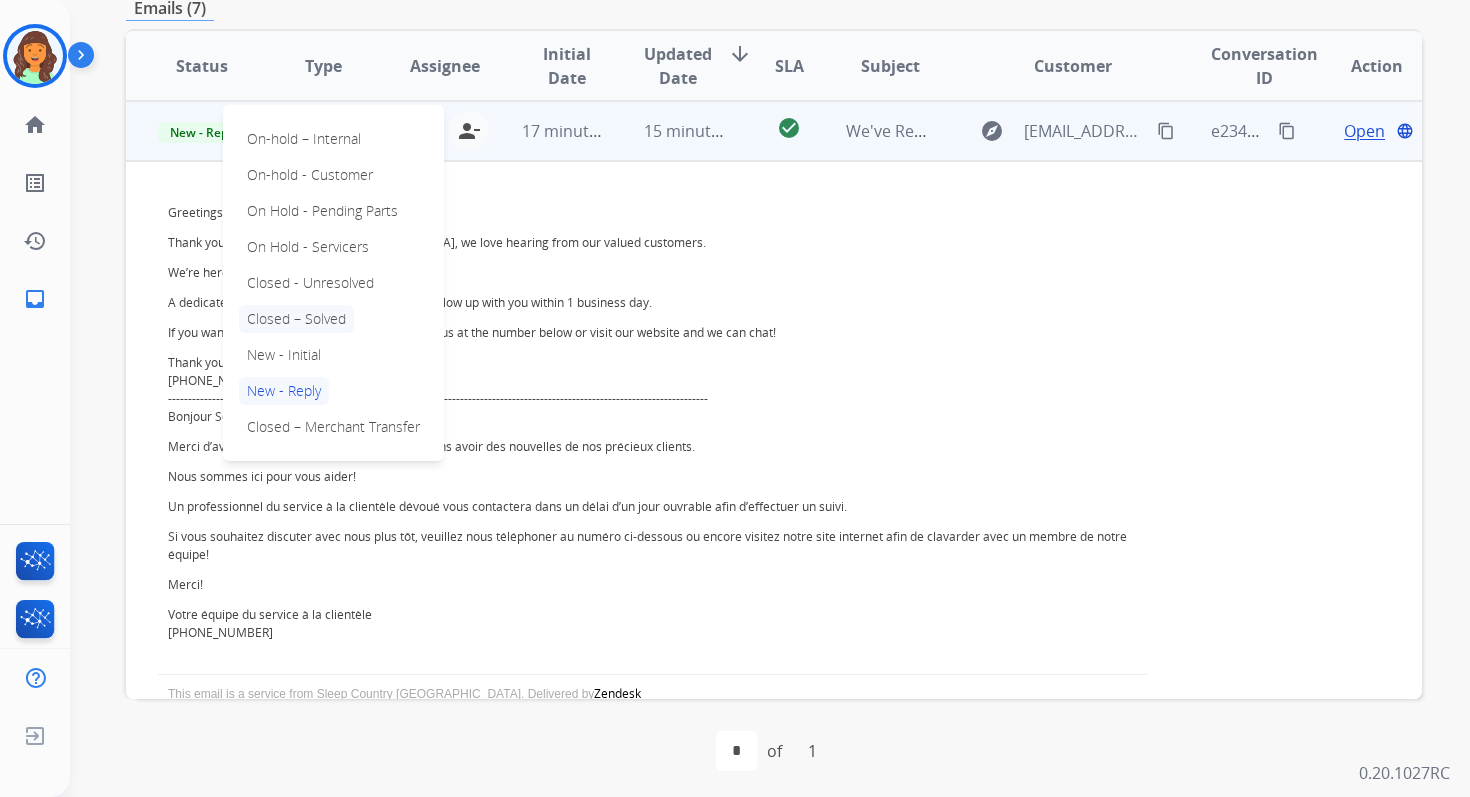 click on "Closed – Solved" at bounding box center (296, 319) 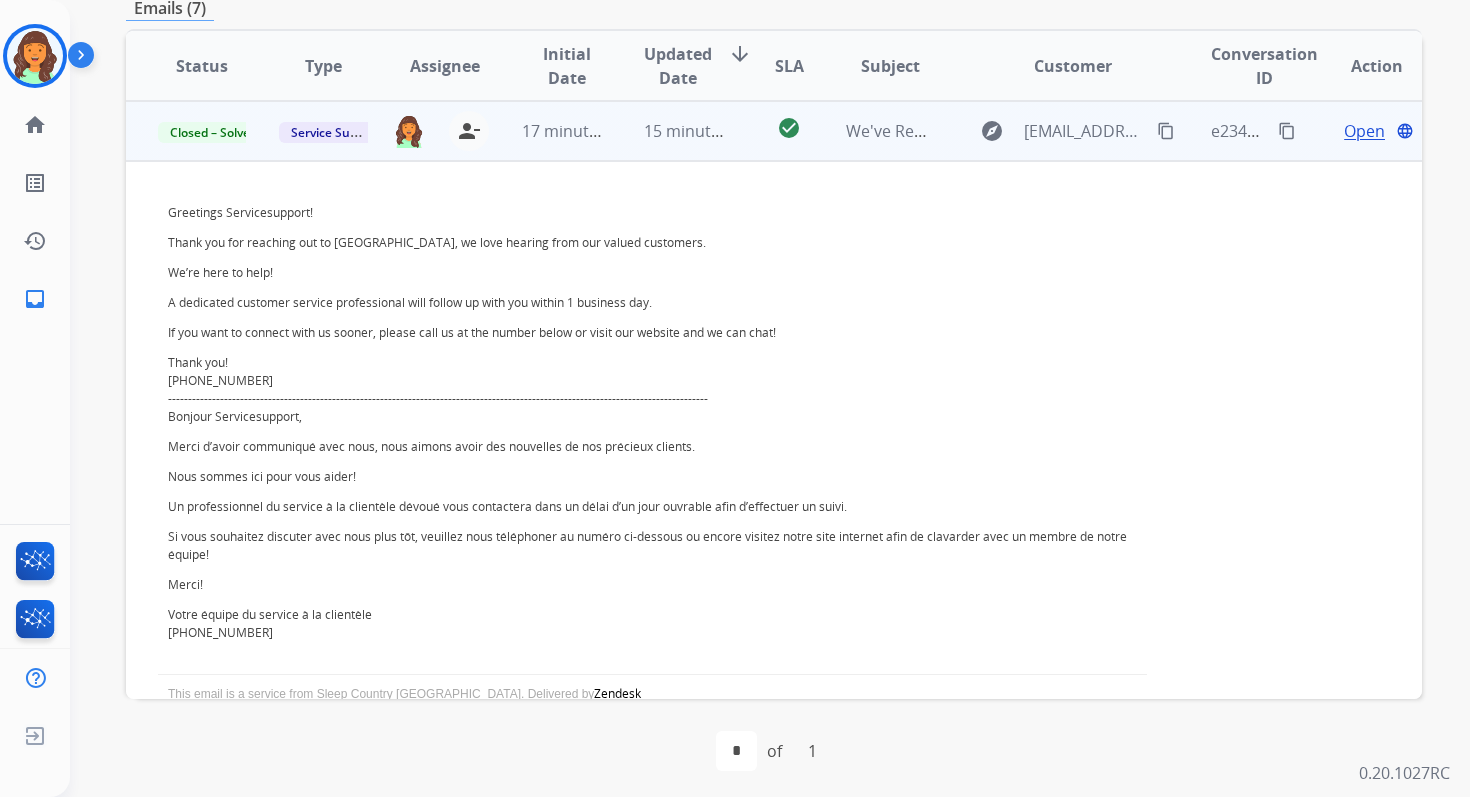 click on "check_circle" at bounding box center (773, 131) 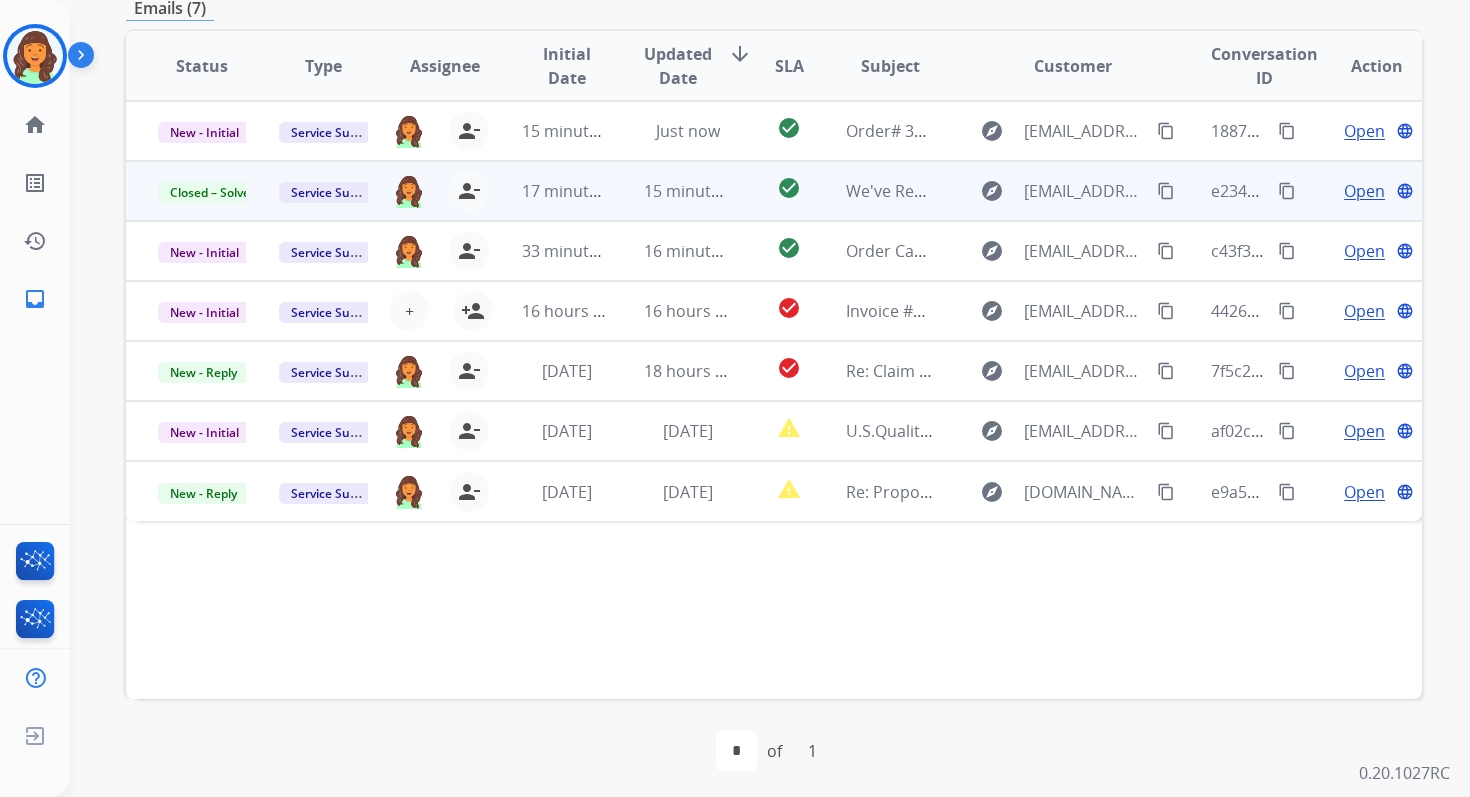 scroll, scrollTop: 0, scrollLeft: 0, axis: both 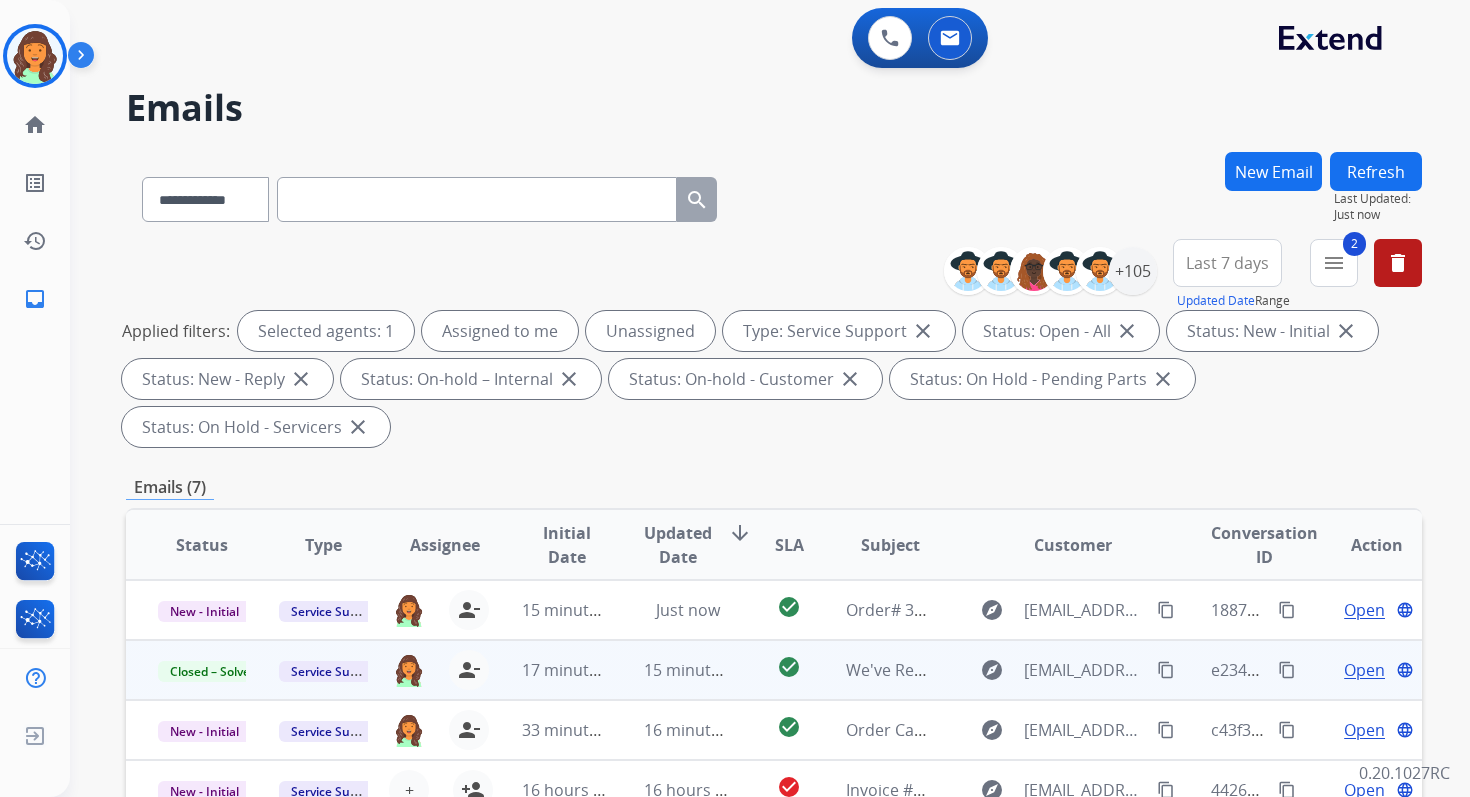click on "Refresh" at bounding box center [1376, 171] 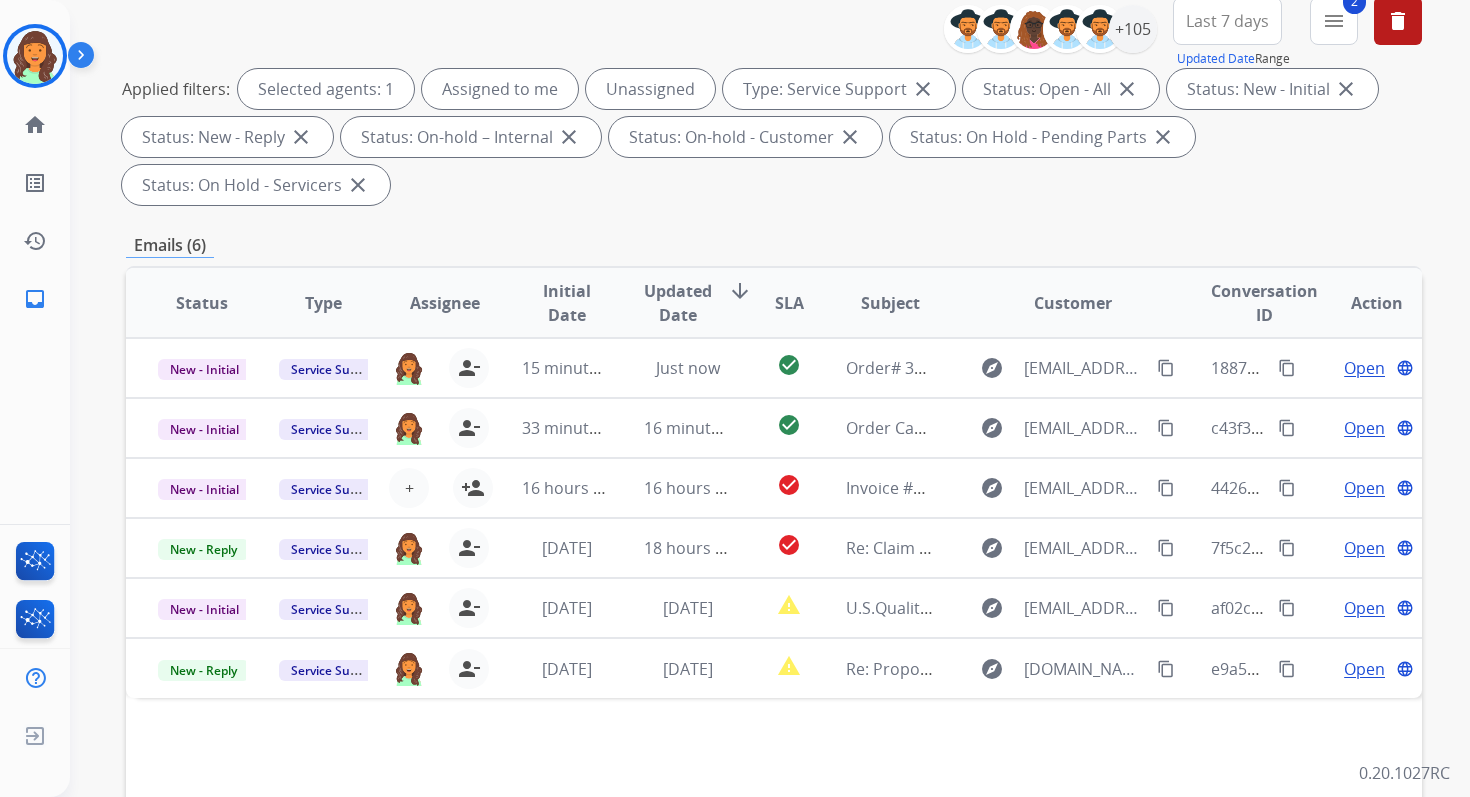 scroll, scrollTop: 485, scrollLeft: 0, axis: vertical 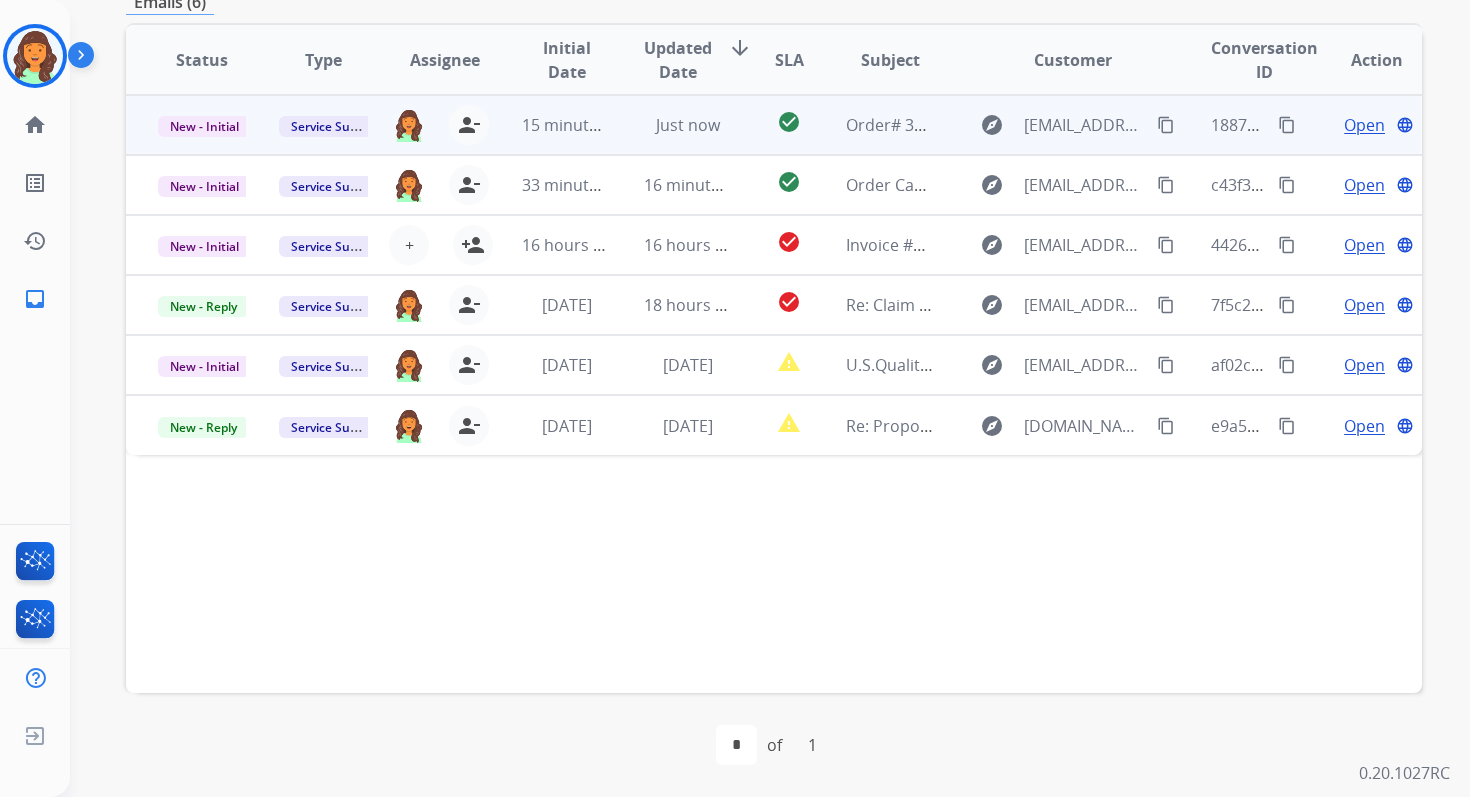 click on "check_circle" at bounding box center (773, 125) 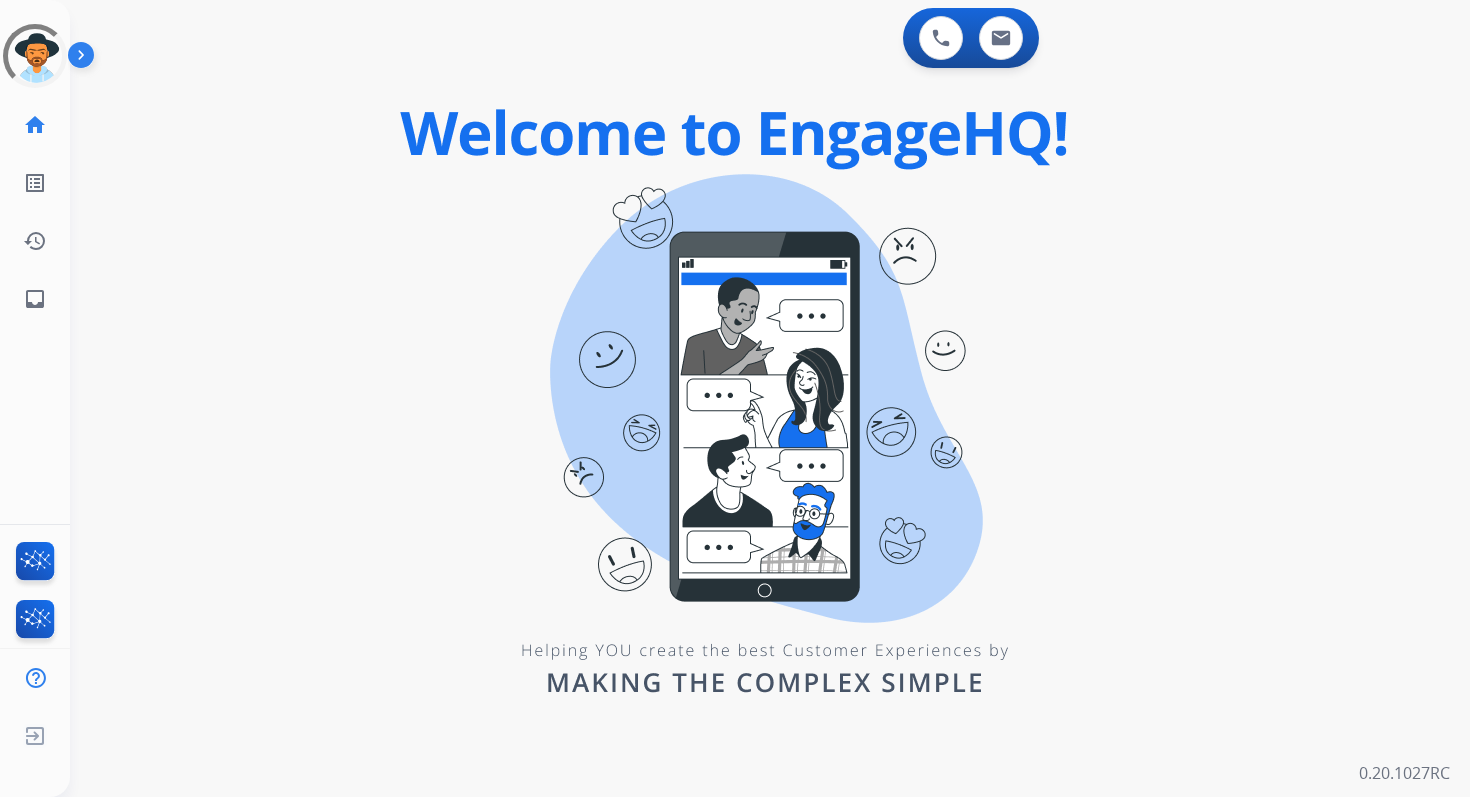scroll, scrollTop: 0, scrollLeft: 0, axis: both 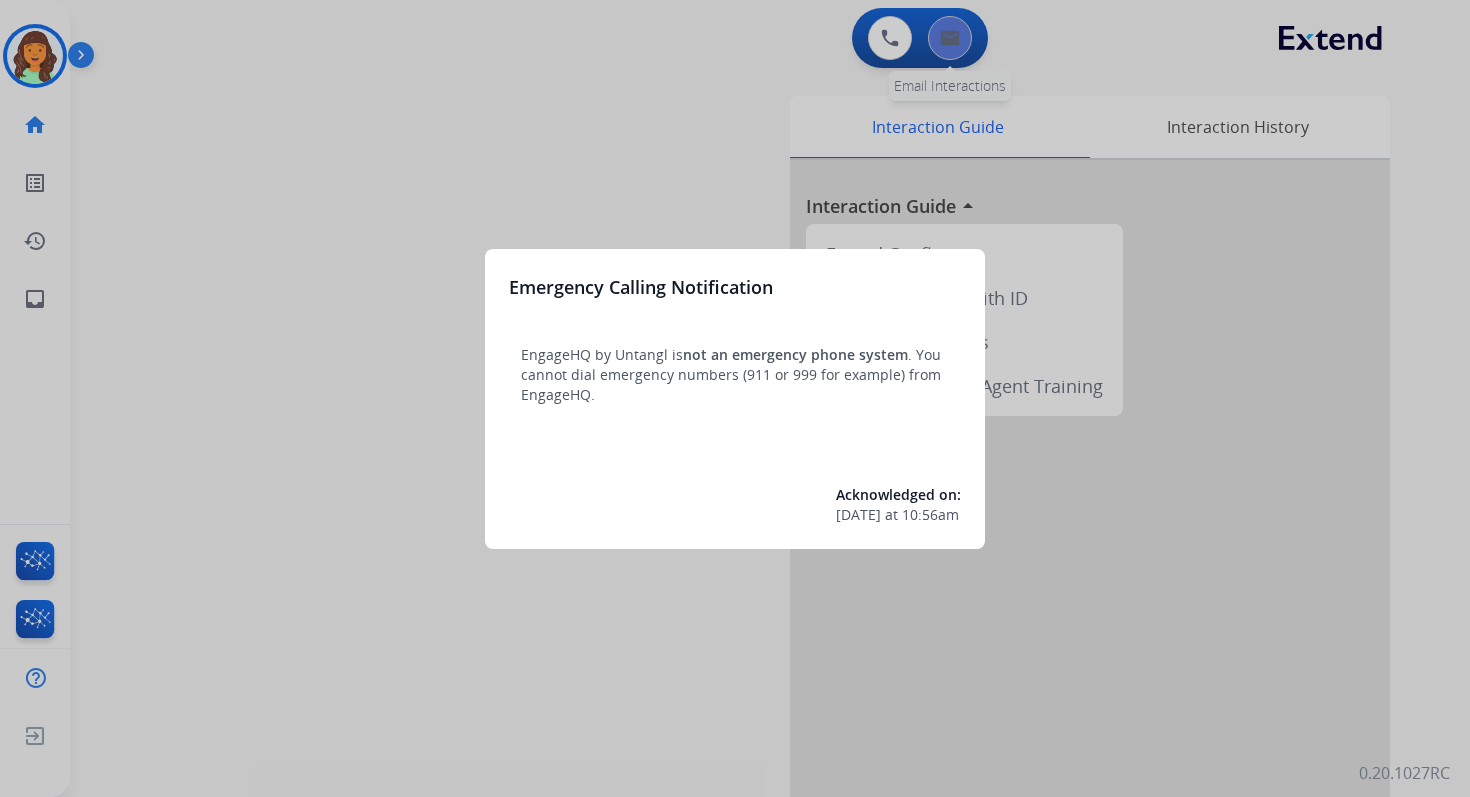 click at bounding box center (735, 398) 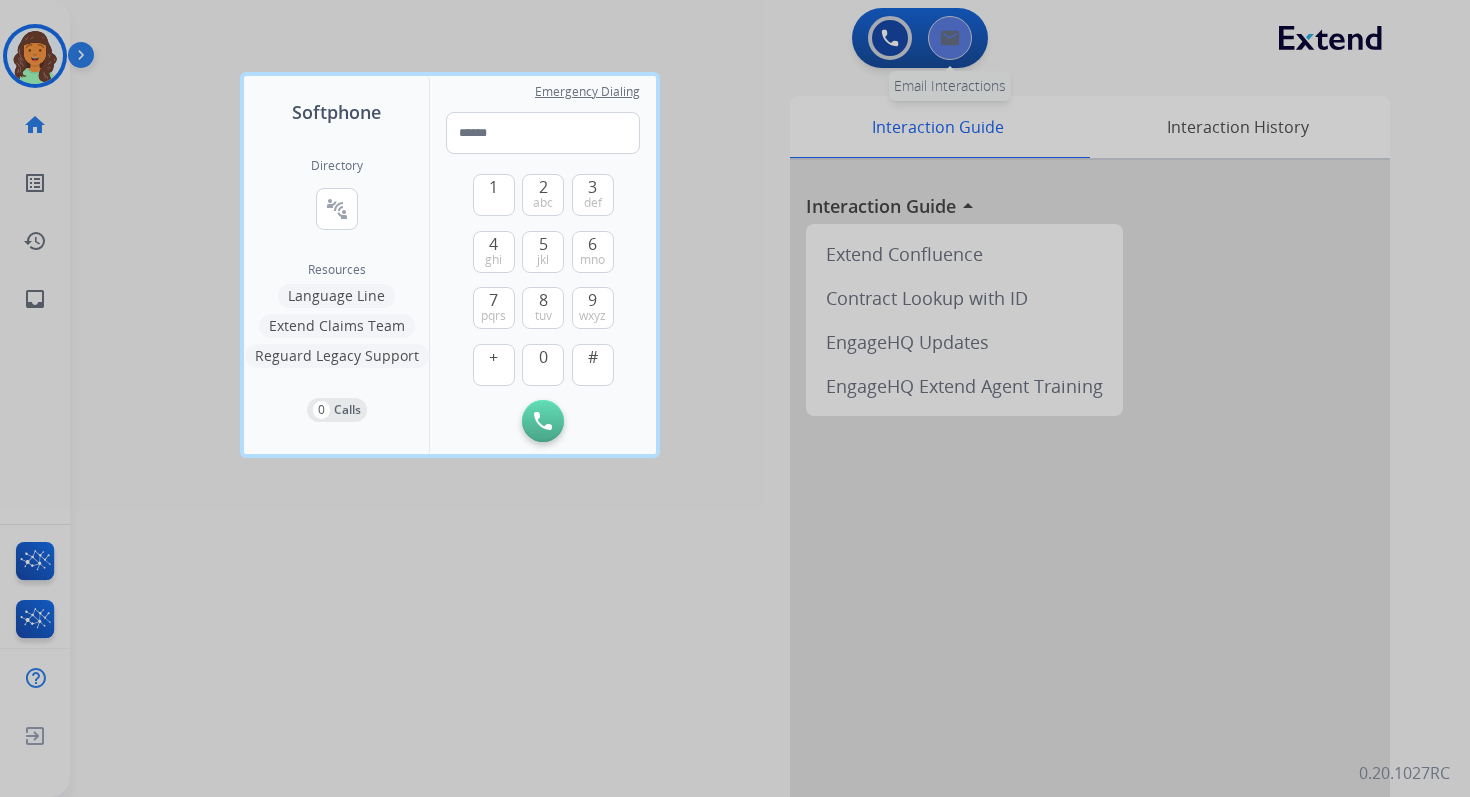 click at bounding box center [735, 398] 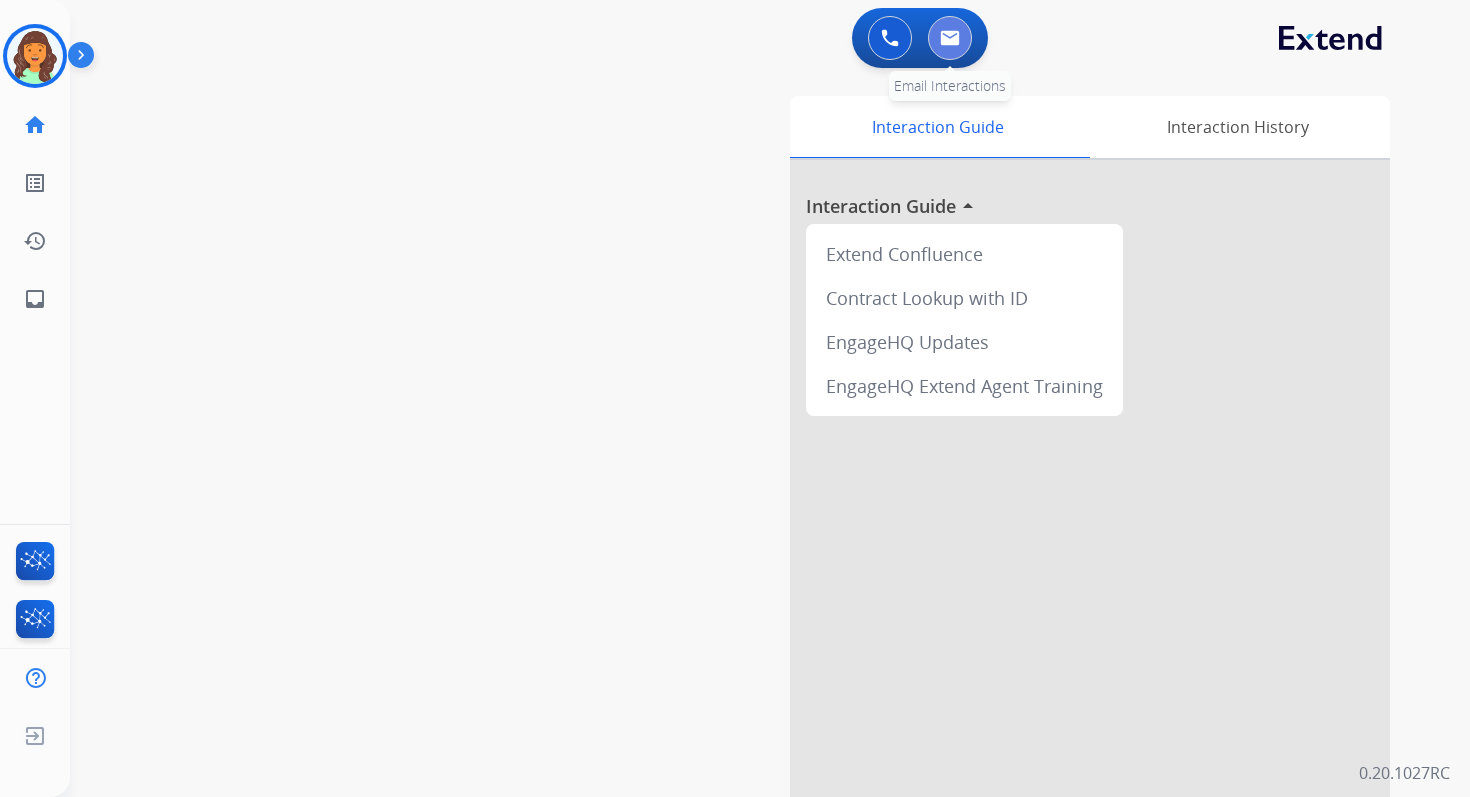 click at bounding box center (950, 38) 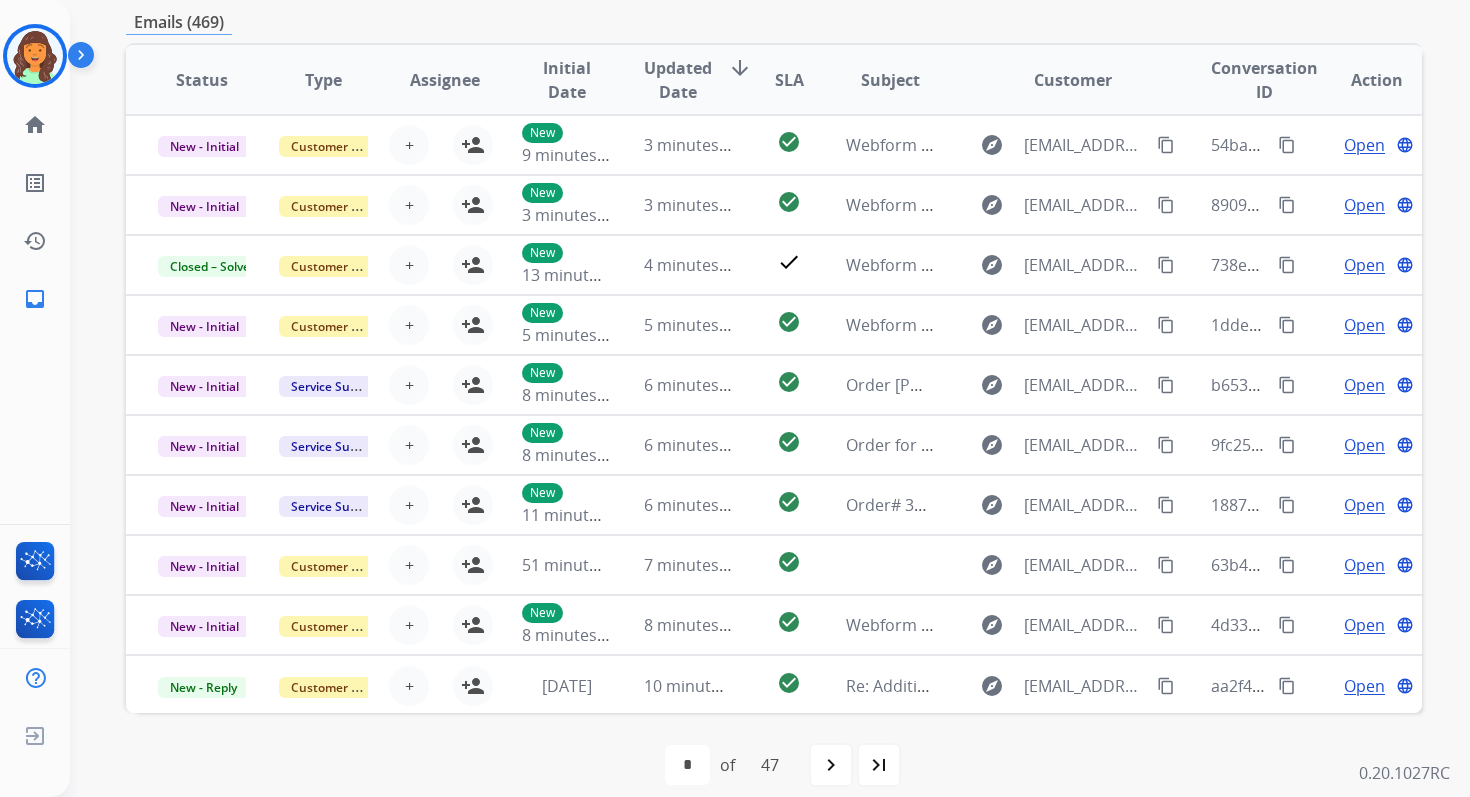 scroll, scrollTop: 341, scrollLeft: 0, axis: vertical 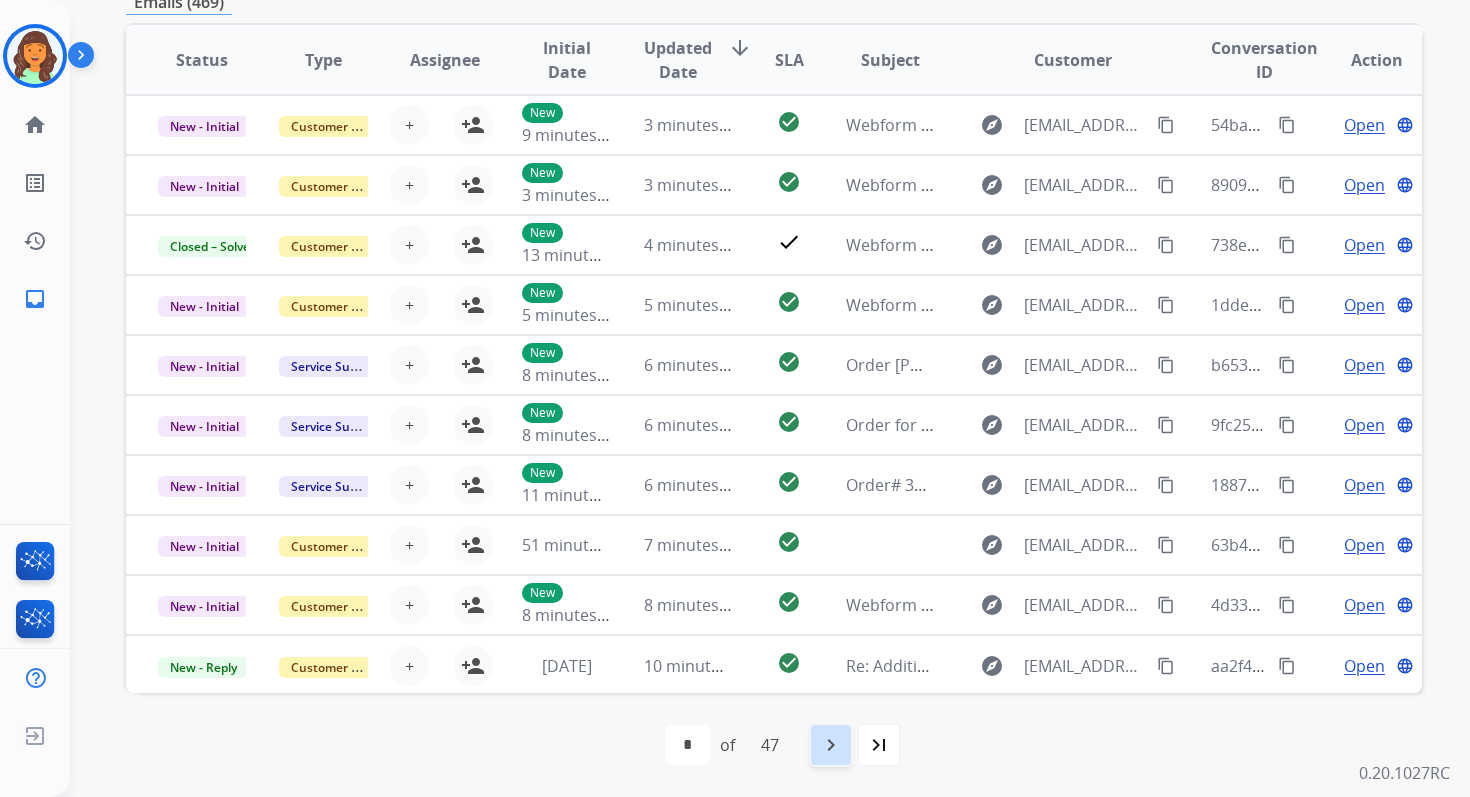 click on "navigate_next" at bounding box center (831, 745) 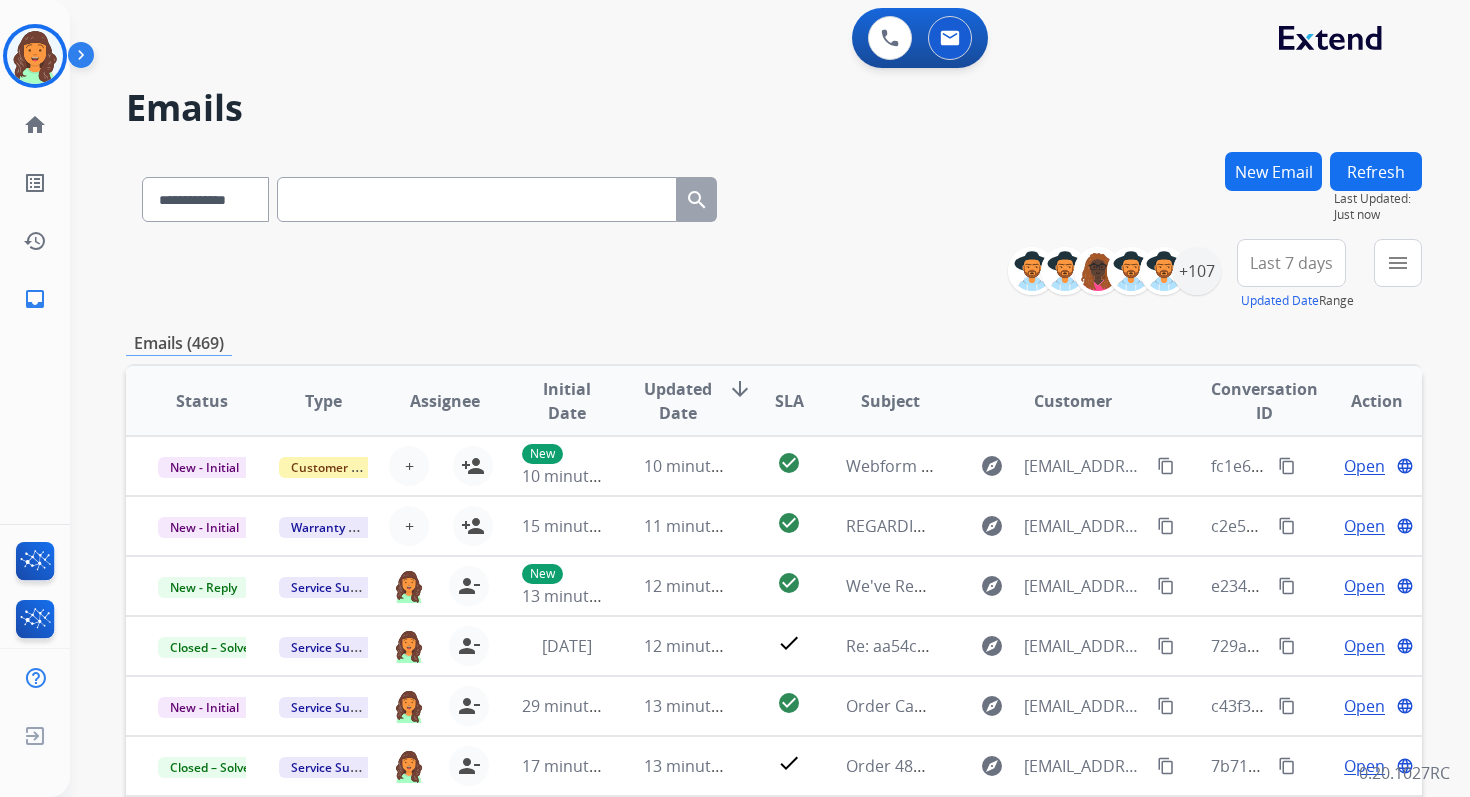scroll, scrollTop: 2, scrollLeft: 0, axis: vertical 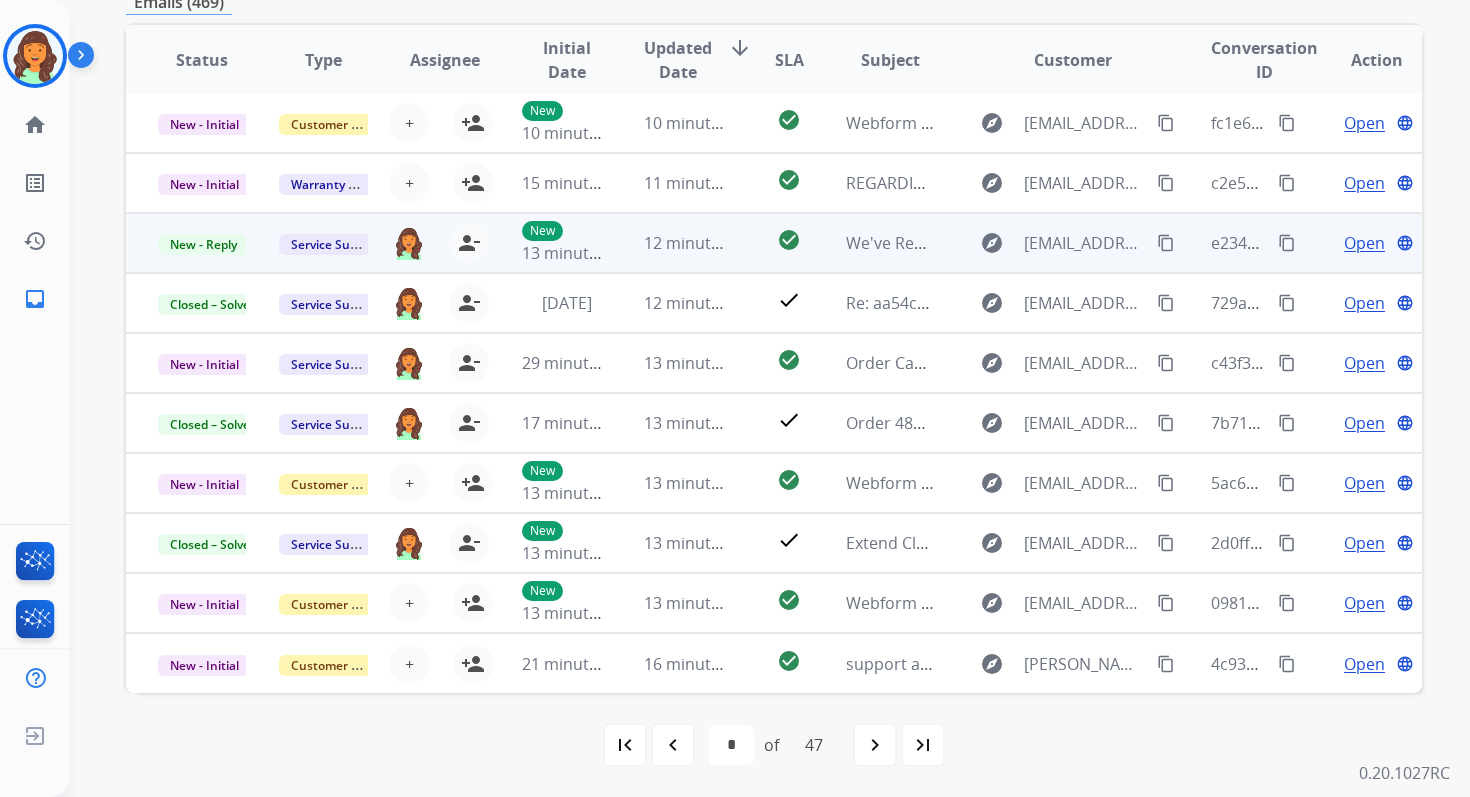 click on "content_copy" at bounding box center [1287, 243] 